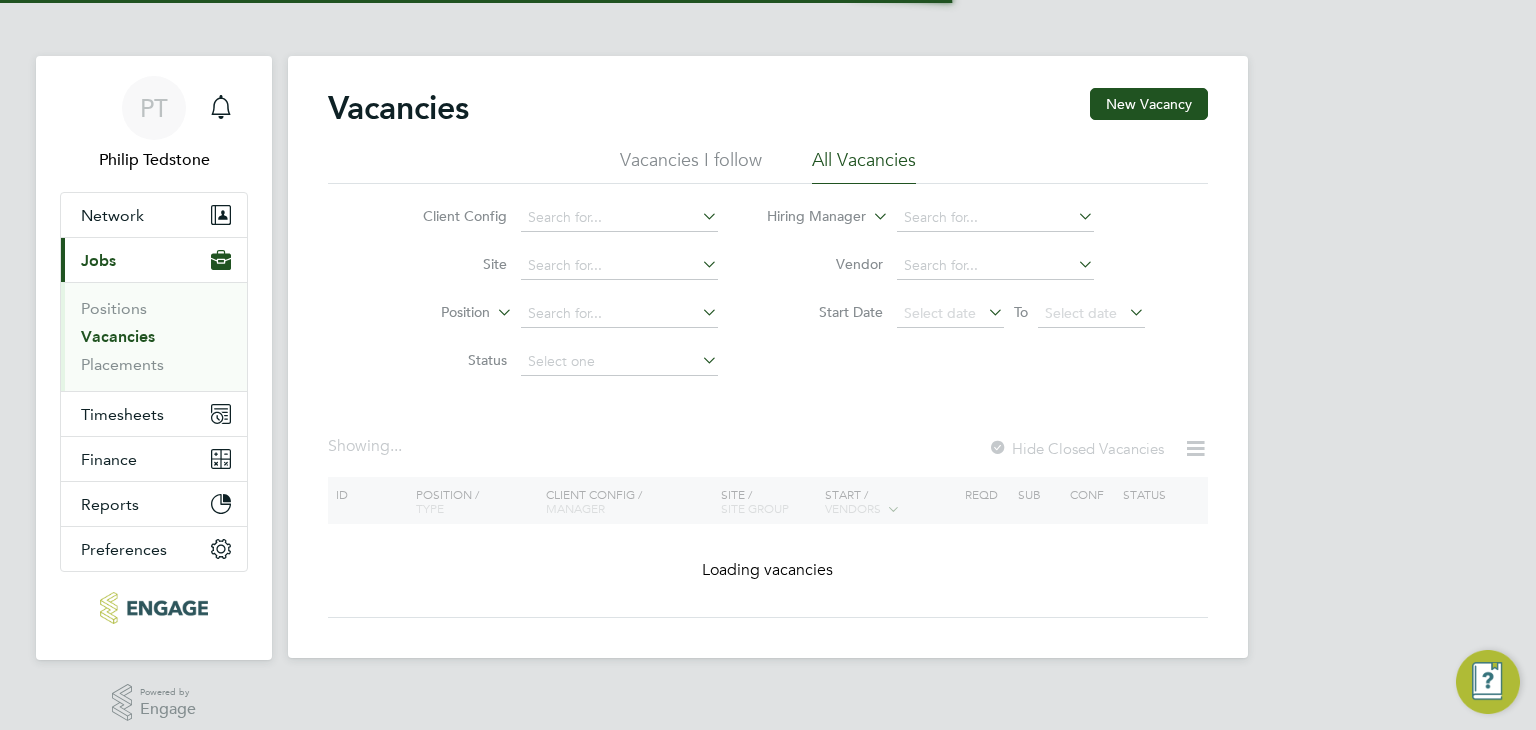 scroll, scrollTop: 0, scrollLeft: 0, axis: both 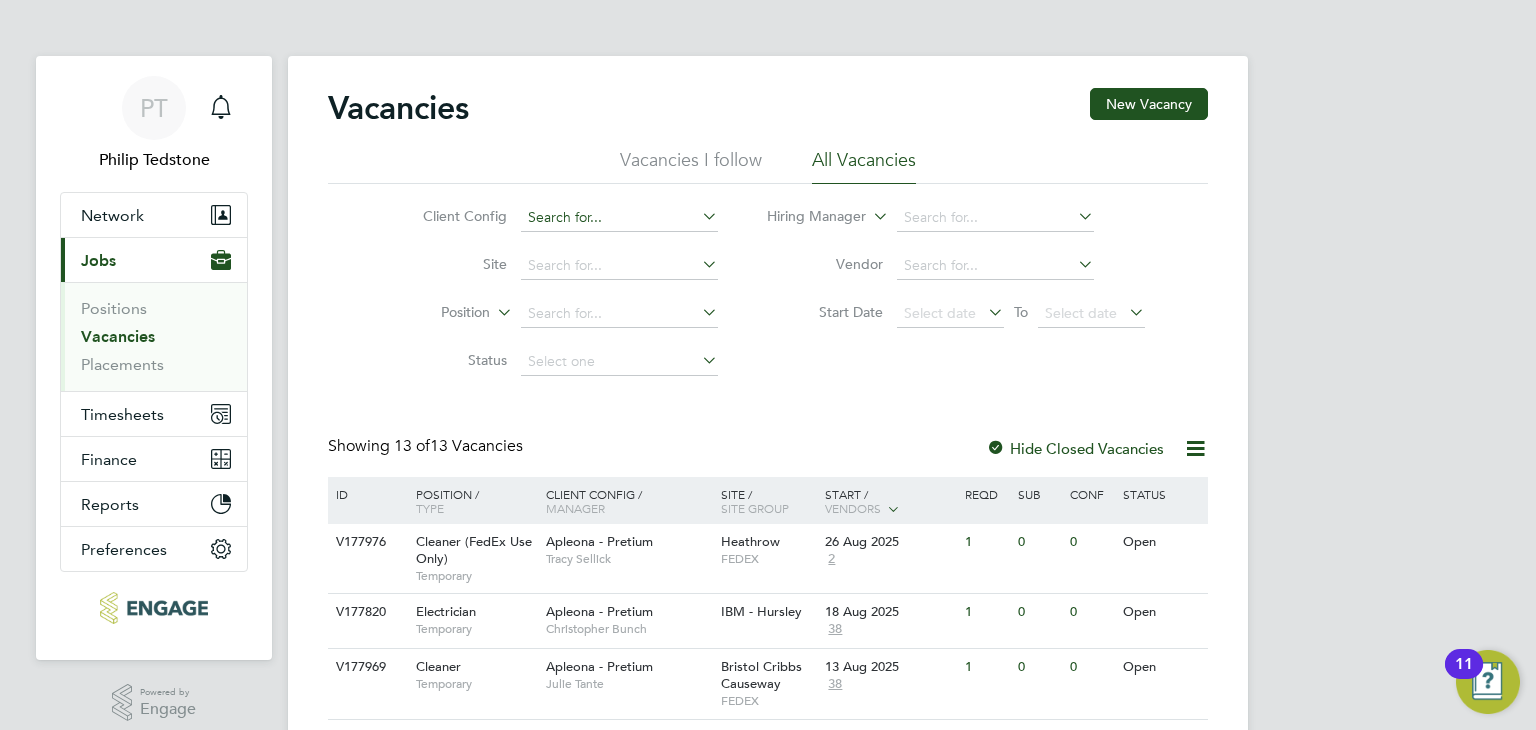 click 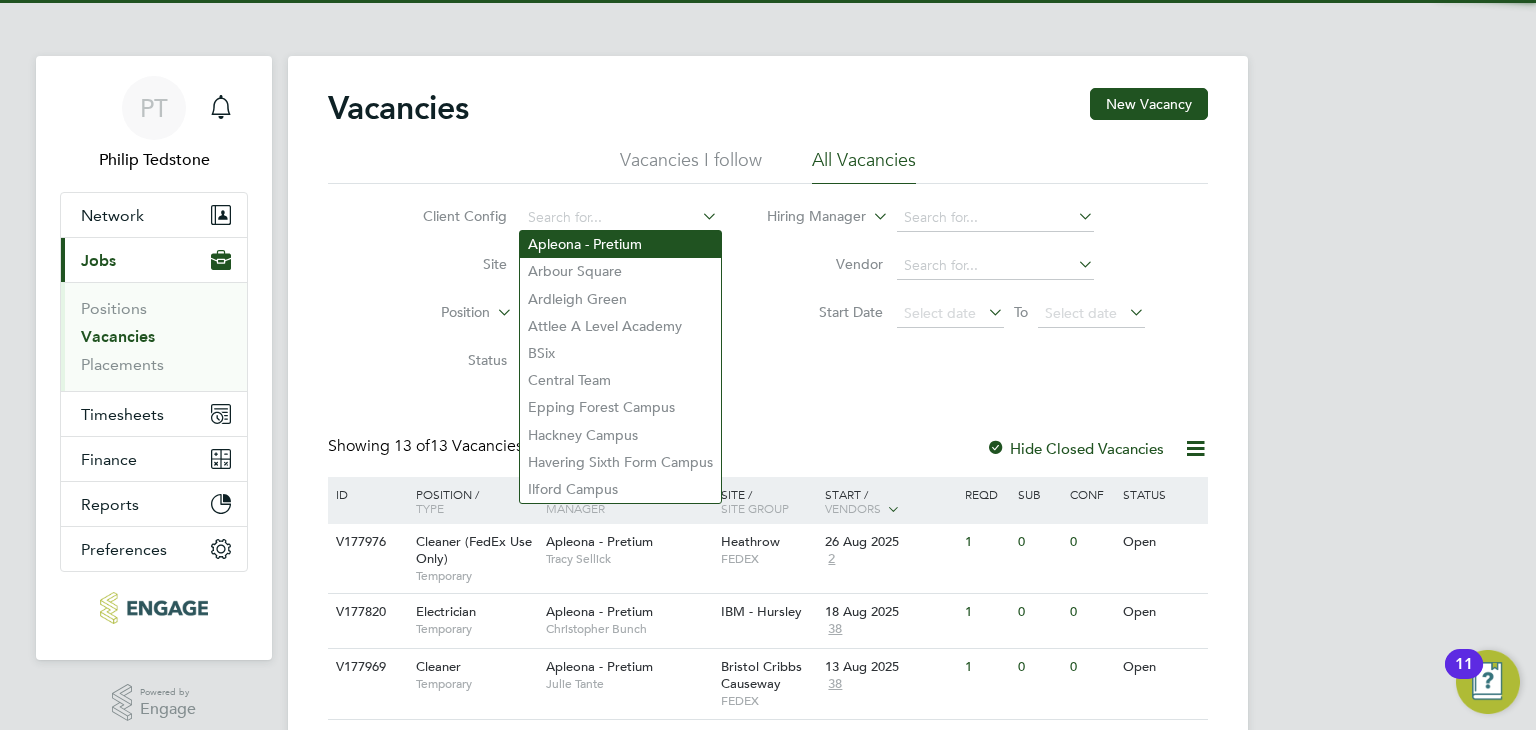 click on "Apleona - Pretium" 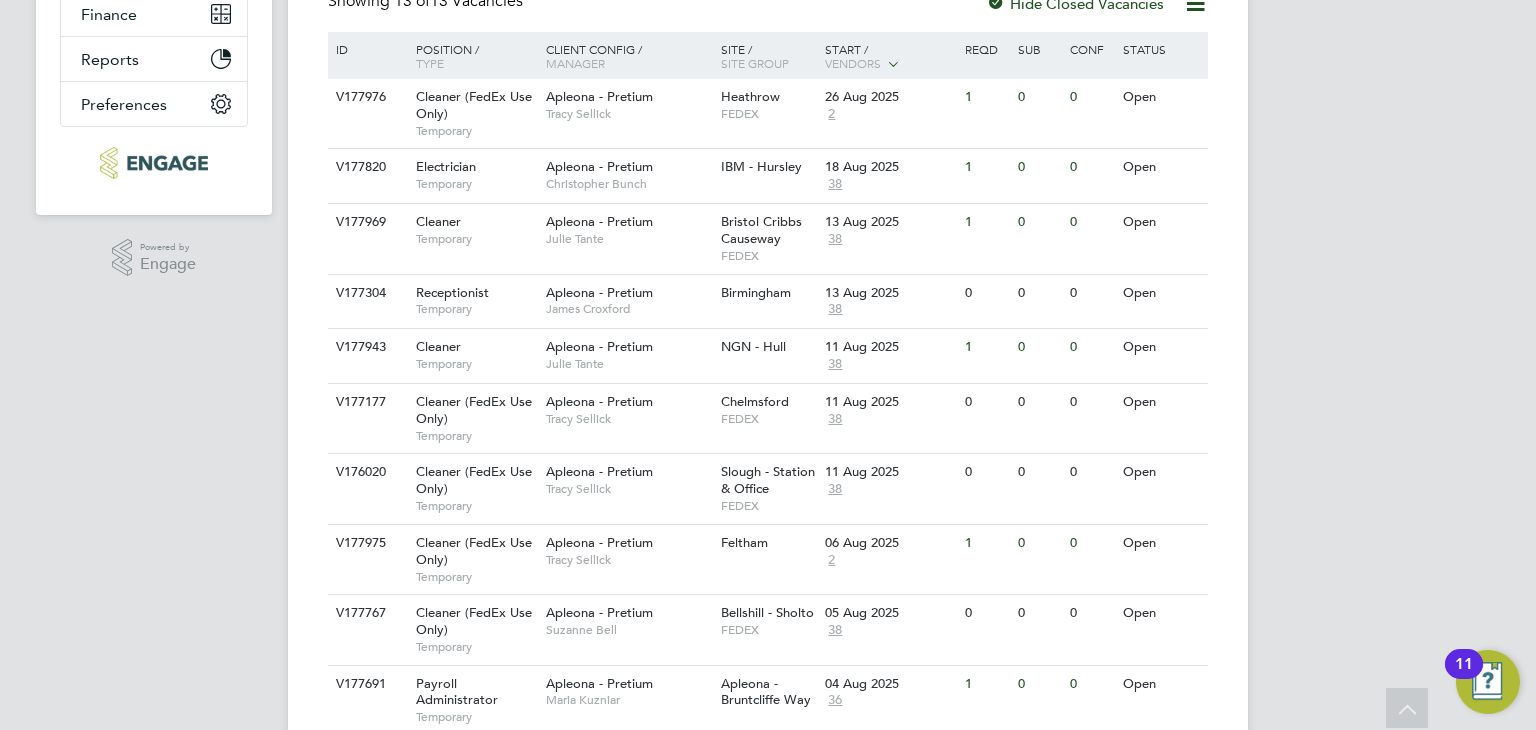 scroll, scrollTop: 285, scrollLeft: 0, axis: vertical 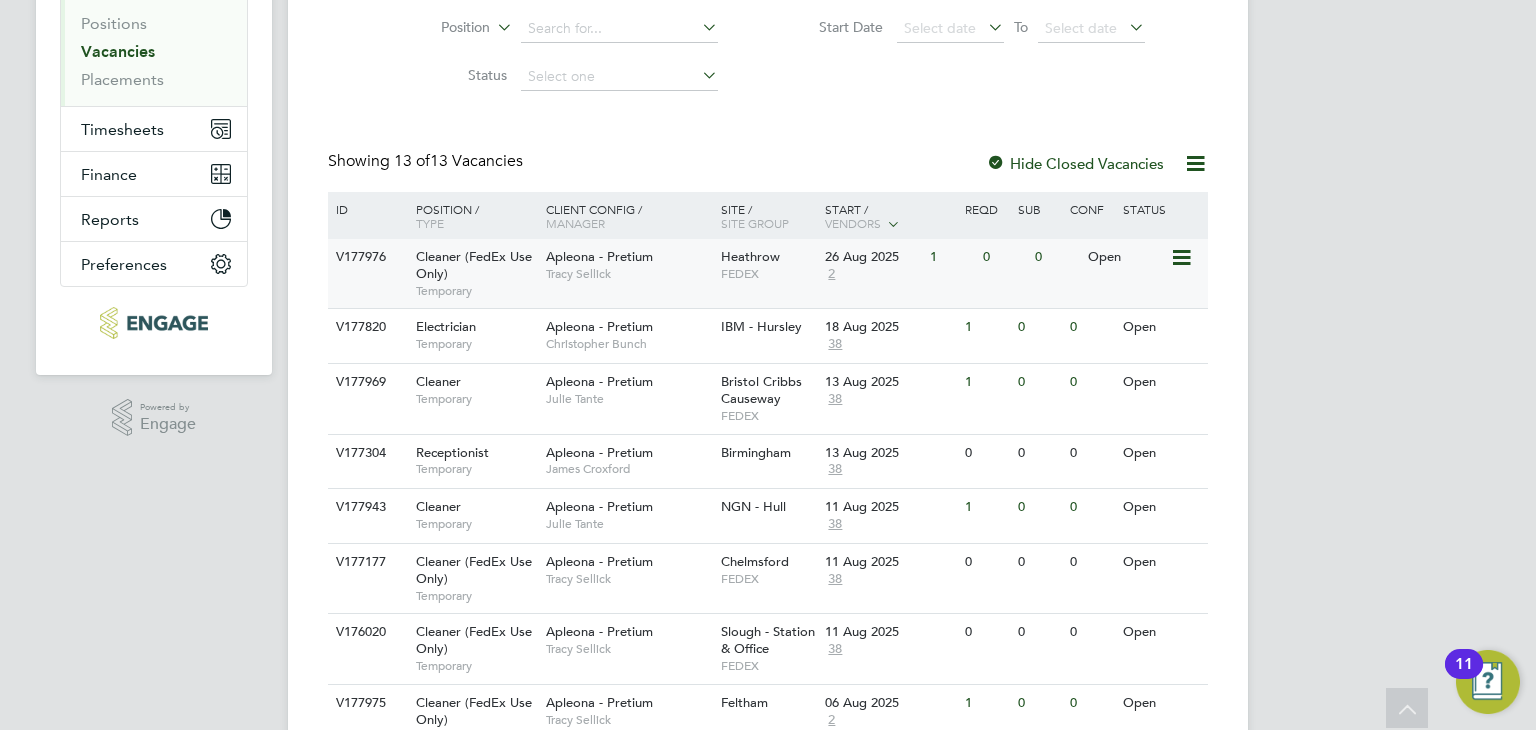 click on "Apleona - Pretium" 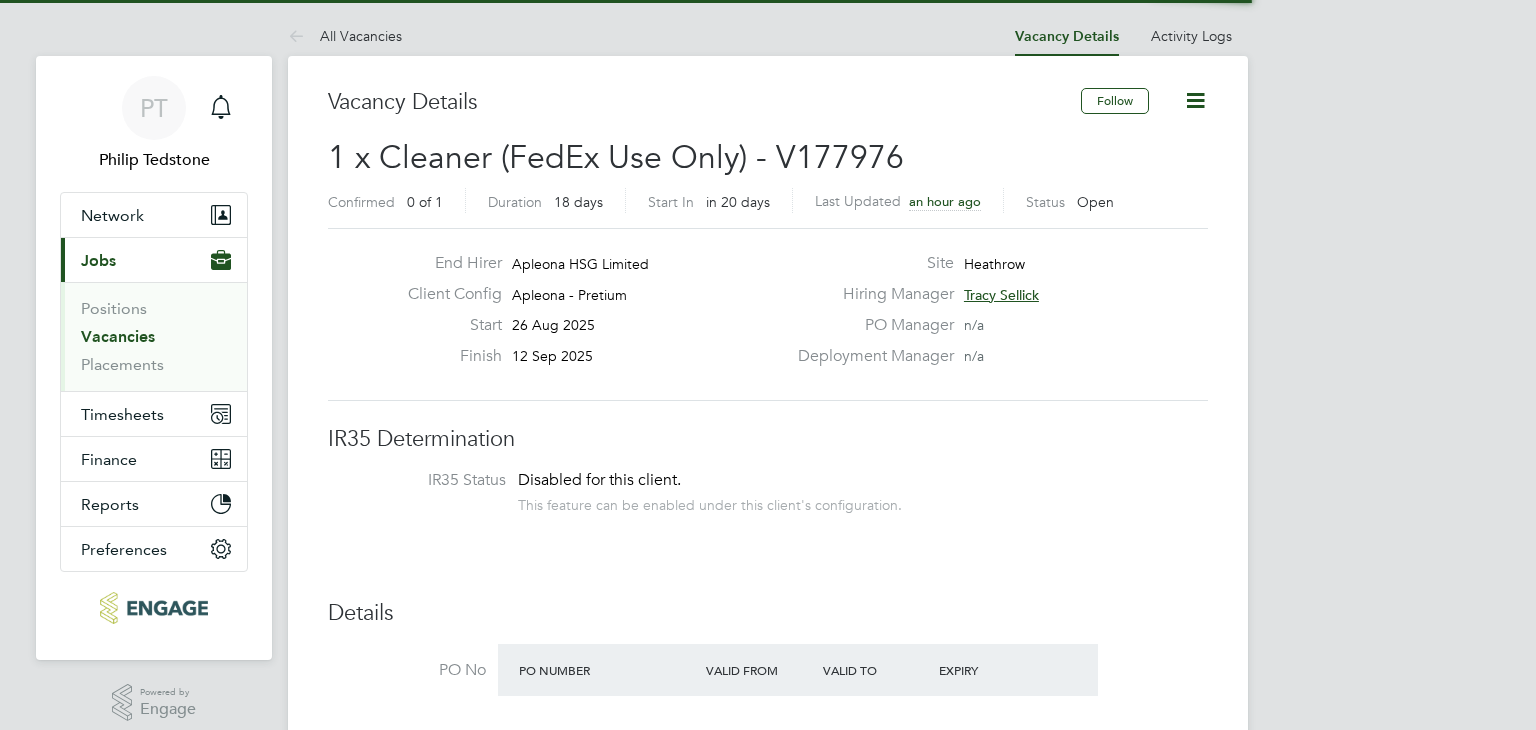 scroll, scrollTop: 0, scrollLeft: 0, axis: both 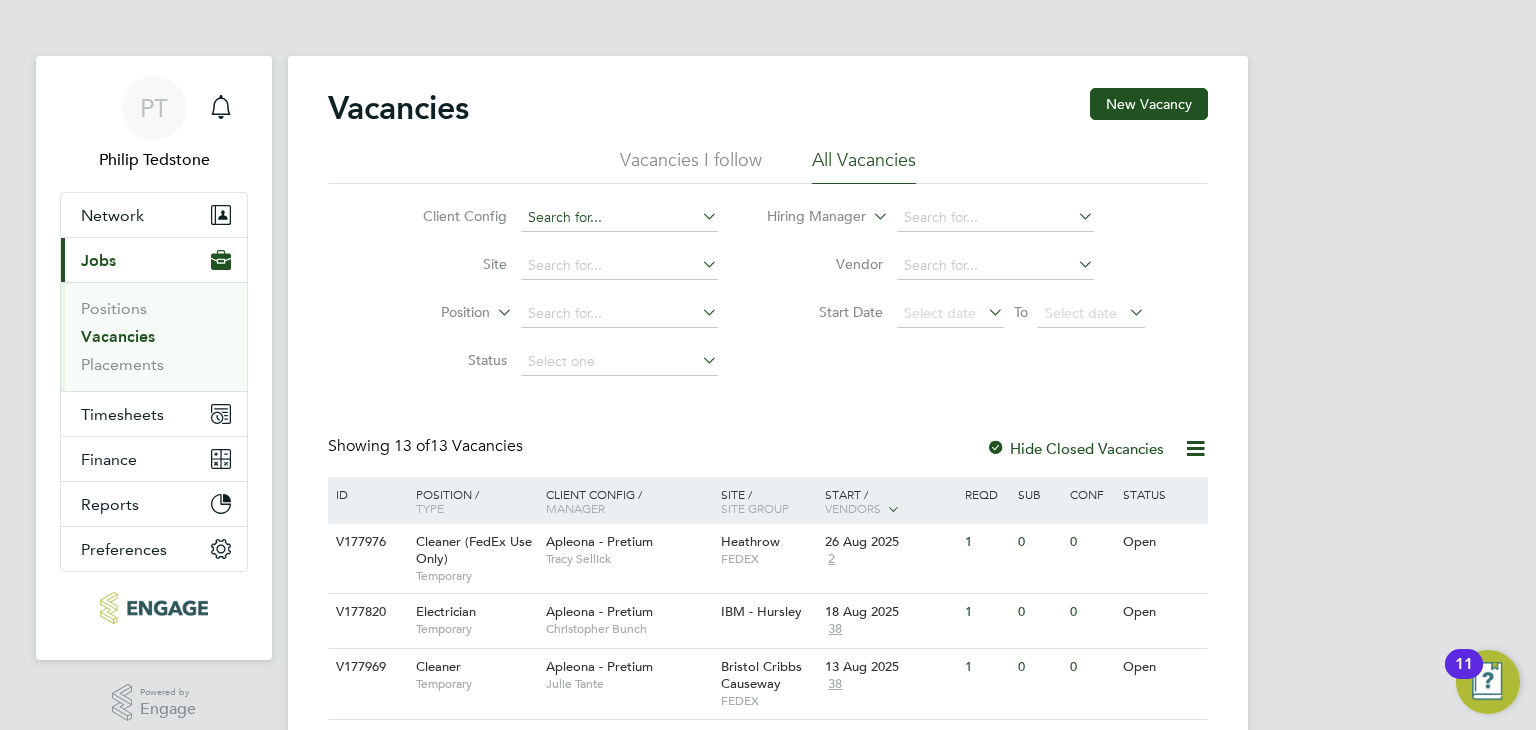 click 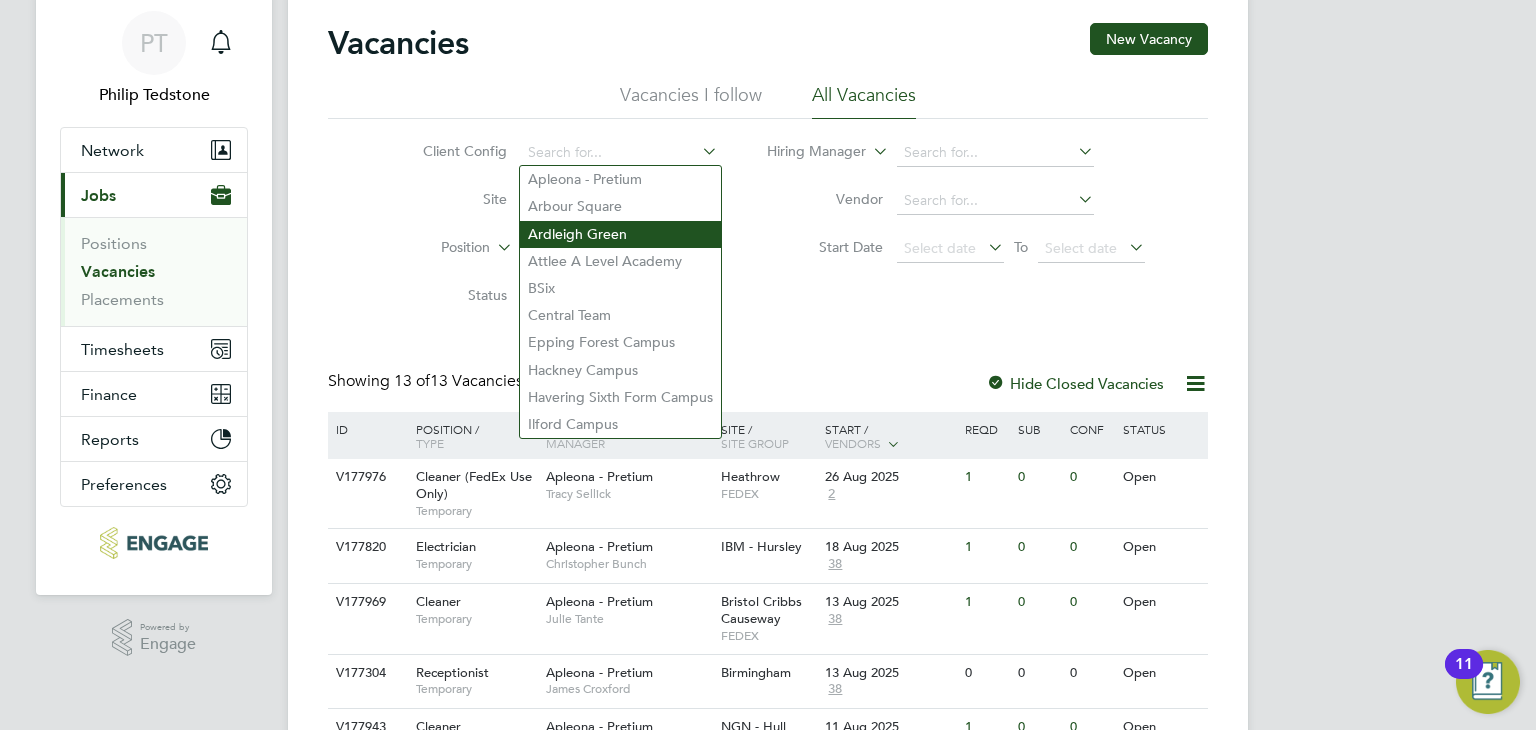 scroll, scrollTop: 100, scrollLeft: 0, axis: vertical 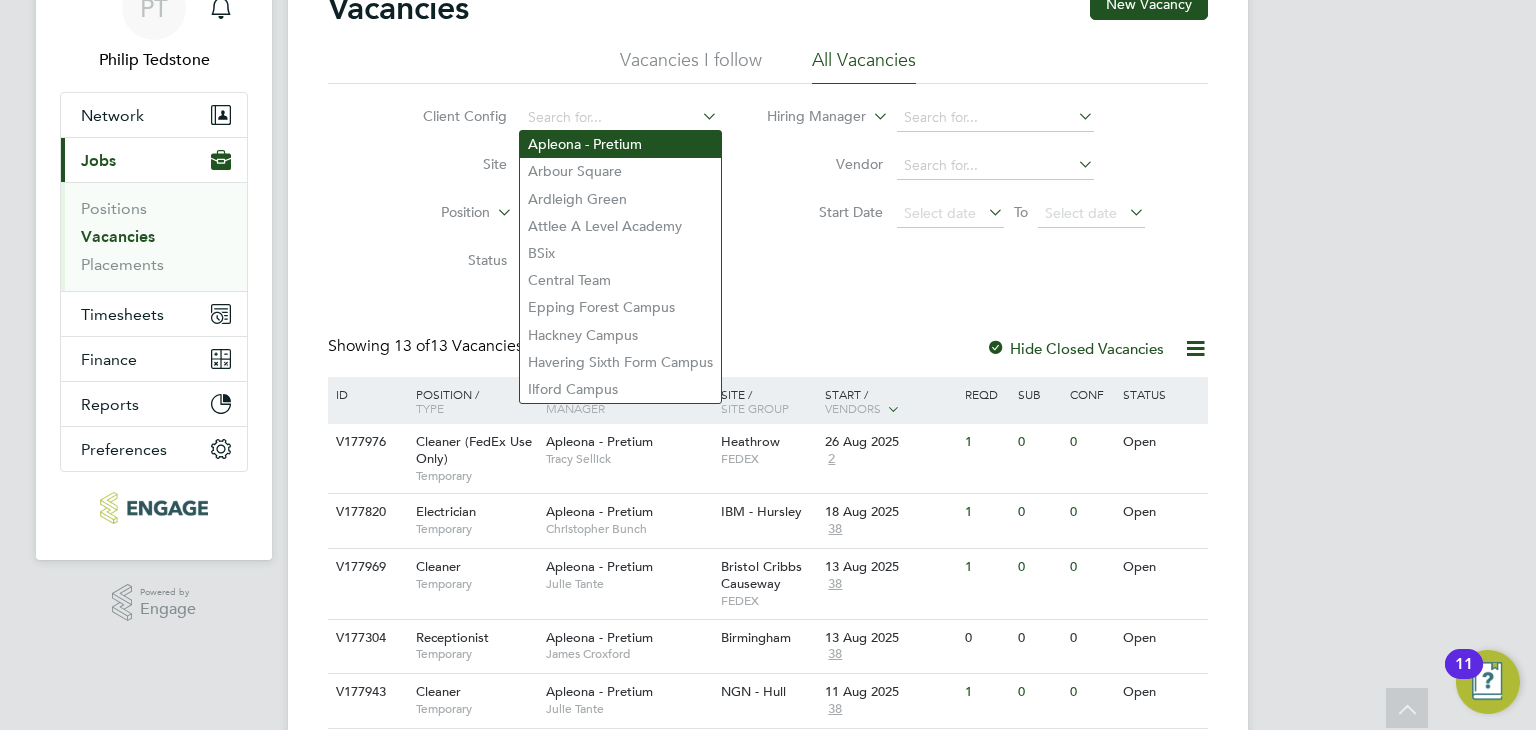 click on "Apleona - Pretium" 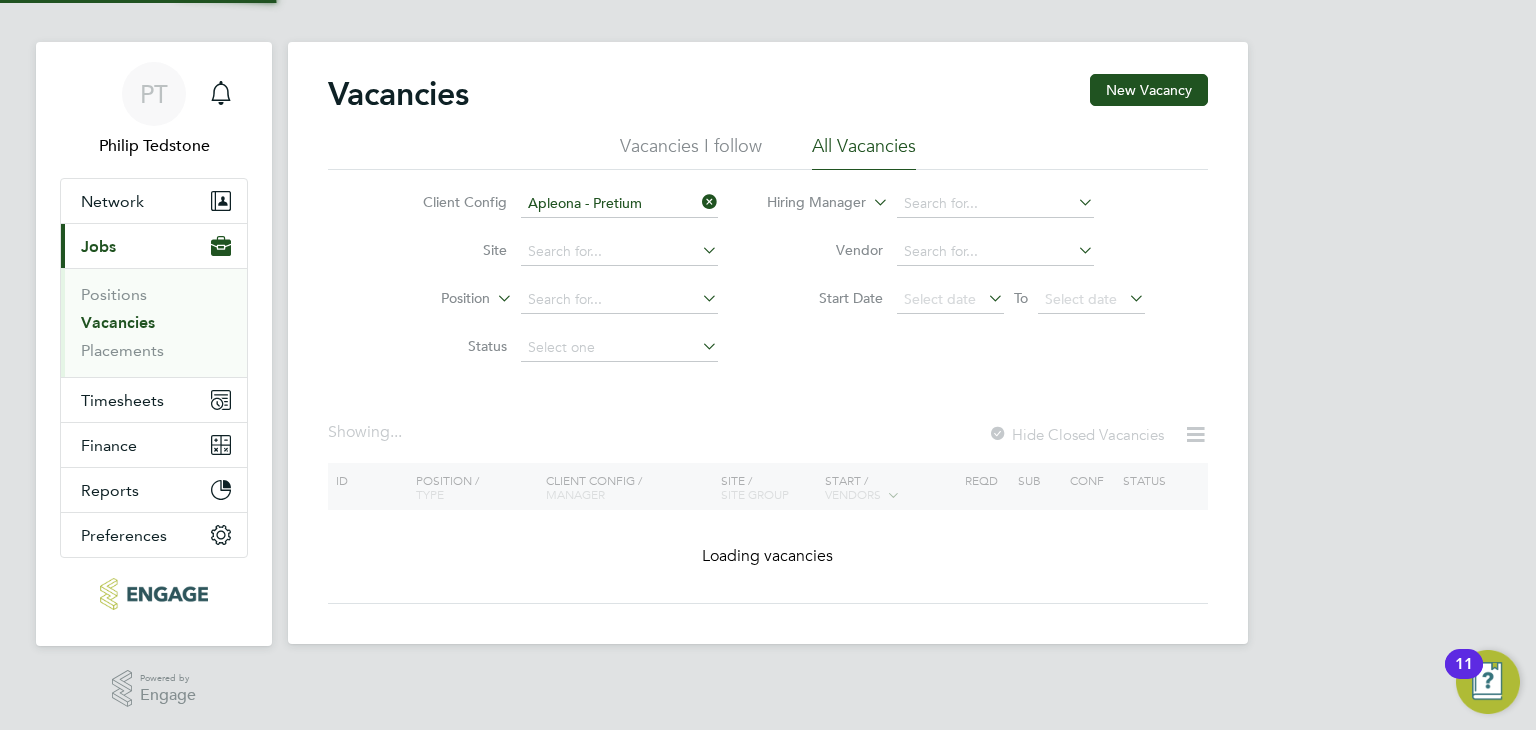 scroll, scrollTop: 100, scrollLeft: 0, axis: vertical 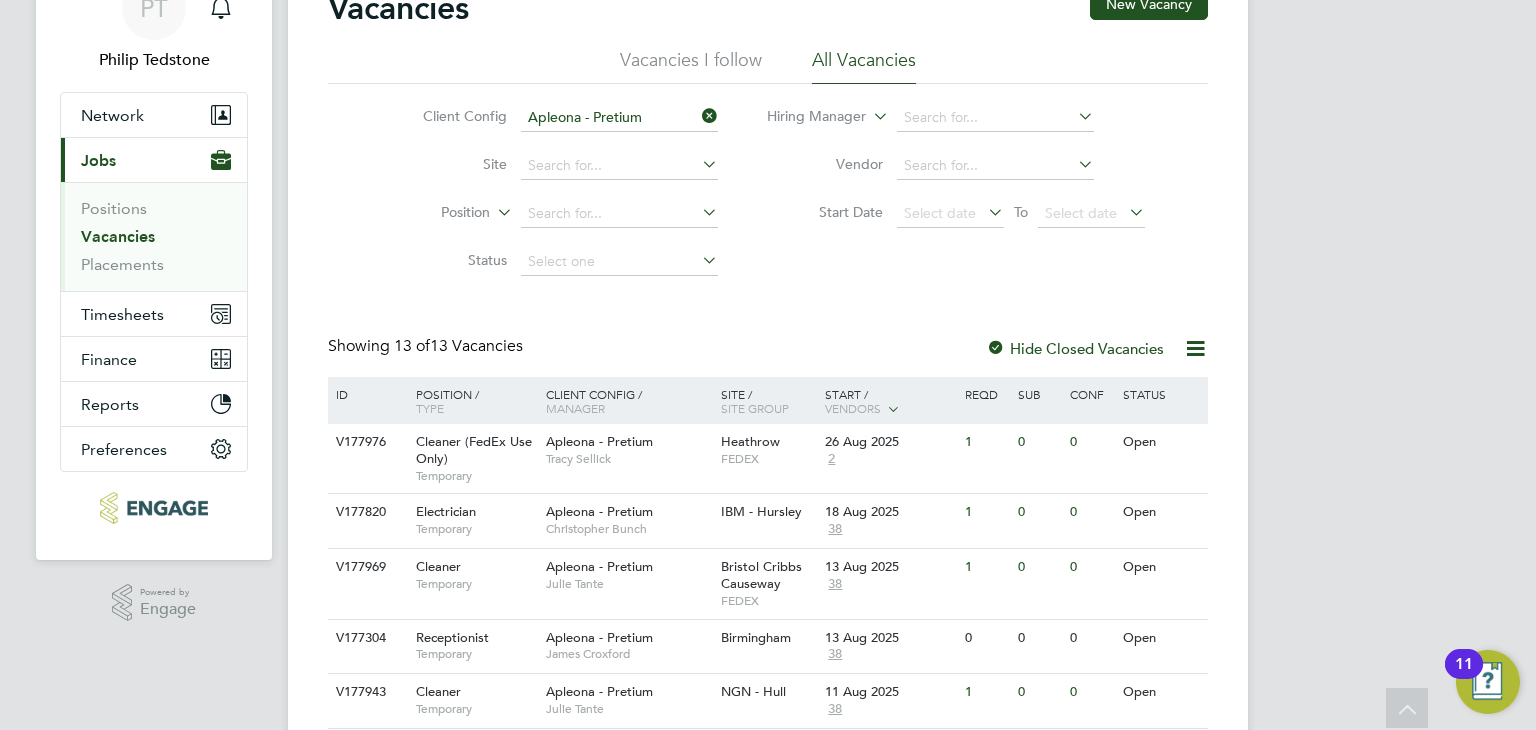 click on "PT   Philip Tedstone   Notifications
Applications:   Network
Team Members   Businesses   Sites   Workers   Contacts   Current page:   Jobs
Positions   Vacancies   Placements   Timesheets
Timesheets   Expenses   Finance
Invoices & Credit Notes   Statements   Payments   Reports
Margin Report   Report Downloads   Preferences
My Business   Doc. Requirements   VMS Configurations   Notifications   Activity Logs
.st0{fill:#C0C1C2;}
Powered by Engage Vacancies New Vacancy Vacancies I follow All Vacancies Client Config   Apleona - Pretium   Site     Position     Status   Hiring Manager     Vendor   Start Date
Select date
To
Select date
Showing   13 of  13 Vacancies Hide Closed Vacancies ID  Position / Type   Manager" at bounding box center (768, 608) 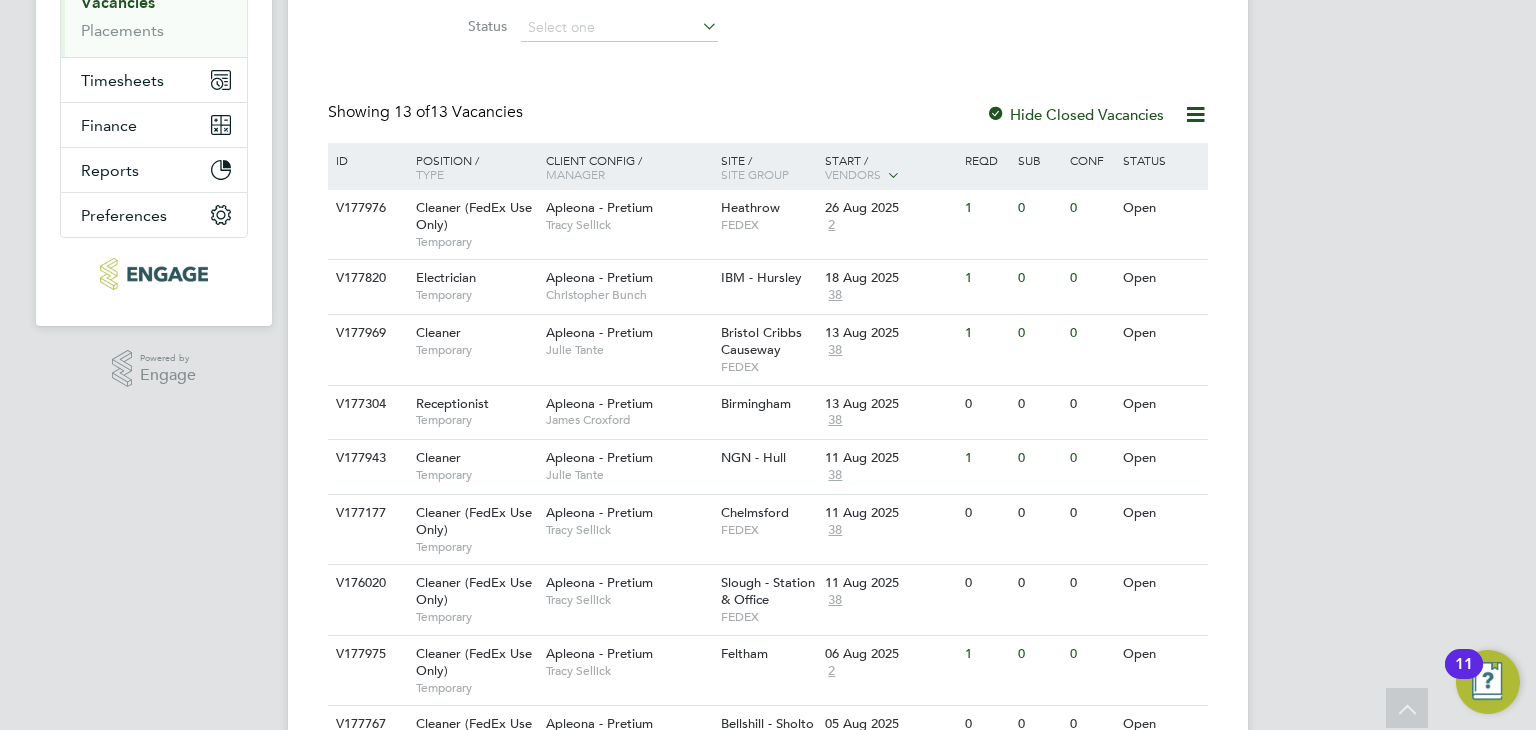 scroll, scrollTop: 300, scrollLeft: 0, axis: vertical 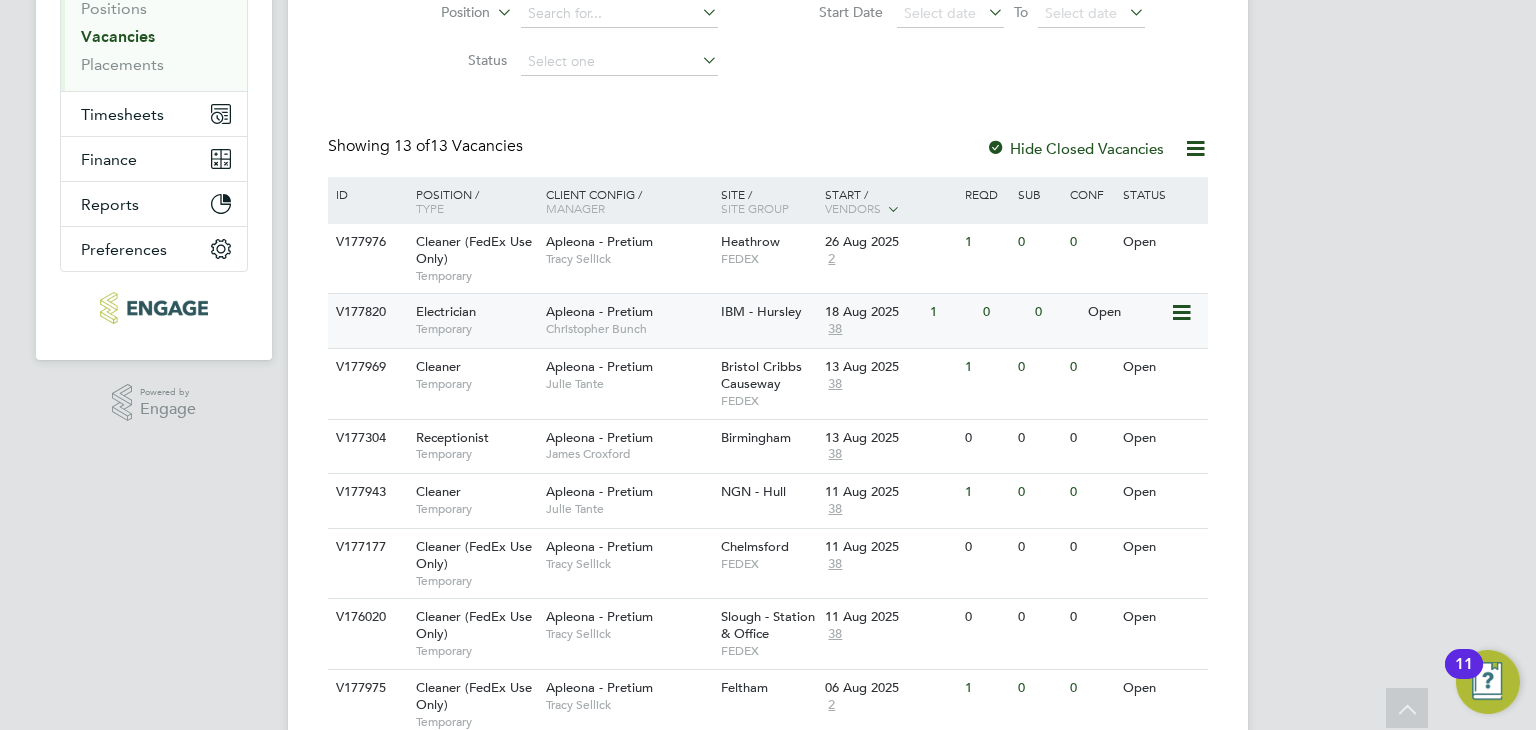 click on "Christopher Bunch" 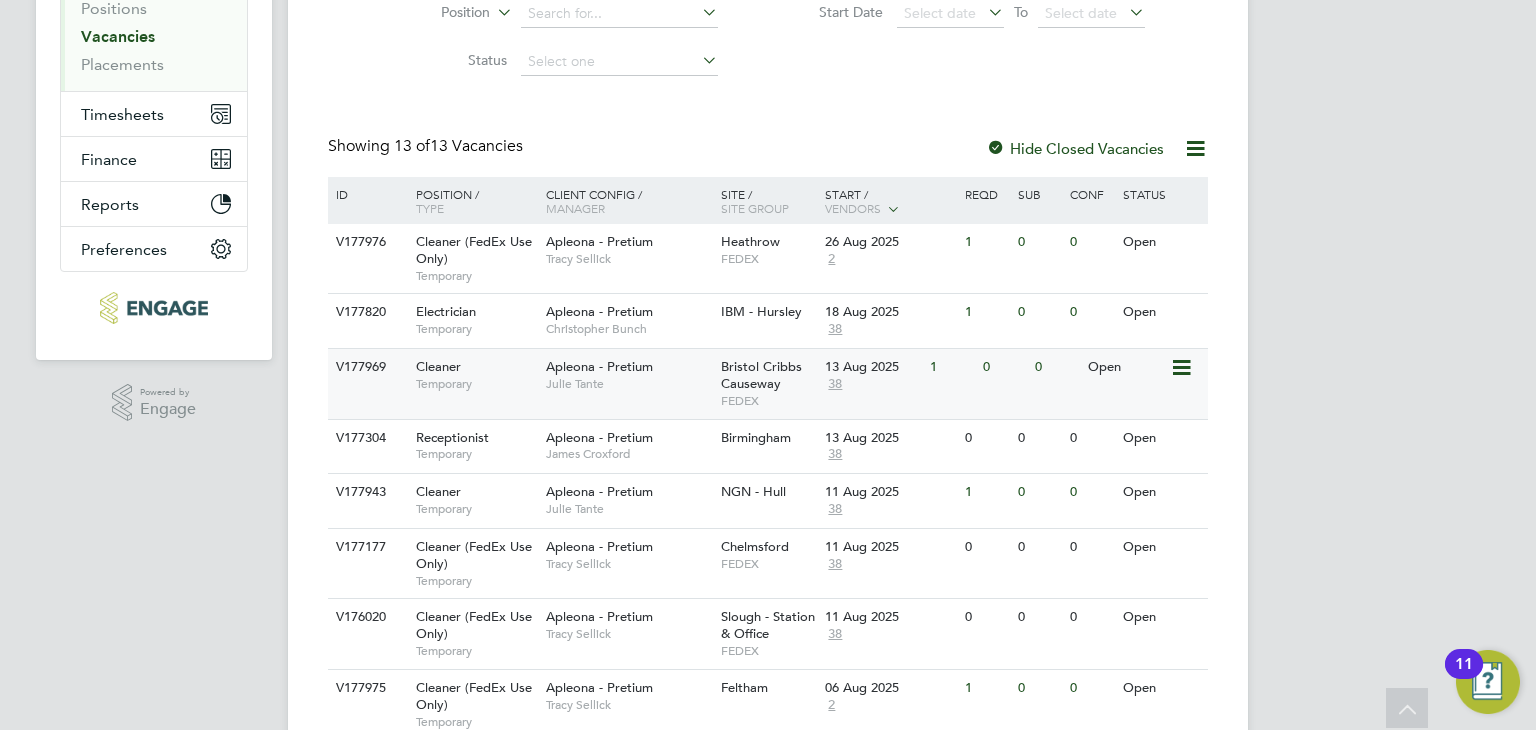 click on "Julie Tante" 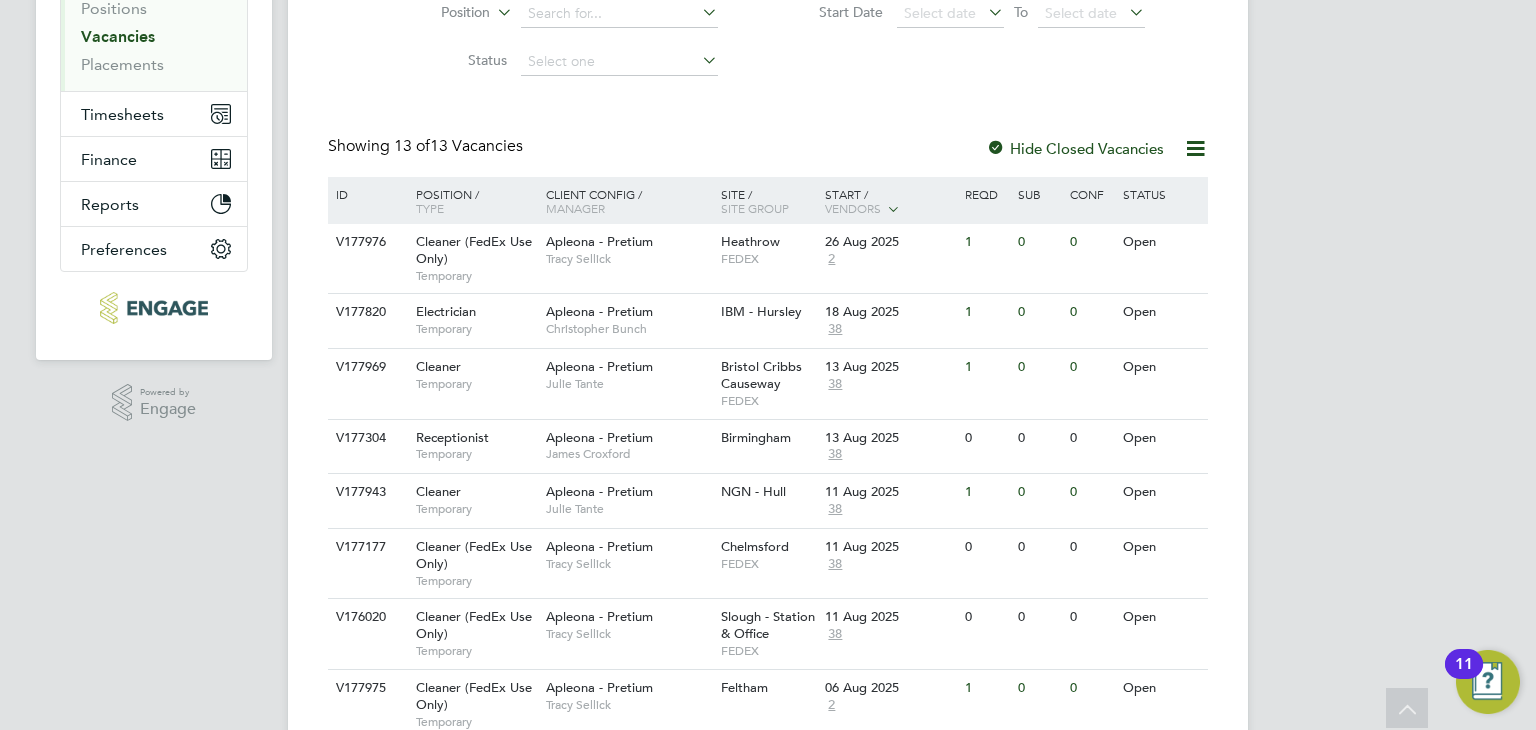 scroll, scrollTop: 0, scrollLeft: 0, axis: both 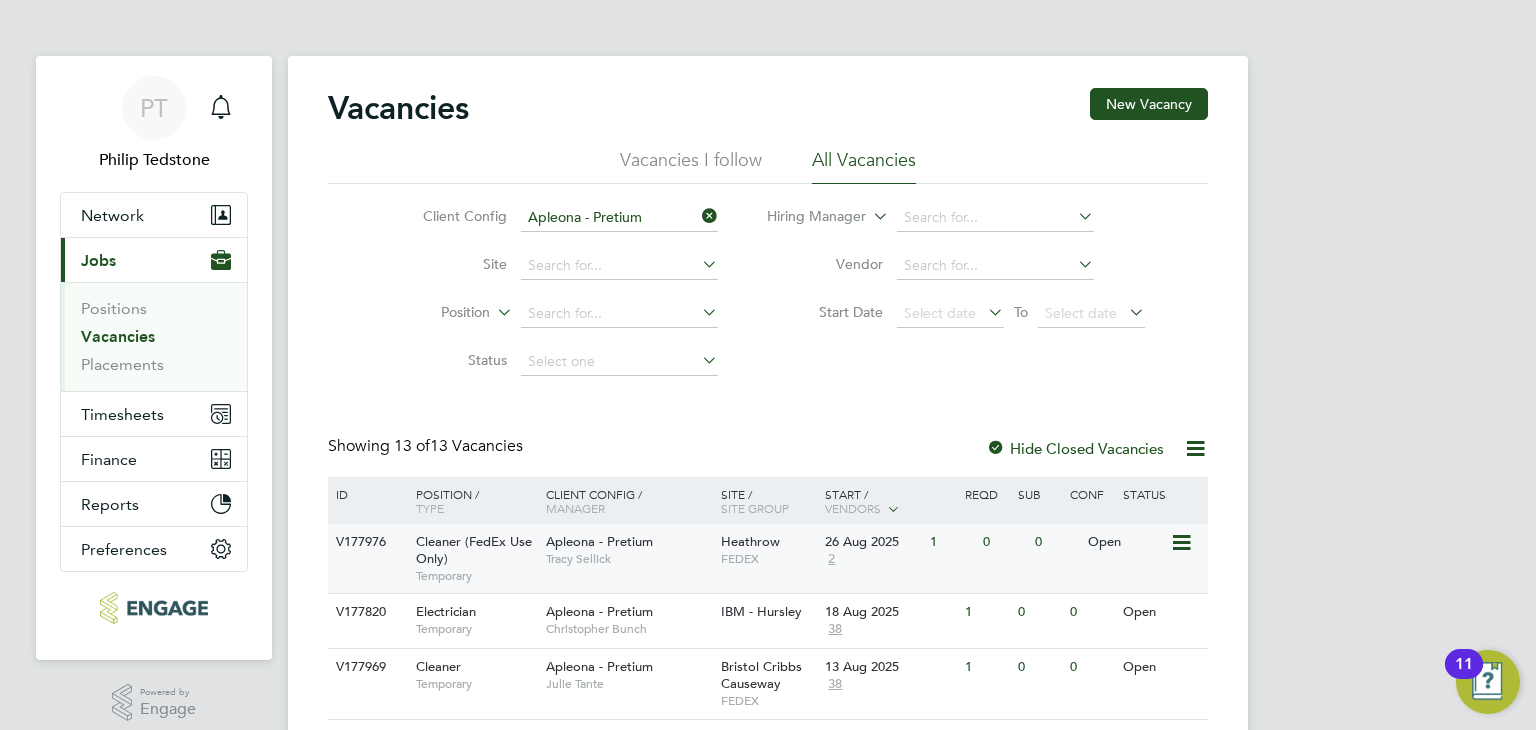 click on "Tracy Sellick" 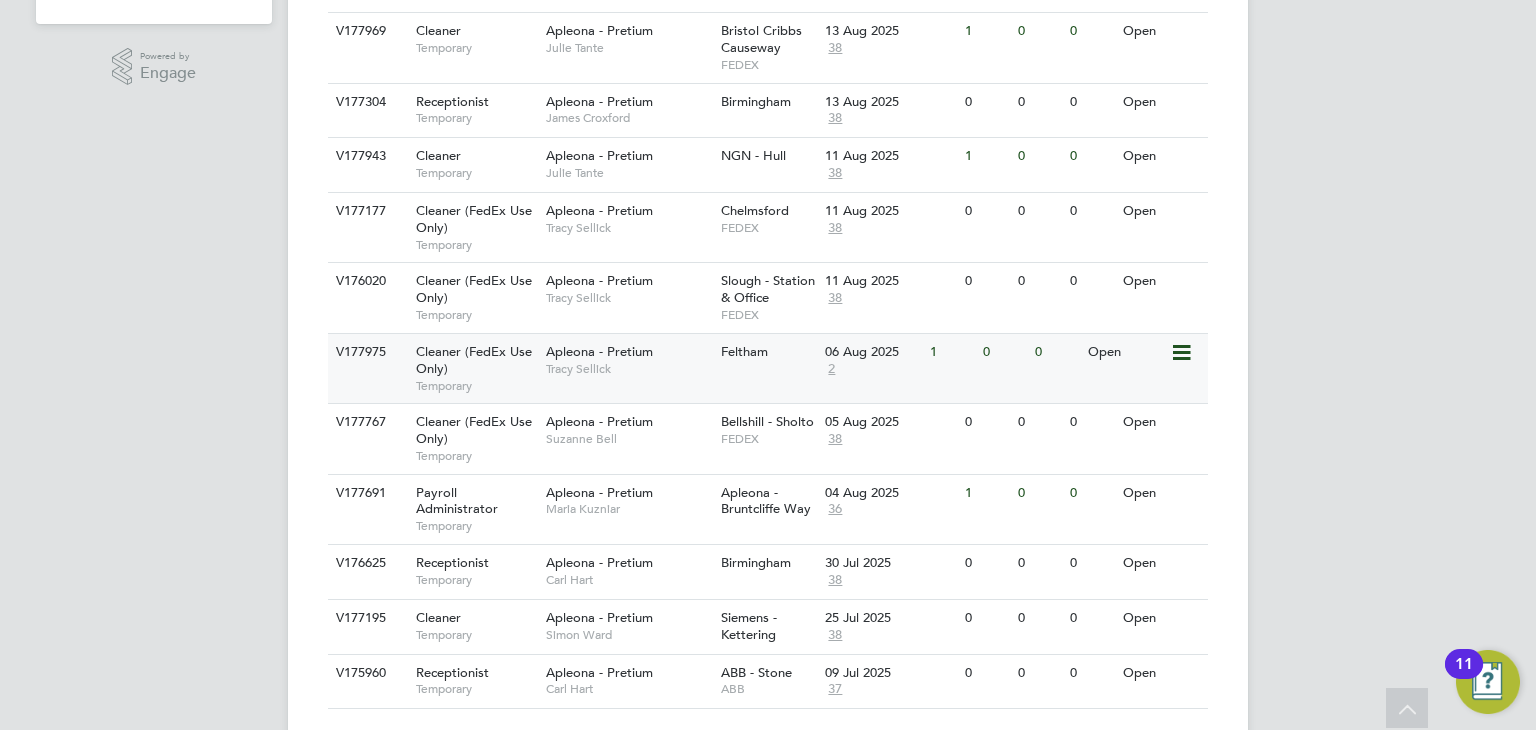 scroll, scrollTop: 685, scrollLeft: 0, axis: vertical 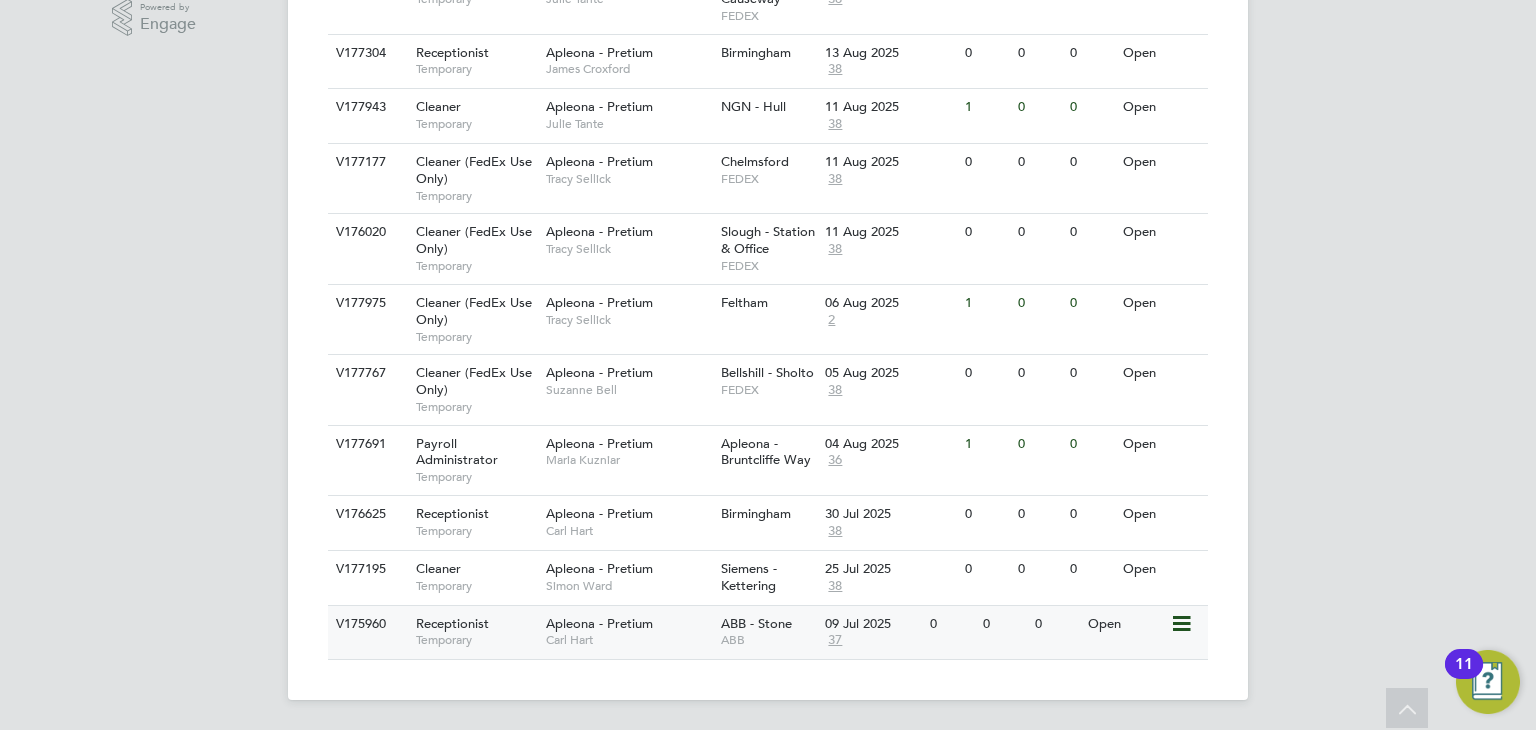 click on "Apleona - Pretium" 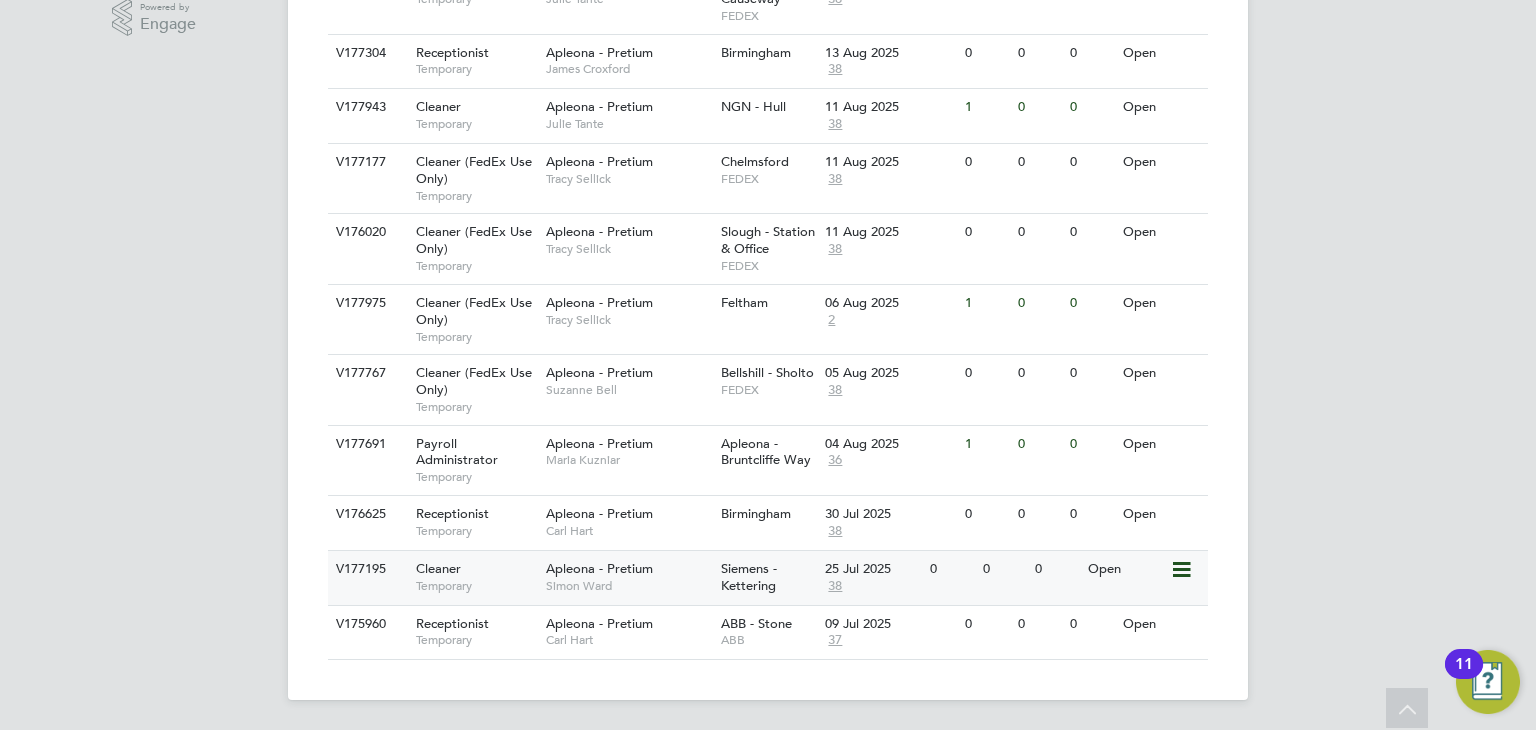 click on "Apleona - Pretium" 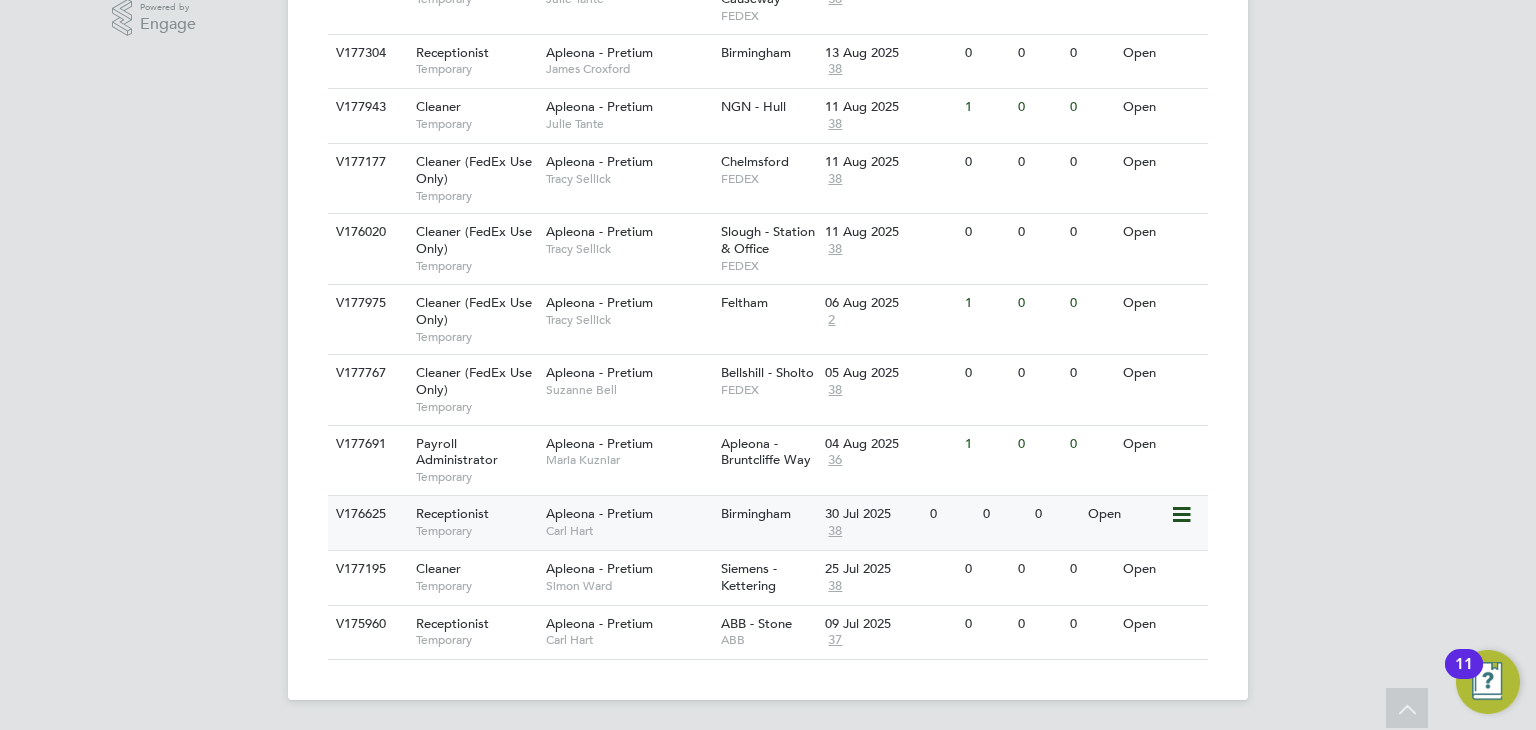 click on "Carl Hart" 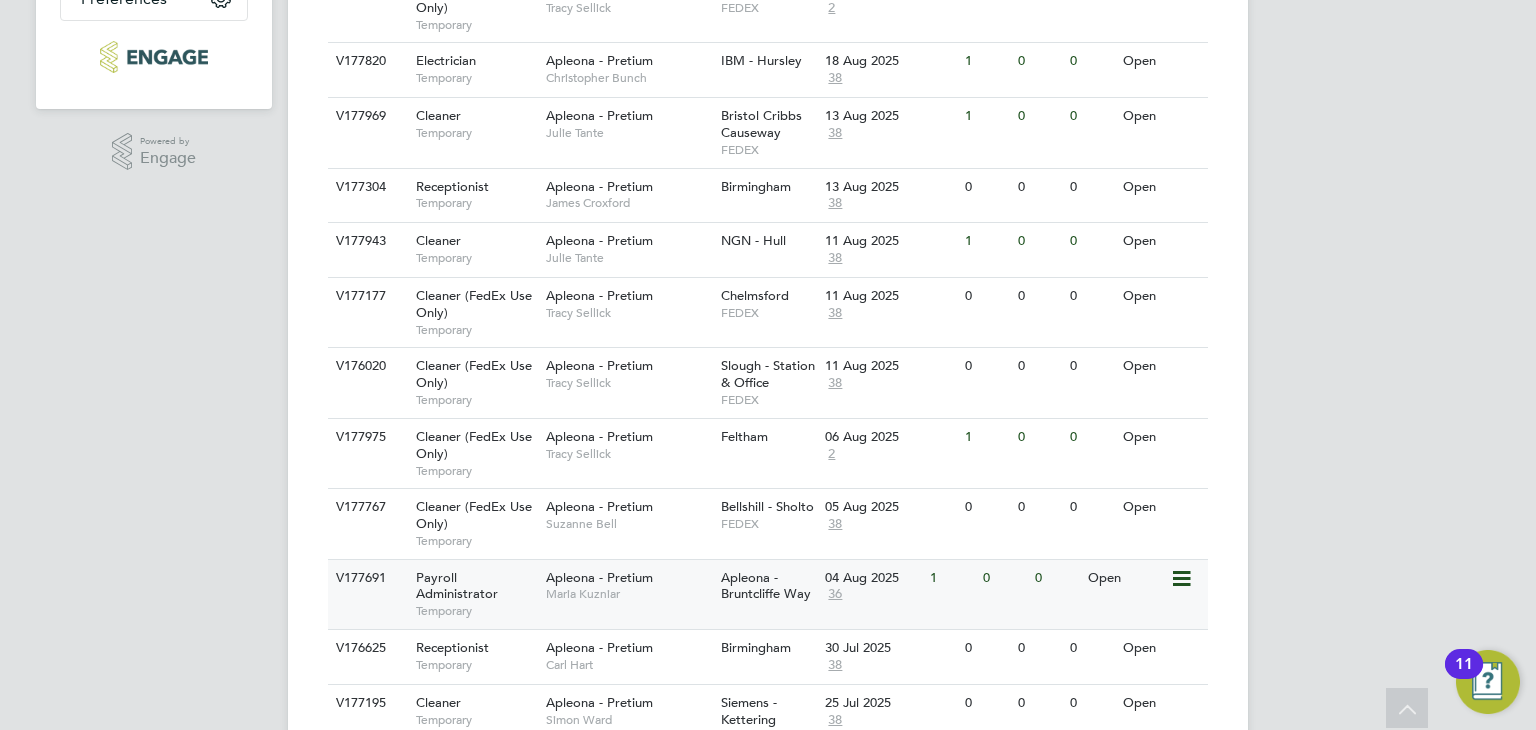 scroll, scrollTop: 585, scrollLeft: 0, axis: vertical 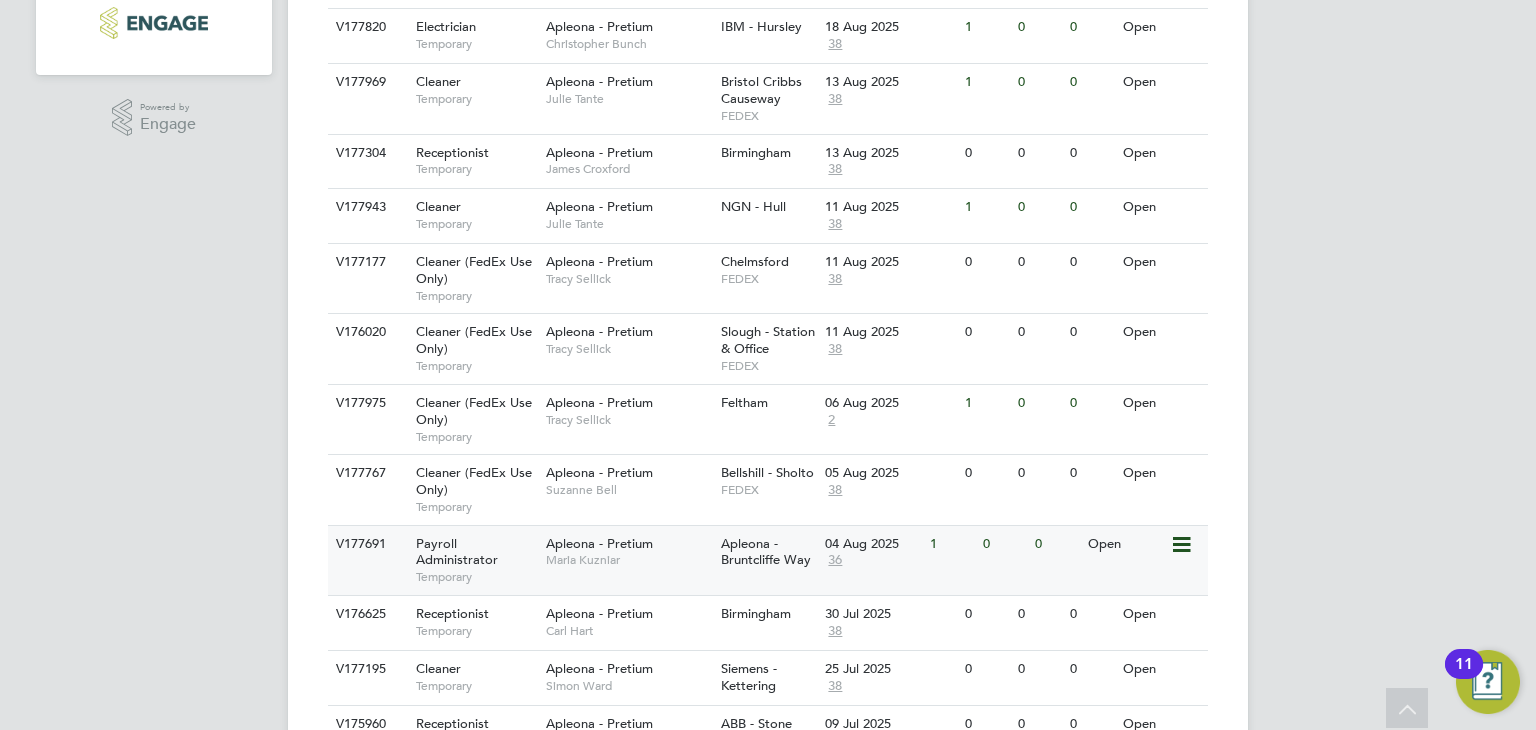 click on "Maria Kuzniar" 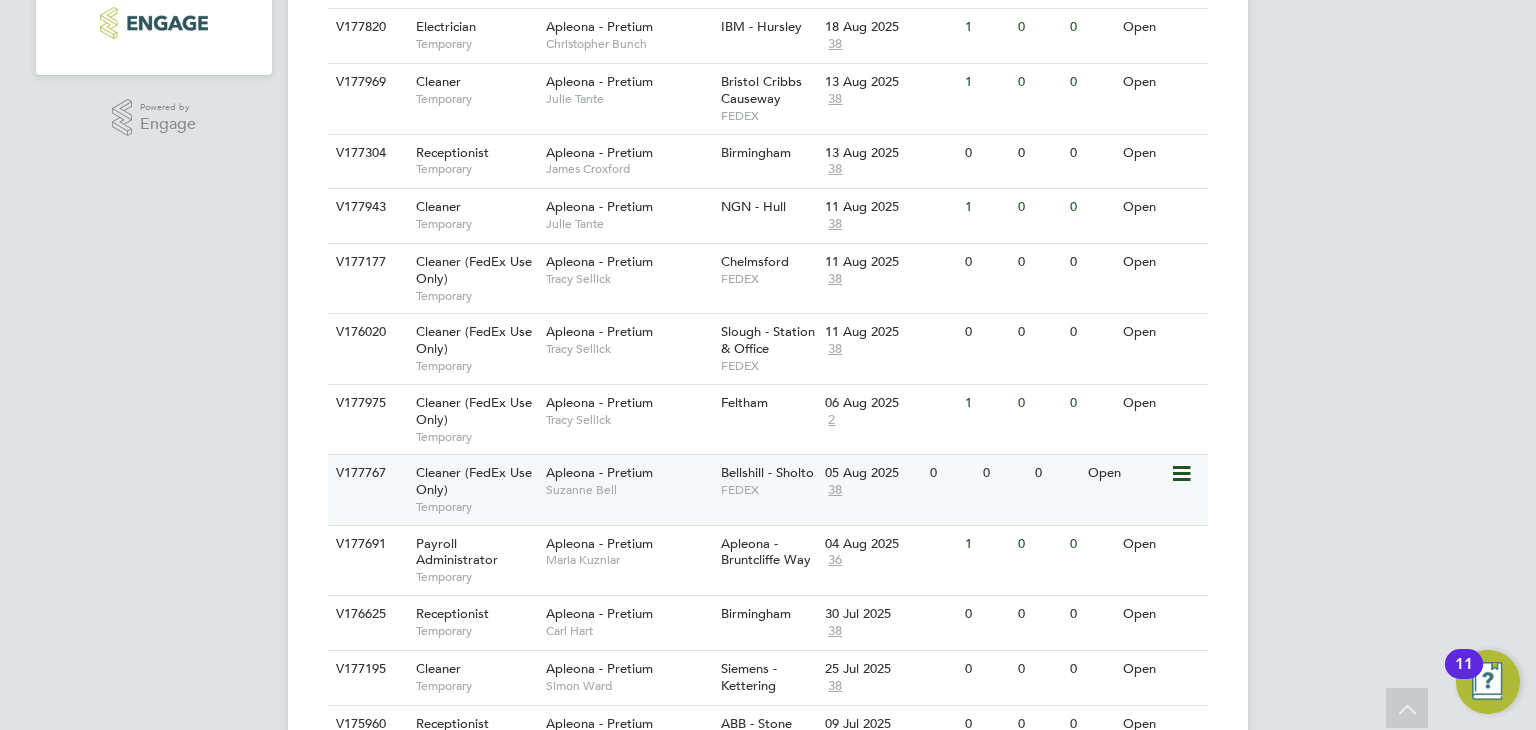 click on "Apleona - Pretium   Suzanne Bell" 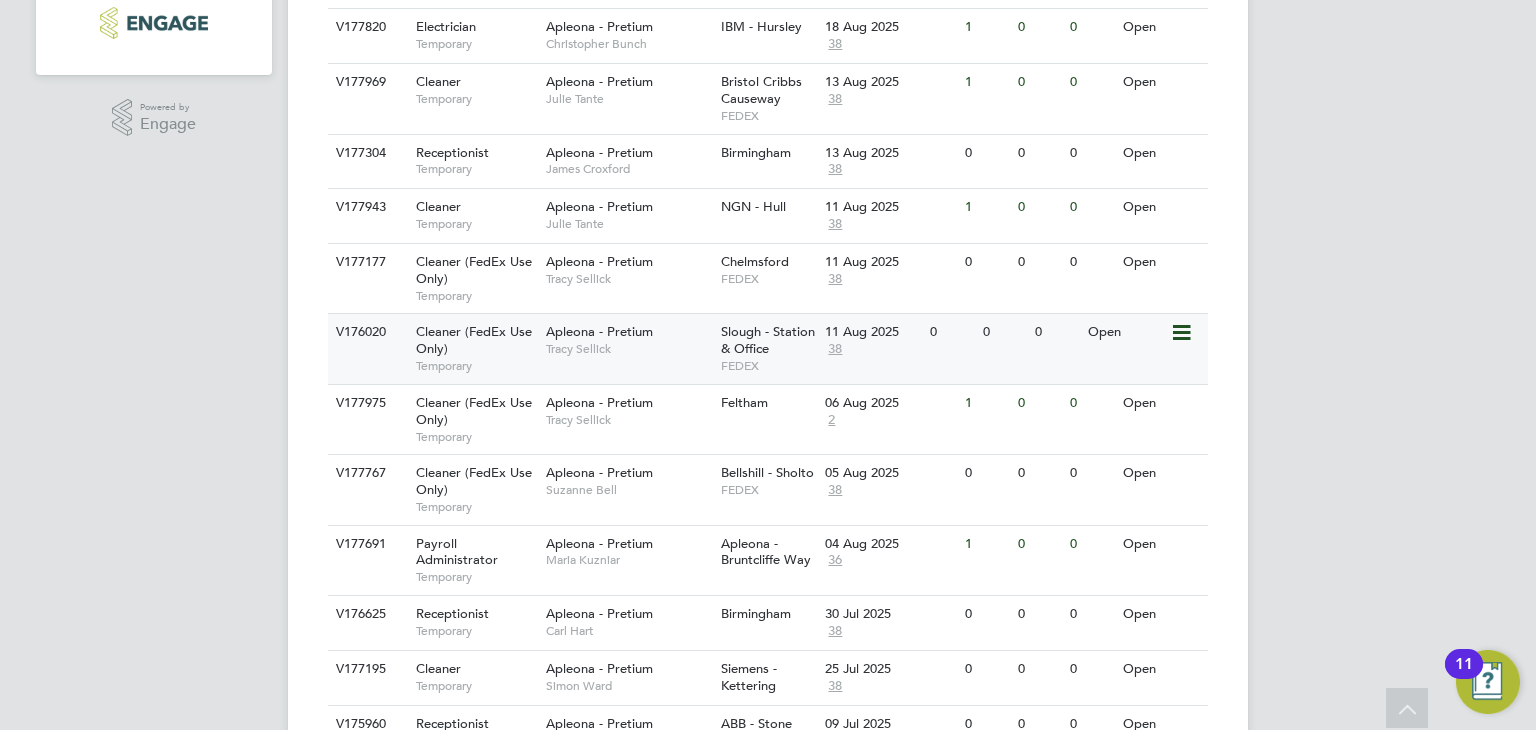 click on "Tracy Sellick" 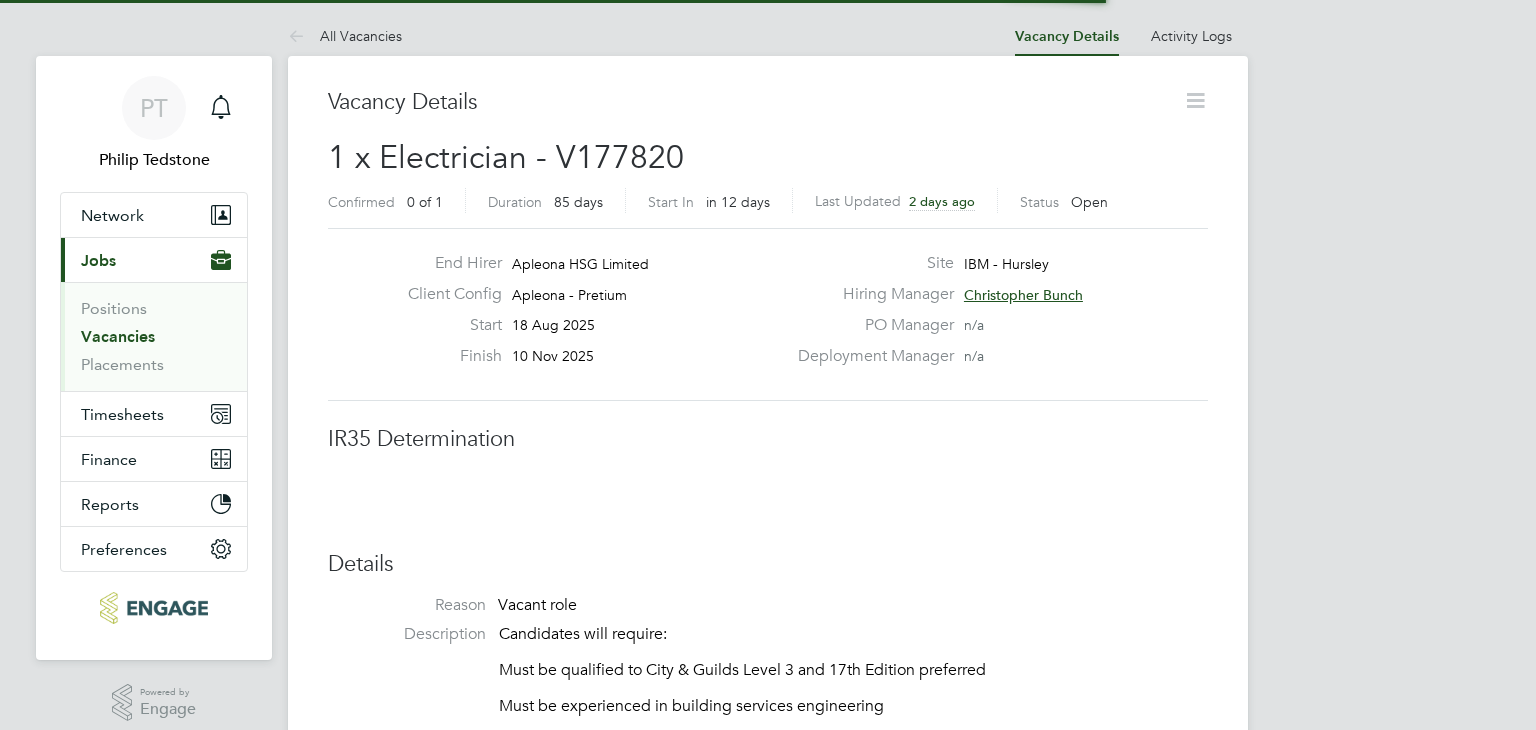scroll, scrollTop: 0, scrollLeft: 0, axis: both 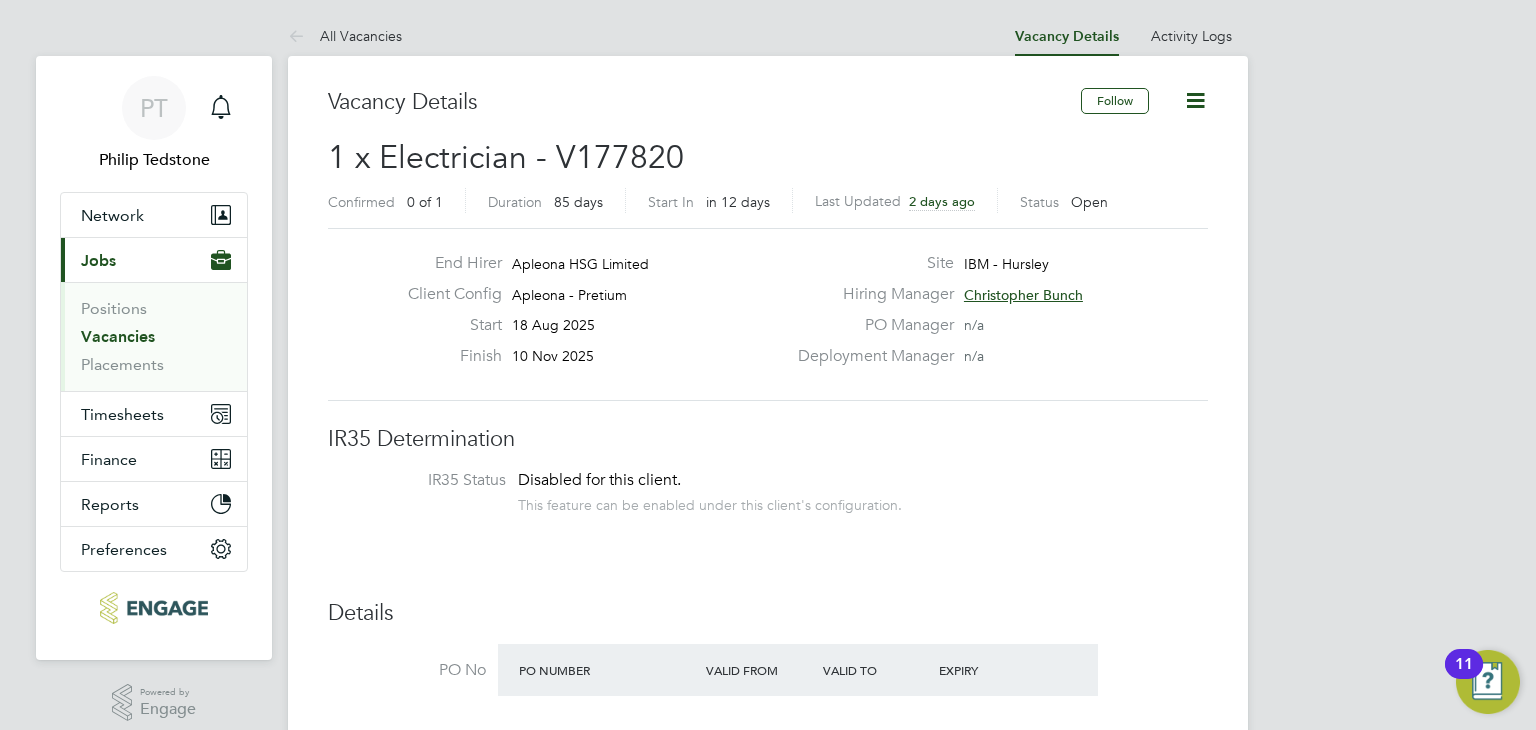 click on "Christopher Bunch" 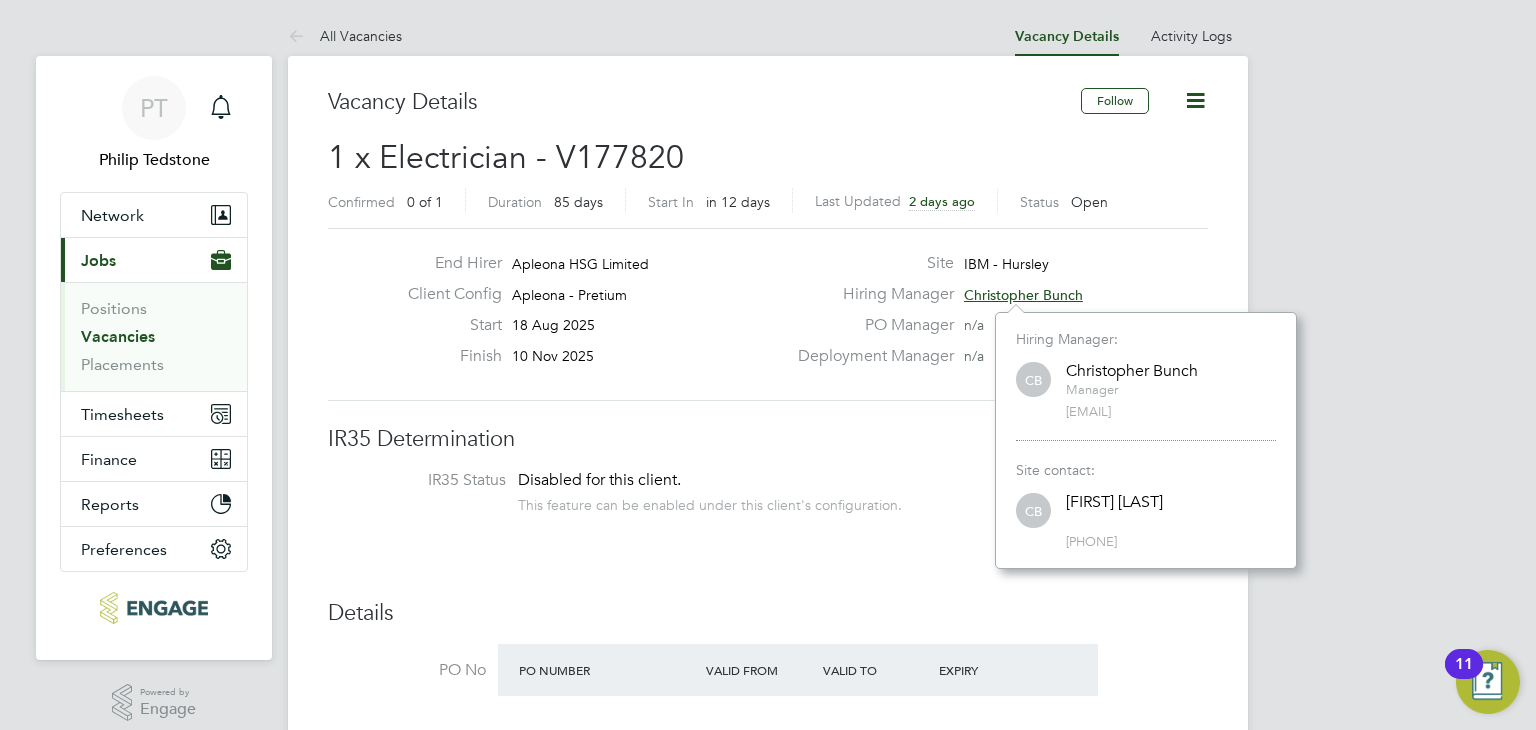 drag, startPoint x: 787, startPoint y: 466, endPoint x: 766, endPoint y: 461, distance: 21.587032 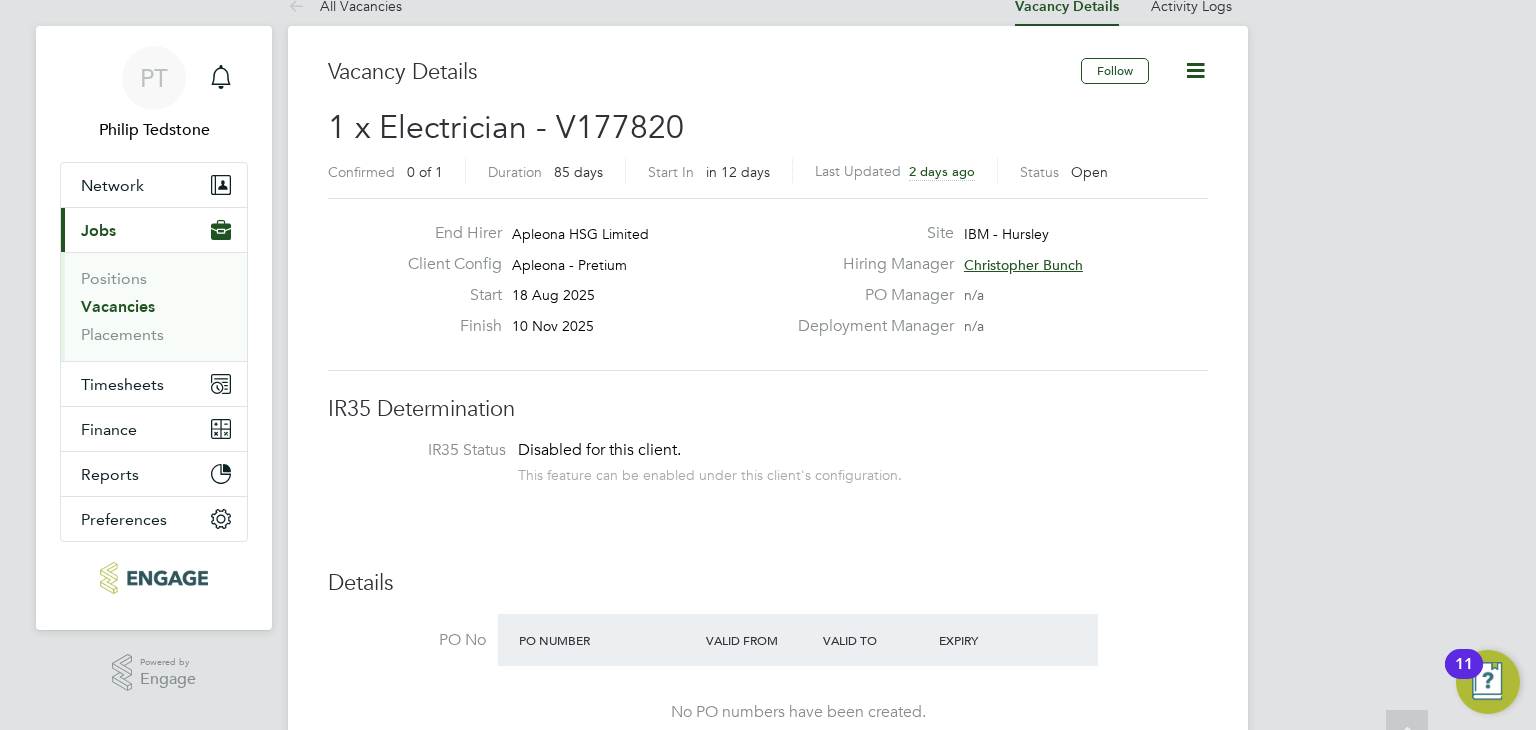 scroll, scrollTop: 0, scrollLeft: 0, axis: both 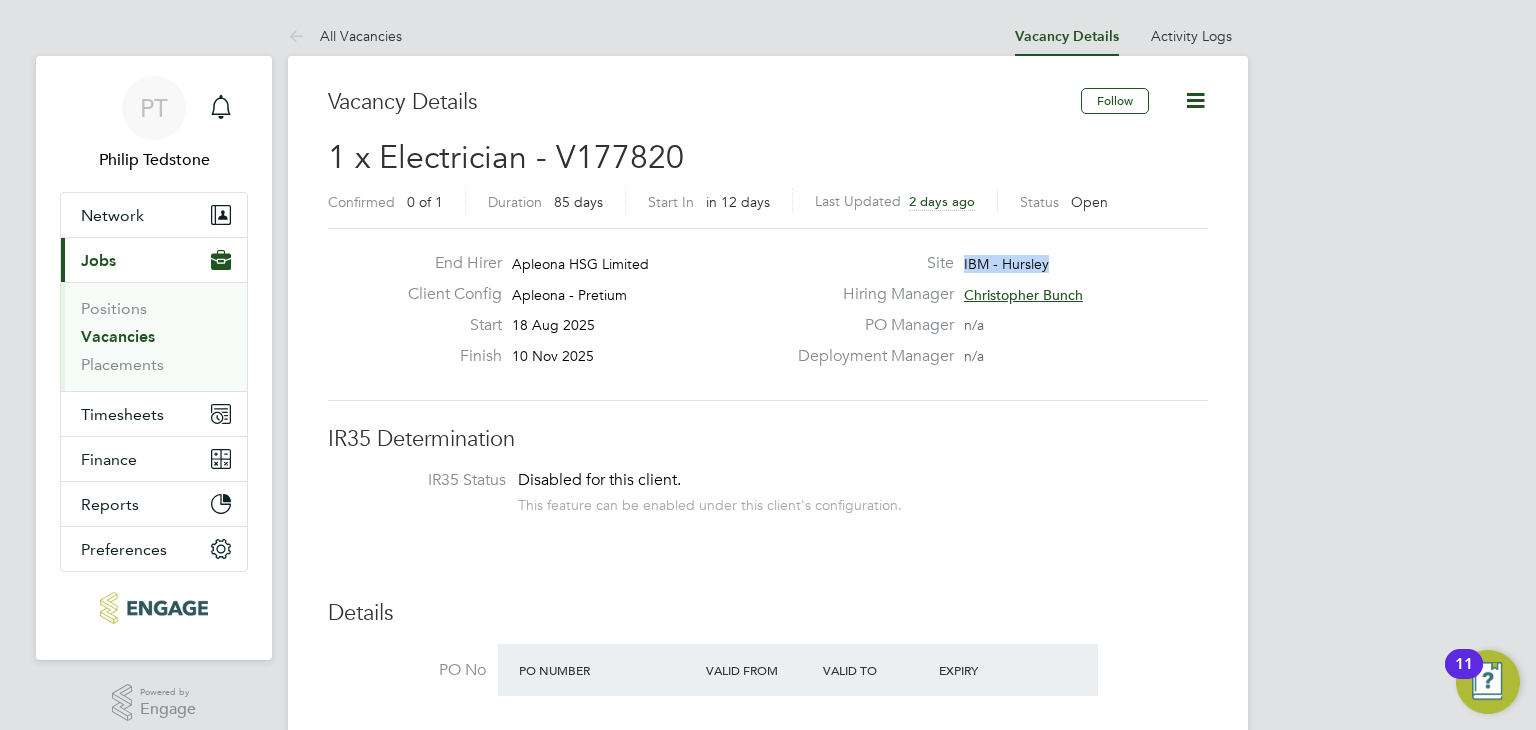 drag, startPoint x: 1051, startPoint y: 255, endPoint x: 962, endPoint y: 258, distance: 89.050545 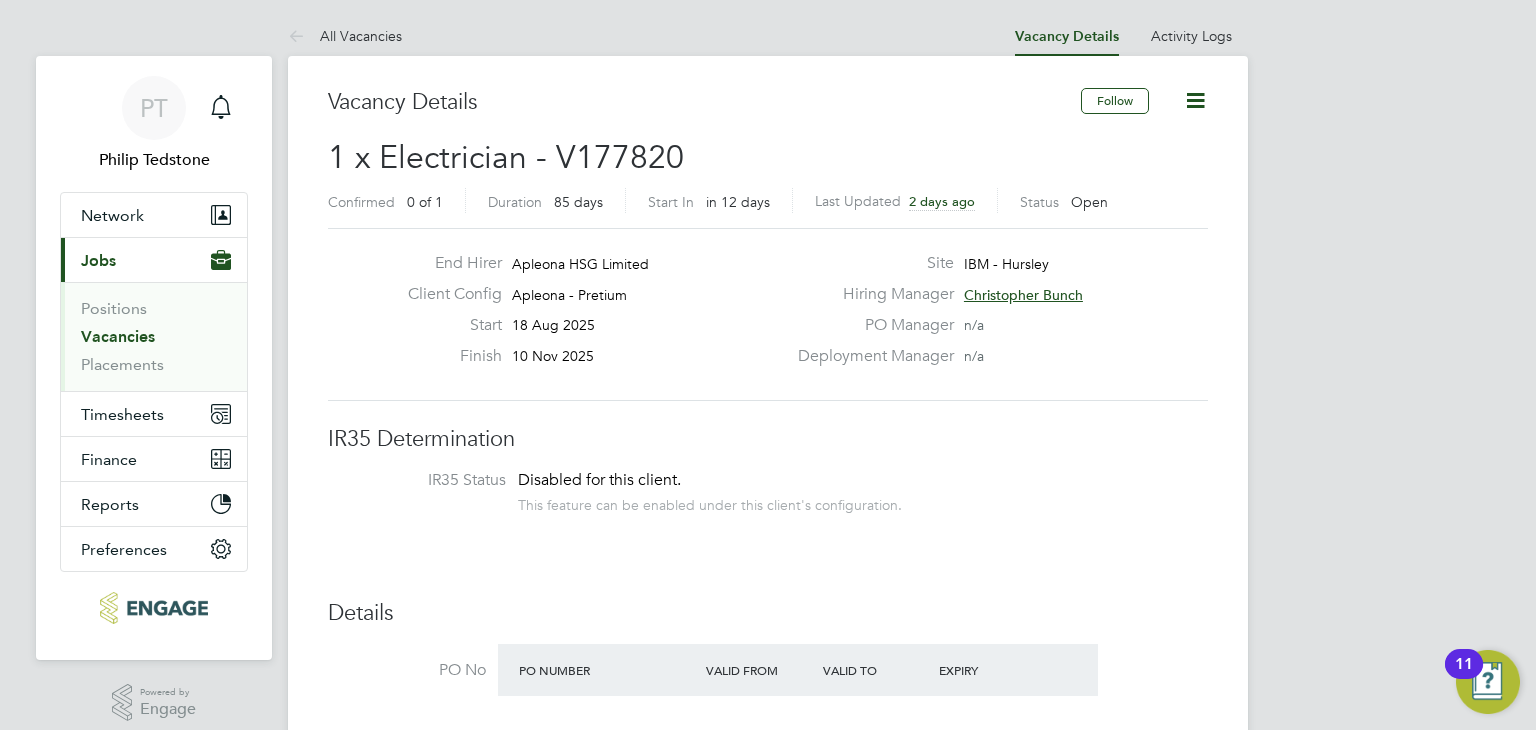 click on "Start 18 Aug 2025" 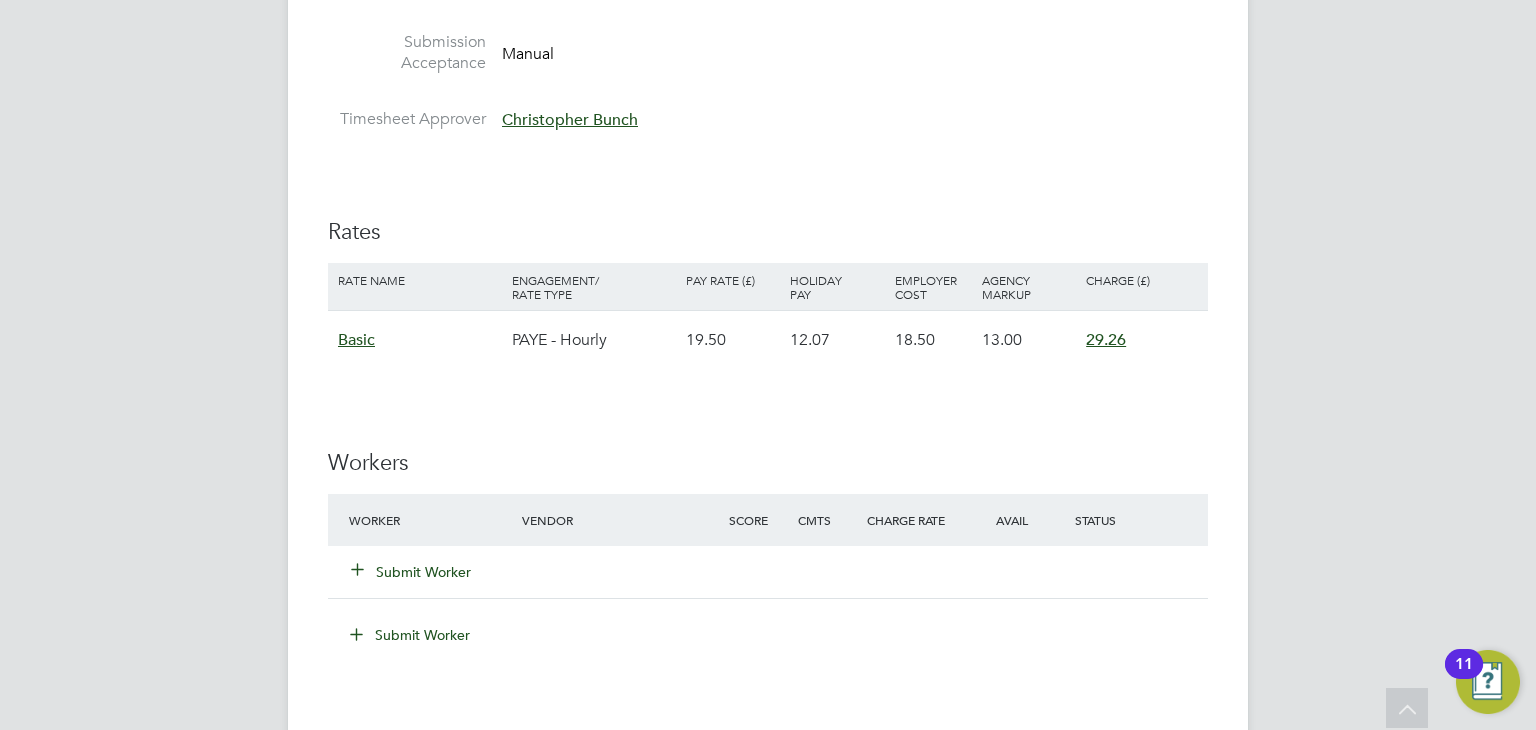 scroll, scrollTop: 1400, scrollLeft: 0, axis: vertical 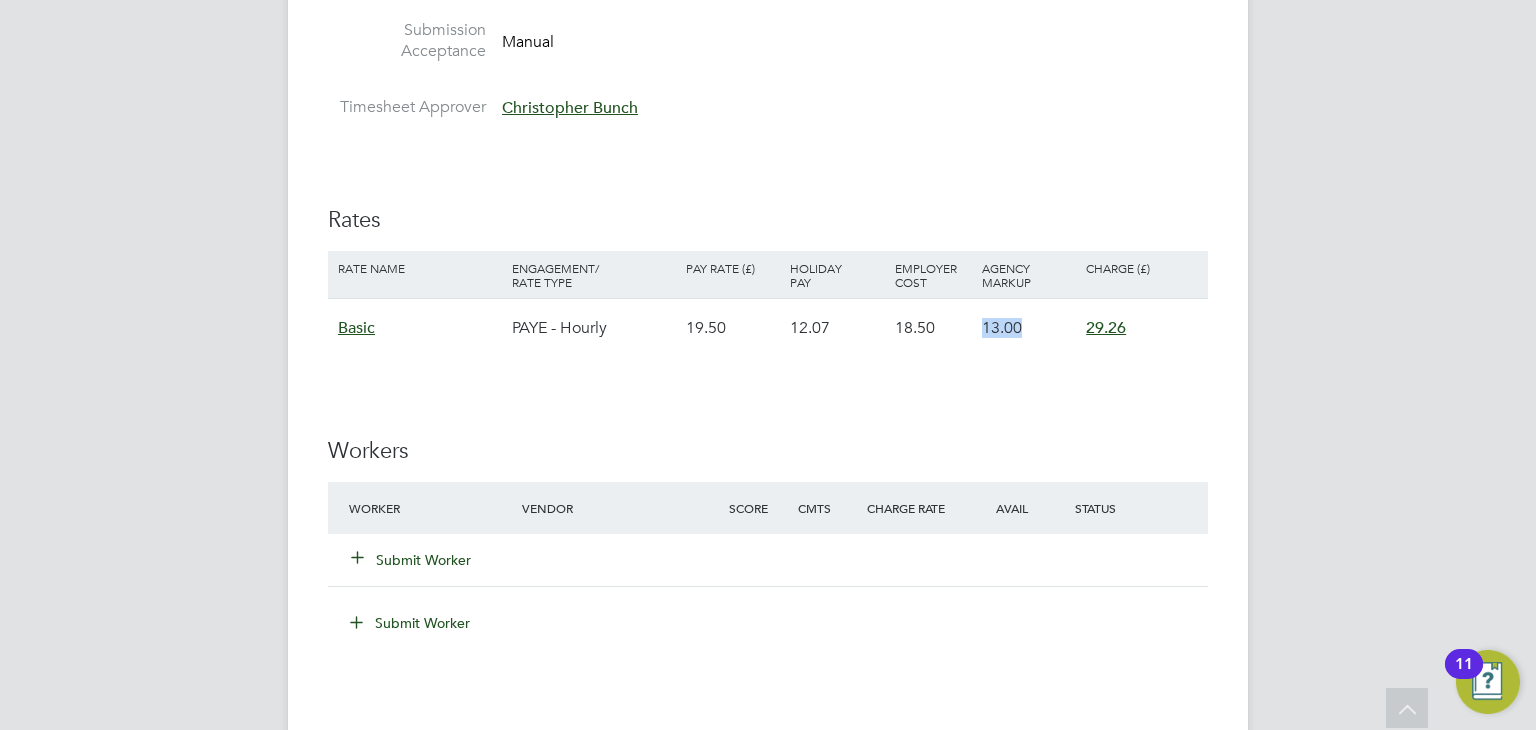 drag, startPoint x: 1025, startPoint y: 314, endPoint x: 959, endPoint y: 322, distance: 66.48308 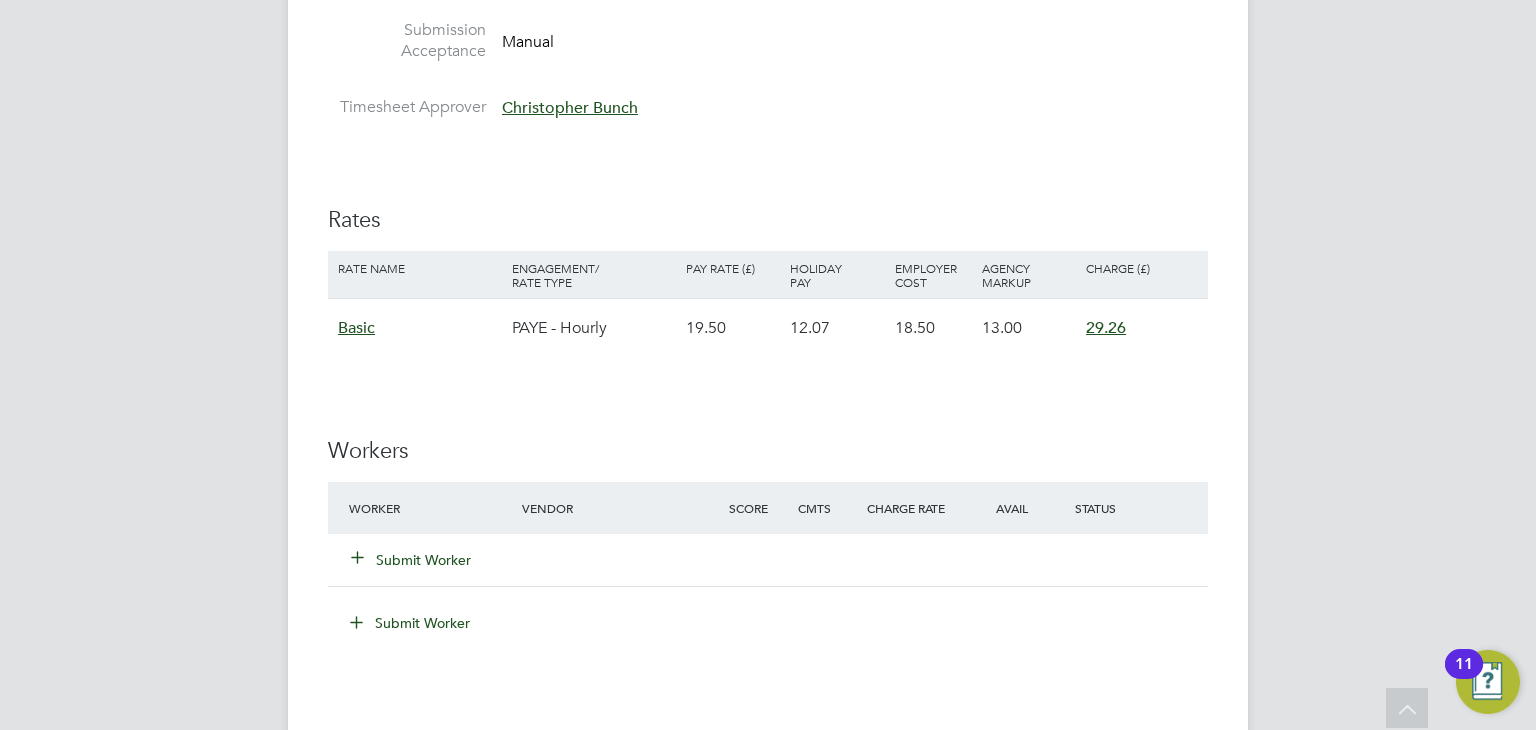 click on "Basic" 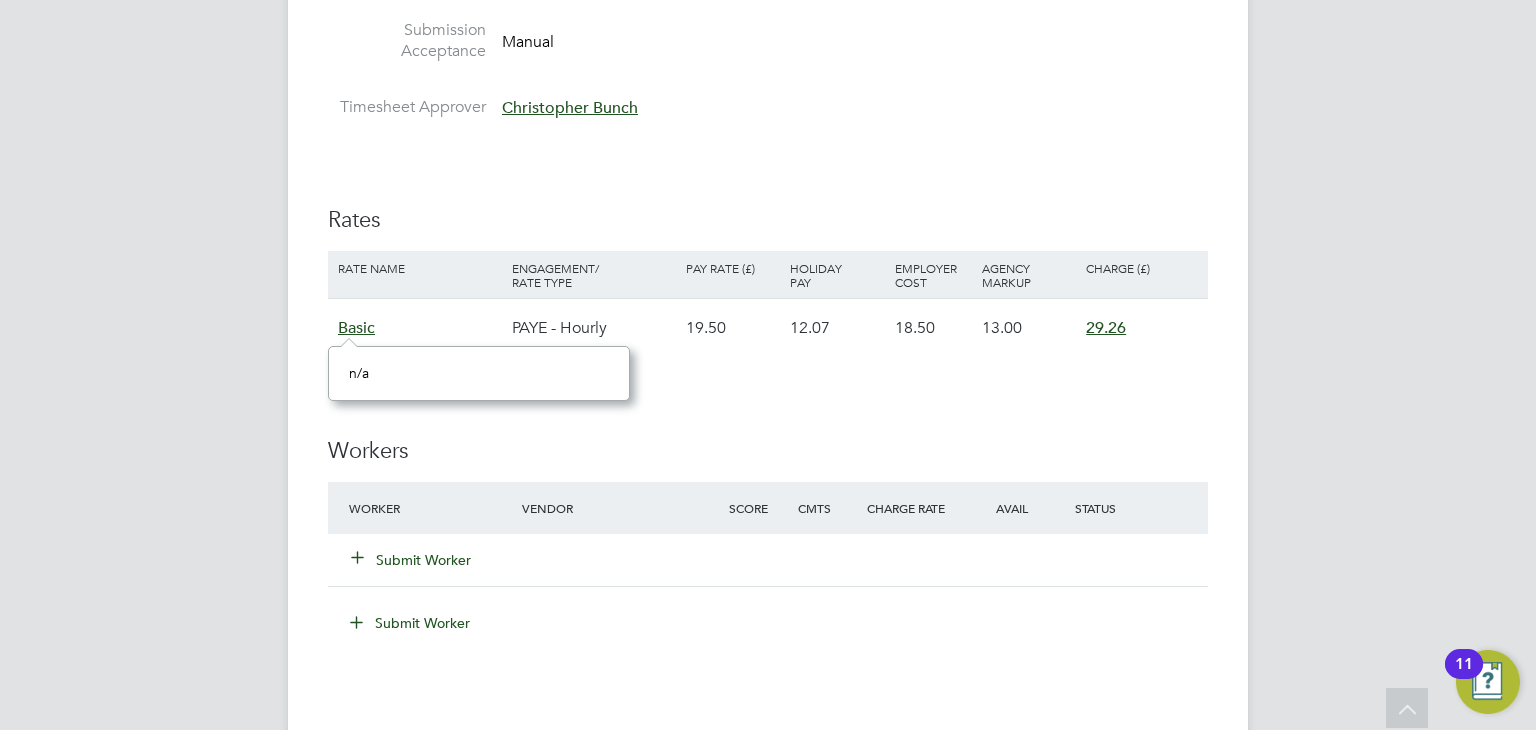 click on "Vacancy Details Follow     1 x Electrician - V177820 Confirmed   0 of 1 Duration   85 days Start In     in 12 days Last Updated 2 days ago Status   Open   End Hirer Apleona HSG Limited Client Config Apleona - Pretium Start 18 Aug 2025 Finish 10 Nov 2025 Site IBM - Hursley Hiring Manager Christopher Bunch PO Manager  n/a Deployment Manager n/a IR35 Determination IR35 Status Disabled for this client. This feature can be enabled under this client's configuration. Details PO No PO Number Valid From Valid To Expiry No PO numbers have been created. Reason   Vacant role Description Candidates will require:
Must be qualified to City & Guilds Level 3 and 17th Edition preferred
Must be experienced in building services engineering
Some Mechanical knowledge would be preferred
Must have own basic hand tools and PPE
Must be clean and presentable at all times
Excellent customer service skills
Able to work on own initiative
Skills / Qualifications City & Guilds L3, 17th Edition Tools n/a Additional H&S n/a" 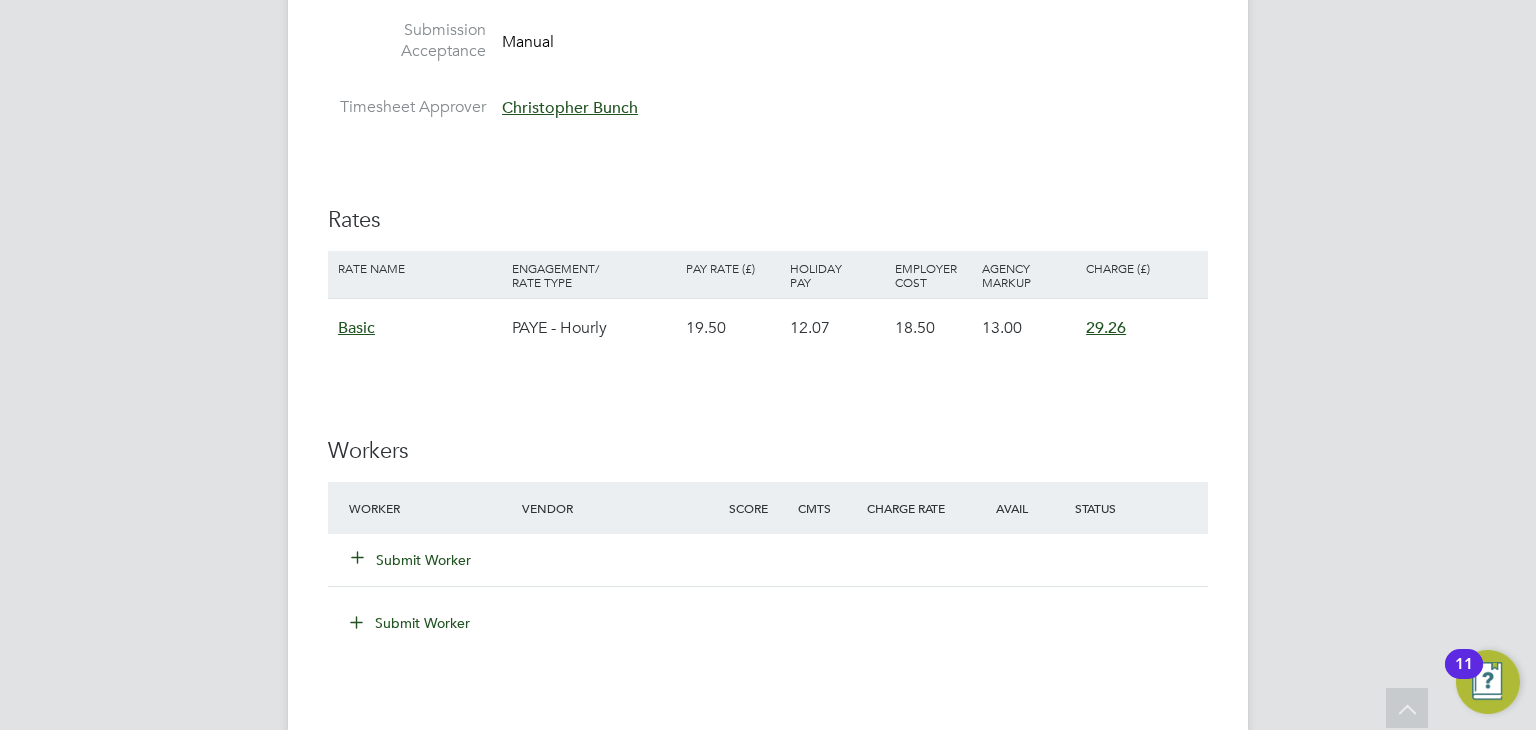 click on "IR35 Determination IR35 Status Disabled for this client. This feature can be enabled under this client's configuration. Details PO No PO Number Valid From Valid To Expiry No PO numbers have been created. Reason   Vacant role Description Candidates will require:
Must be qualified to City & Guilds Level 3 and 17th Edition preferred
Must be experienced in building services engineering
Some Mechanical knowledge would be preferred
Must have own basic hand tools and PPE
Must be clean and presentable at all times
Excellent customer service skills
Able to work on own initiative
Must quickly become familiar with Bilfinger procedures and paperwork including PPM planning, permits etc Skills / Qualifications City & Guilds L3, 17th Edition Tools n/a Additional H&S n/a Working Days   Mon,  Tue,  Wed,  Thu,  Fri,  Sat,  Sun Working Hours 08:00 - 17:00  9.00hrs Submission Acceptance   Manual Timesheet Approver   Christopher Bunch   Rates Rate Name Engagement/ Rate Type Pay Rate (£) Holiday Pay Employer Cost" 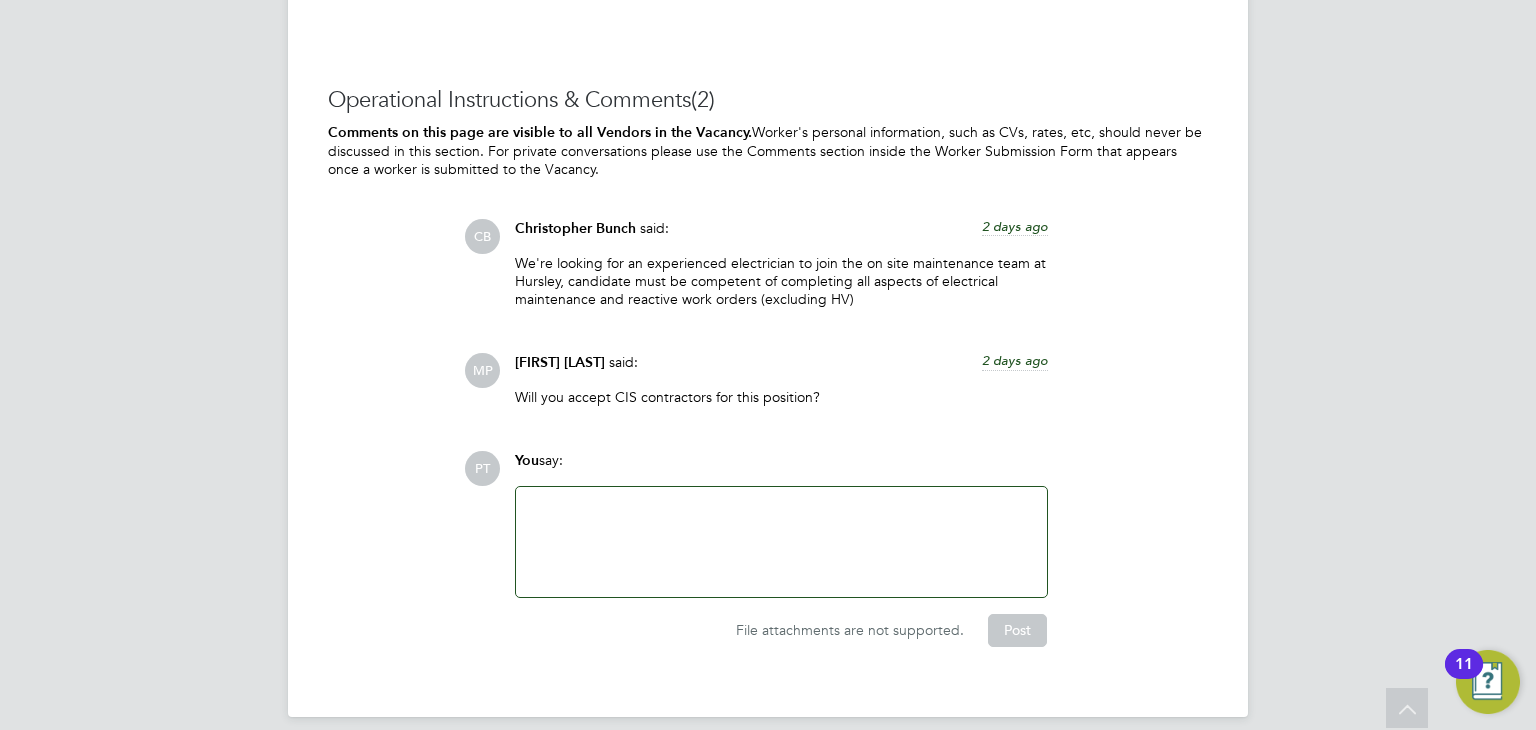 scroll, scrollTop: 2375, scrollLeft: 0, axis: vertical 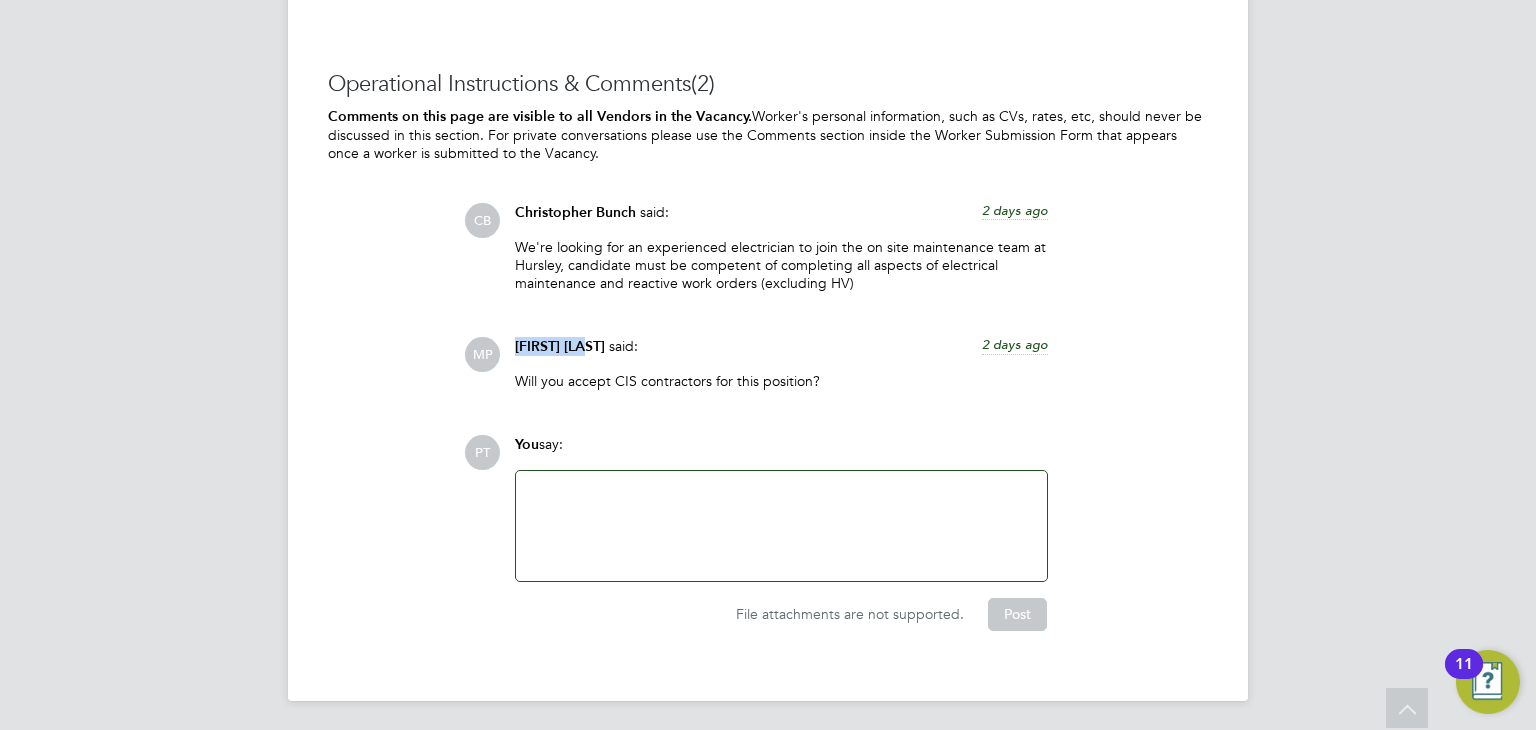 drag, startPoint x: 597, startPoint y: 347, endPoint x: 515, endPoint y: 344, distance: 82.05486 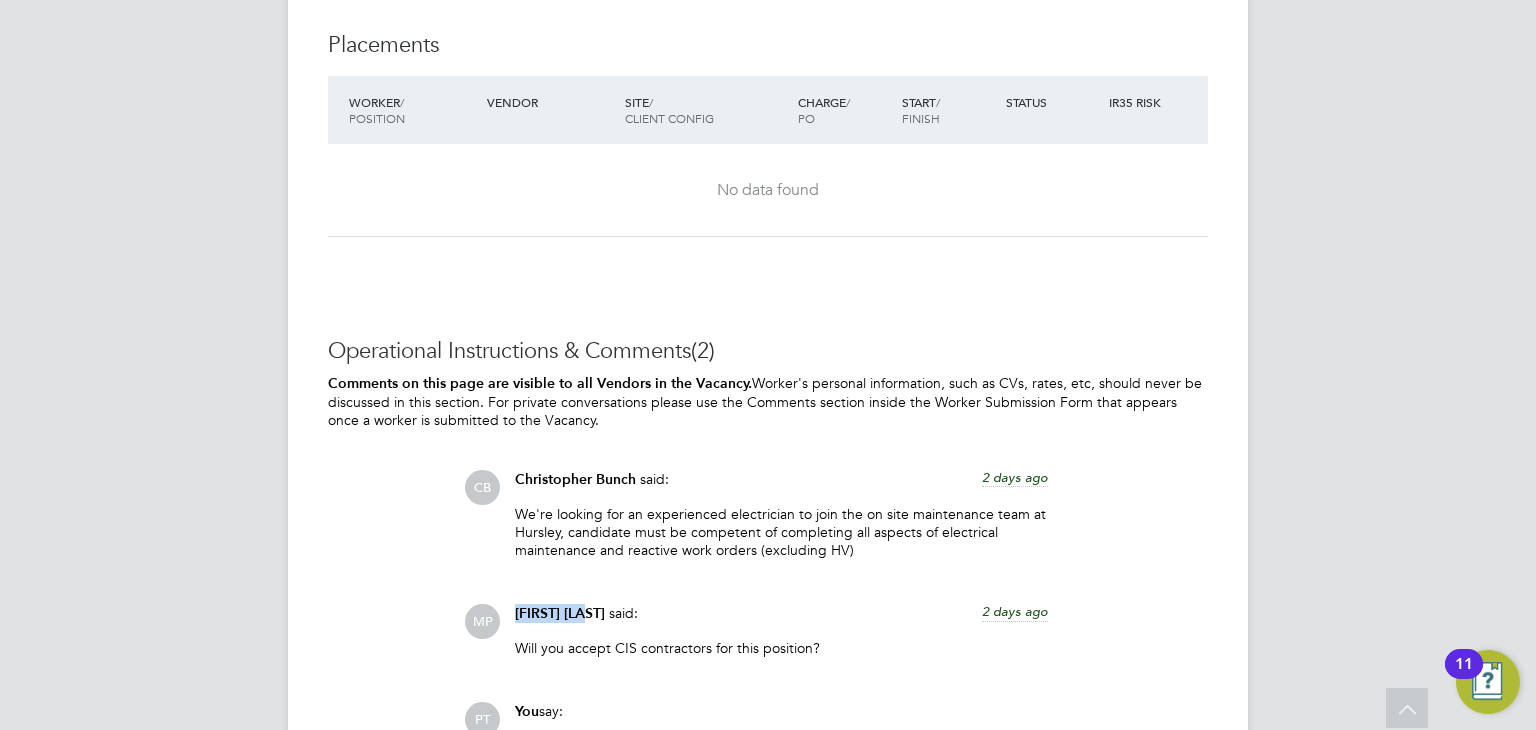 scroll, scrollTop: 1775, scrollLeft: 0, axis: vertical 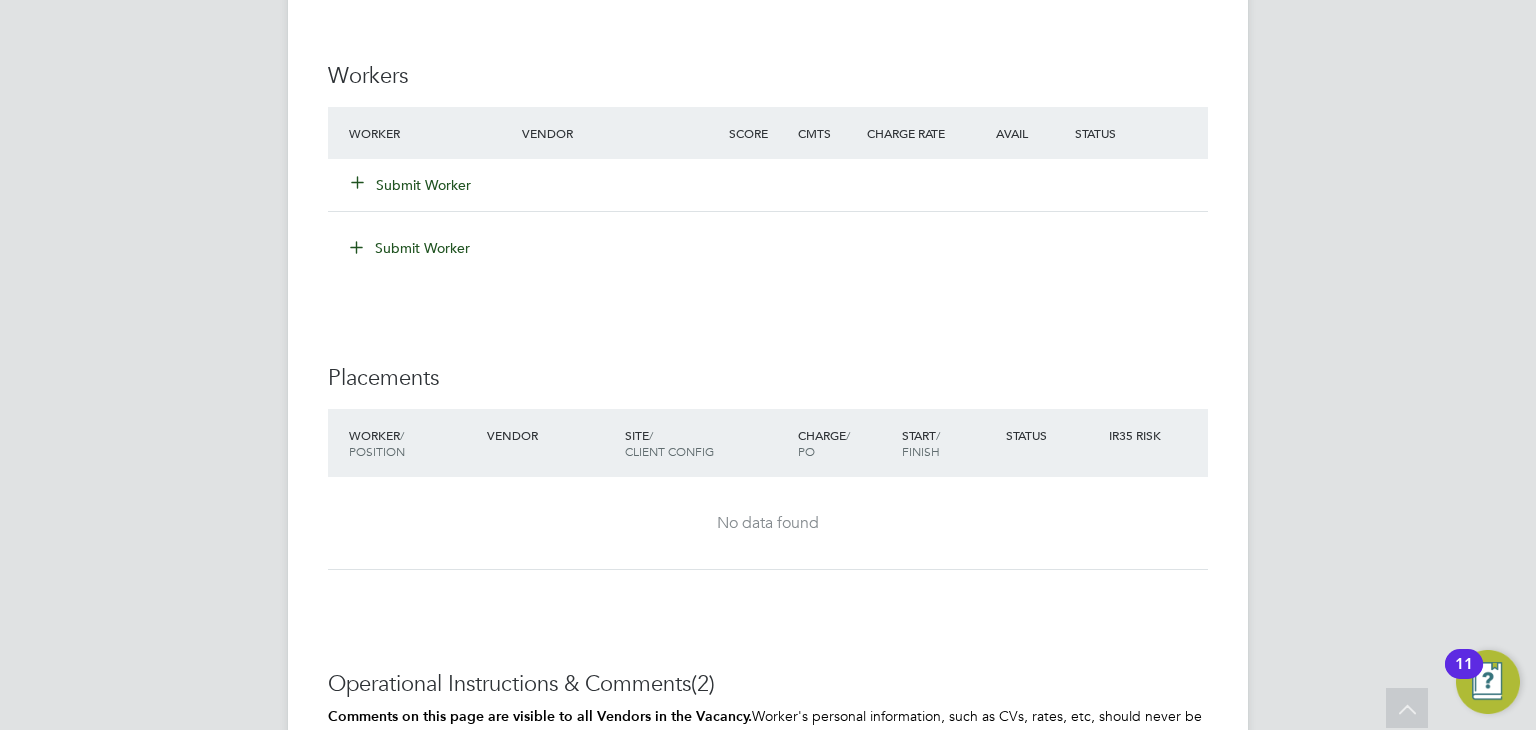 click on "PT   Philip Tedstone   Notifications
Applications:   Network
Team Members   Businesses   Sites   Workers   Contacts   Current page:   Jobs
Positions   Vacancies   Placements   Timesheets
Timesheets   Expenses   Finance
Invoices & Credit Notes   Statements   Payments   Reports
Margin Report   Report Downloads   Preferences
My Business   Doc. Requirements   VMS Configurations   Notifications   Activity Logs
.st0{fill:#C0C1C2;}
Powered by Engage All Vacancies Vacancy Details   Activity Logs   Vacancy Details Activity Logs All Vacancies Vacancy Details Follow     1 x Electrician - V177820 Confirmed   0 of 1 Duration   85 days Start In     in 12 days Last Updated 2 days ago Status   Open   End Hirer Apleona HSG Limited Client Config Start" at bounding box center [768, -221] 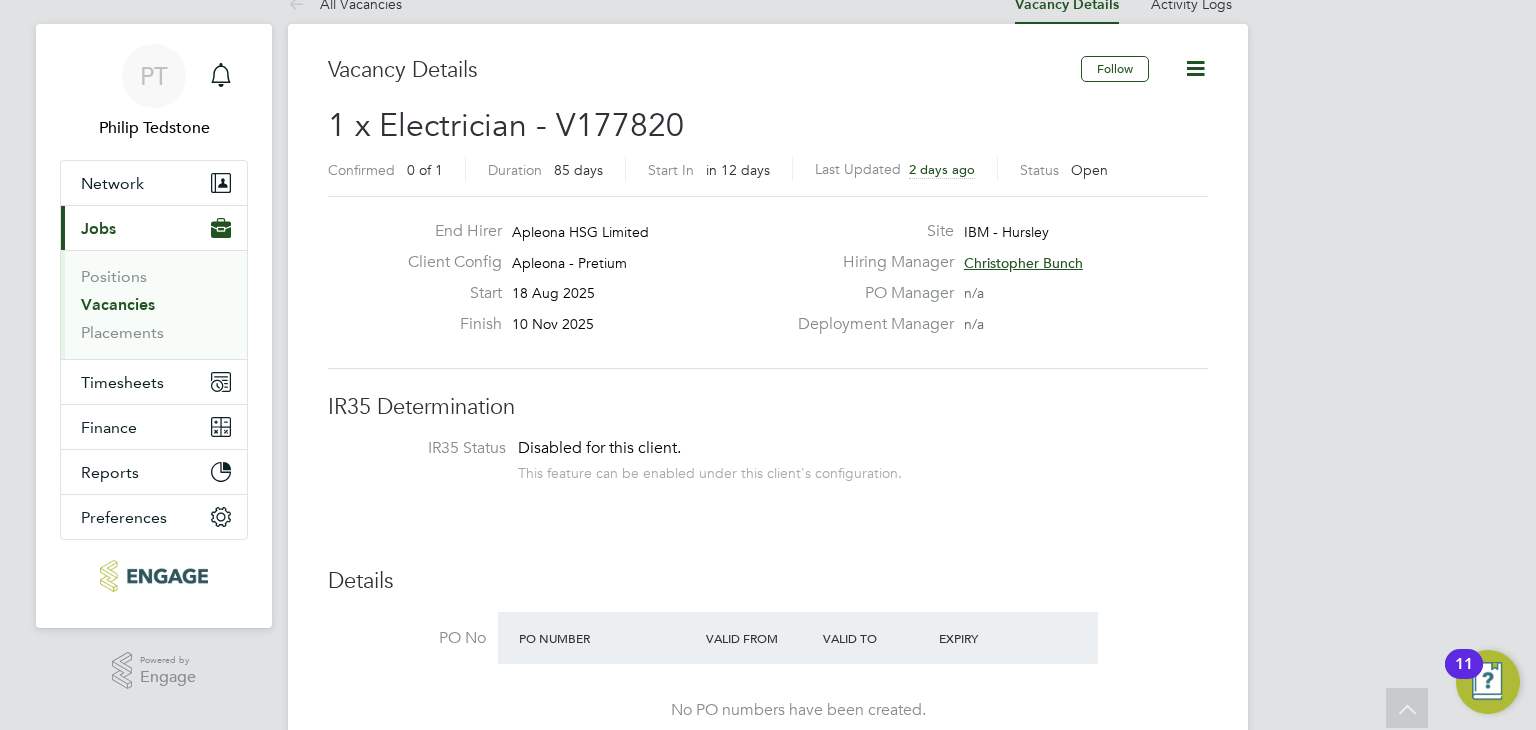 scroll, scrollTop: 0, scrollLeft: 0, axis: both 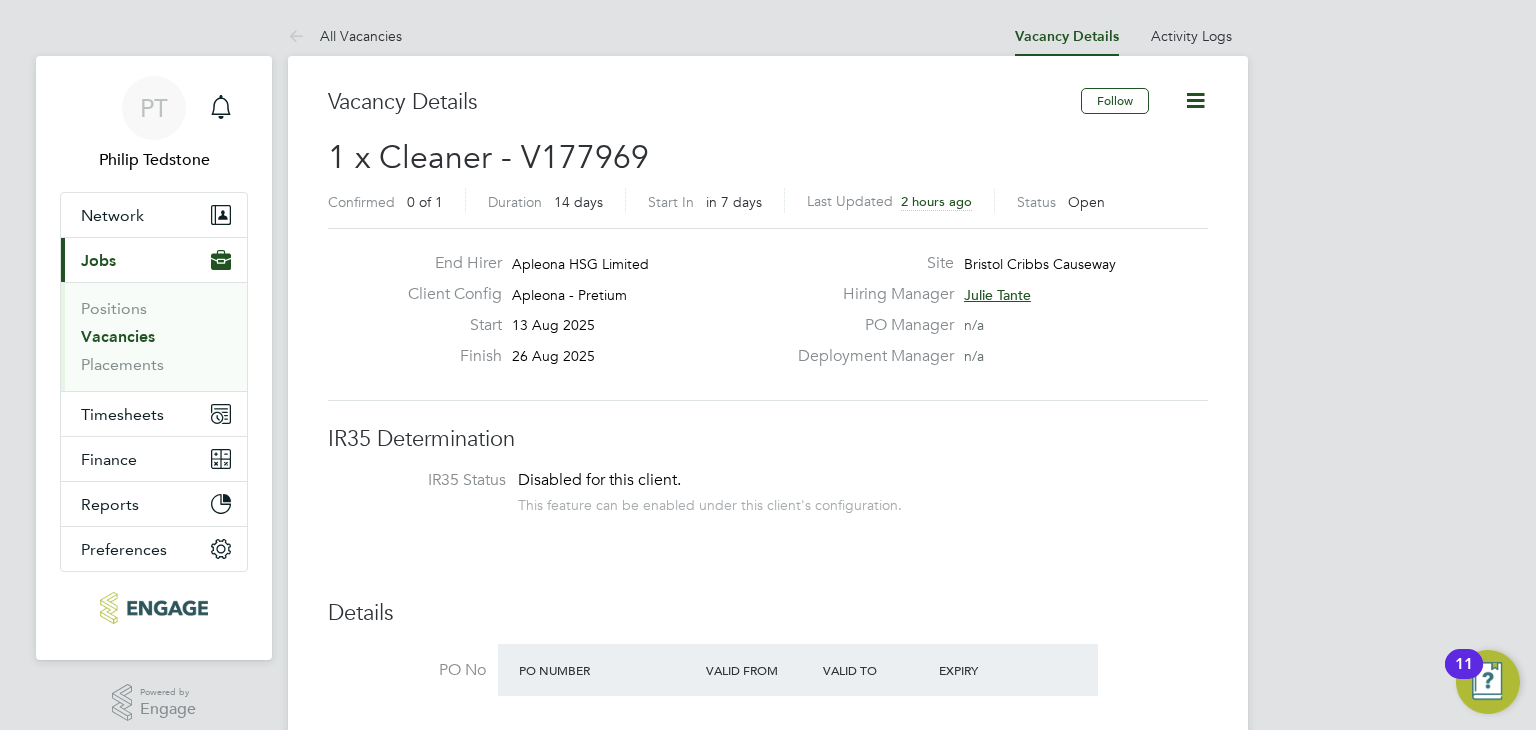 click on "Julie Tante" 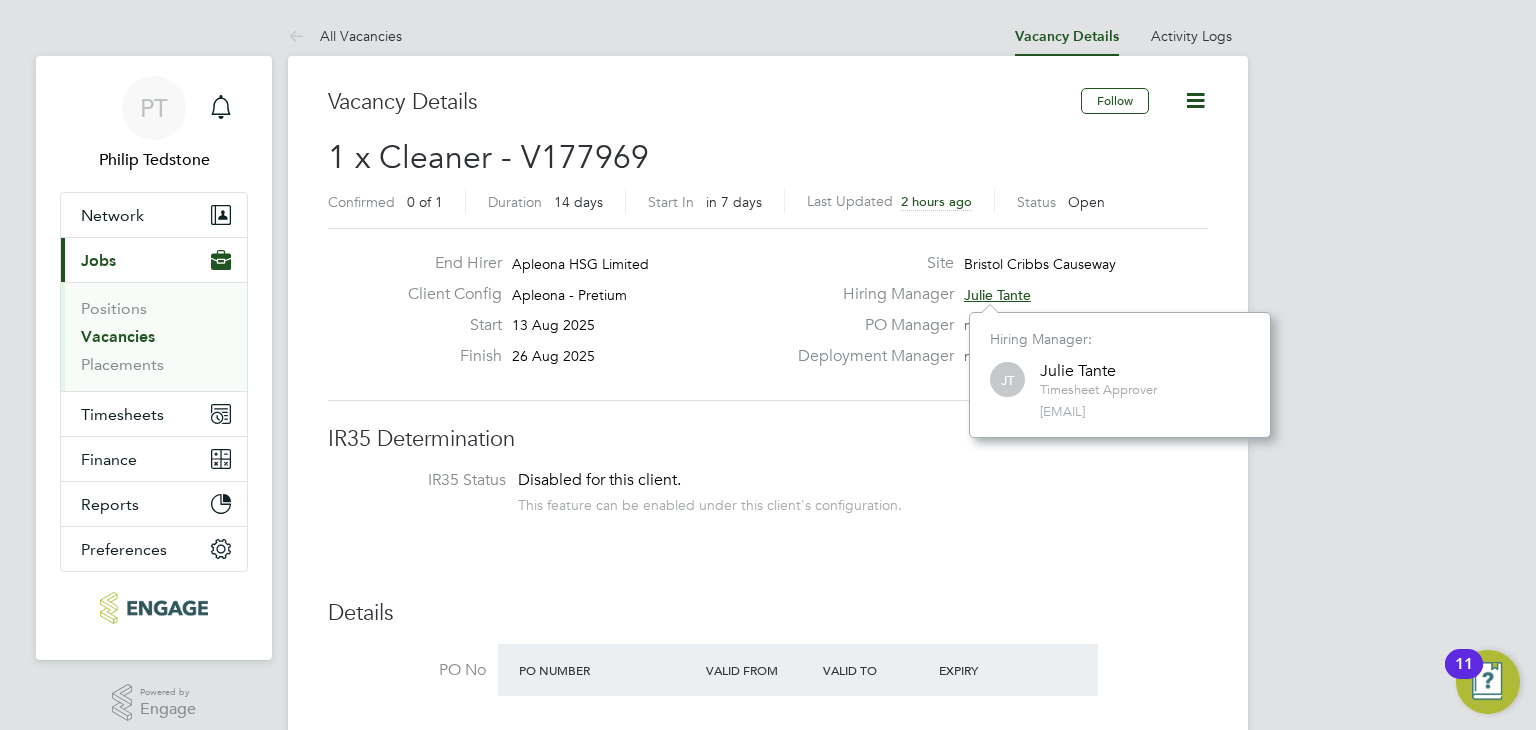 click on "Hiring Manager Julie Tante" 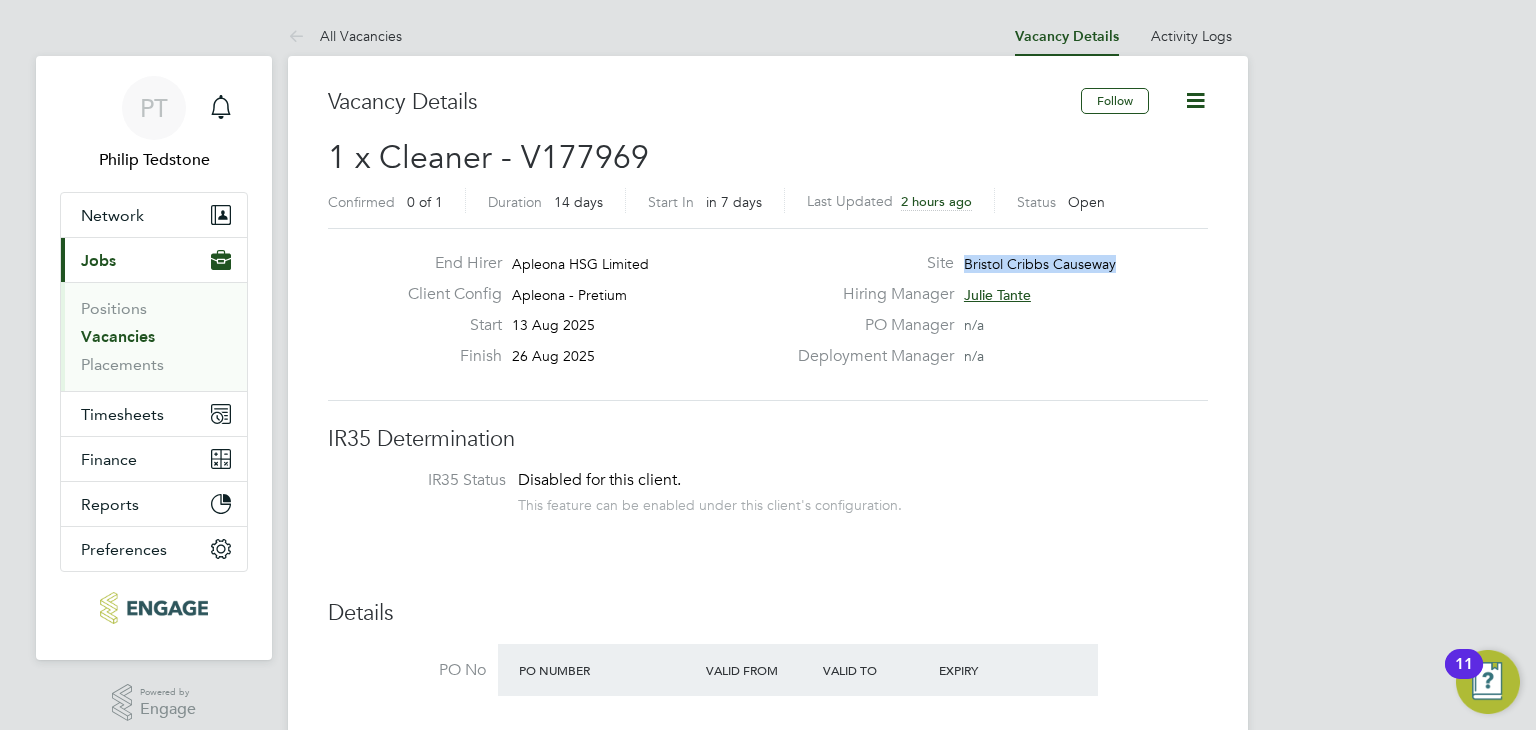 drag, startPoint x: 1116, startPoint y: 261, endPoint x: 968, endPoint y: 265, distance: 148.05405 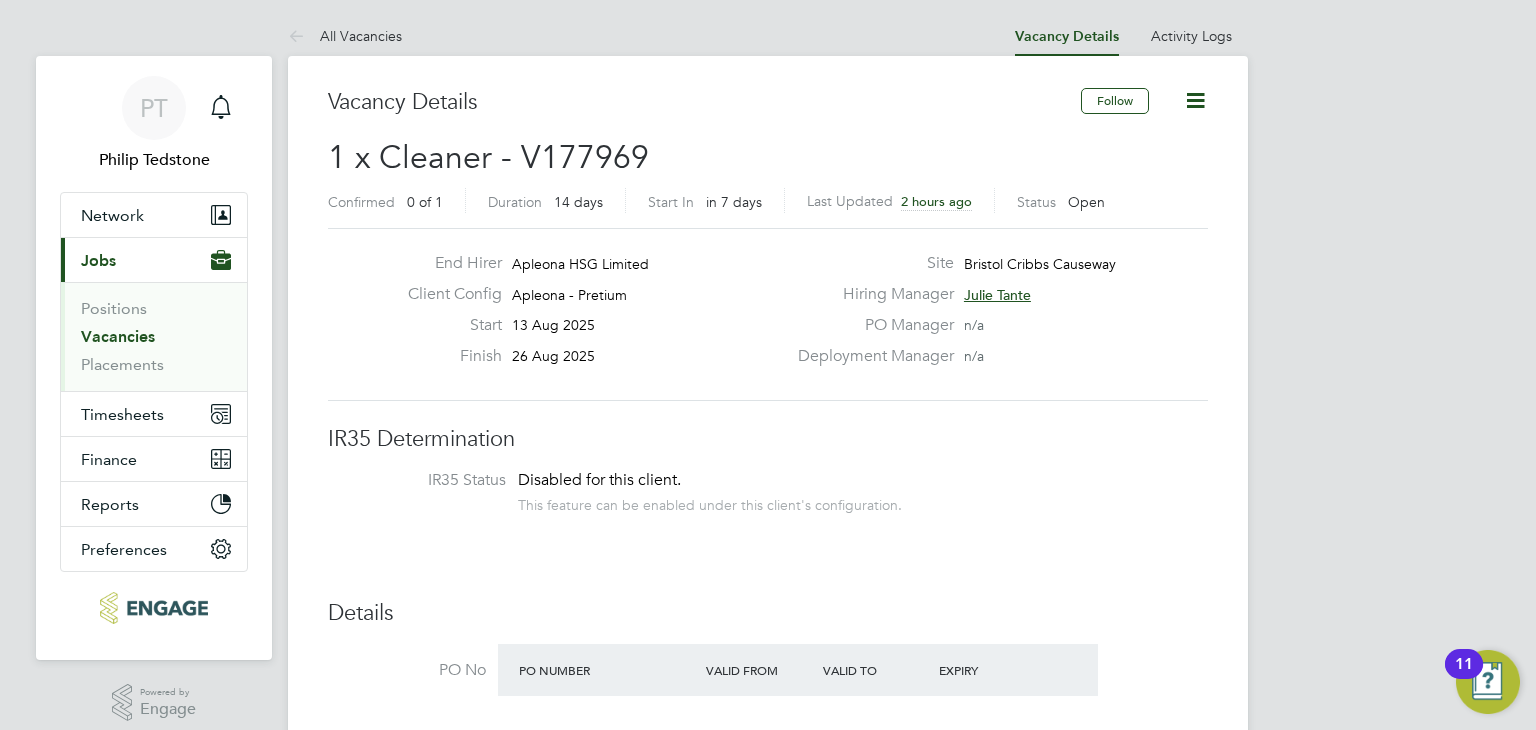 click on "Apleona - Pretium" 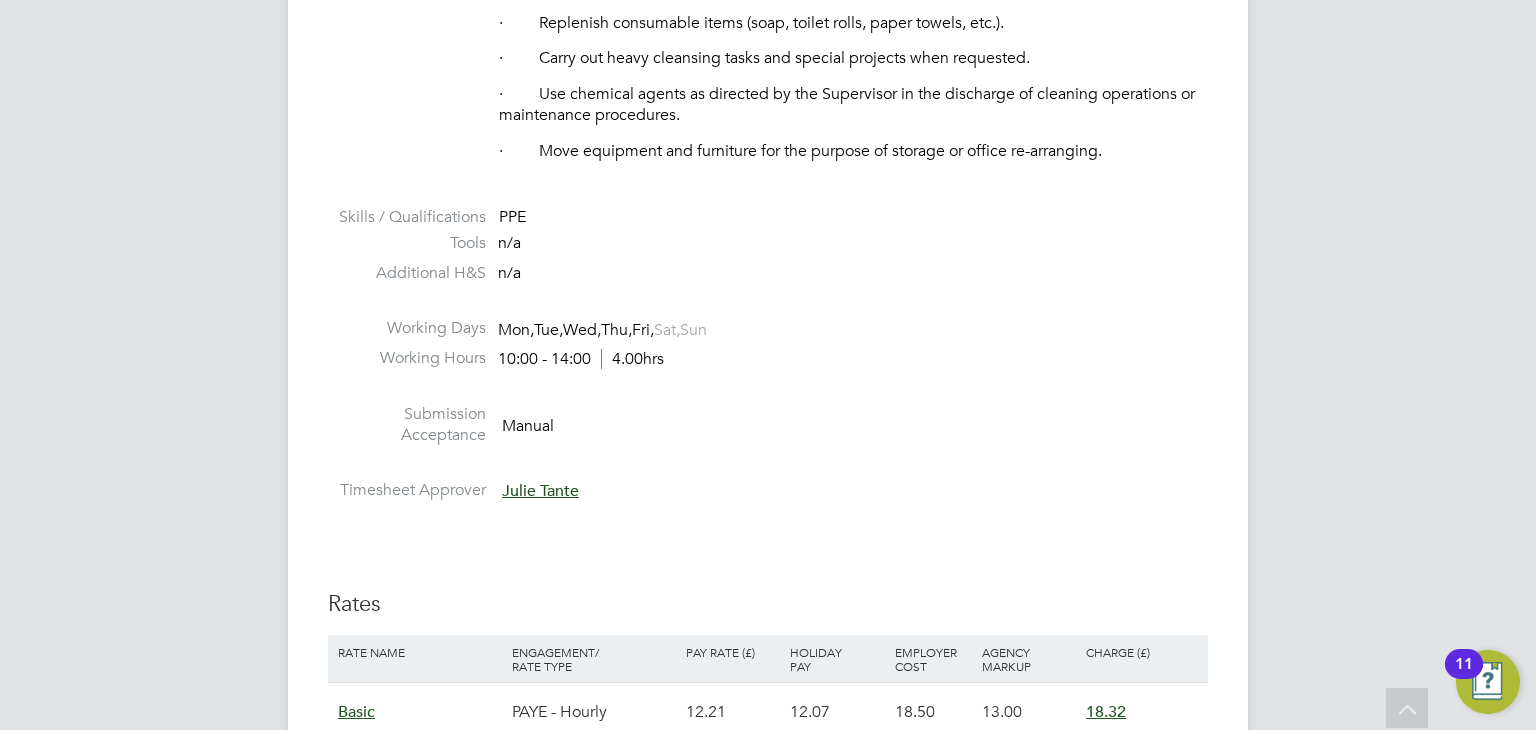 scroll, scrollTop: 1300, scrollLeft: 0, axis: vertical 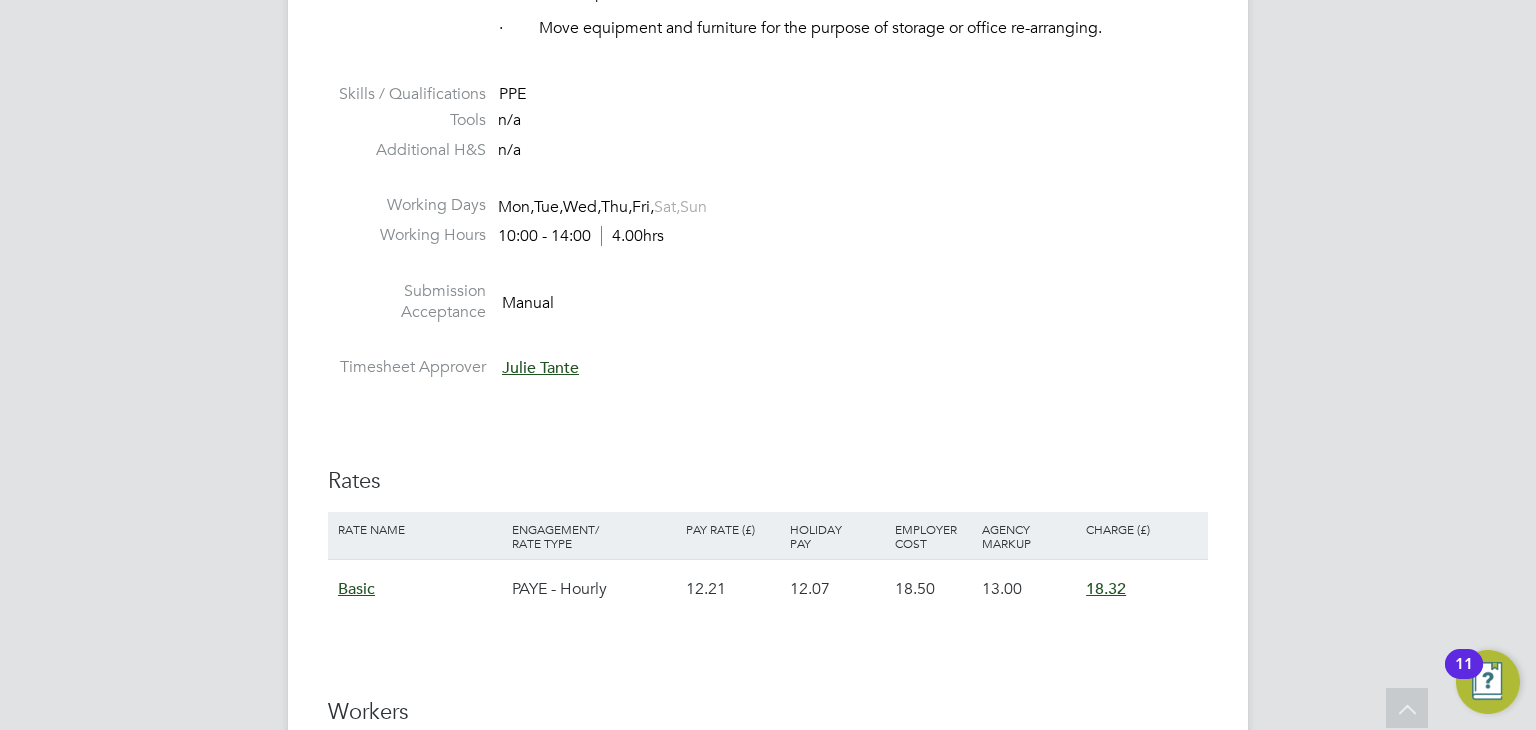 click on "13.00" 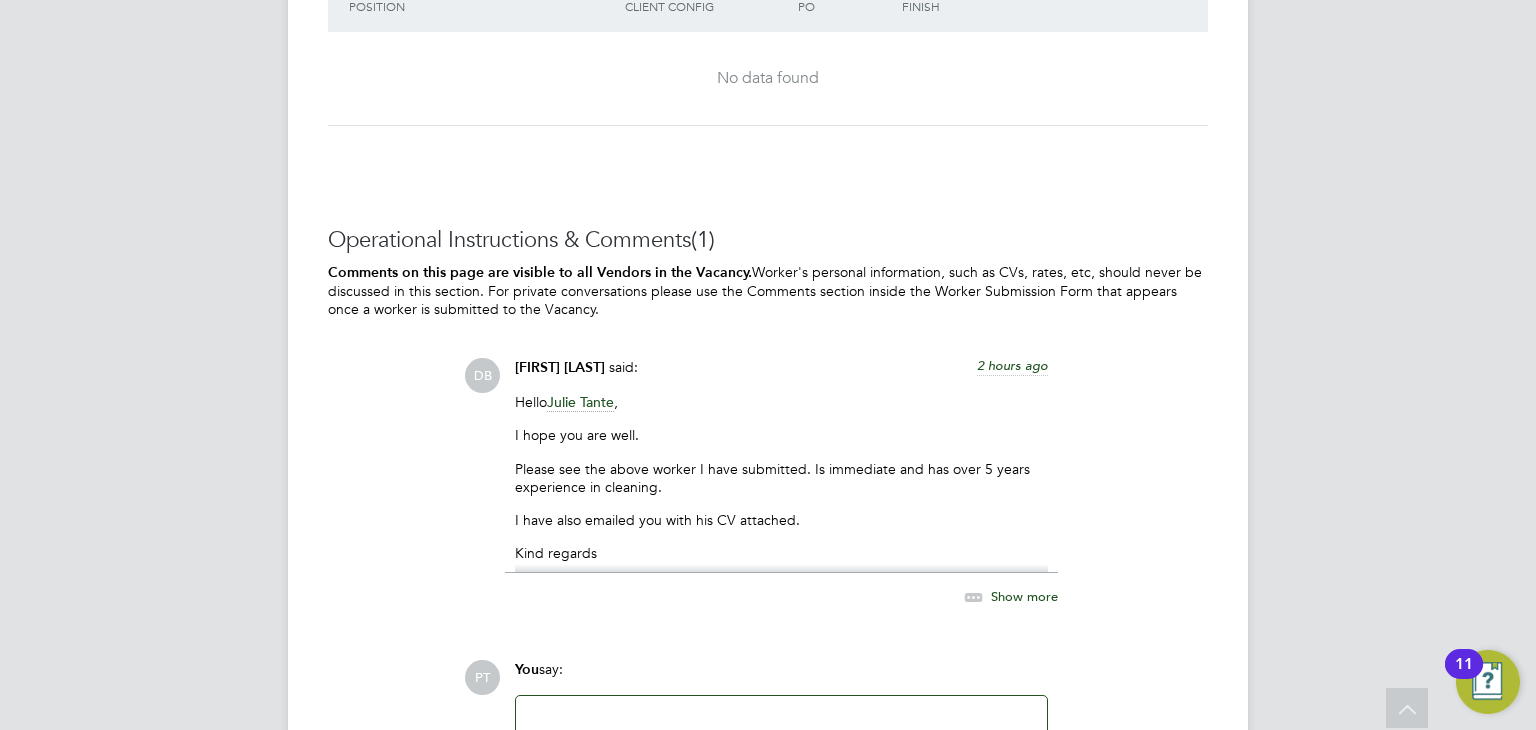 scroll, scrollTop: 2600, scrollLeft: 0, axis: vertical 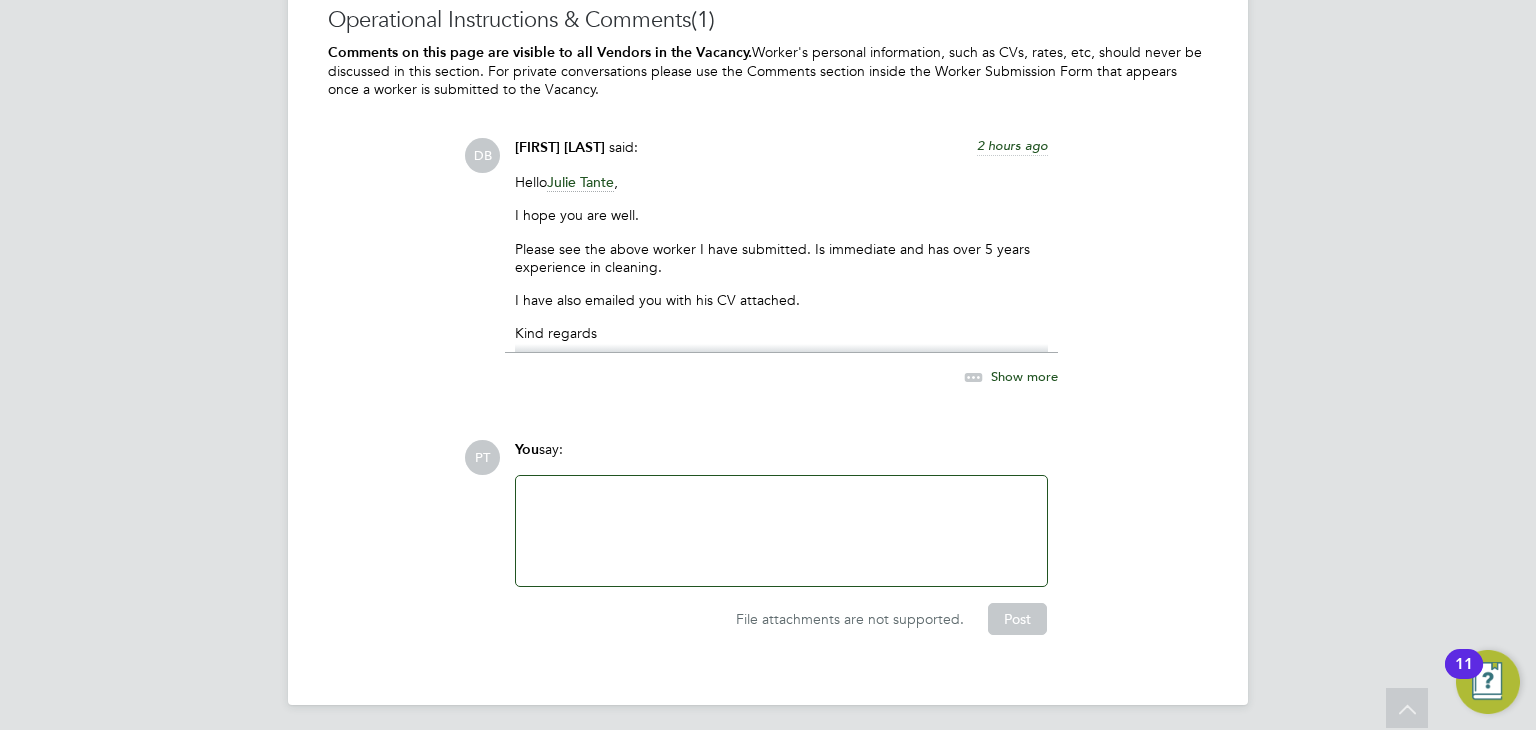 click on "Please see the above worker I have submitted. Is immediate and has over 5 years experience in cleaning." 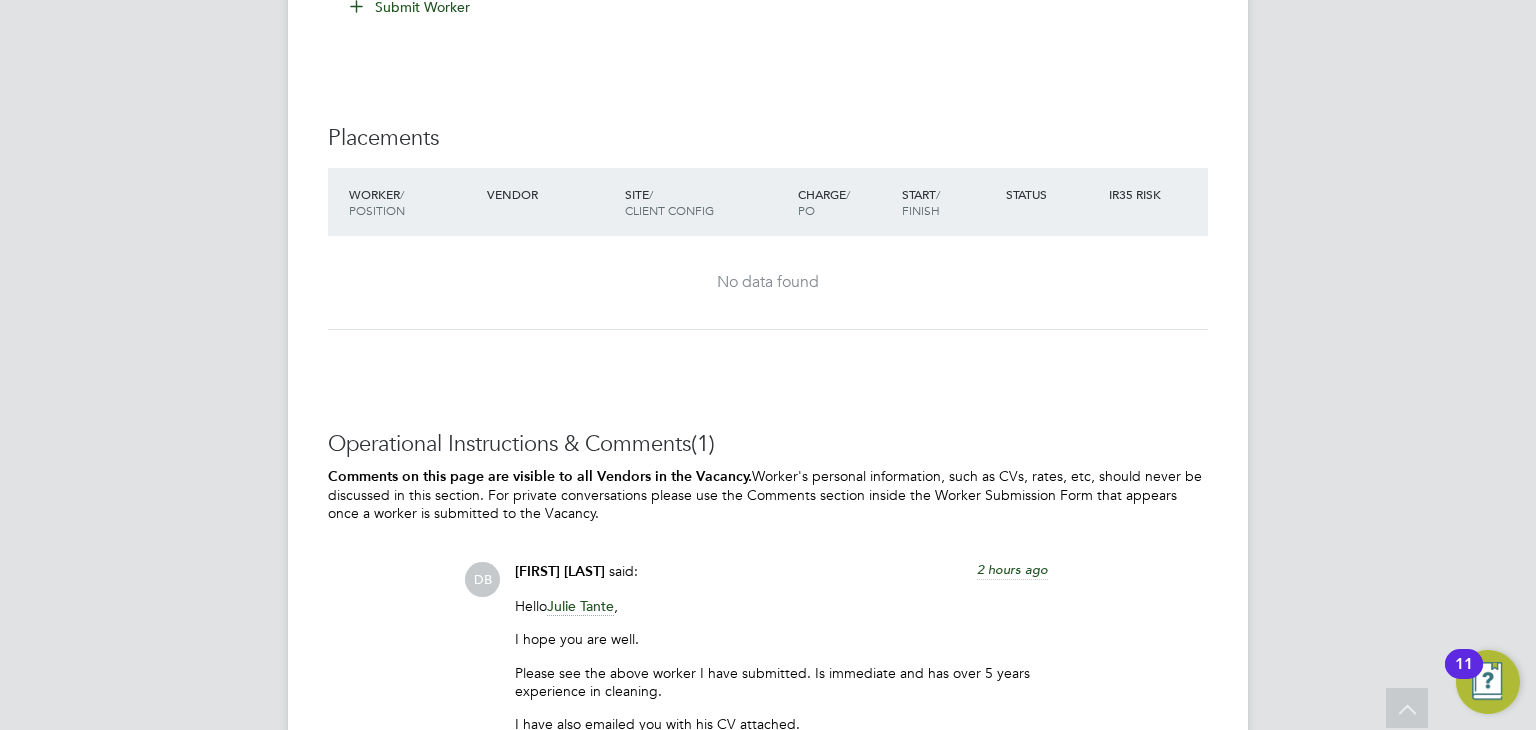 scroll, scrollTop: 2152, scrollLeft: 0, axis: vertical 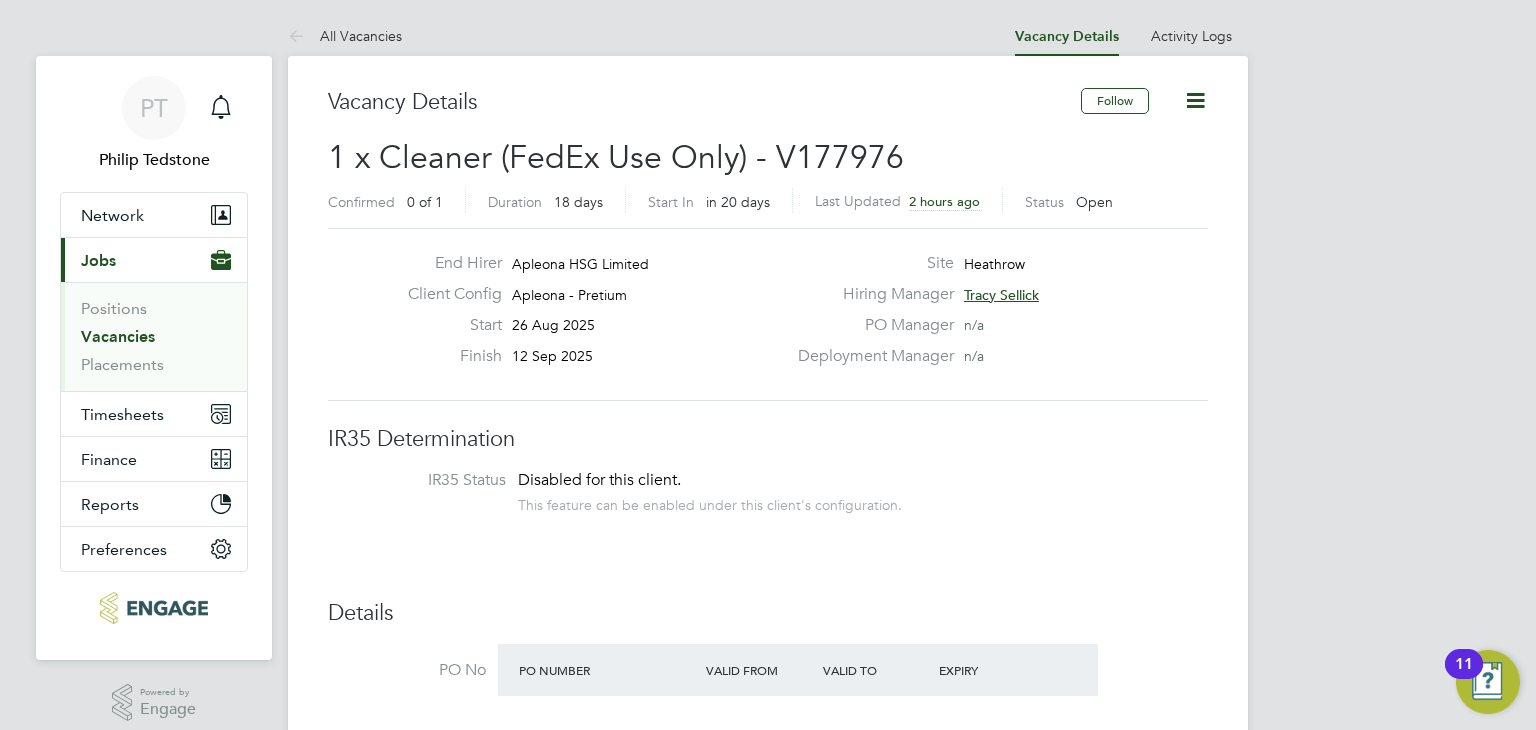 click on "Start 26 Aug 2025" 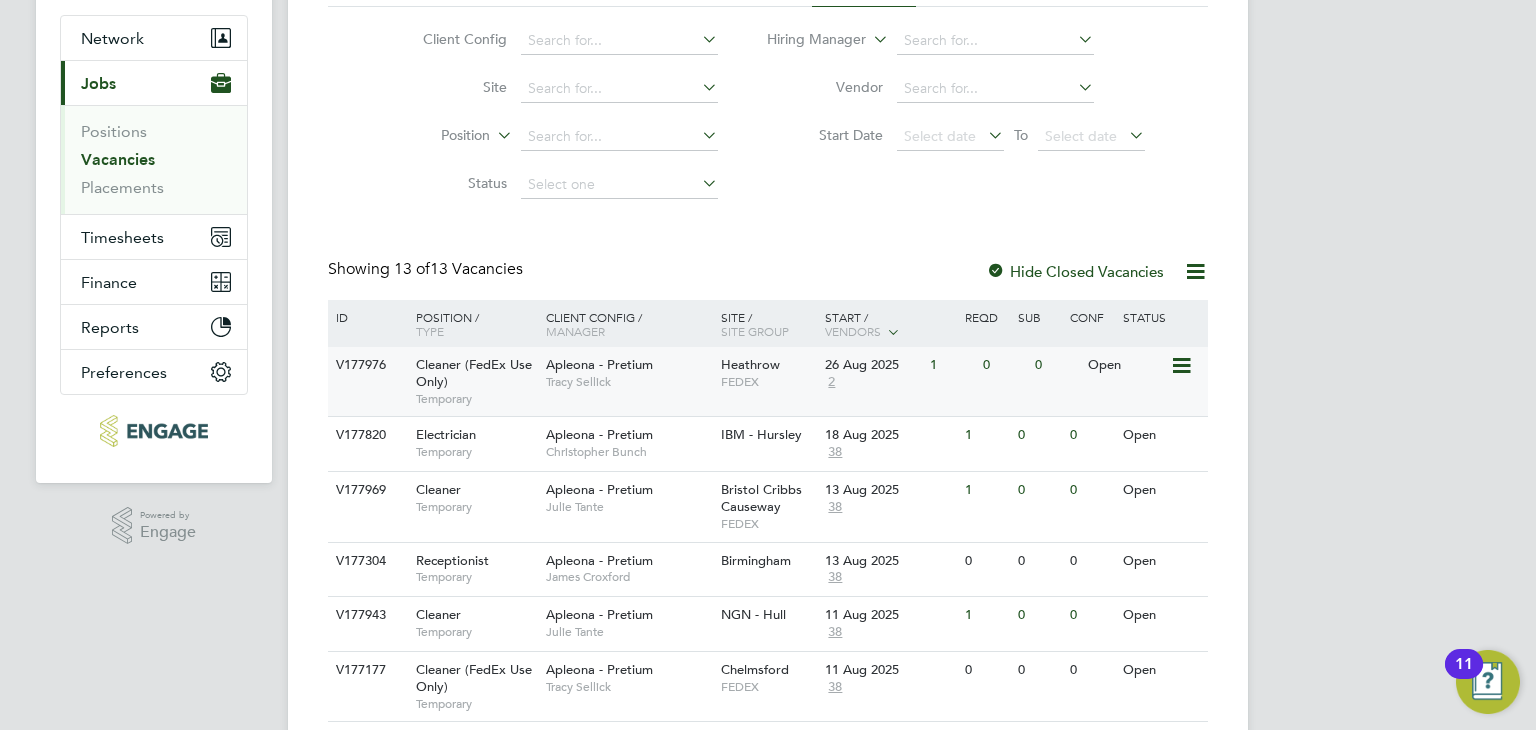 scroll, scrollTop: 300, scrollLeft: 0, axis: vertical 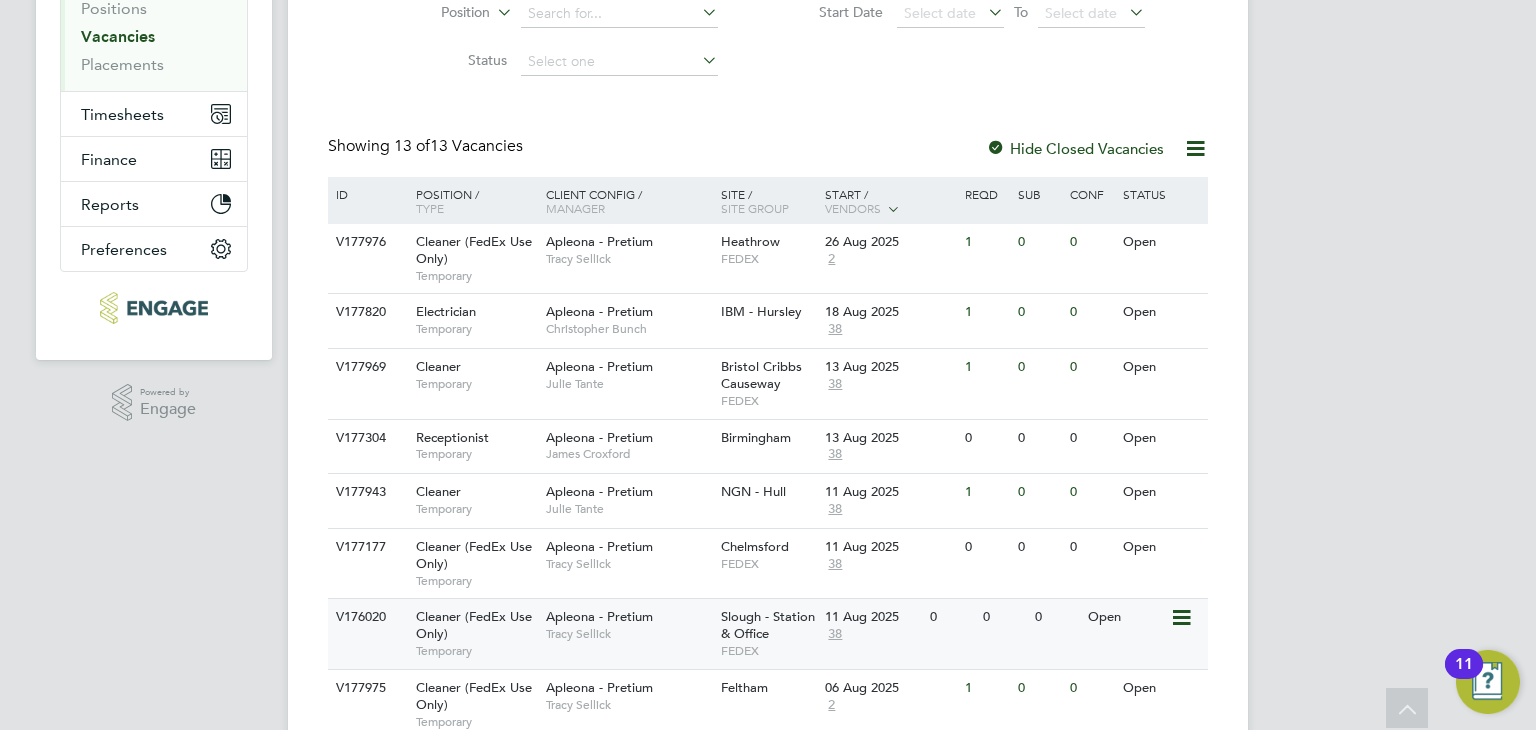 click on "Tracy Sellick" 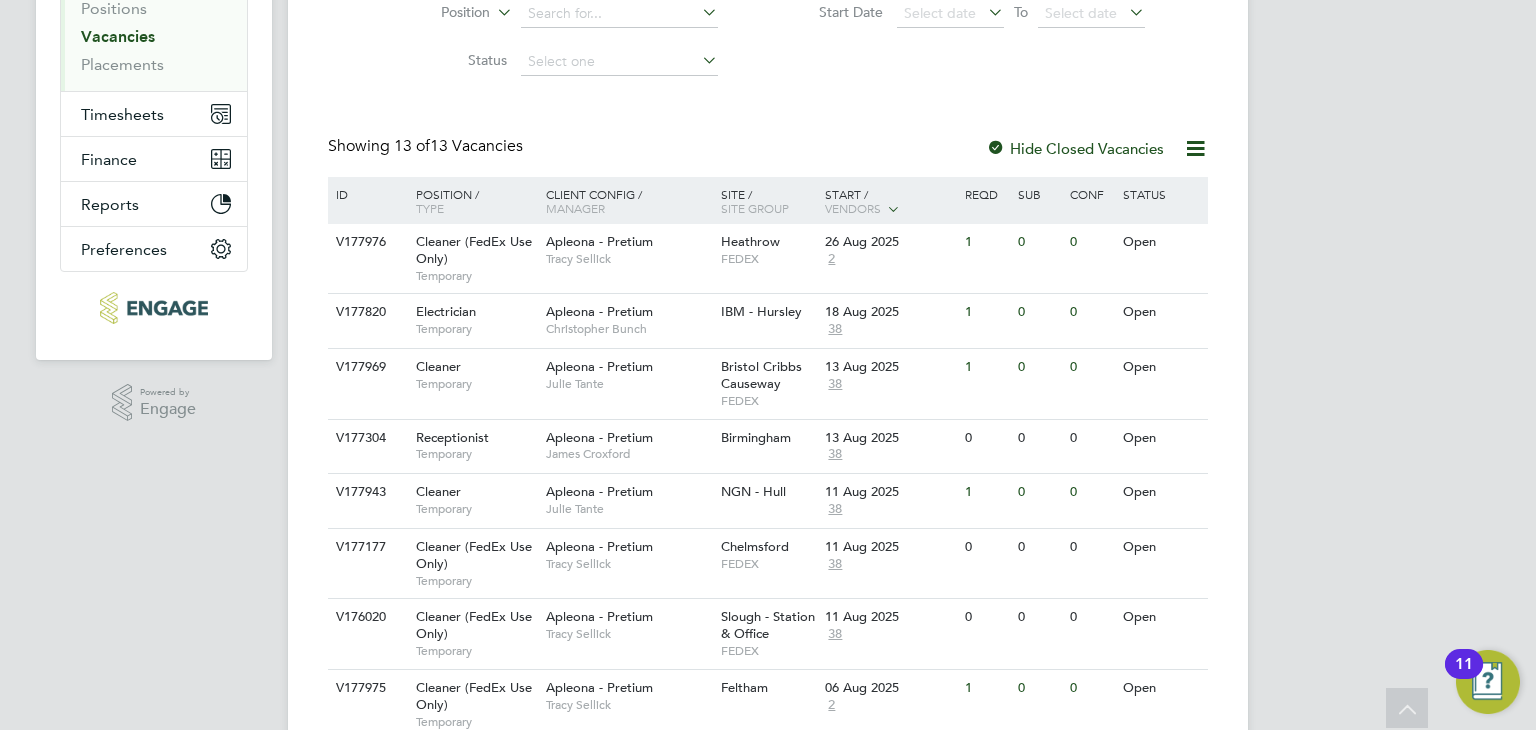 scroll, scrollTop: 0, scrollLeft: 0, axis: both 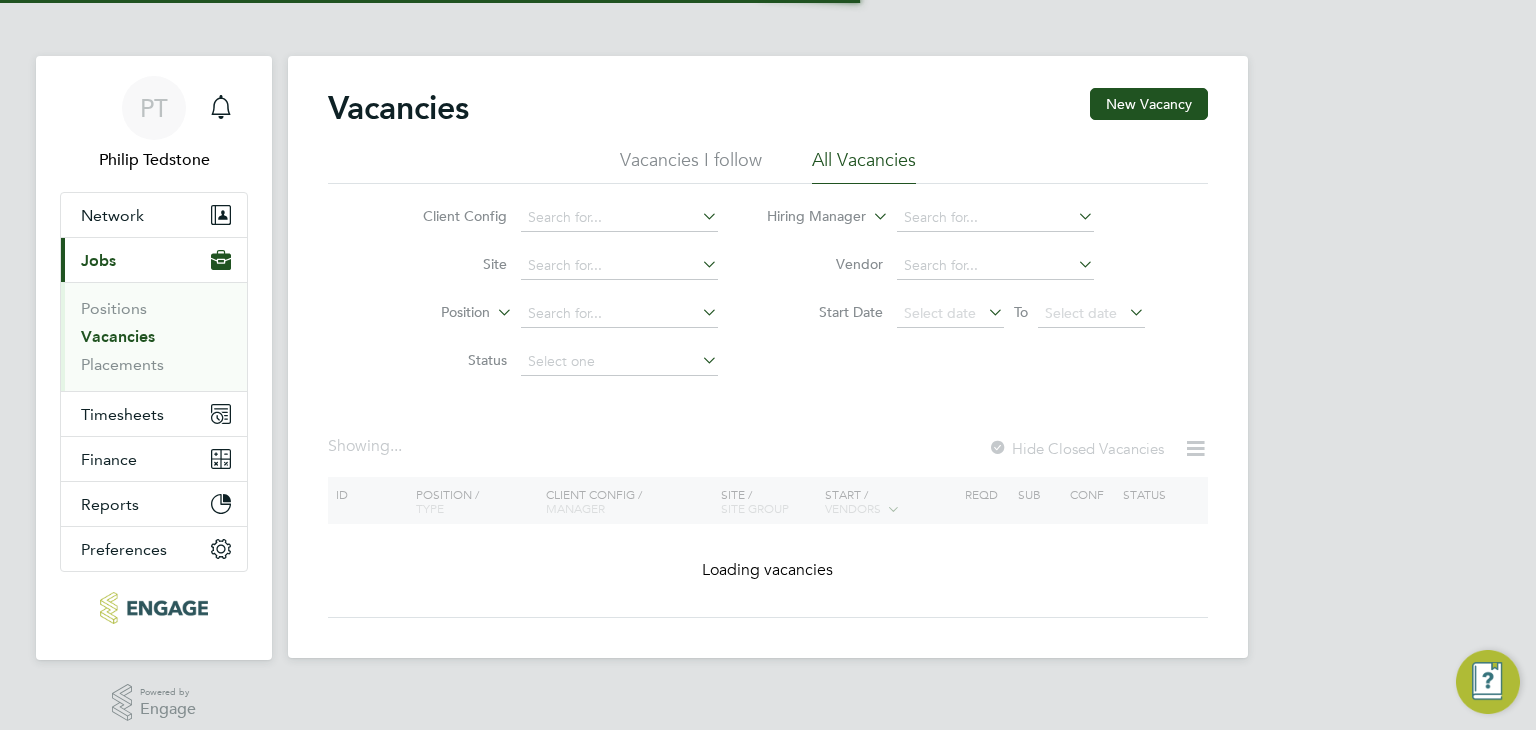 click 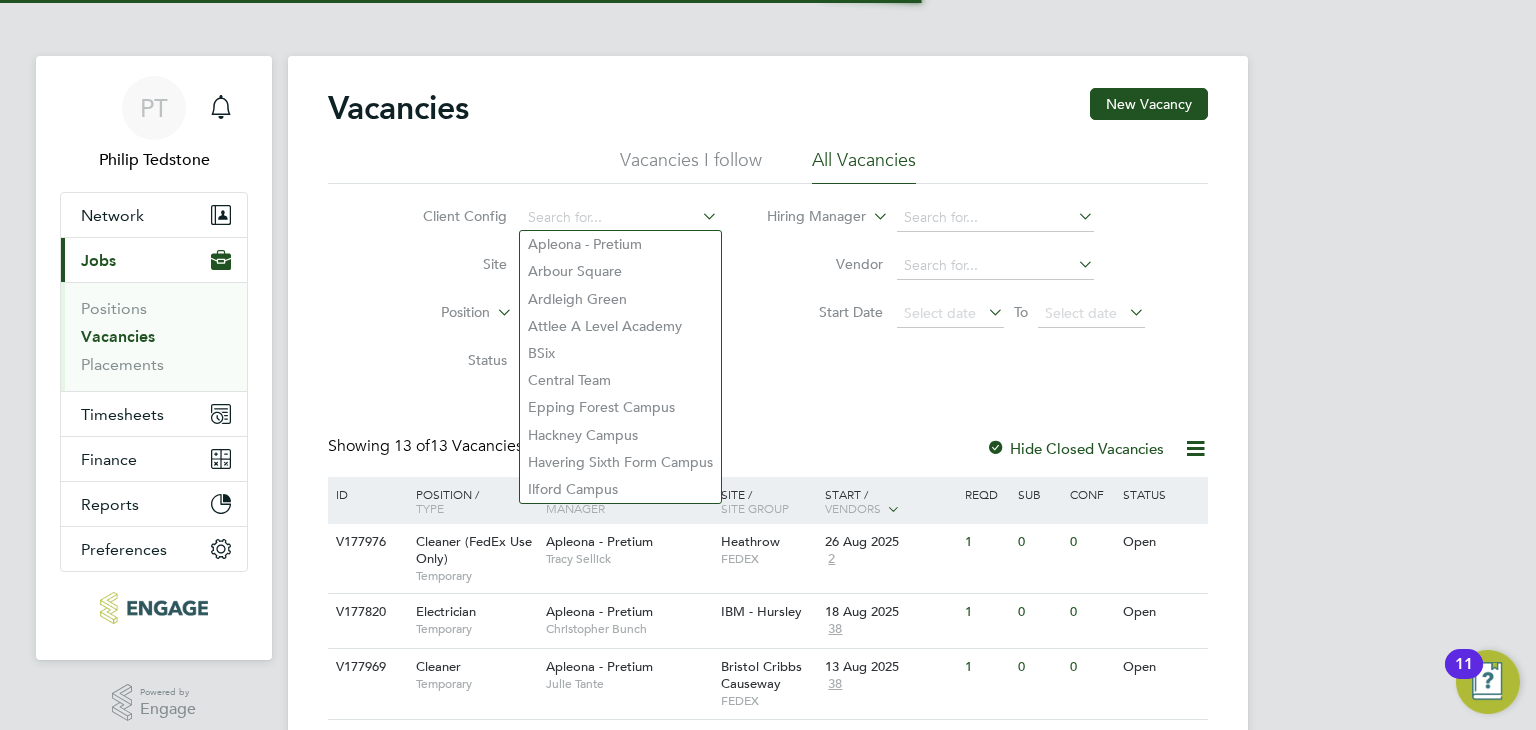 click on "Vacancies New Vacancy Vacancies I follow All Vacancies Client Config     Site     Position     Status   Hiring Manager     Vendor   Start Date
Select date
To
Select date
Showing   13 of  13 Vacancies Hide Closed Vacancies ID  Position / Type   Client Config / Manager Site / Site Group Start / Vendors   Reqd Sub Conf Status V177976 Cleaner (FedEx Use Only)   Temporary Apleona - Pretium   [NAME] [LASTNAME] Heathrow   FEDEX 26 Aug 2025 2 1 0 0 Open V177820 Electrician   Temporary Apleona - Pretium   [NAME] [LASTNAME] IBM - Hursley   18 Aug 2025 38 1 0 0 Open V177969 Cleaner   Temporary Apleona - Pretium   [NAME] [LASTNAME] Bristol Cribbs Causeway   FEDEX 13 Aug 2025 38 1 0 0 Open V177304 Receptionist   Temporary Apleona - Pretium   [NAME] [LASTNAME] [CITY]   13 Aug 2025 38 0 0 0 Open V177943 Cleaner   Temporary Apleona - Pretium   [NAME] [LASTNAME] NGN - Hull   11 Aug 2025 38 1 0 0 Open V177177 Cleaner (FedEx Use Only)   Temporary Apleona - Pretium   [NAME] [LASTNAME] Chelmsford   FEDEX 11 Aug 2025 38 0 0" 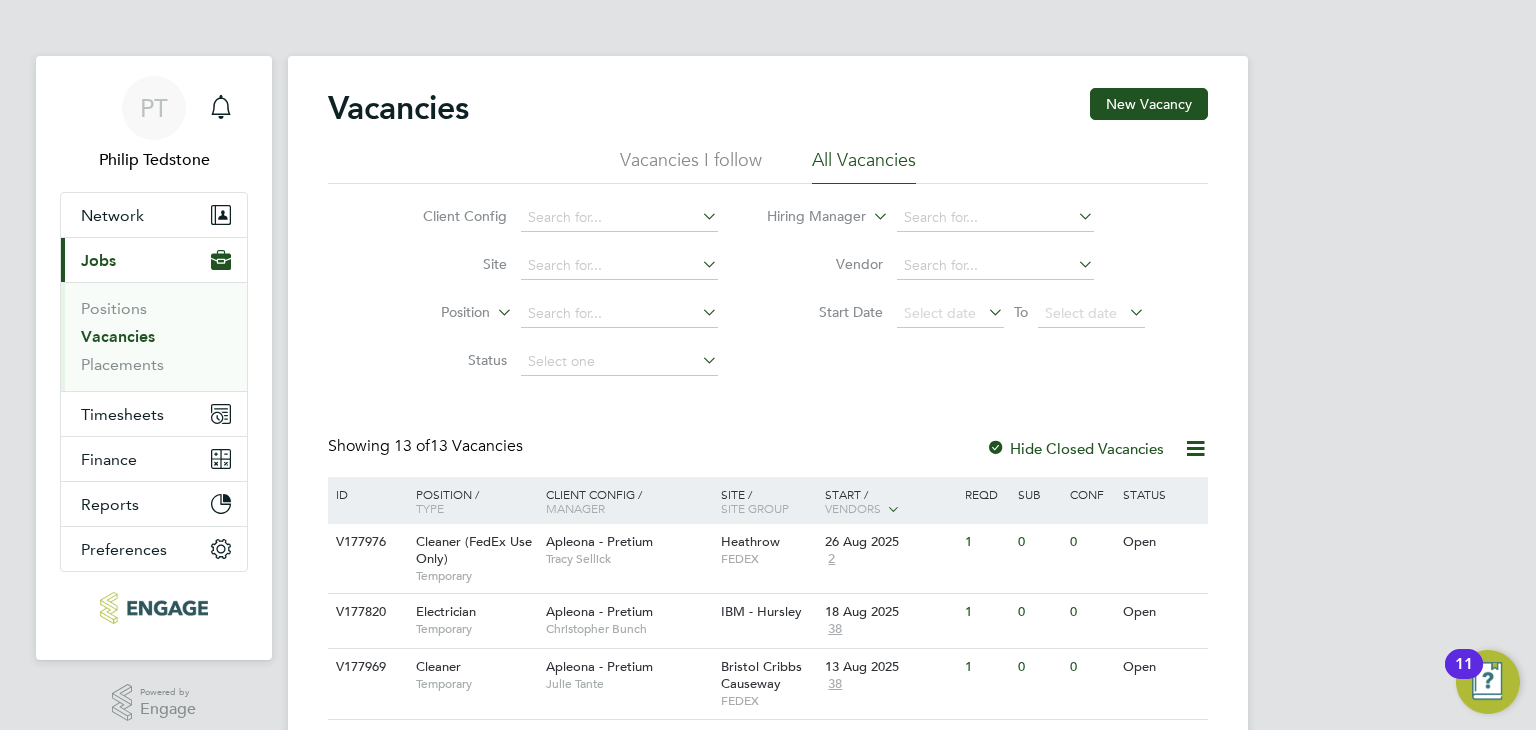 click 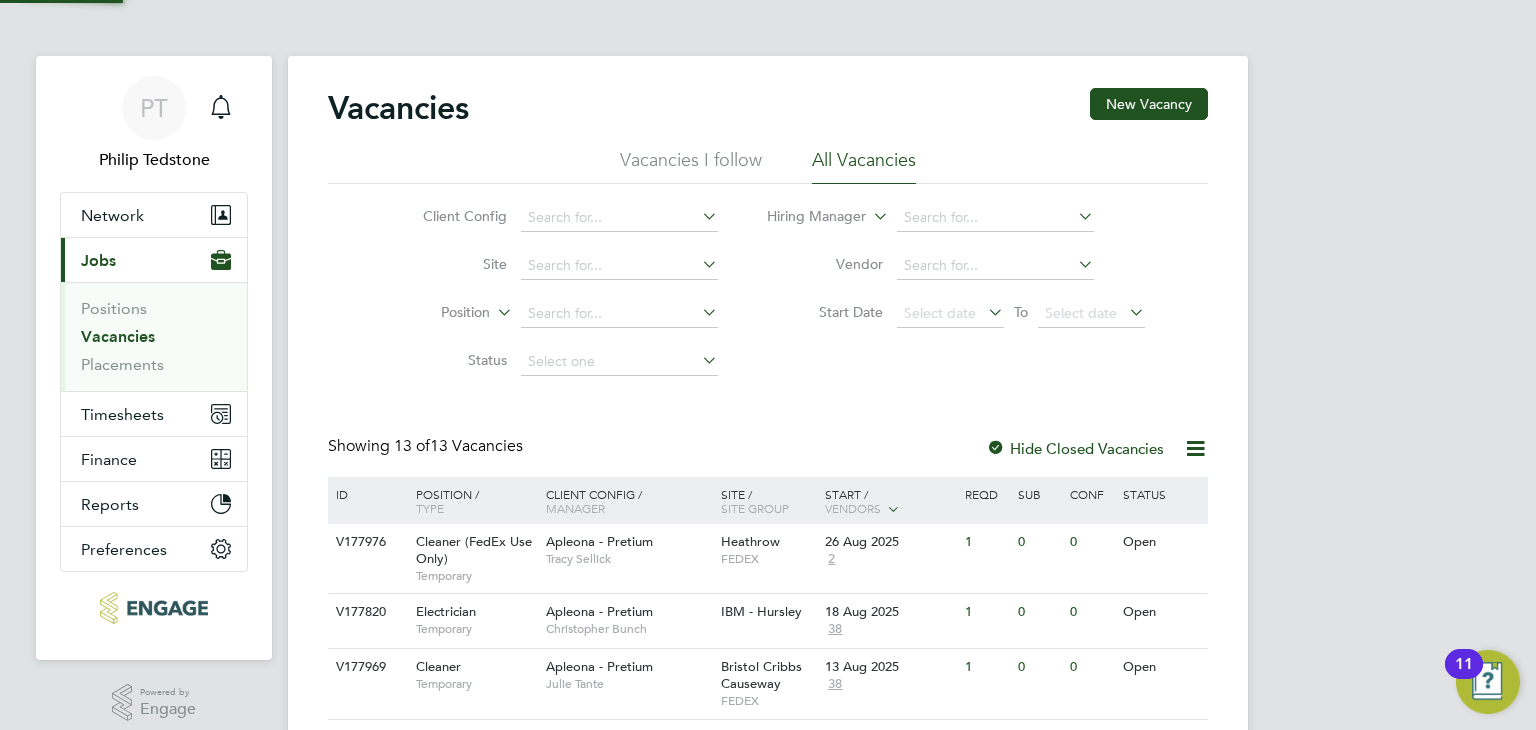 click on "Apleona - Pretium" 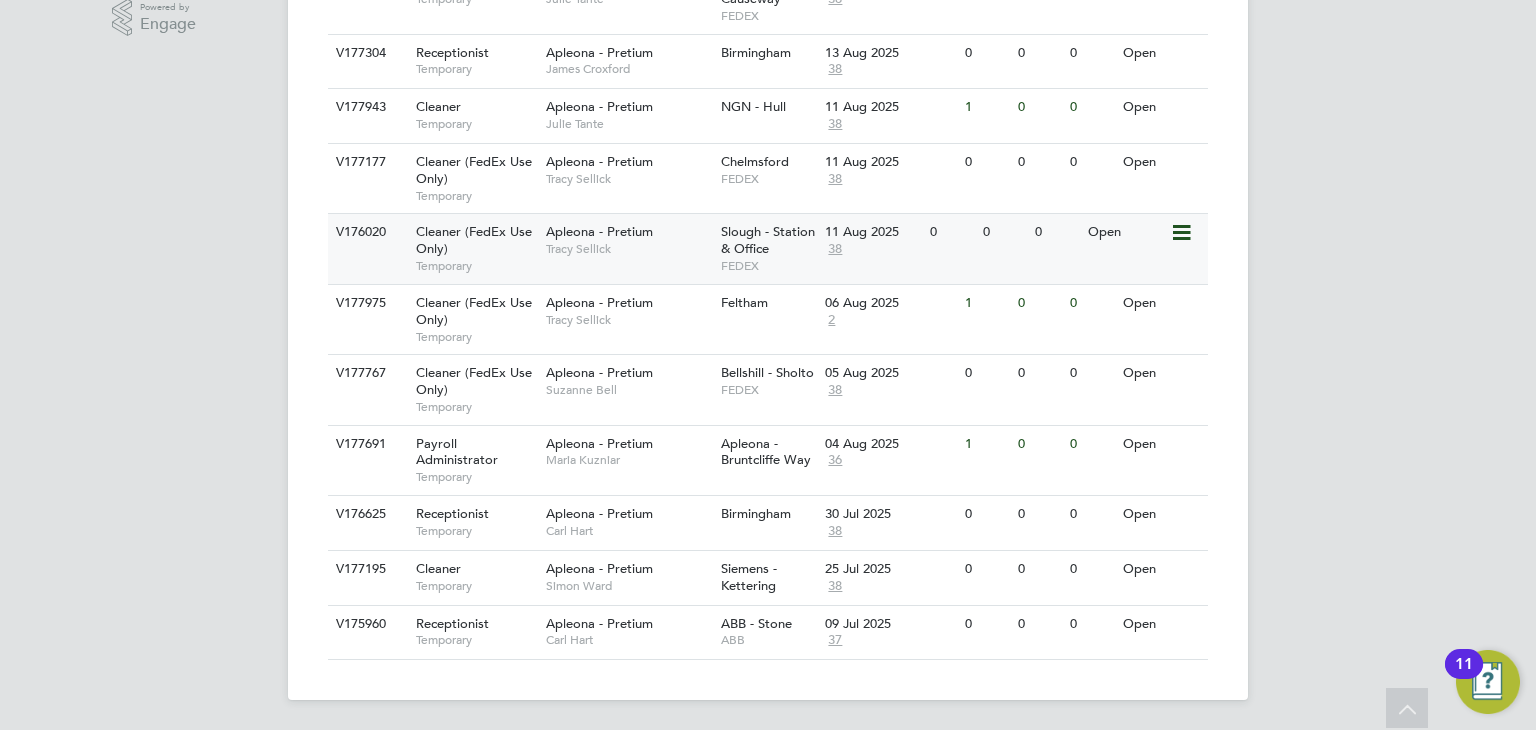 scroll, scrollTop: 385, scrollLeft: 0, axis: vertical 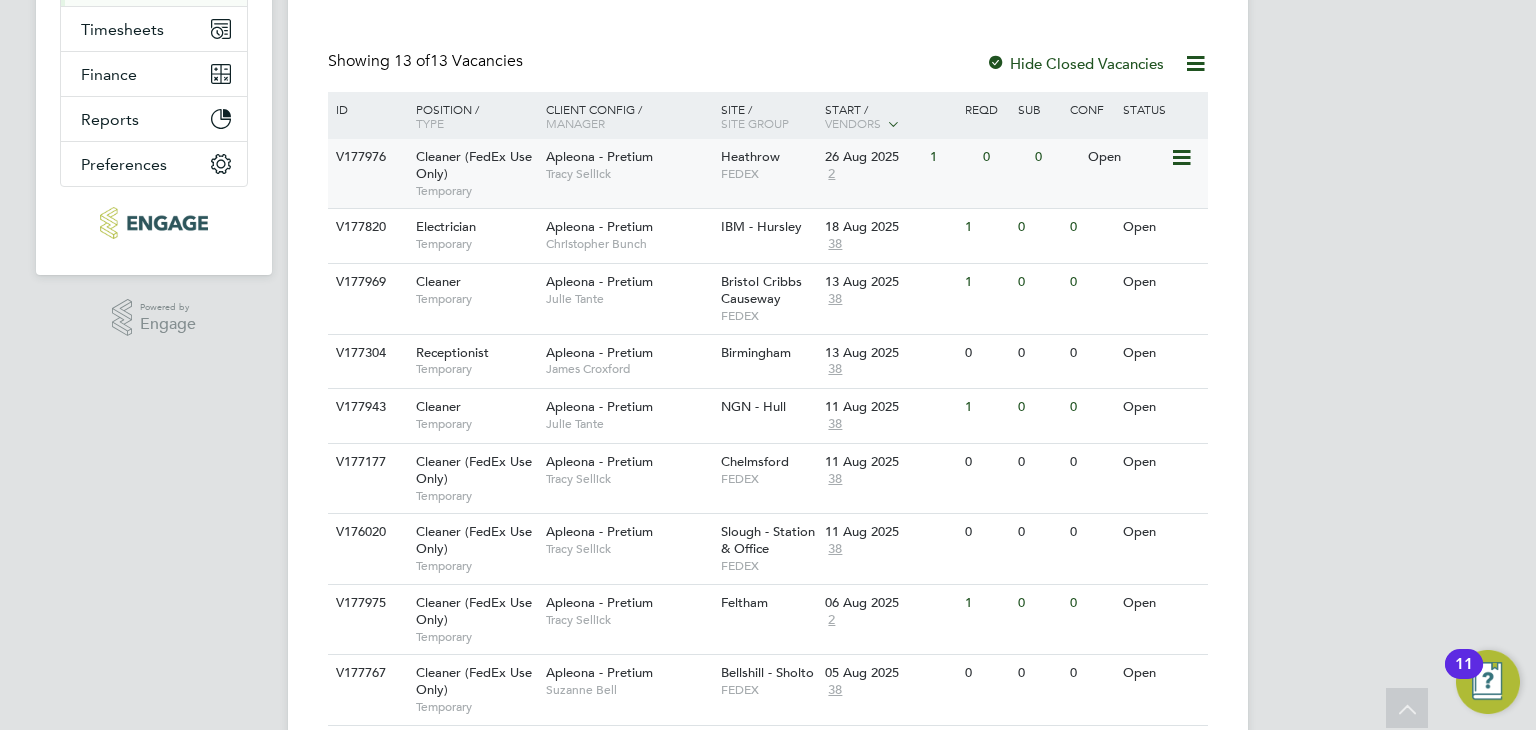 click on "Tracy Sellick" 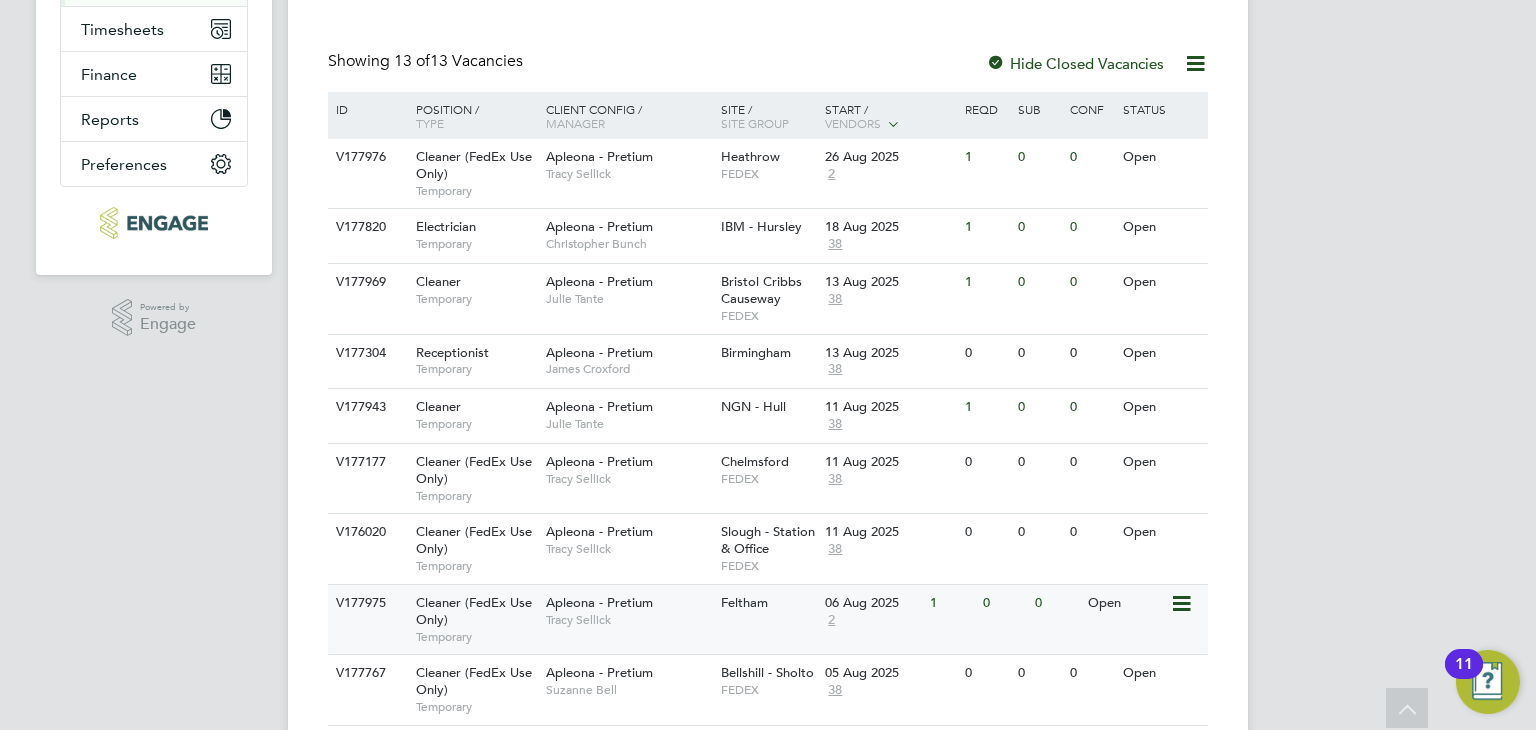 click on "Feltham" 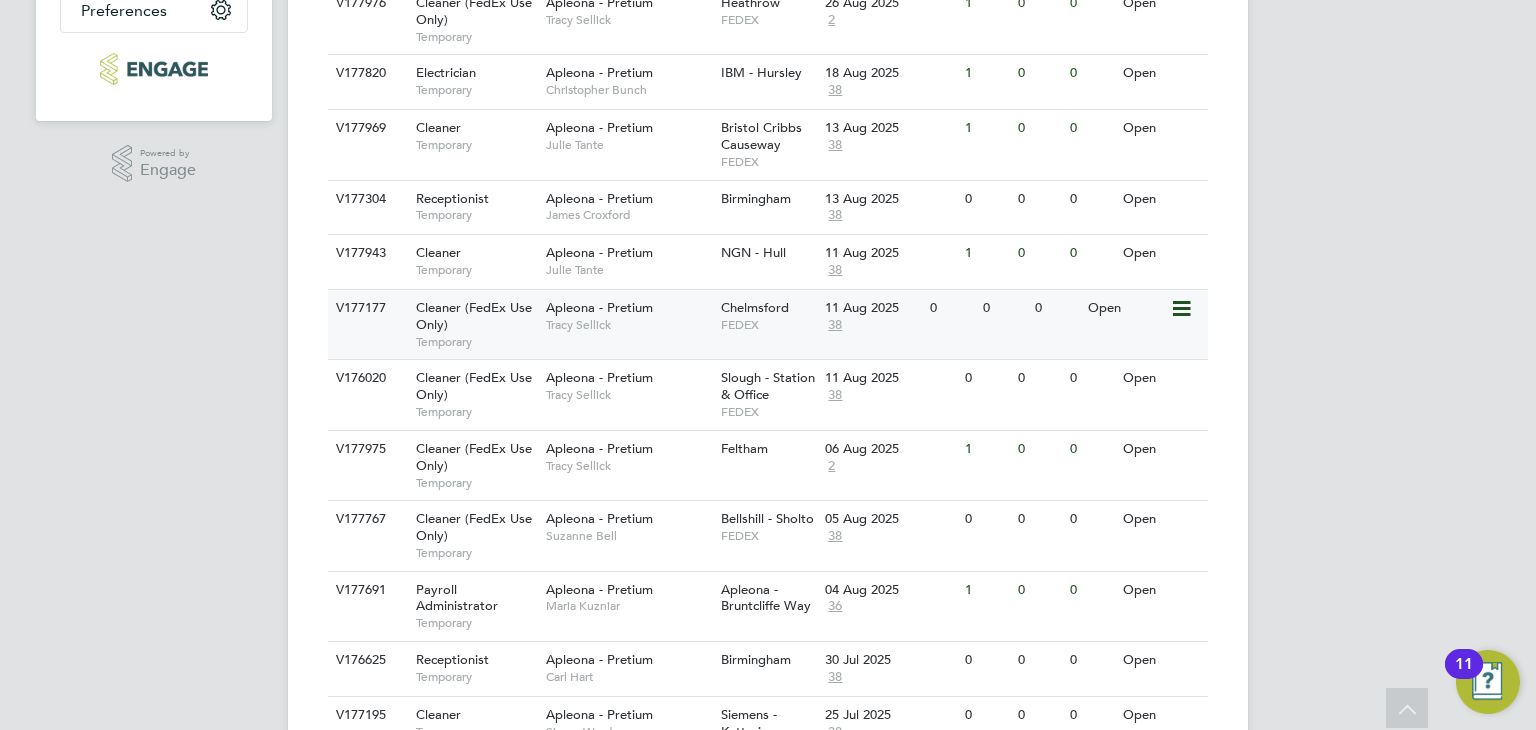 scroll, scrollTop: 585, scrollLeft: 0, axis: vertical 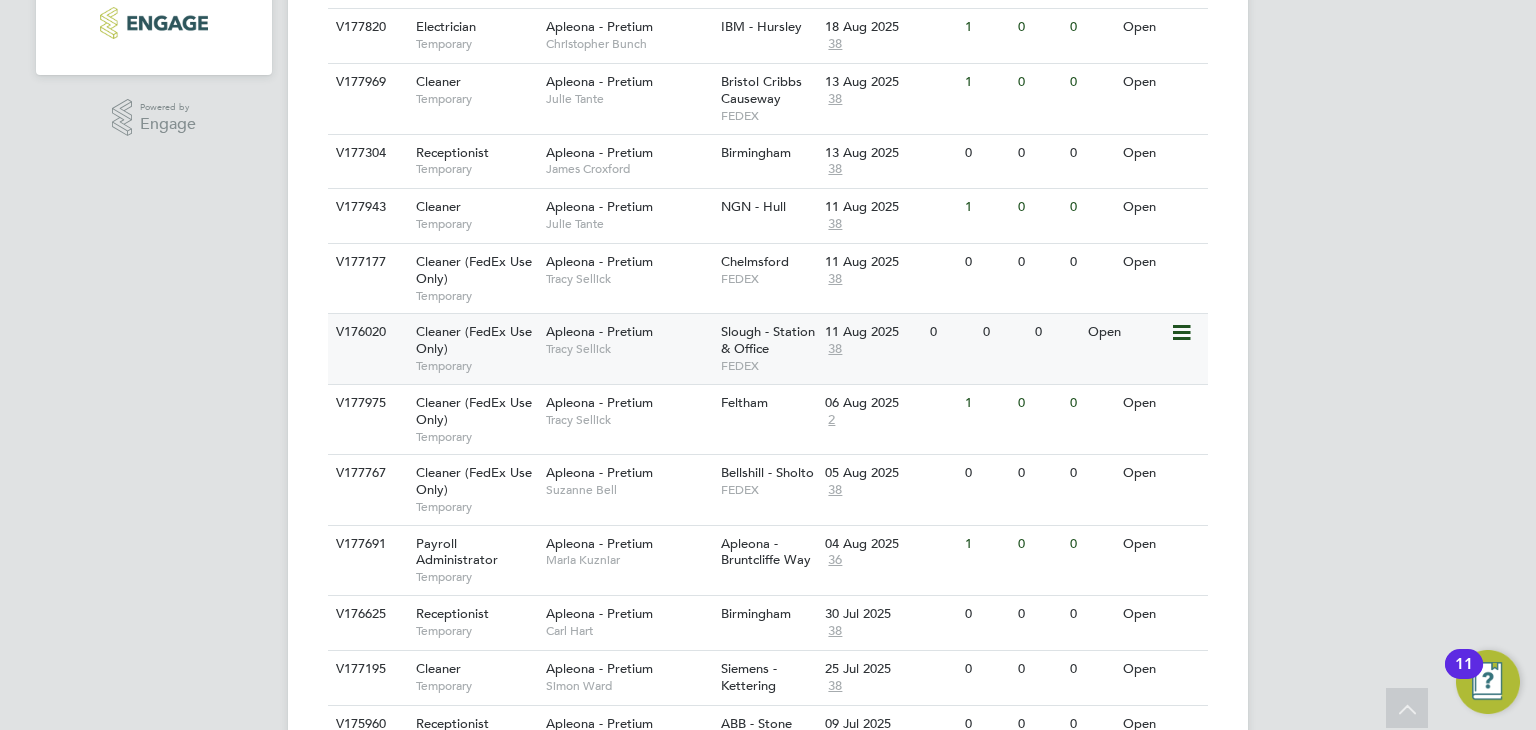 click on "Tracy Sellick" 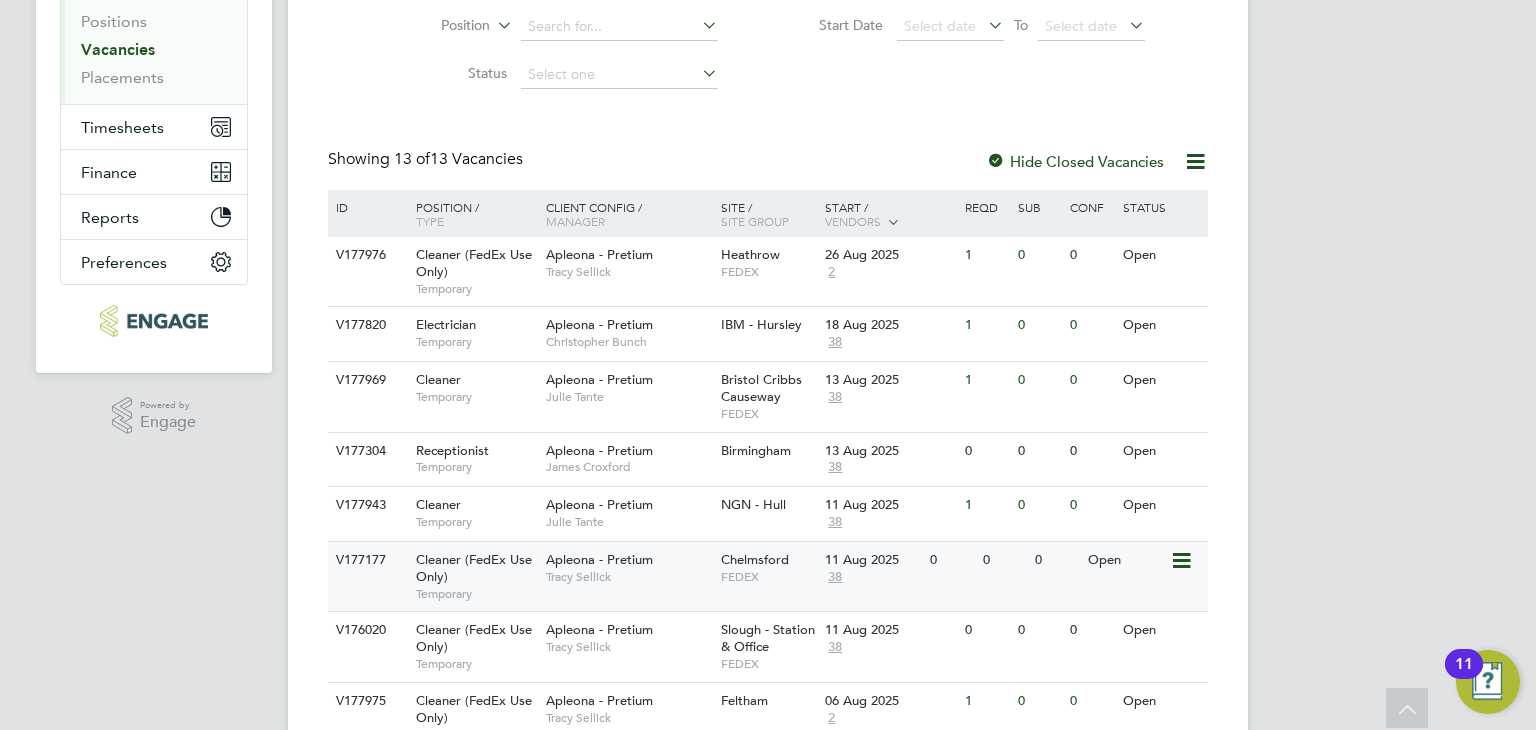 scroll, scrollTop: 285, scrollLeft: 0, axis: vertical 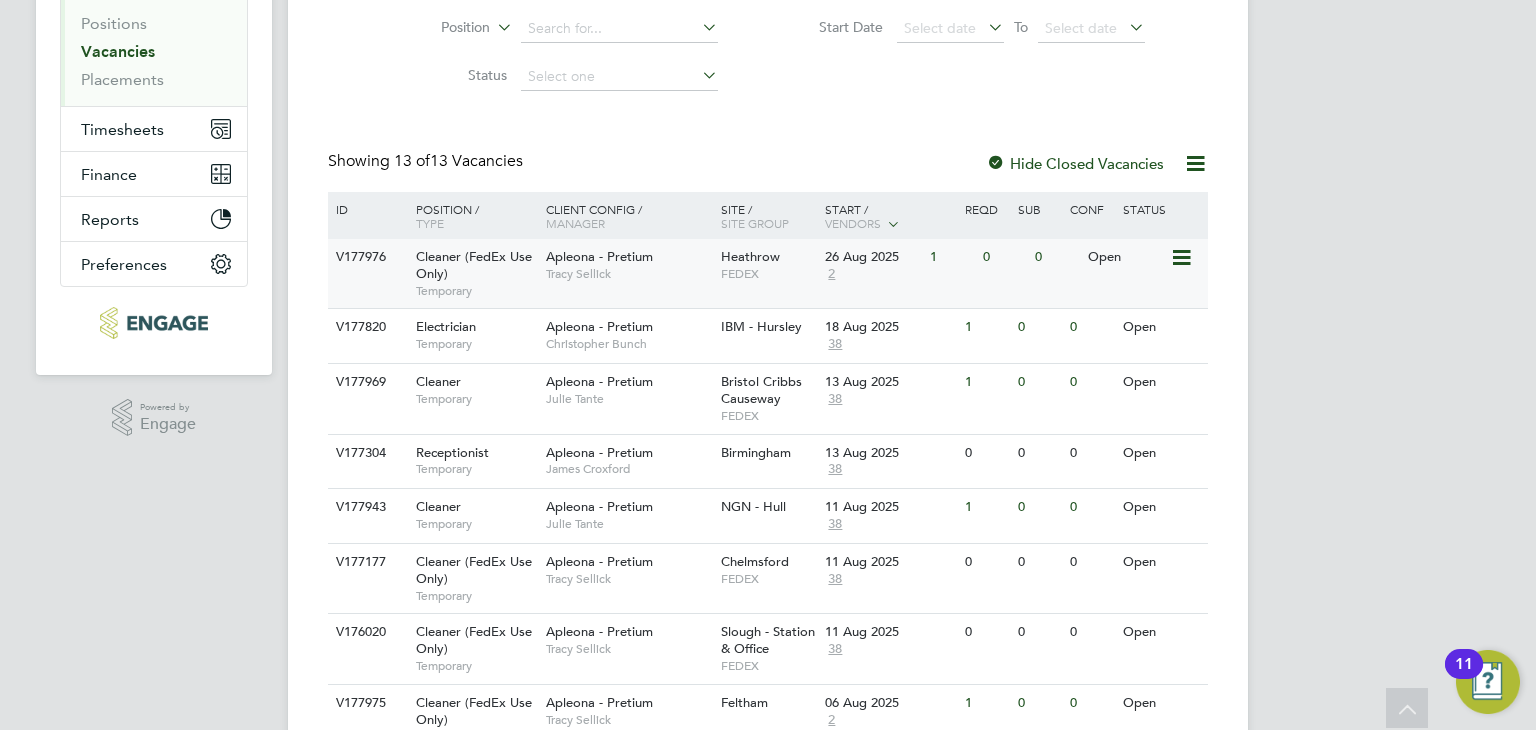 click on "Heathrow" 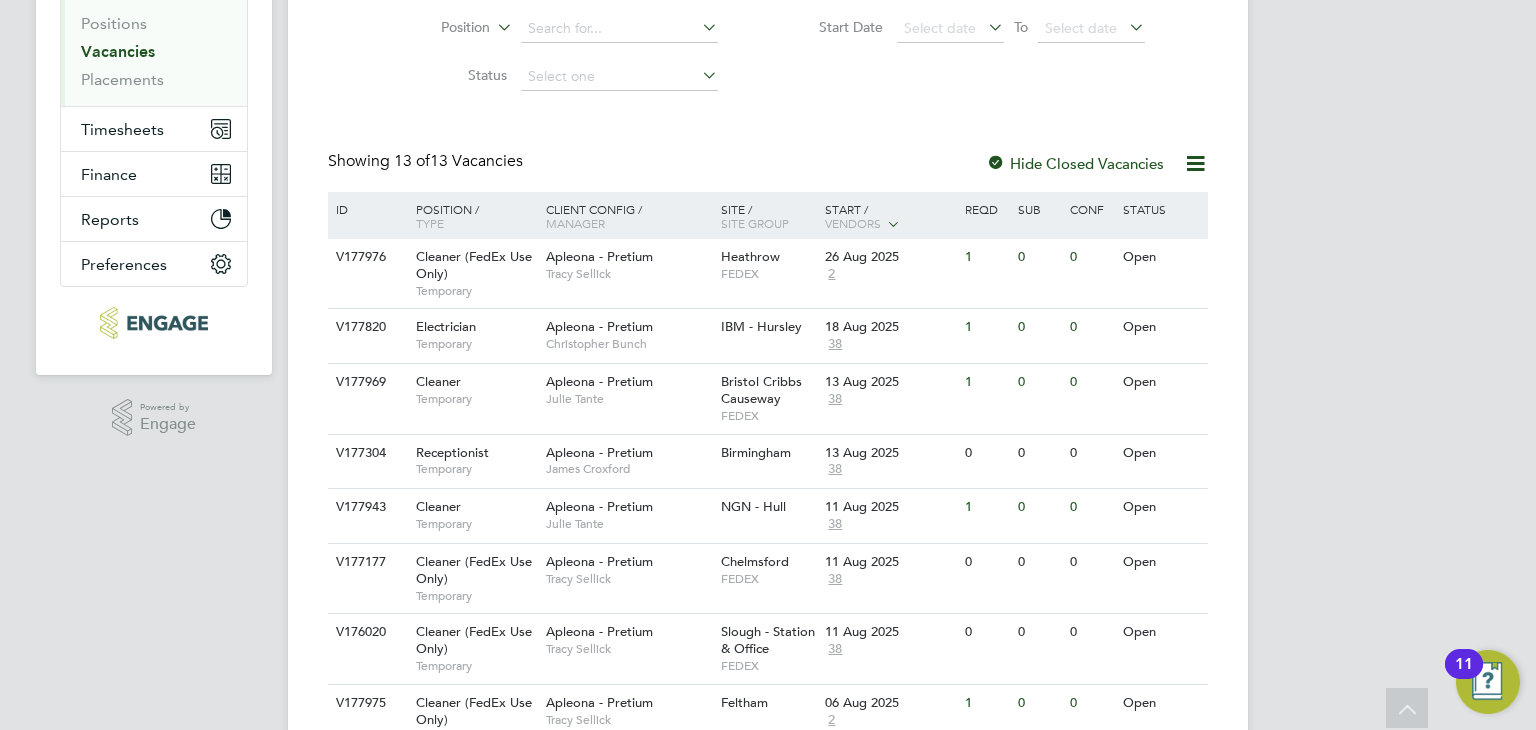scroll, scrollTop: 0, scrollLeft: 0, axis: both 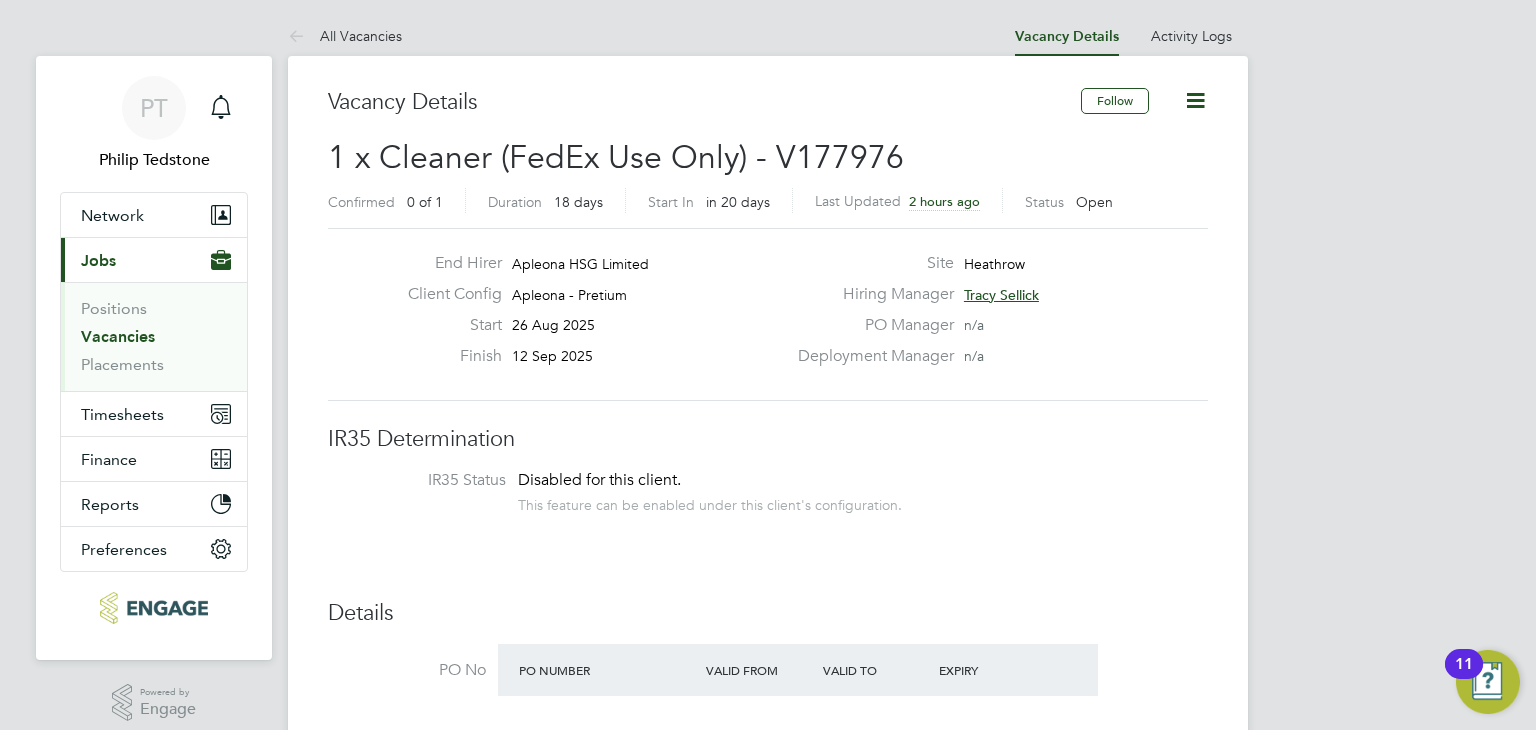 click on "Vacancies" at bounding box center (118, 336) 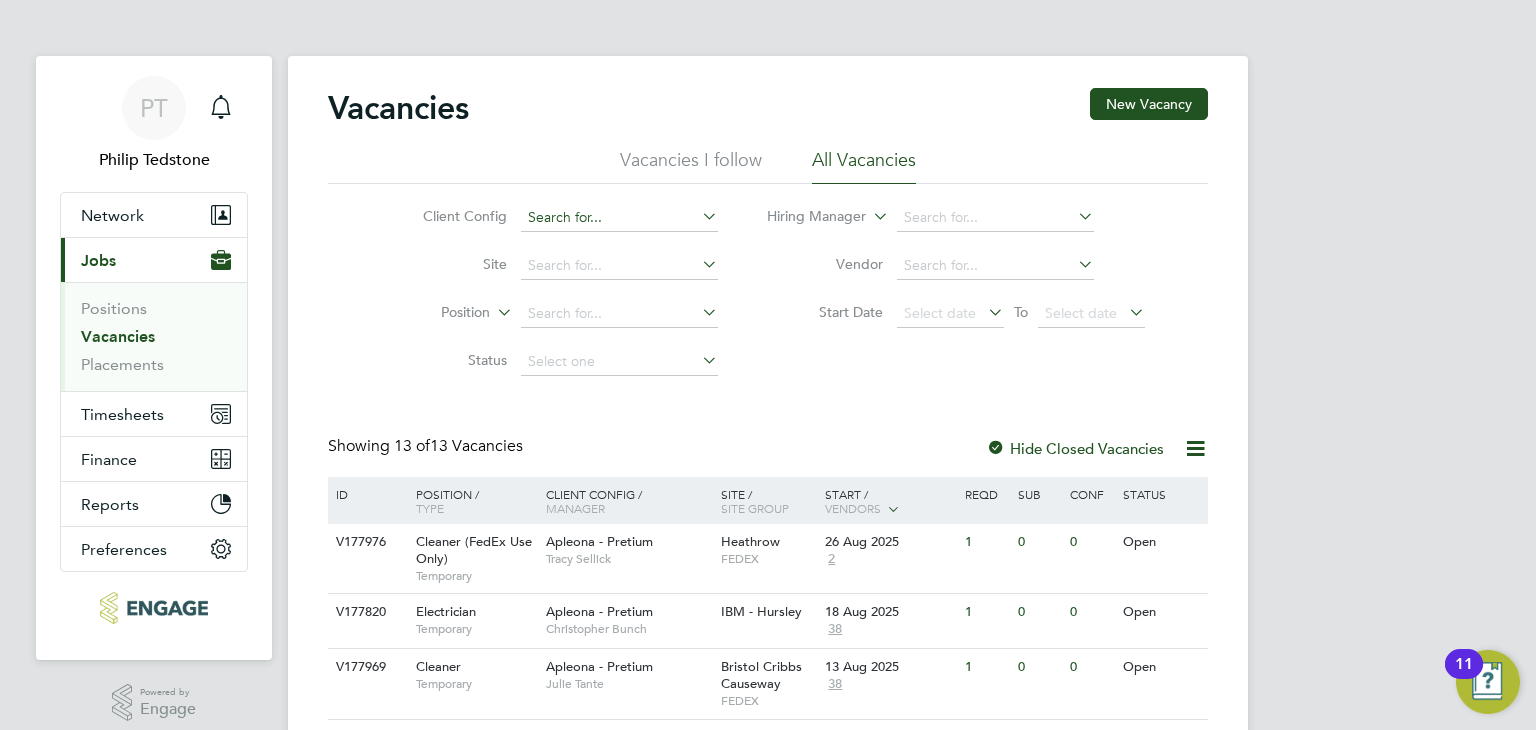 click 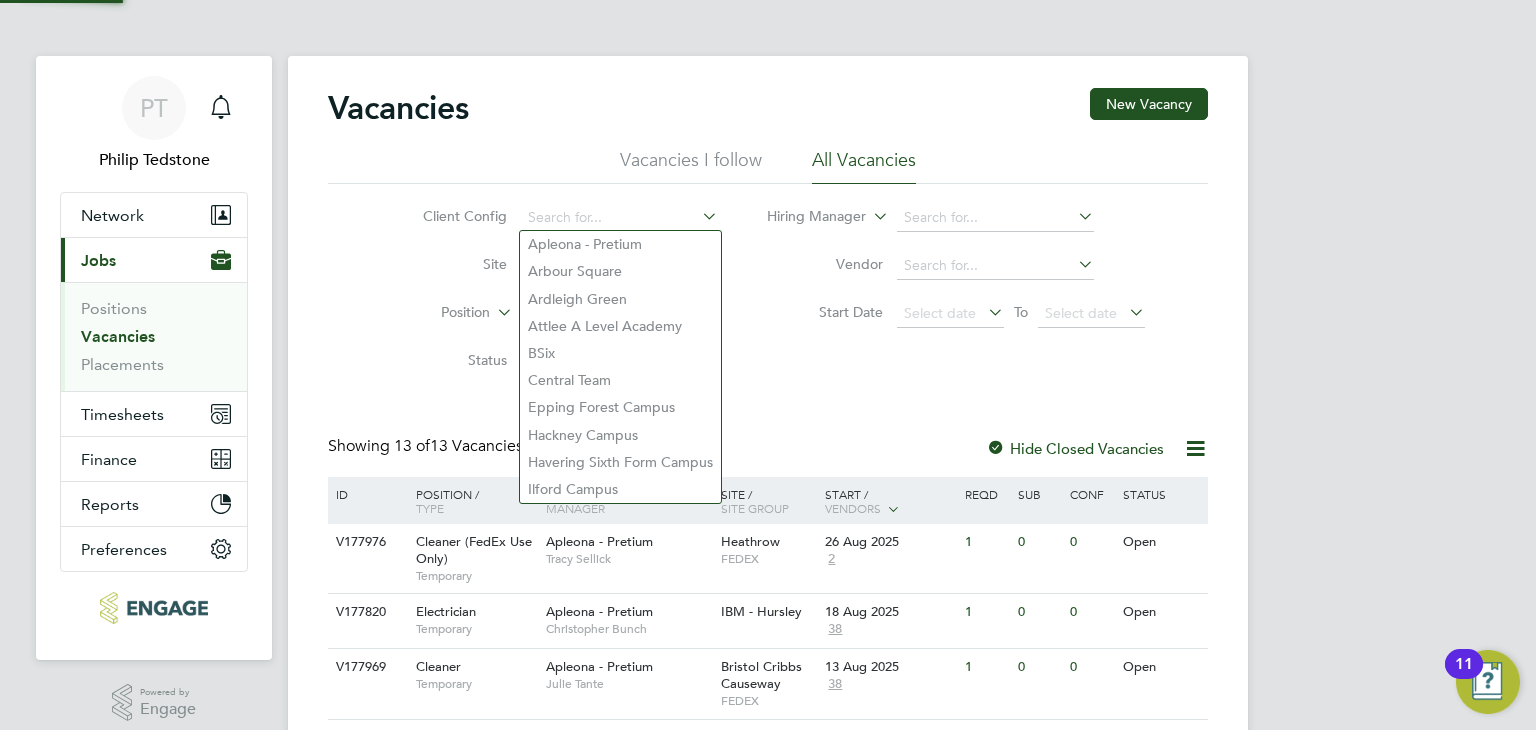 click 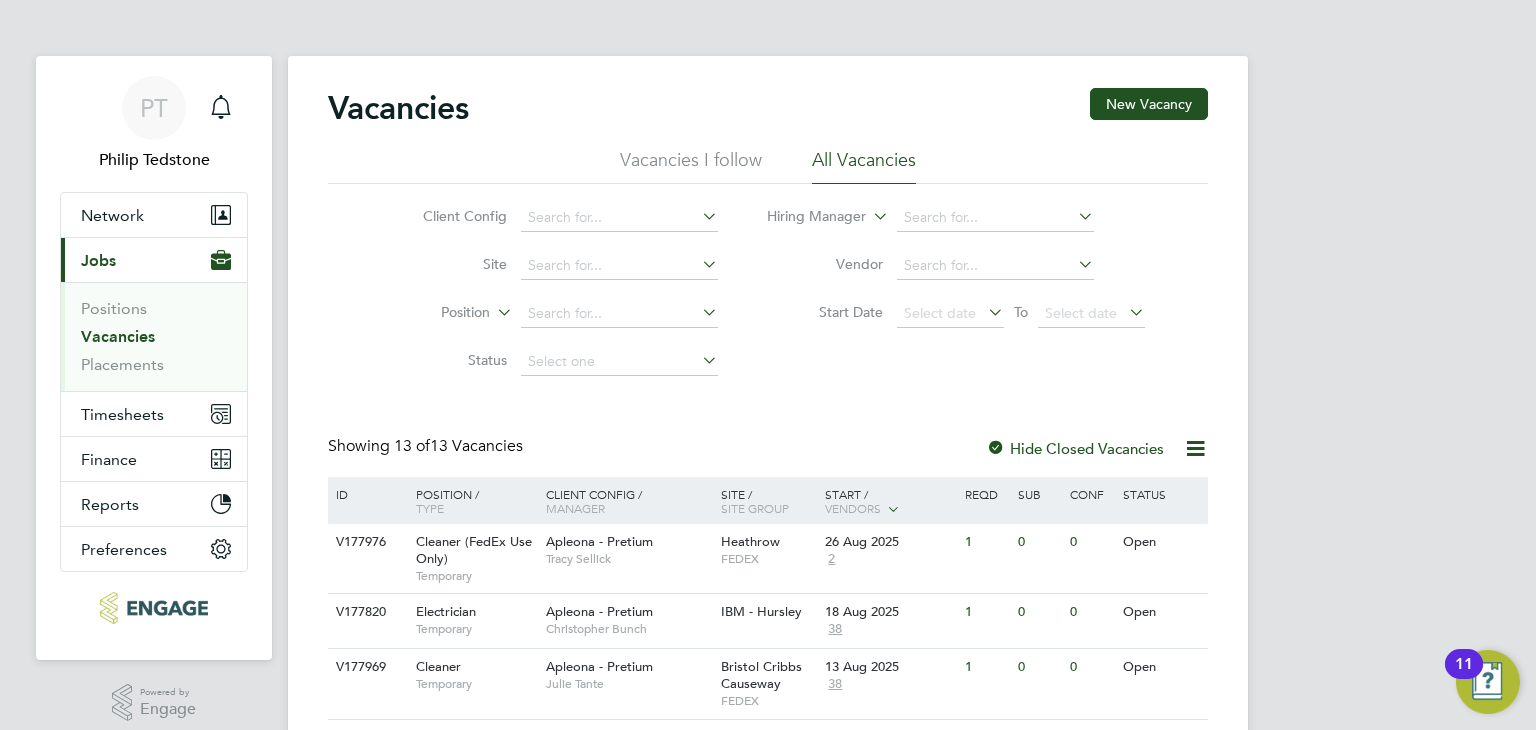 click on "Site" 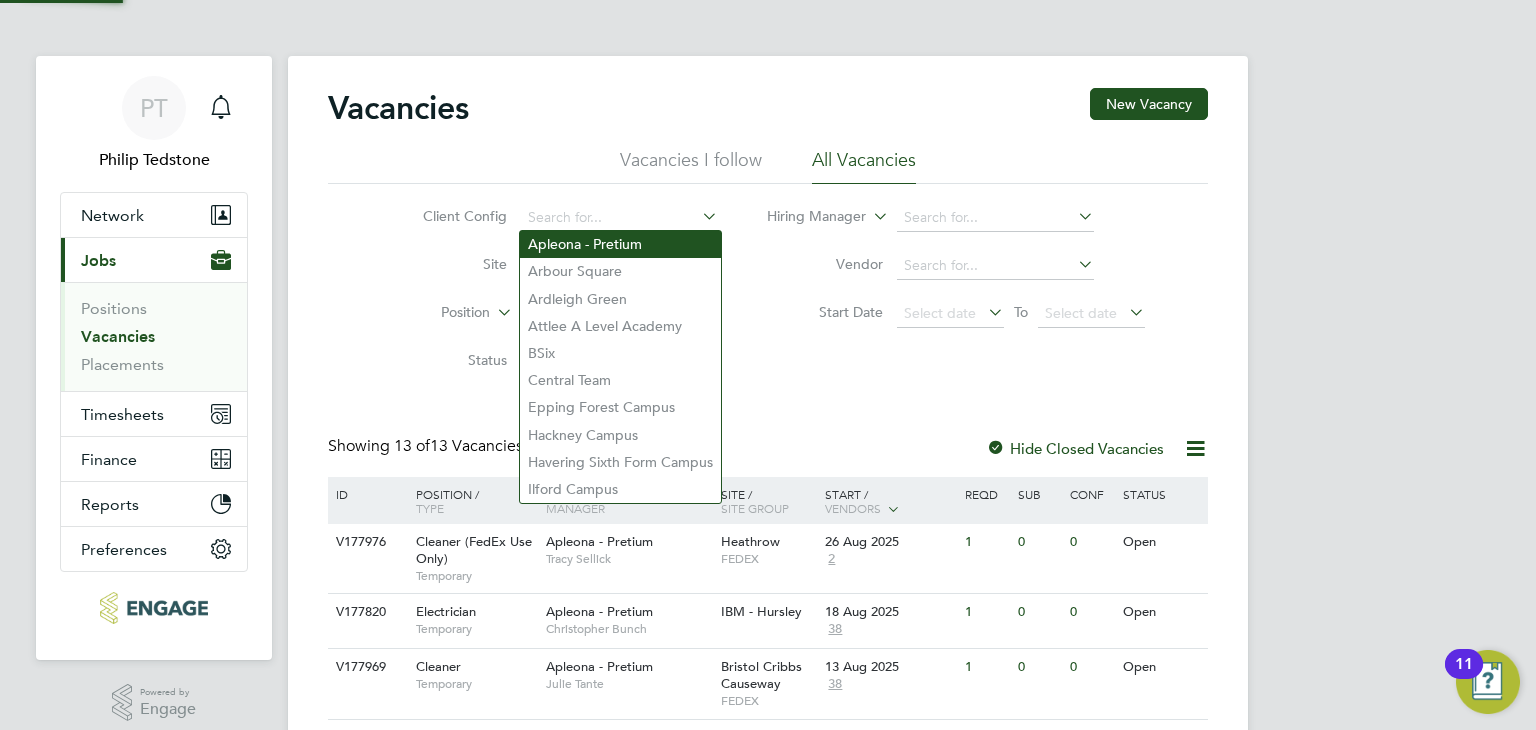 click on "Apleona - Pretium" 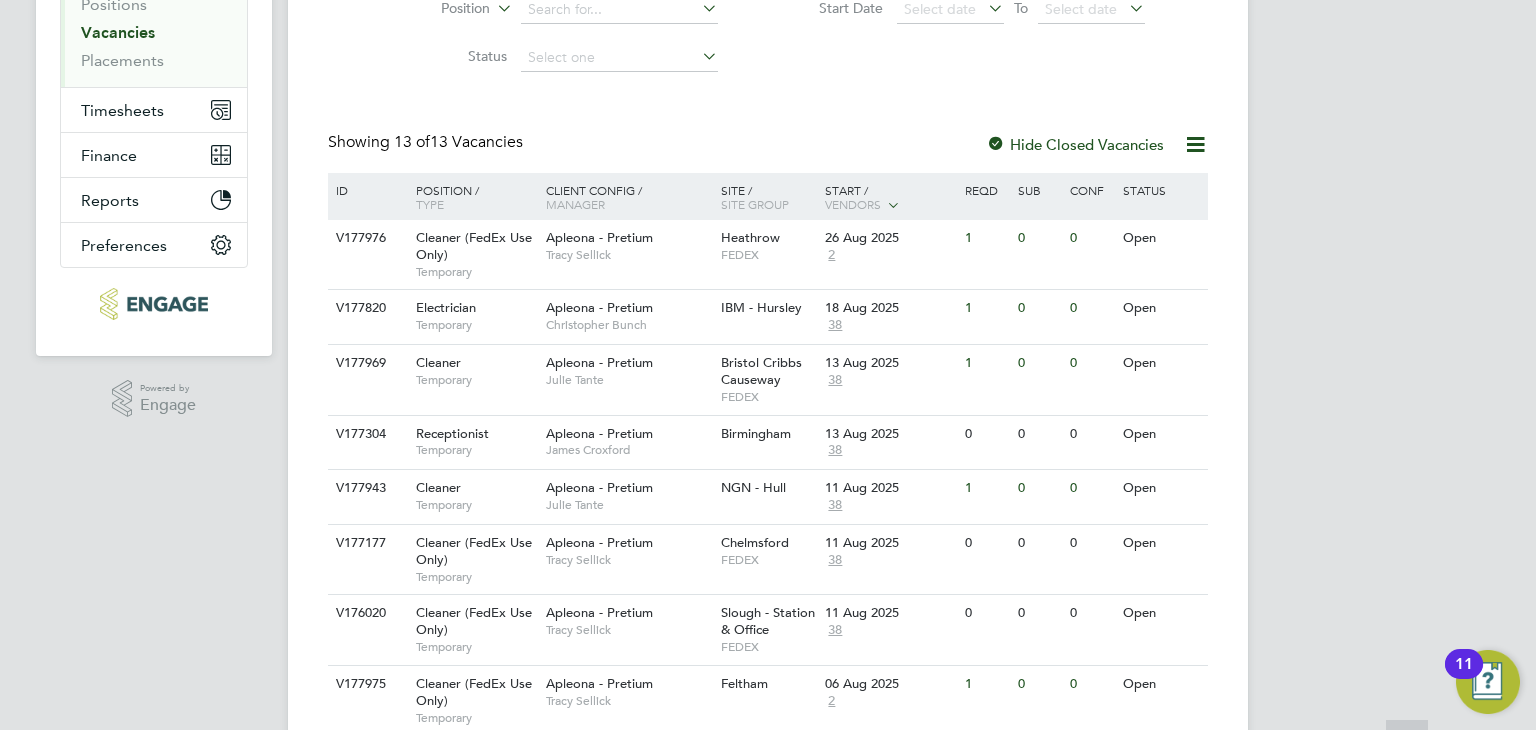 scroll, scrollTop: 314, scrollLeft: 0, axis: vertical 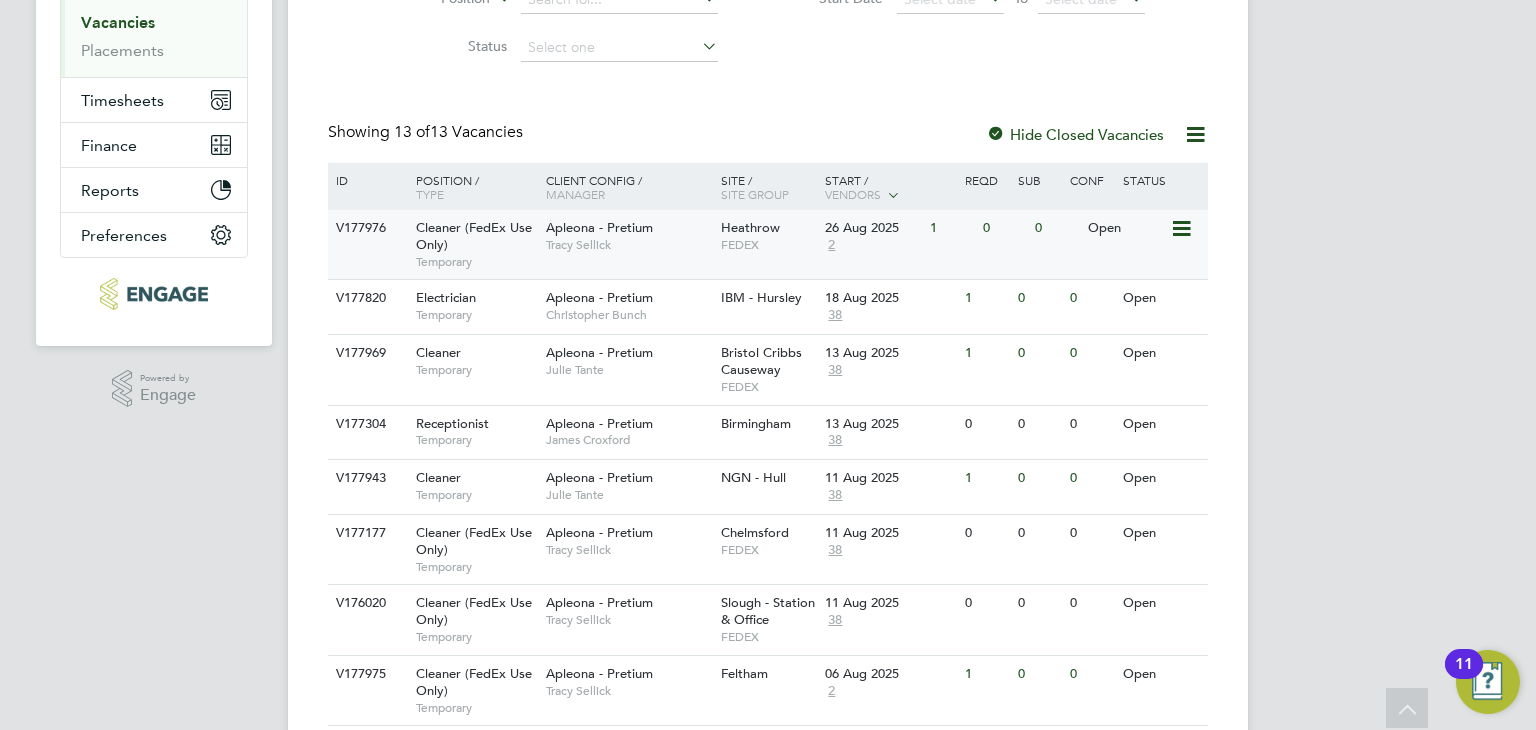 click on "2" 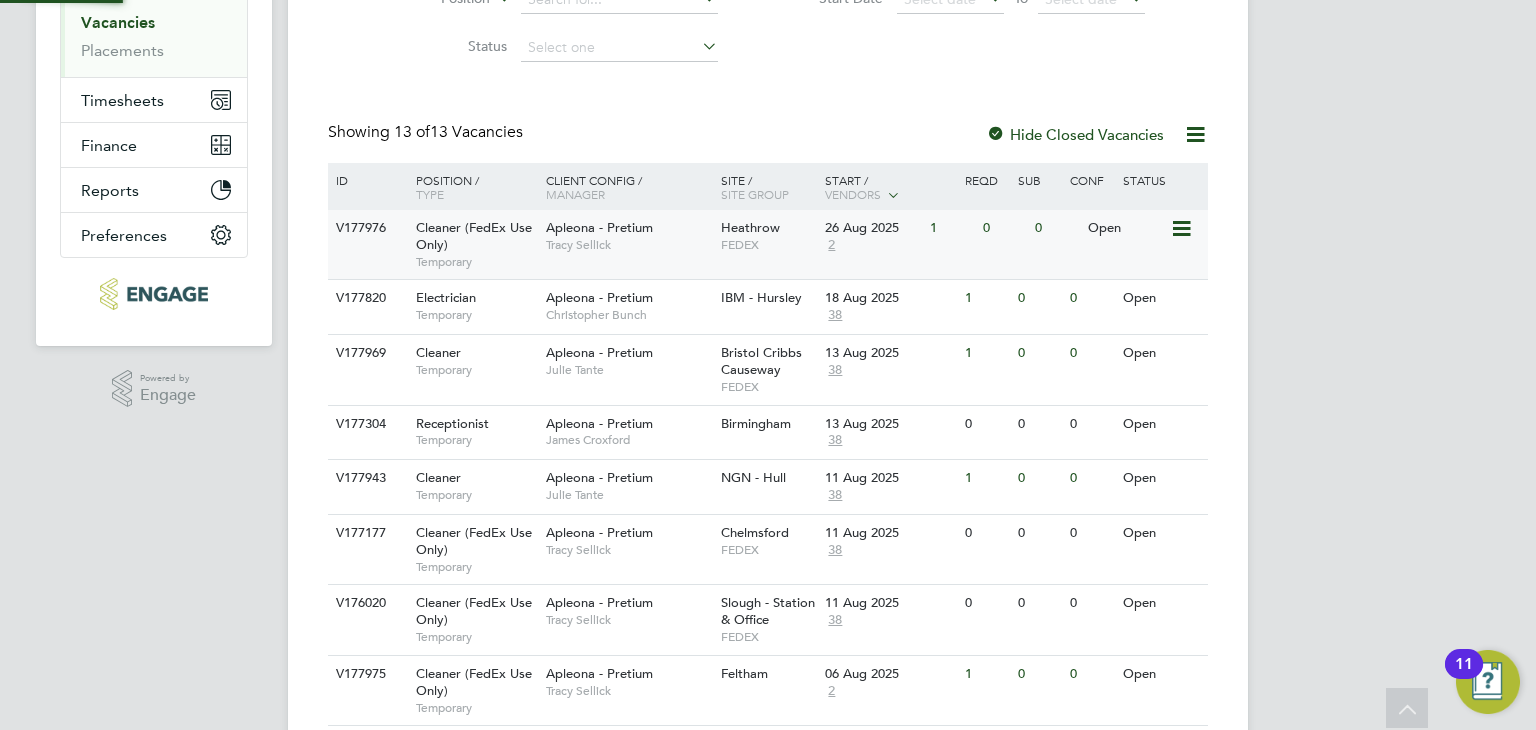 scroll, scrollTop: 10, scrollLeft: 9, axis: both 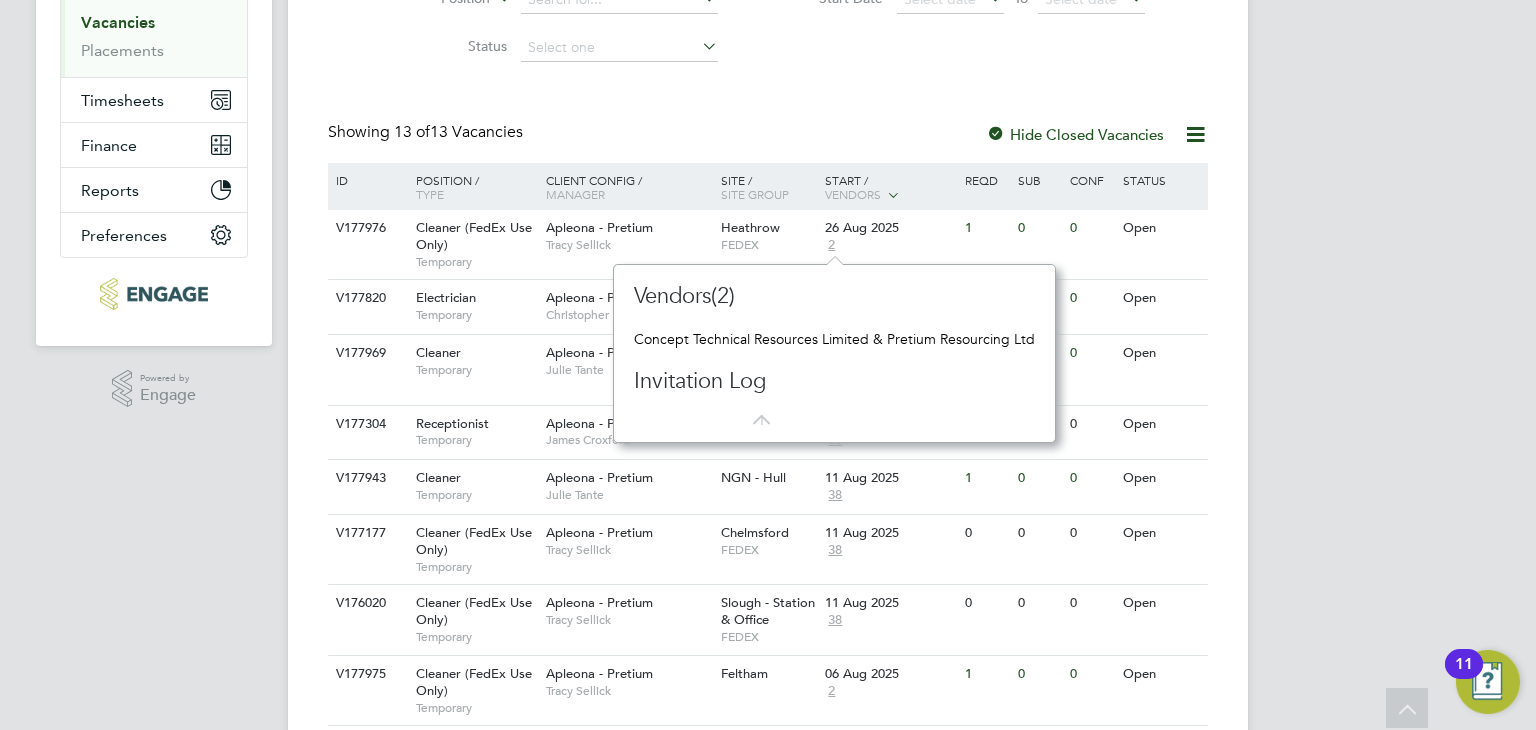 click on "PT   Philip Tedstone   Notifications
Applications:   Network
Team Members   Businesses   Sites   Workers   Contacts   Current page:   Jobs
Positions   Vacancies   Placements   Timesheets
Timesheets   Expenses   Finance
Invoices & Credit Notes   Statements   Payments   Reports
Margin Report   Report Downloads   Preferences
My Business   Doc. Requirements   VMS Configurations   Notifications   Activity Logs
.st0{fill:#C0C1C2;}
Powered by Engage Vacancies New Vacancy Vacancies I follow All Vacancies Client Config   Apleona - Pretium   Site     Position     Status   Hiring Manager     Vendor   Start Date
Select date
To
Select date
Showing   13 of  13 Vacancies Hide Closed Vacancies ID  Position / Type   Manager" at bounding box center (768, 394) 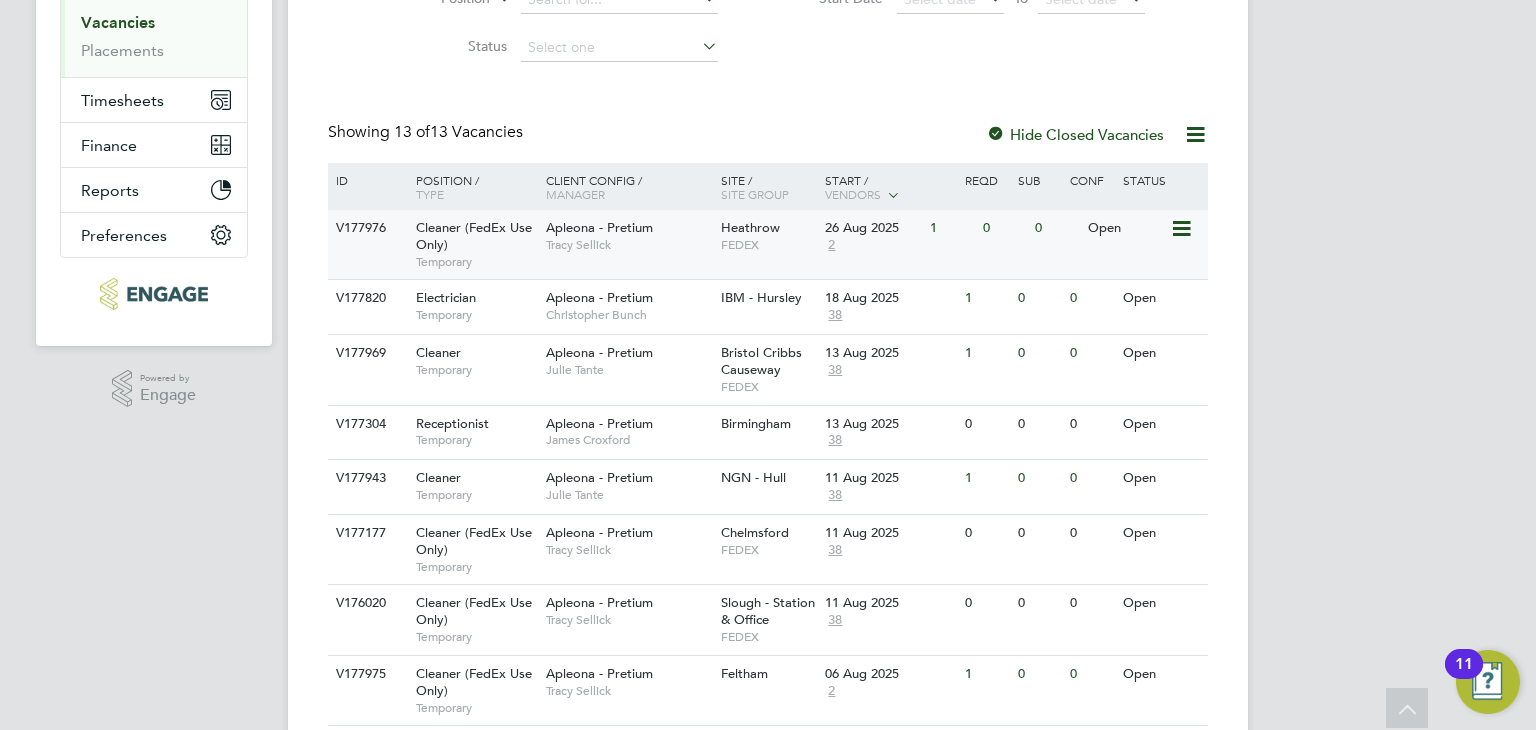 click on "Apleona - Pretium" 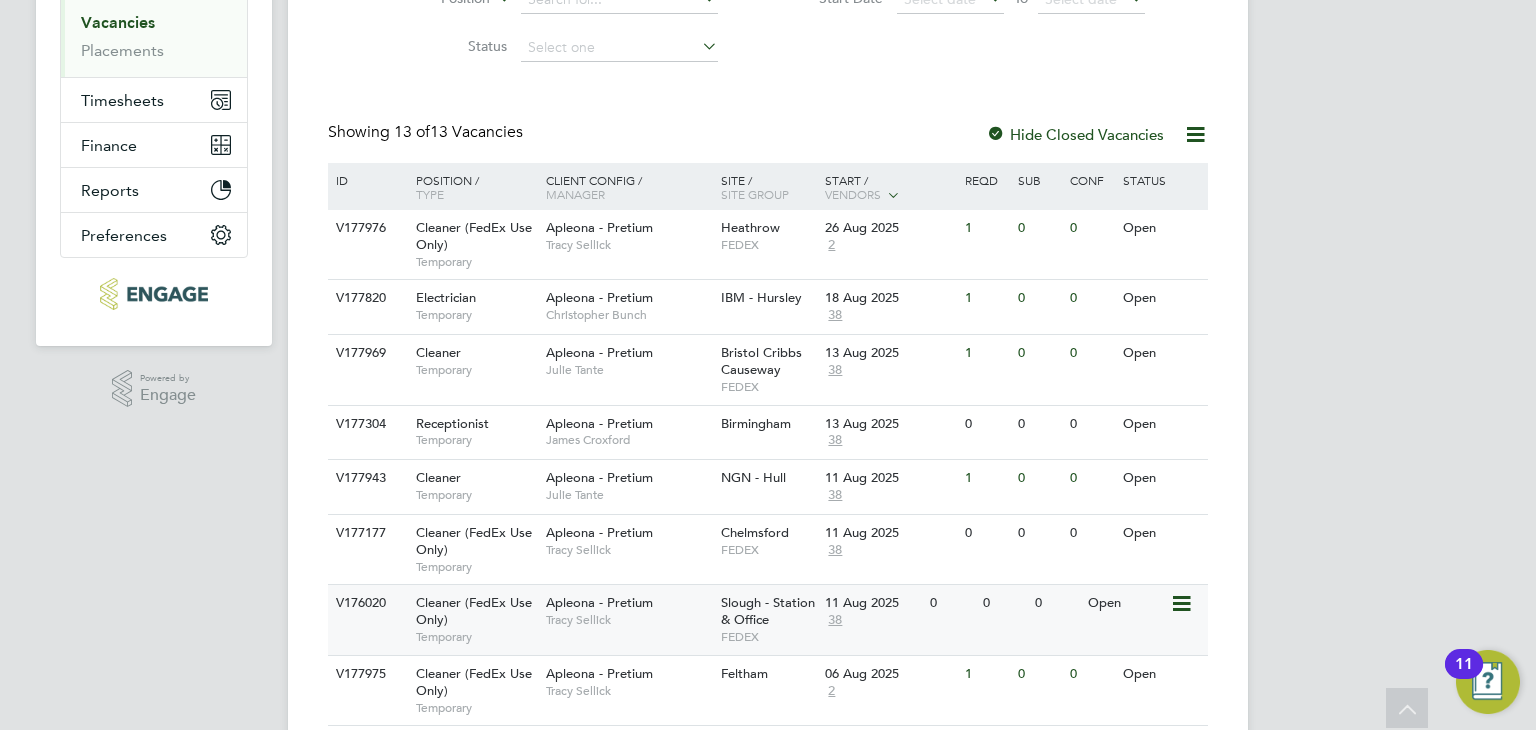 click on "38" 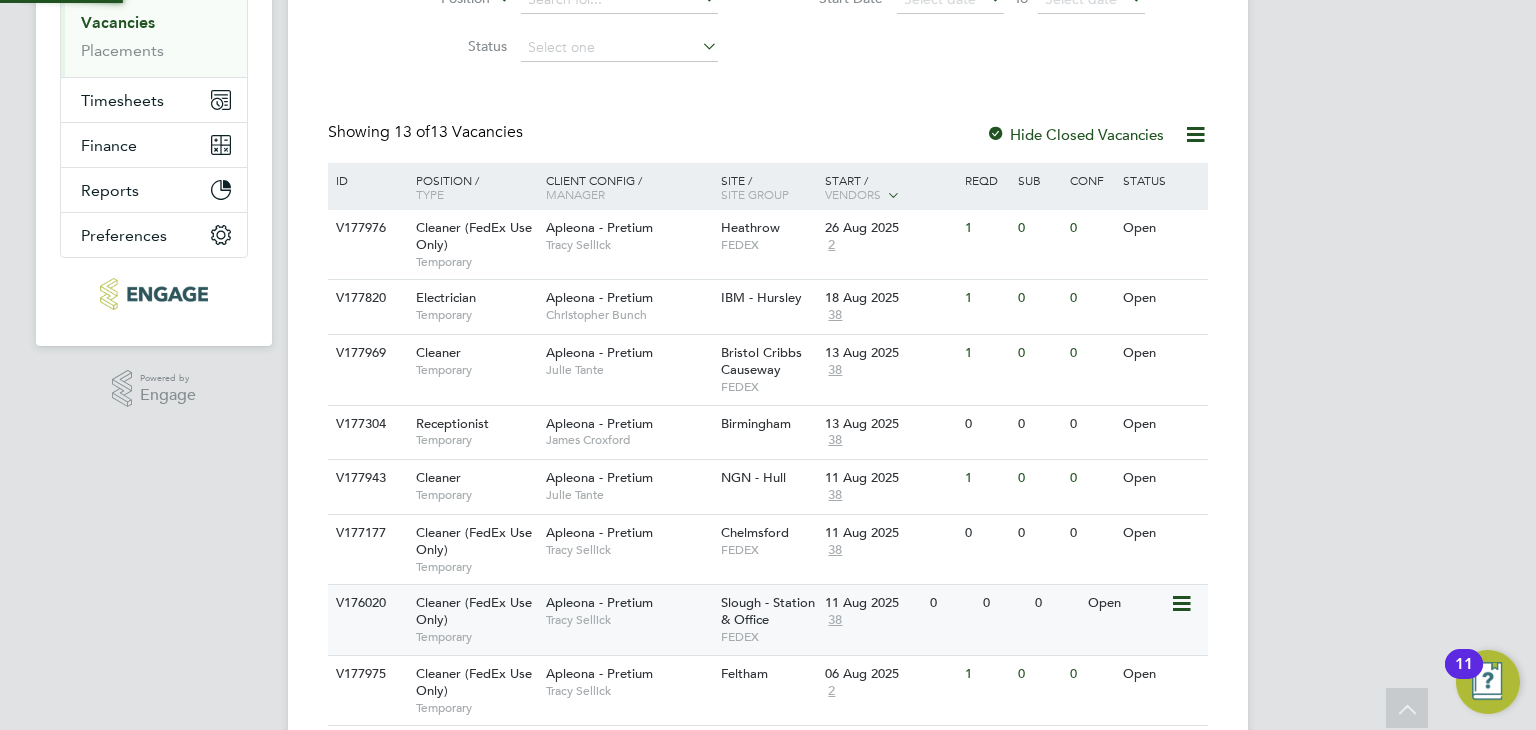 scroll, scrollTop: 11, scrollLeft: 11, axis: both 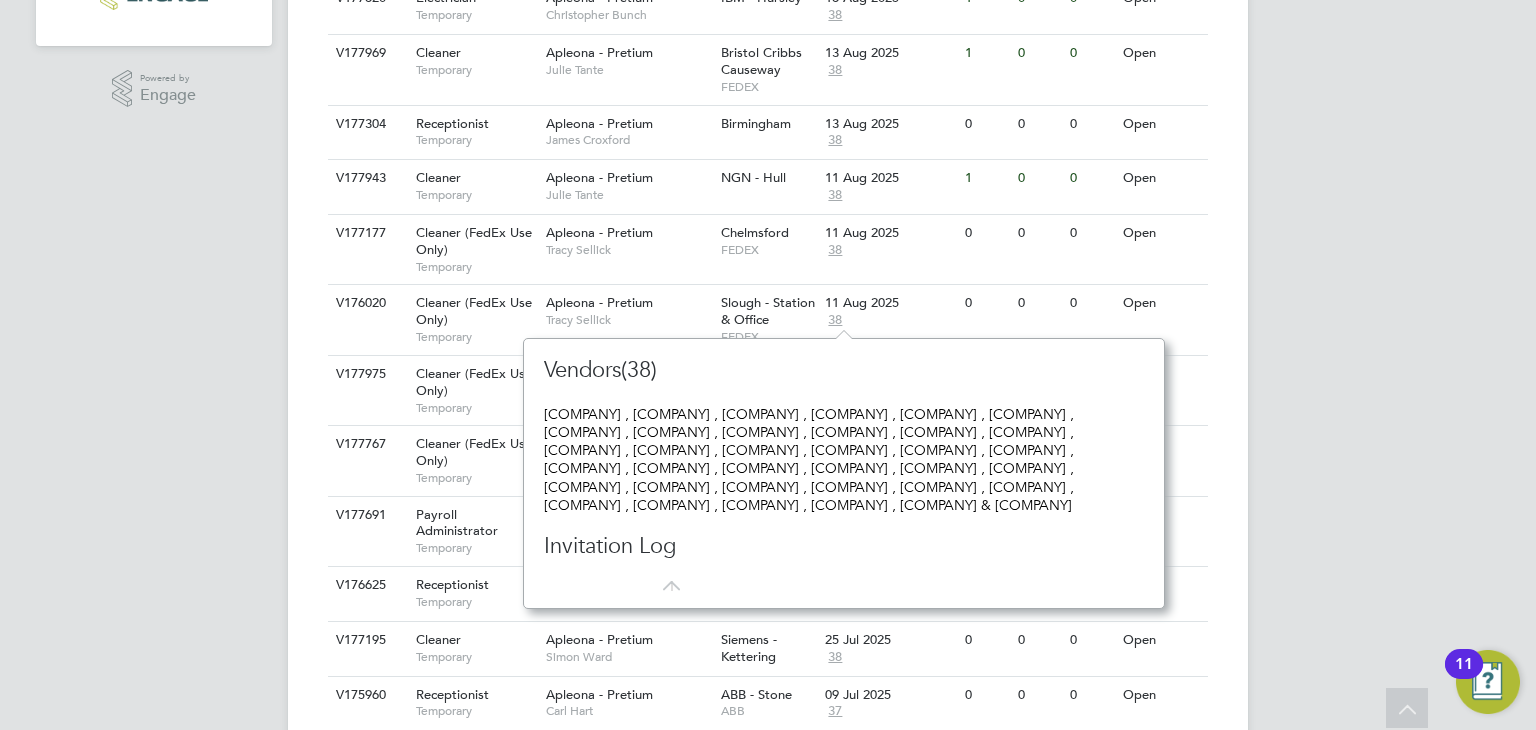 click on "PT   Philip Tedstone   Notifications
Applications:   Network
Team Members   Businesses   Sites   Workers   Contacts   Current page:   Jobs
Positions   Vacancies   Placements   Timesheets
Timesheets   Expenses   Finance
Invoices & Credit Notes   Statements   Payments   Reports
Margin Report   Report Downloads   Preferences
My Business   Doc. Requirements   VMS Configurations   Notifications   Activity Logs
.st0{fill:#C0C1C2;}
Powered by Engage Vacancies New Vacancy Vacancies I follow All Vacancies Client Config   Apleona - Pretium   Site     Position     Status   Hiring Manager     Vendor   Start Date
Select date
To
Select date
Showing   13 of  13 Vacancies Hide Closed Vacancies ID  Position / Type   Manager" at bounding box center (768, 94) 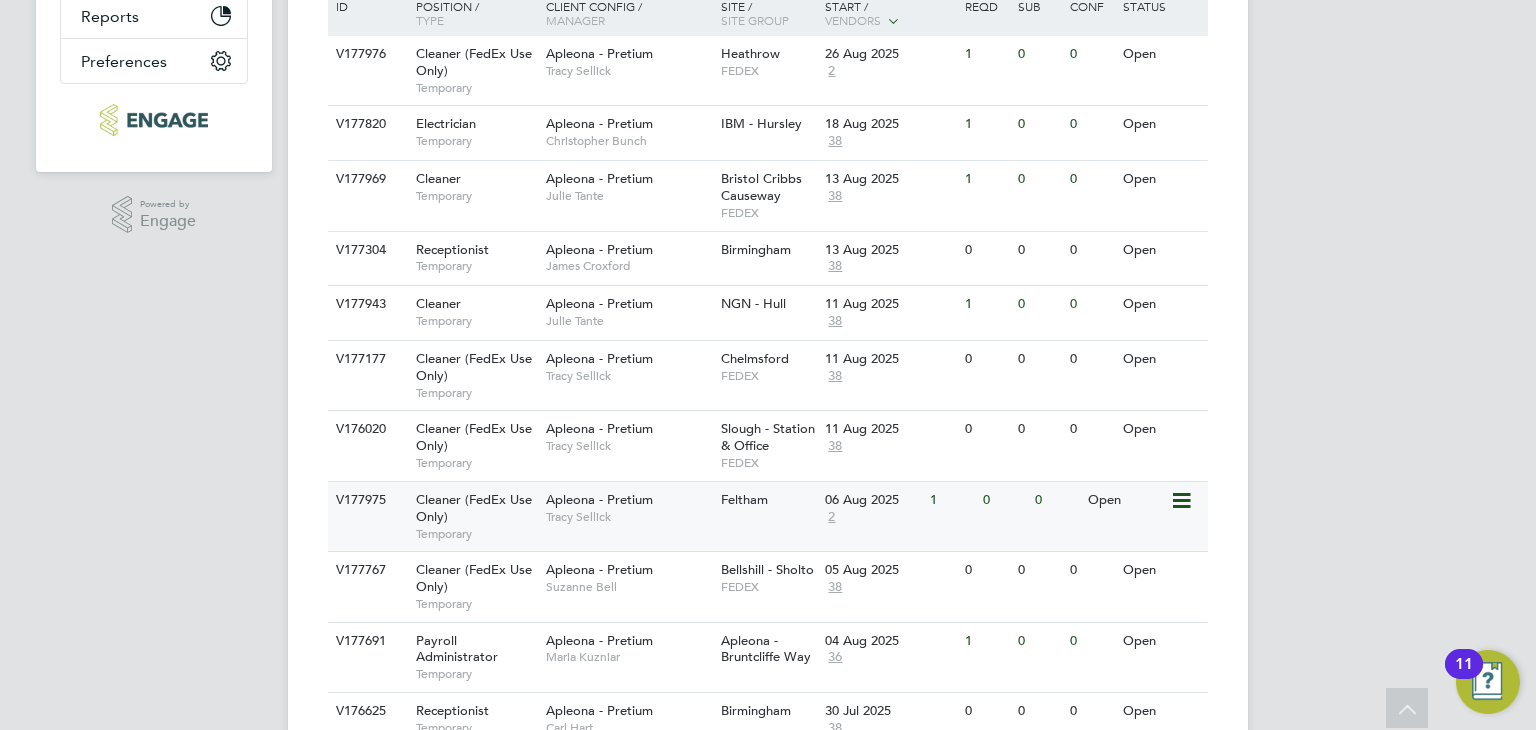 scroll, scrollTop: 485, scrollLeft: 0, axis: vertical 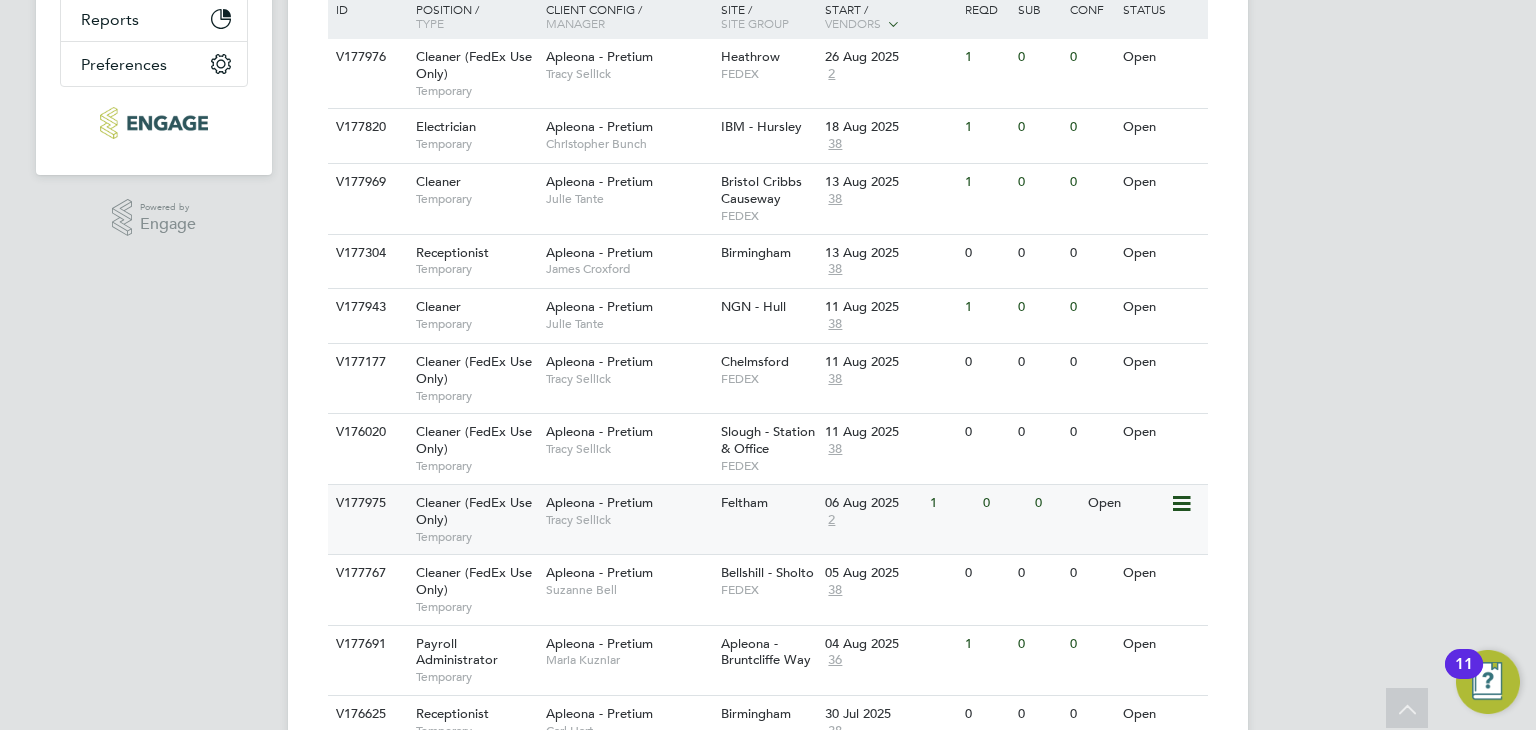 click on "Feltham" 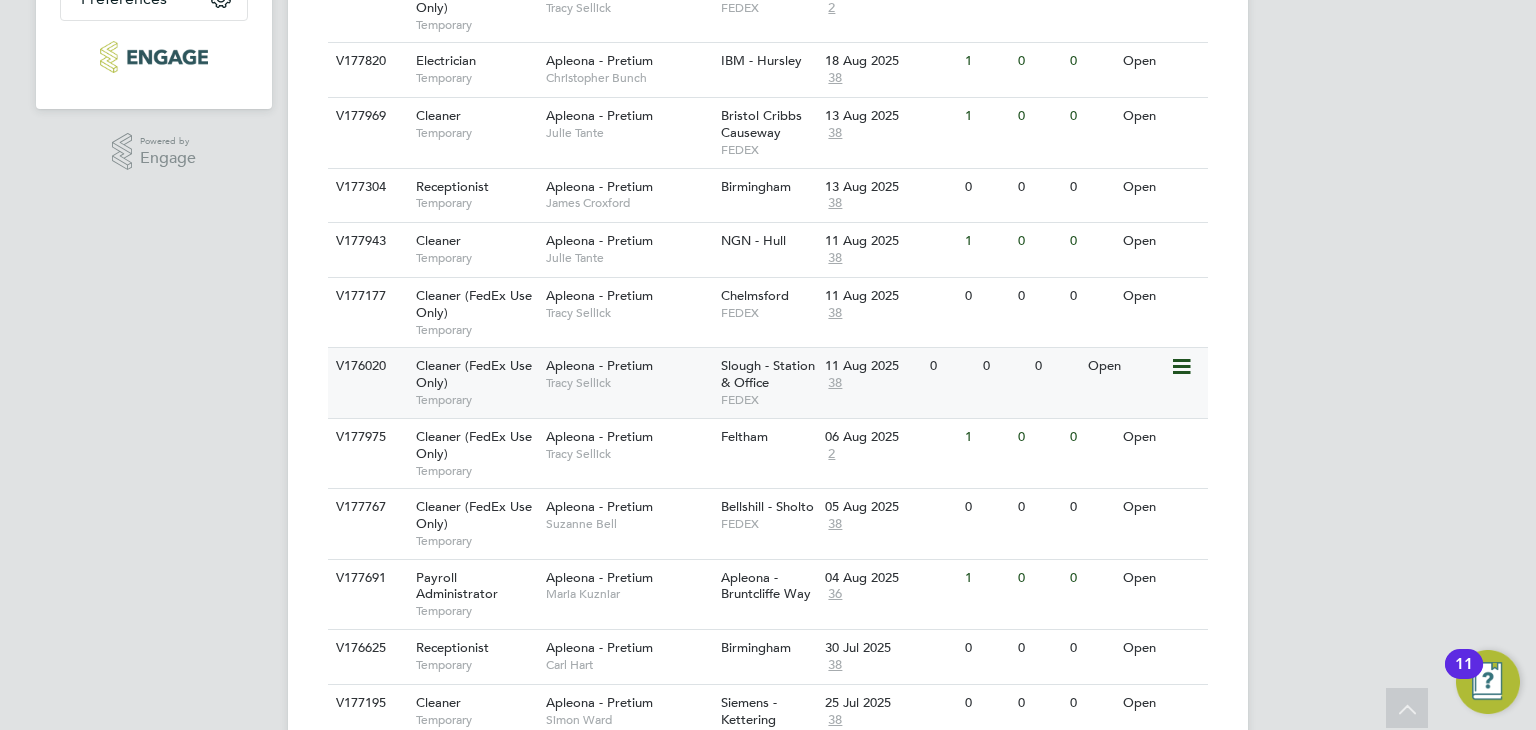 scroll, scrollTop: 585, scrollLeft: 0, axis: vertical 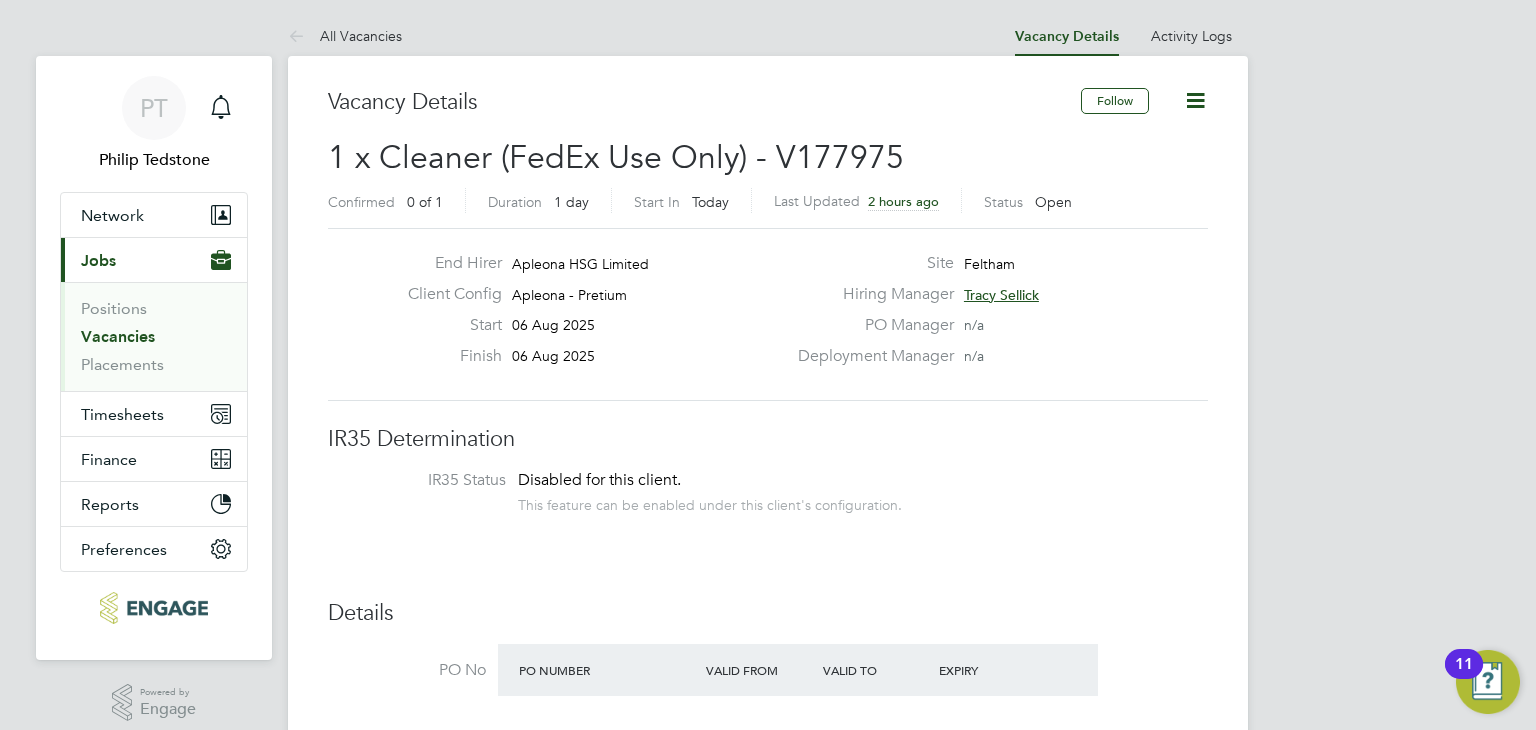 click on "Start 06 Aug 2025" 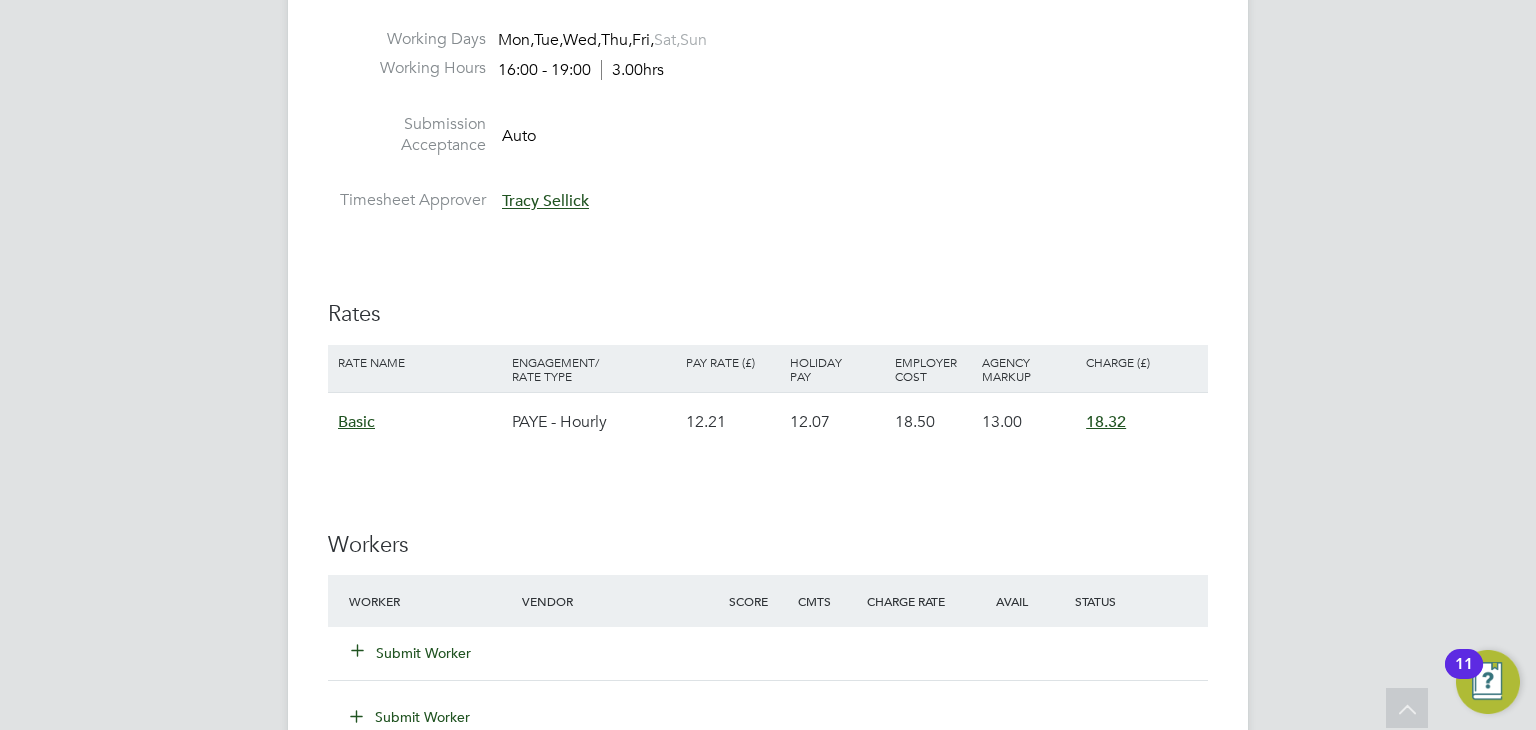 scroll, scrollTop: 1400, scrollLeft: 0, axis: vertical 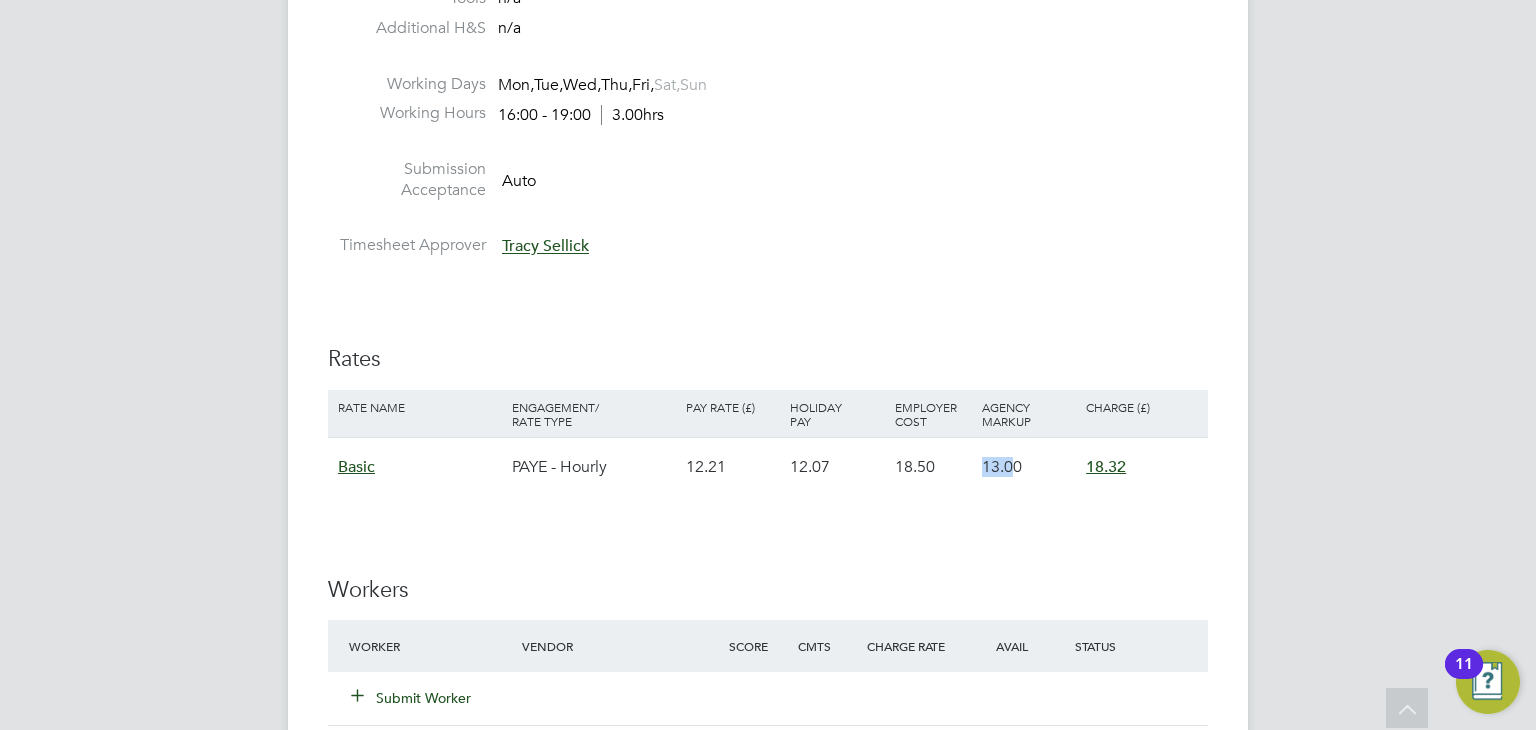 drag, startPoint x: 981, startPoint y: 473, endPoint x: 1010, endPoint y: 470, distance: 29.15476 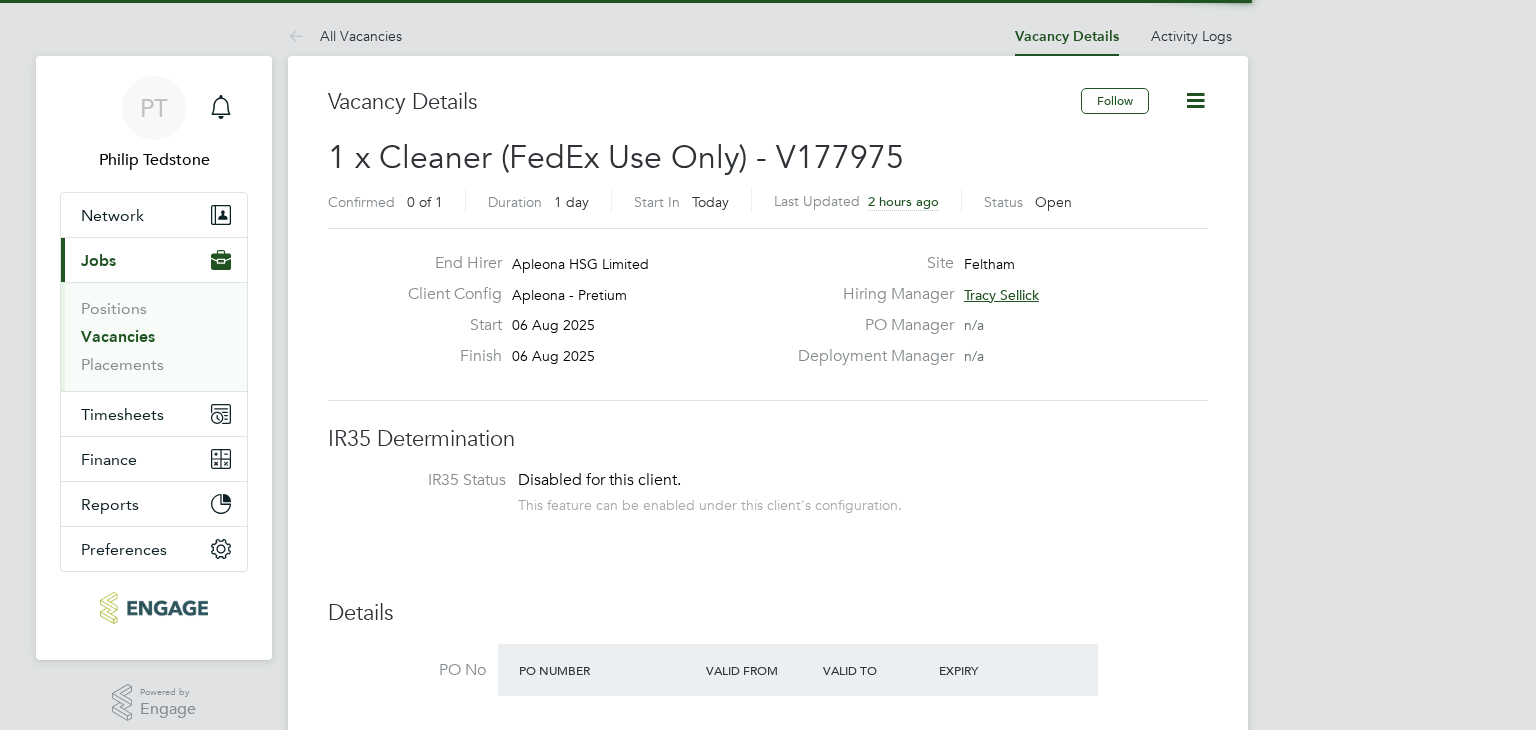 scroll, scrollTop: 0, scrollLeft: 0, axis: both 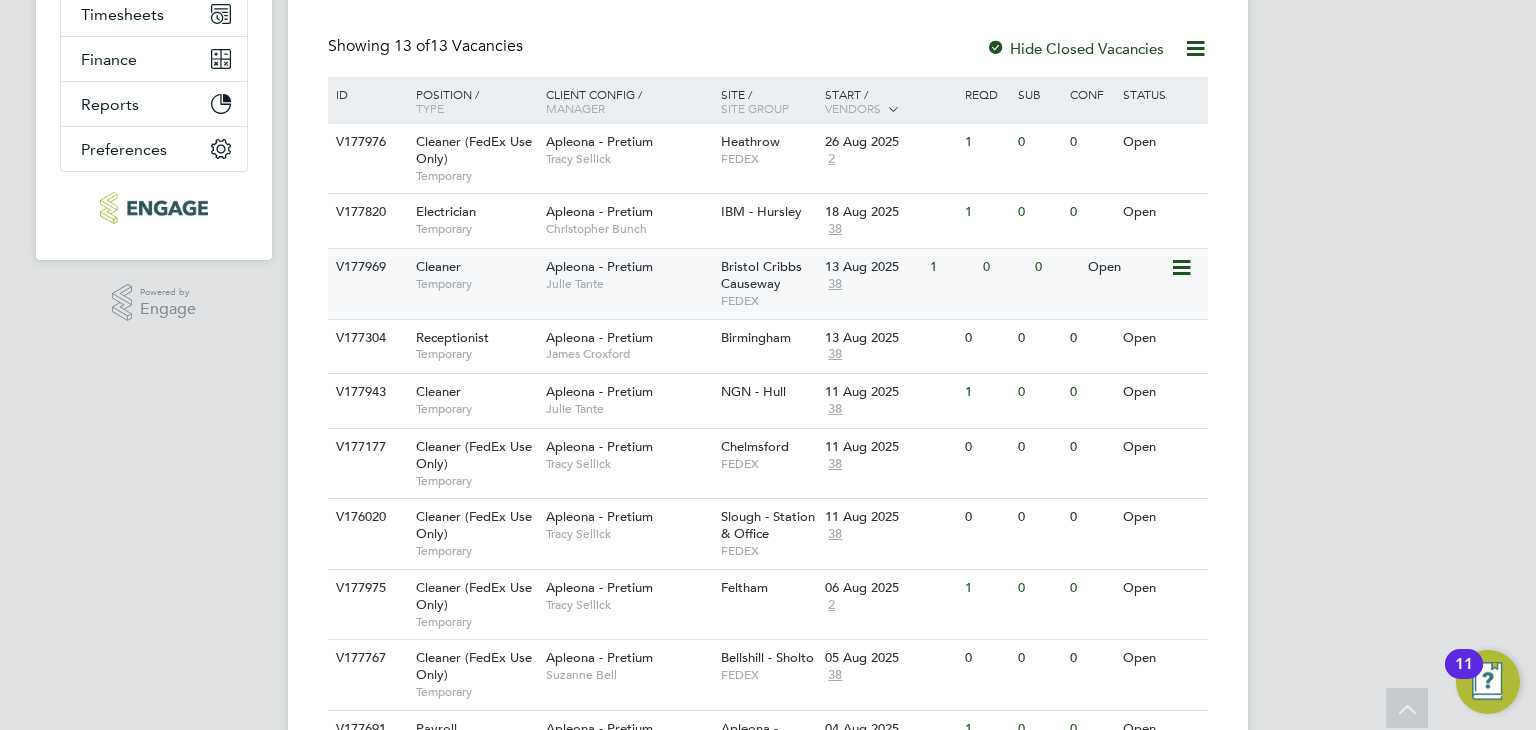 click on "Apleona - Pretium" 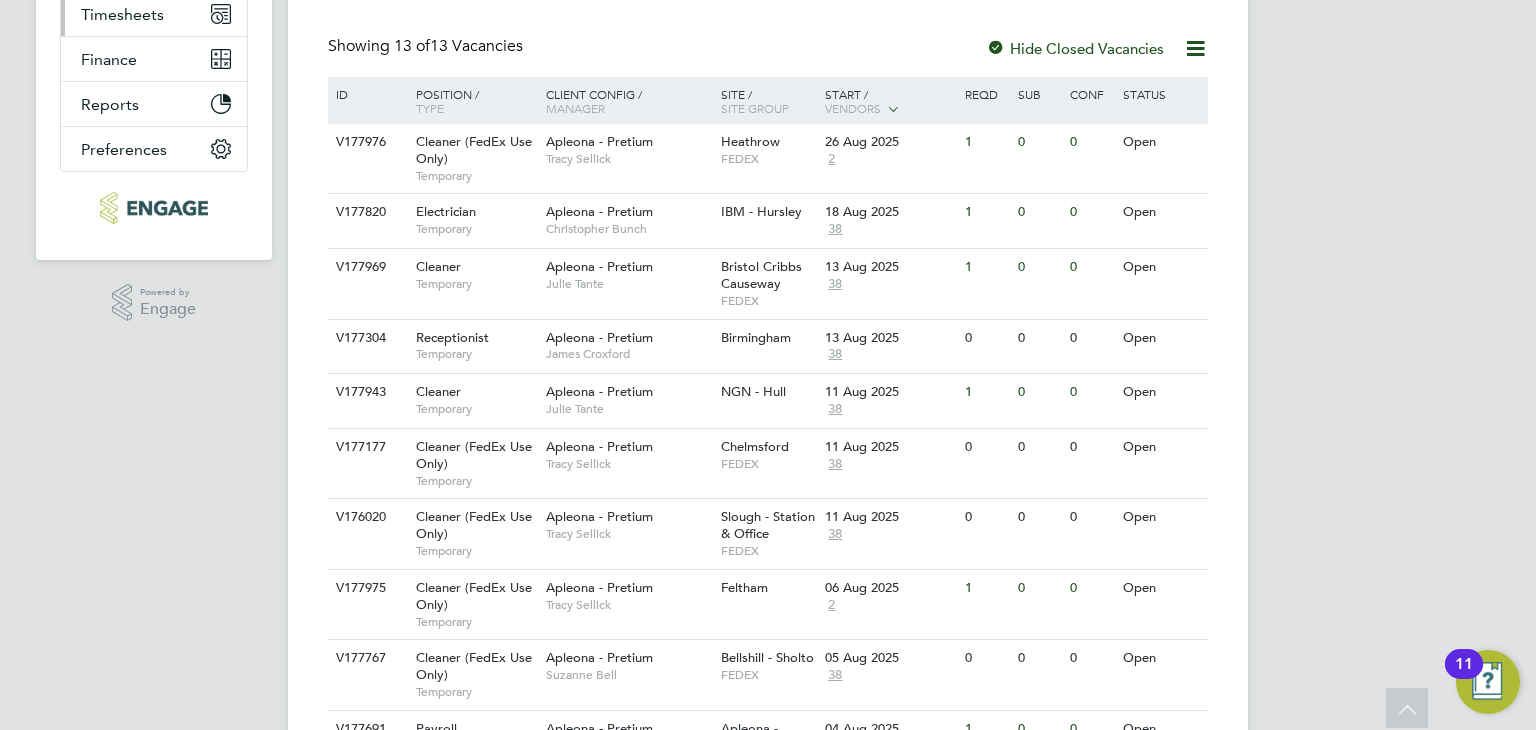 scroll, scrollTop: 0, scrollLeft: 0, axis: both 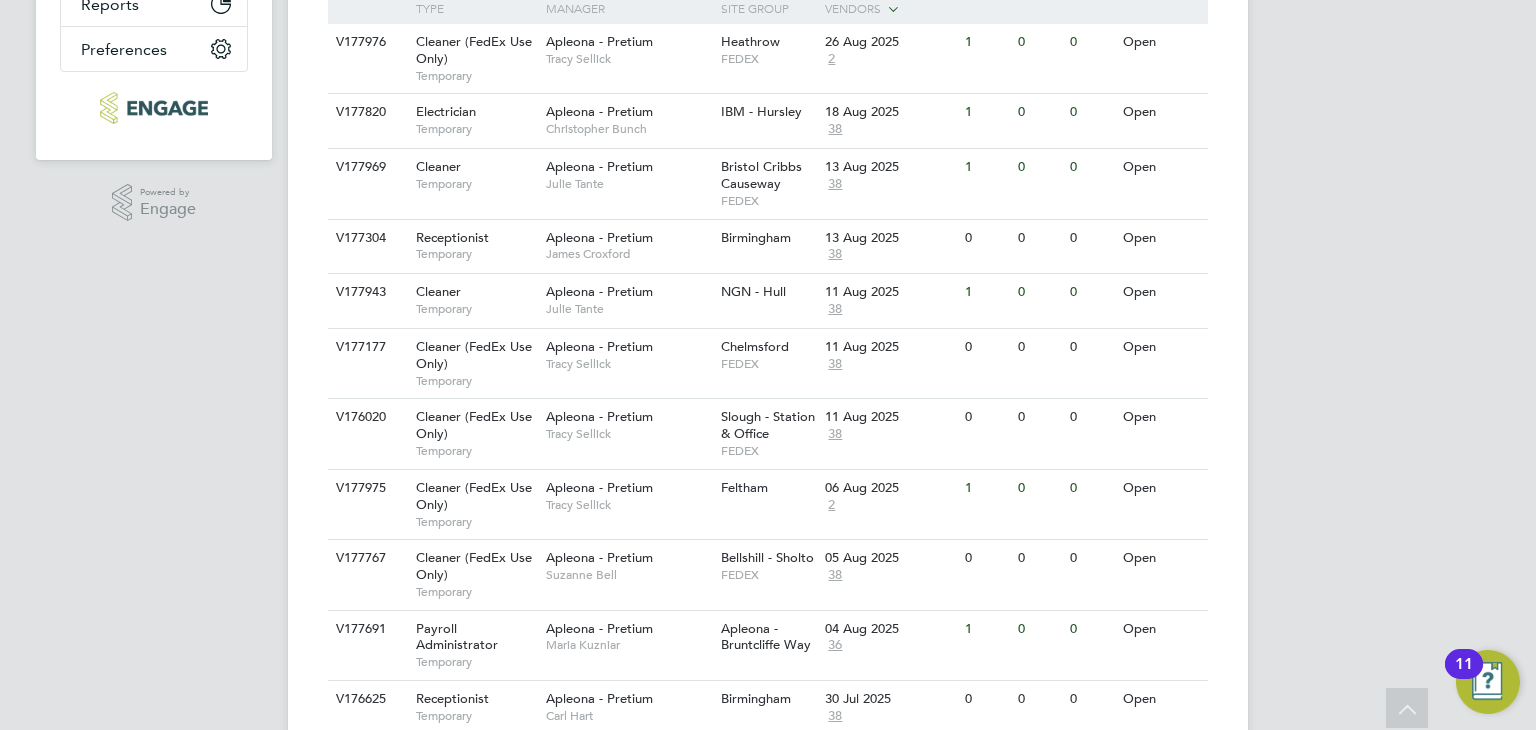 click on "11" at bounding box center [1464, 677] 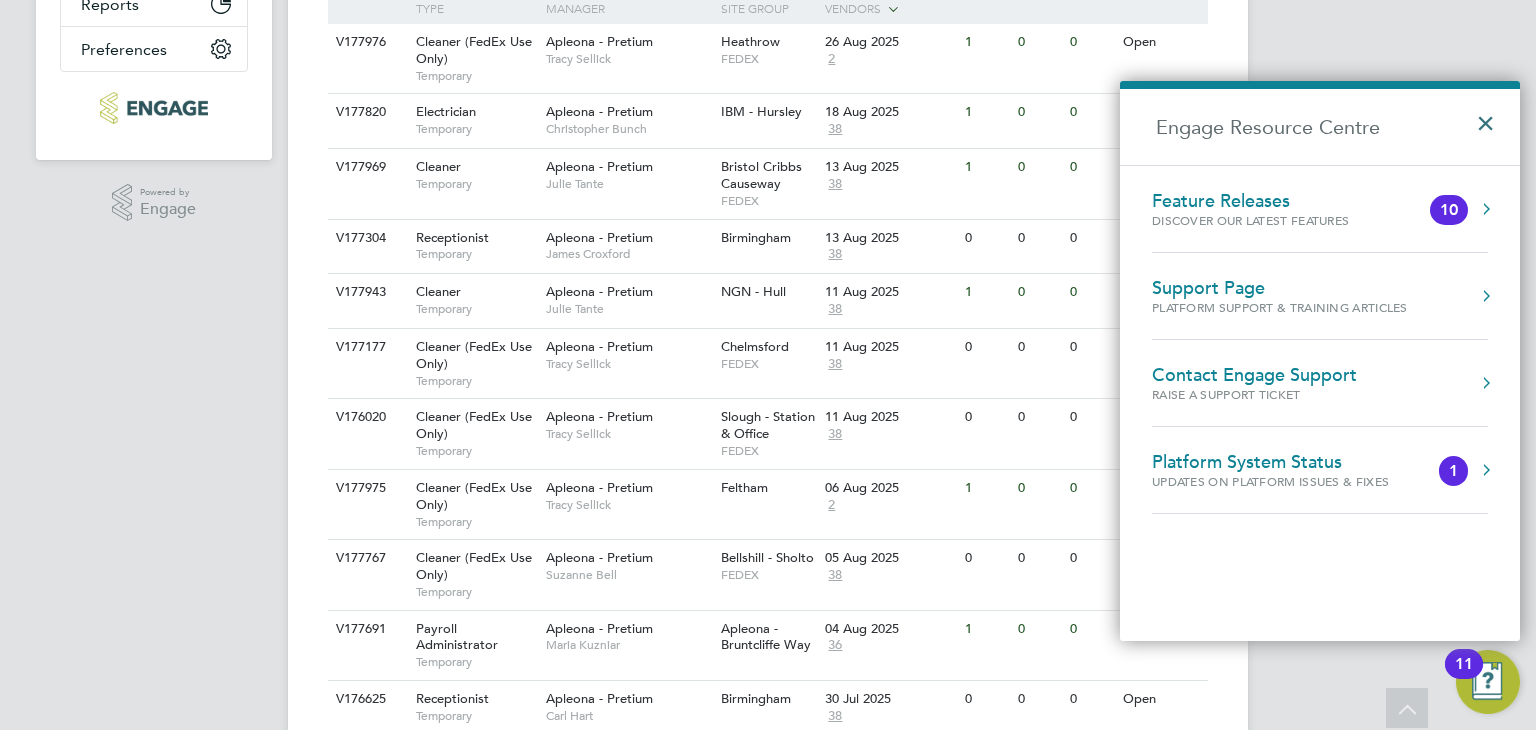 click on "×" at bounding box center (1490, 117) 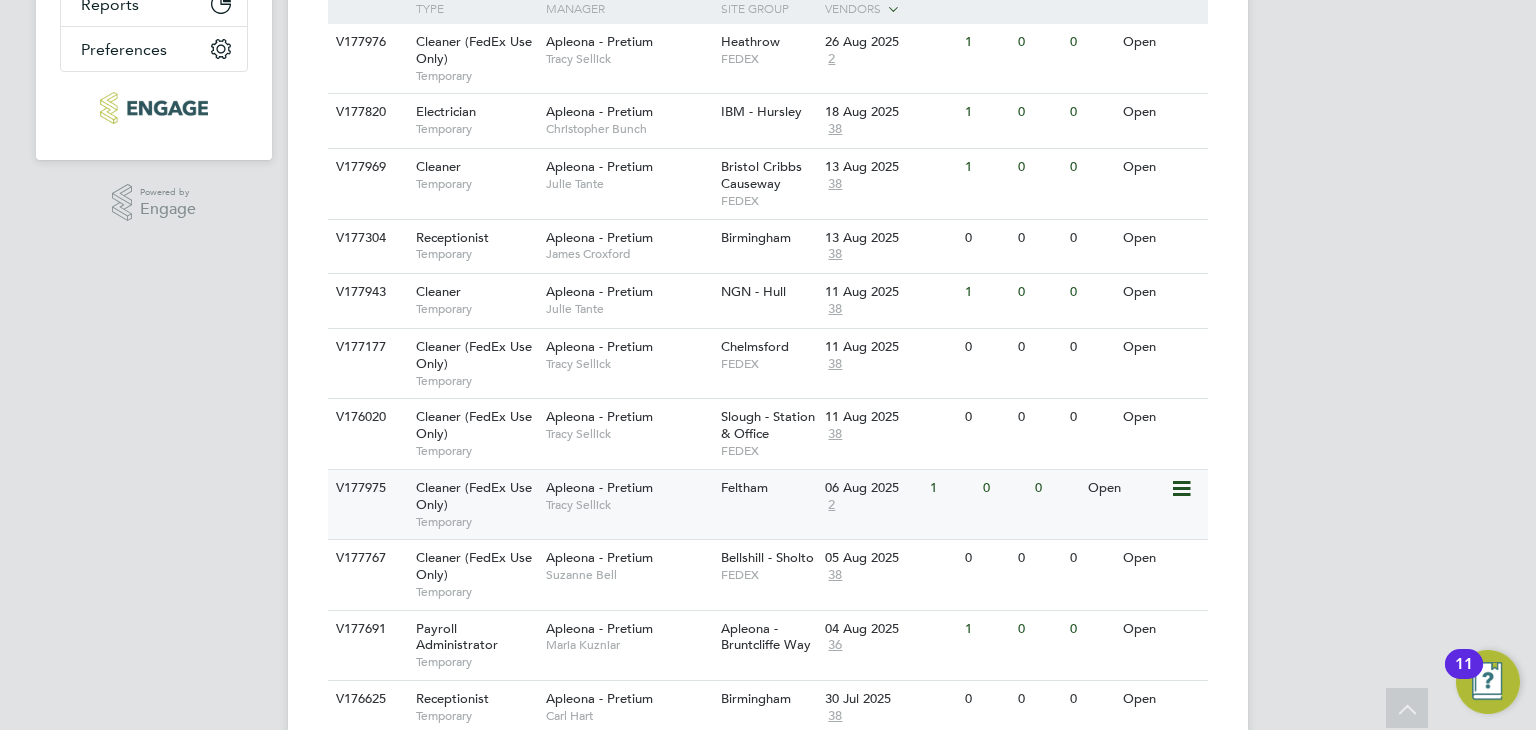click on "Temporary" 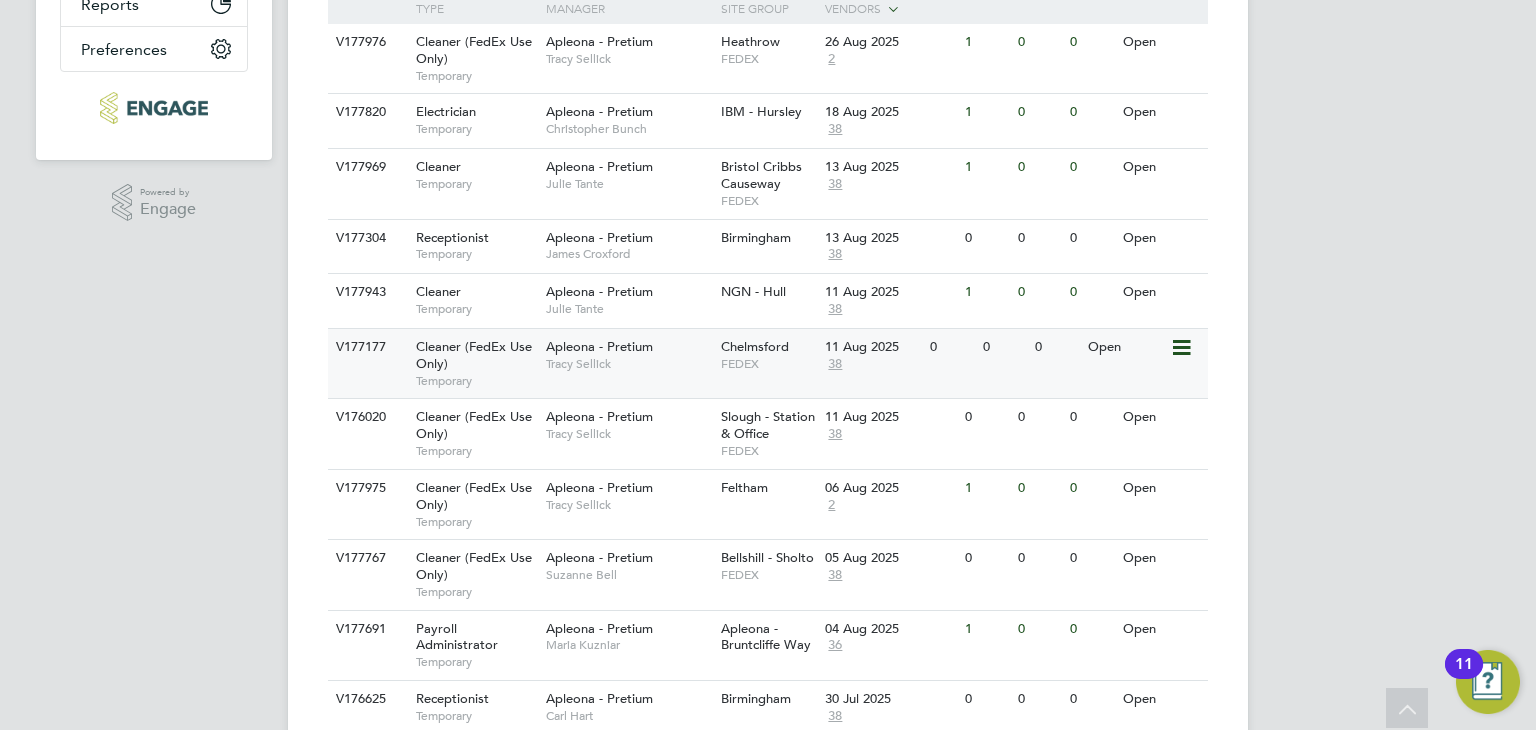 scroll, scrollTop: 600, scrollLeft: 0, axis: vertical 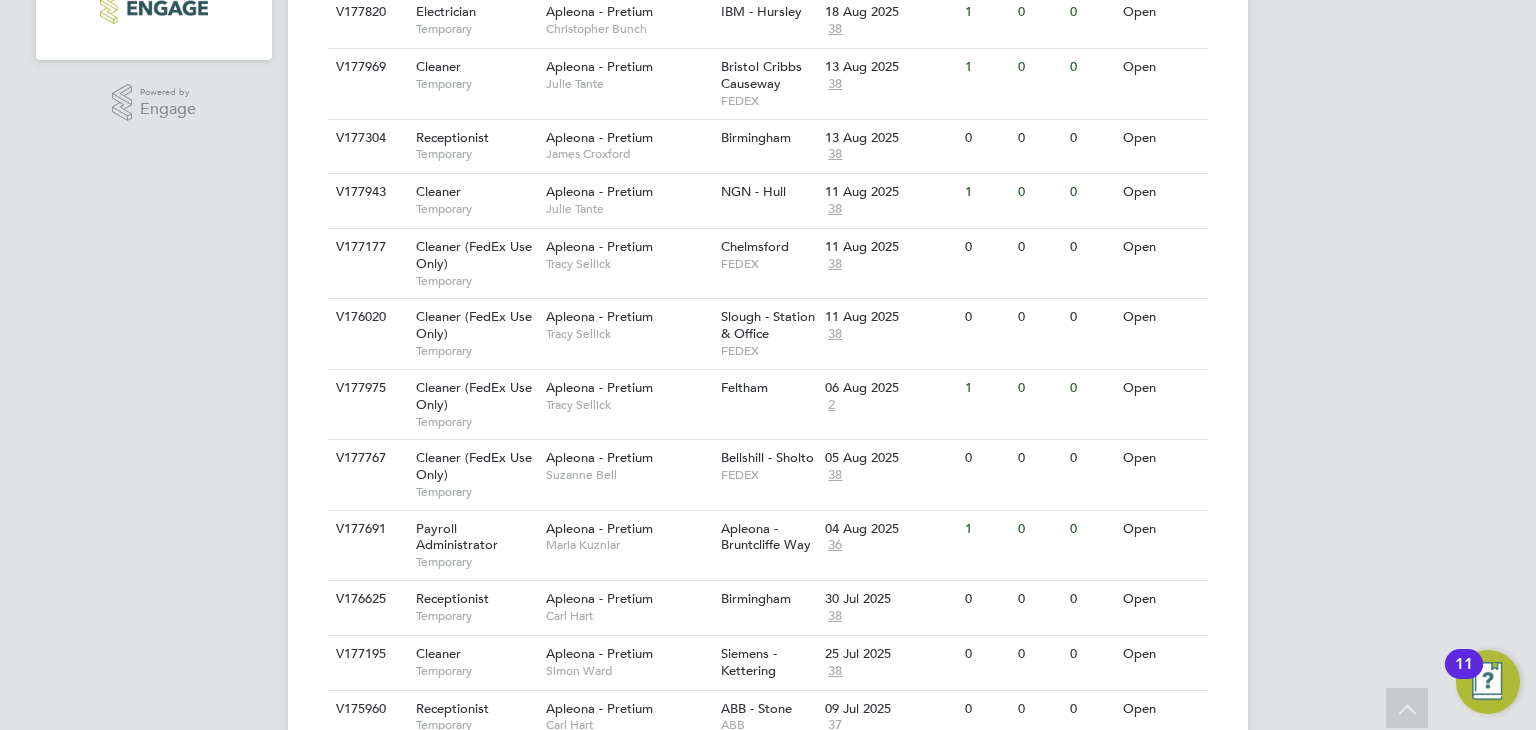 click on "PT   Philip Tedstone   Notifications
Applications:   Network
Team Members   Businesses   Sites   Workers   Contacts   Current page:   Jobs
Positions   Vacancies   Placements   Timesheets
Timesheets   Expenses   Finance
Invoices & Credit Notes   Statements   Payments   Reports
Margin Report   Report Downloads   Preferences
My Business   Doc. Requirements   VMS Configurations   Notifications   Activity Logs
.st0{fill:#C0C1C2;}
Powered by Engage Vacancies New Vacancy Vacancies I follow All Vacancies Client Config   Apleona - Pretium   Site     Position     Status   Hiring Manager     Vendor   Start Date
Select date
To
Select date
Showing   13 of  13 Vacancies Hide Closed Vacancies ID  Position / Type   Manager" at bounding box center (768, 108) 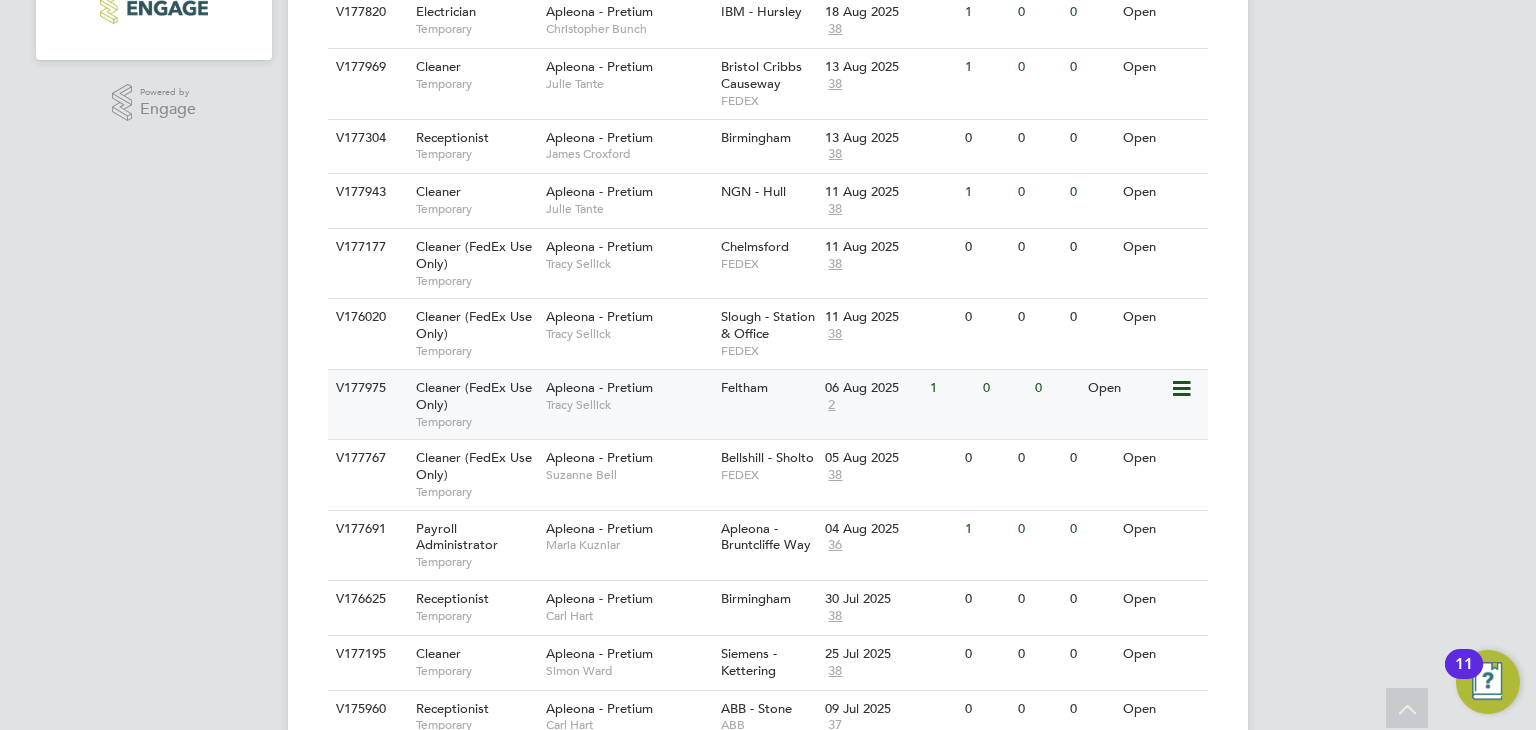 scroll, scrollTop: 685, scrollLeft: 0, axis: vertical 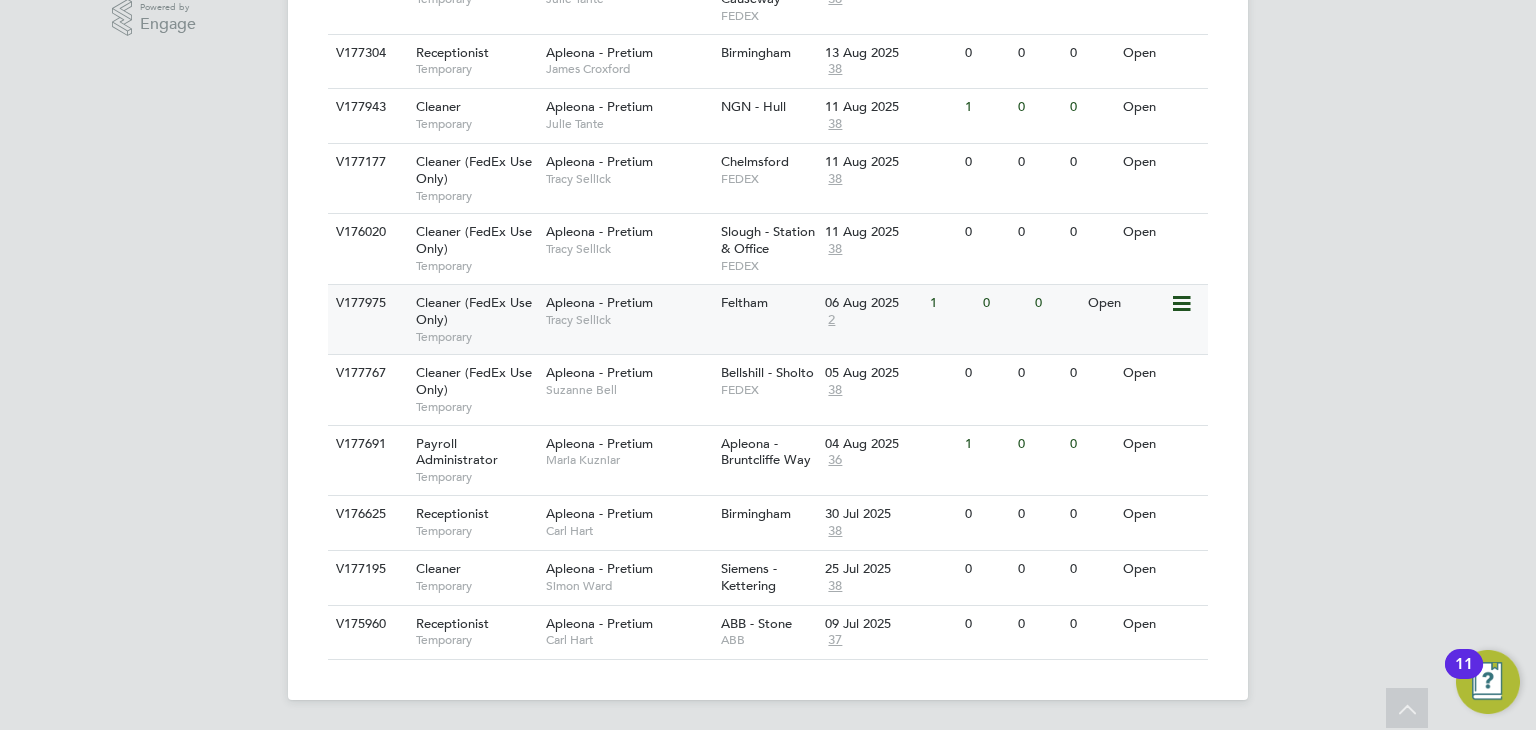 click on "Tracy Sellick" 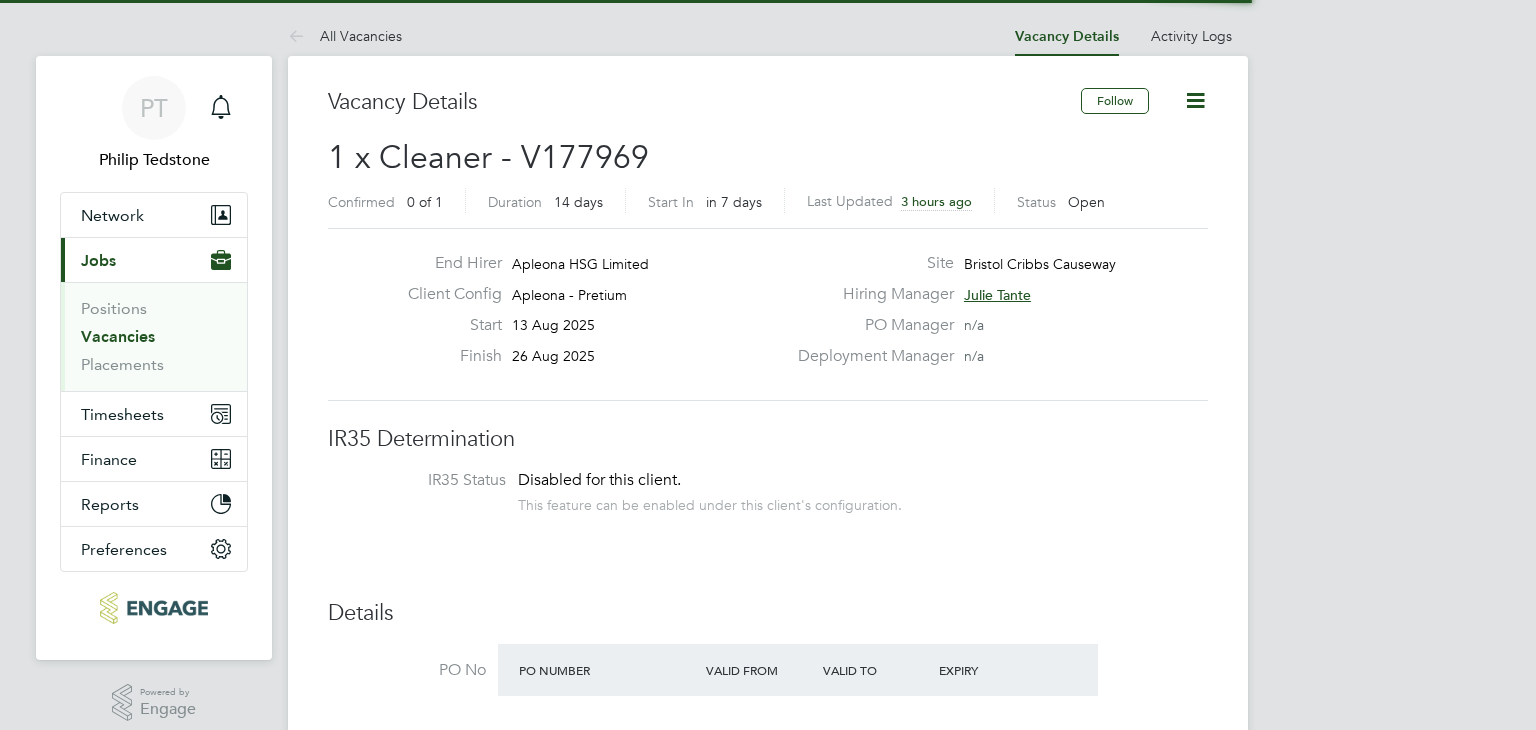 scroll, scrollTop: 0, scrollLeft: 0, axis: both 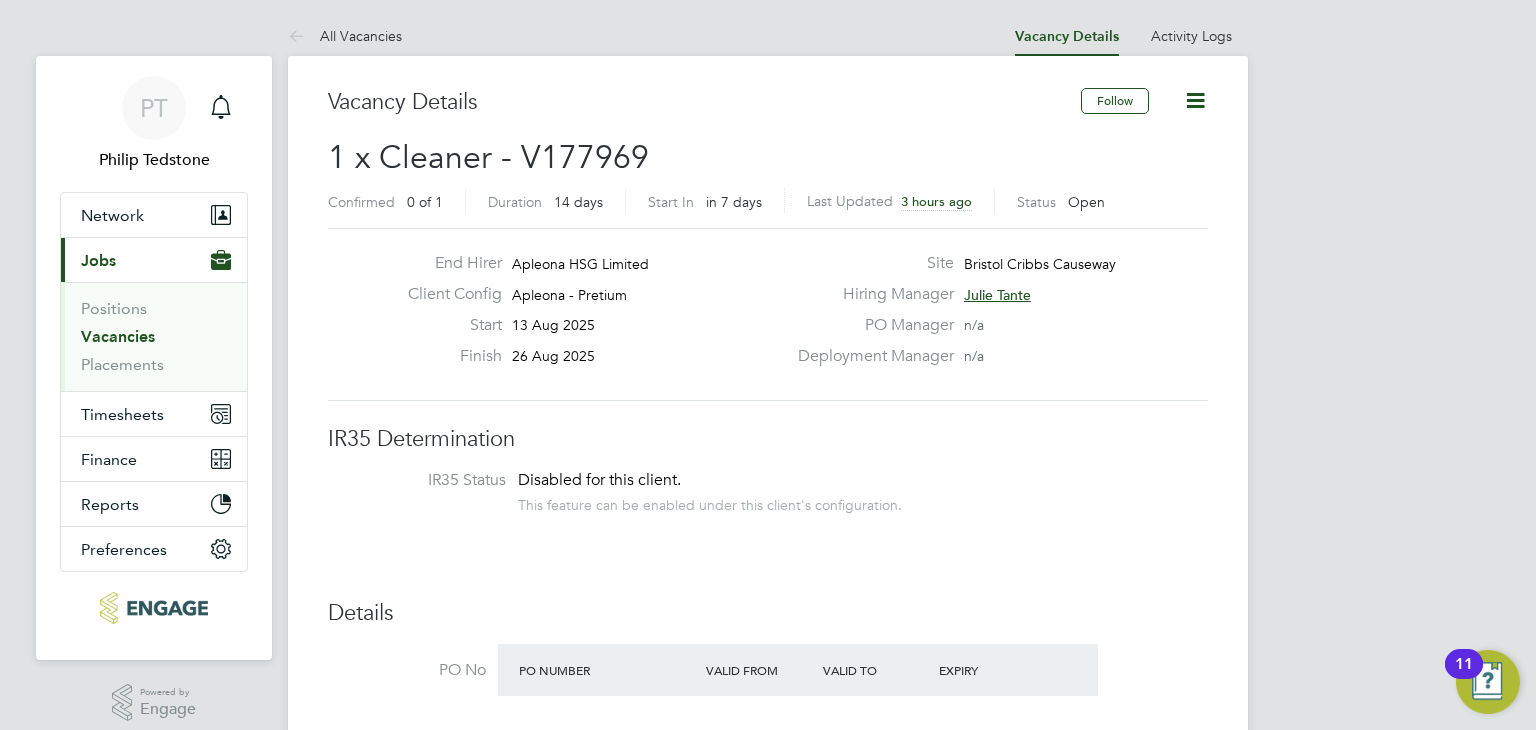 click on "IR35 Determination" 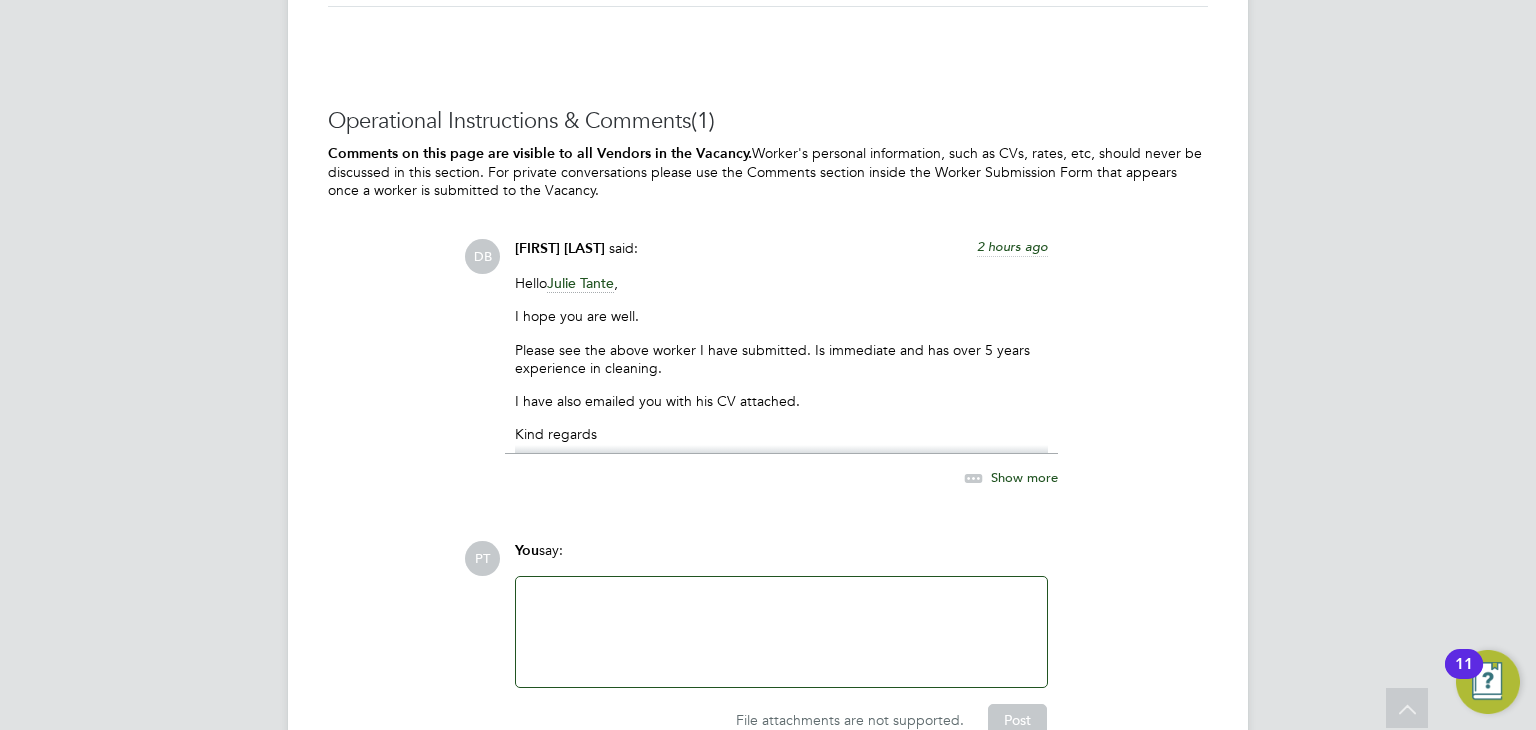 scroll, scrollTop: 2500, scrollLeft: 0, axis: vertical 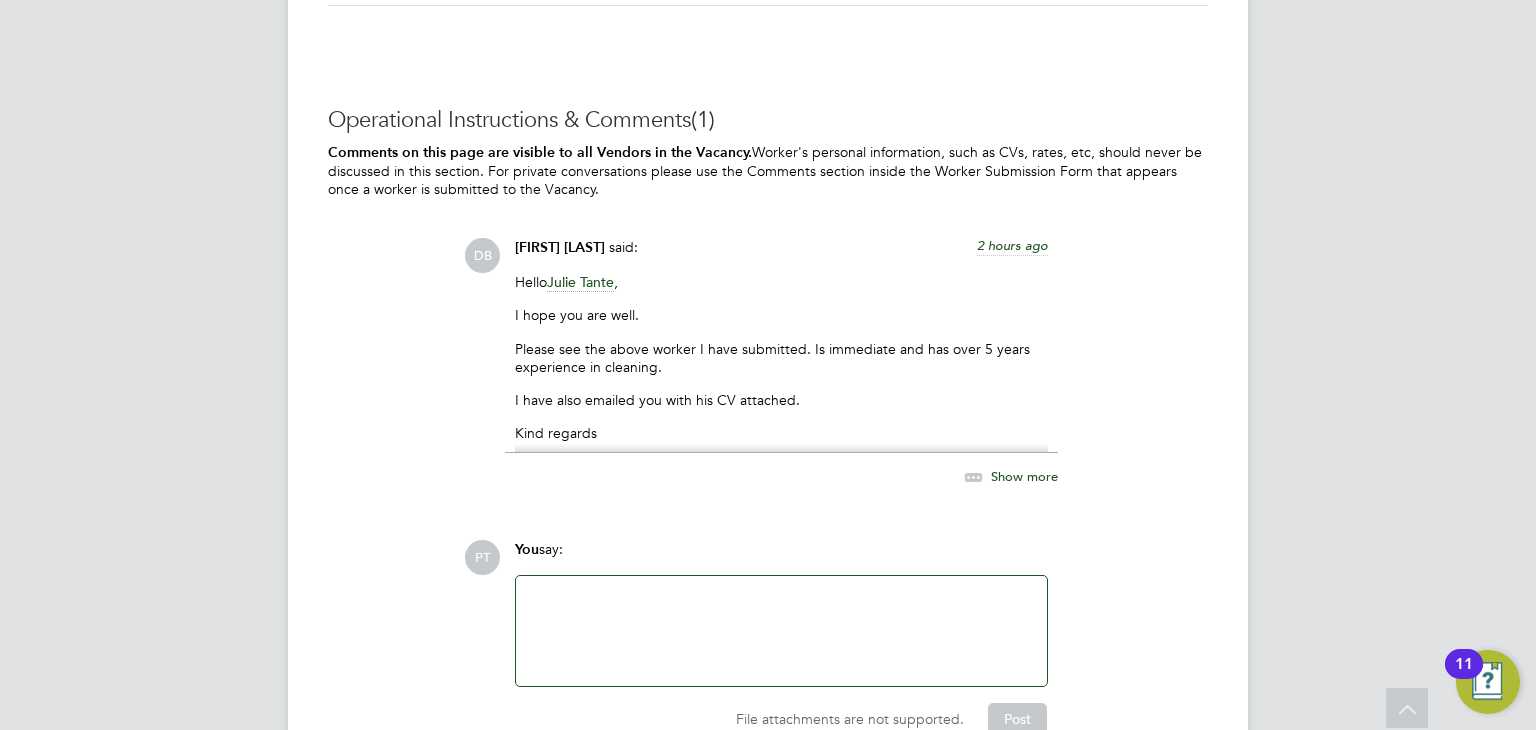 click on "Show more" 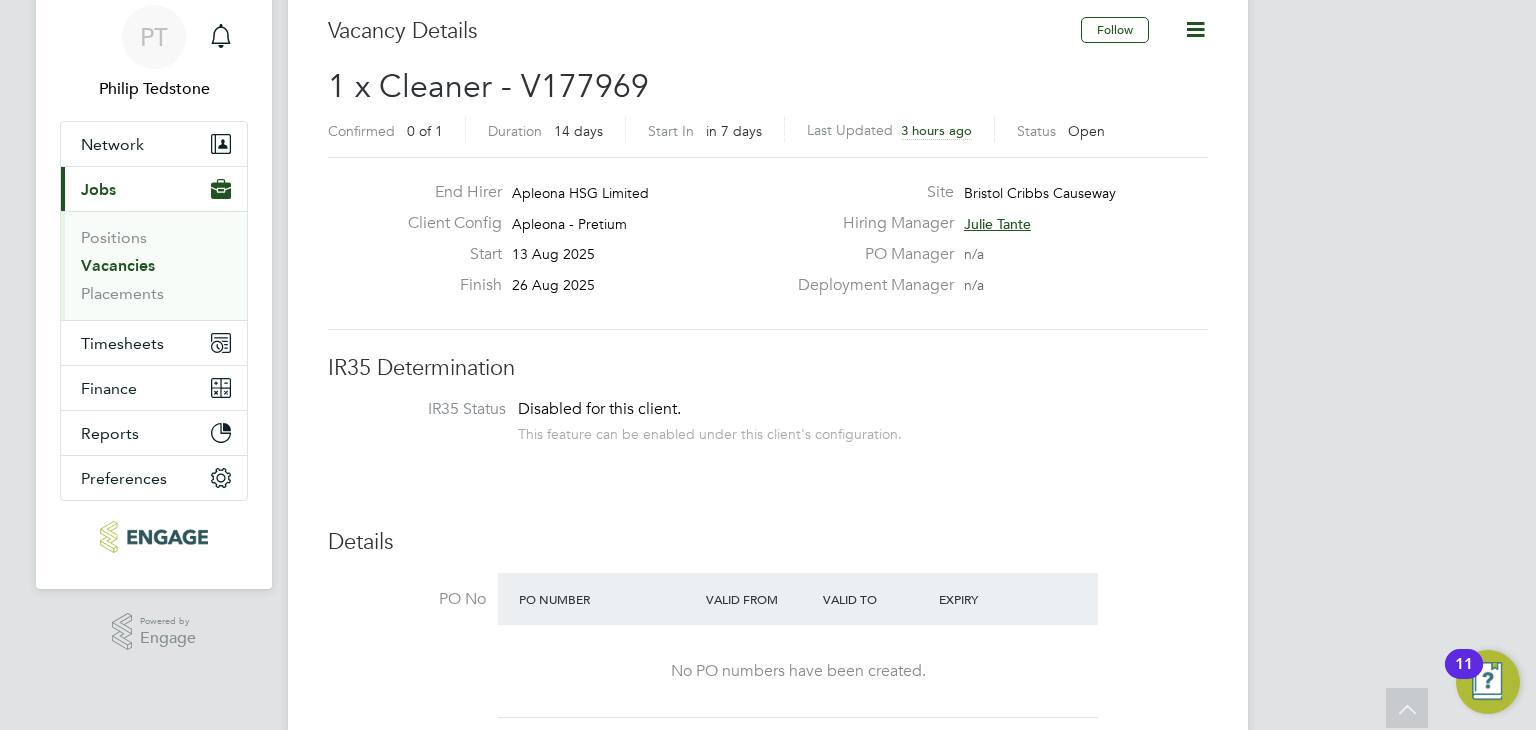 scroll, scrollTop: 0, scrollLeft: 0, axis: both 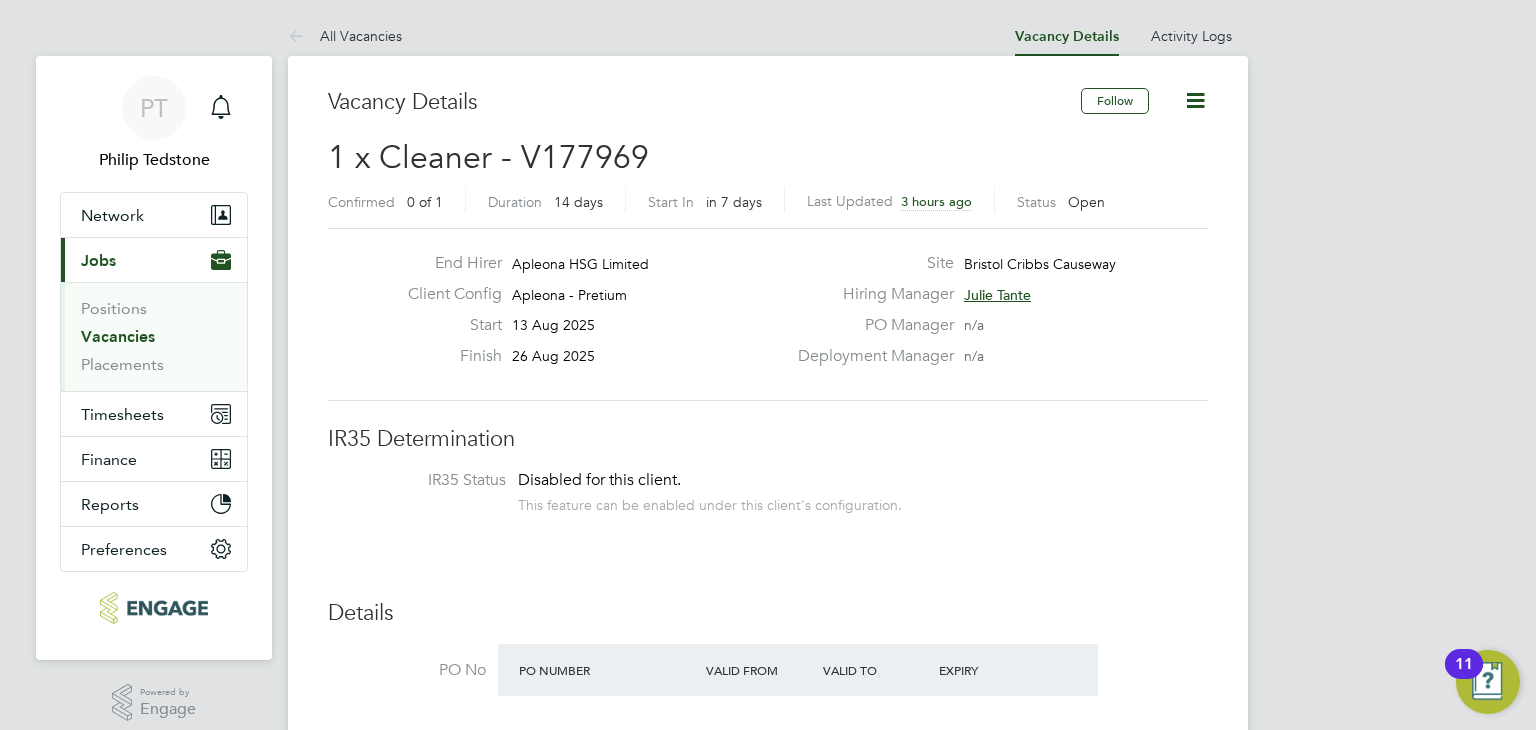 click on "Hiring Manager Julie Tante" 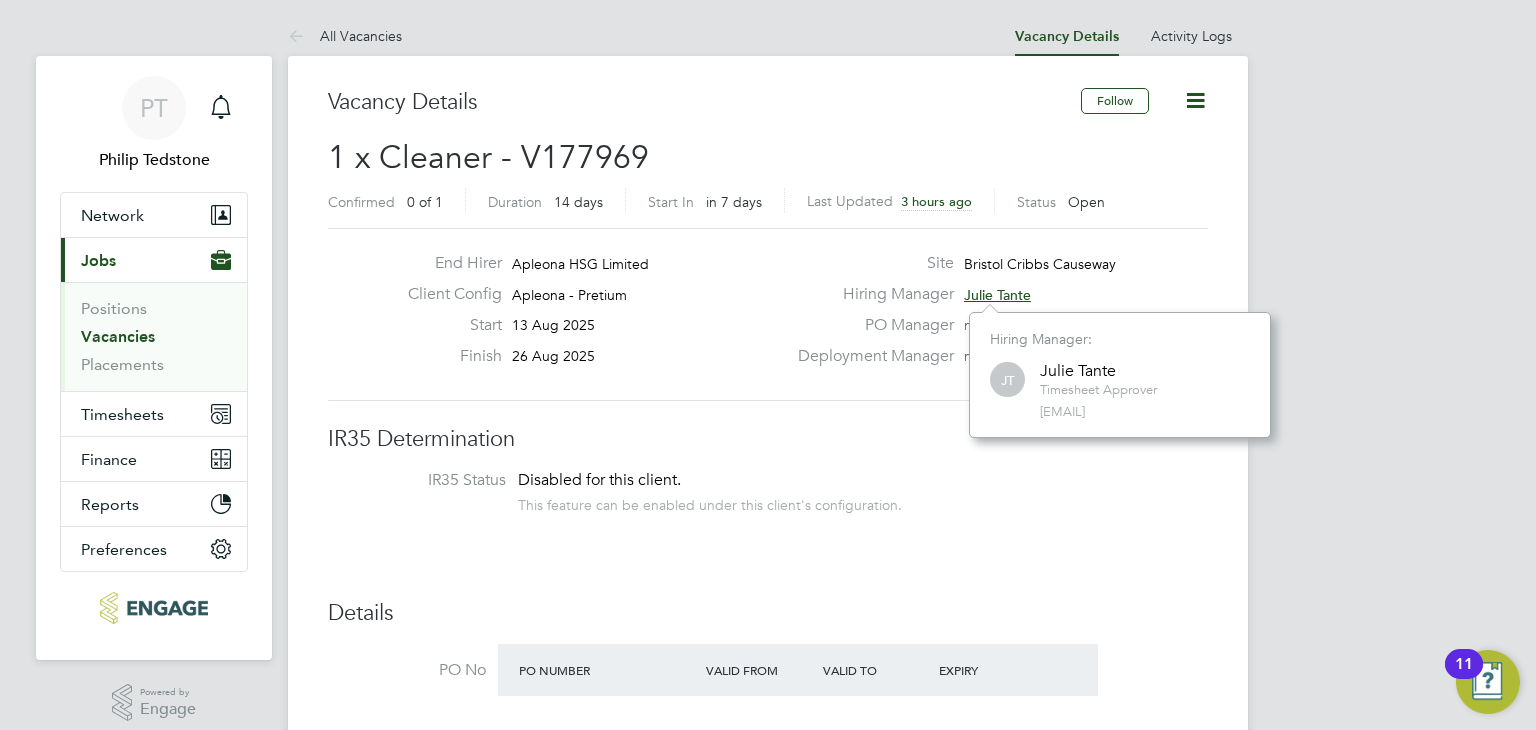 click on "Hiring Manager Julie Tante" 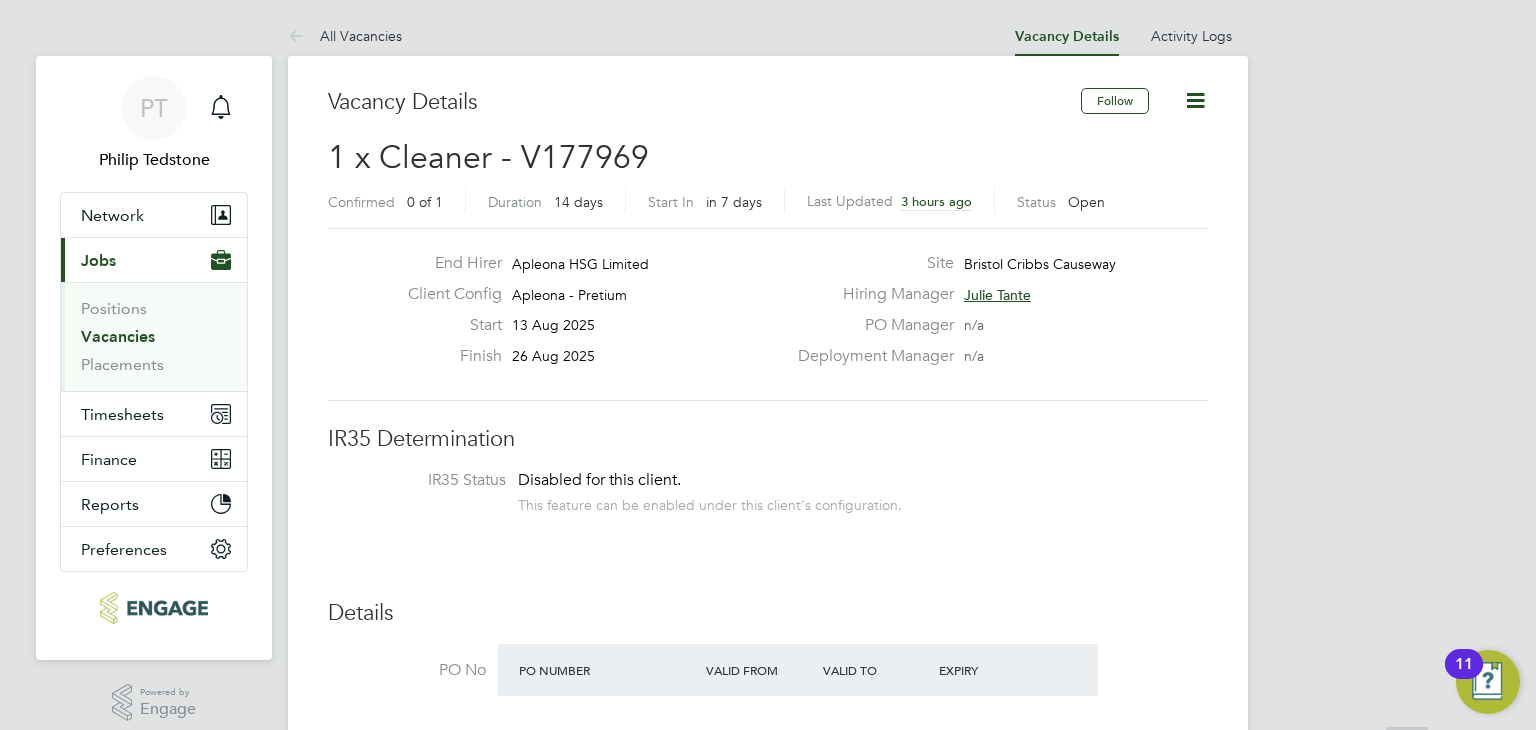 scroll, scrollTop: 0, scrollLeft: 0, axis: both 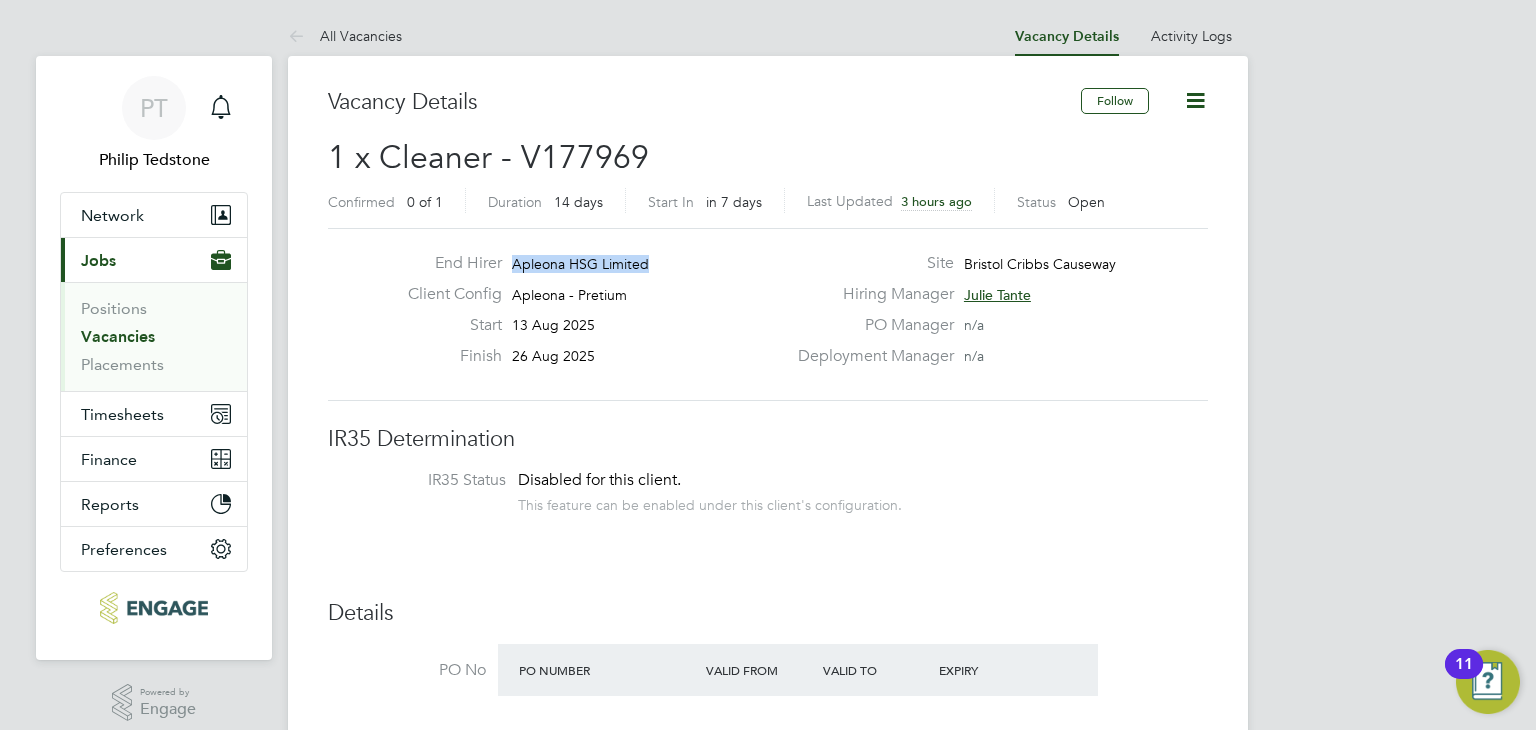 drag, startPoint x: 647, startPoint y: 261, endPoint x: 508, endPoint y: 259, distance: 139.01439 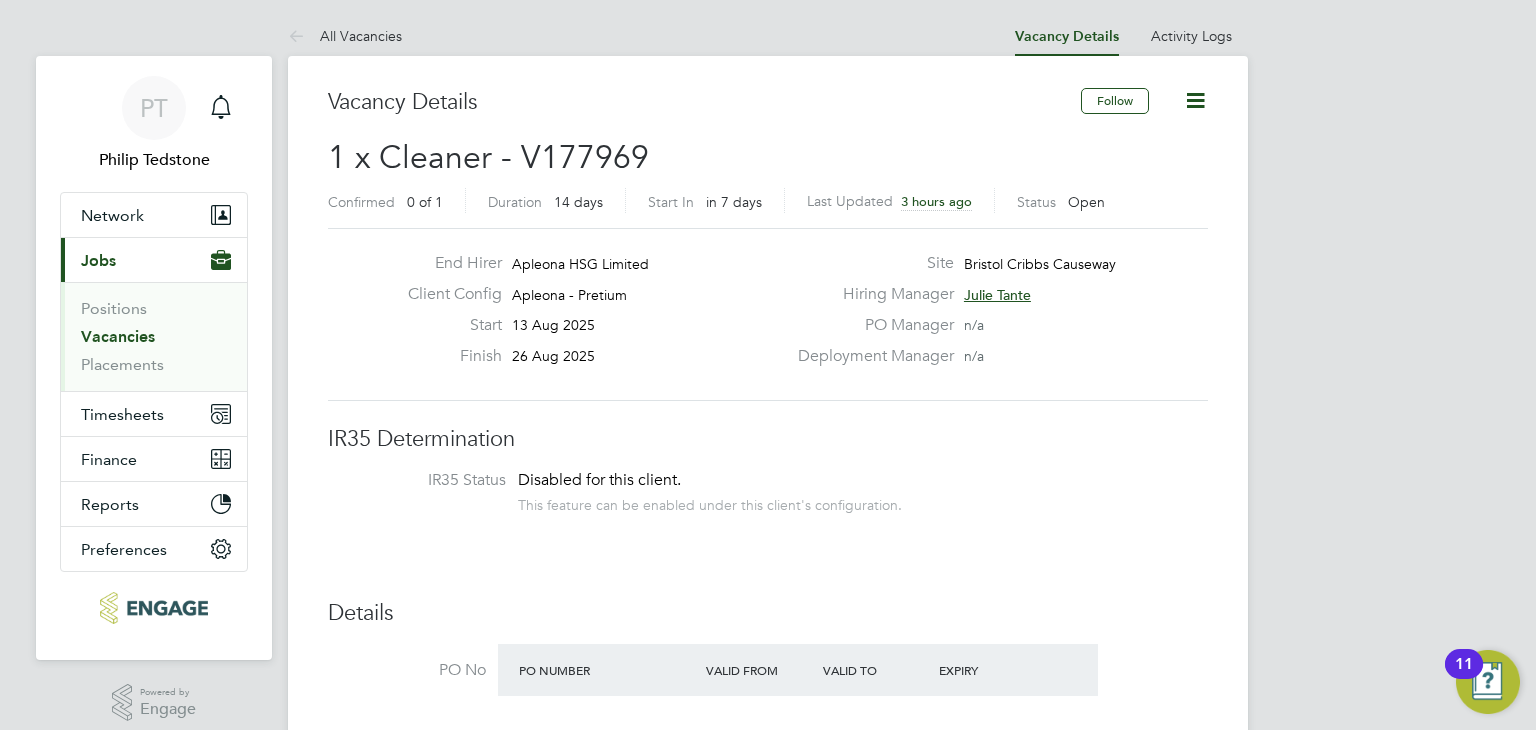 click on "Deployment Manager n/a" 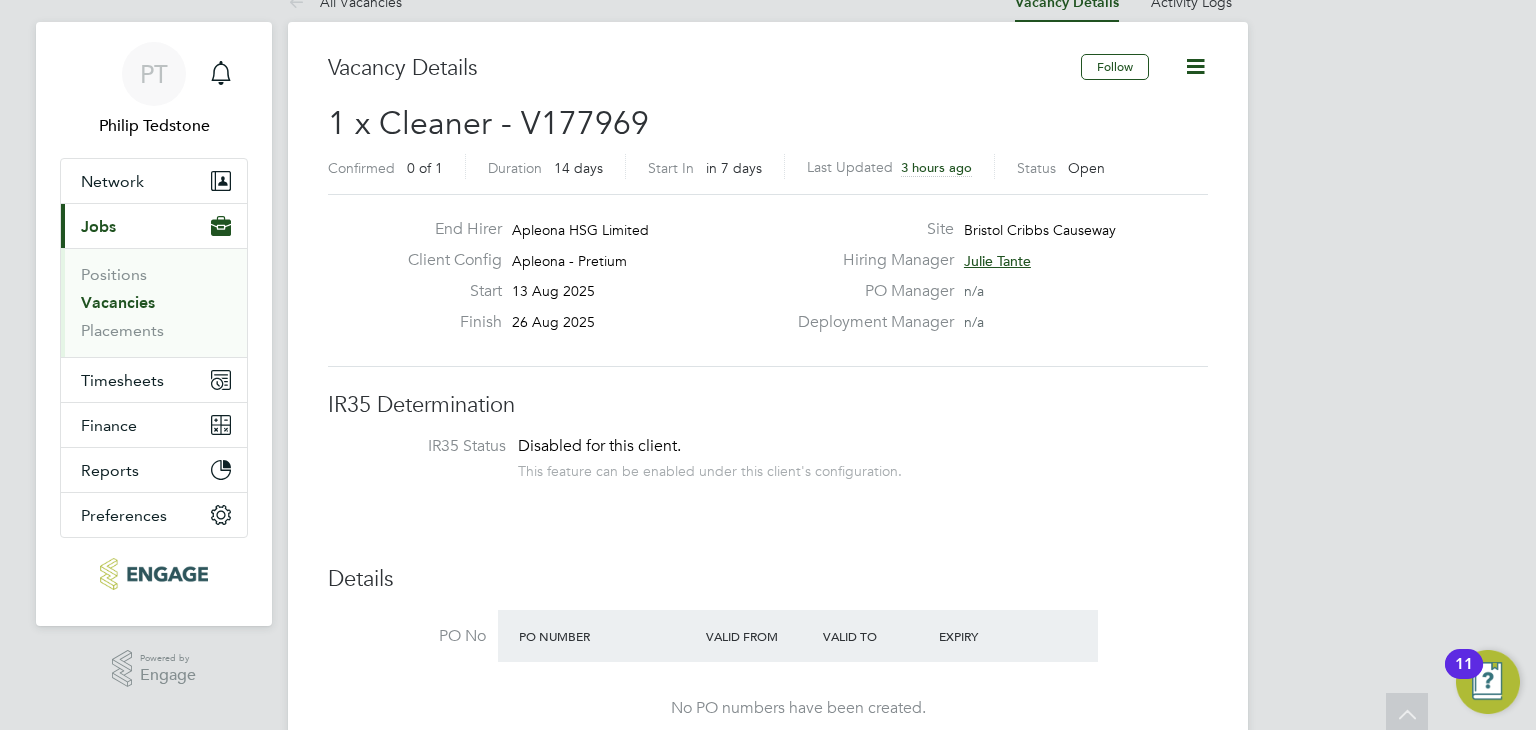scroll, scrollTop: 0, scrollLeft: 0, axis: both 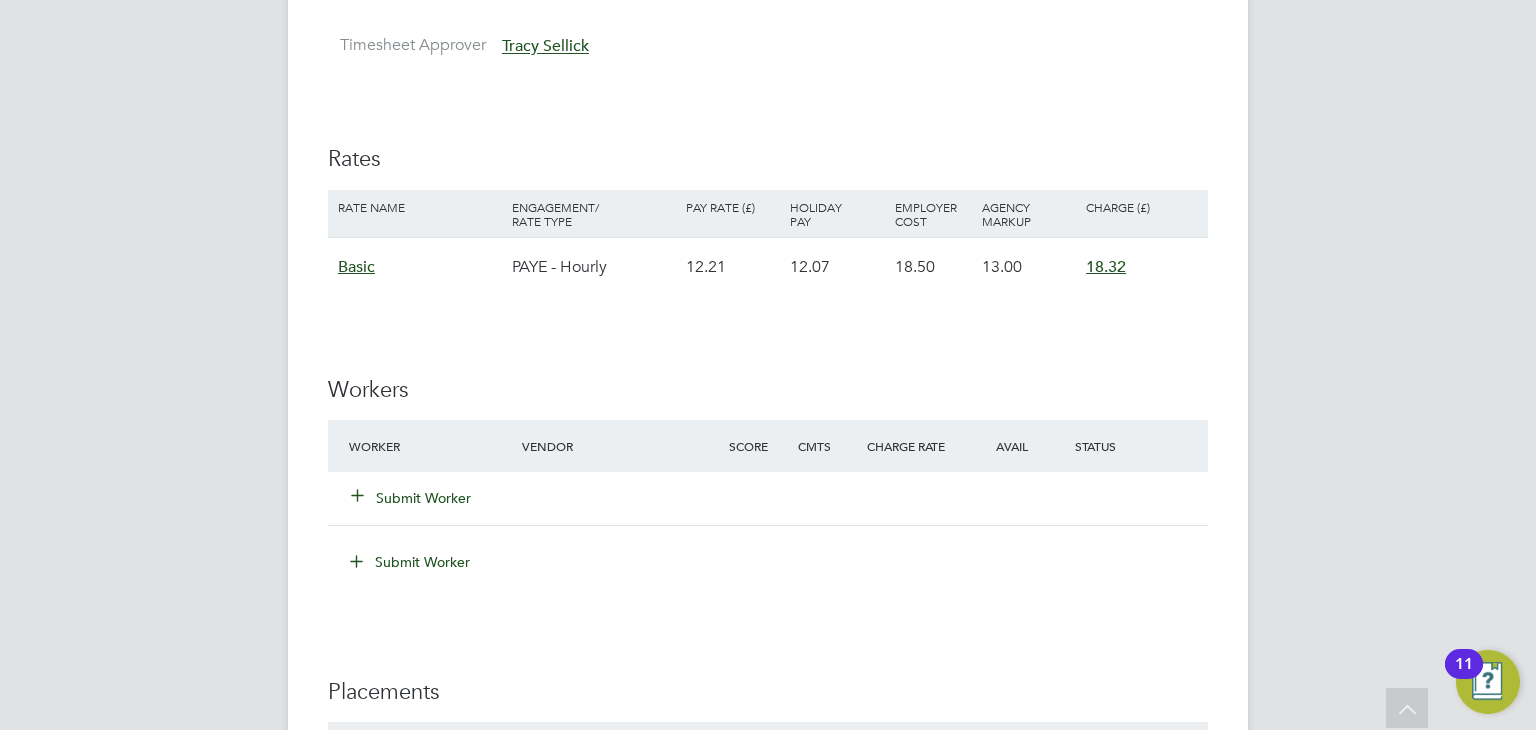 click on "Submit Worker" 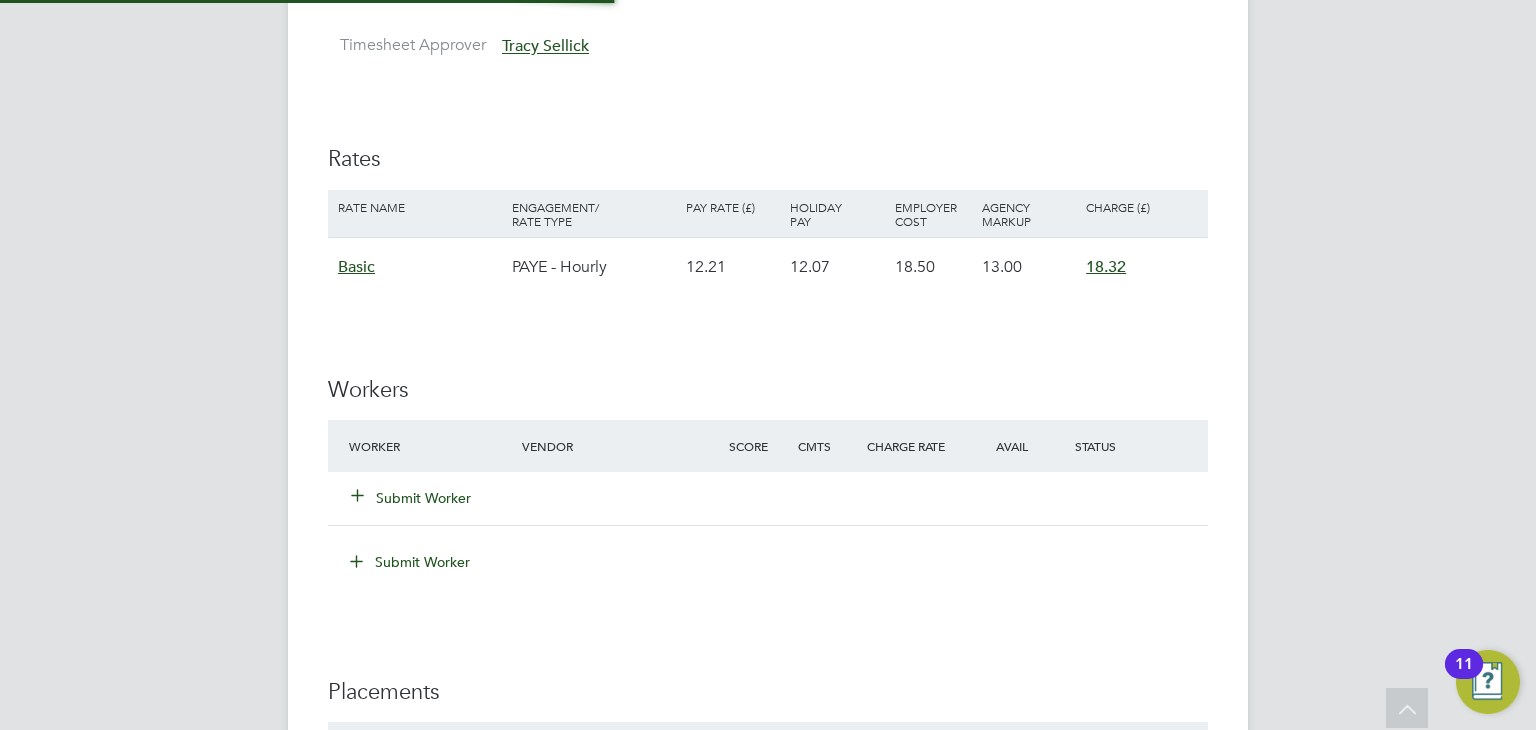 scroll, scrollTop: 10, scrollLeft: 10, axis: both 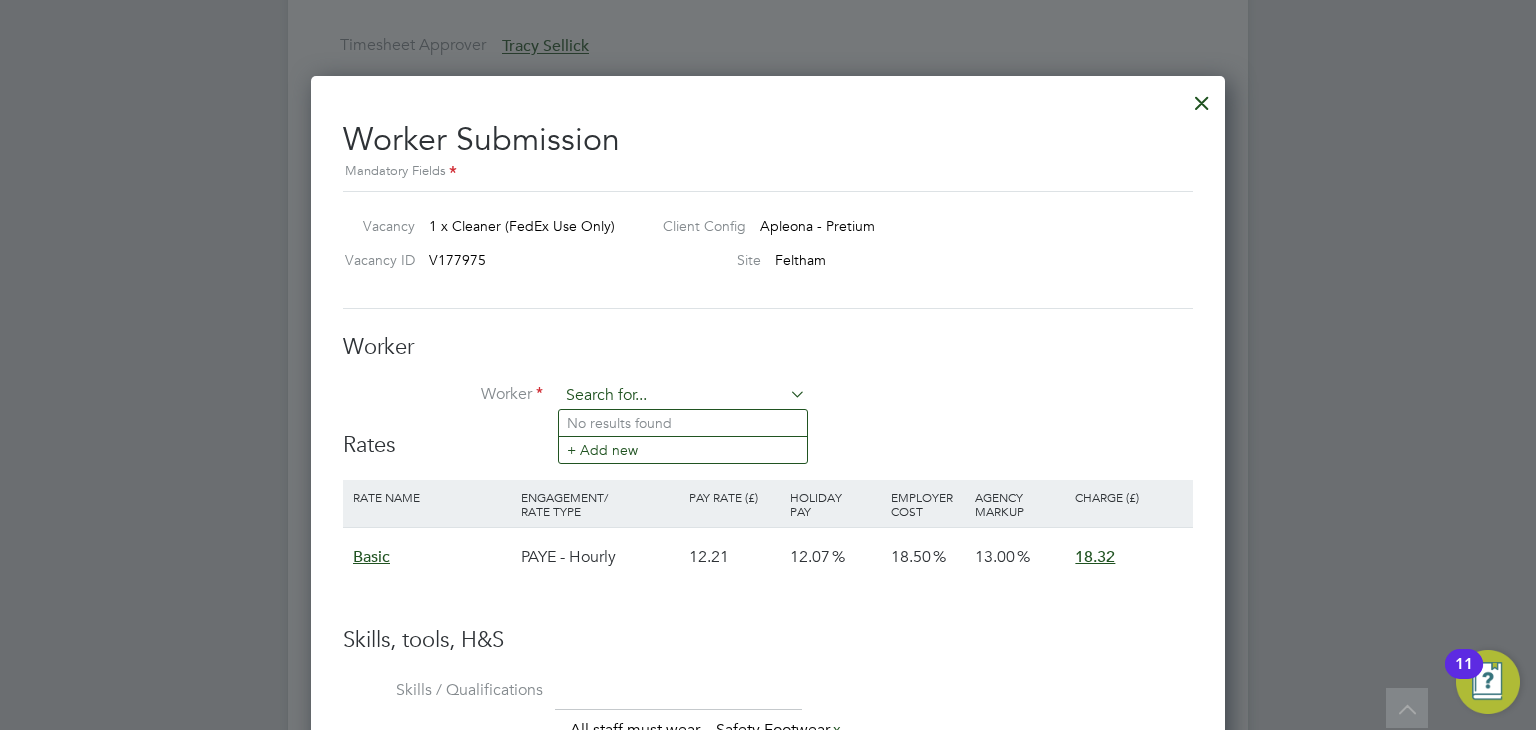 click at bounding box center (682, 396) 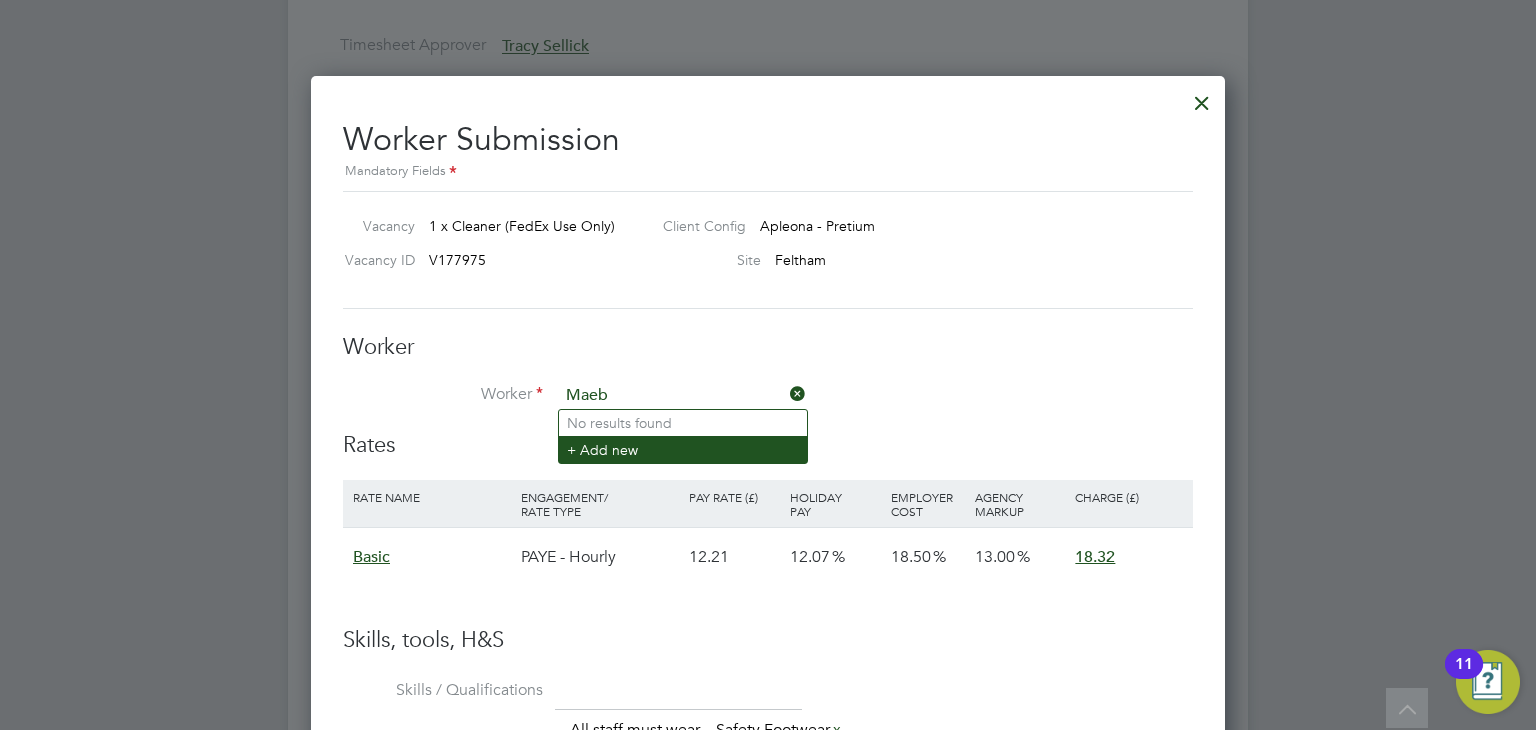 type on "Maeb" 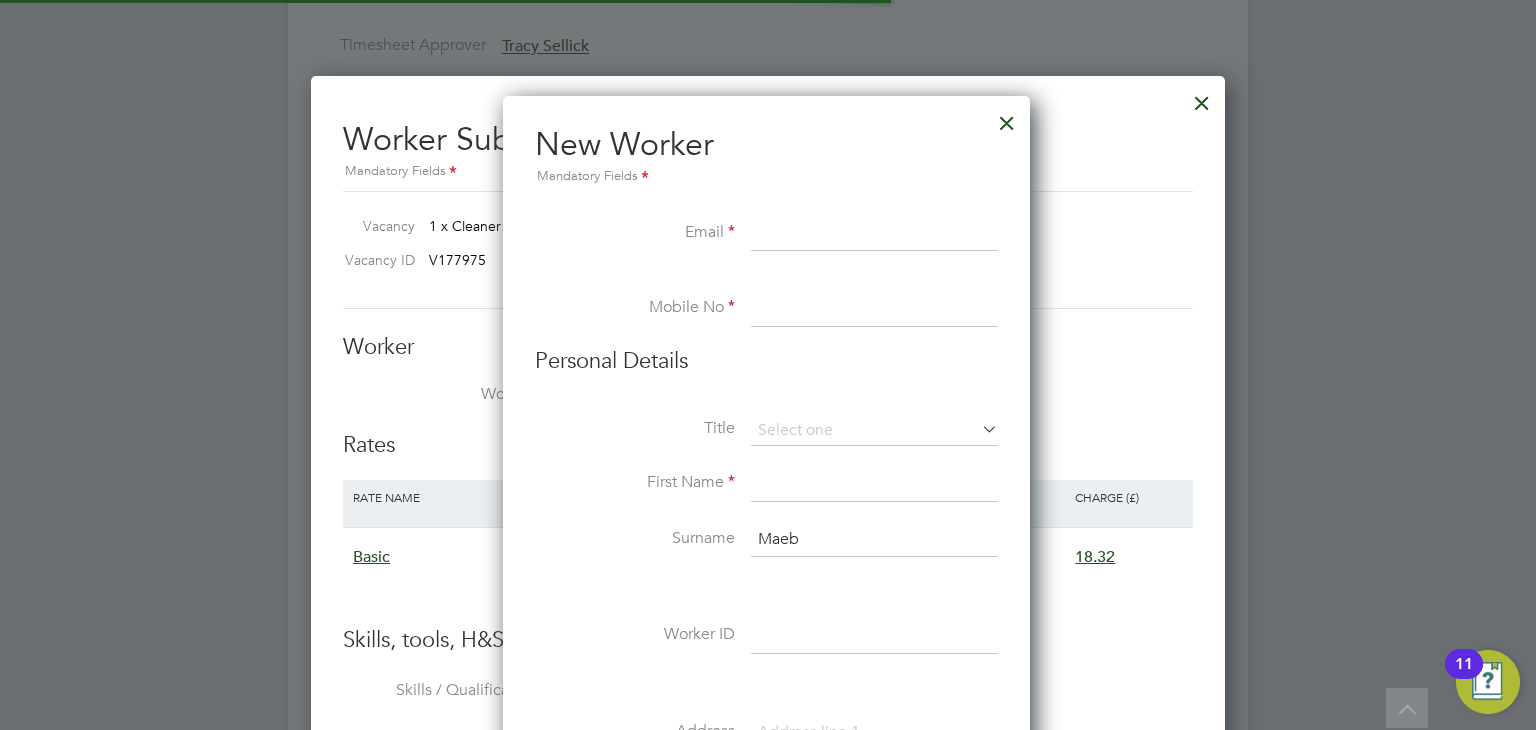scroll, scrollTop: 10, scrollLeft: 10, axis: both 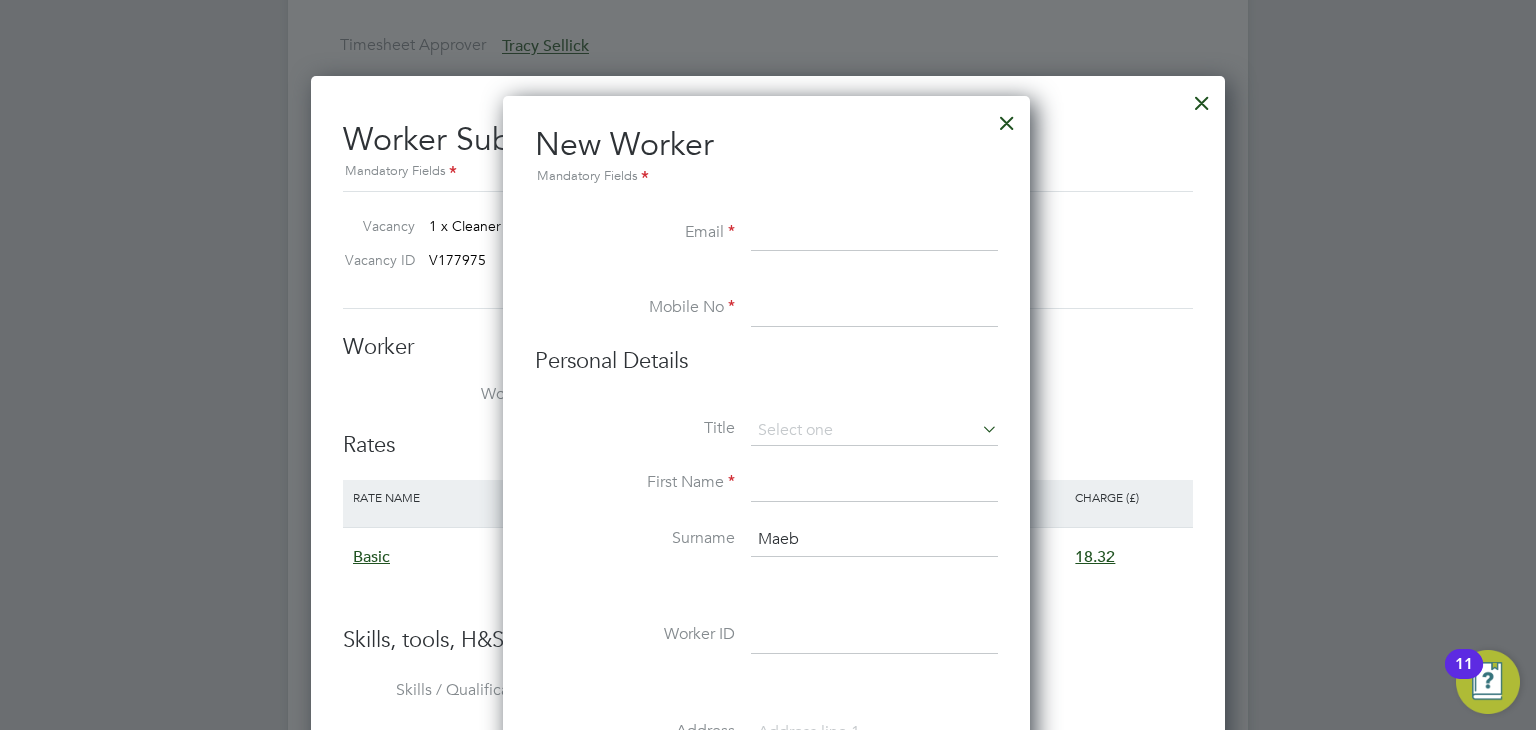 paste on "Maebkwork@gmail.com" 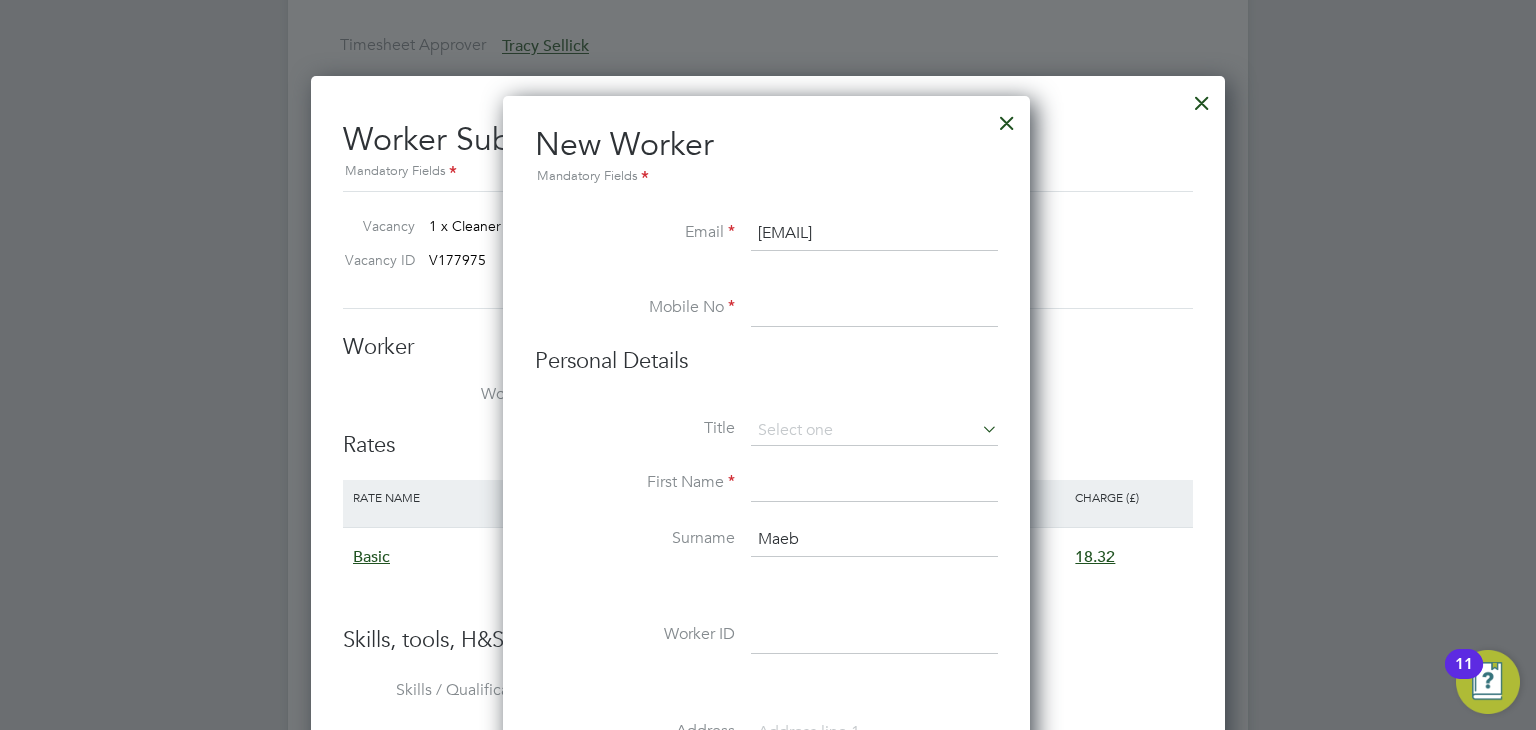 type on "Maebkwork@gmail.com" 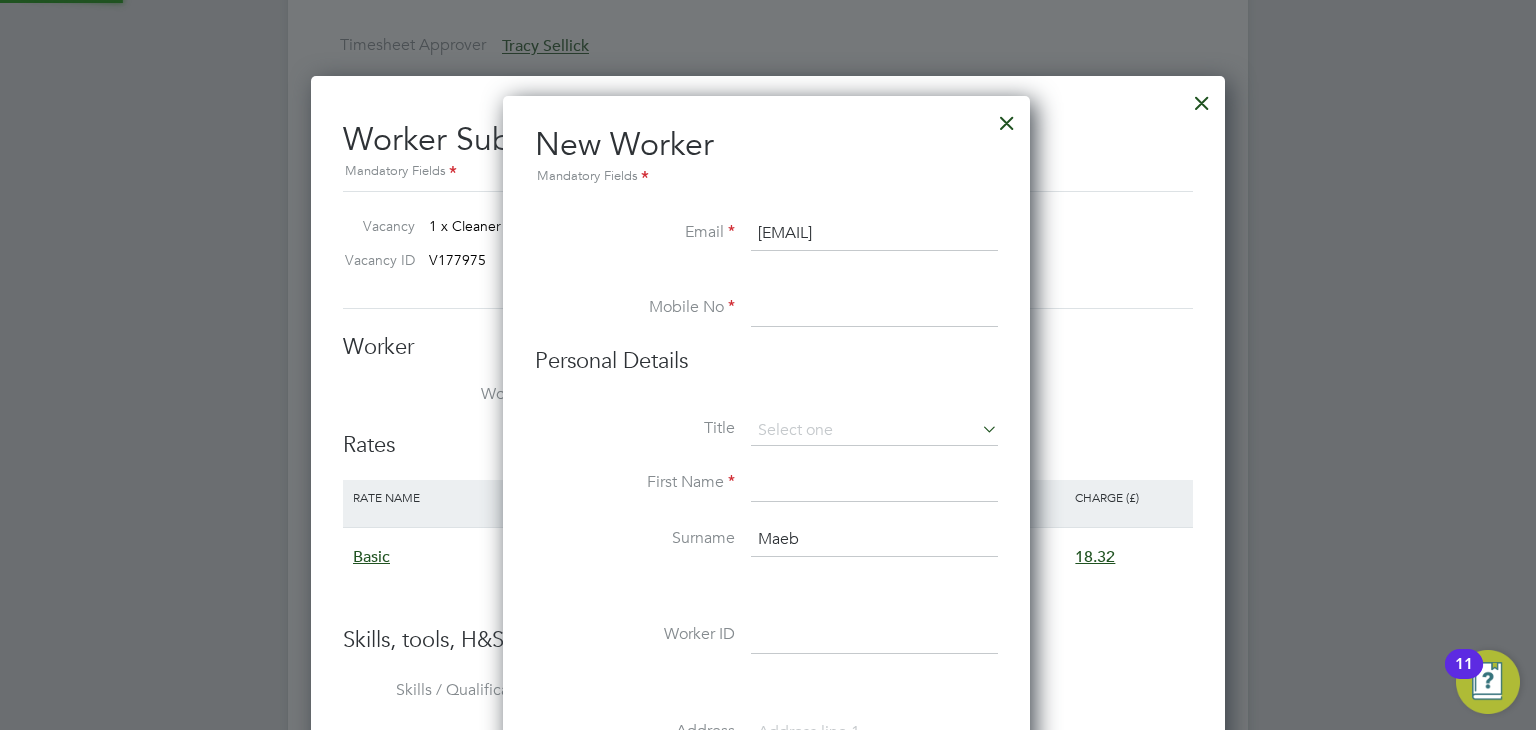 paste on "[PHONE]" 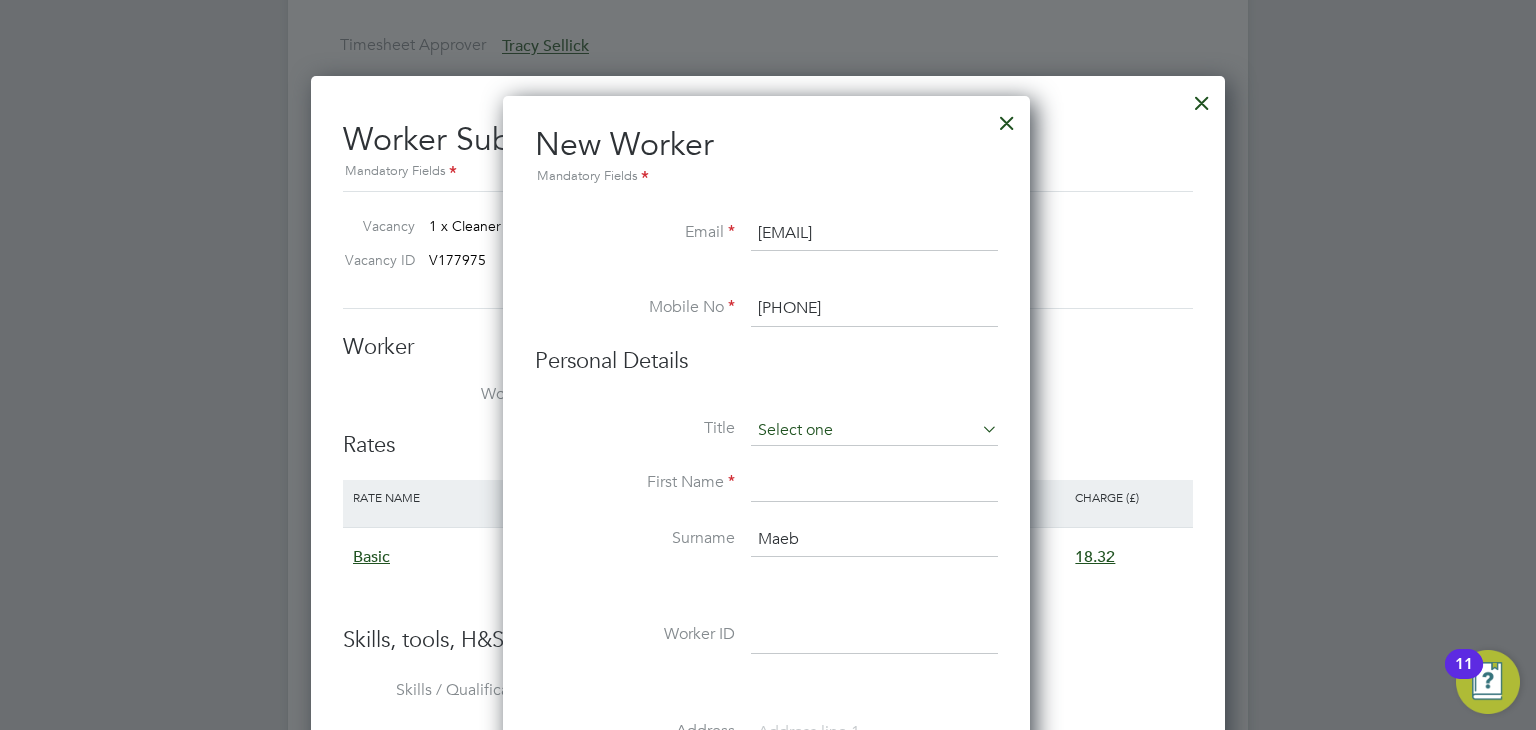 type on "[PHONE]" 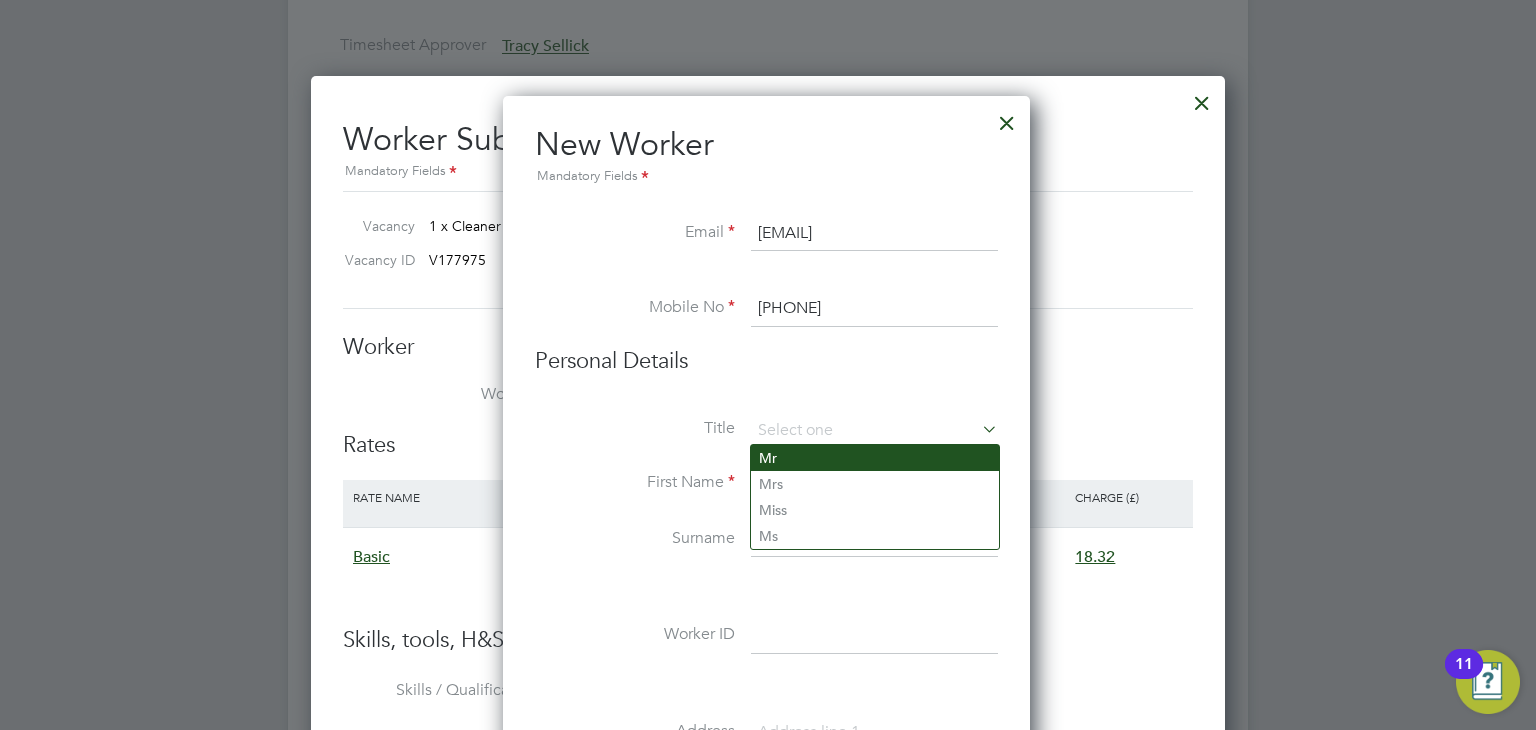click on "Mr" 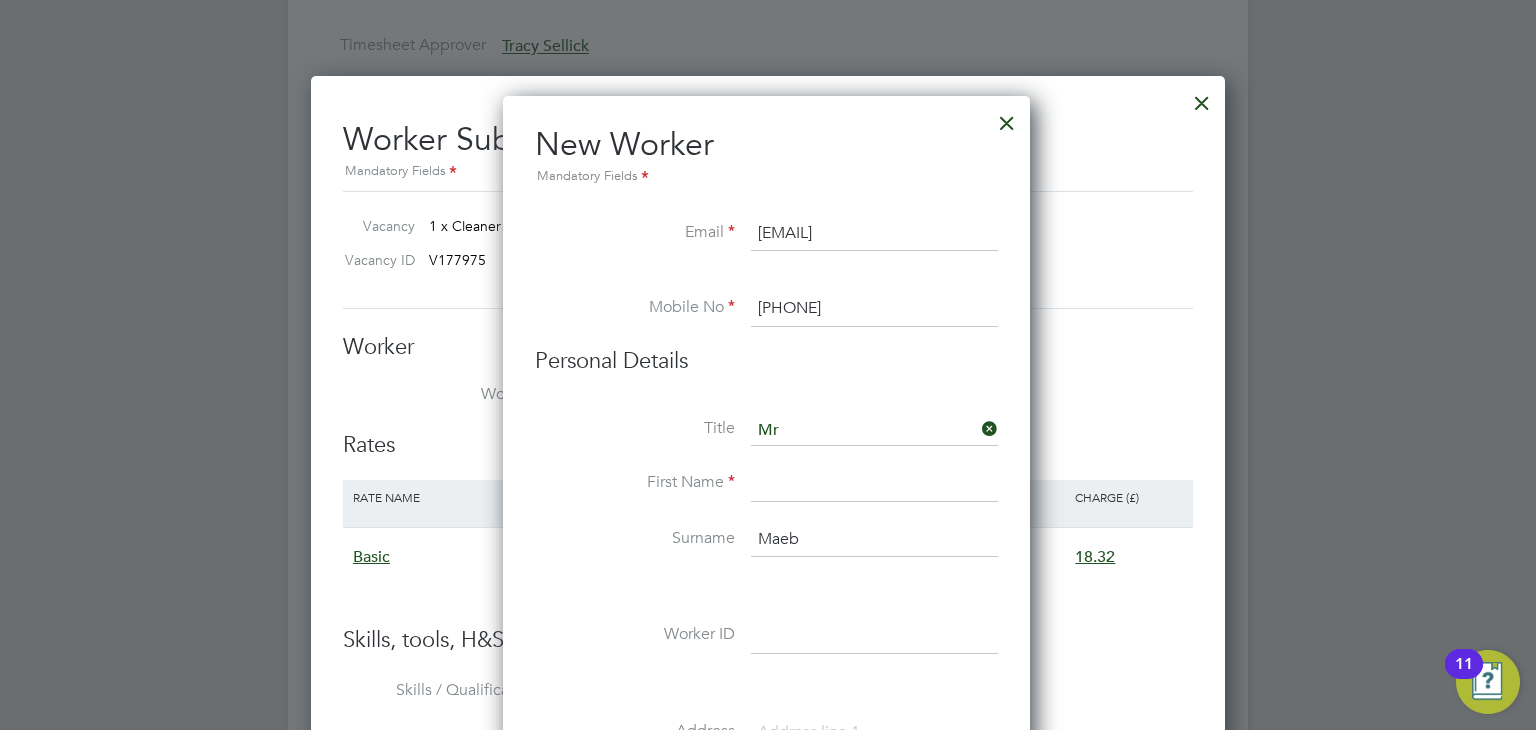 click on "Title   Mr" at bounding box center (766, 441) 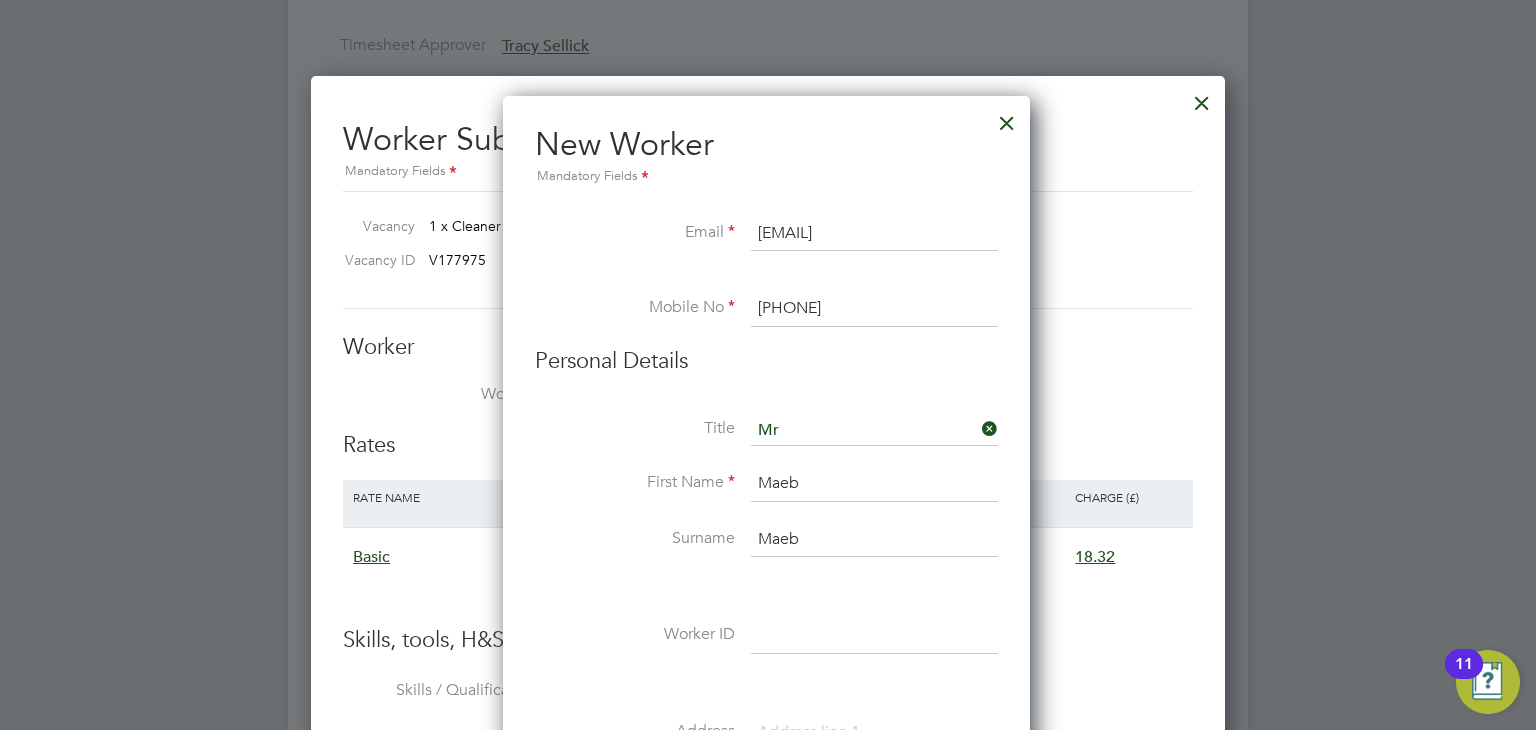 type on "Maeb" 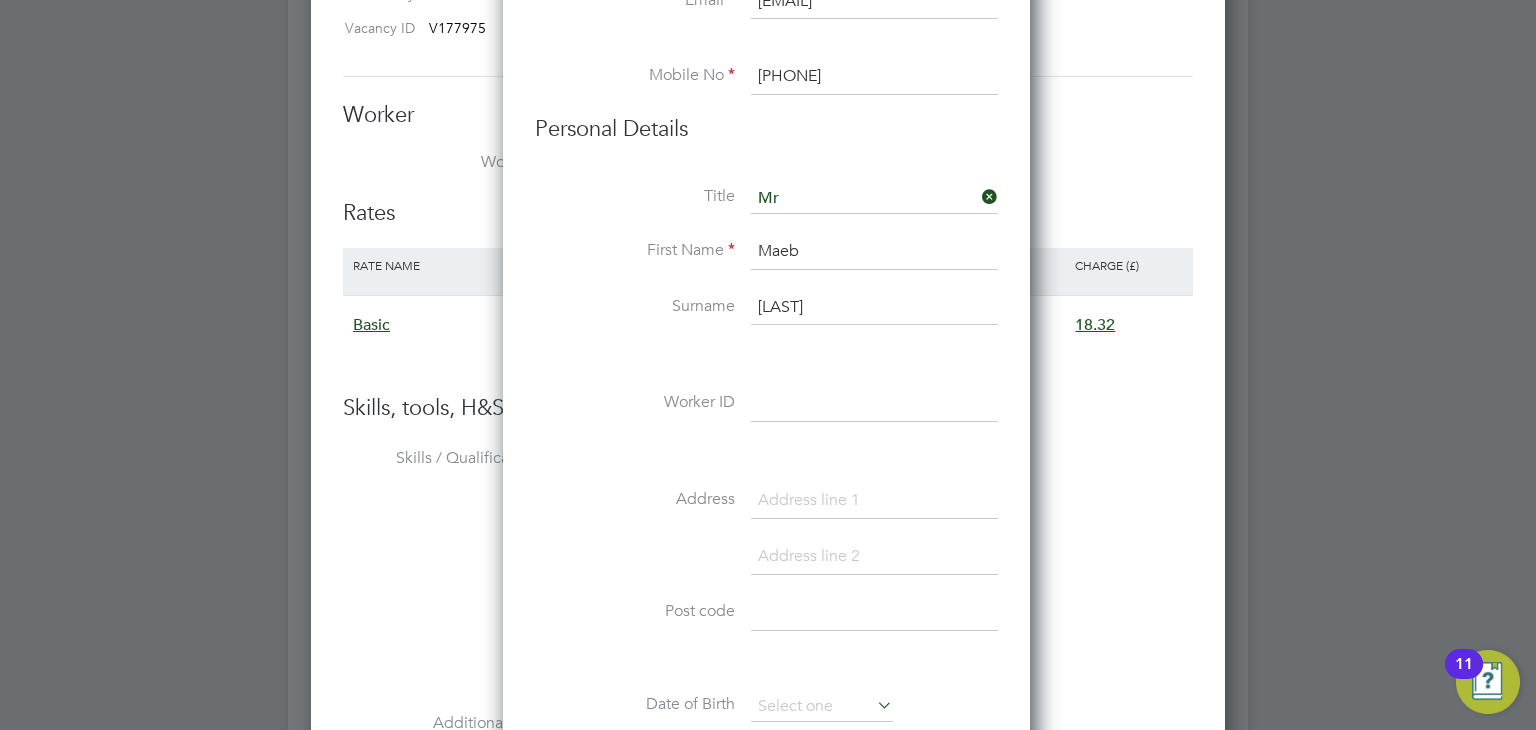 scroll, scrollTop: 1900, scrollLeft: 0, axis: vertical 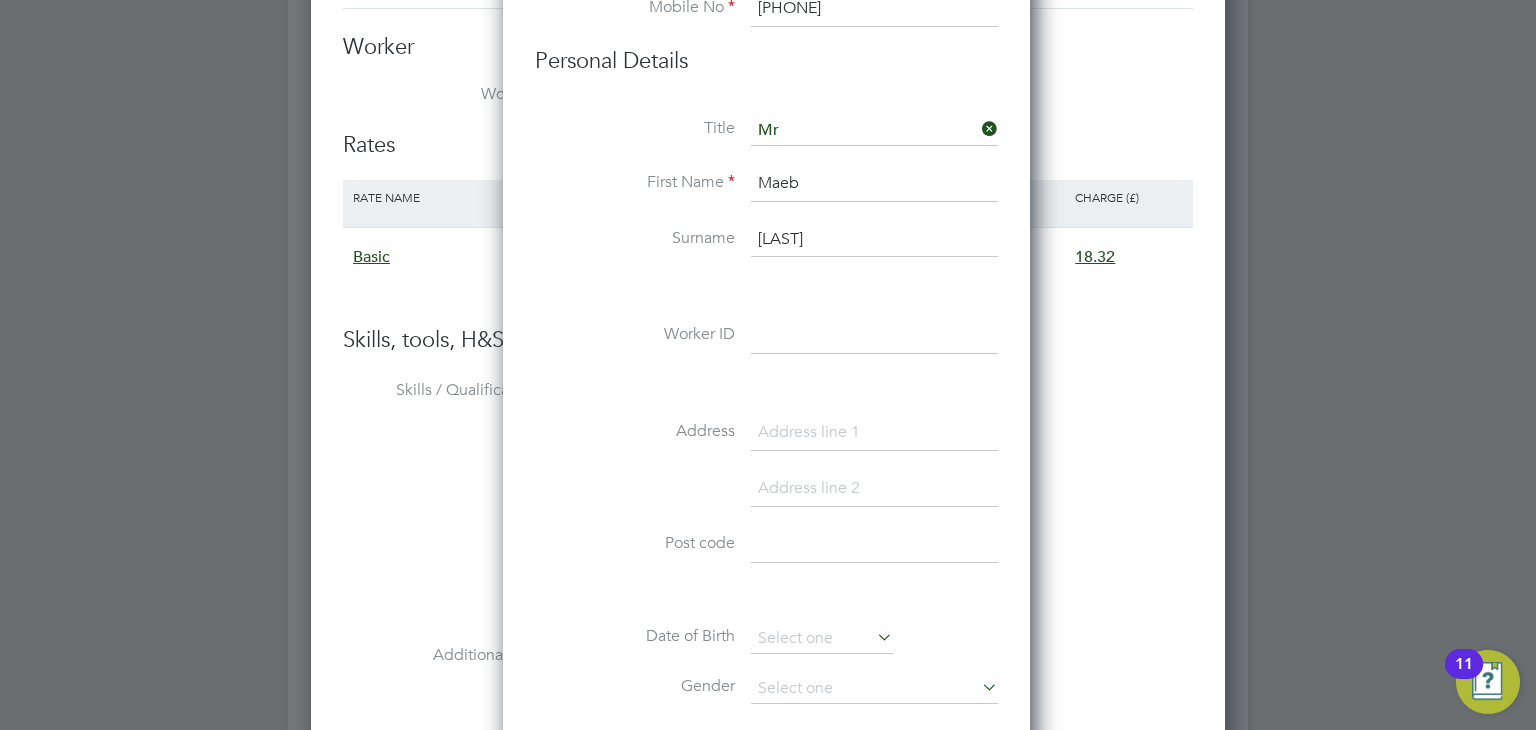 type on "Messaoud" 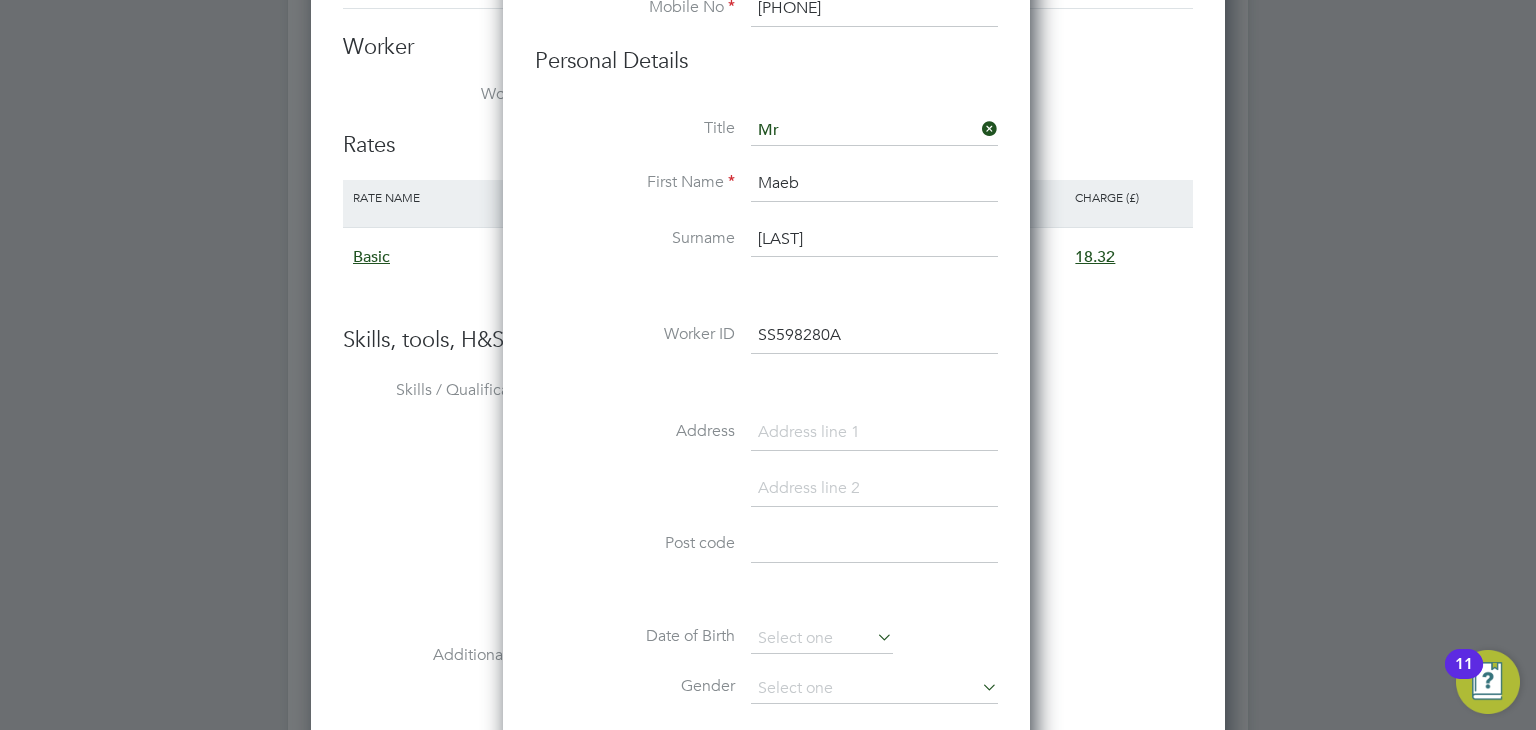 type on "SS598280A" 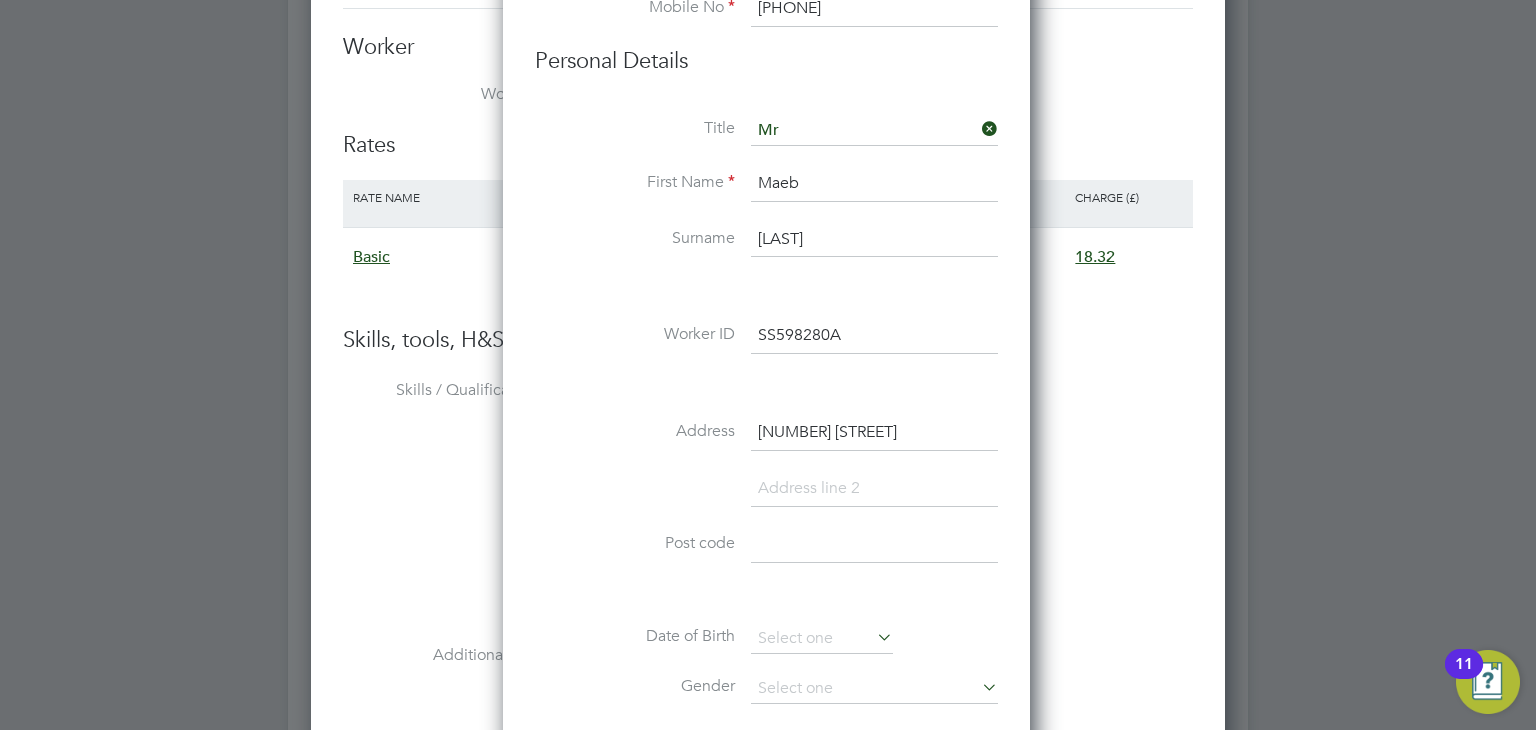 type on "[NUMBER] [STREET]" 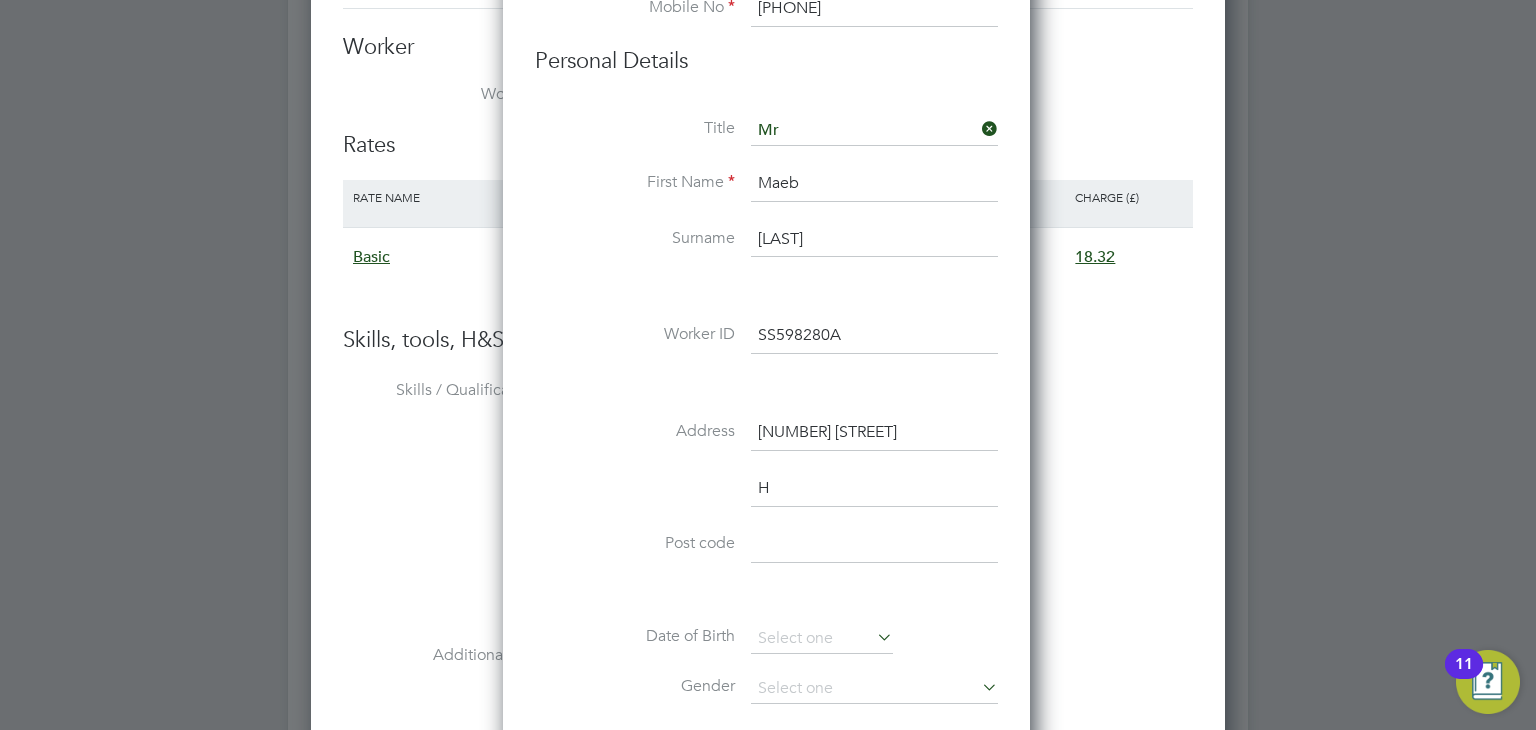 scroll, scrollTop: 9, scrollLeft: 10, axis: both 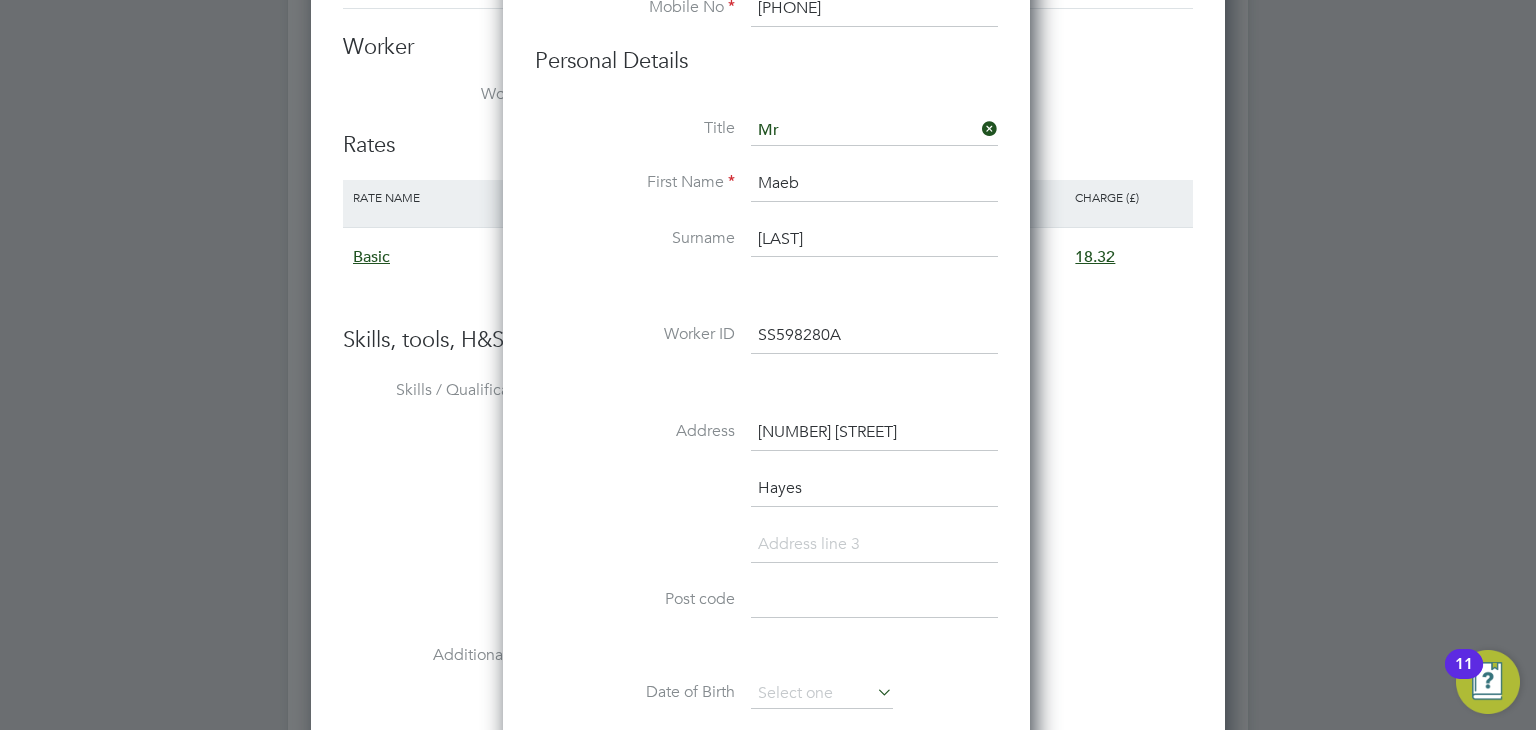 type on "Hayes" 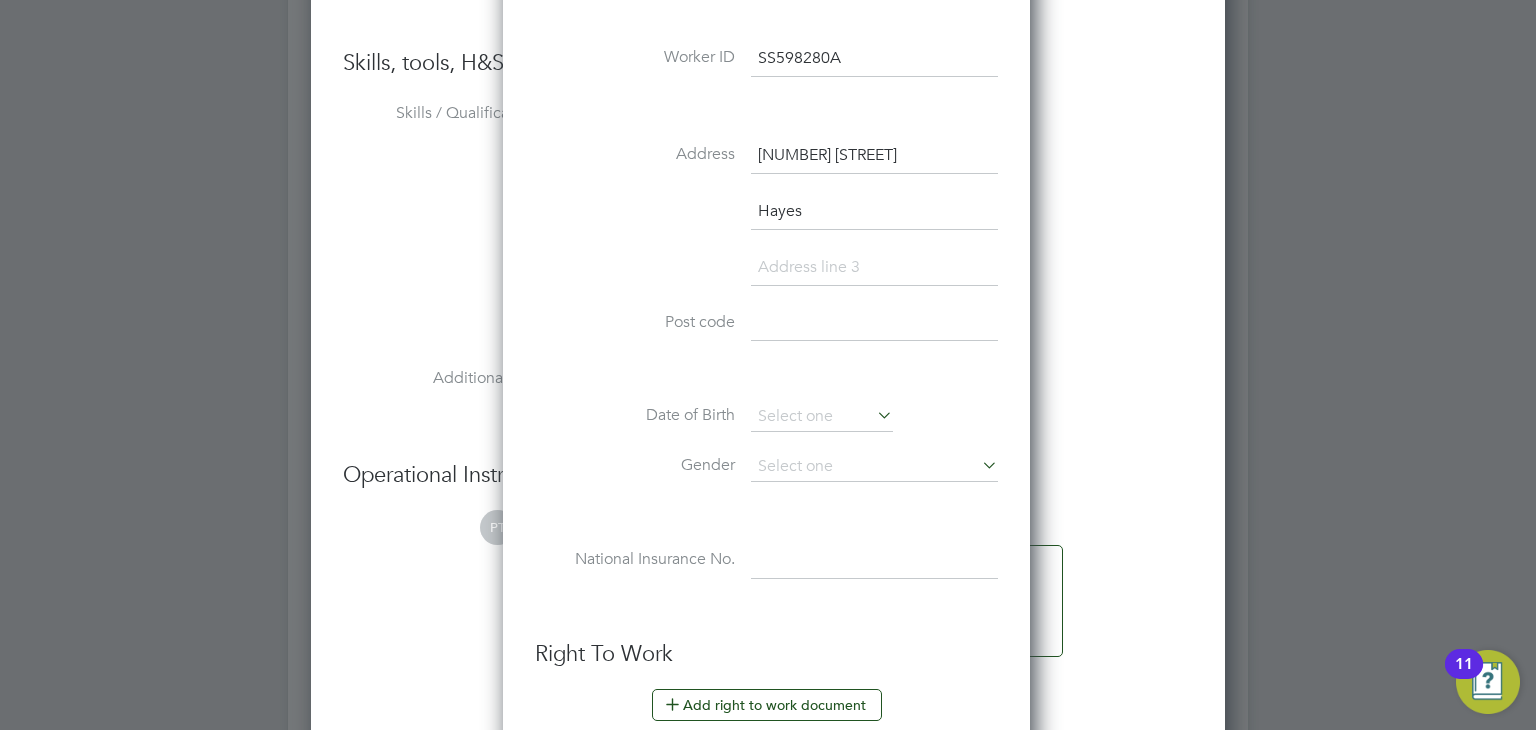 scroll, scrollTop: 2181, scrollLeft: 0, axis: vertical 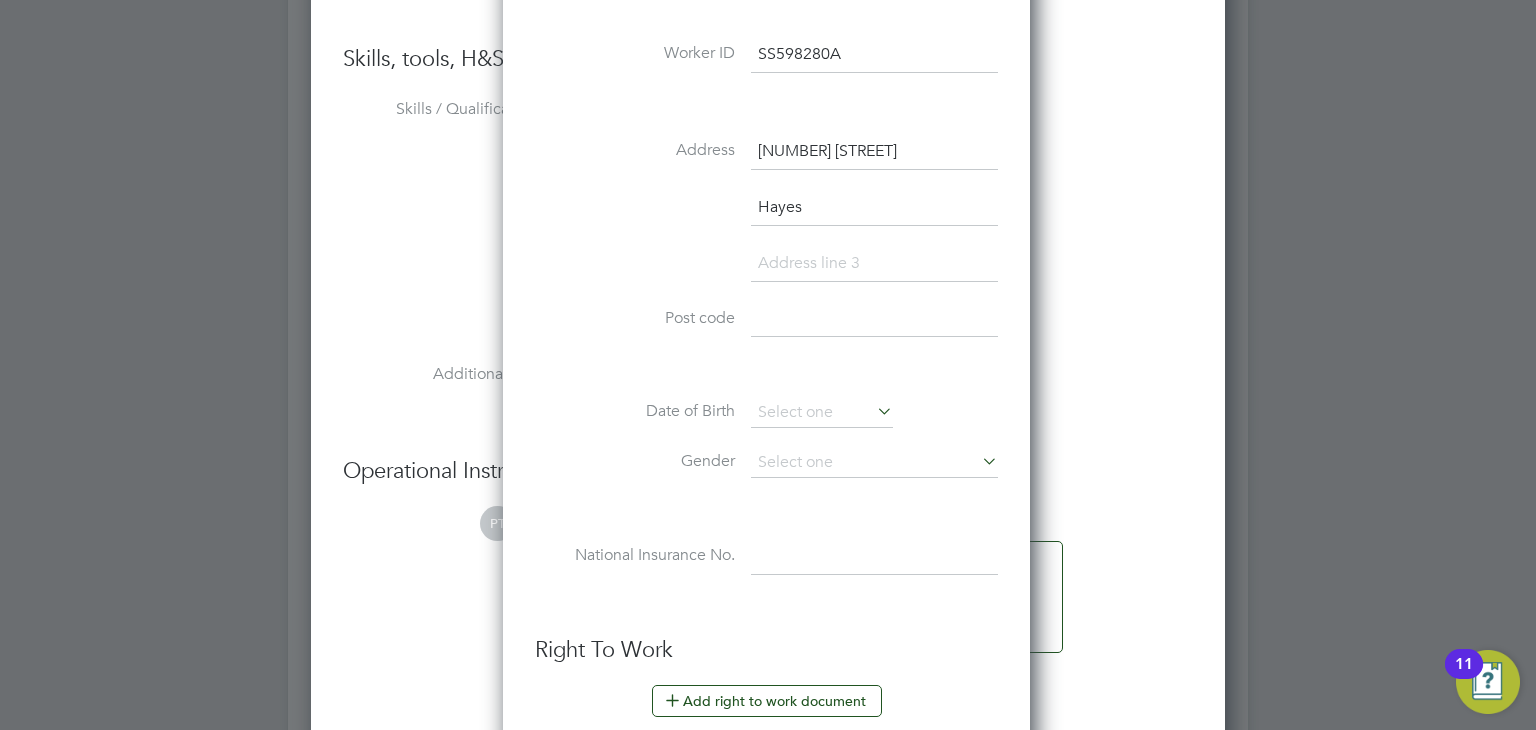 click at bounding box center [874, 320] 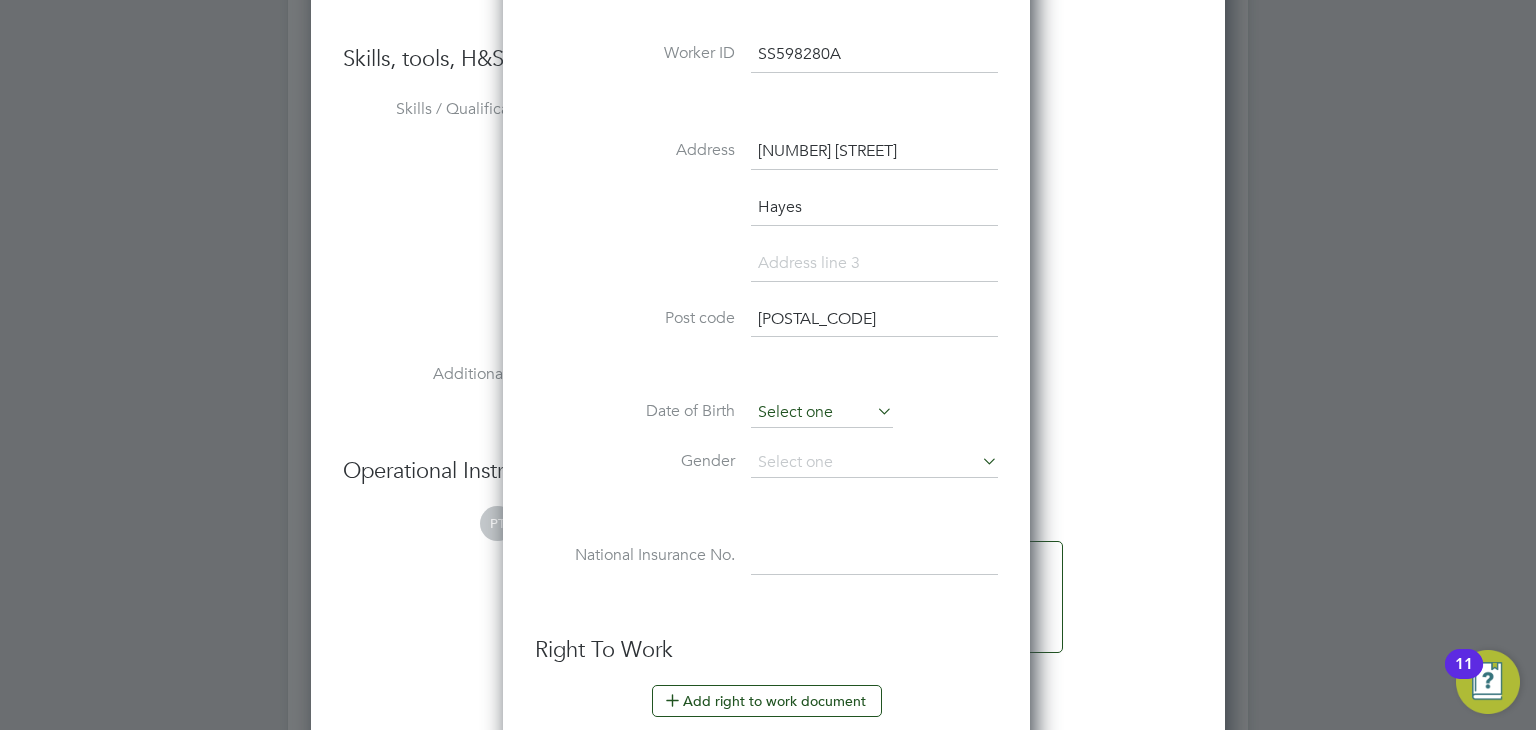 type on "[POSTAL_CODE]" 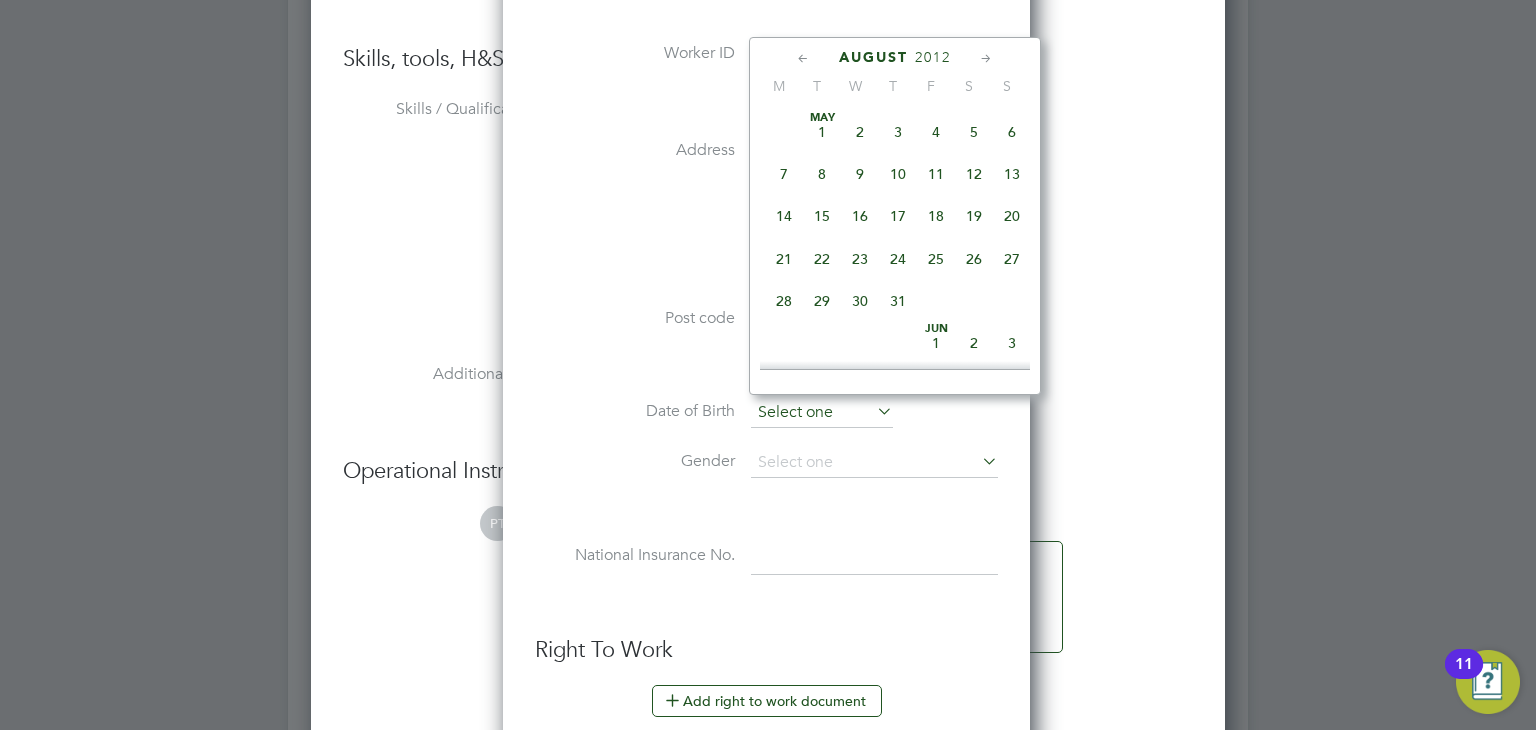 scroll, scrollTop: 652, scrollLeft: 0, axis: vertical 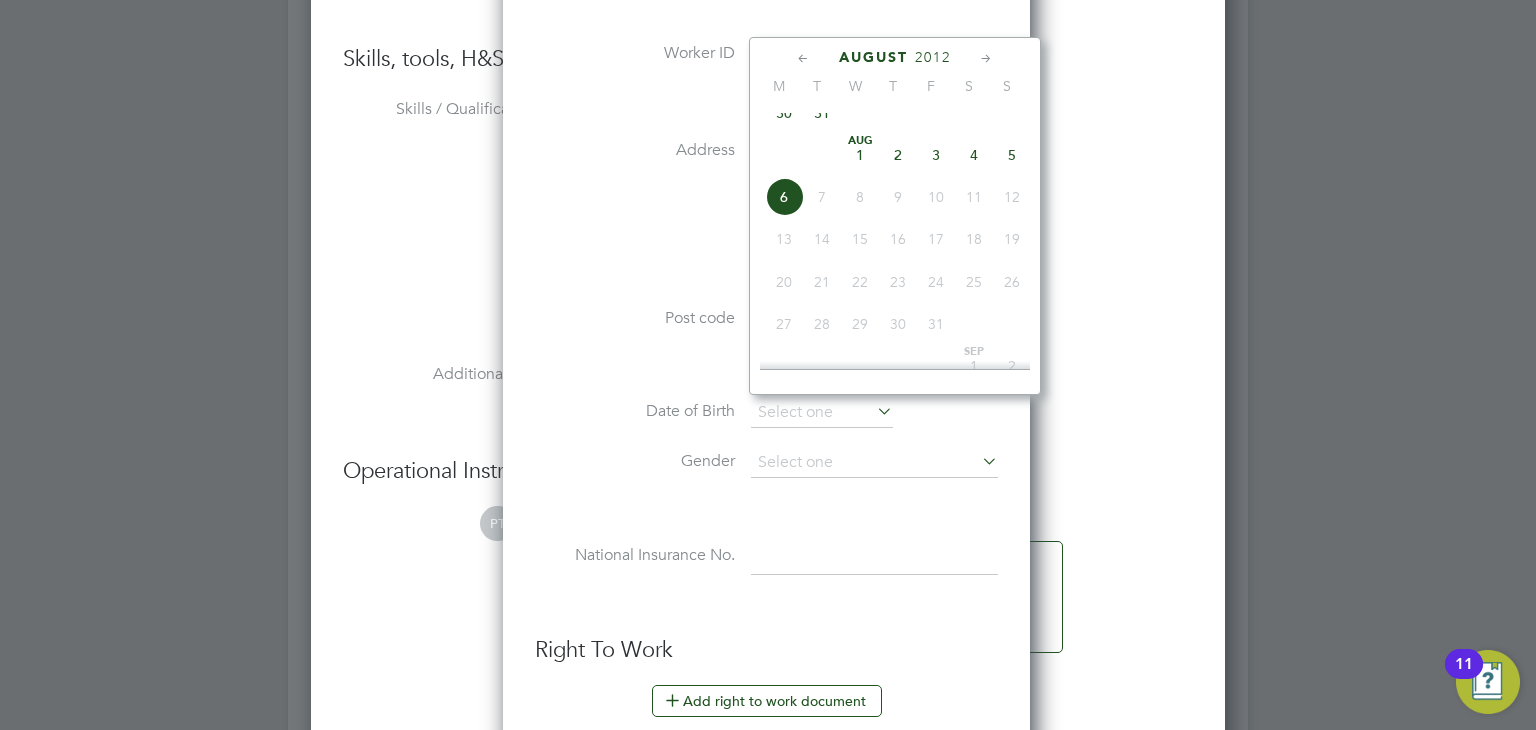 click on "2012" 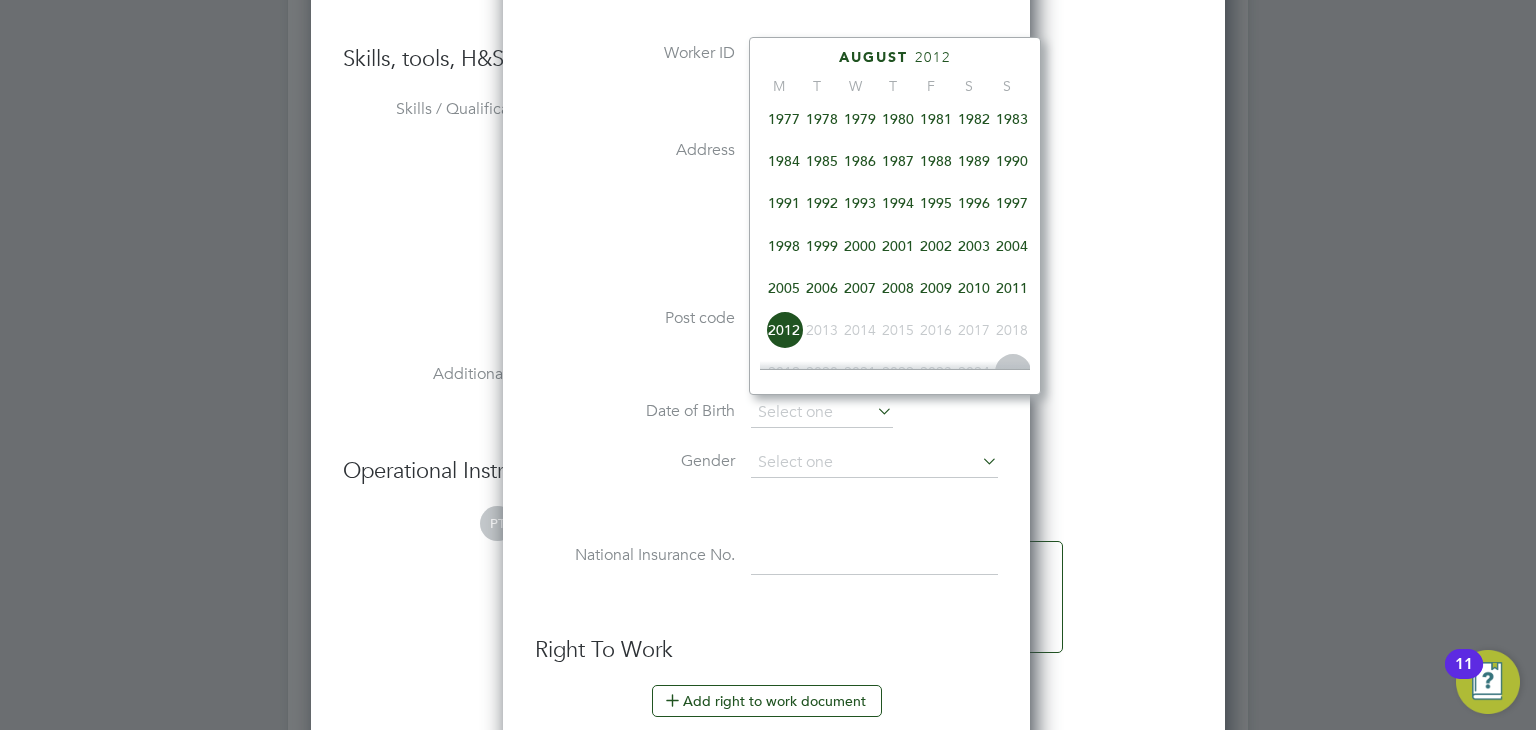 scroll, scrollTop: 335, scrollLeft: 0, axis: vertical 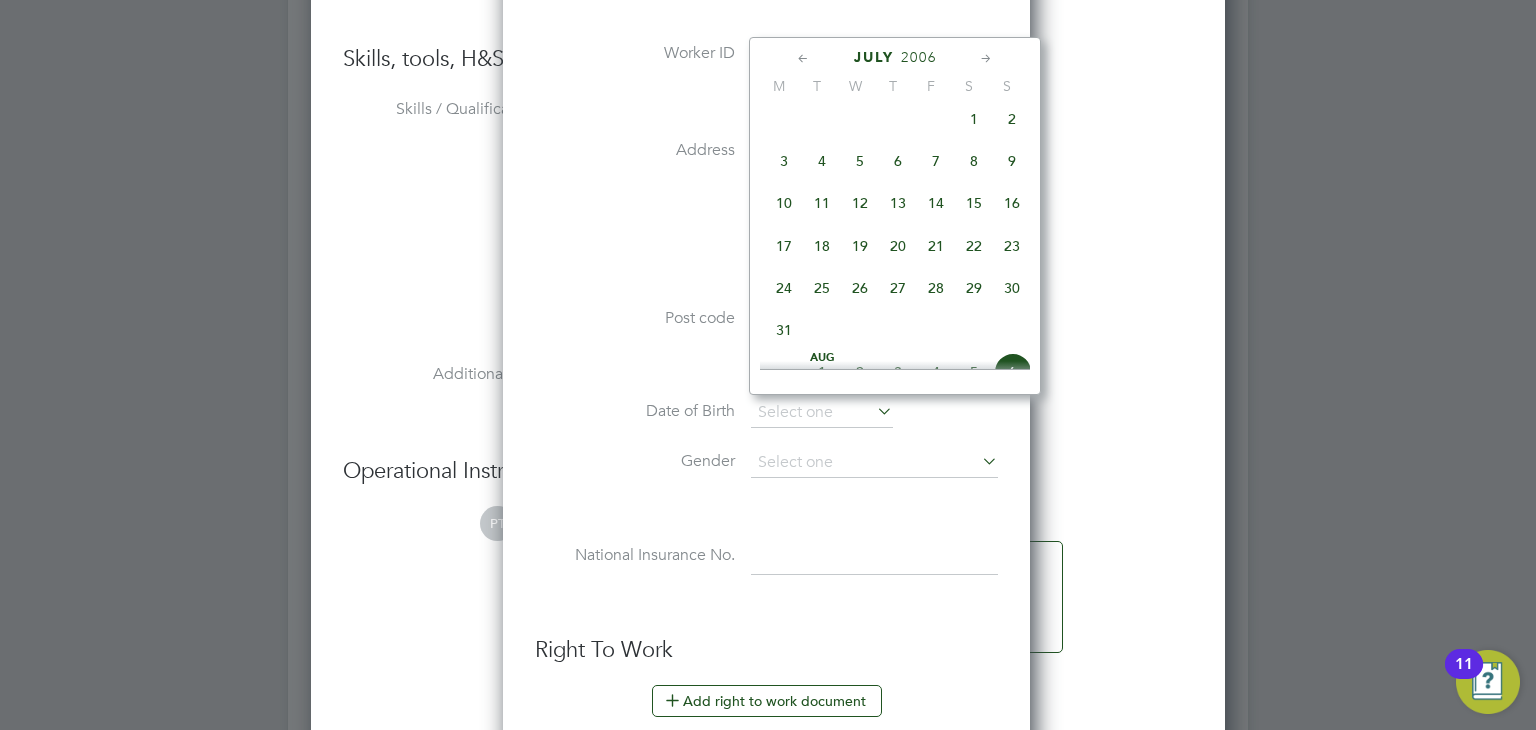click 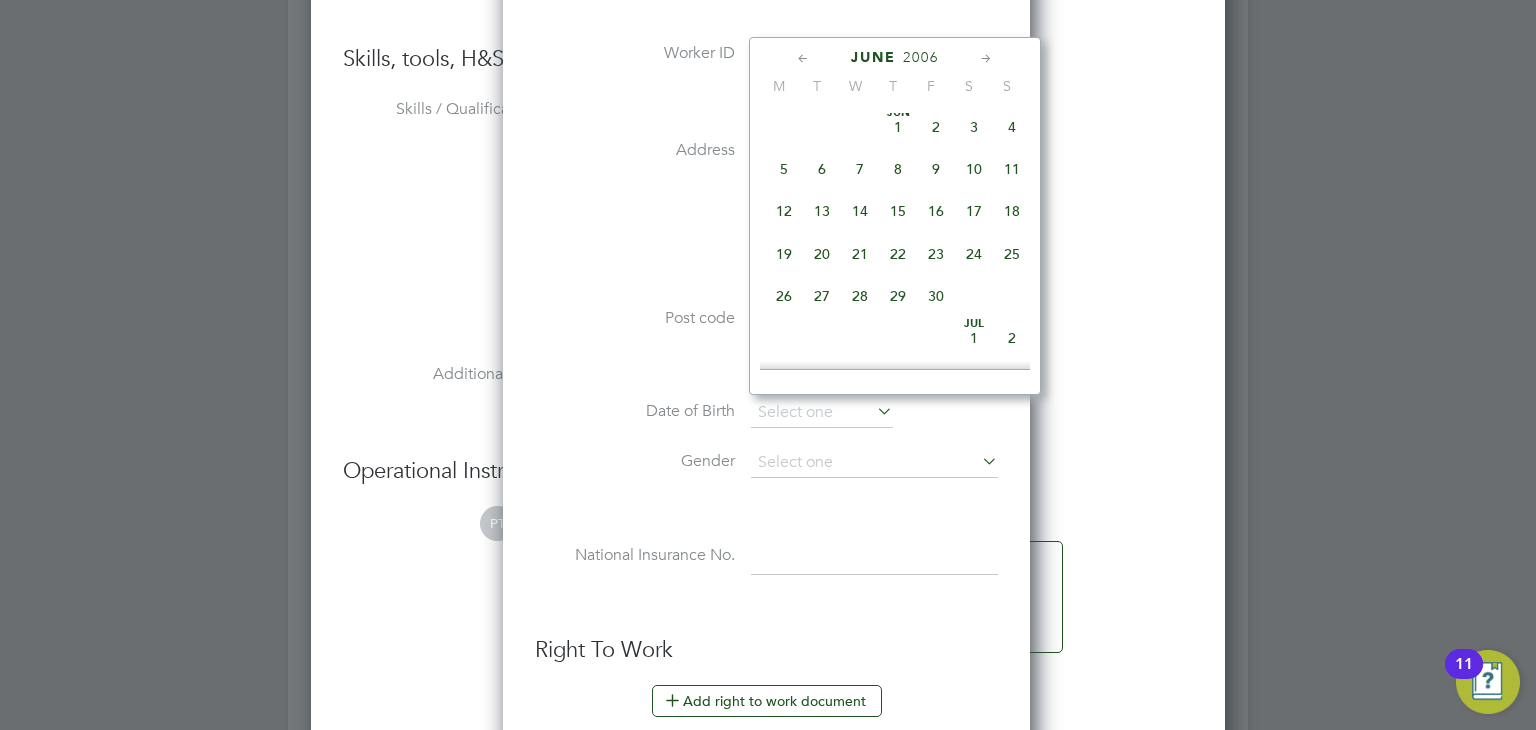 click on "19" 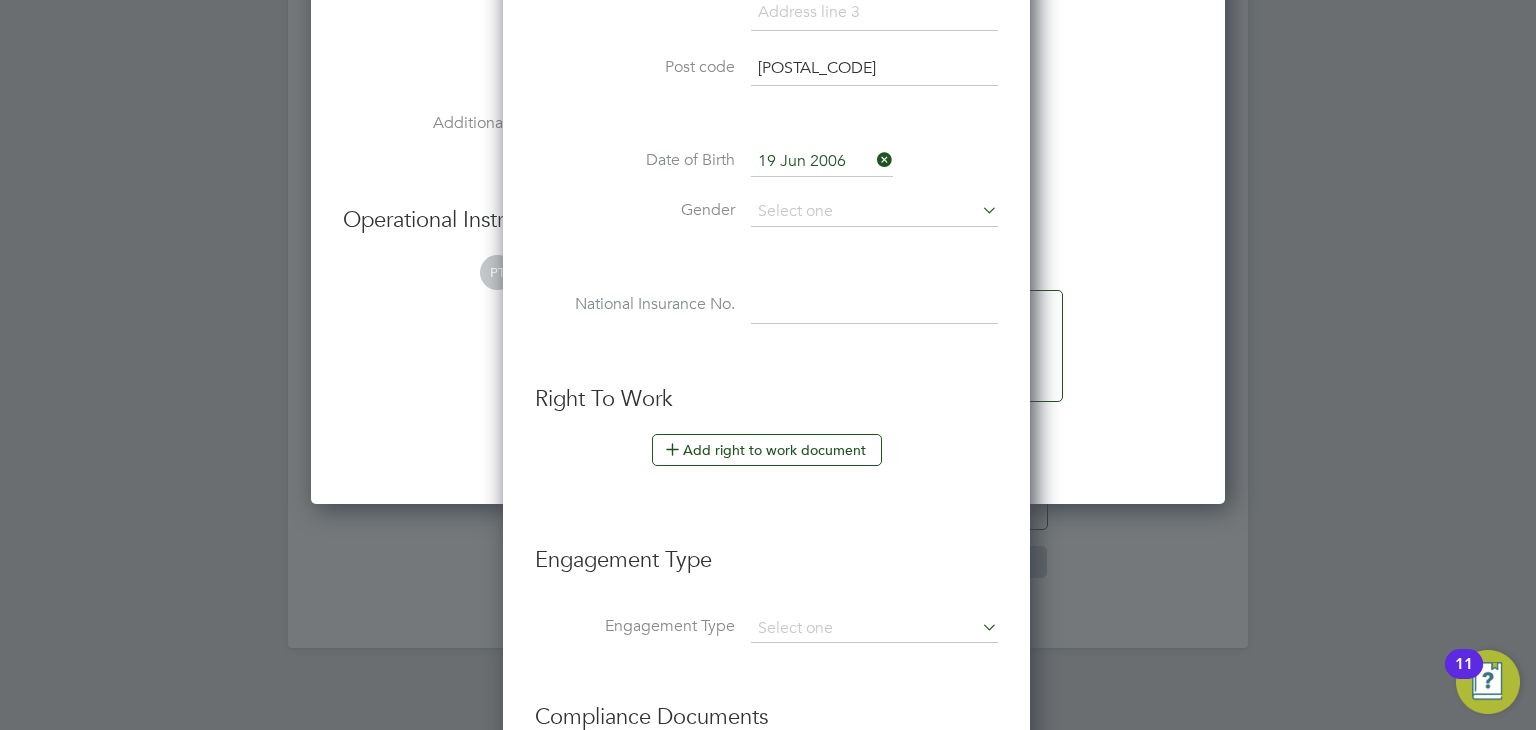 scroll, scrollTop: 2481, scrollLeft: 0, axis: vertical 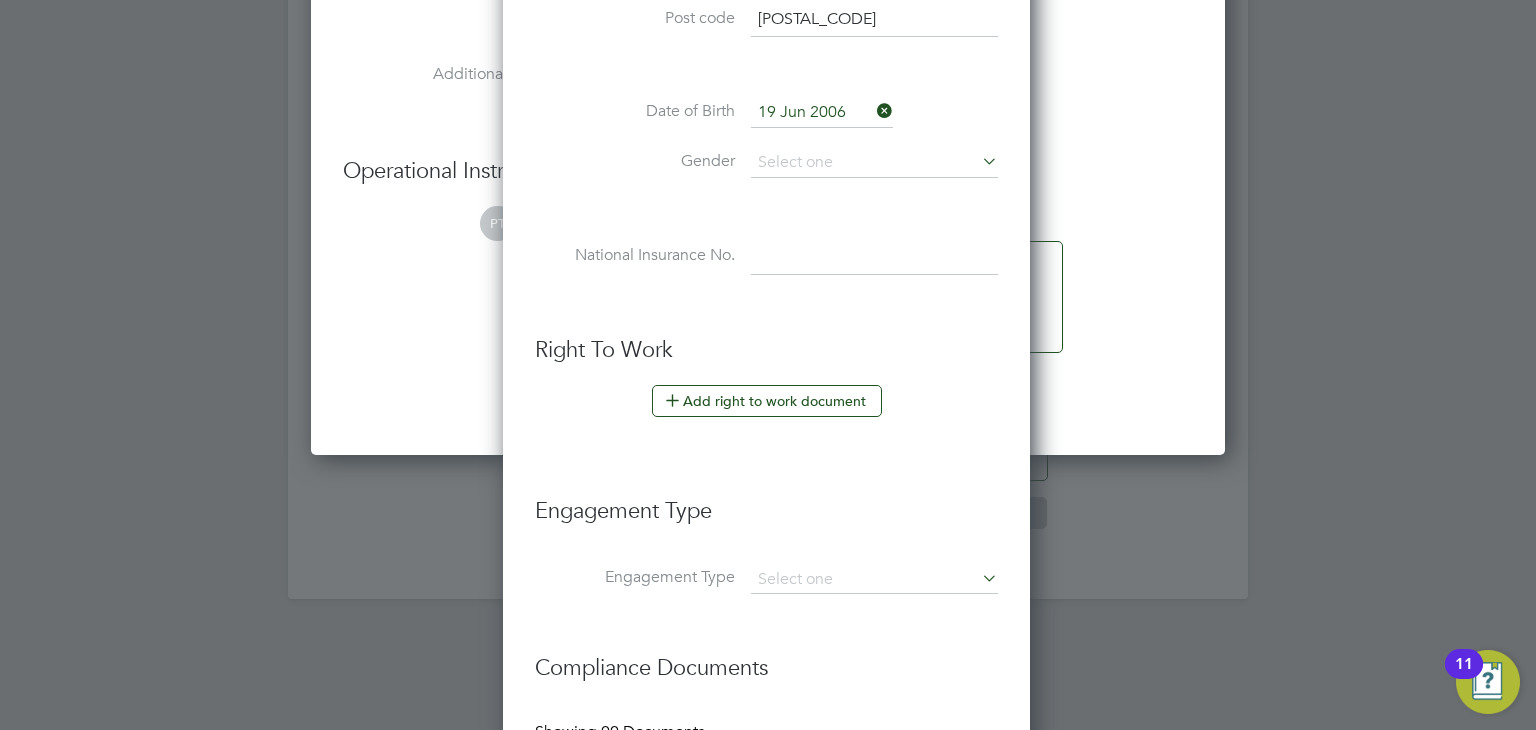 click on "Gender" at bounding box center (766, 173) 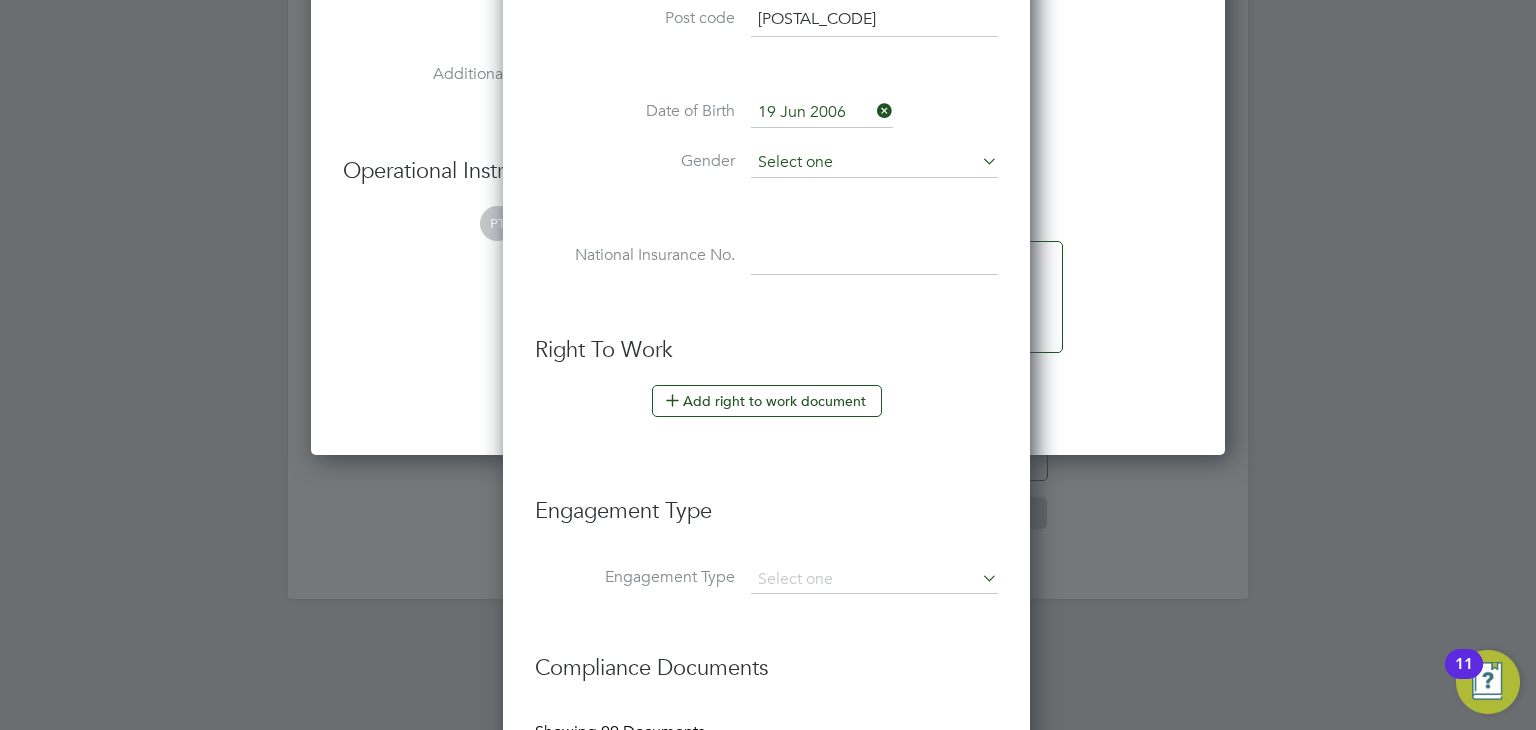 click at bounding box center [874, 163] 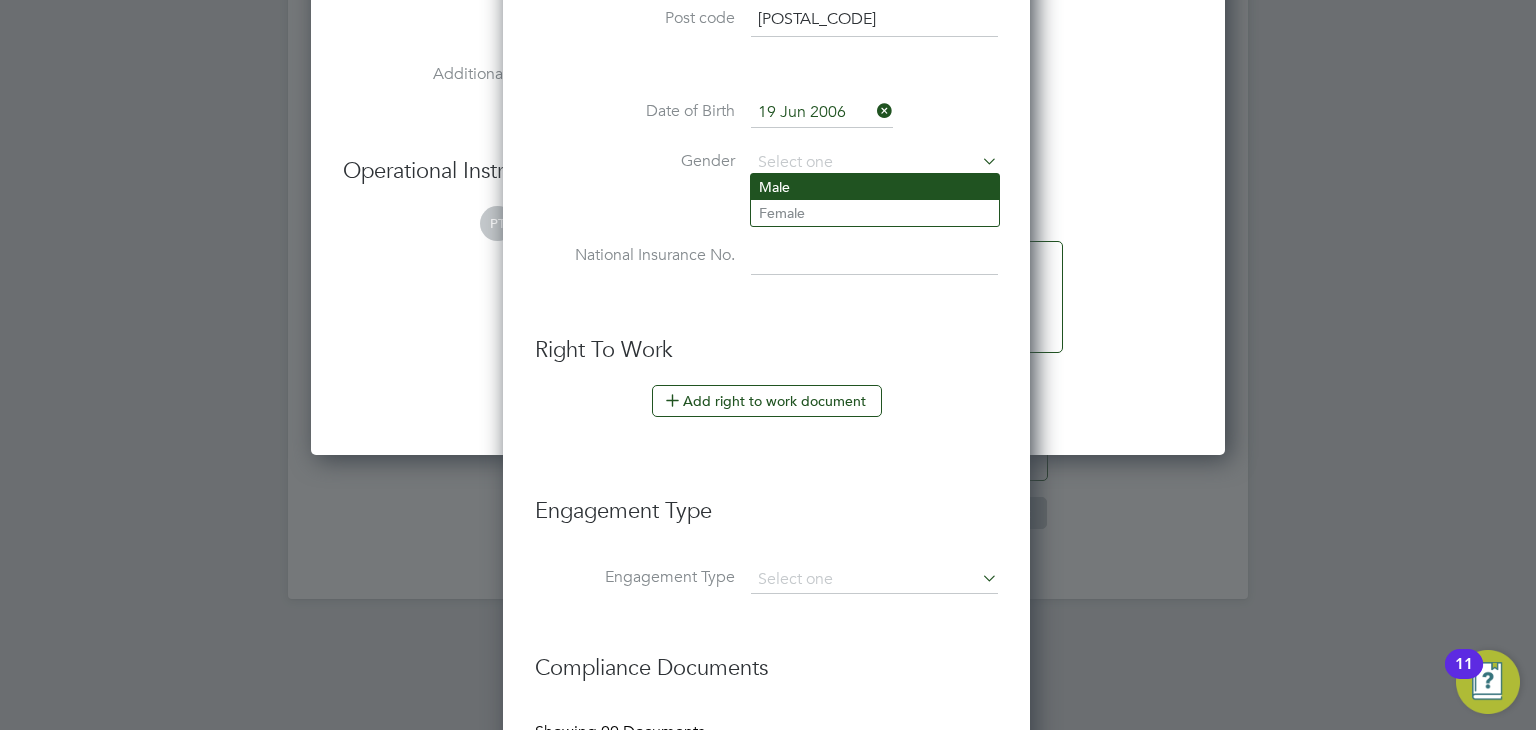 click on "Male" 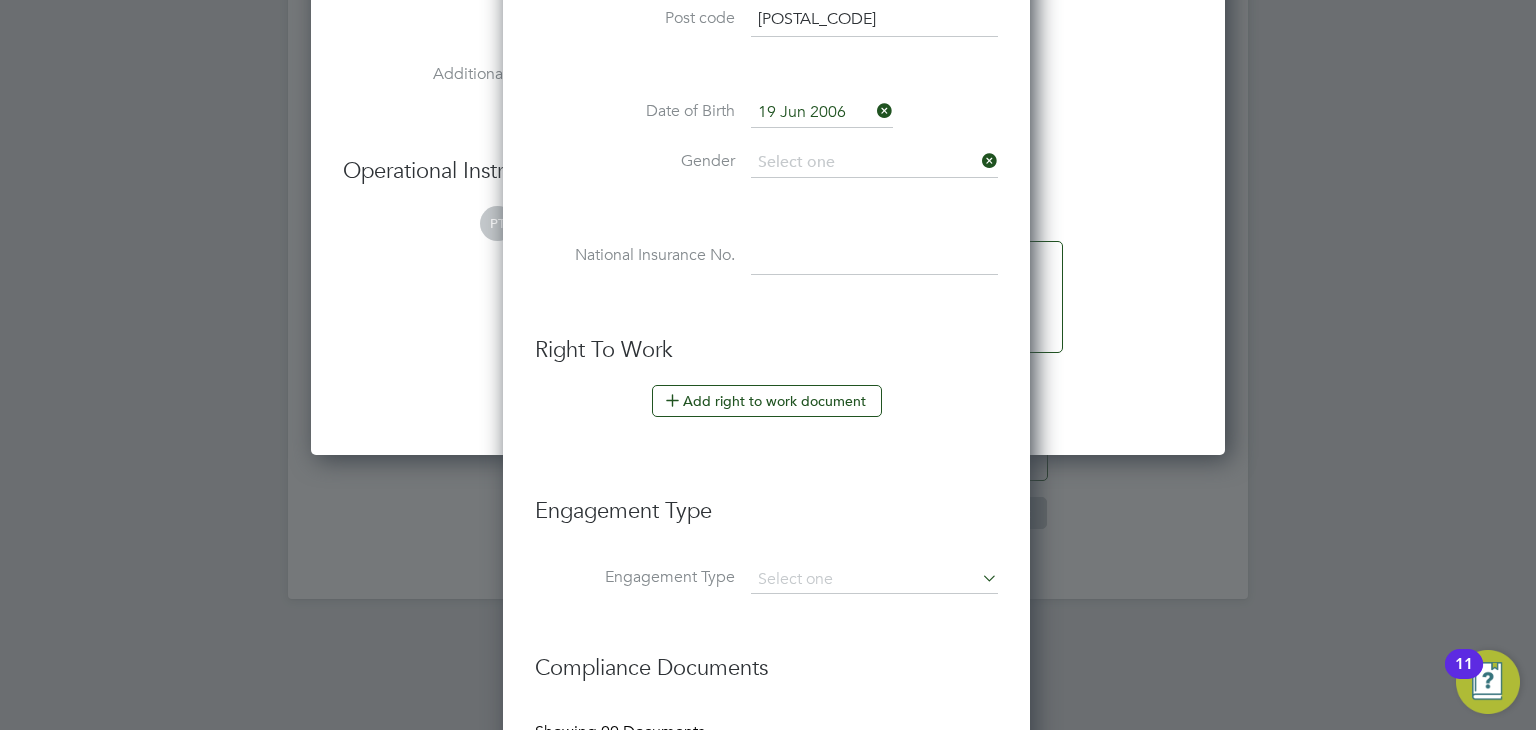 type on "Male" 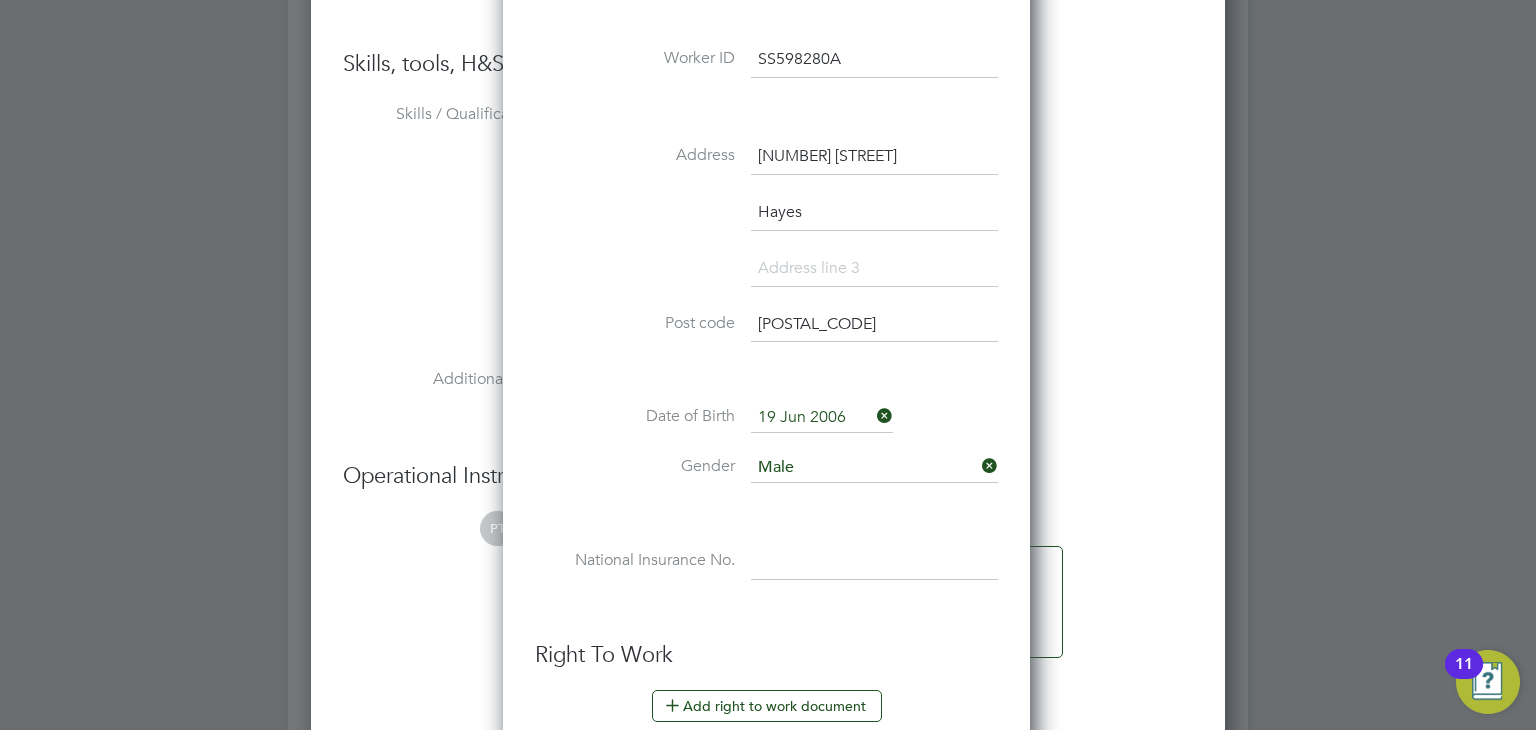 scroll, scrollTop: 2081, scrollLeft: 0, axis: vertical 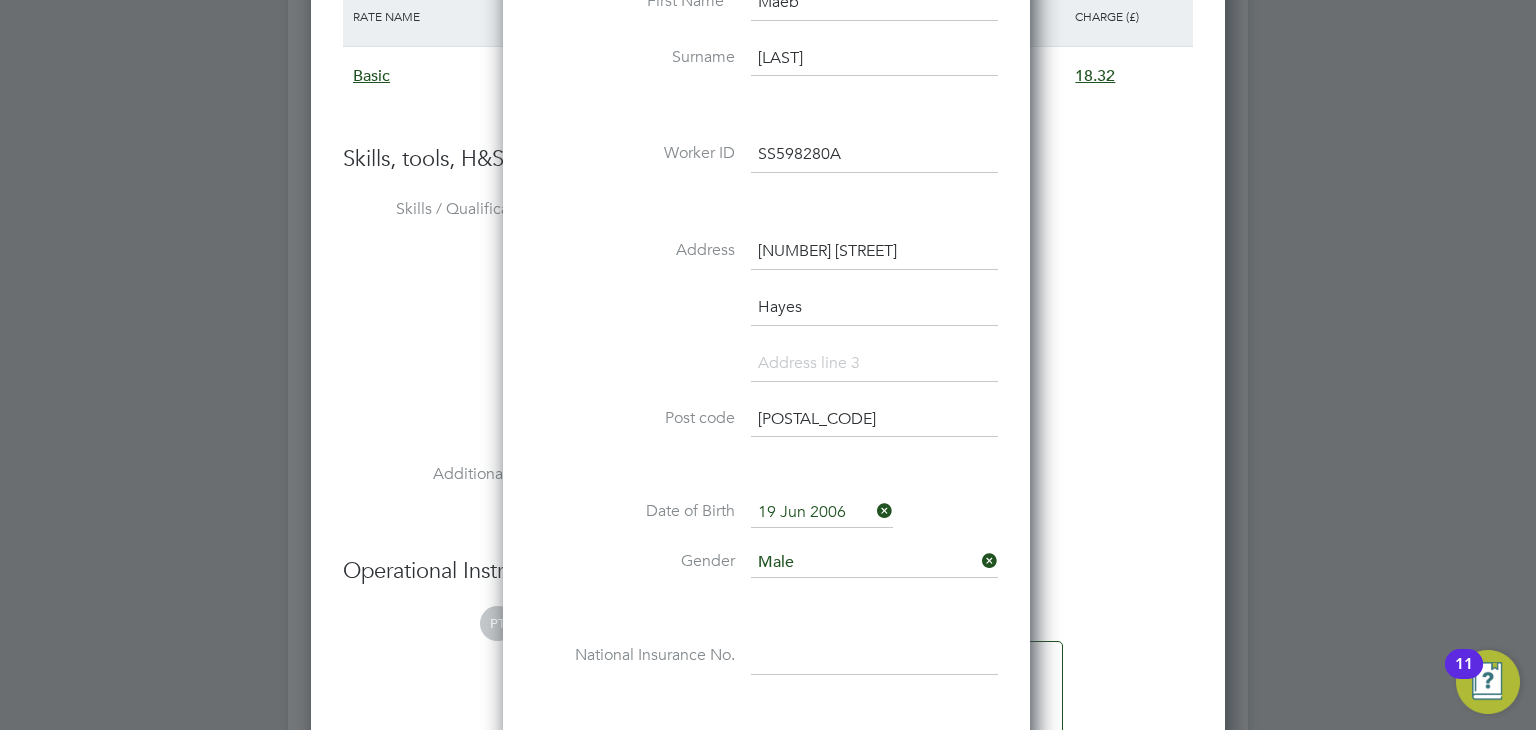 click on "SS598280A" at bounding box center [874, 155] 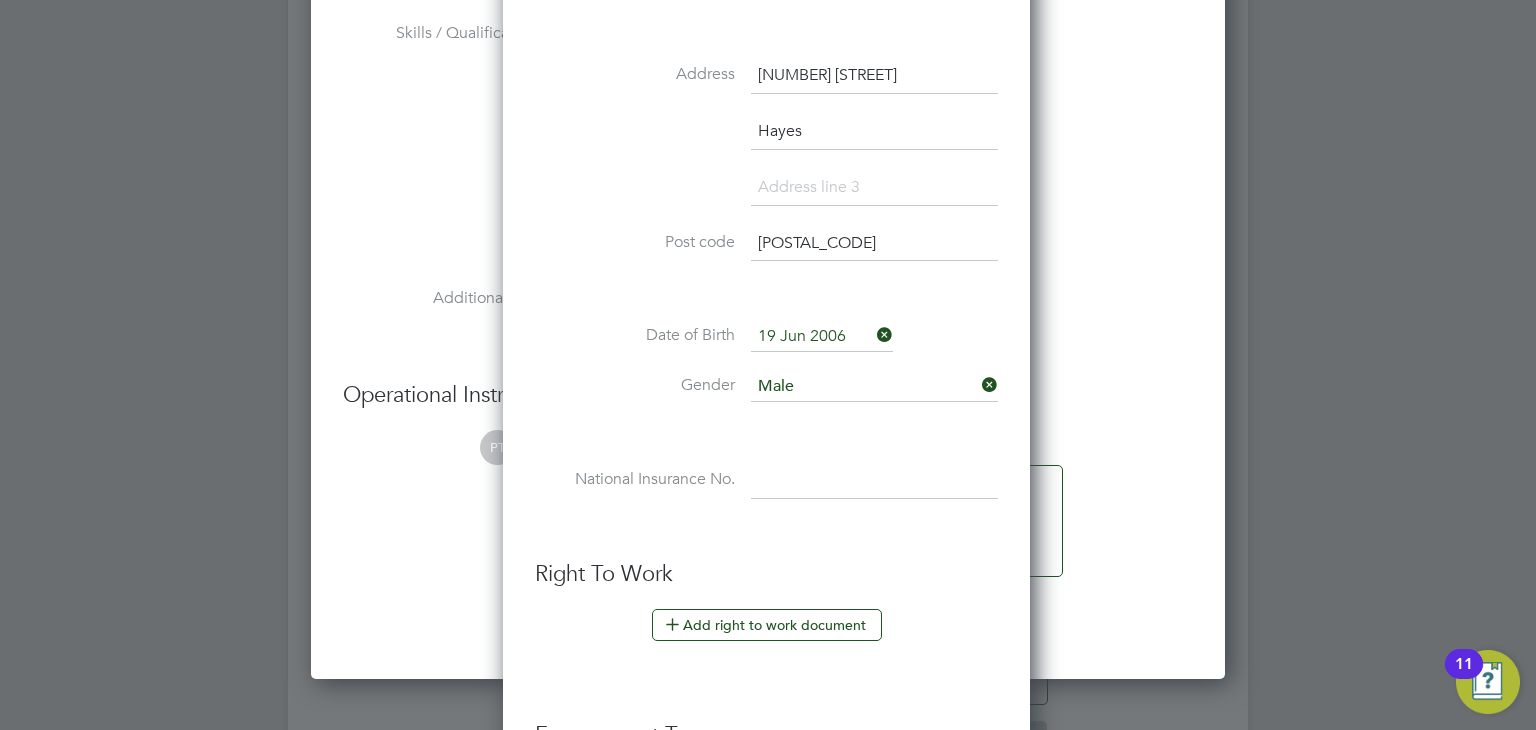scroll, scrollTop: 2381, scrollLeft: 0, axis: vertical 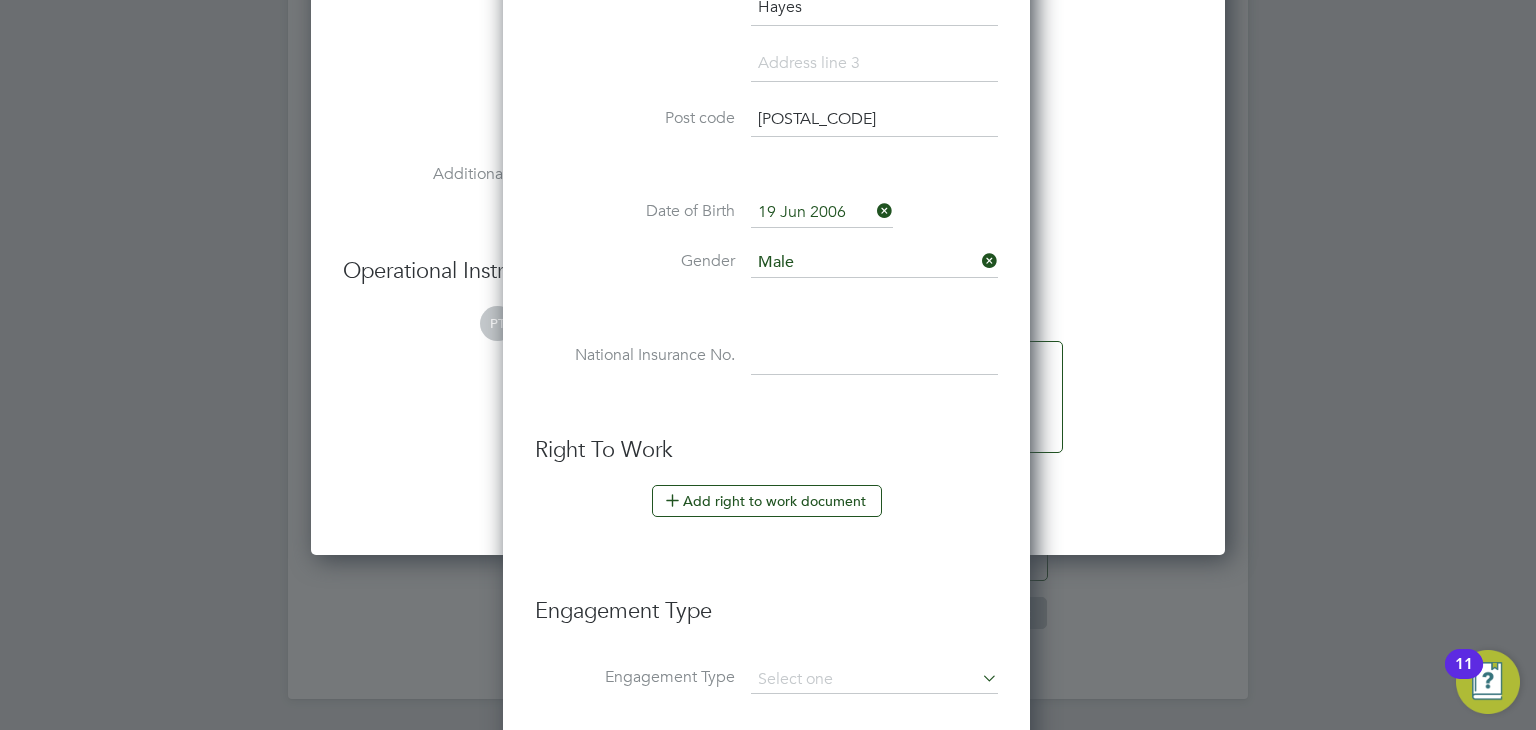 click at bounding box center [874, 357] 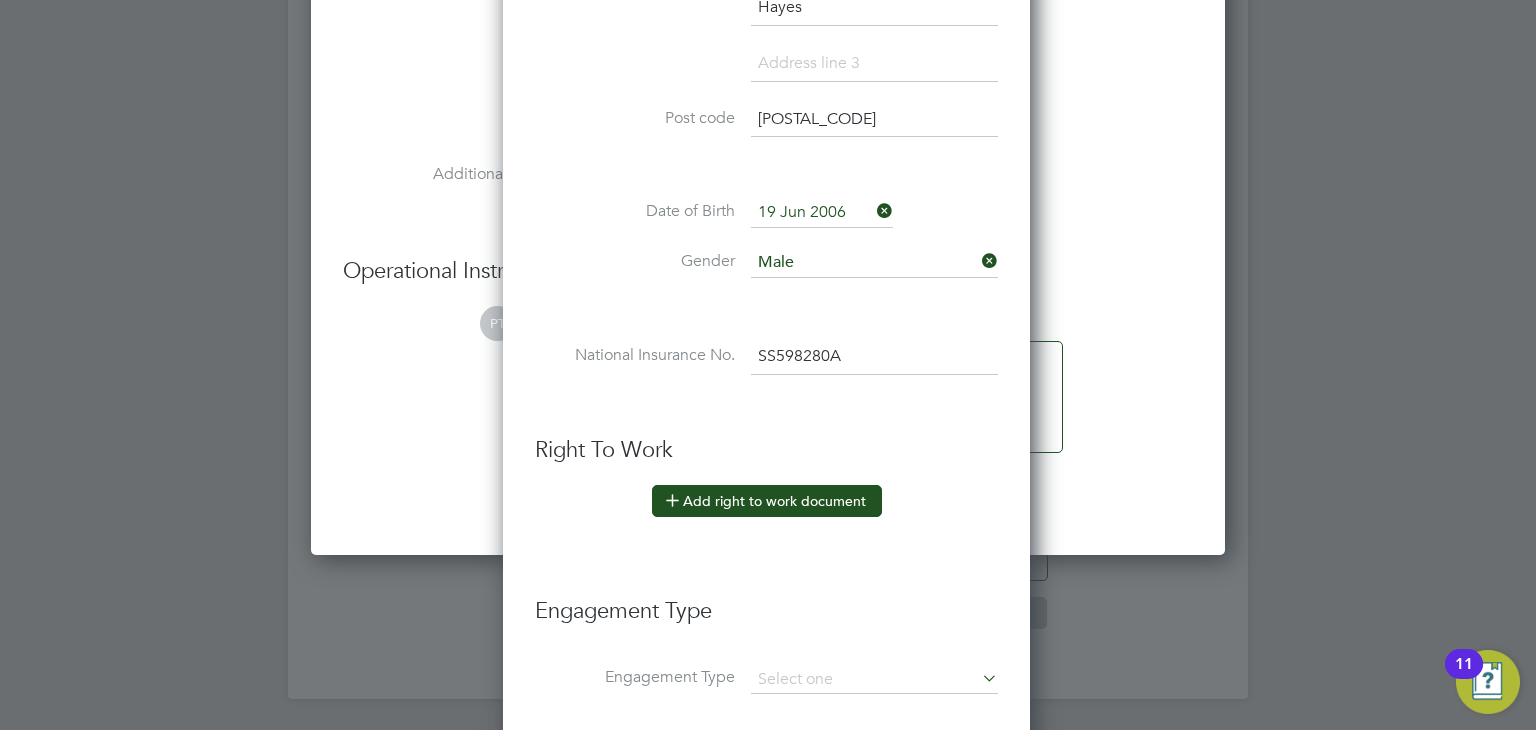 type on "SS 59 82 80 A" 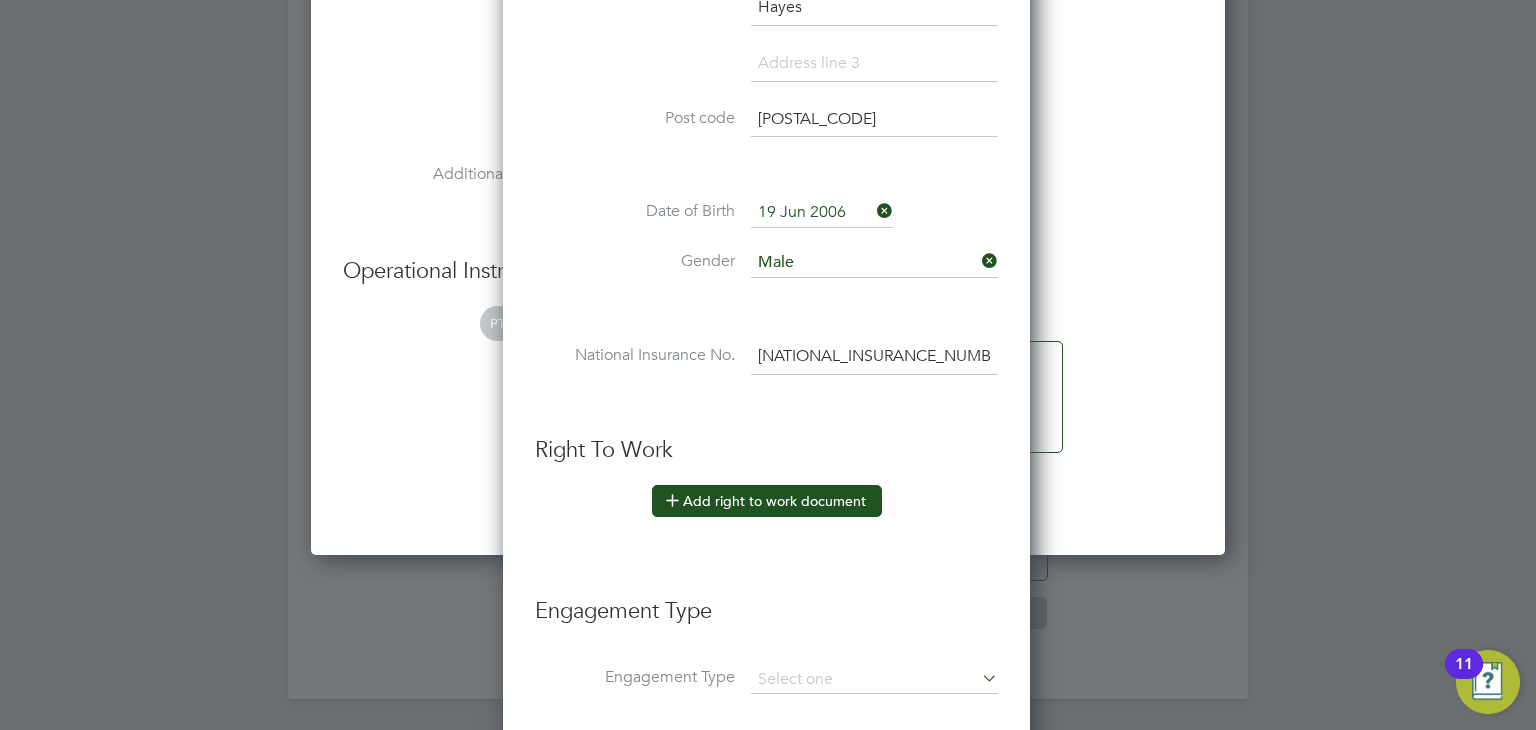 click on "Add right to work document" at bounding box center (767, 501) 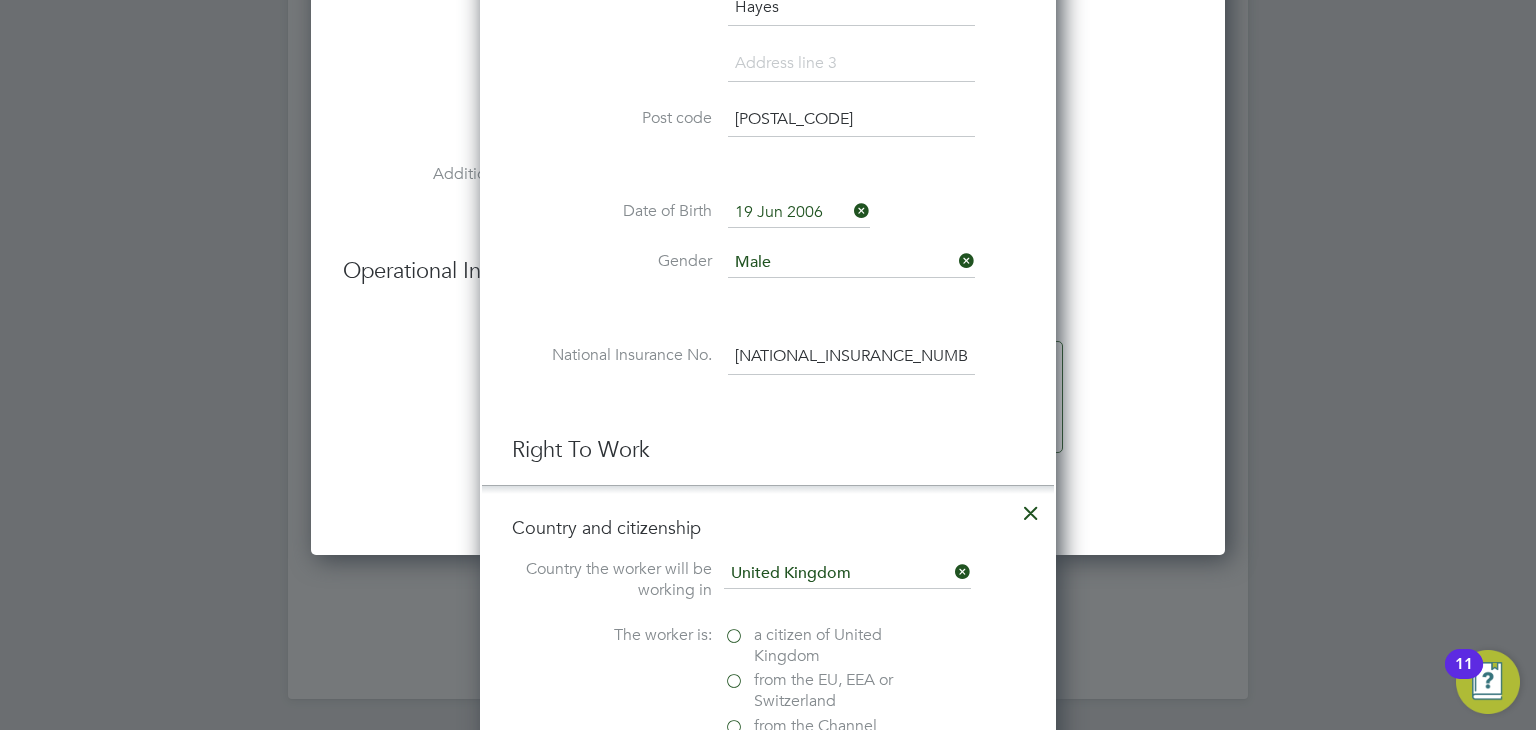 scroll, scrollTop: 10, scrollLeft: 10, axis: both 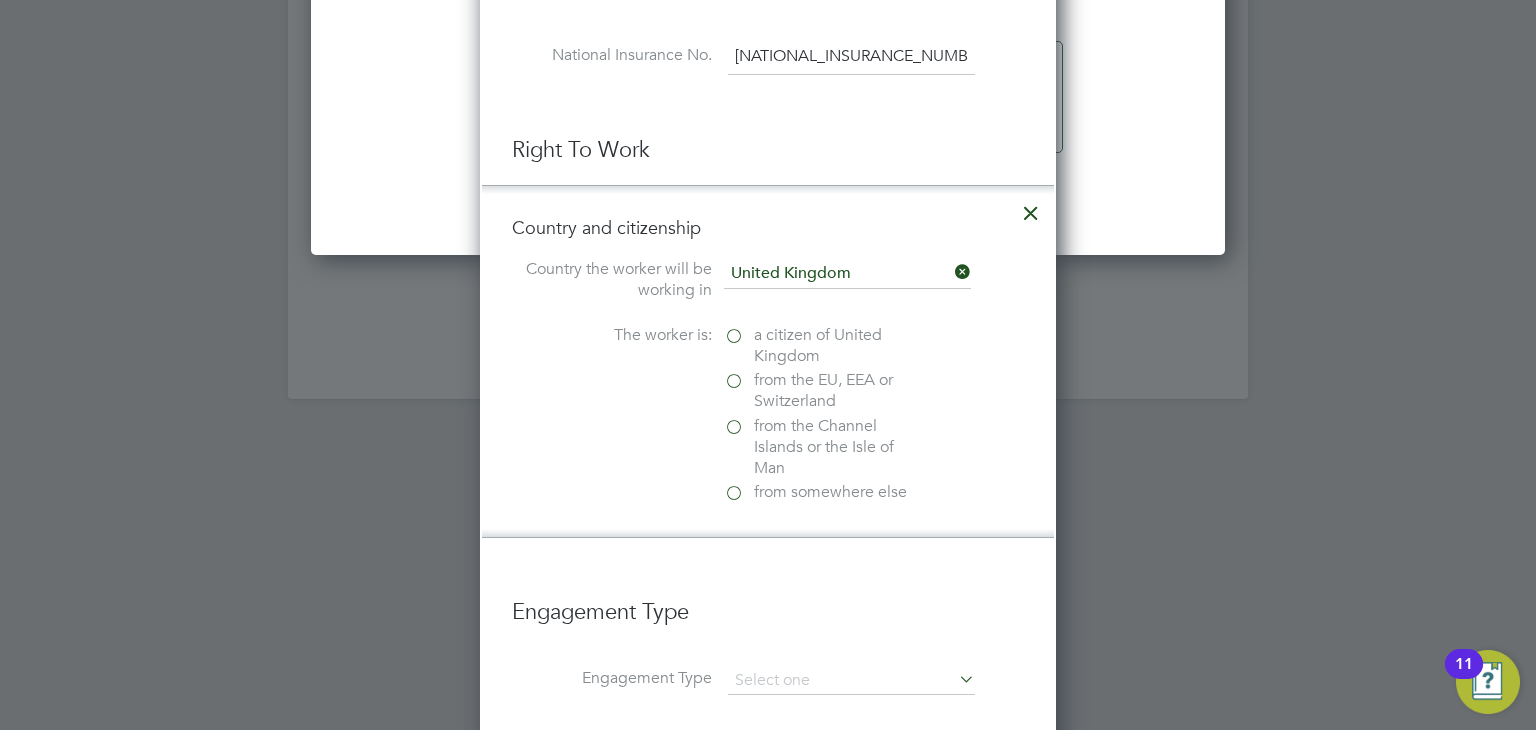 click on "from the EU, EEA or Switzerland" at bounding box center (839, 391) 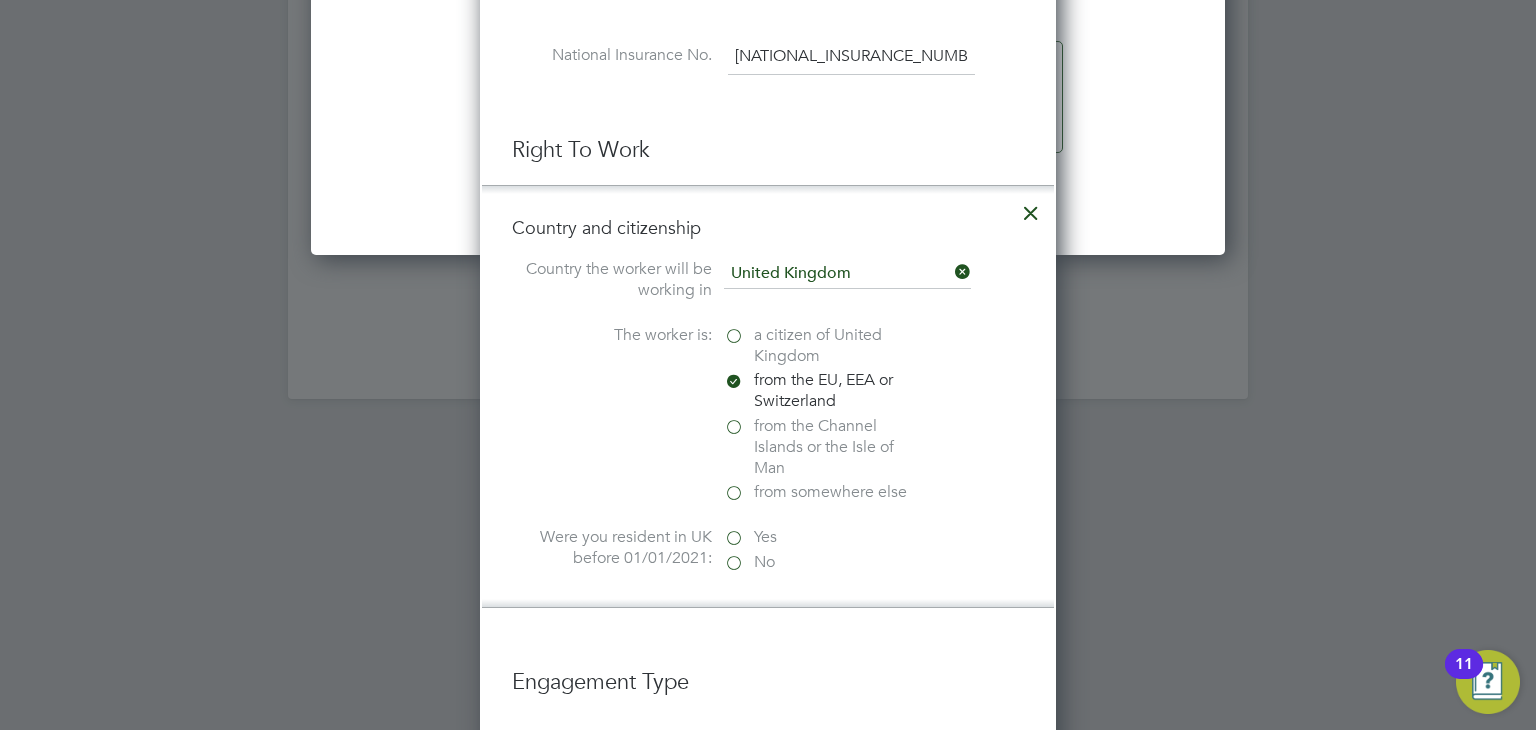 scroll, scrollTop: 9, scrollLeft: 10, axis: both 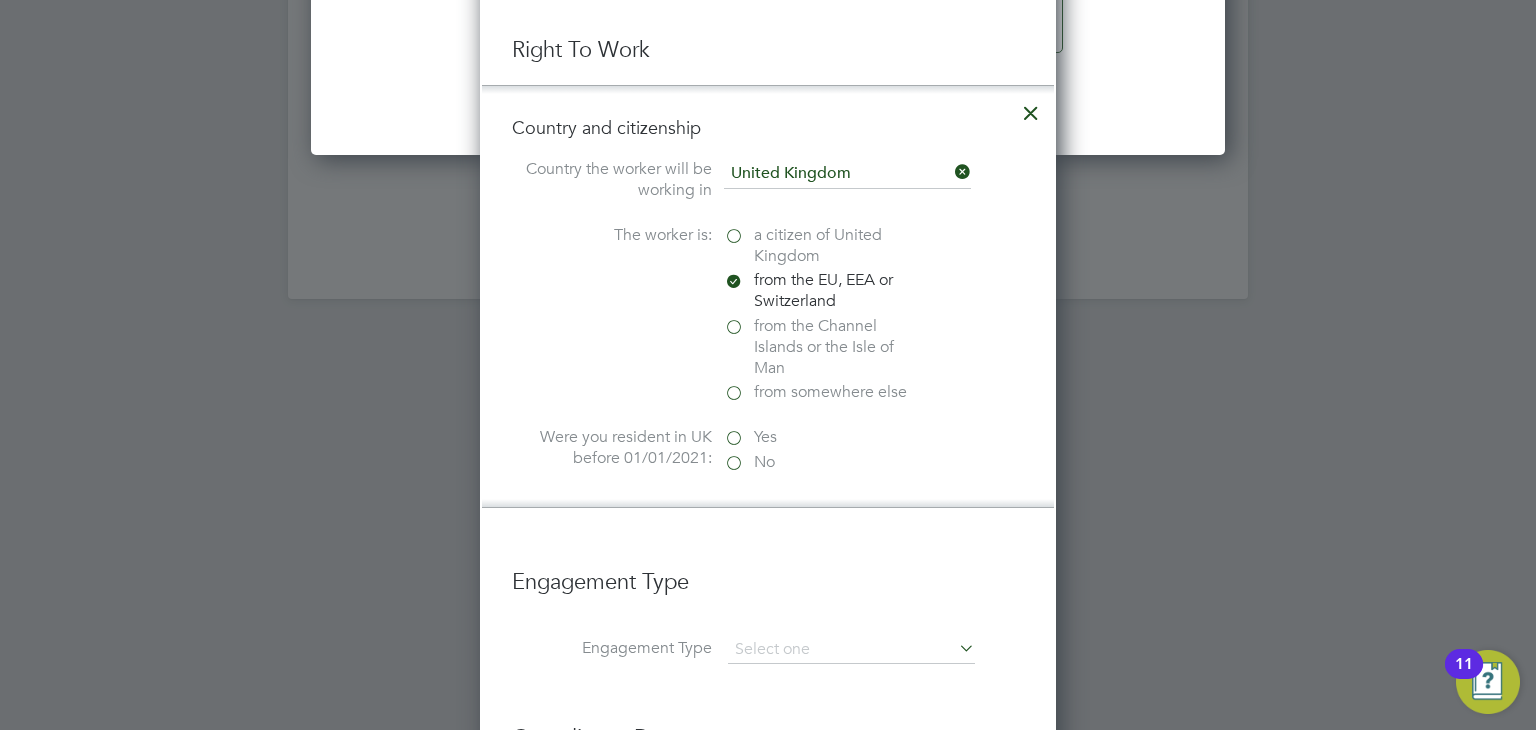 click on "Yes" at bounding box center [824, 437] 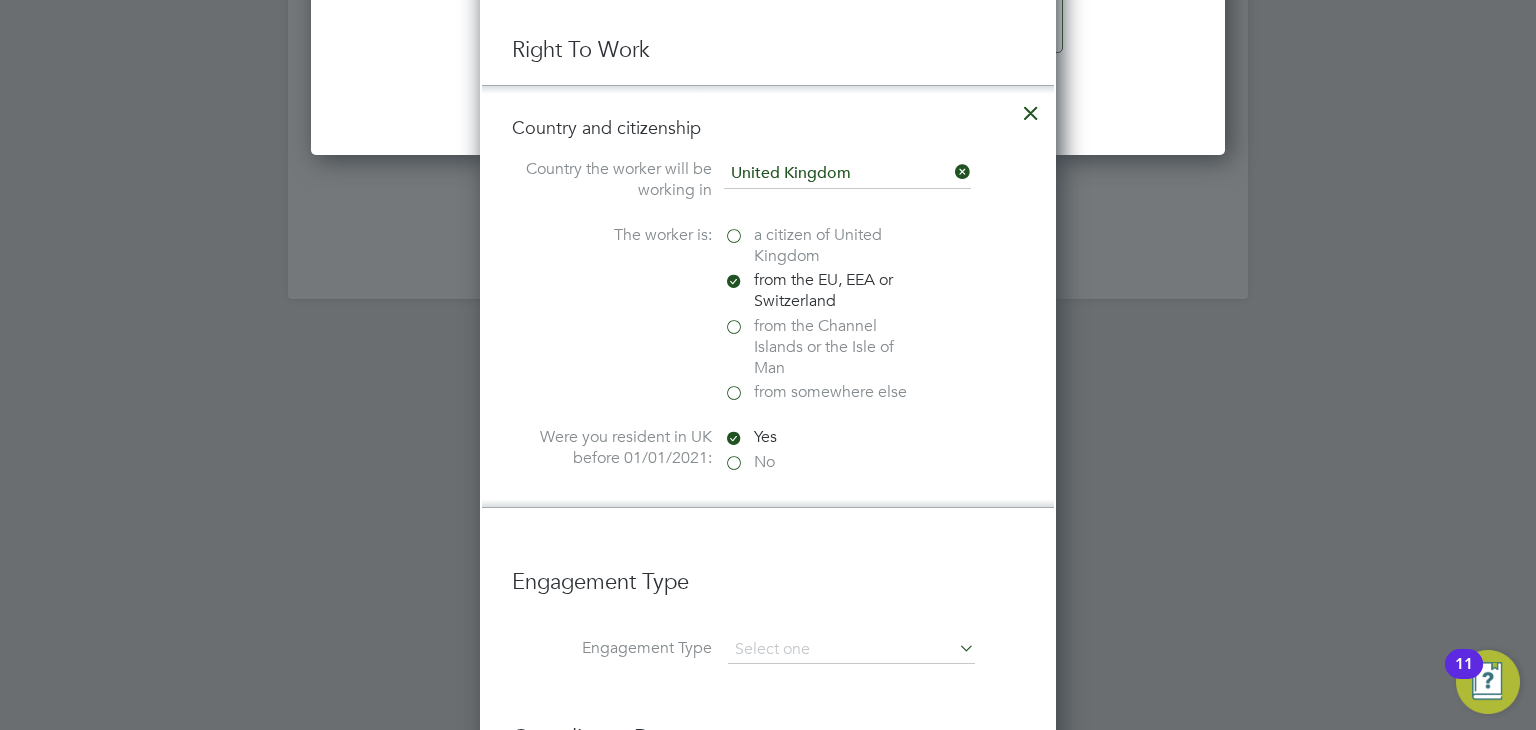 scroll, scrollTop: 10, scrollLeft: 10, axis: both 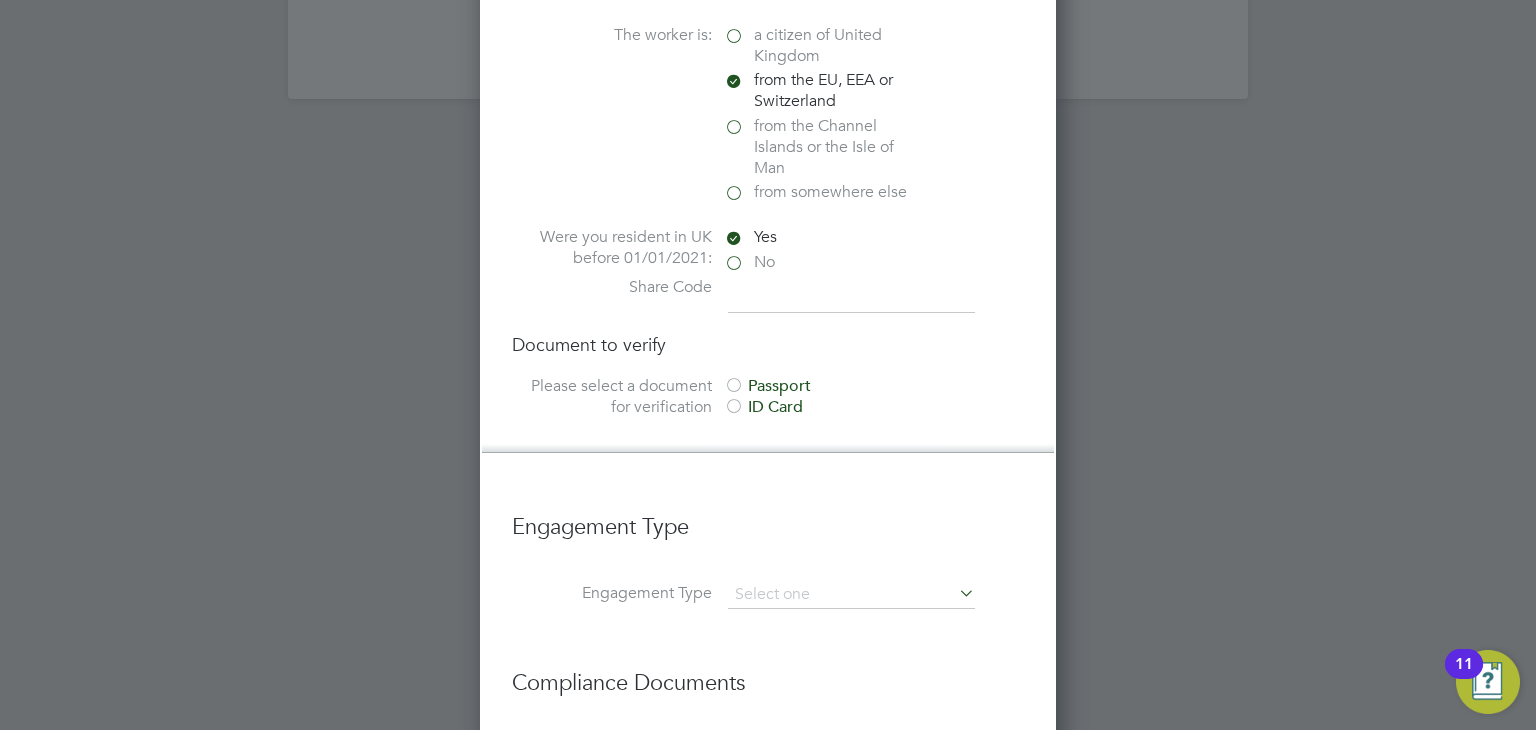 click at bounding box center [851, 295] 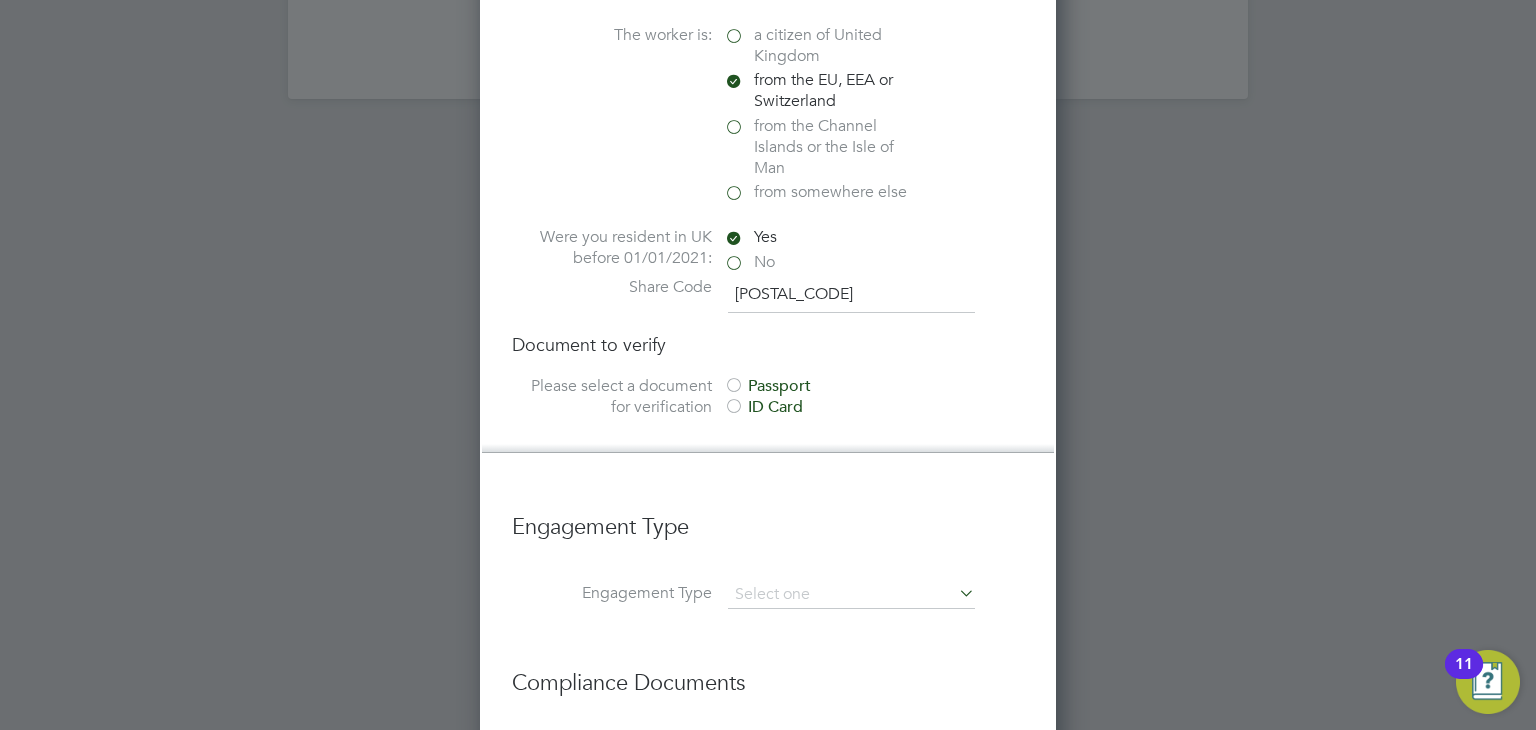 type on "W65 6G9 6RB" 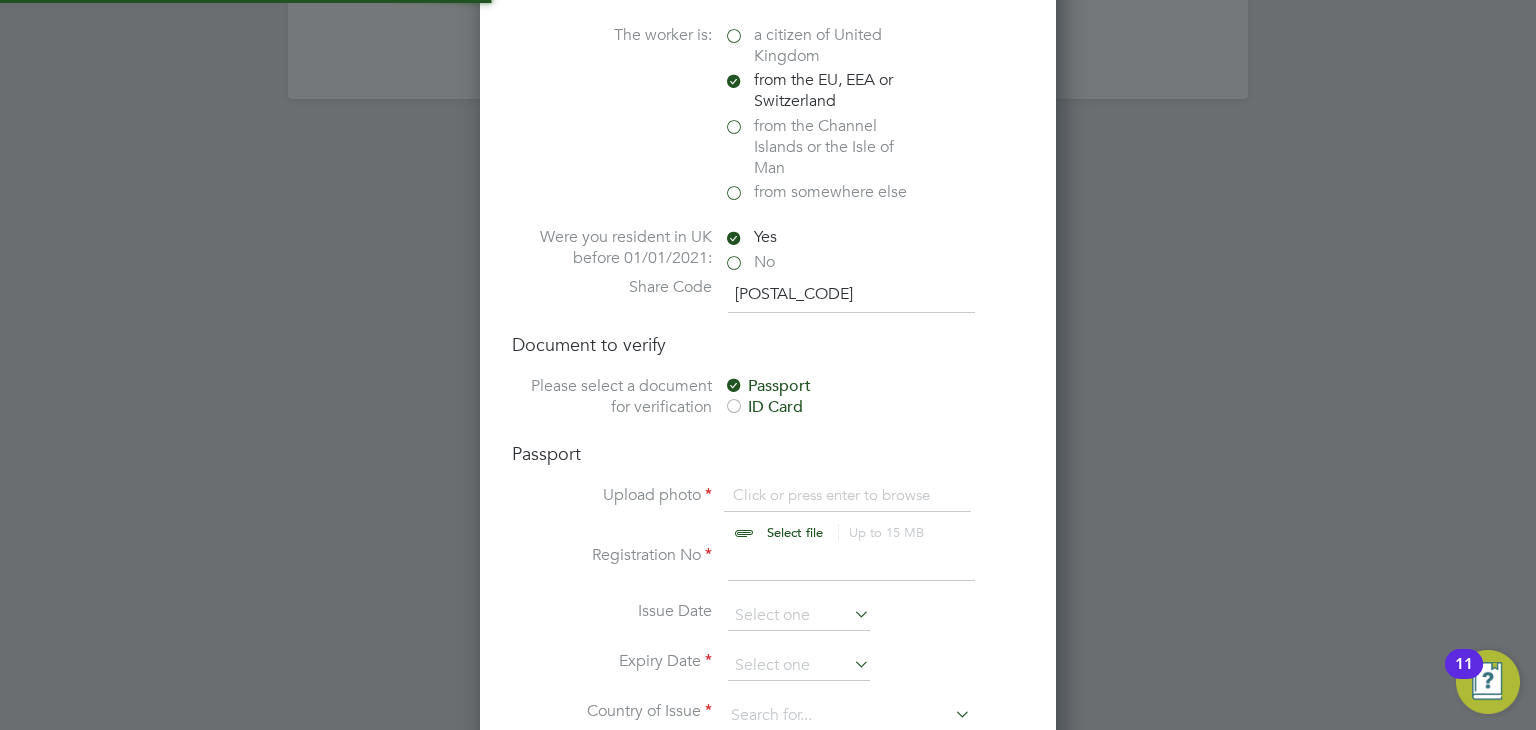 scroll, scrollTop: 9, scrollLeft: 10, axis: both 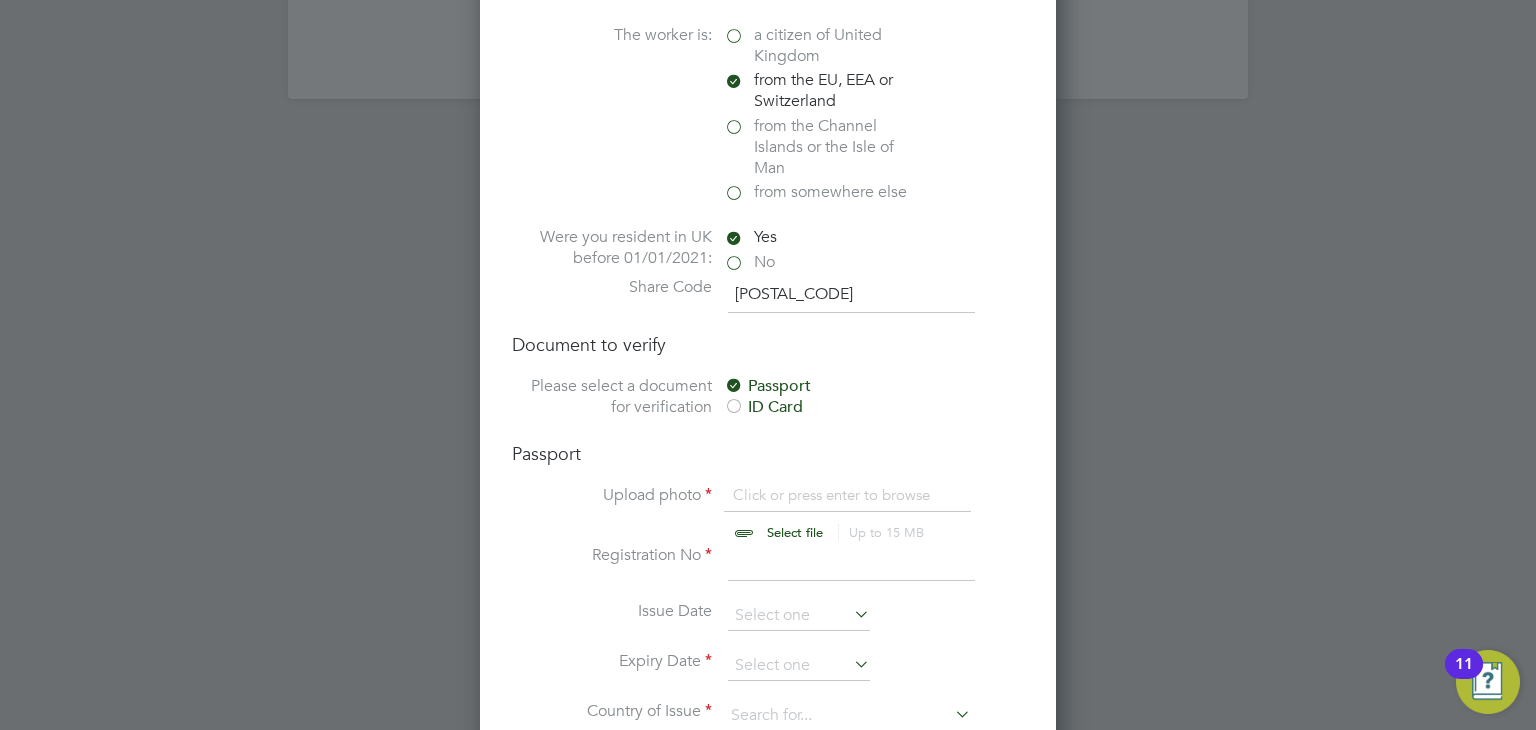 click on "Passport" at bounding box center (874, 386) 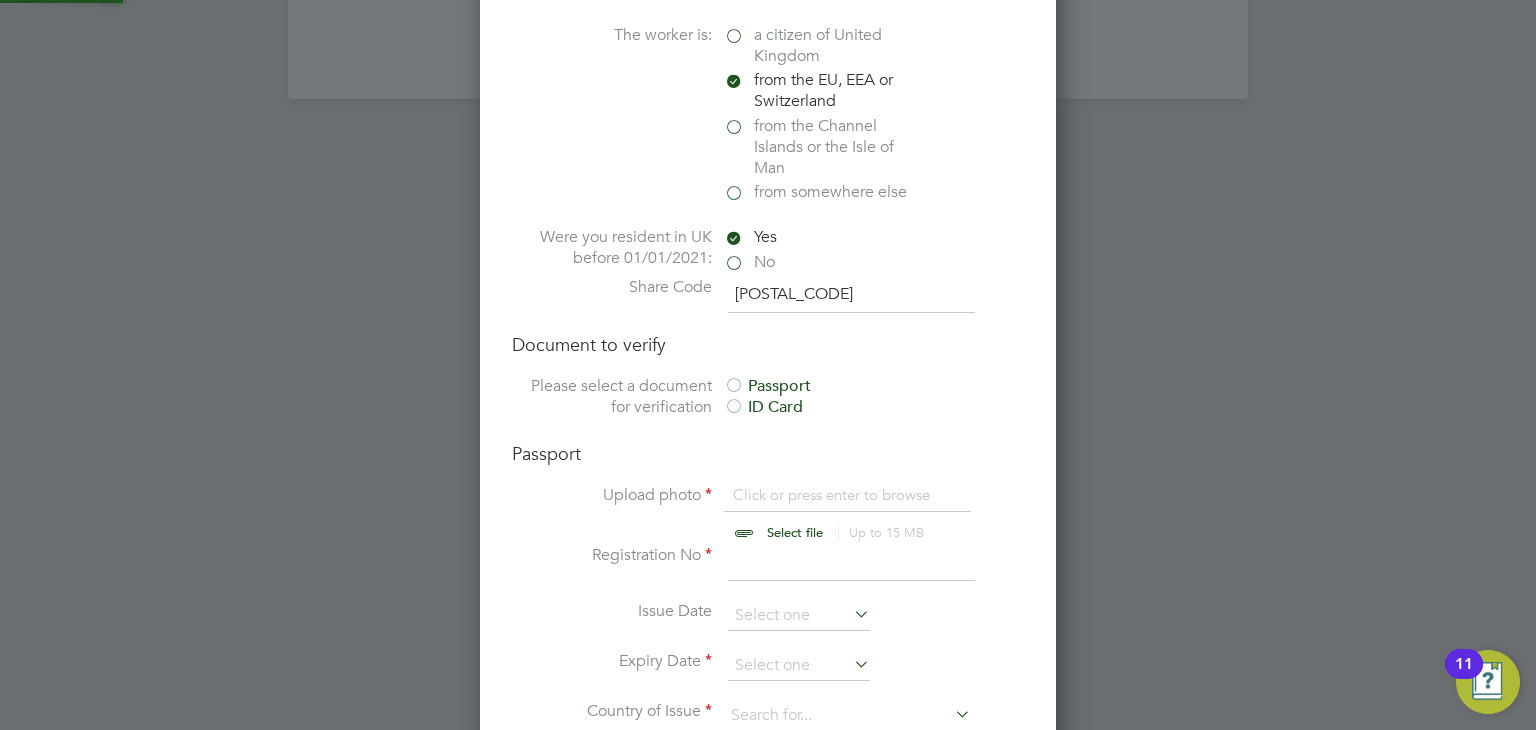 scroll, scrollTop: 2644, scrollLeft: 577, axis: both 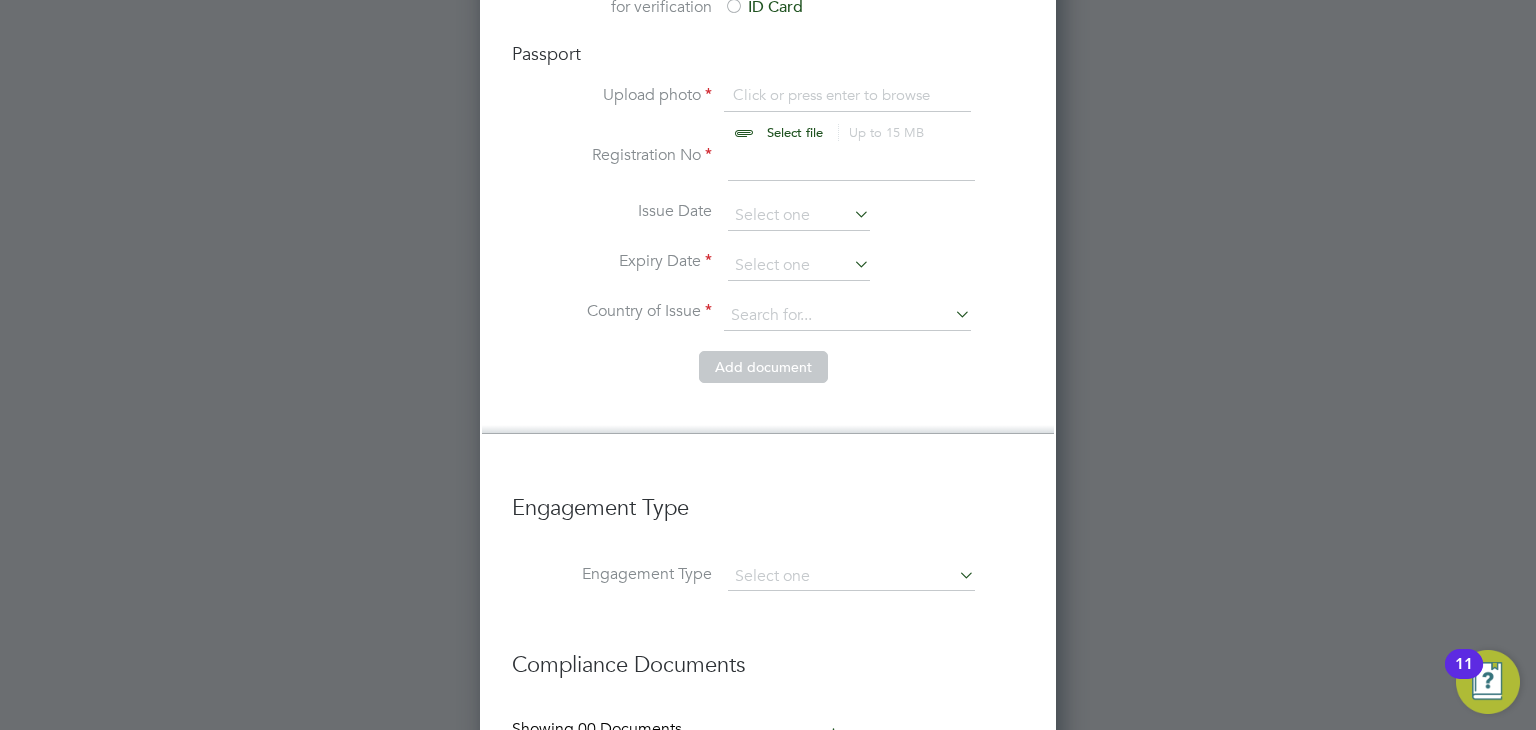 click on "New Worker Mandatory Fields Email   Maebkwork@gmail.com Mobile No   07756527866 Personal Details Title   Mr First Name   Maeb Surname   Messaoud Worker ID   SS598280A Address   77 Warwick Crescent   Hayes   Post code   UB4 8RQ Date of Birth   19 Jun 2006 Gender   Male National Insurance No.   SS 59 82 80 A Right To Work Country and citizenship Country the worker will be working in United Kingdom The worker is:   a citizen of United Kingdom   from the EU, EEA or Switzerland   from the Channel Islands or the Isle of Man   from somewhere else Were you resident in UK before 01/01/2021:   Yes   No Share Code   W65 6G9 6RB Document to verify Please select a document for verification  Passport  ID Card Passport Upload photo Click or press enter to browse     Select file     Up to 15 MB Drop your file here Registration No   Issue Date   Expiry Date   Country of Issue Add document Engagement Type Engagement Type   Compliance Documents Showing   00 Documents Add document manually Document Name Tags Required  or" at bounding box center (768, -364) 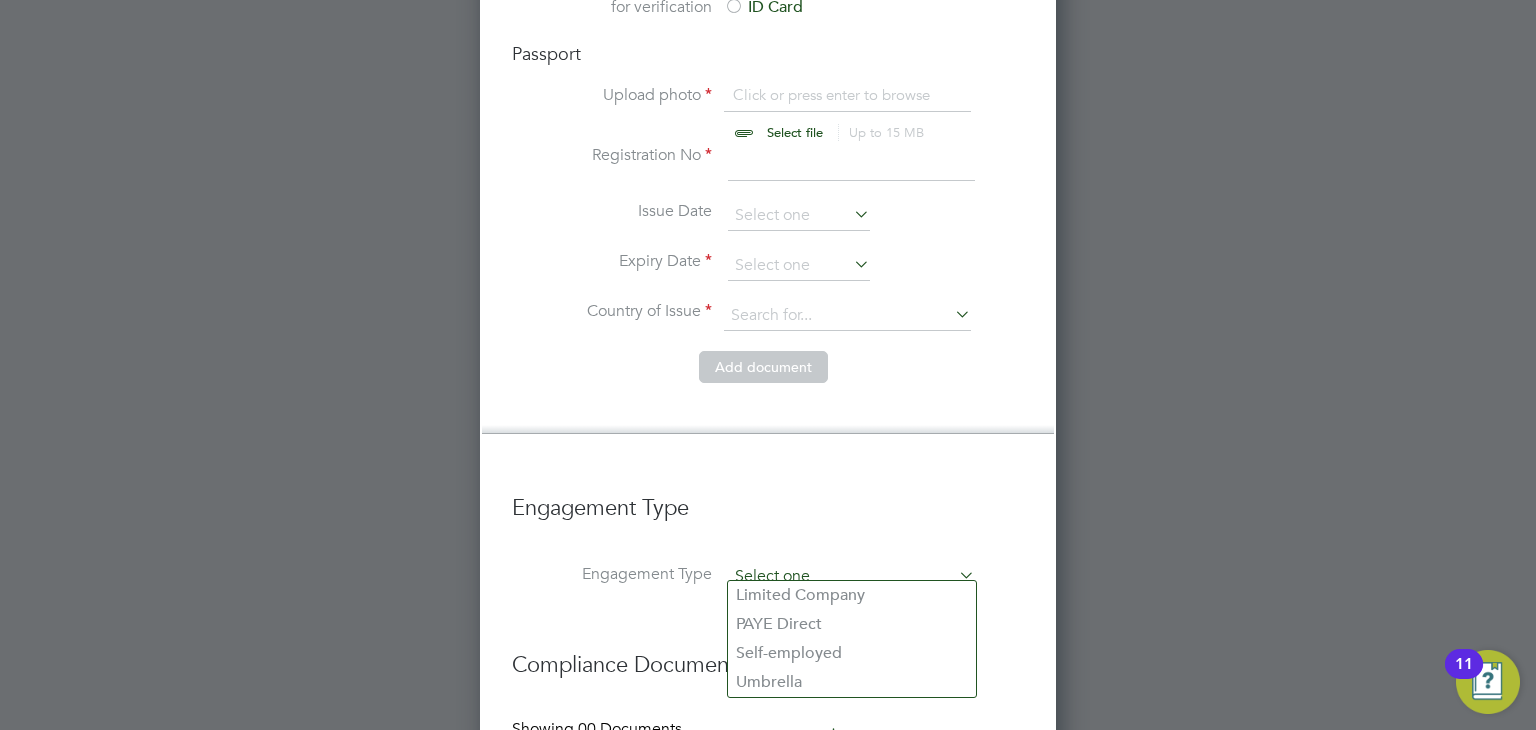 click at bounding box center [851, 577] 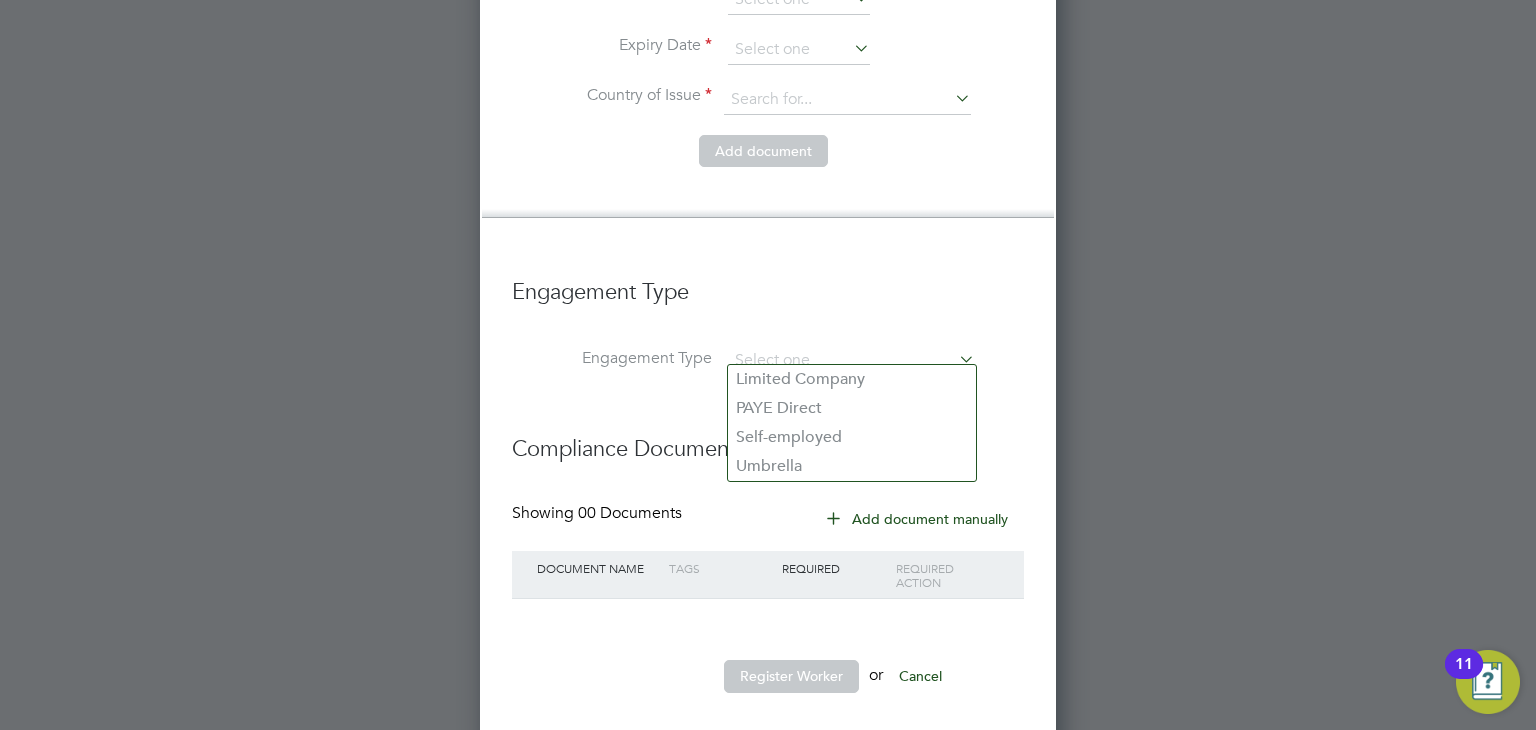 scroll, scrollTop: 3609, scrollLeft: 0, axis: vertical 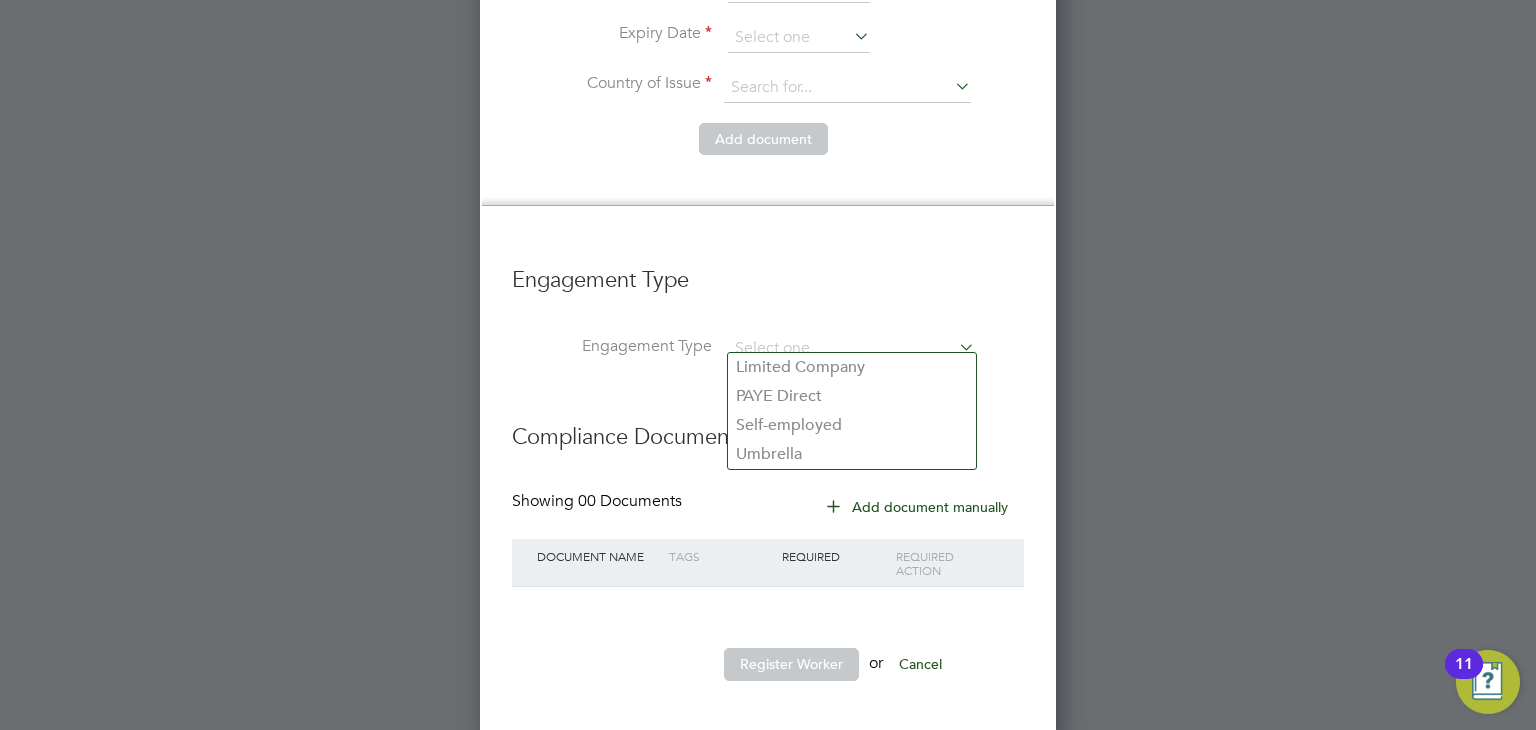 click on "Compliance Documents" at bounding box center [768, 427] 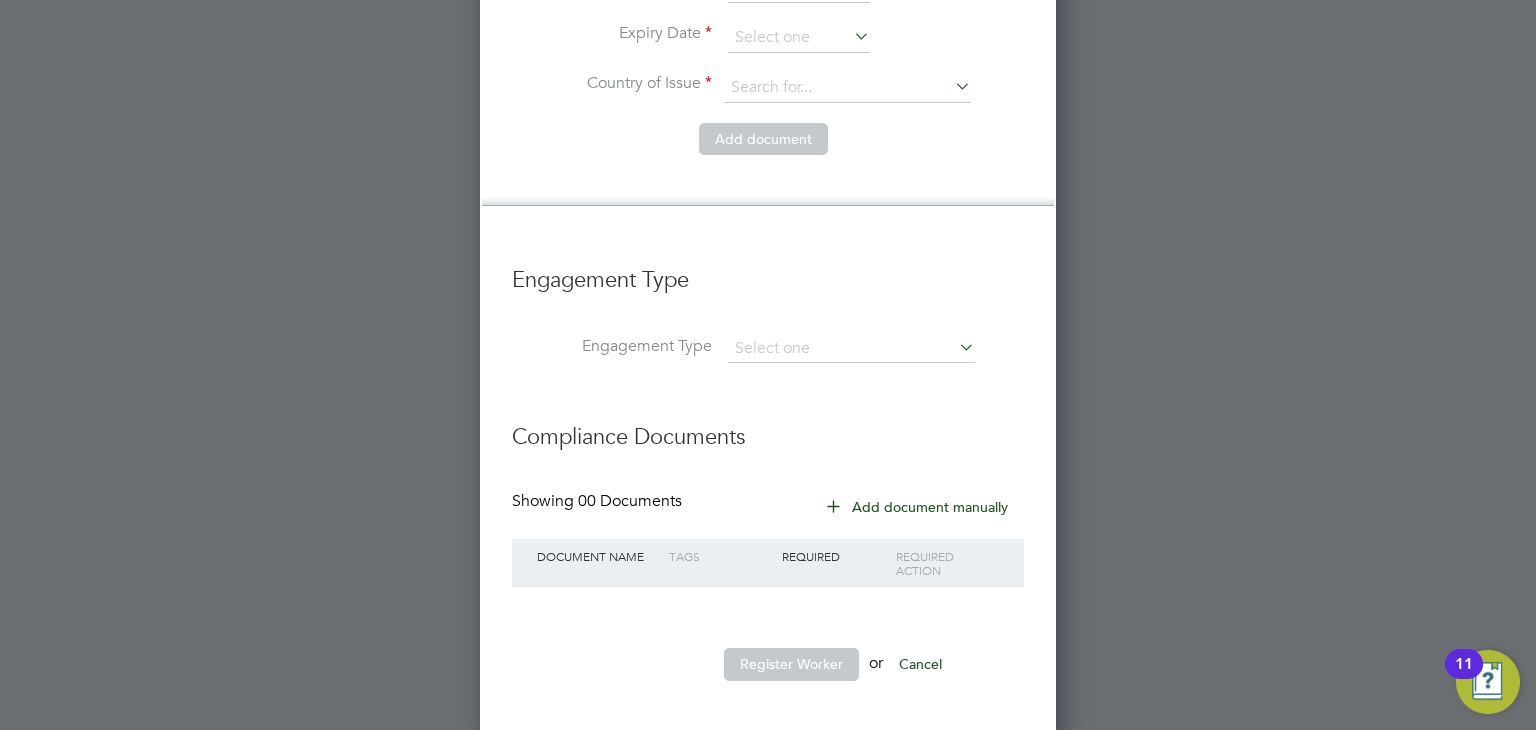 click on "Engagement Type" at bounding box center (768, 290) 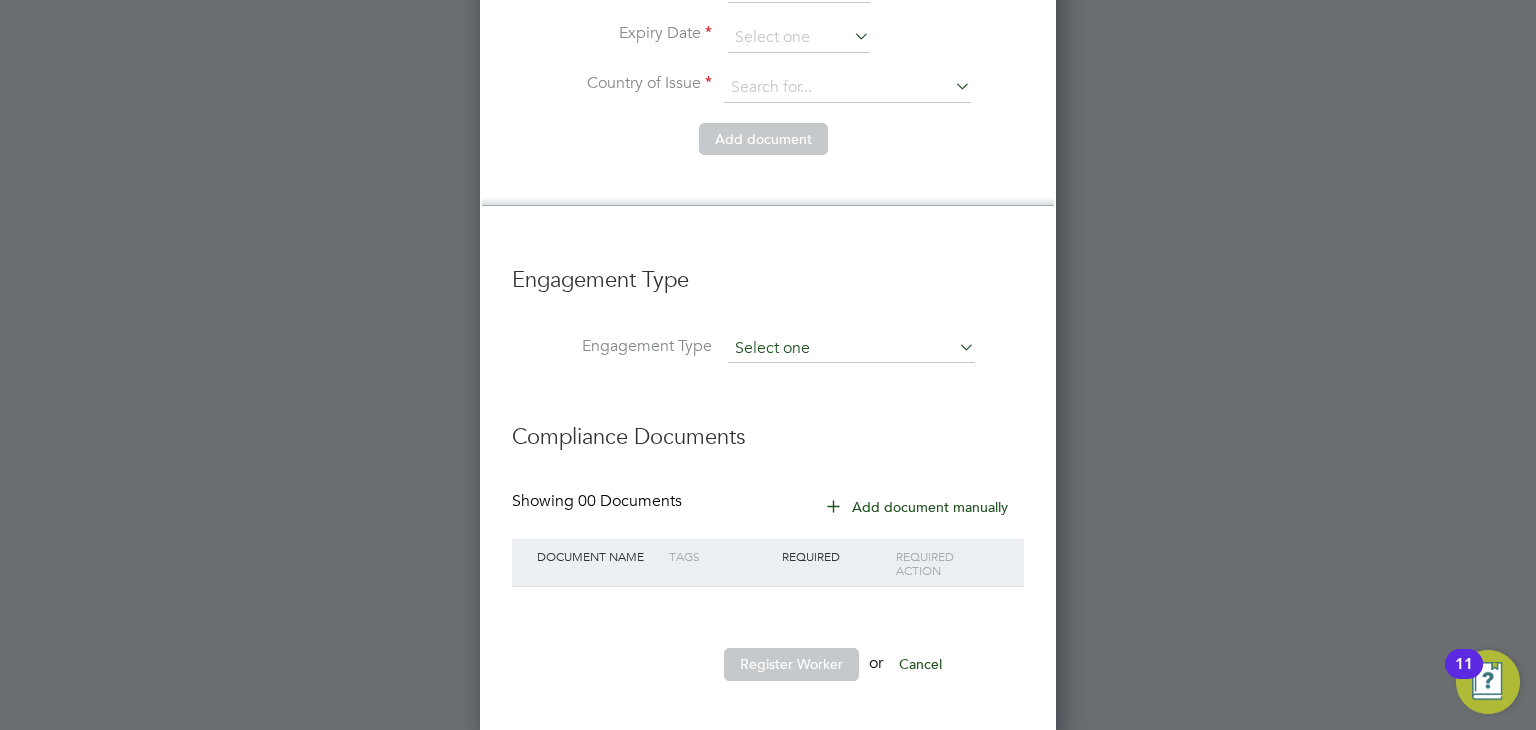 click at bounding box center [851, 349] 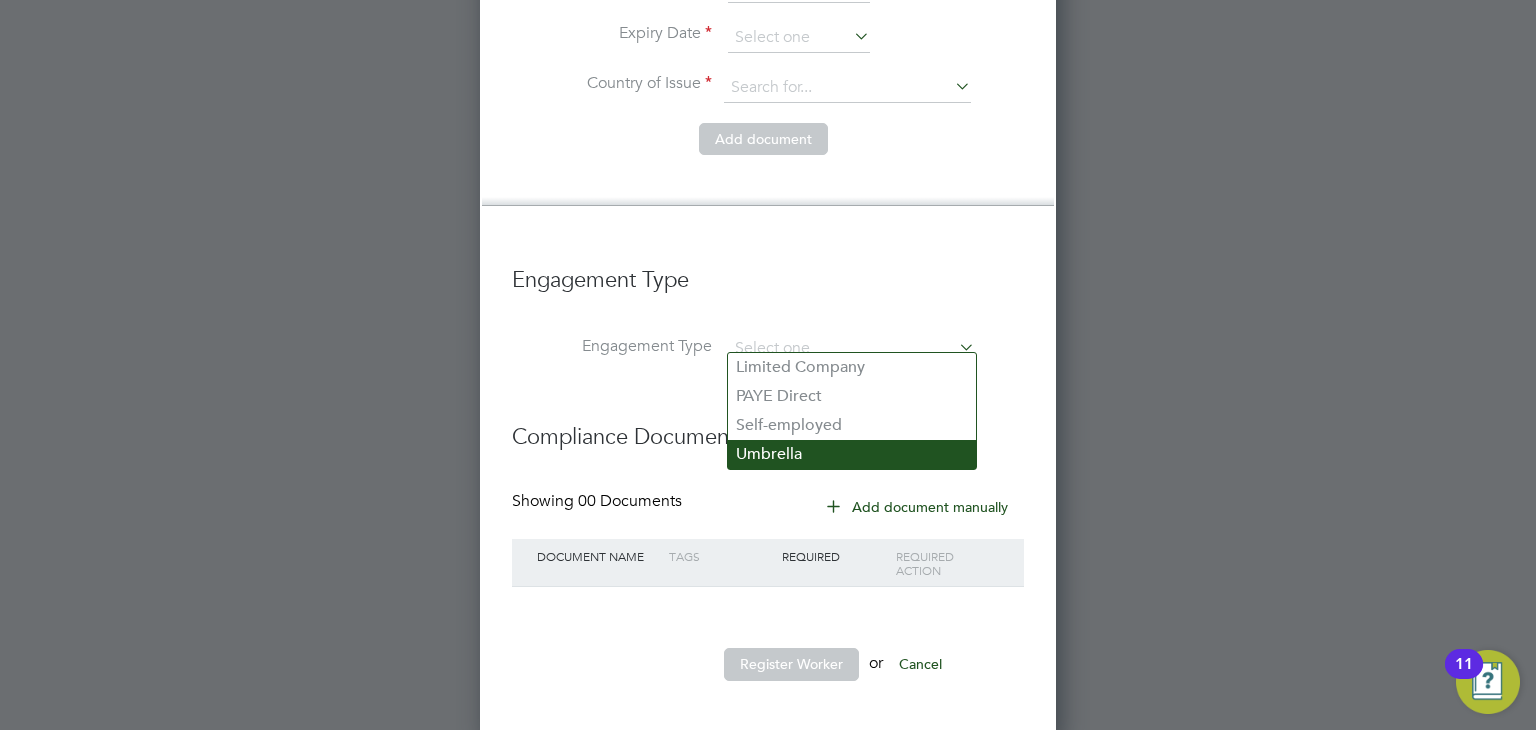 click on "Umbrella" 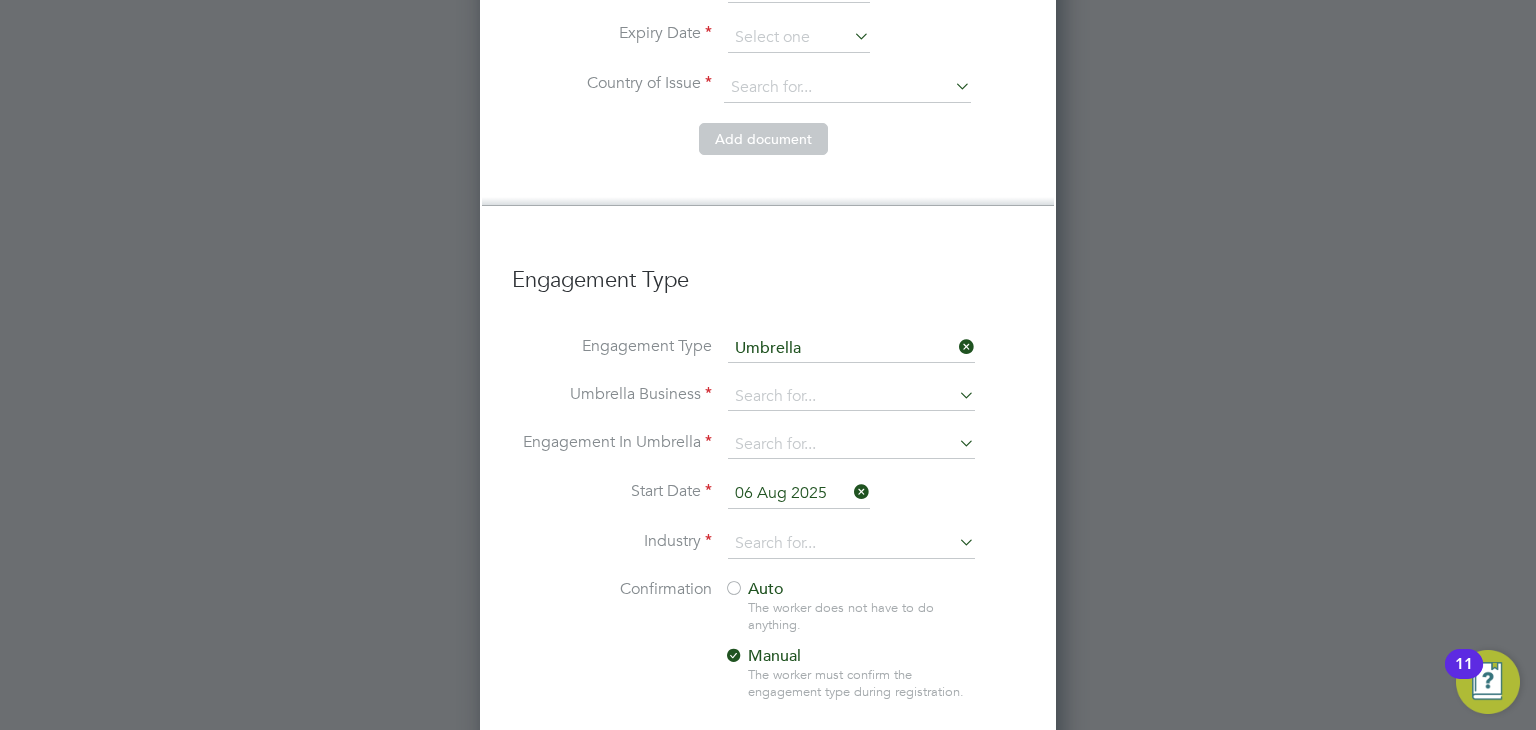 scroll, scrollTop: 10, scrollLeft: 10, axis: both 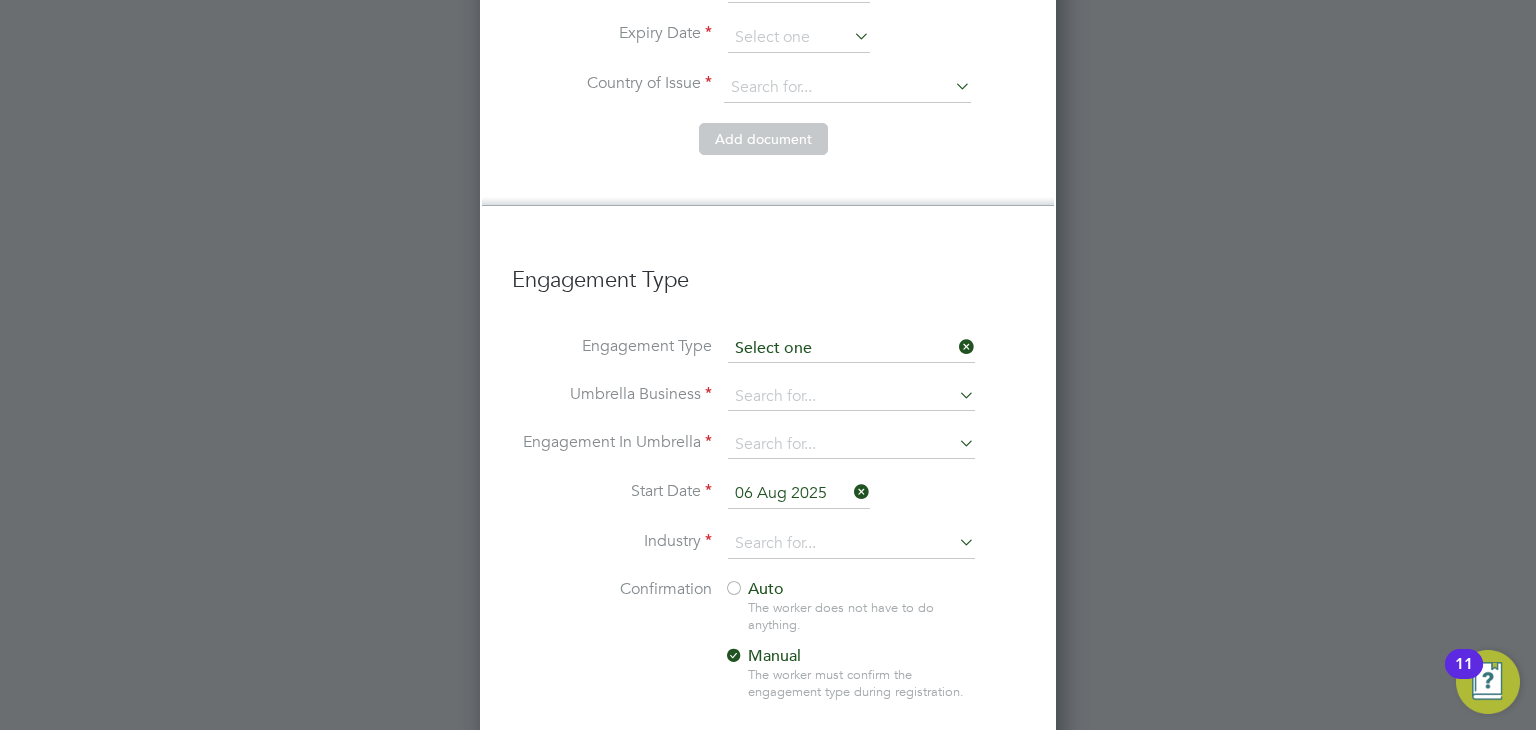 click at bounding box center (851, 349) 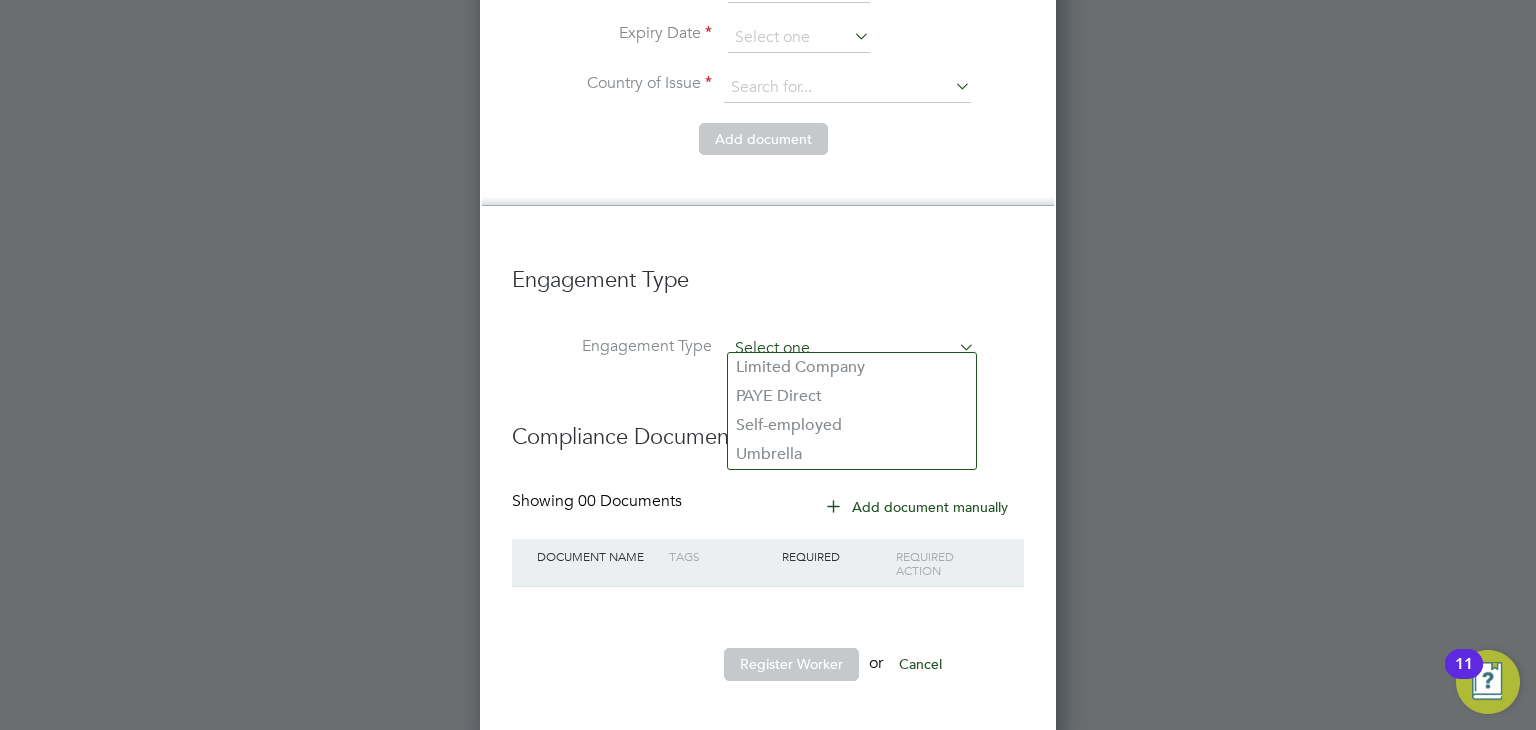 scroll, scrollTop: 2644, scrollLeft: 577, axis: both 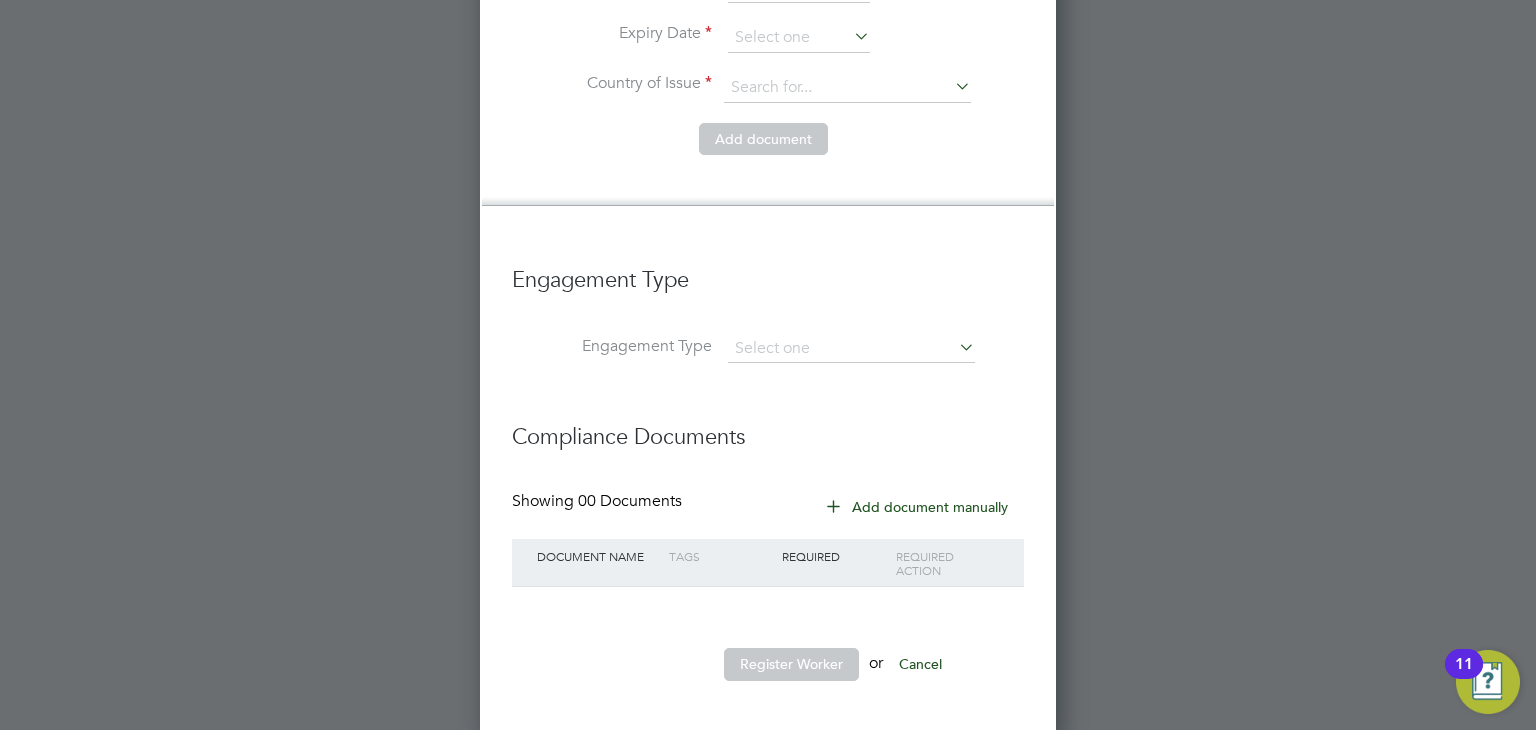 click on "PAYE Direct" 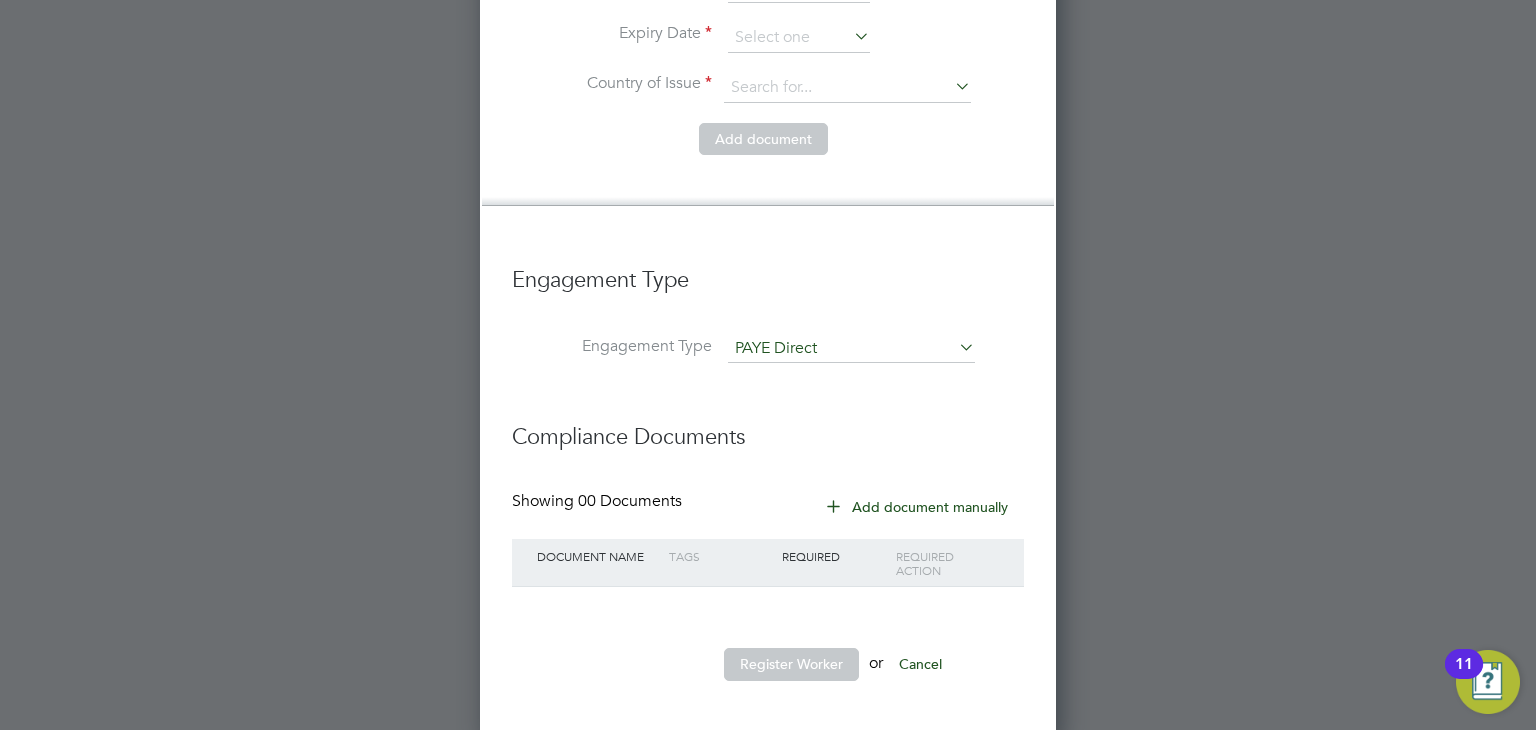 scroll, scrollTop: 9, scrollLeft: 9, axis: both 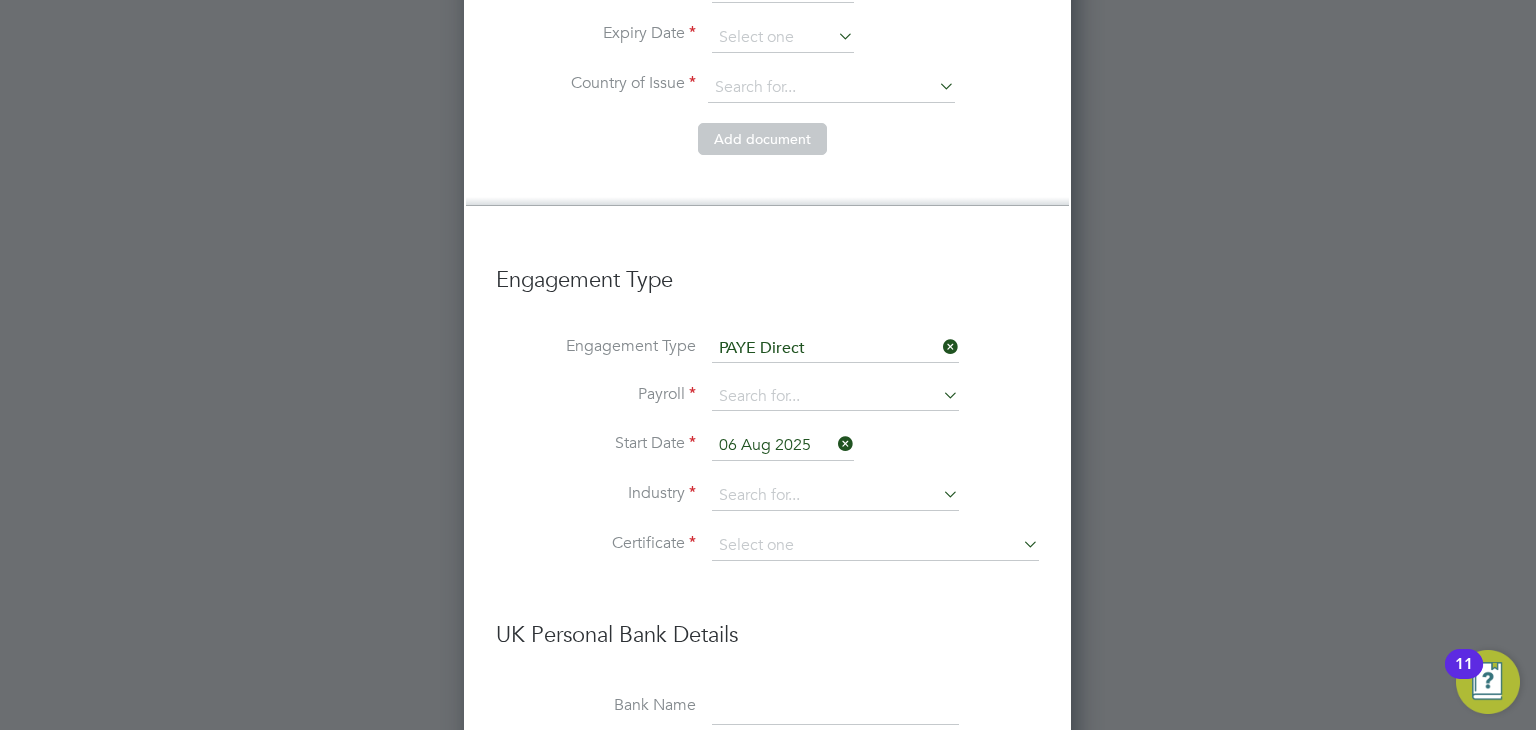 click on "Engagement Type   PAYE Direct" at bounding box center [767, 359] 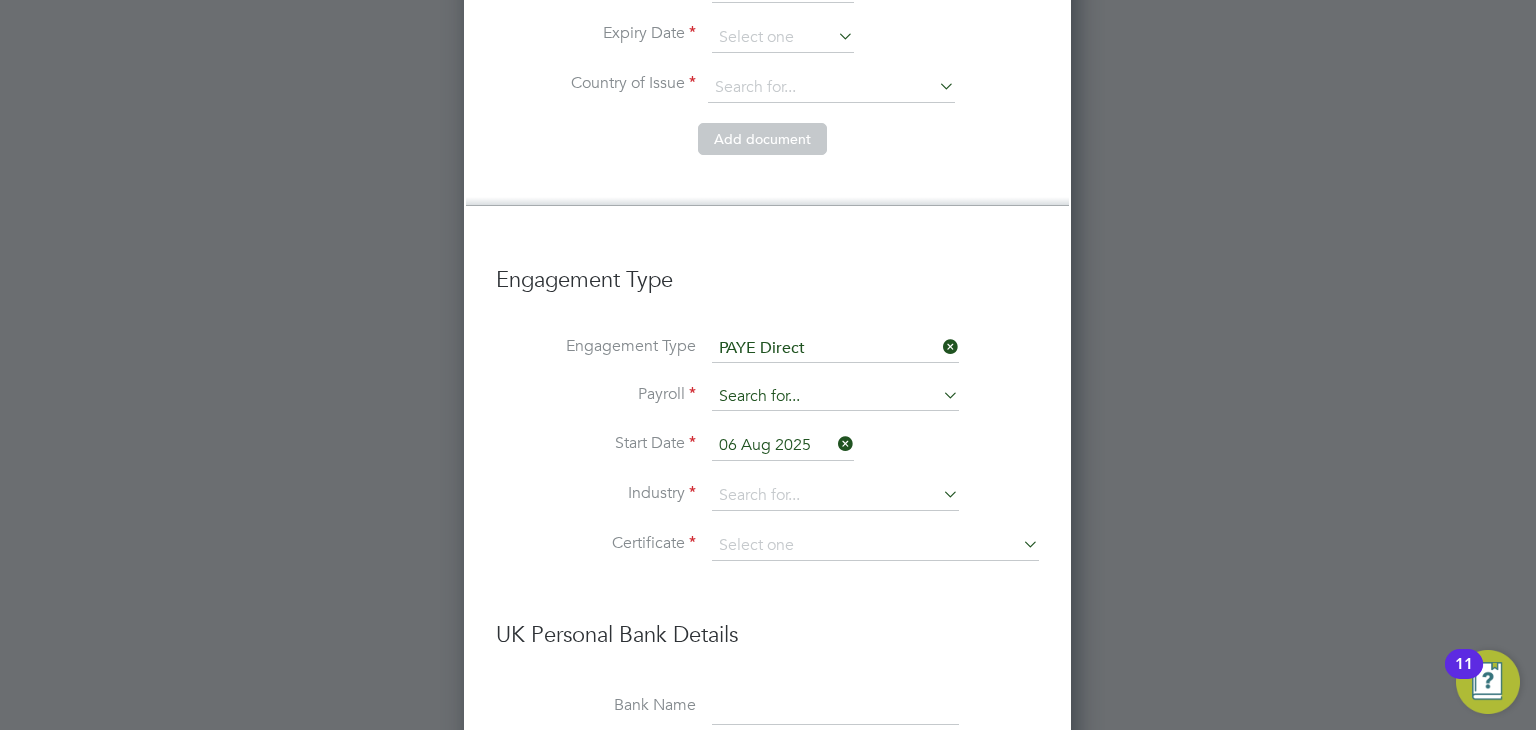 click at bounding box center [835, 397] 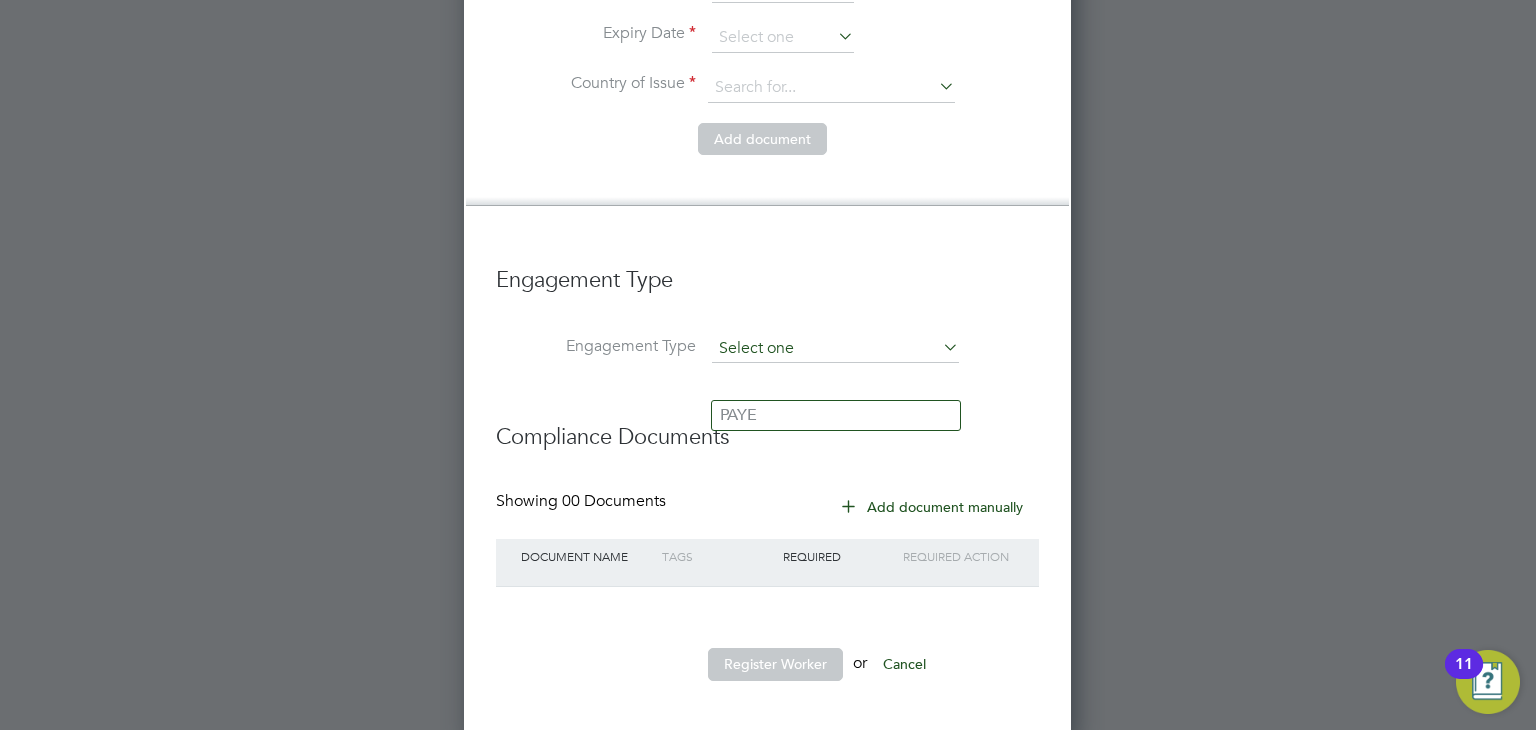 click at bounding box center (835, 349) 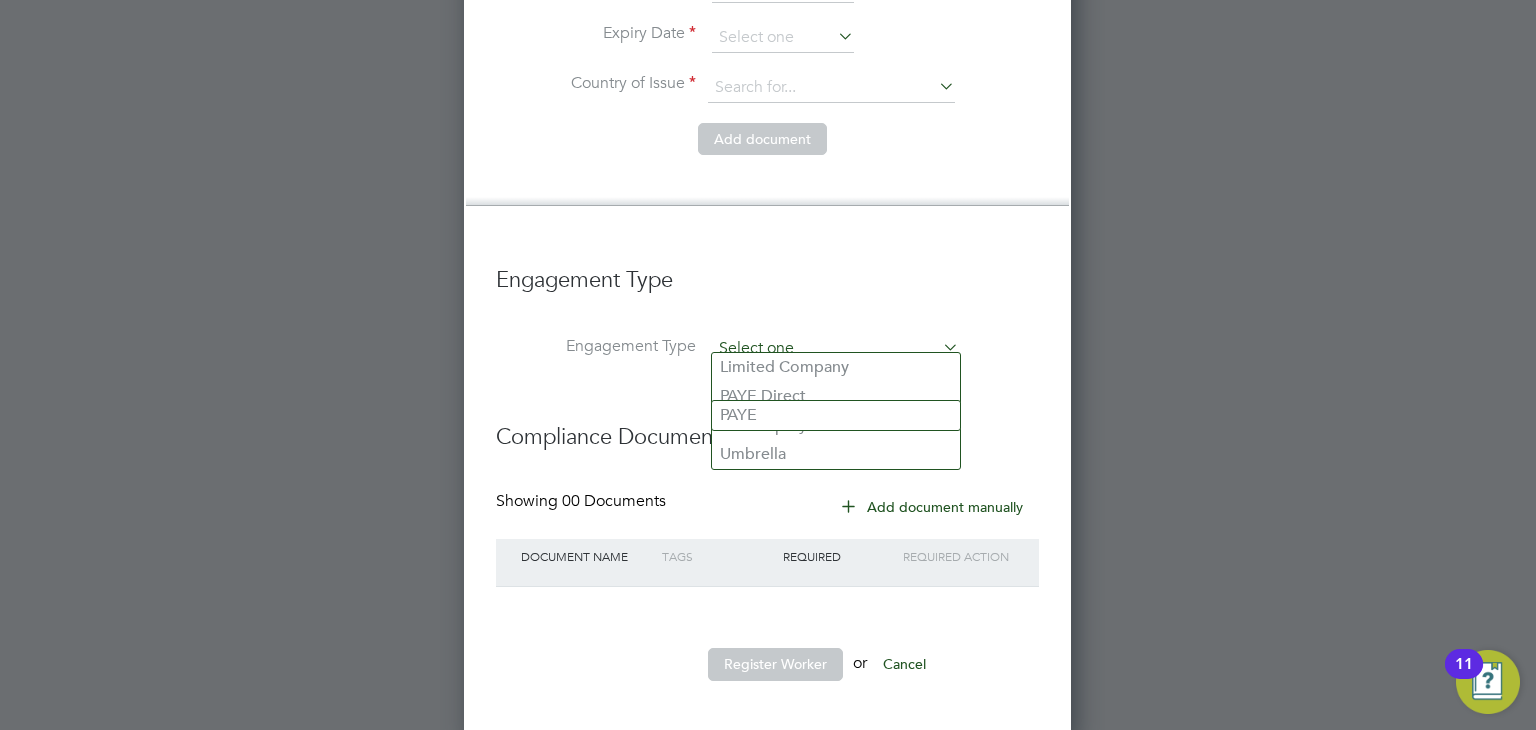 scroll, scrollTop: 2644, scrollLeft: 577, axis: both 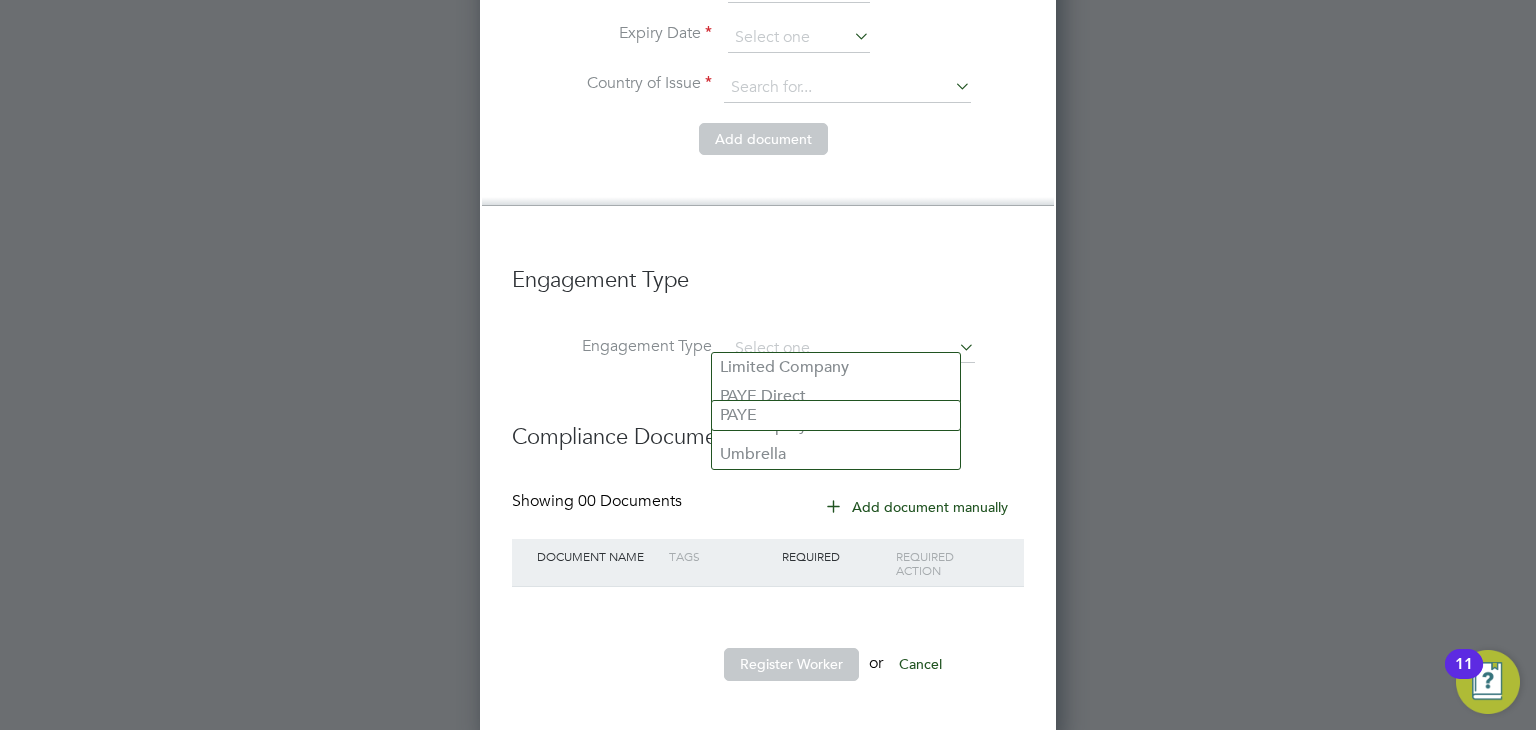 click on "Engagement Type" at bounding box center (612, 346) 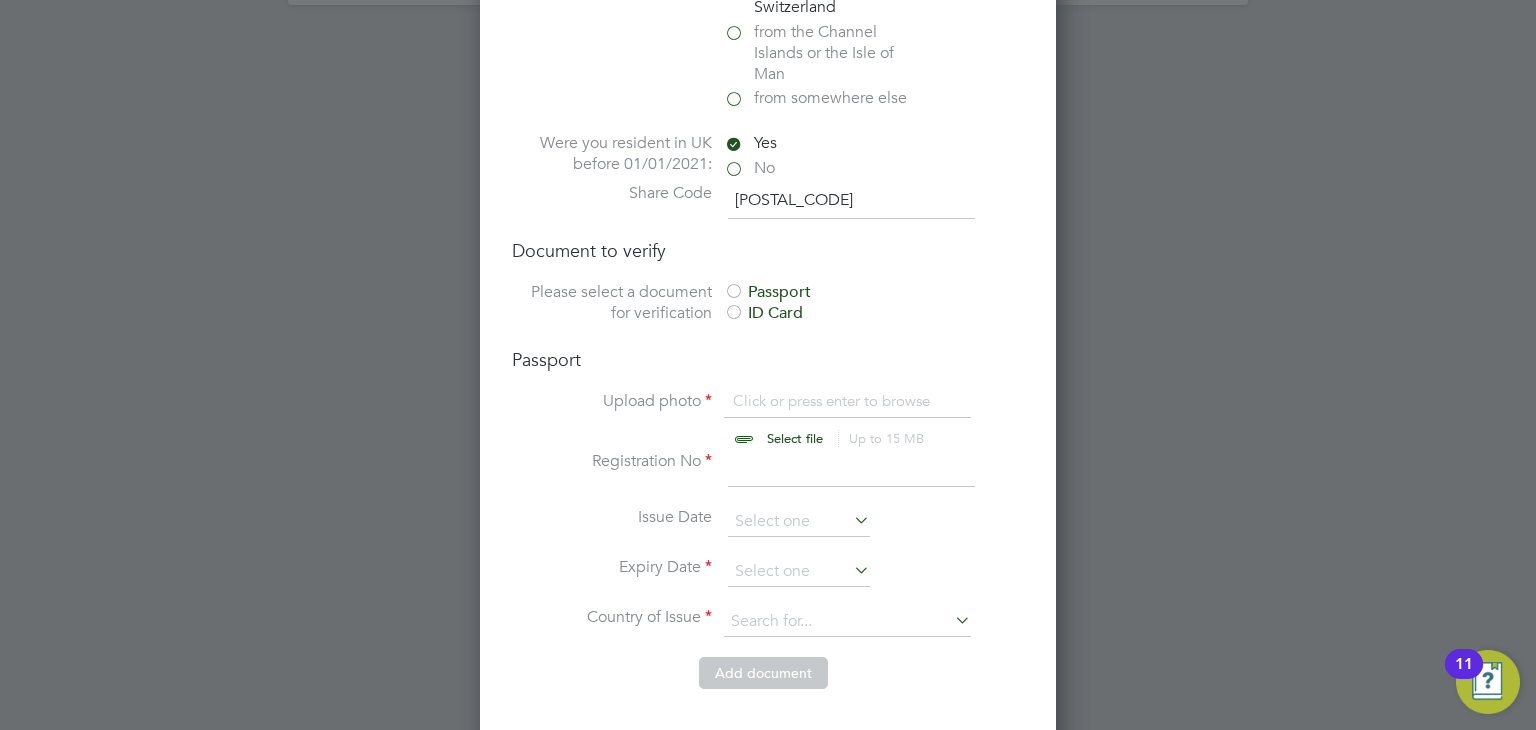 scroll 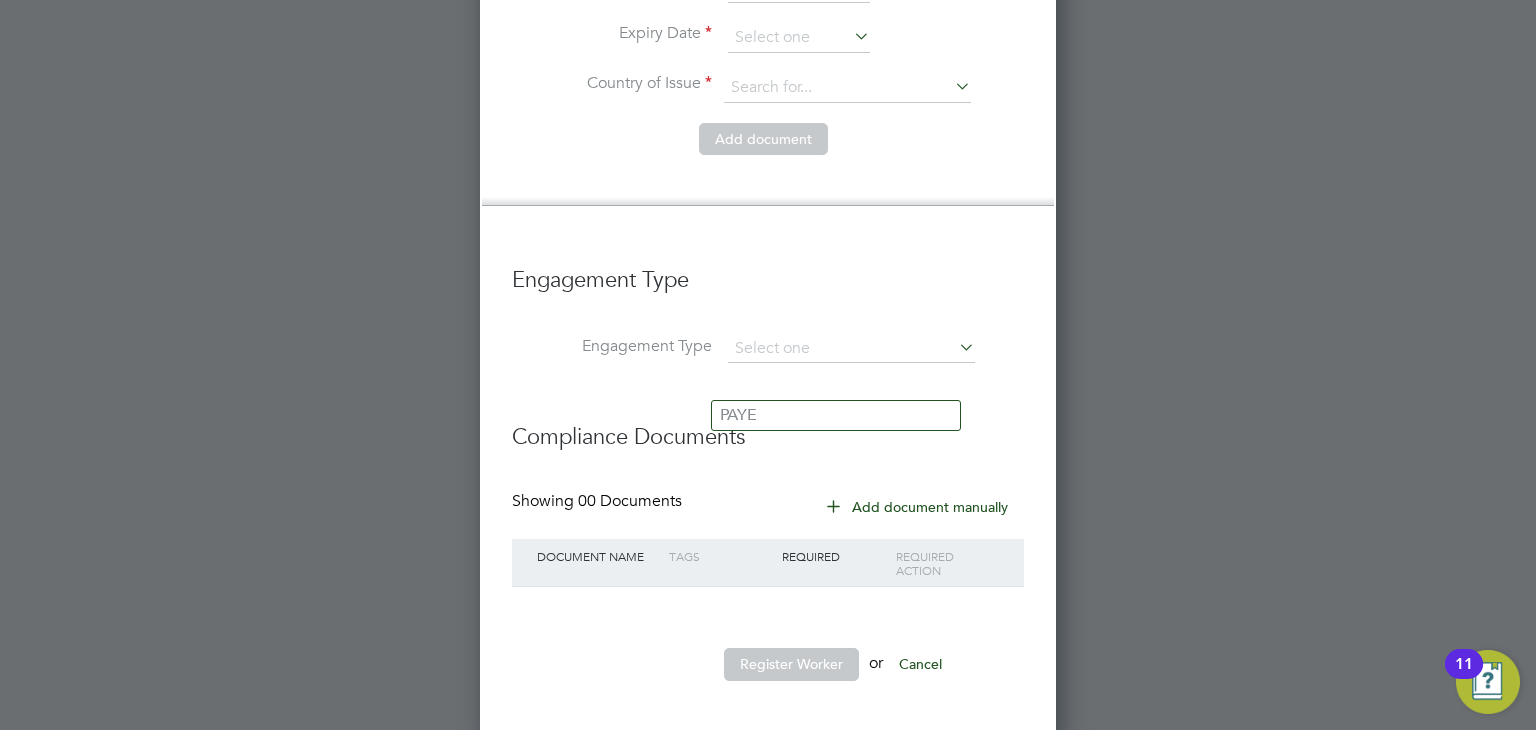 click on "Engagement Type" at bounding box center (768, 290) 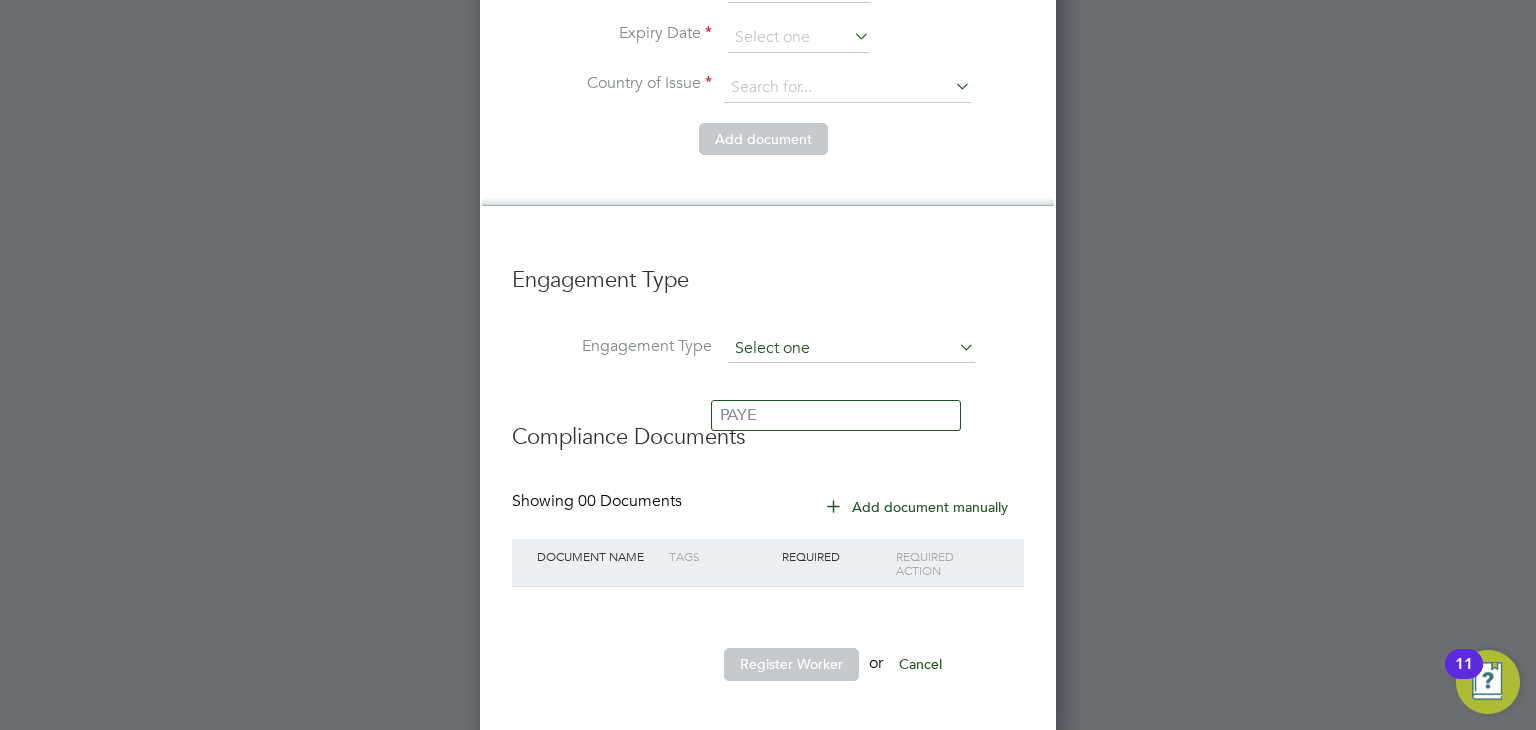 click at bounding box center (851, 349) 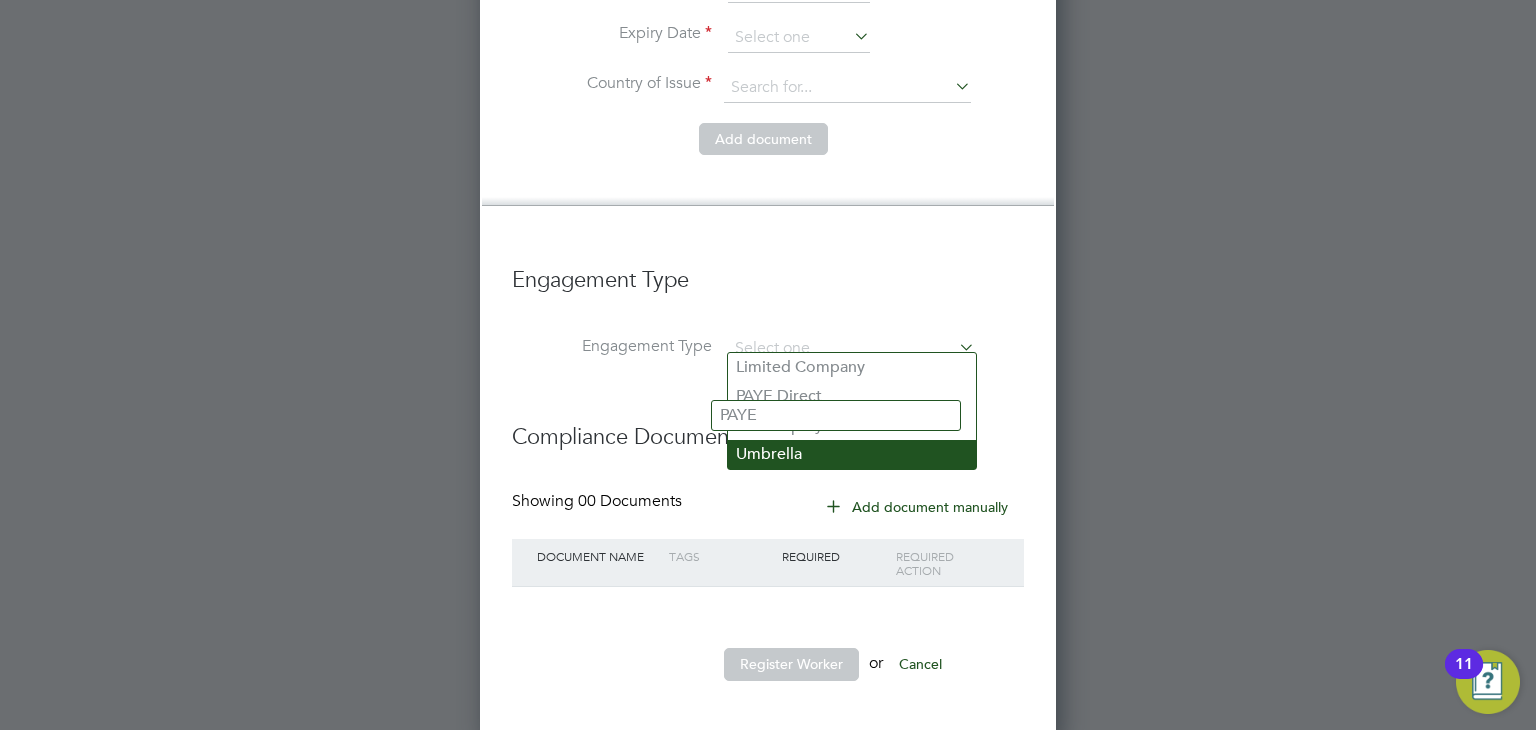 click on "Umbrella" 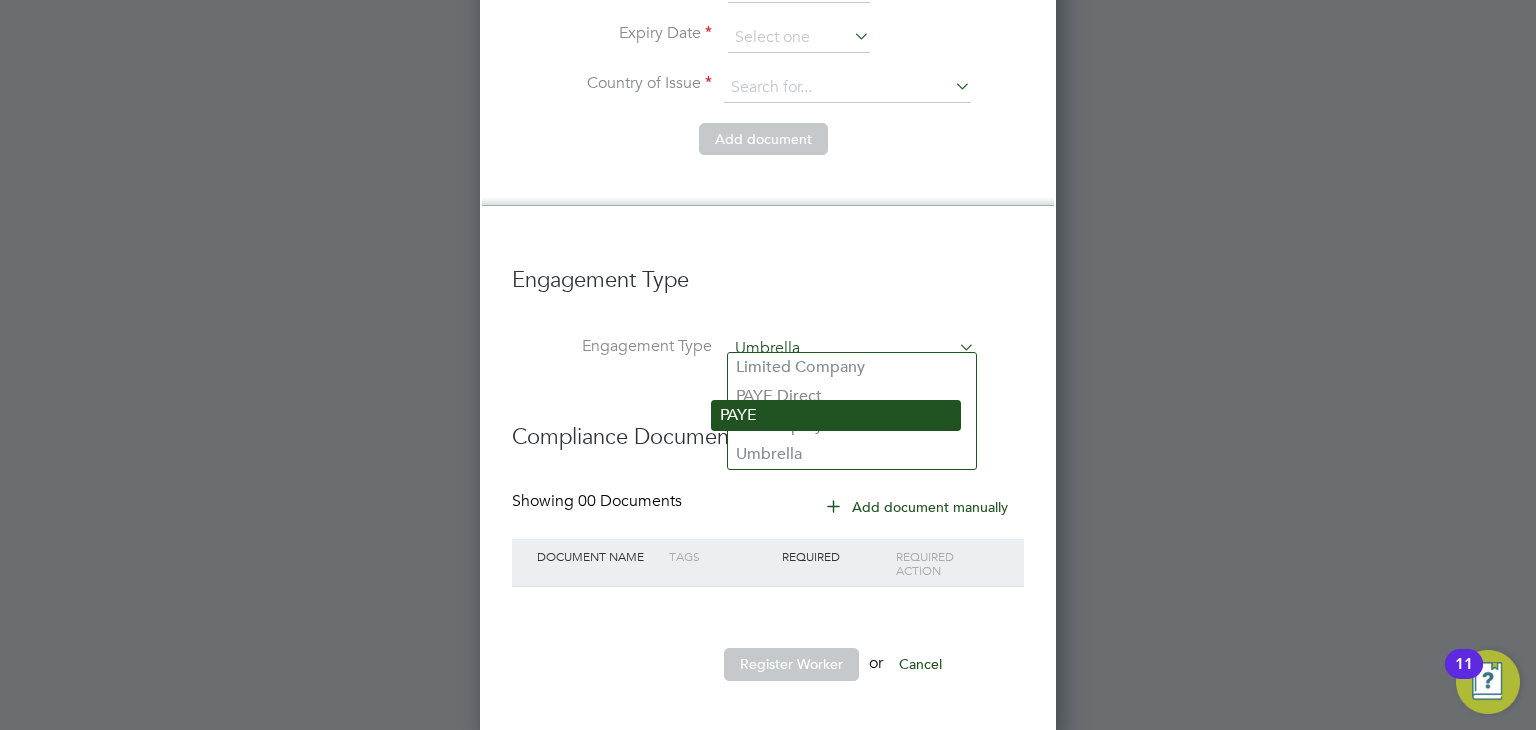 scroll, scrollTop: 10, scrollLeft: 10, axis: both 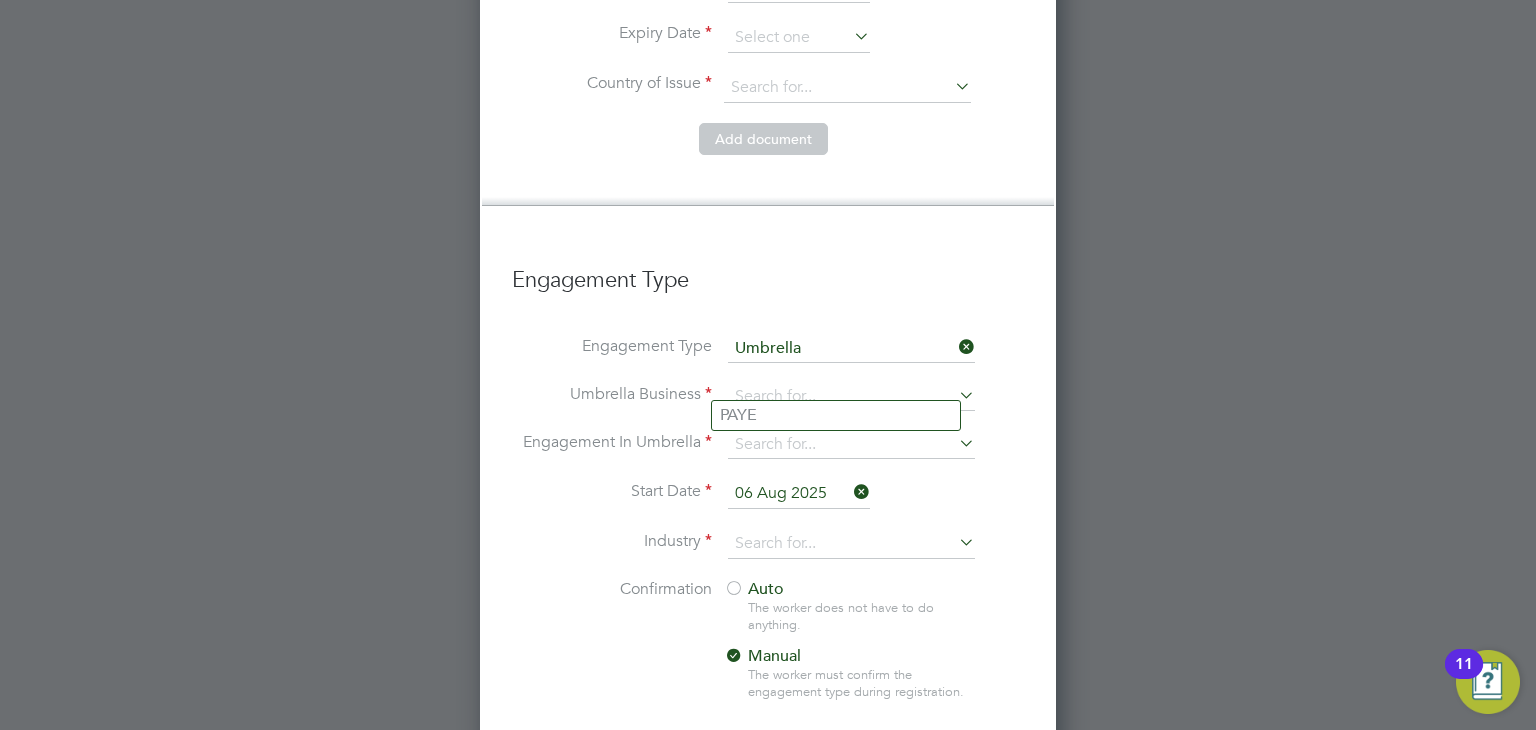 click on "Umbrella Business" at bounding box center (612, 394) 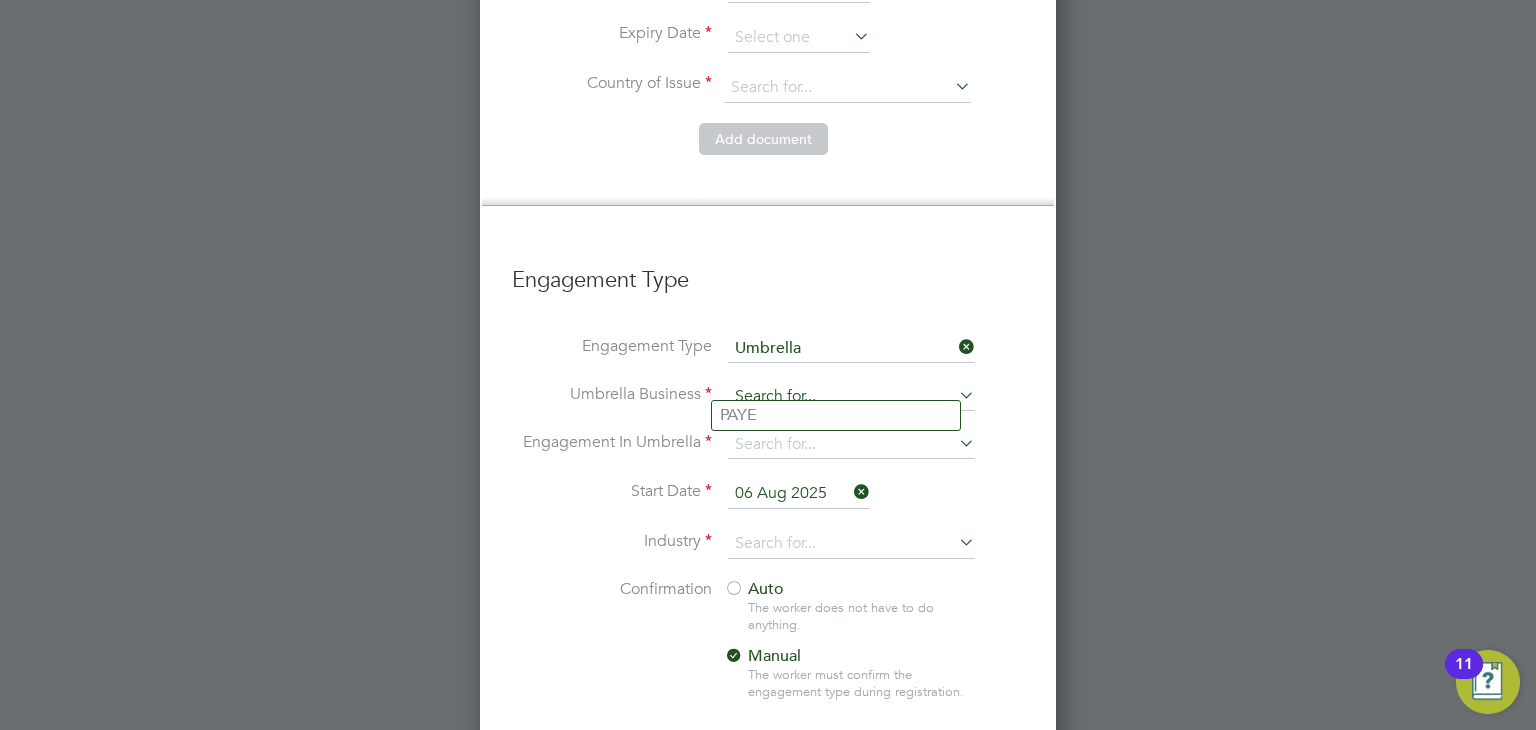 click at bounding box center (851, 397) 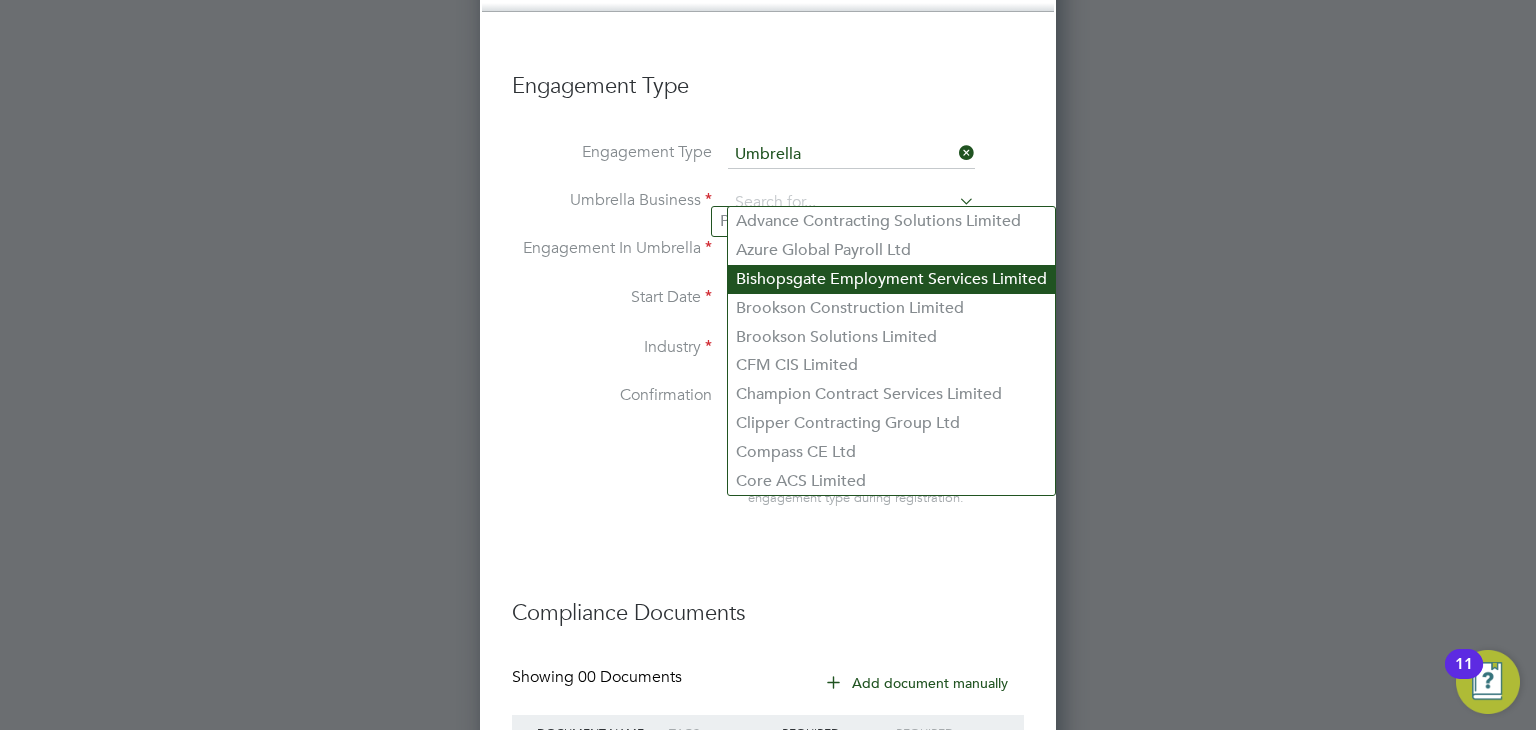 scroll, scrollTop: 3809, scrollLeft: 0, axis: vertical 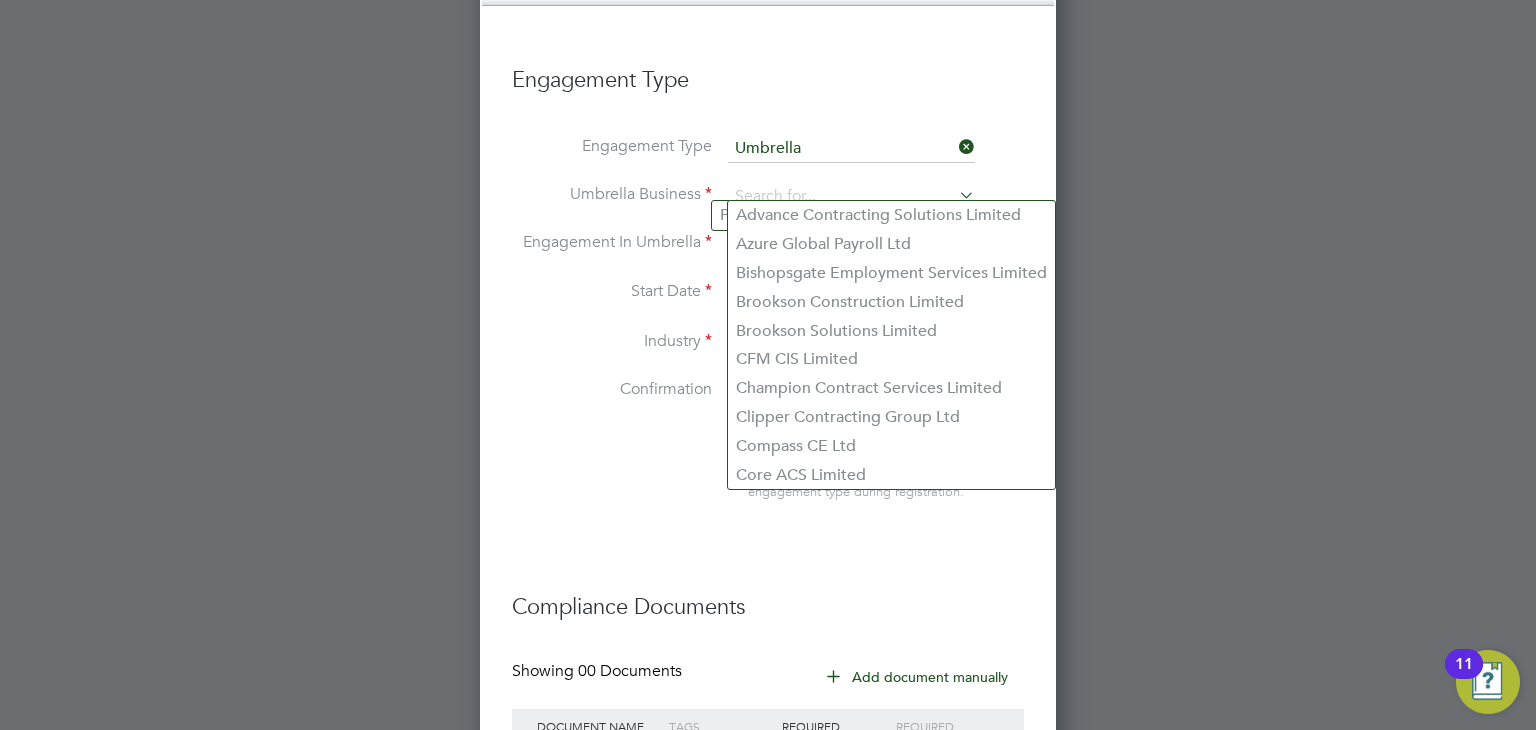 click on "Umbrella Business" at bounding box center [612, 194] 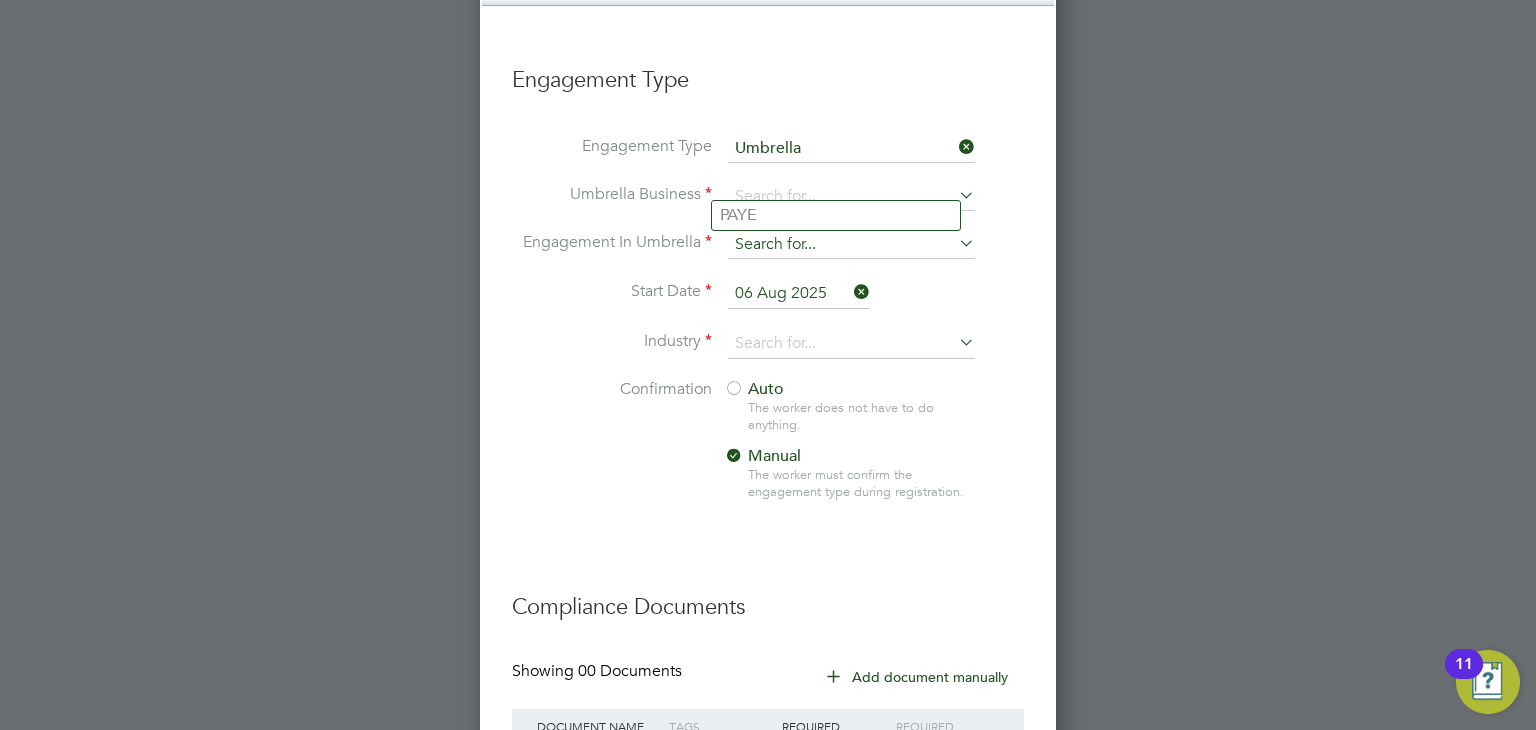 click at bounding box center (851, 245) 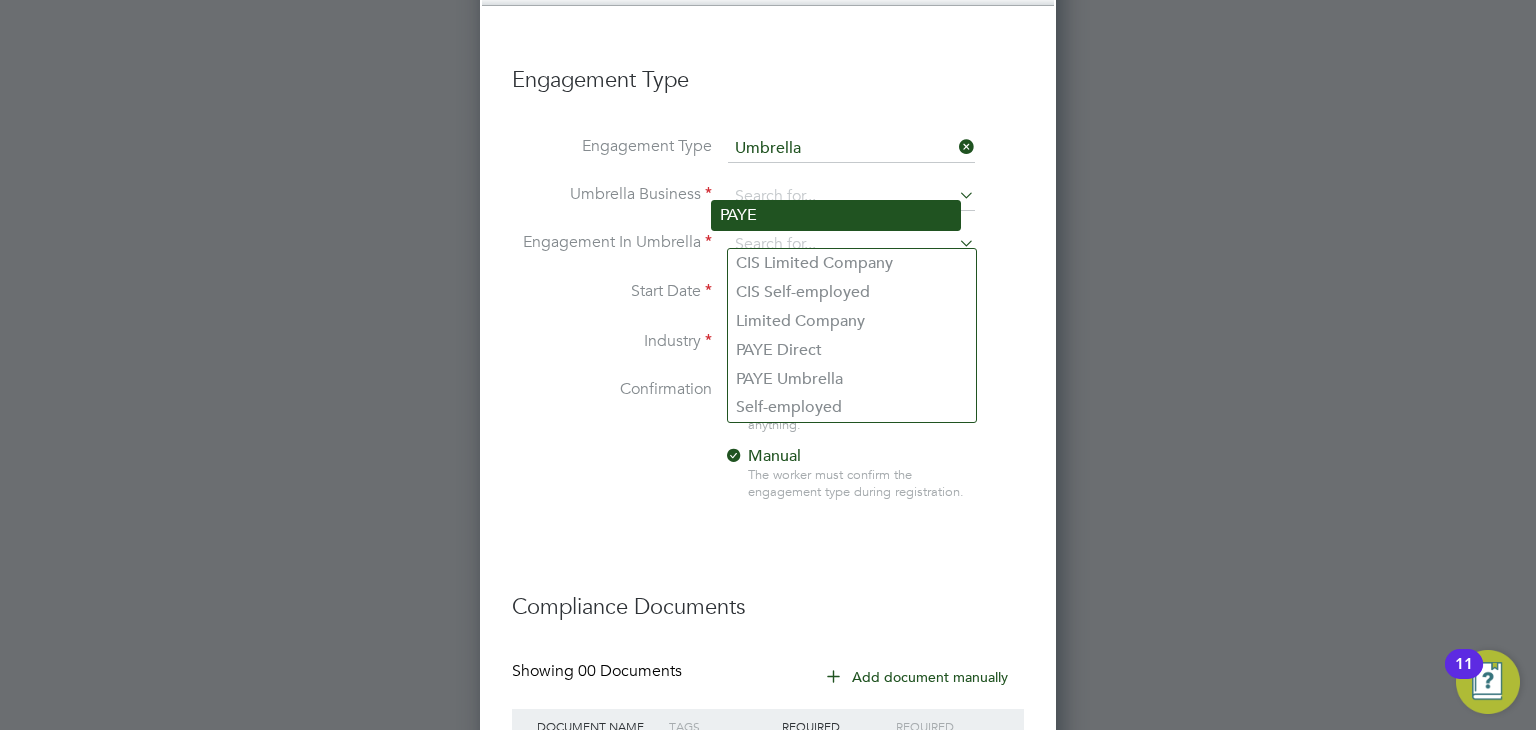 click on "PAYE" 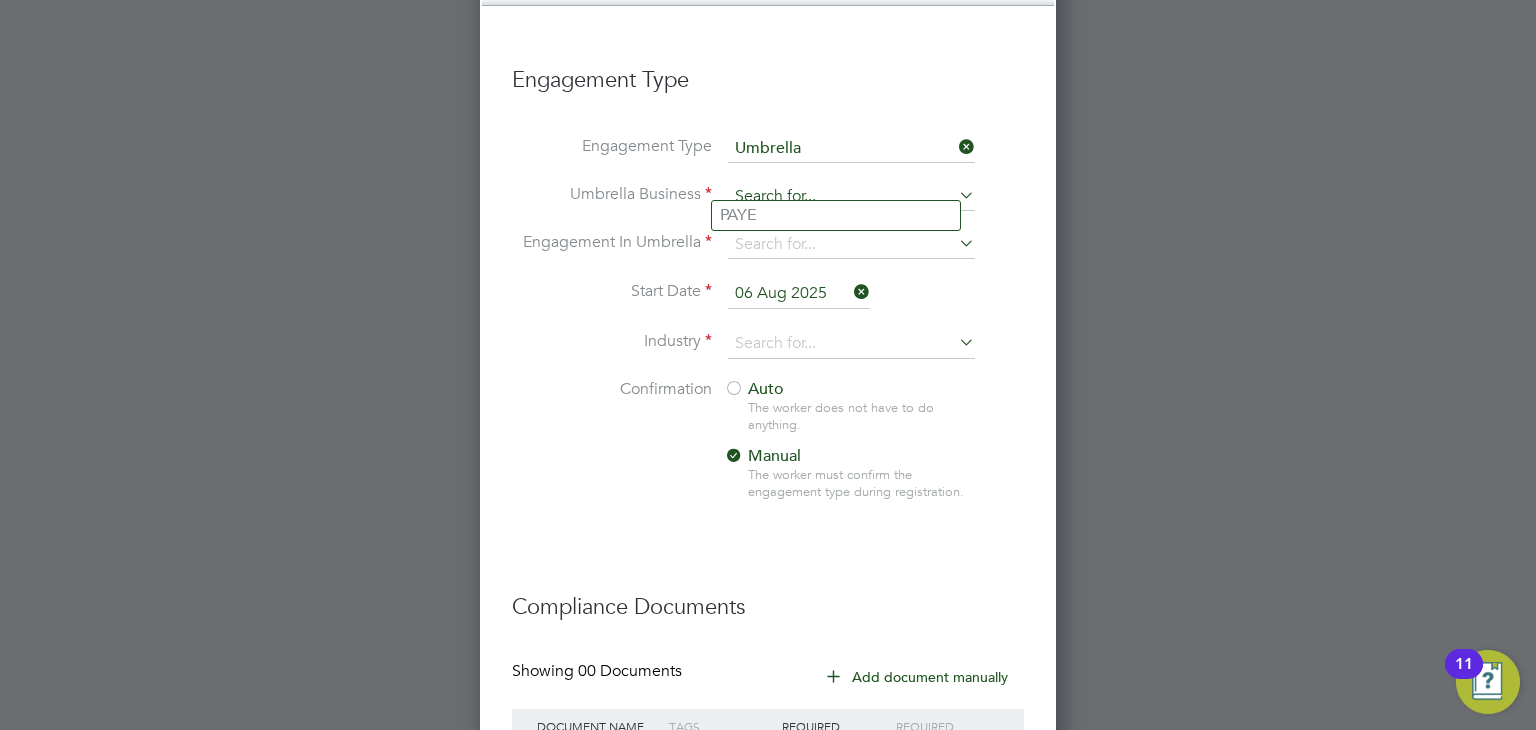drag, startPoint x: 756, startPoint y: 204, endPoint x: 776, endPoint y: 196, distance: 21.540659 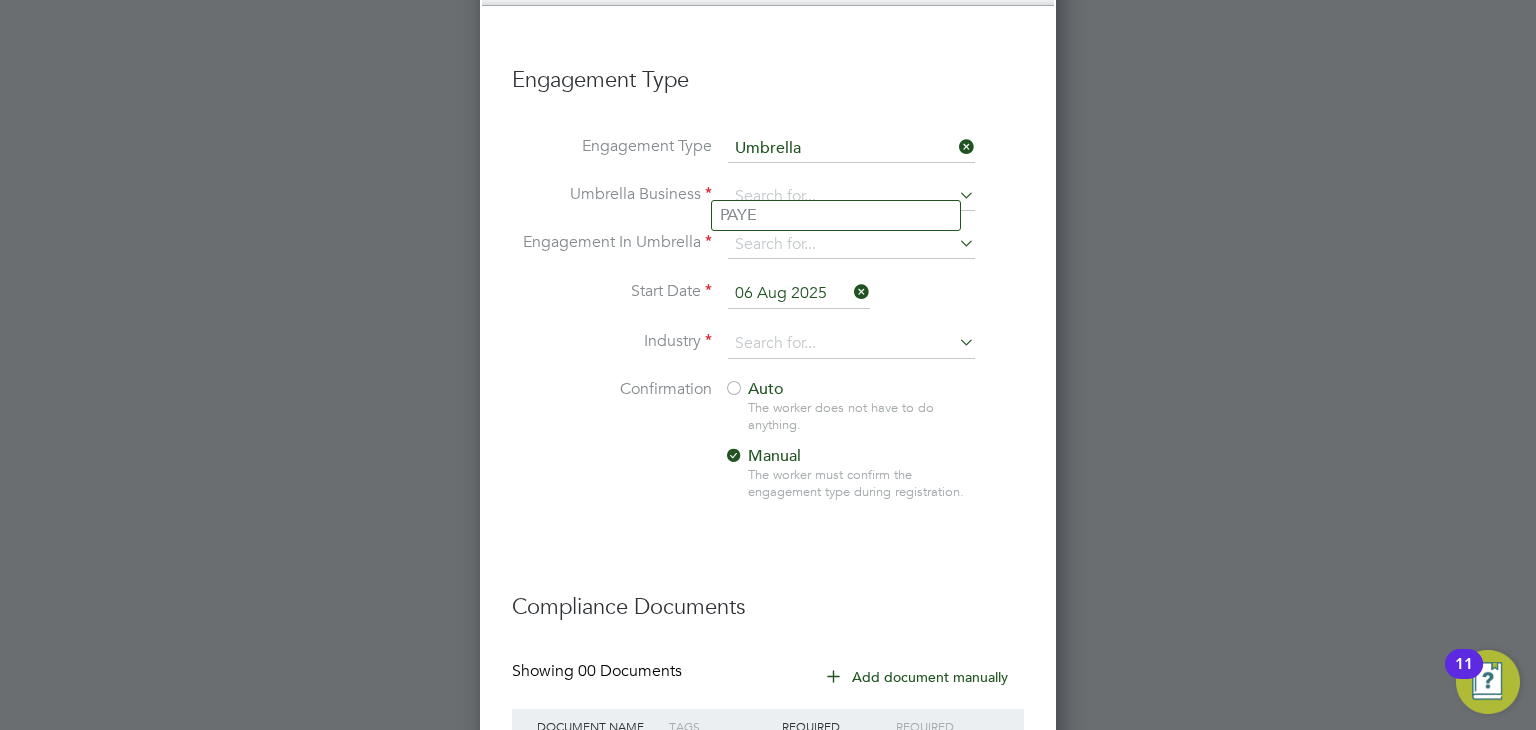 click at bounding box center (955, 147) 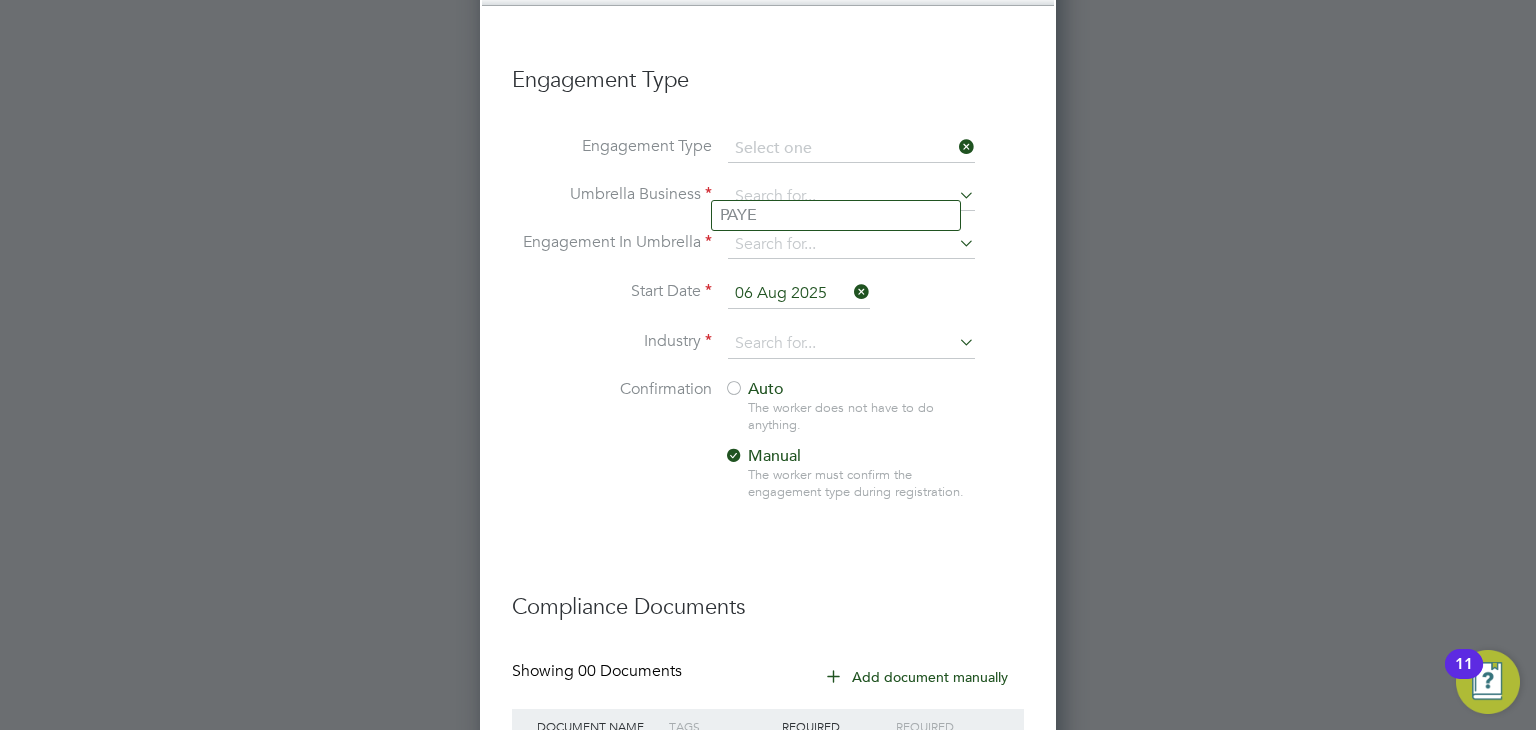 scroll, scrollTop: 2644, scrollLeft: 577, axis: both 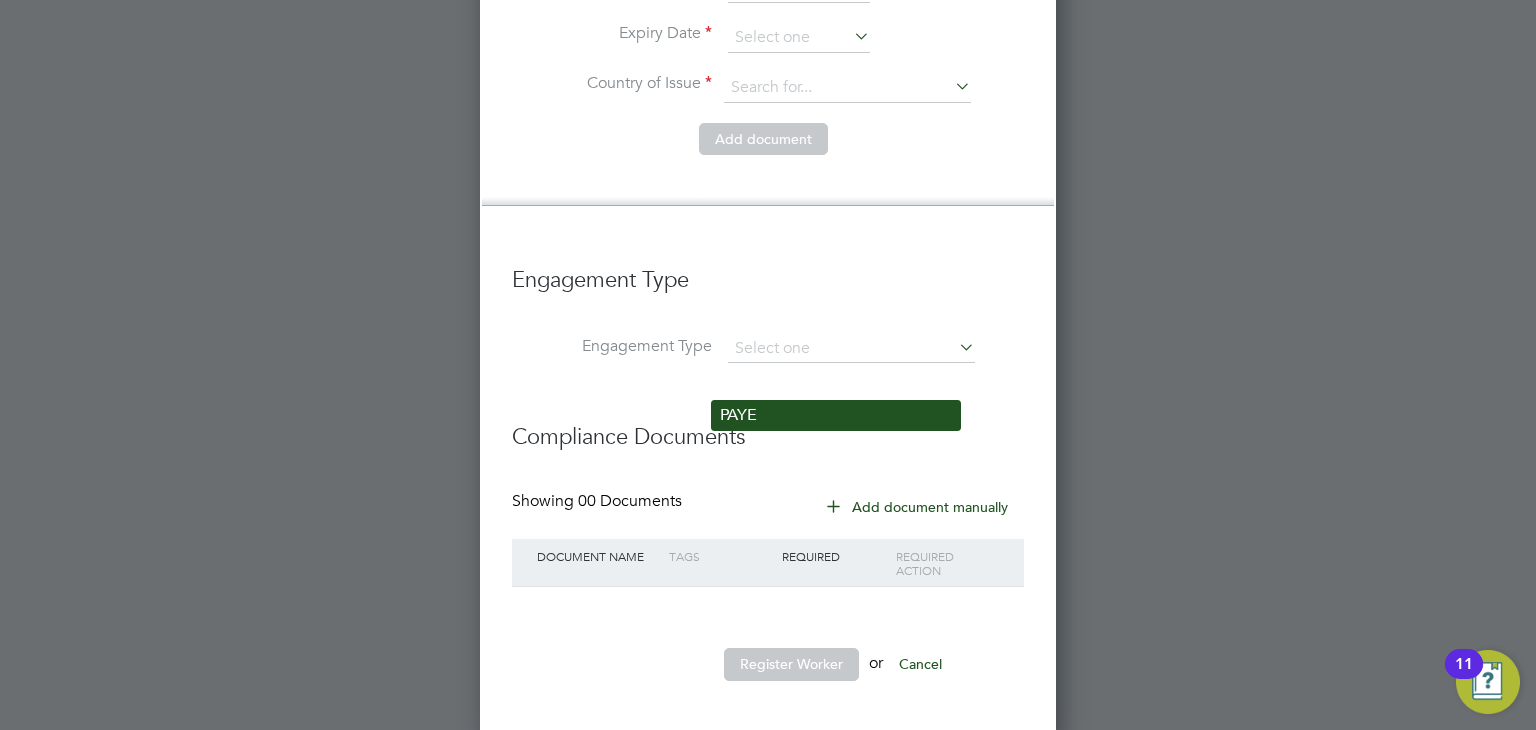 click on "PAYE" 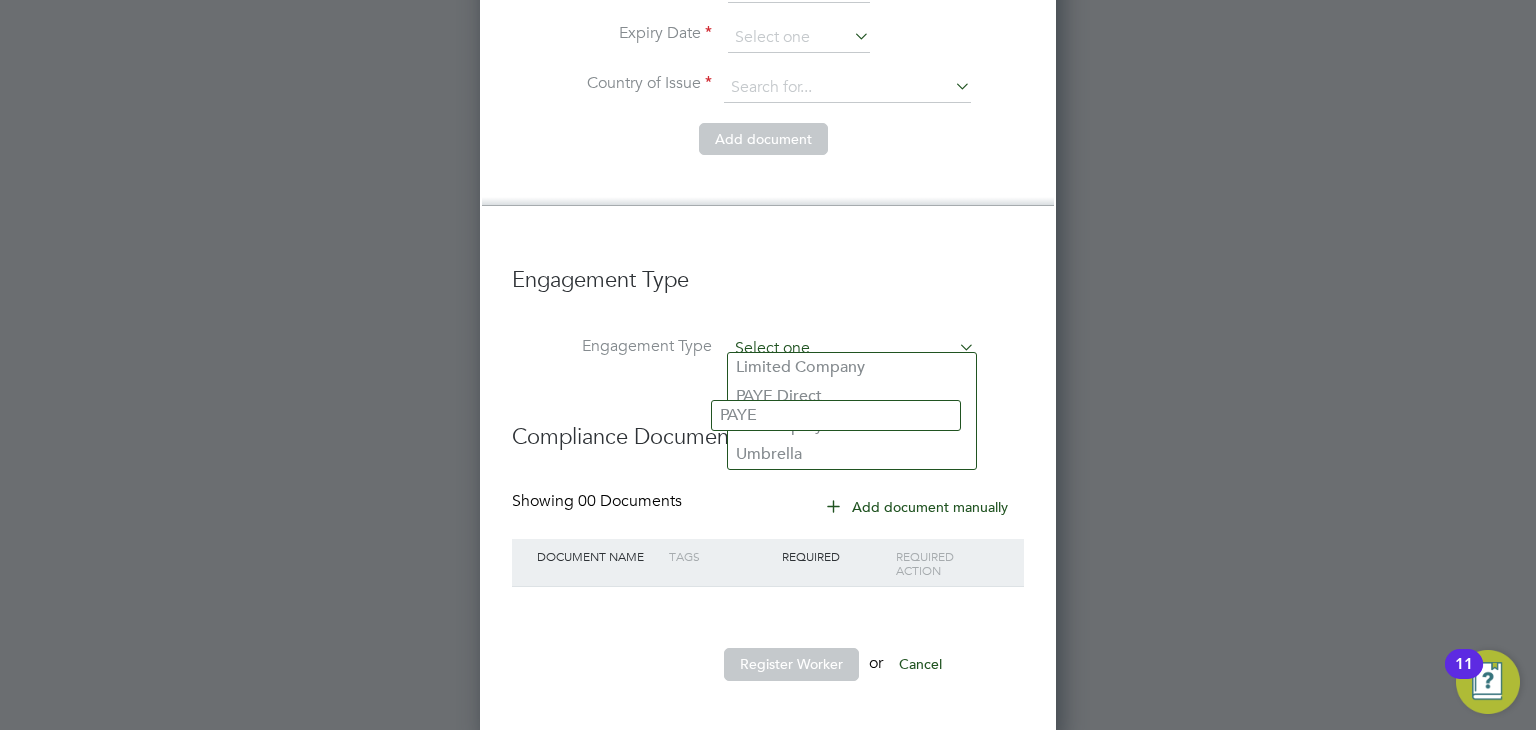 click at bounding box center (851, 349) 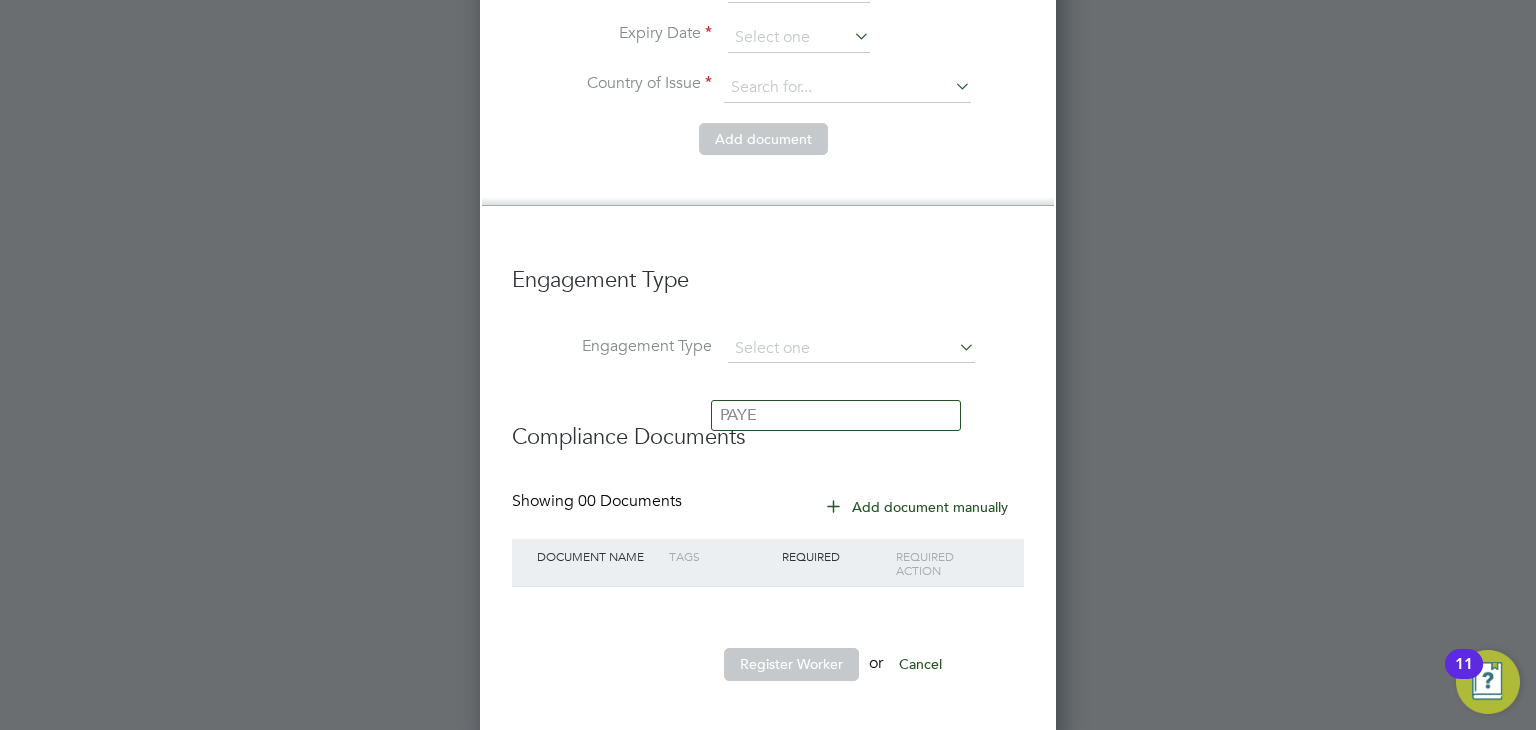 click on "Limited Company" 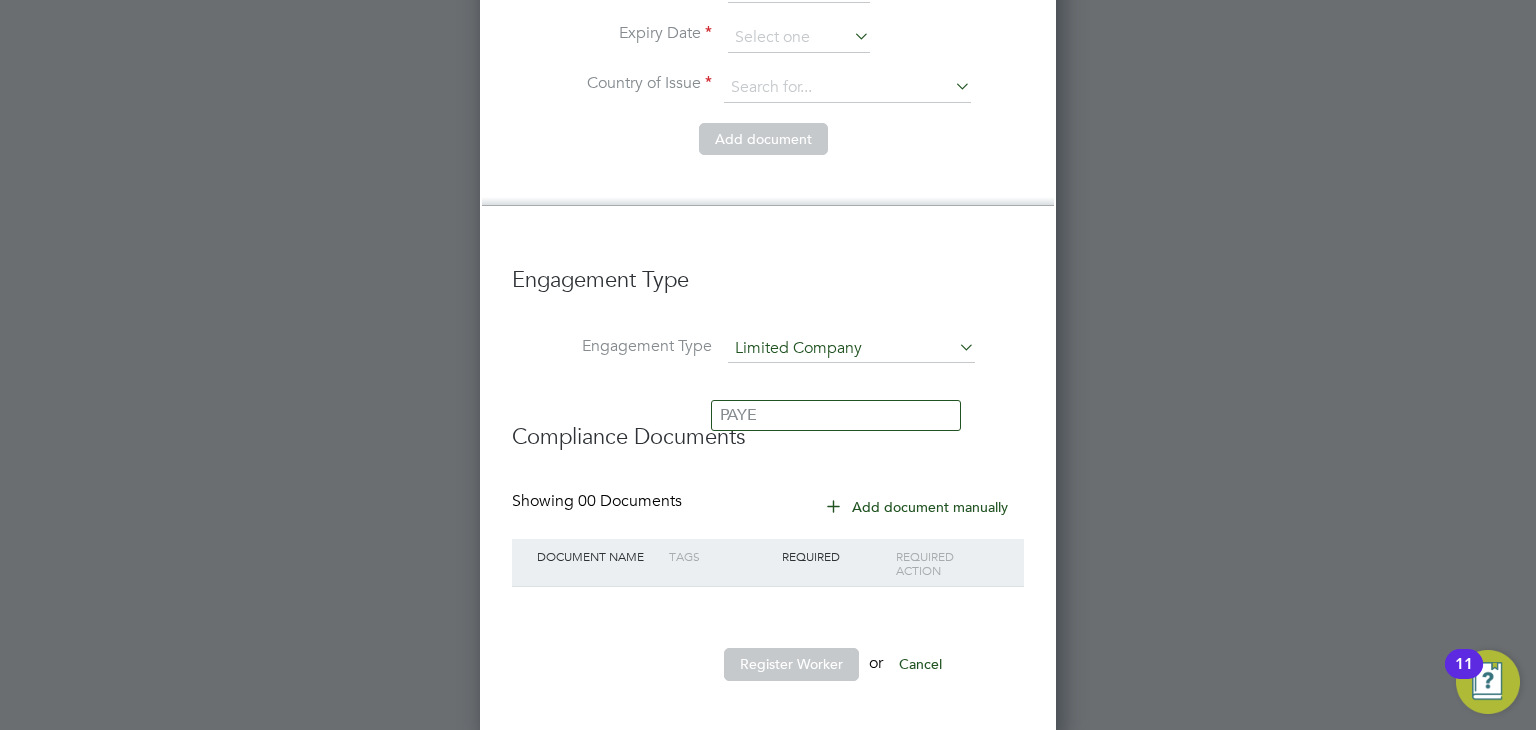 scroll, scrollTop: 10, scrollLeft: 10, axis: both 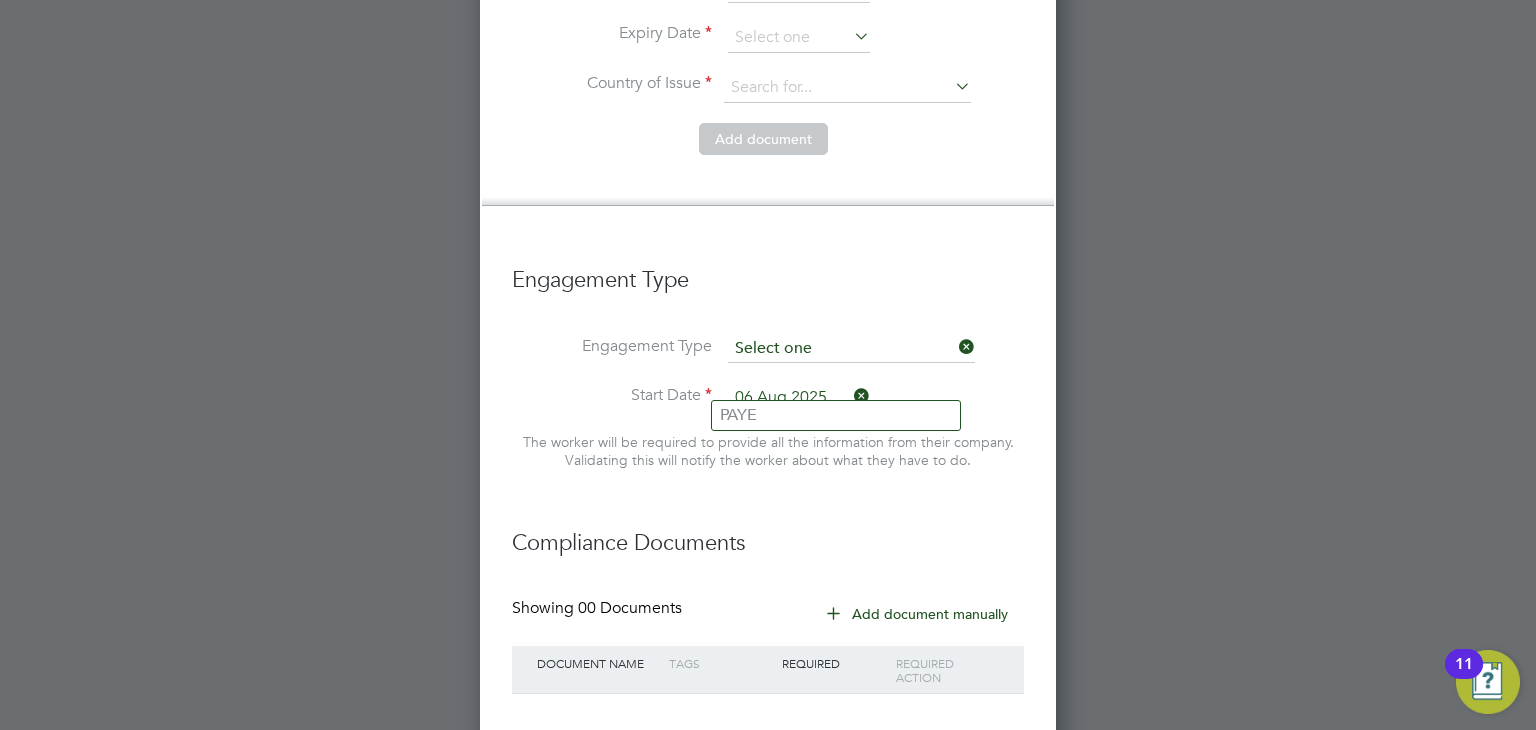 click at bounding box center (851, 349) 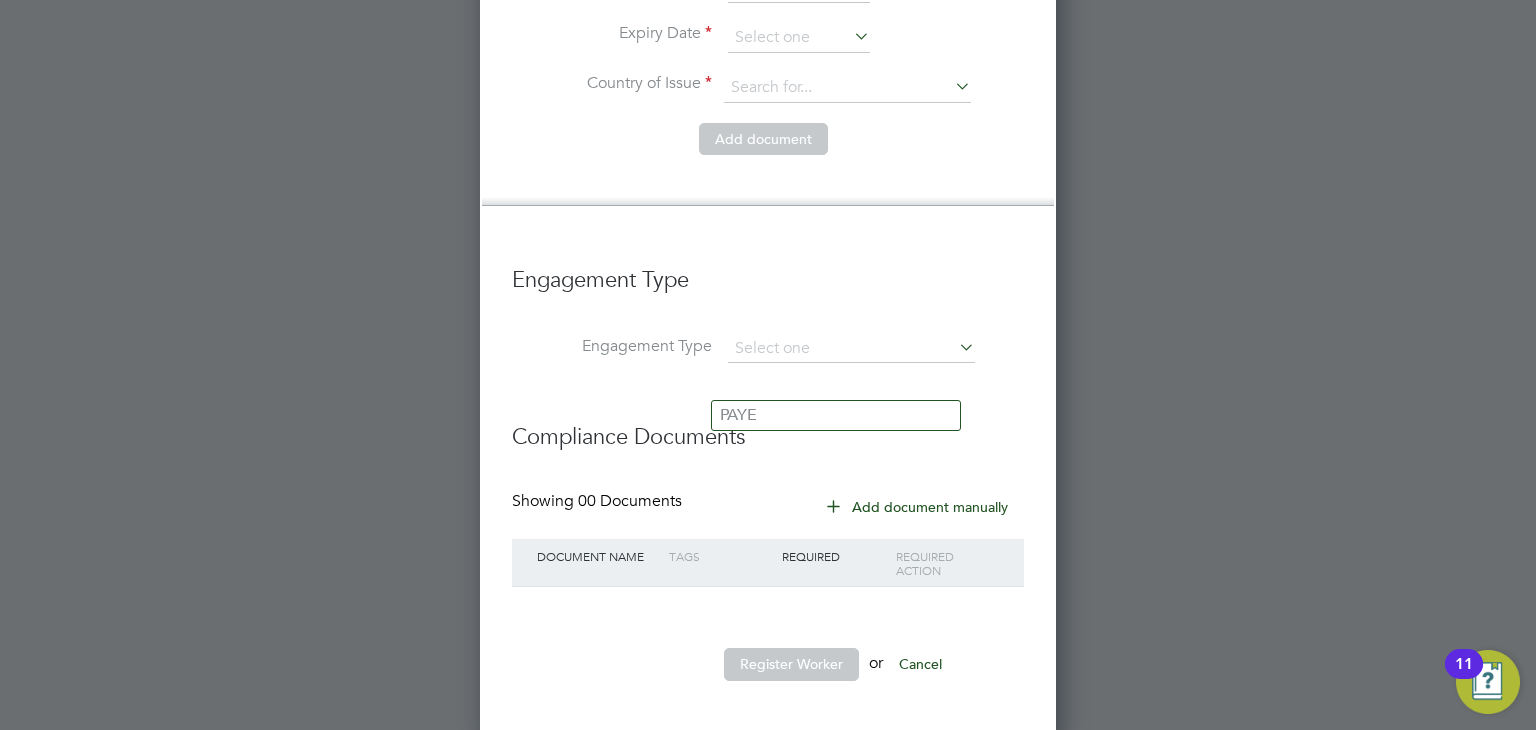 drag, startPoint x: 848, startPoint y: 402, endPoint x: 862, endPoint y: 395, distance: 15.652476 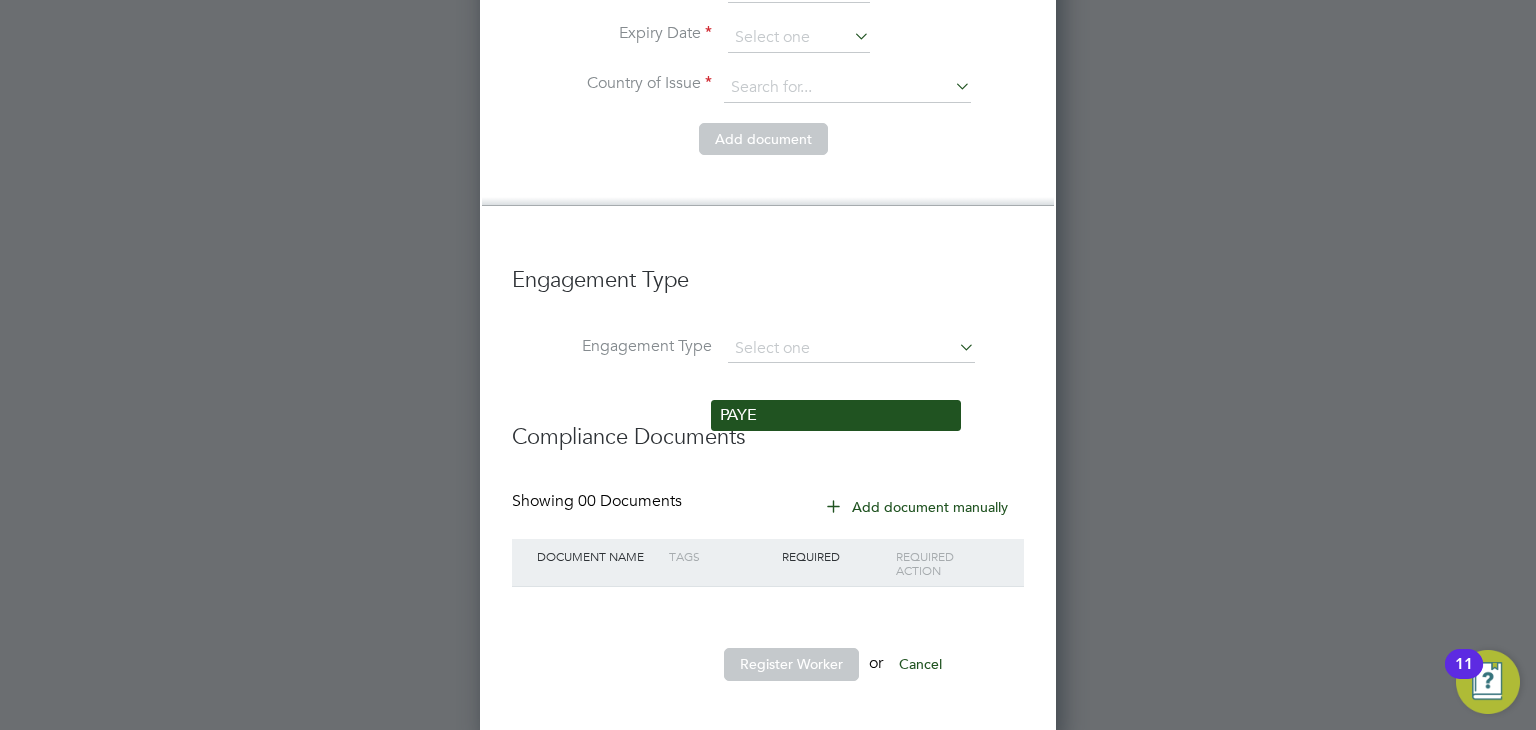 click on "PAYE" 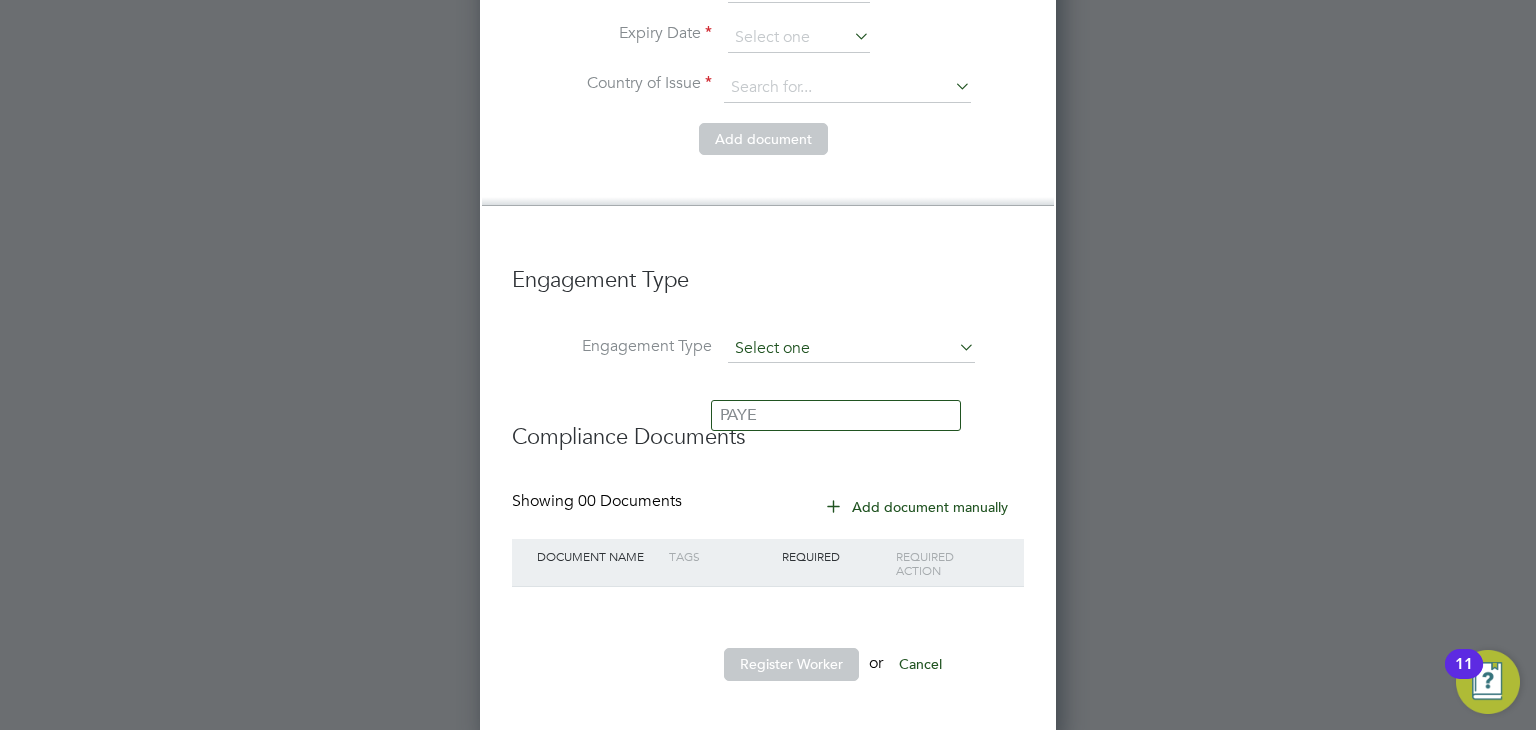 click at bounding box center (851, 349) 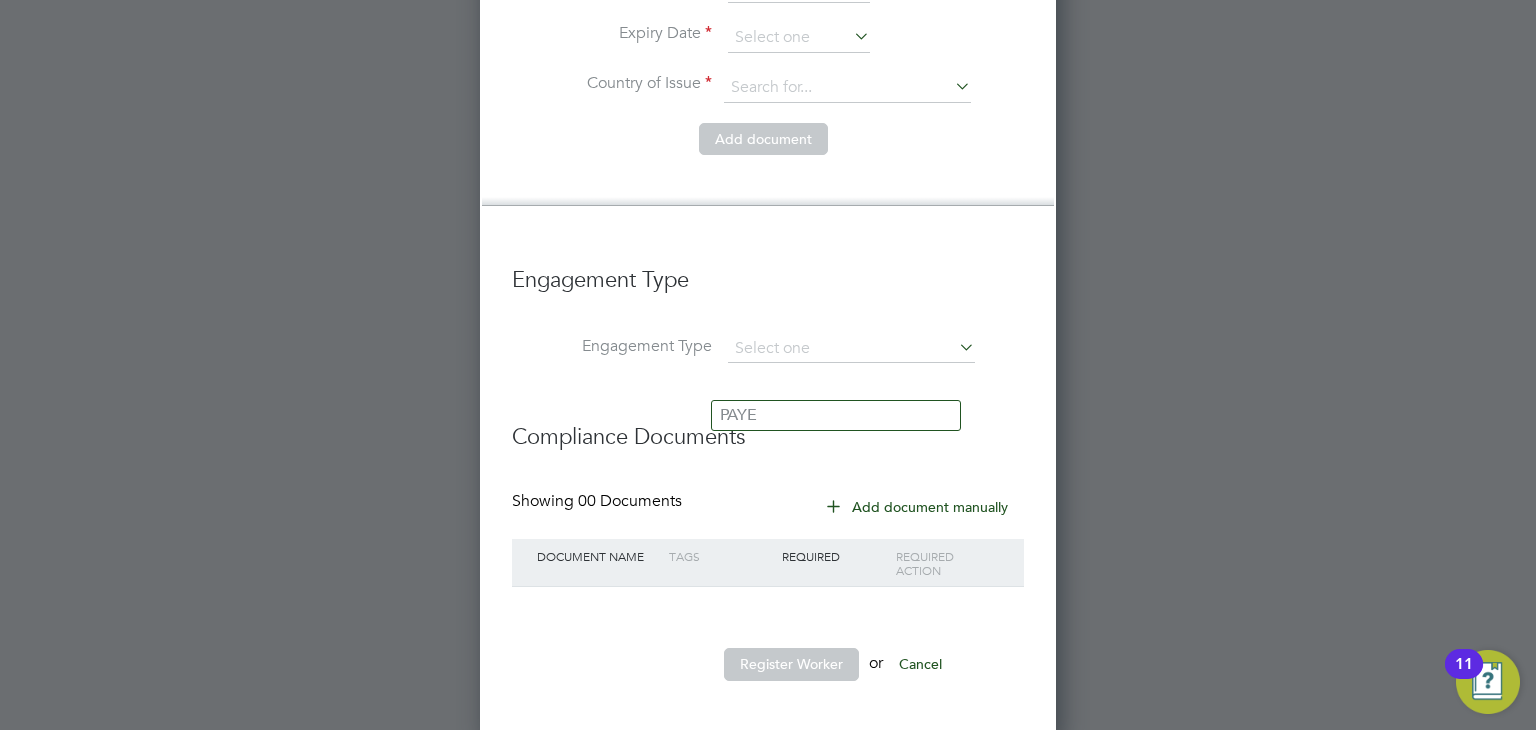 click on "PAYE Direct" 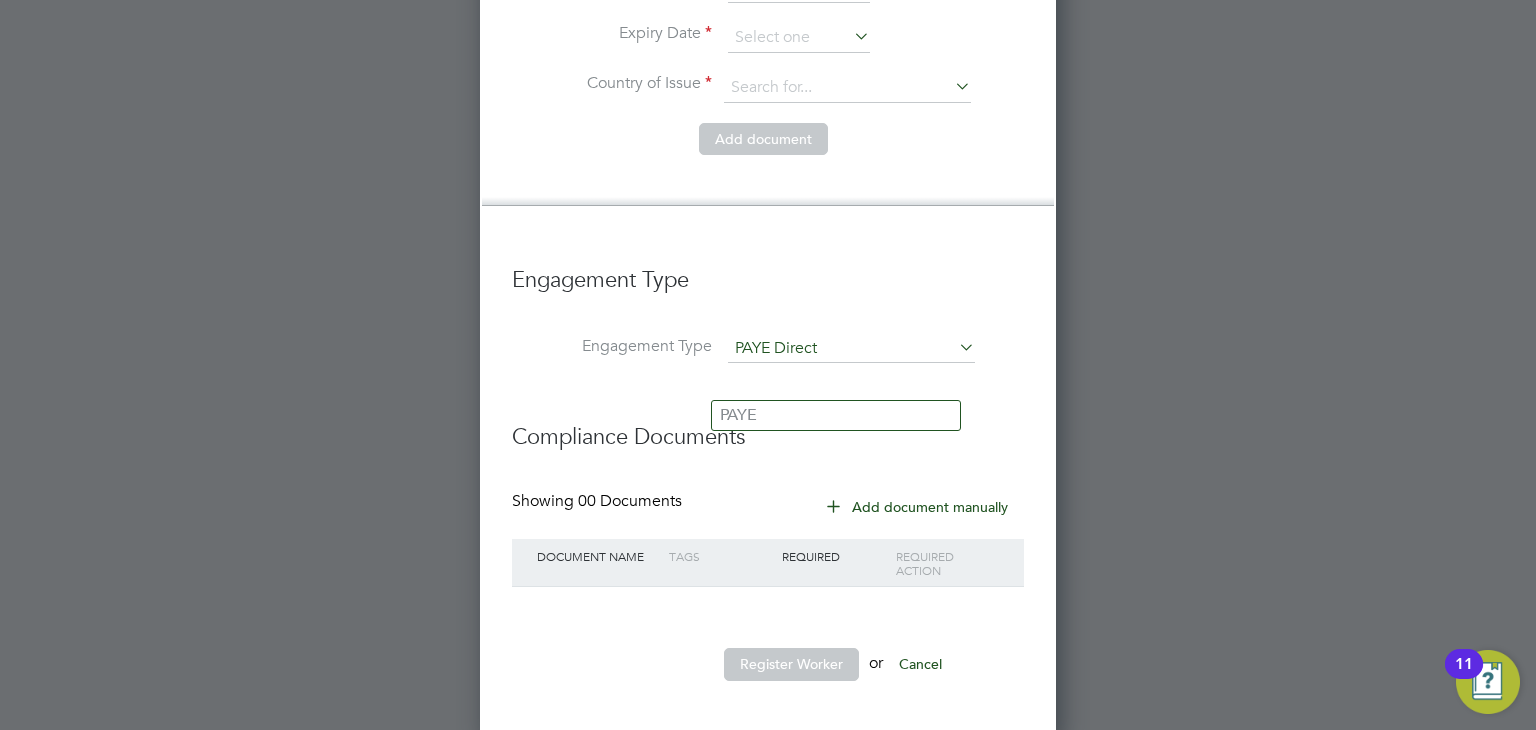 scroll, scrollTop: 11, scrollLeft: 9, axis: both 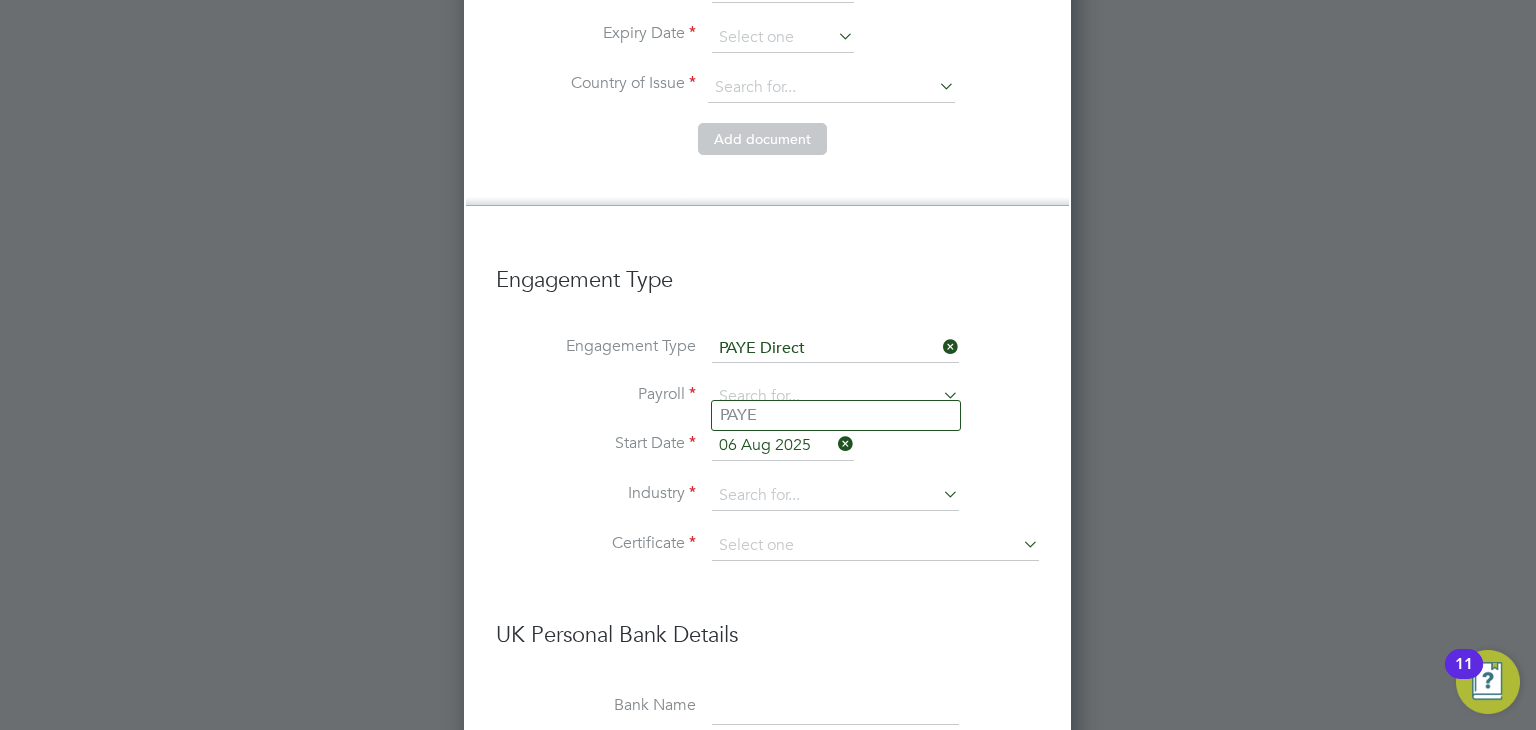 click at bounding box center (939, 395) 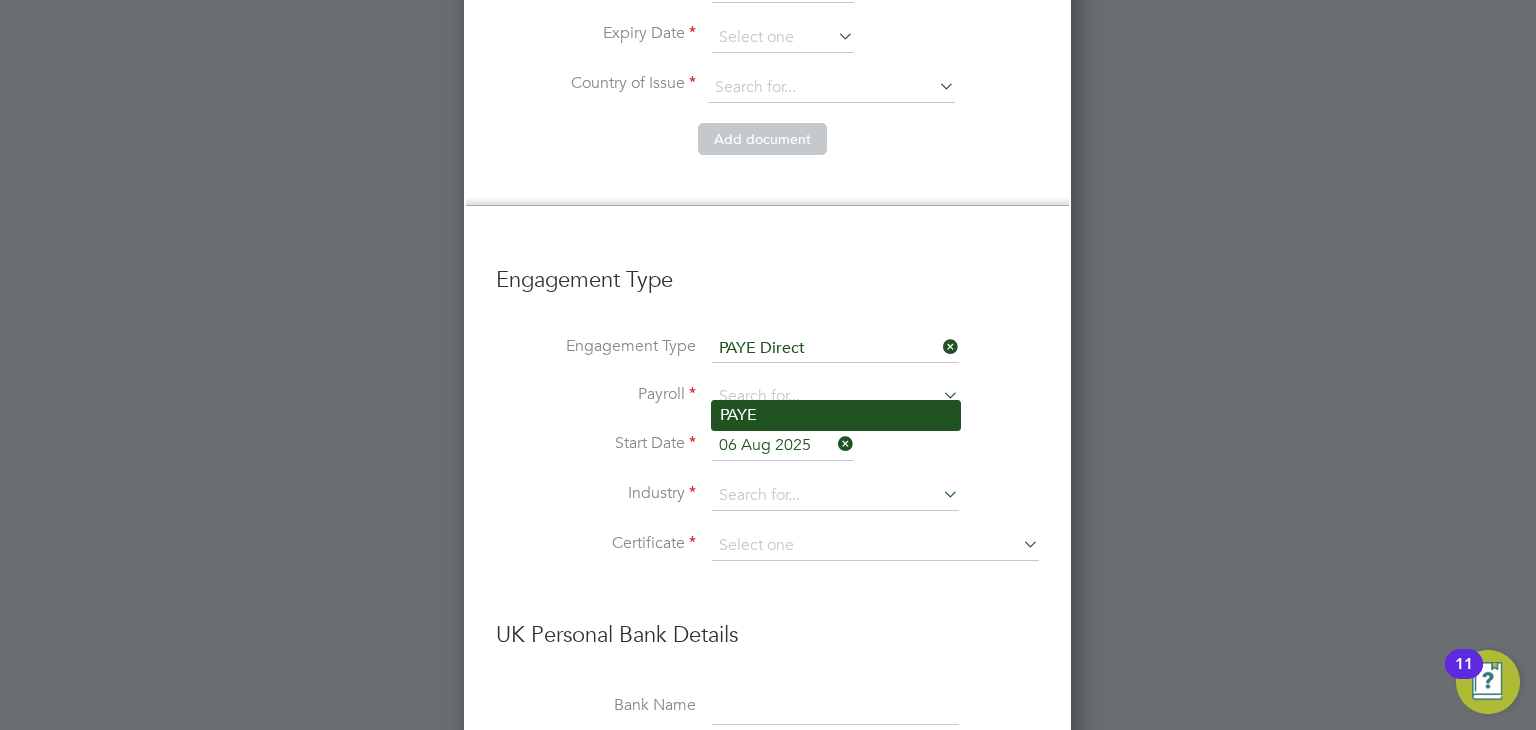 click on "PAYE" 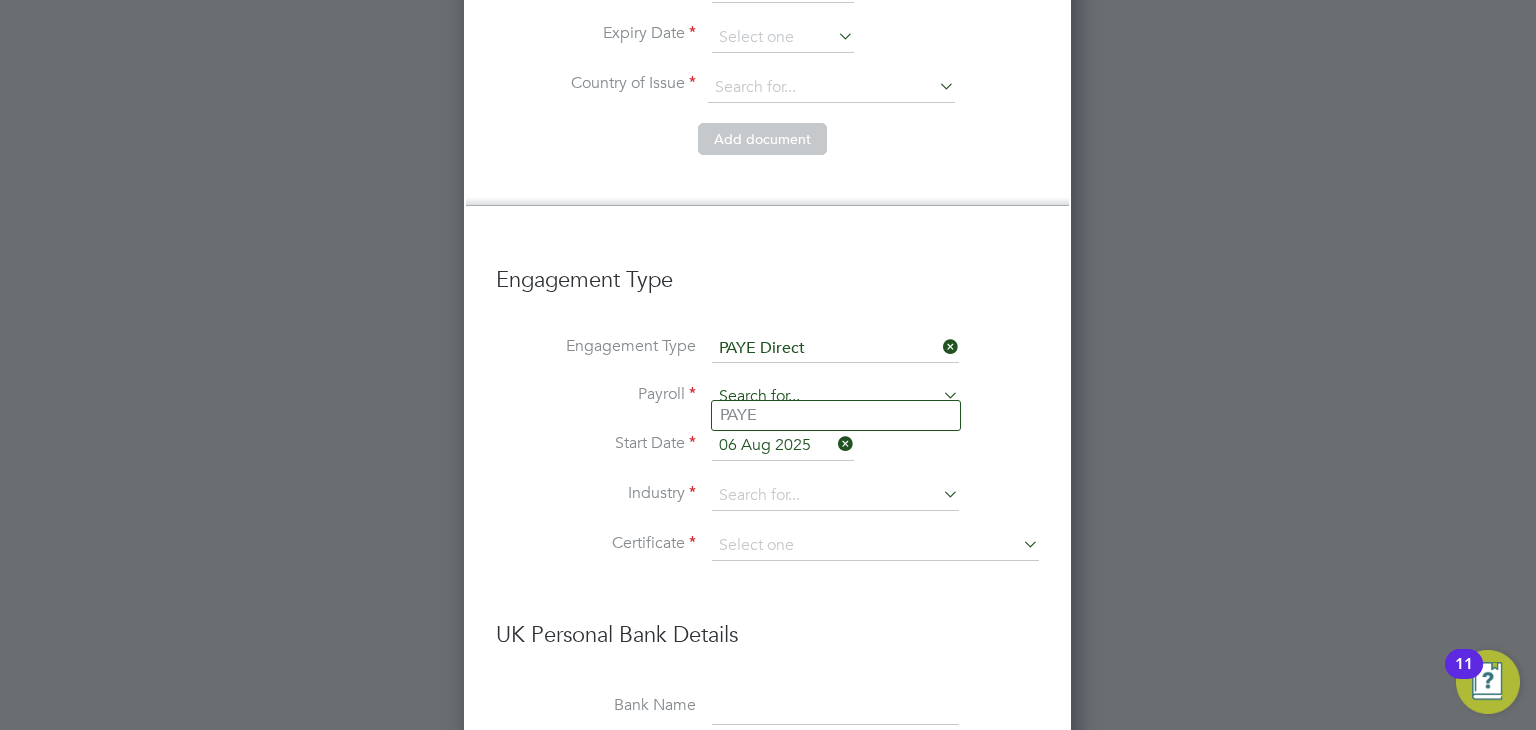 click at bounding box center (835, 397) 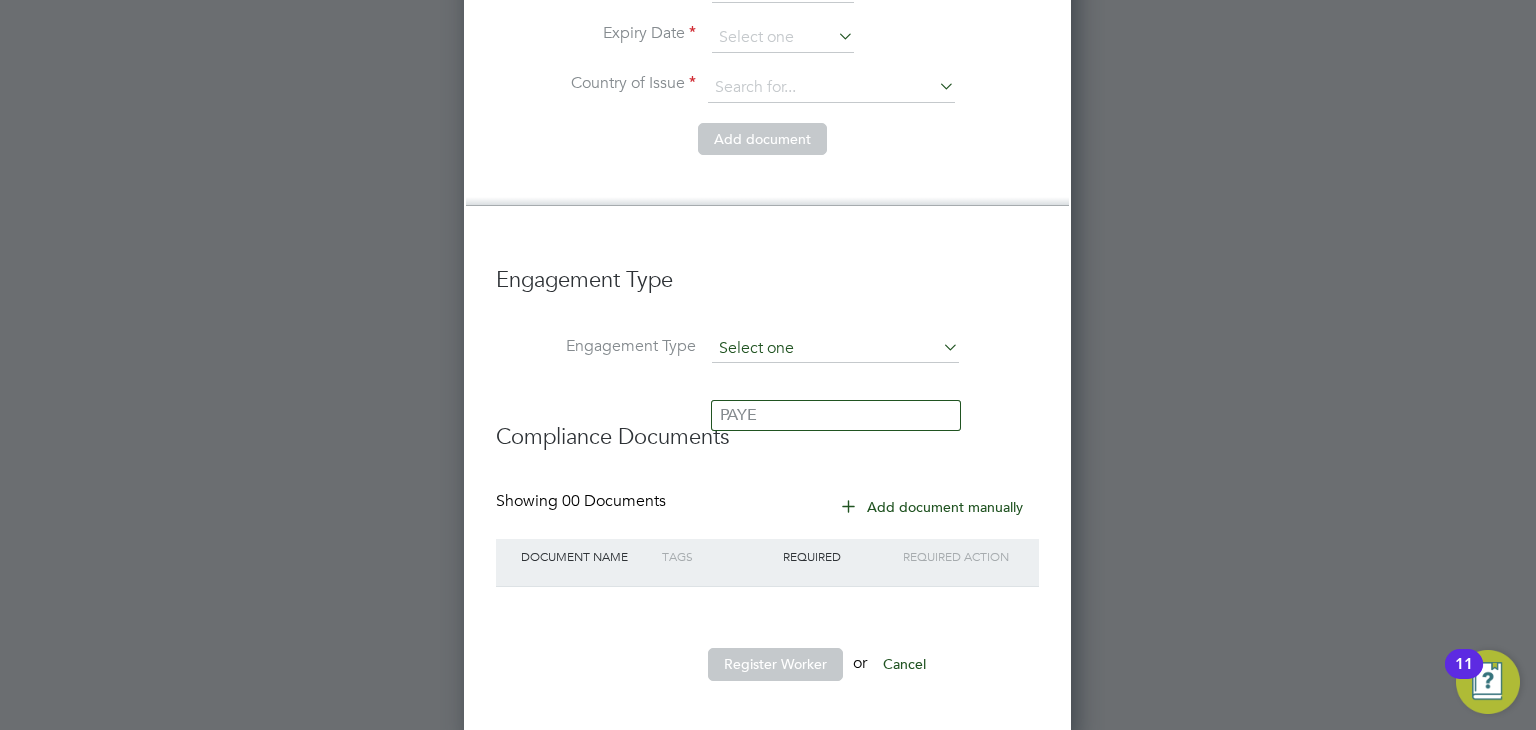 click at bounding box center (835, 349) 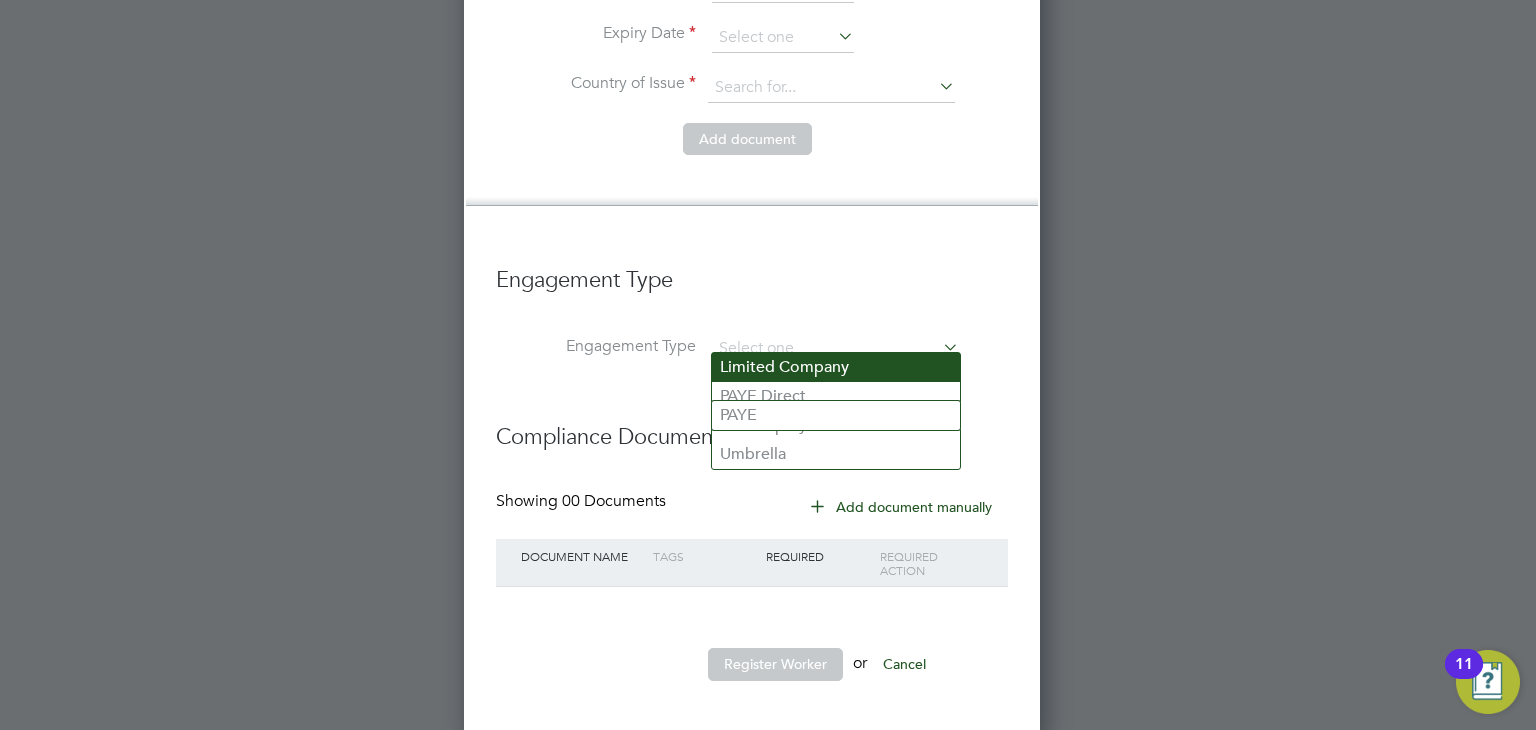 scroll, scrollTop: 2644, scrollLeft: 577, axis: both 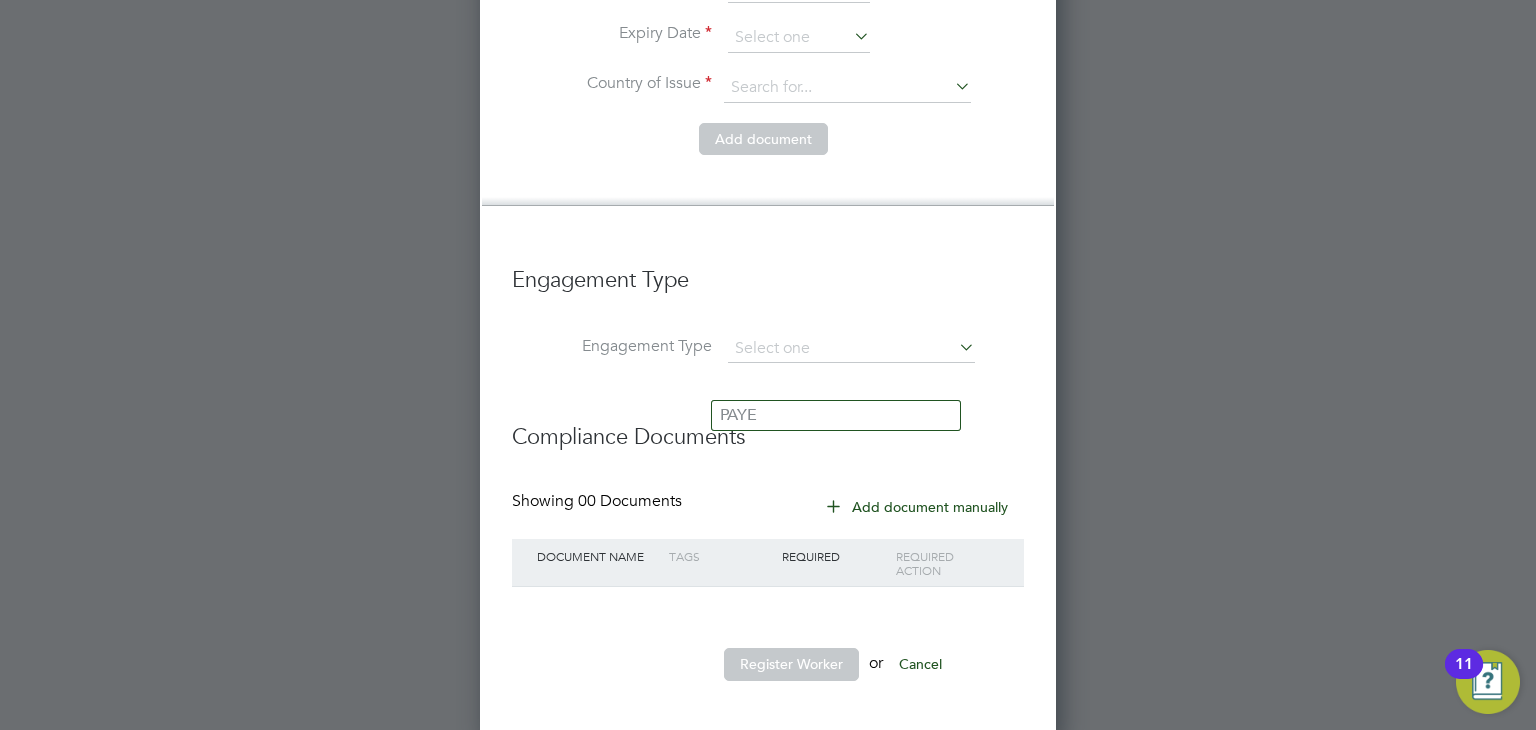 click on "Umbrella" 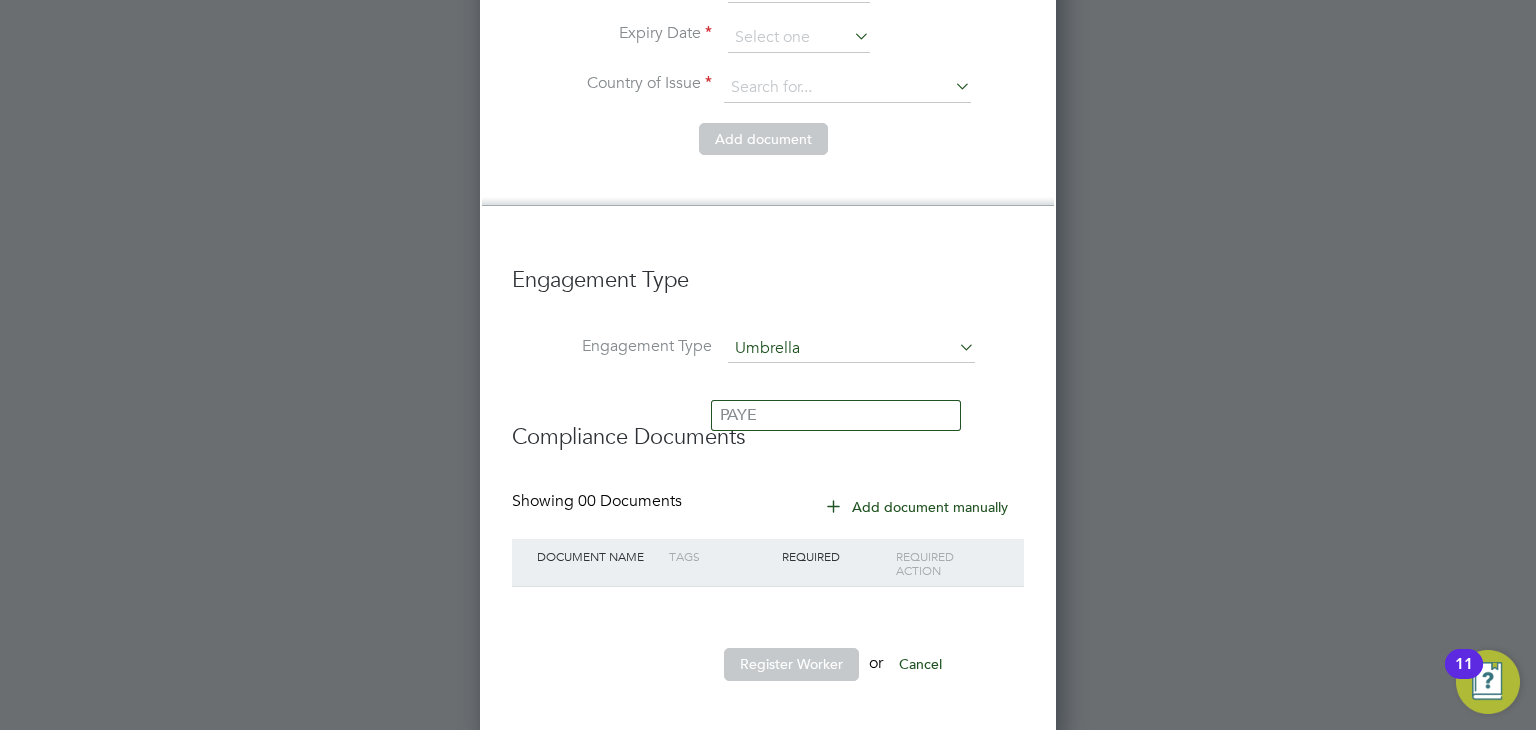 scroll, scrollTop: 10, scrollLeft: 10, axis: both 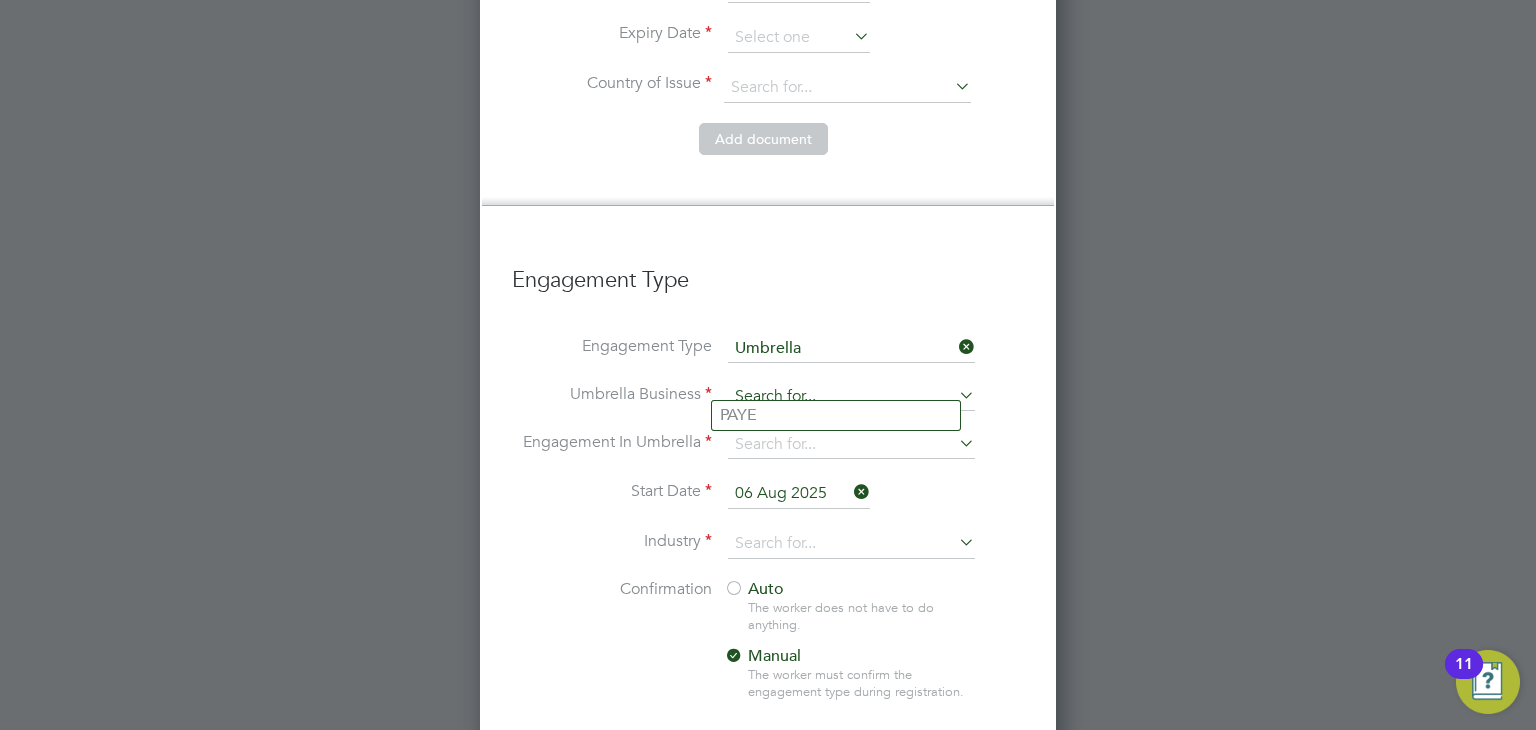 click at bounding box center [851, 397] 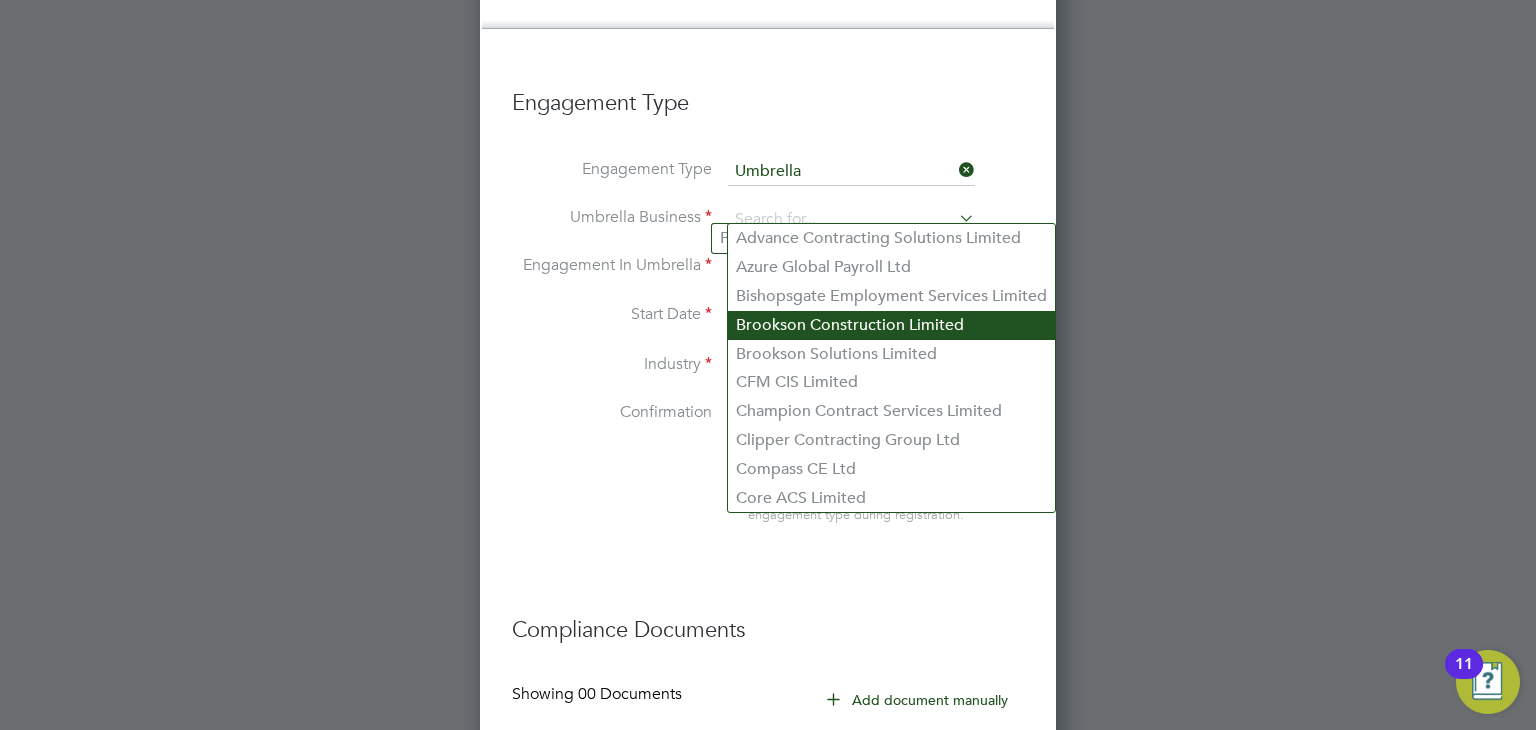 scroll, scrollTop: 3809, scrollLeft: 0, axis: vertical 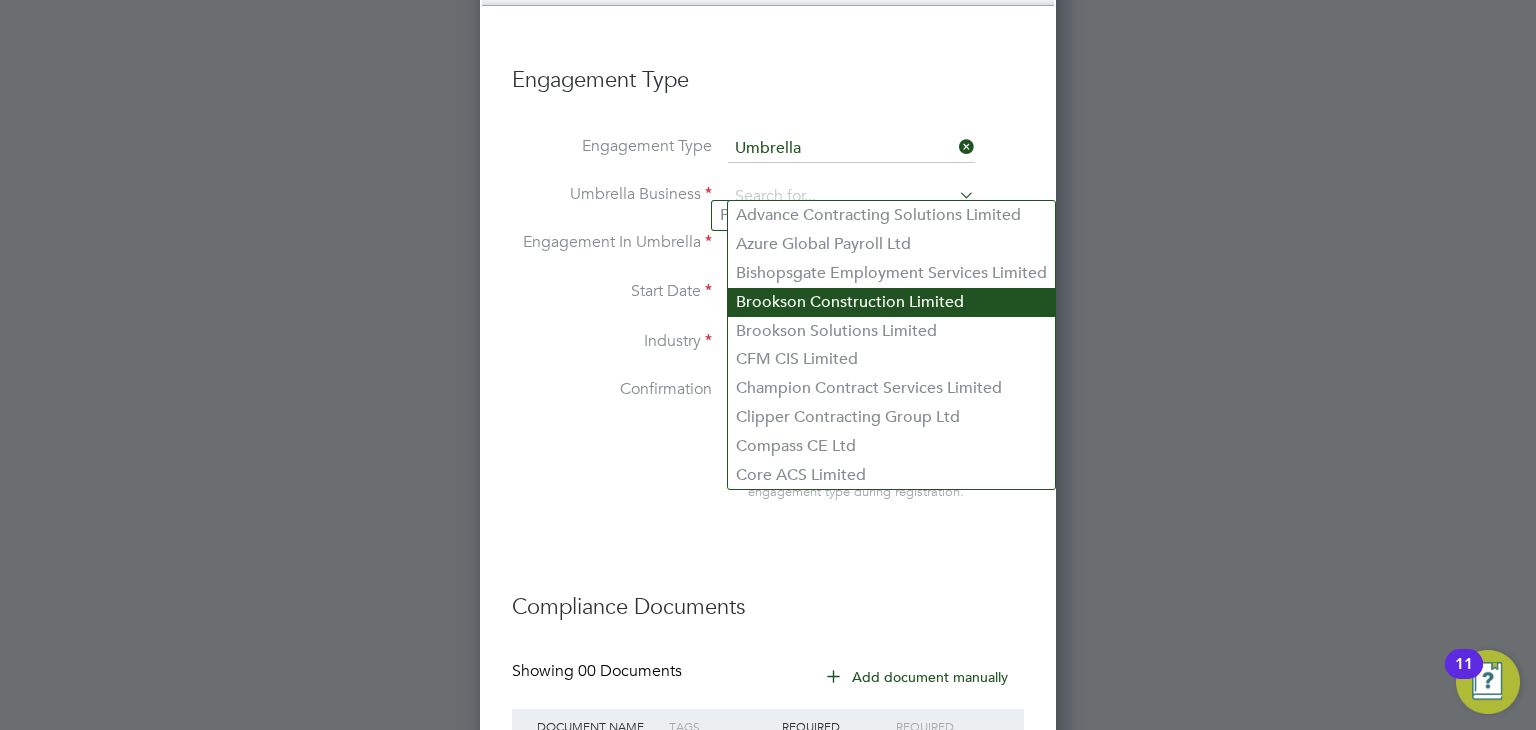 click on "Core ACS Limited" 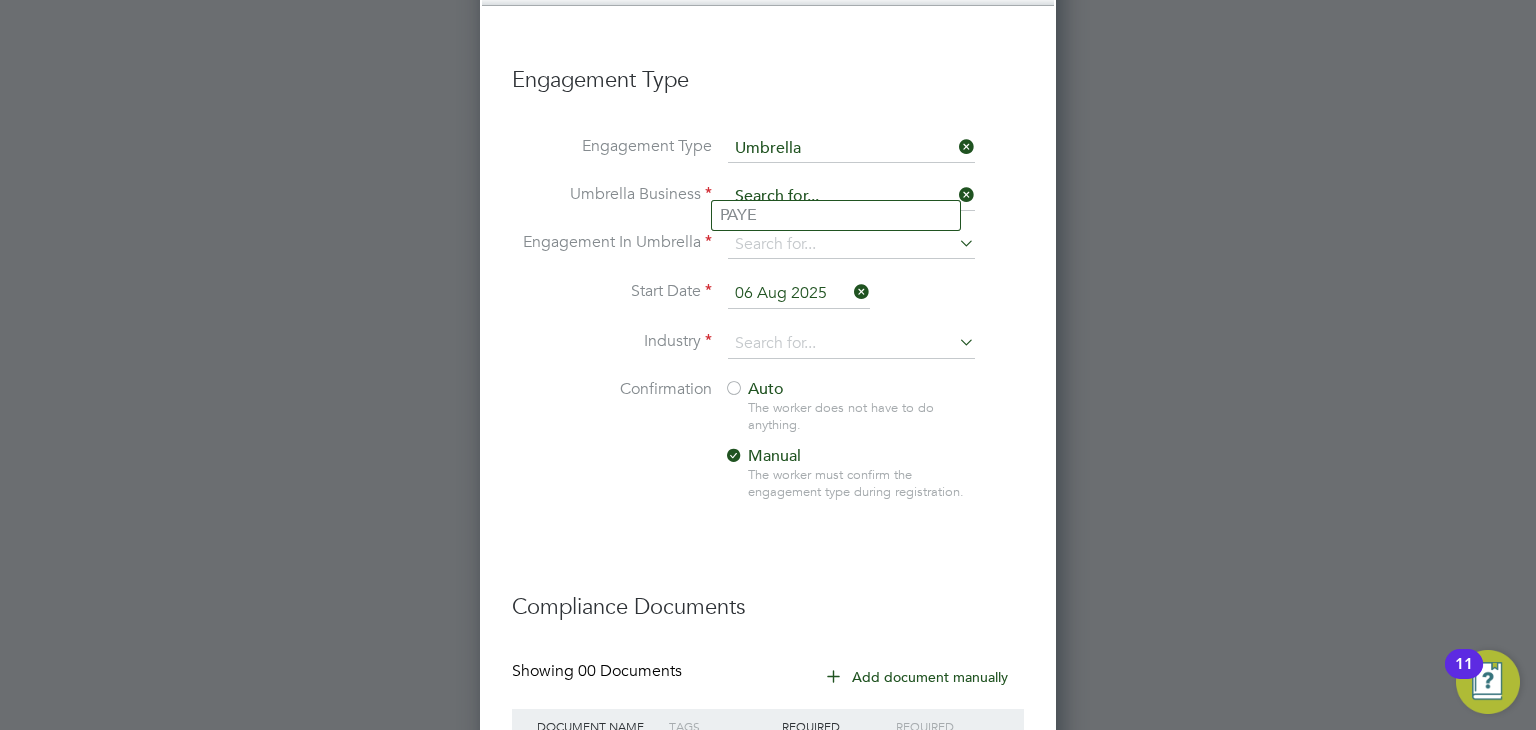 click at bounding box center (851, 197) 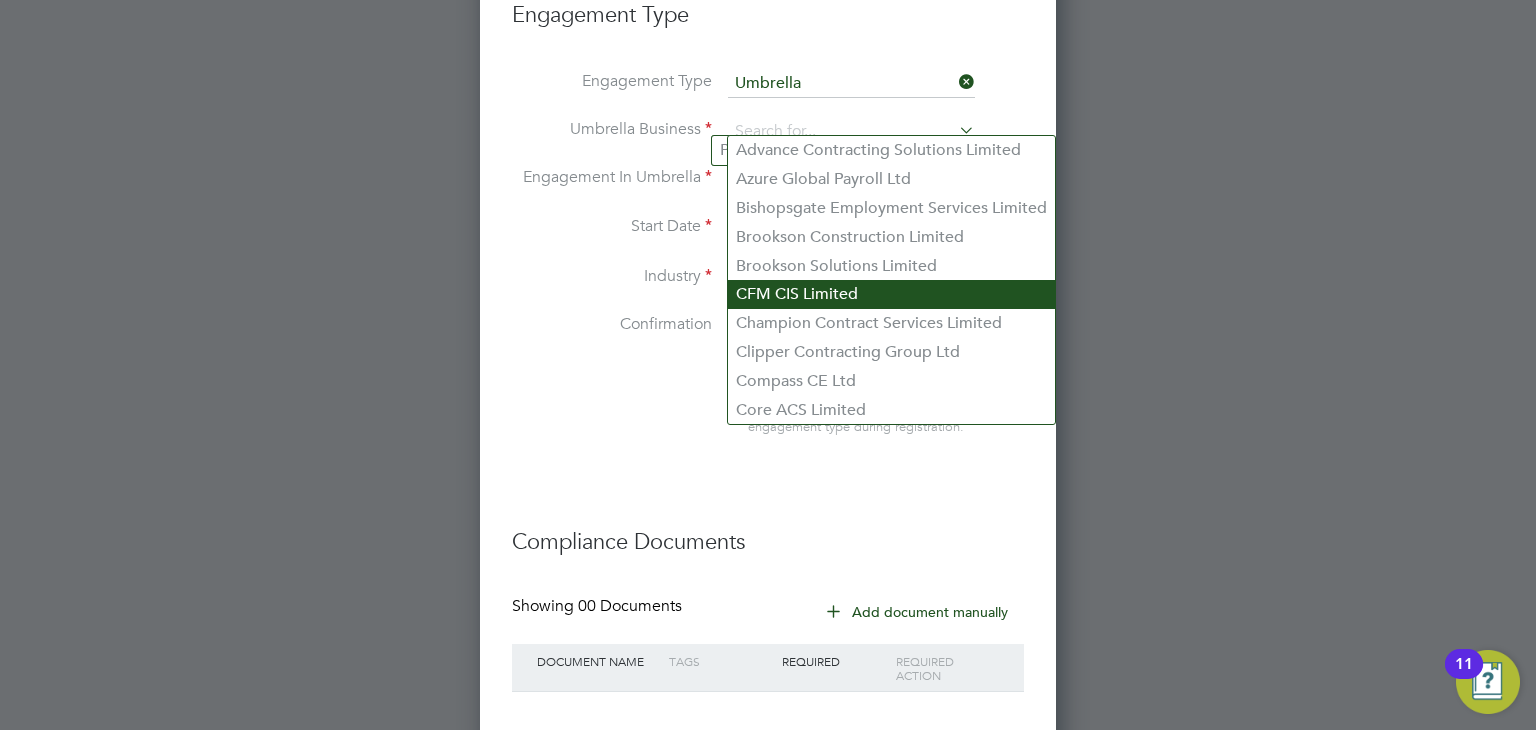 scroll, scrollTop: 3909, scrollLeft: 0, axis: vertical 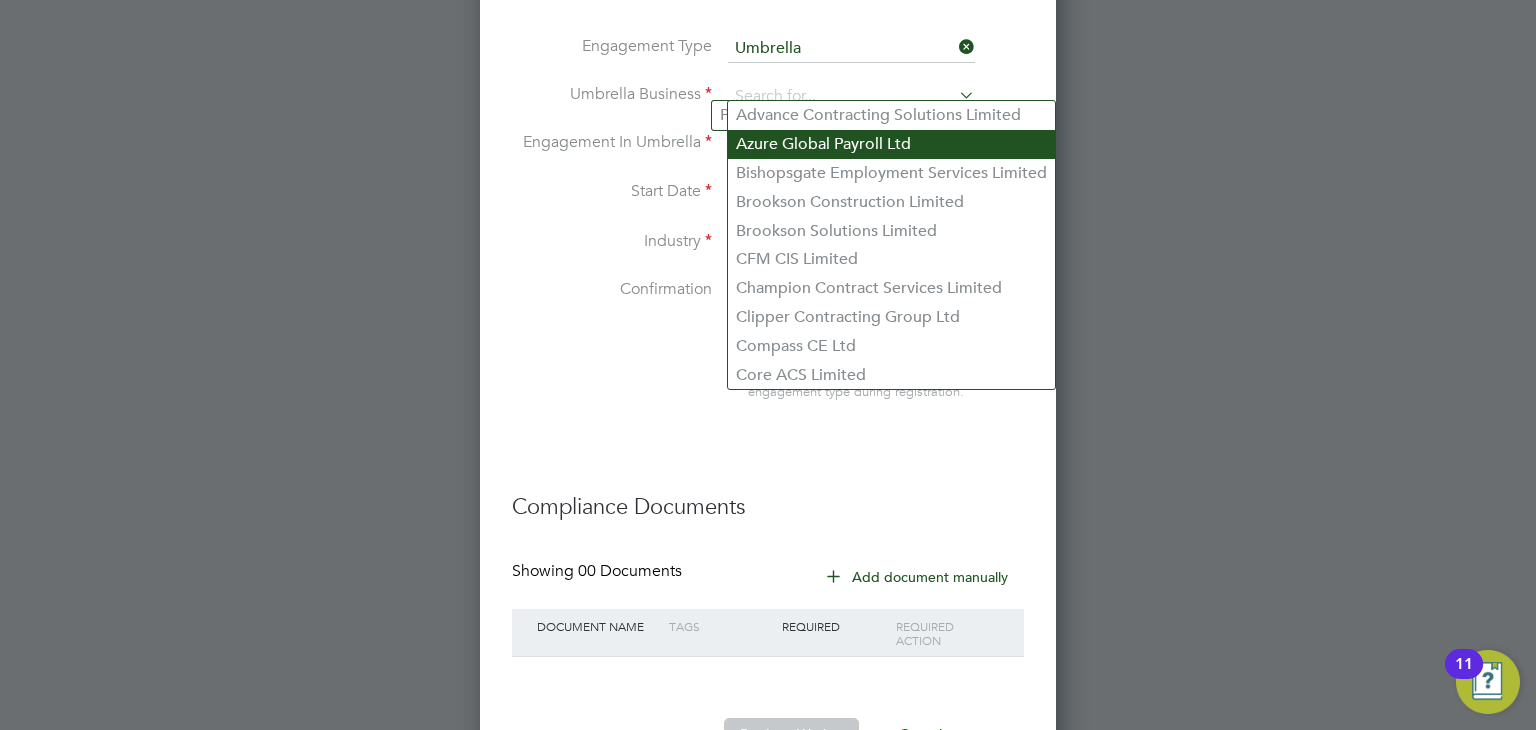click on "Azure Global Payroll Ltd" 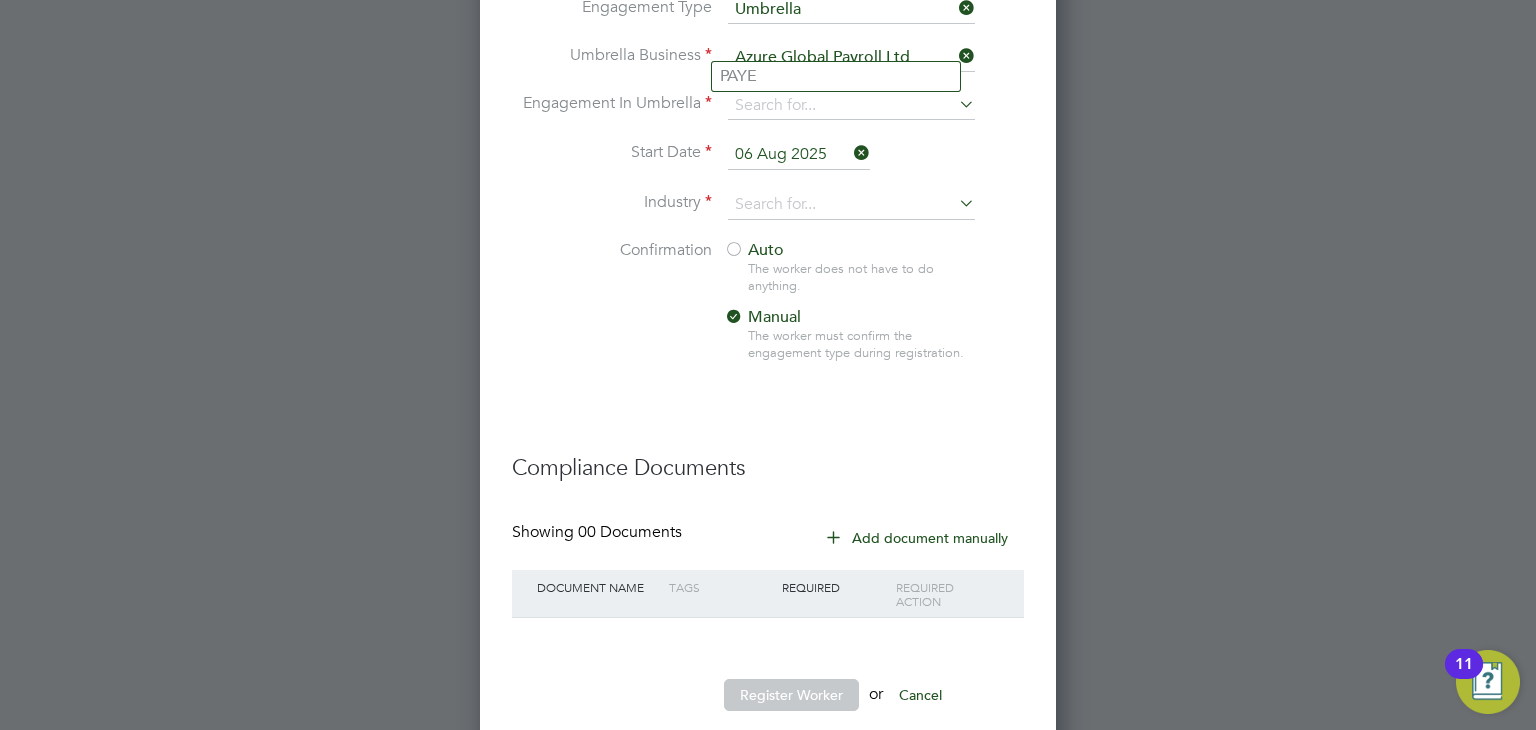 scroll, scrollTop: 3949, scrollLeft: 0, axis: vertical 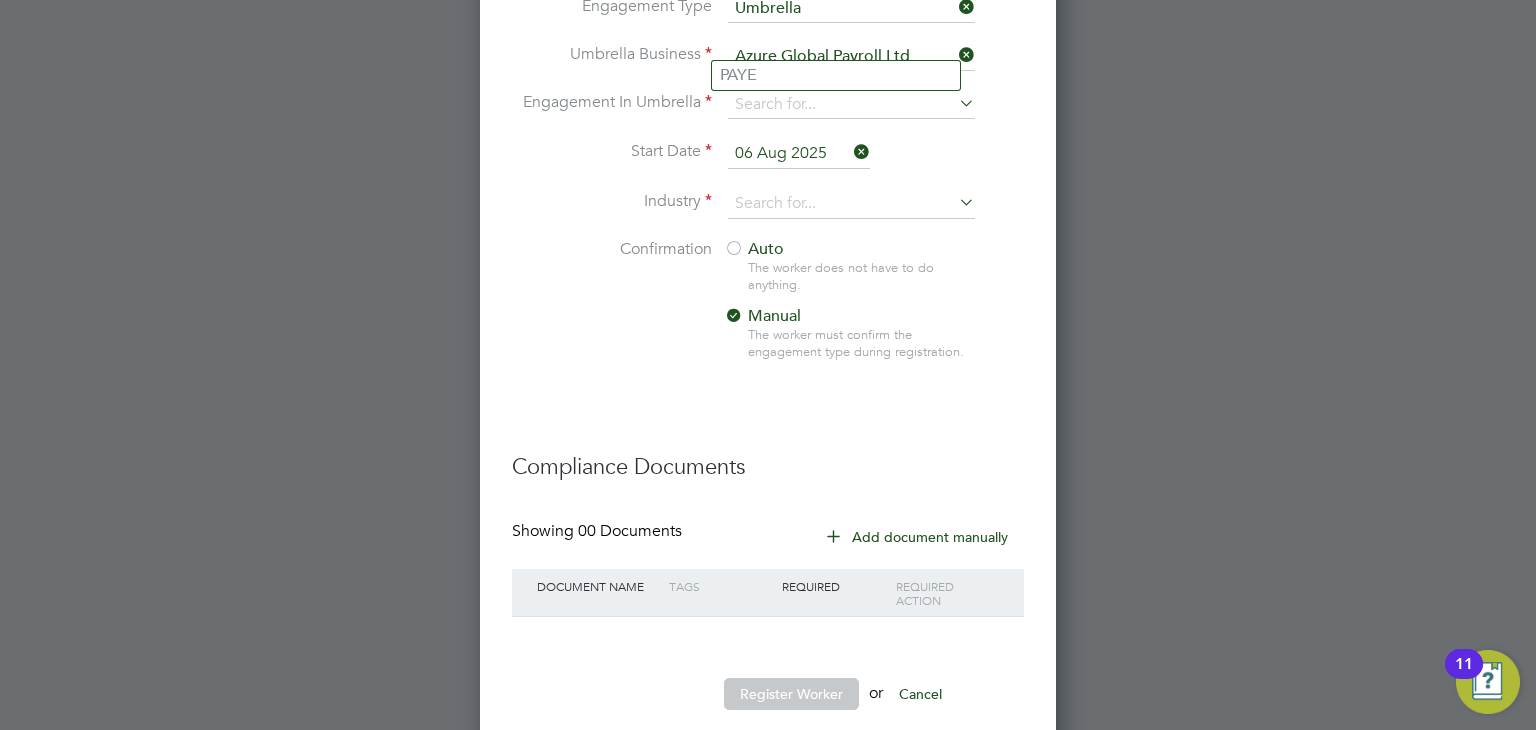 click at bounding box center [955, 55] 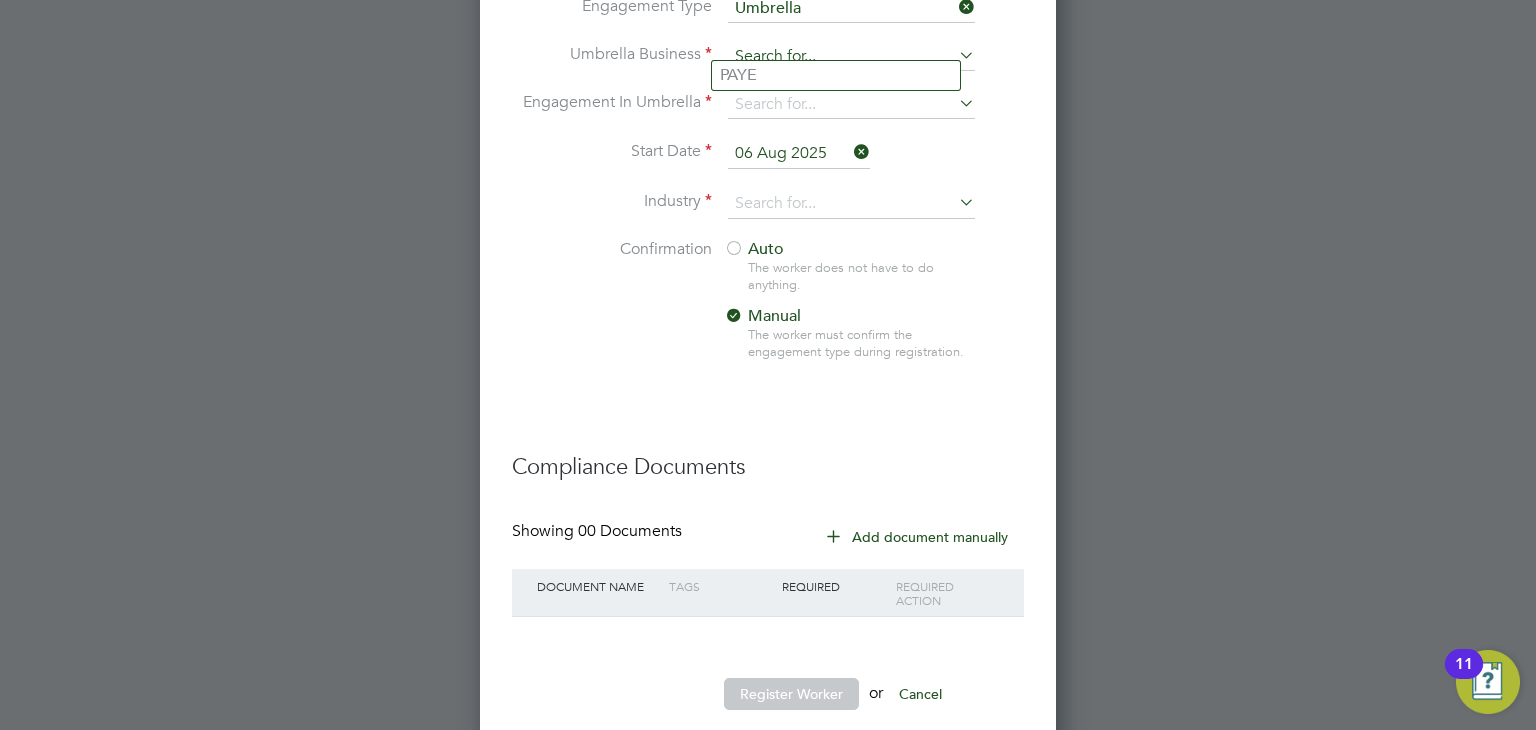 click at bounding box center (851, 57) 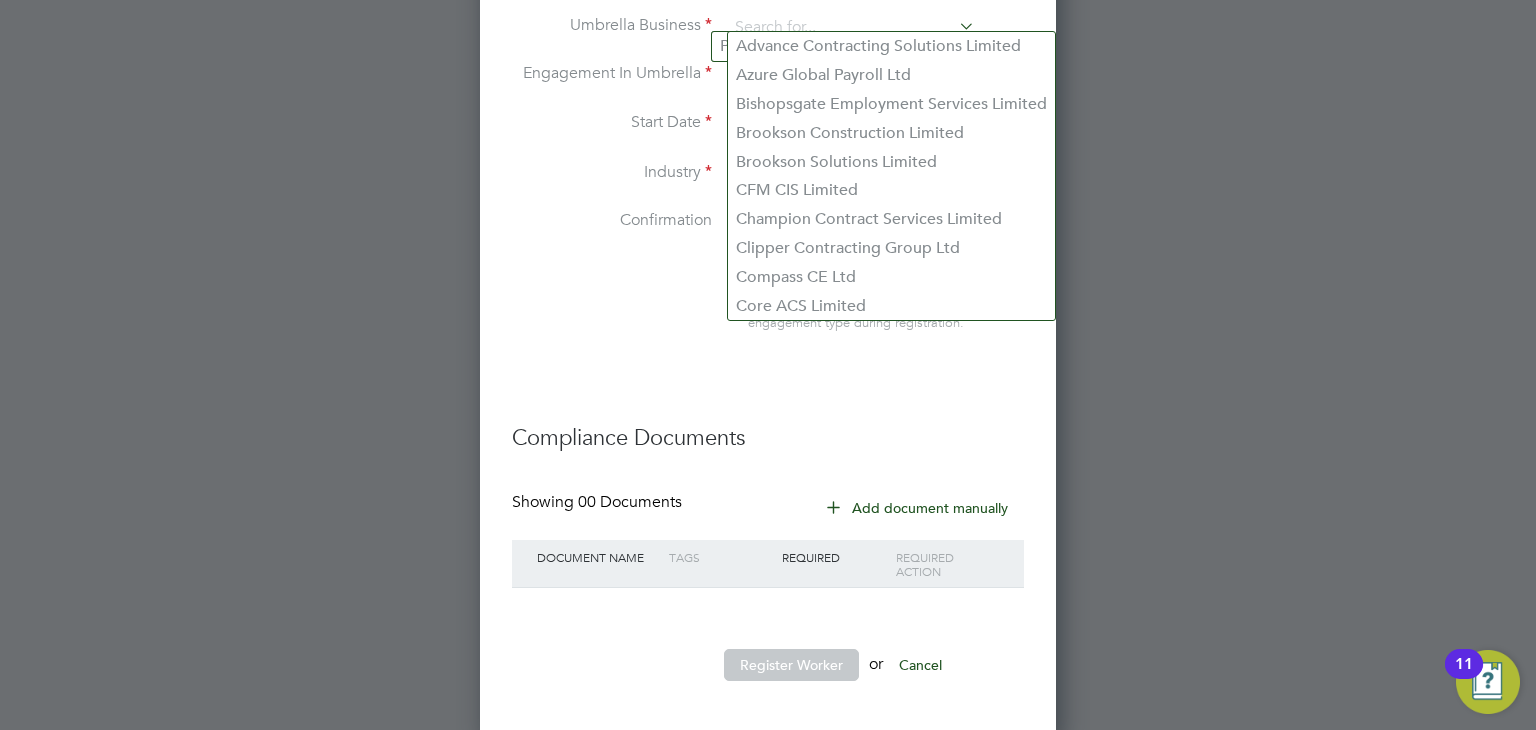 scroll, scrollTop: 3578, scrollLeft: 0, axis: vertical 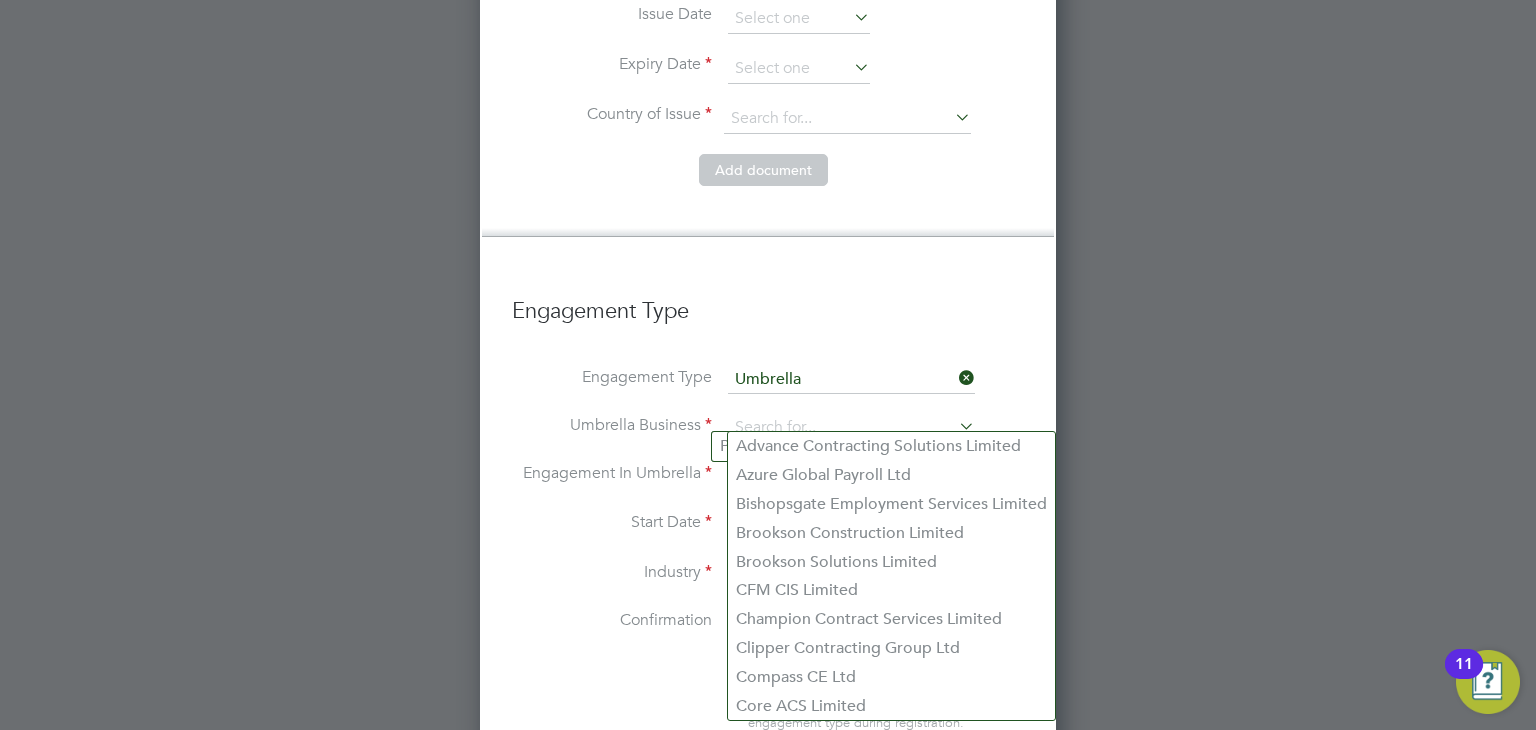 click on "Right To Work Country and citizenship Country the worker will be working in United Kingdom The worker is:   a citizen of United Kingdom   from the EU, EEA or Switzerland   from the Channel Islands or the Isle of Man   from somewhere else Were you resident in UK before 01/01/2021:   Yes   No Share Code   W65 6G9 6RB Document to verify Please select a document for verification  Passport  ID Card Passport Upload photo Click or press enter to browse     Select file     Up to 15 MB Drop your file here Registration No   Issue Date   Expiry Date   Country of Issue Add document" at bounding box center (768, -252) 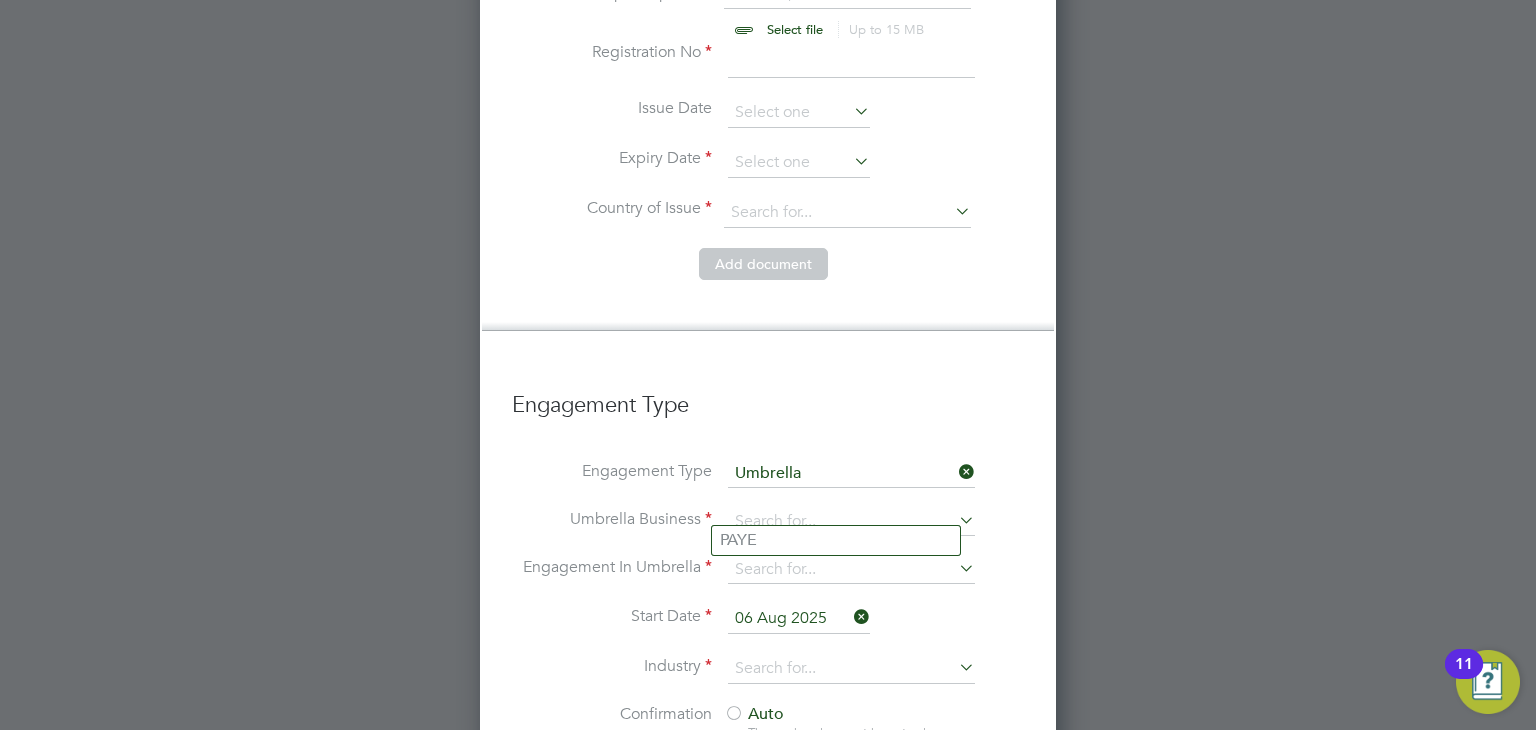 scroll, scrollTop: 3378, scrollLeft: 0, axis: vertical 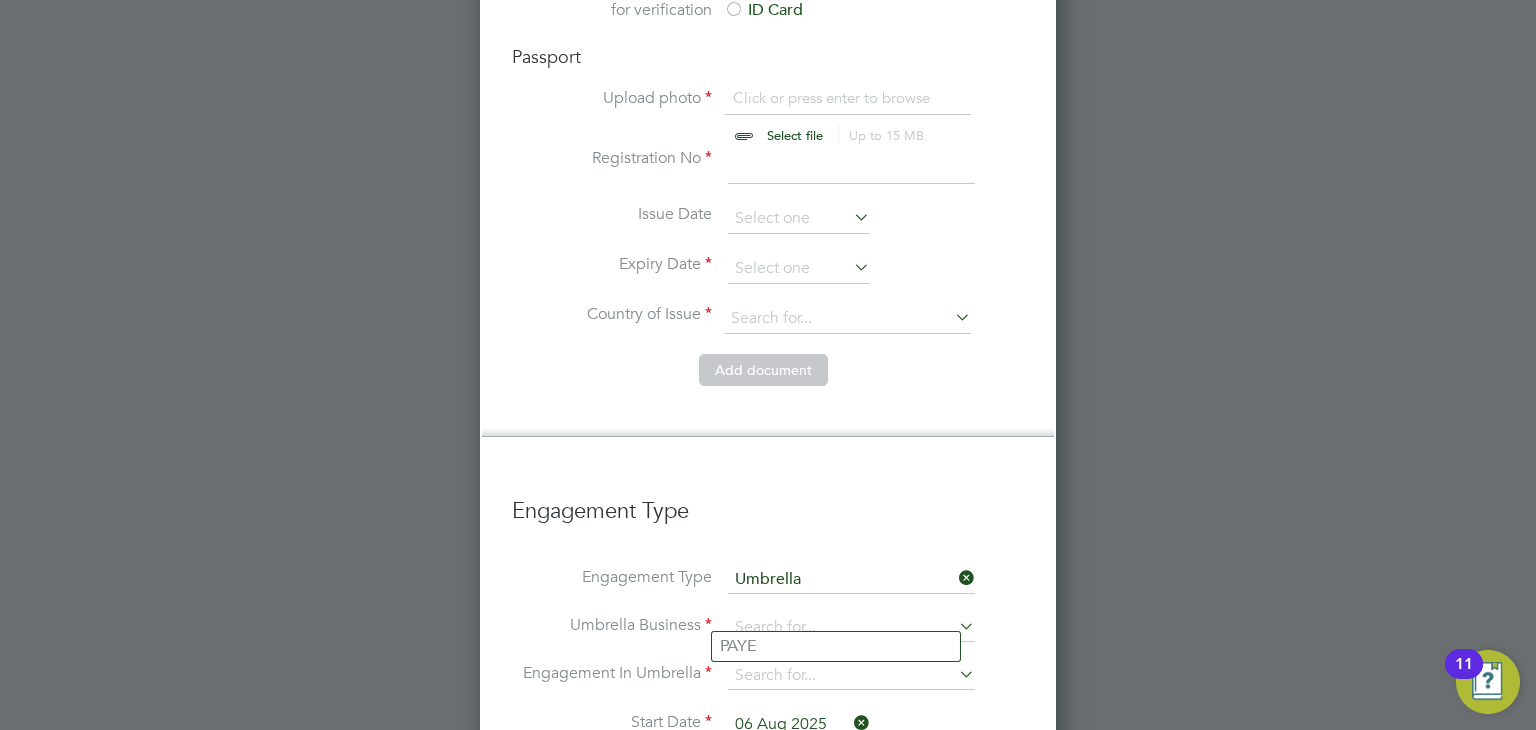 click on "Issue Date" at bounding box center (768, 229) 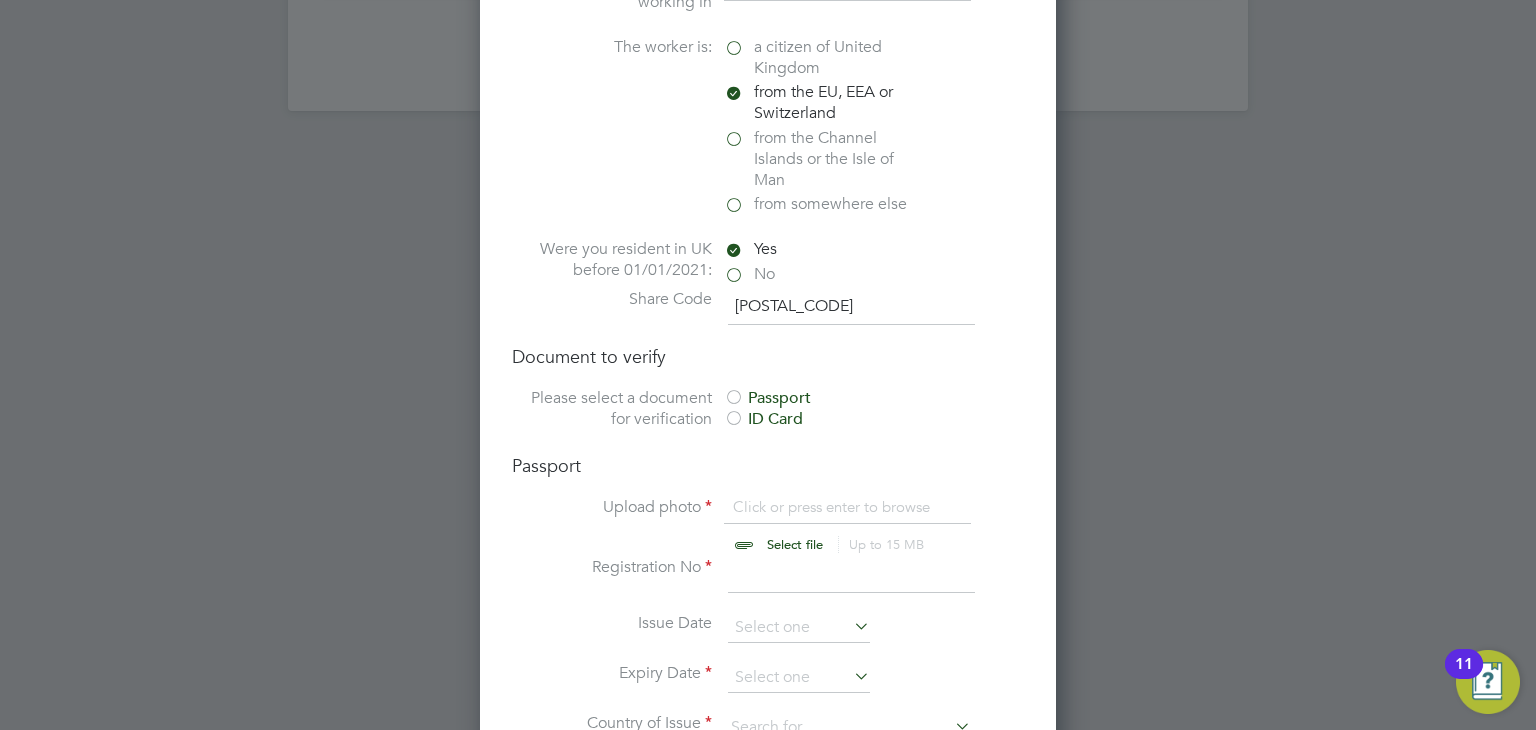 scroll, scrollTop: 3078, scrollLeft: 0, axis: vertical 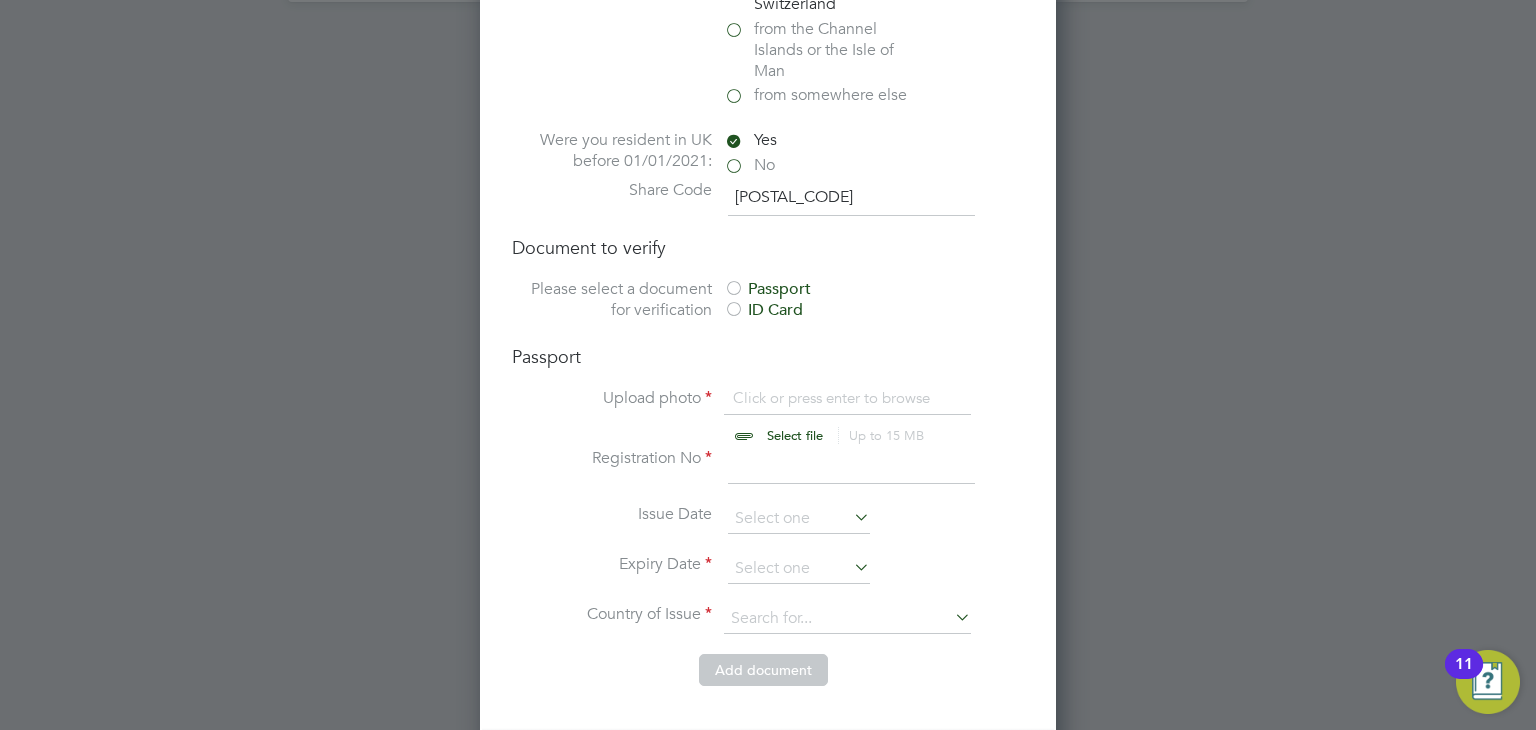 click on "Document to verify Please select a document for verification  Passport  ID Card" at bounding box center (768, 280) 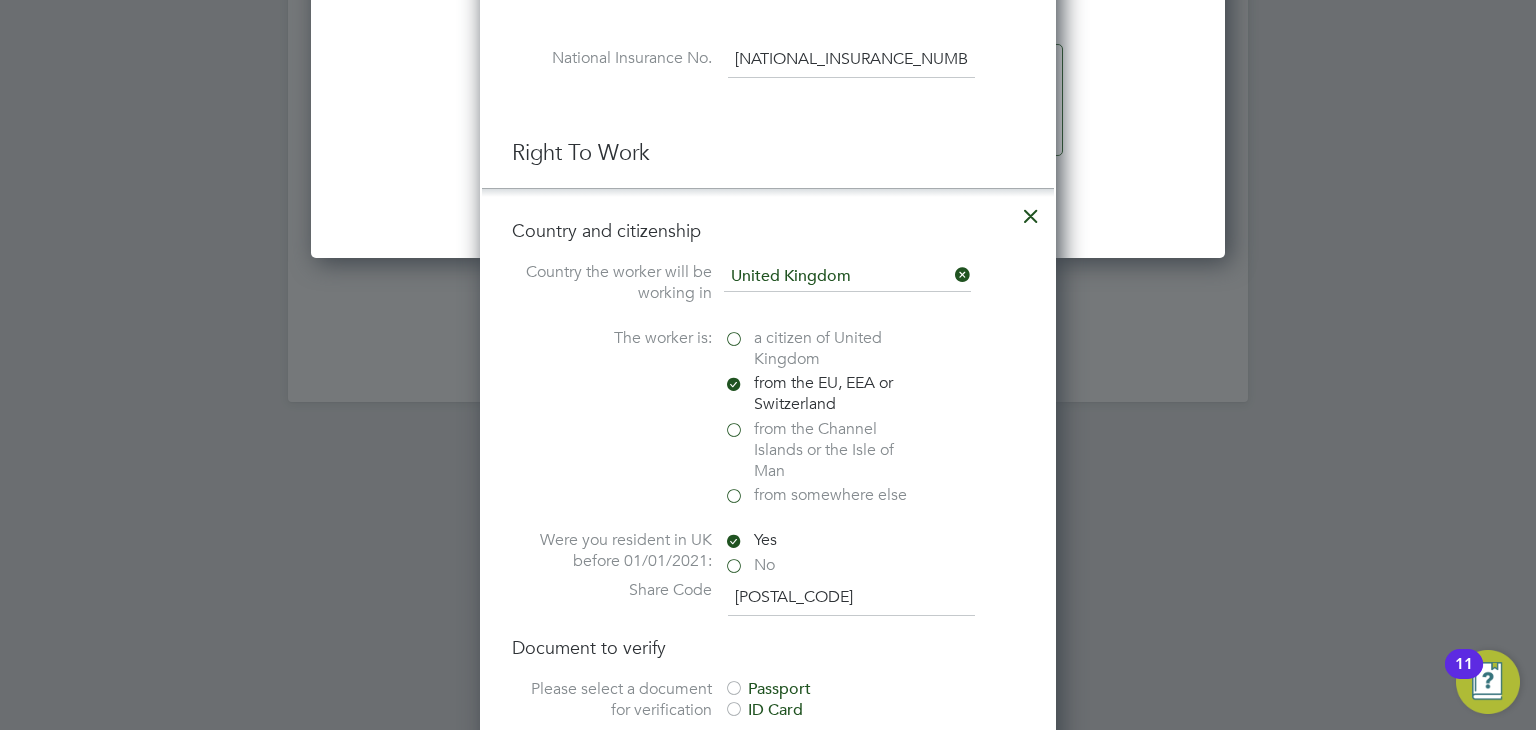 scroll, scrollTop: 2878, scrollLeft: 0, axis: vertical 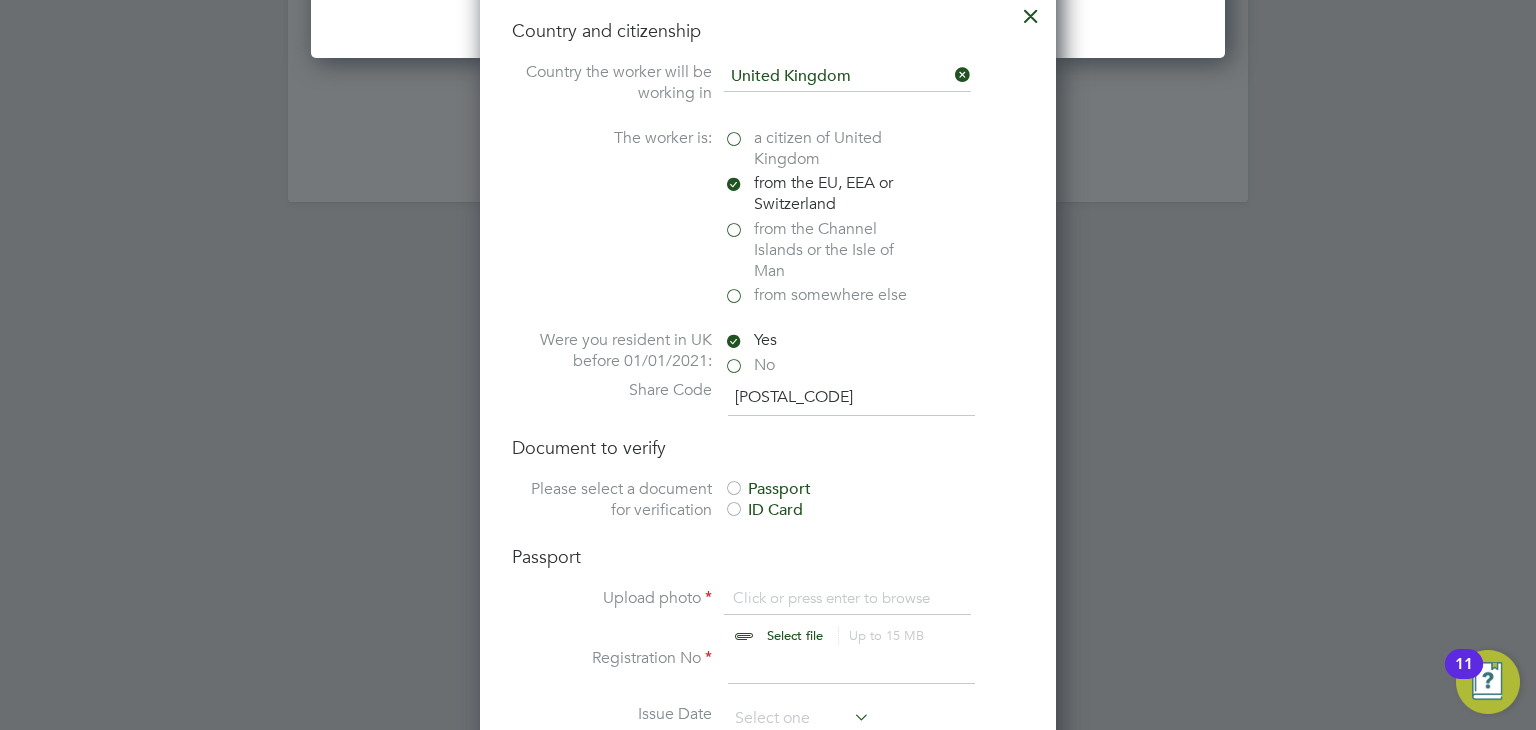 click on "No" at bounding box center [824, 365] 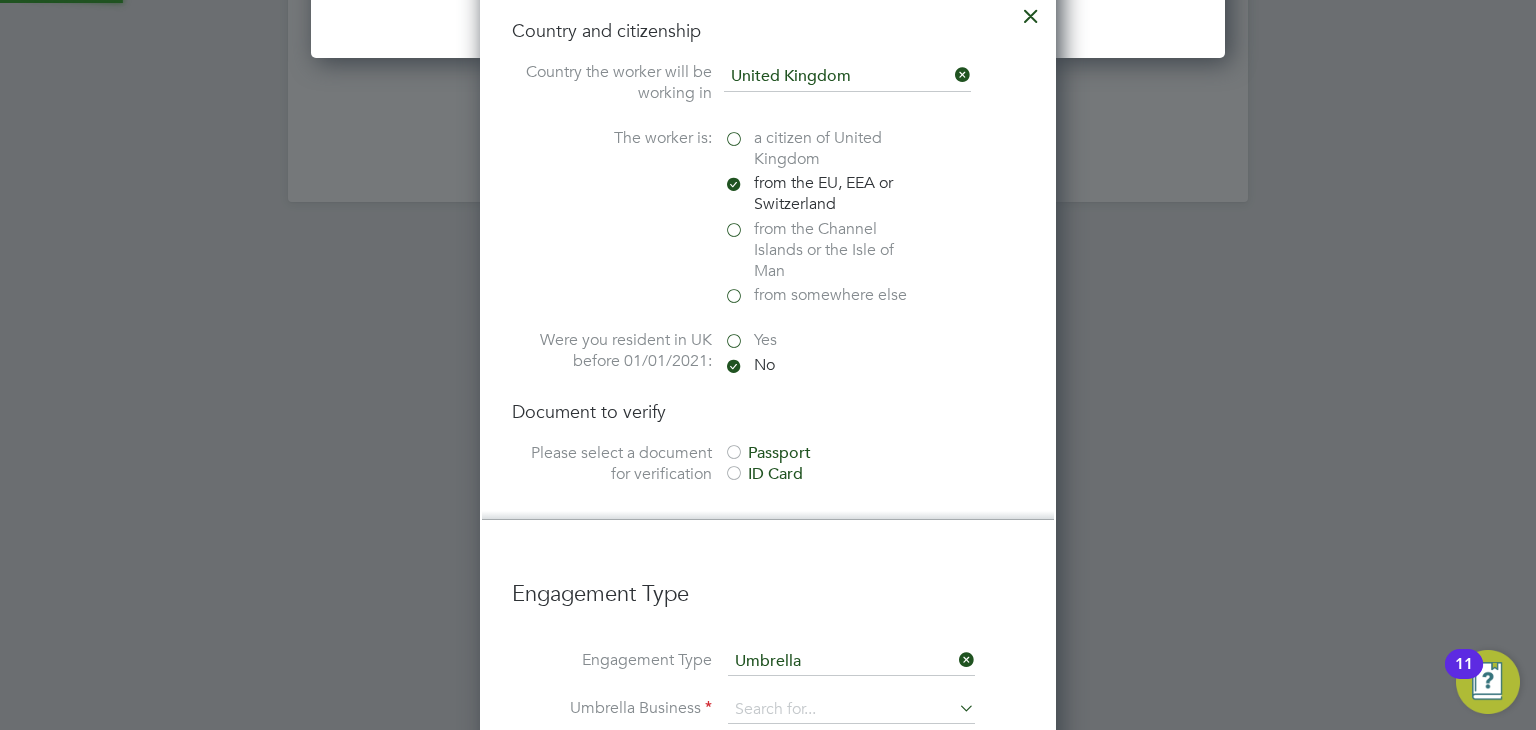 scroll, scrollTop: 2600, scrollLeft: 577, axis: both 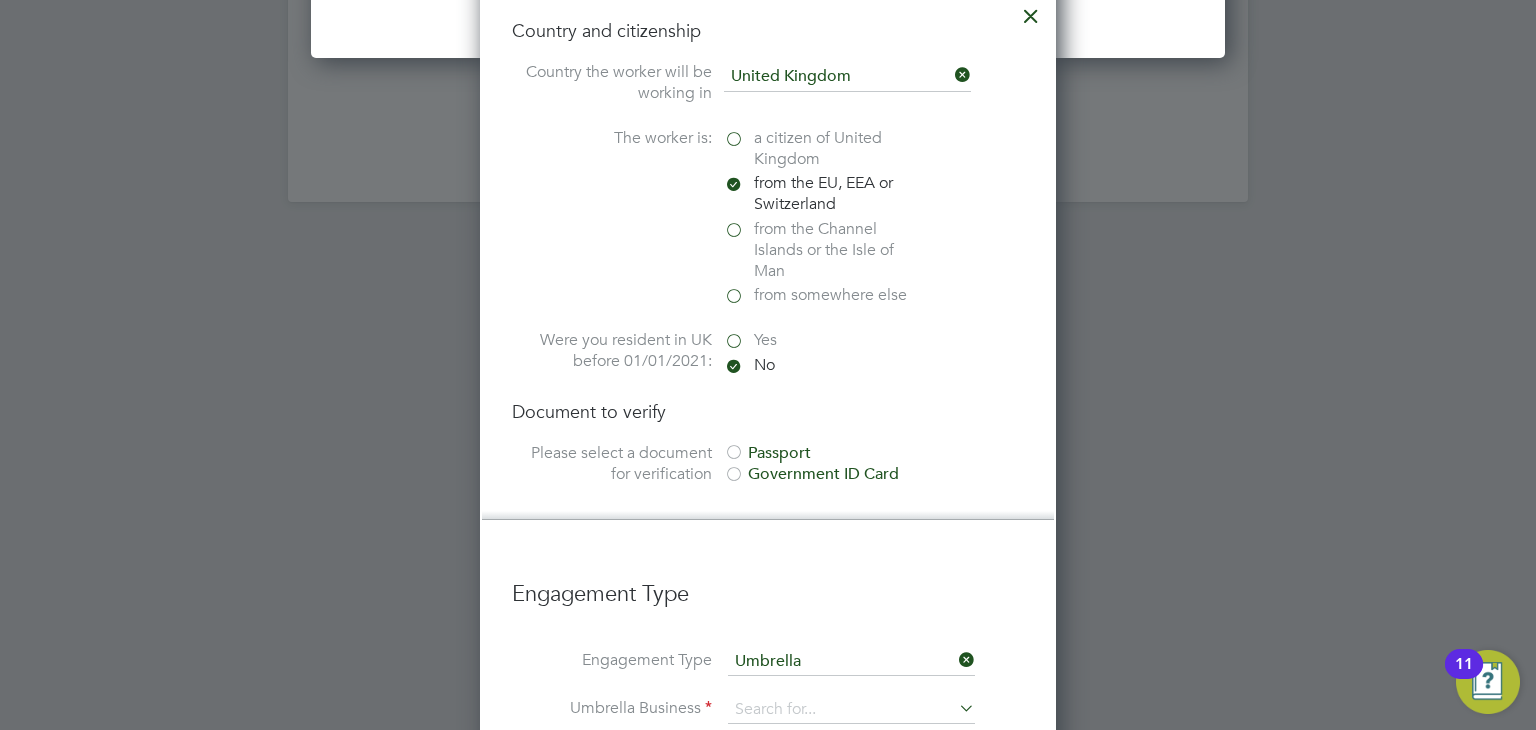 click at bounding box center [734, 454] 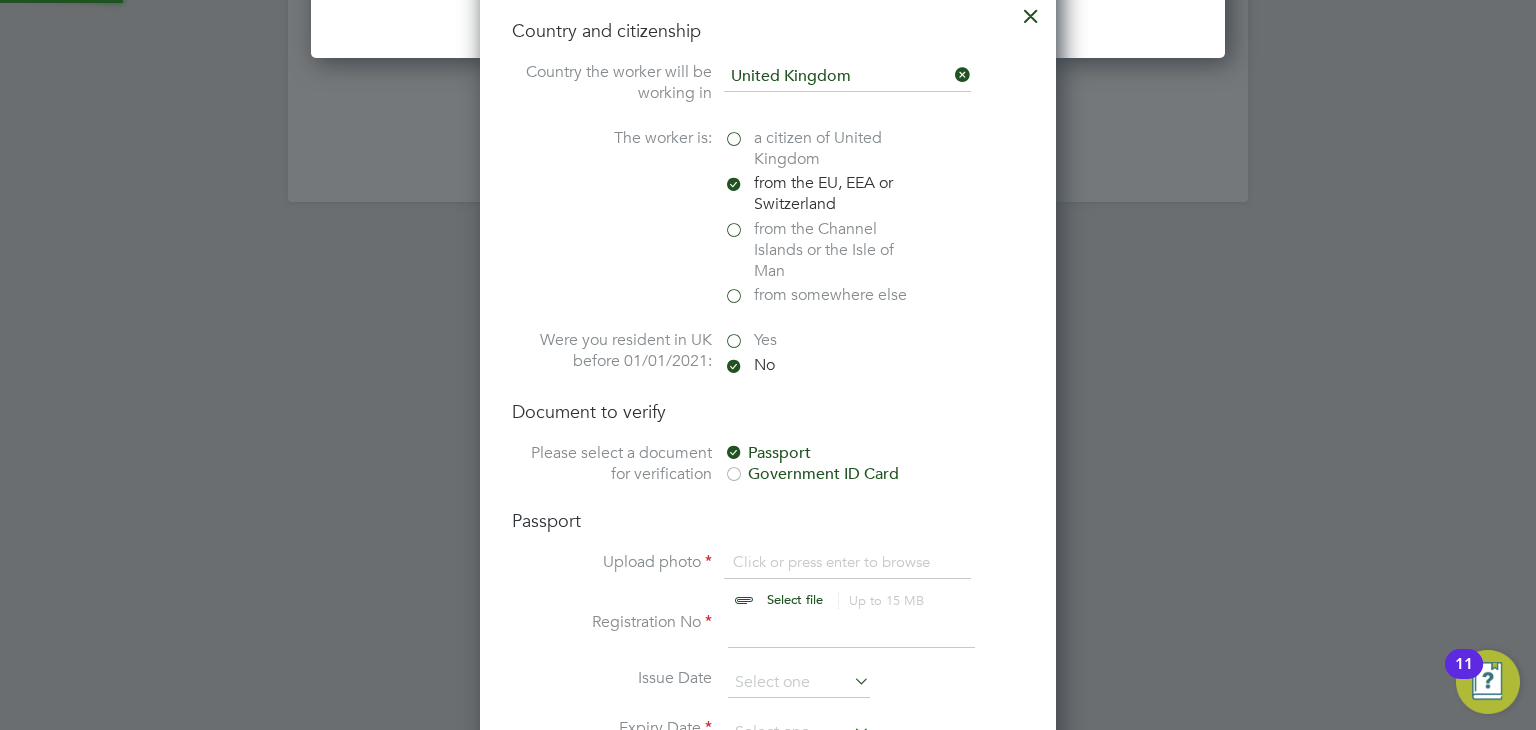 scroll, scrollTop: 9, scrollLeft: 10, axis: both 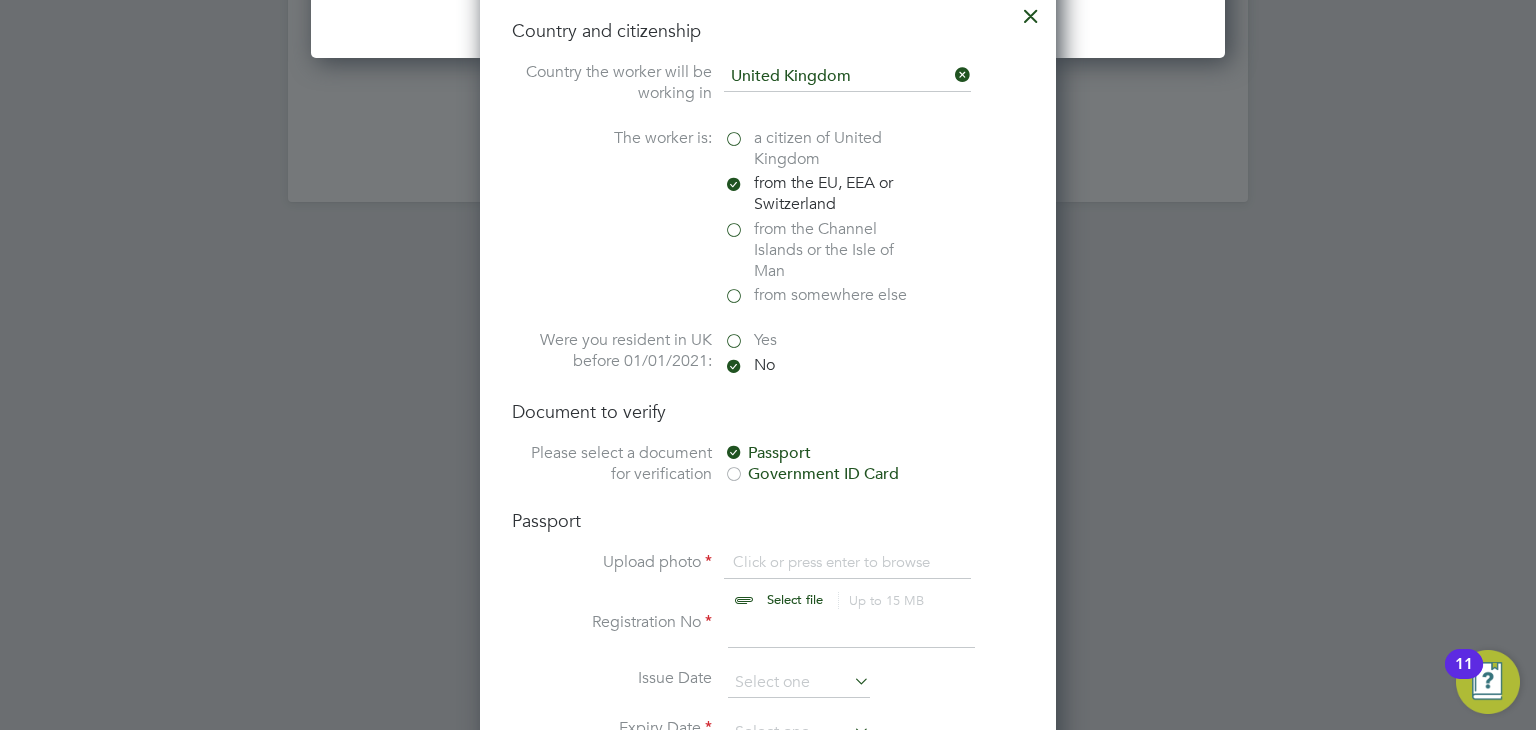 click at bounding box center (734, 454) 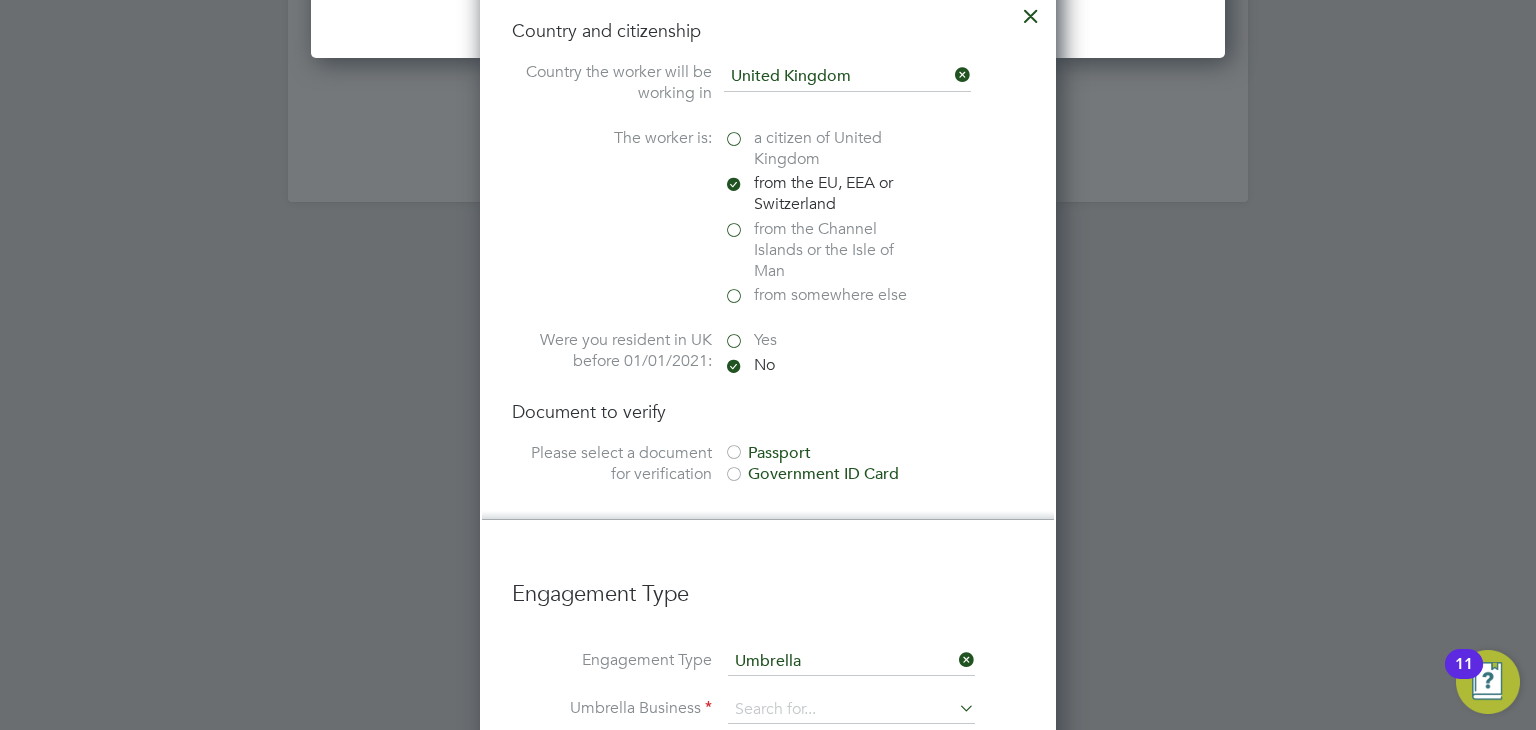 scroll, scrollTop: 2976, scrollLeft: 577, axis: both 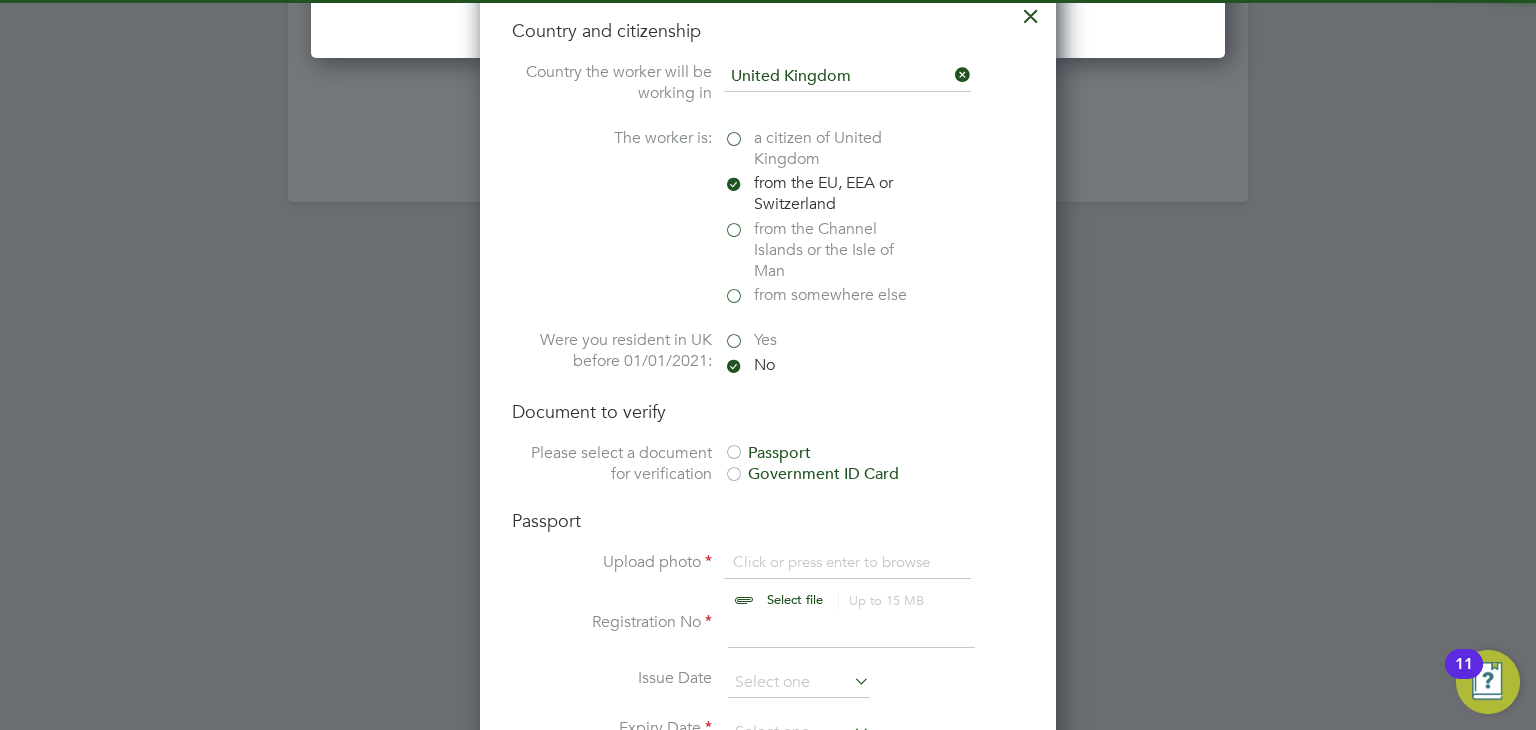 click on "Yes" at bounding box center (824, 340) 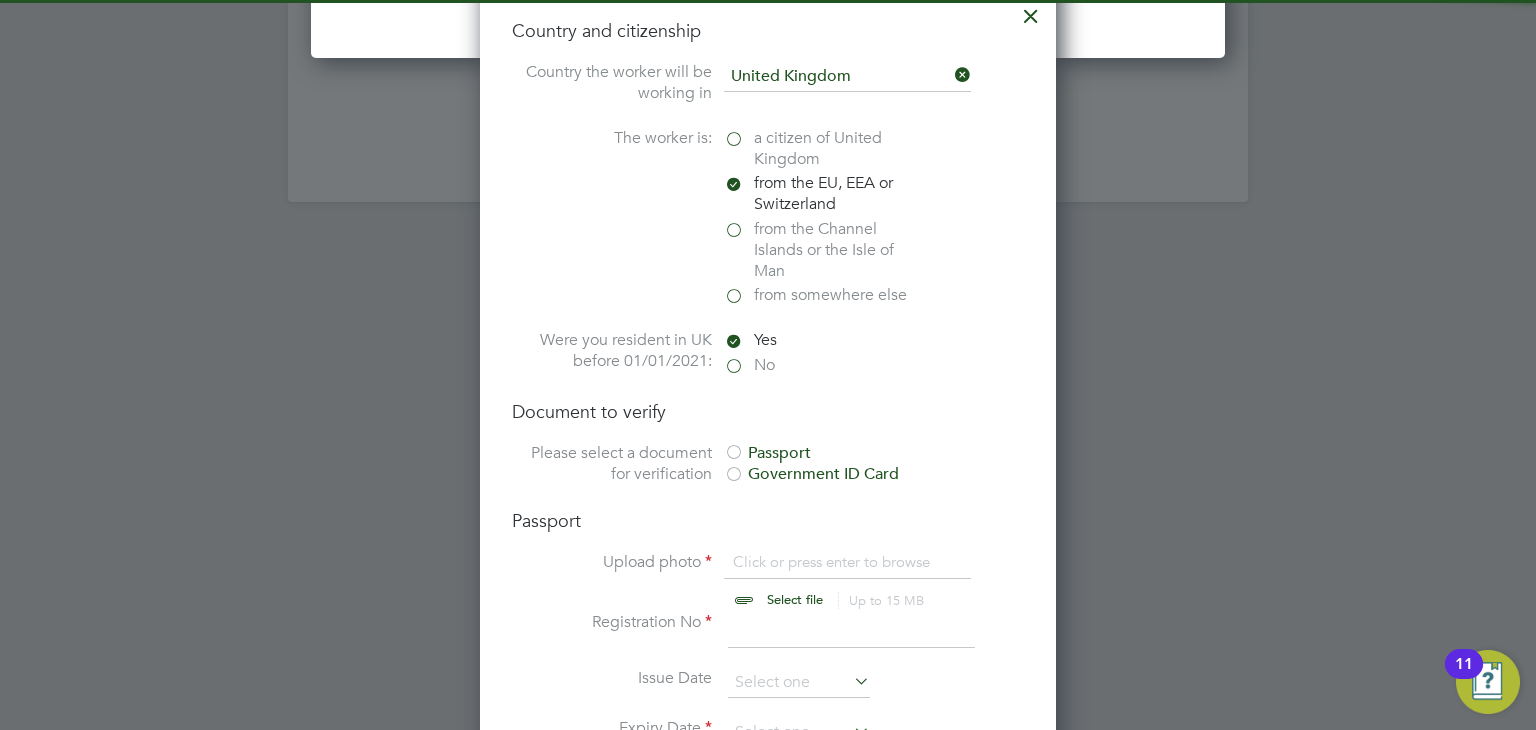 scroll, scrollTop: 9, scrollLeft: 10, axis: both 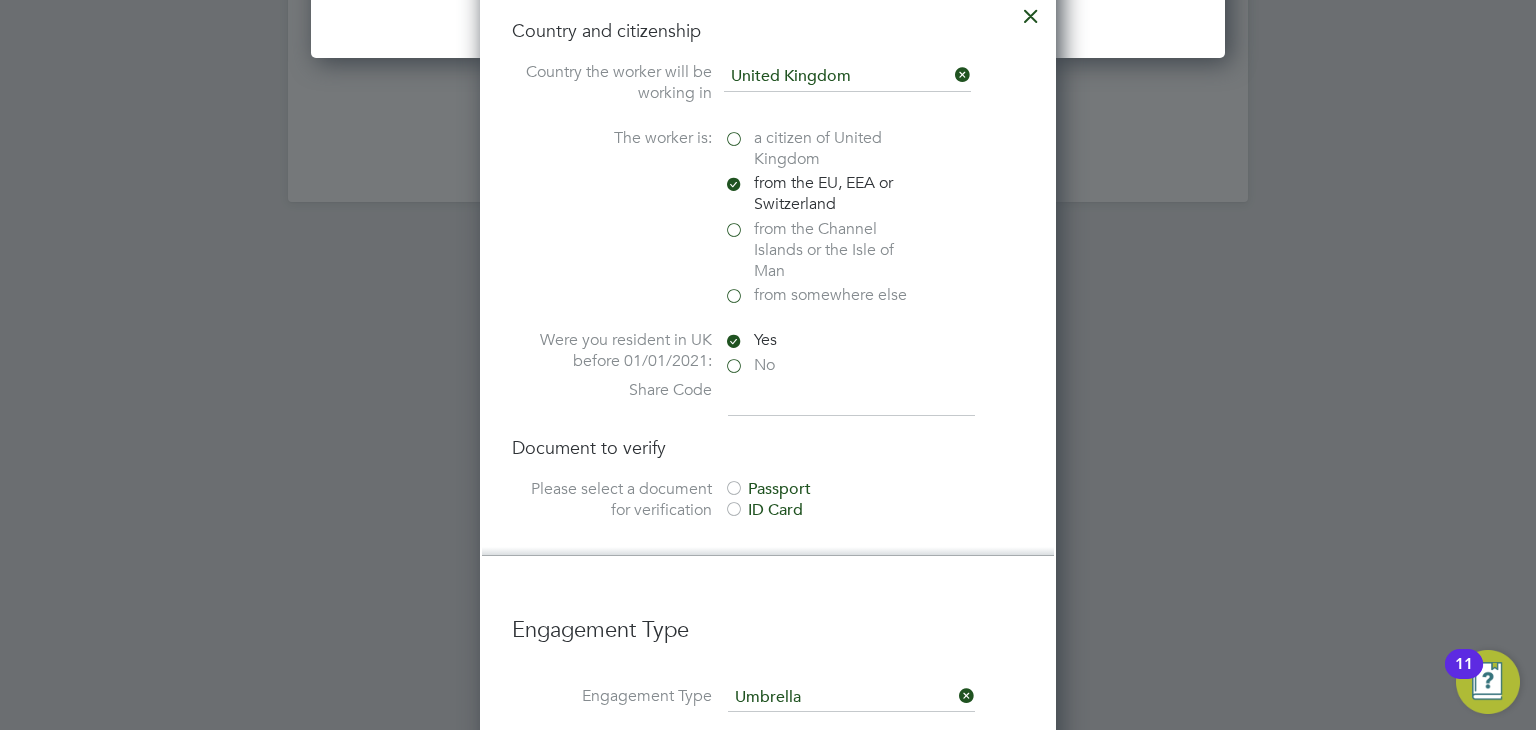 click on "Passport" at bounding box center [874, 489] 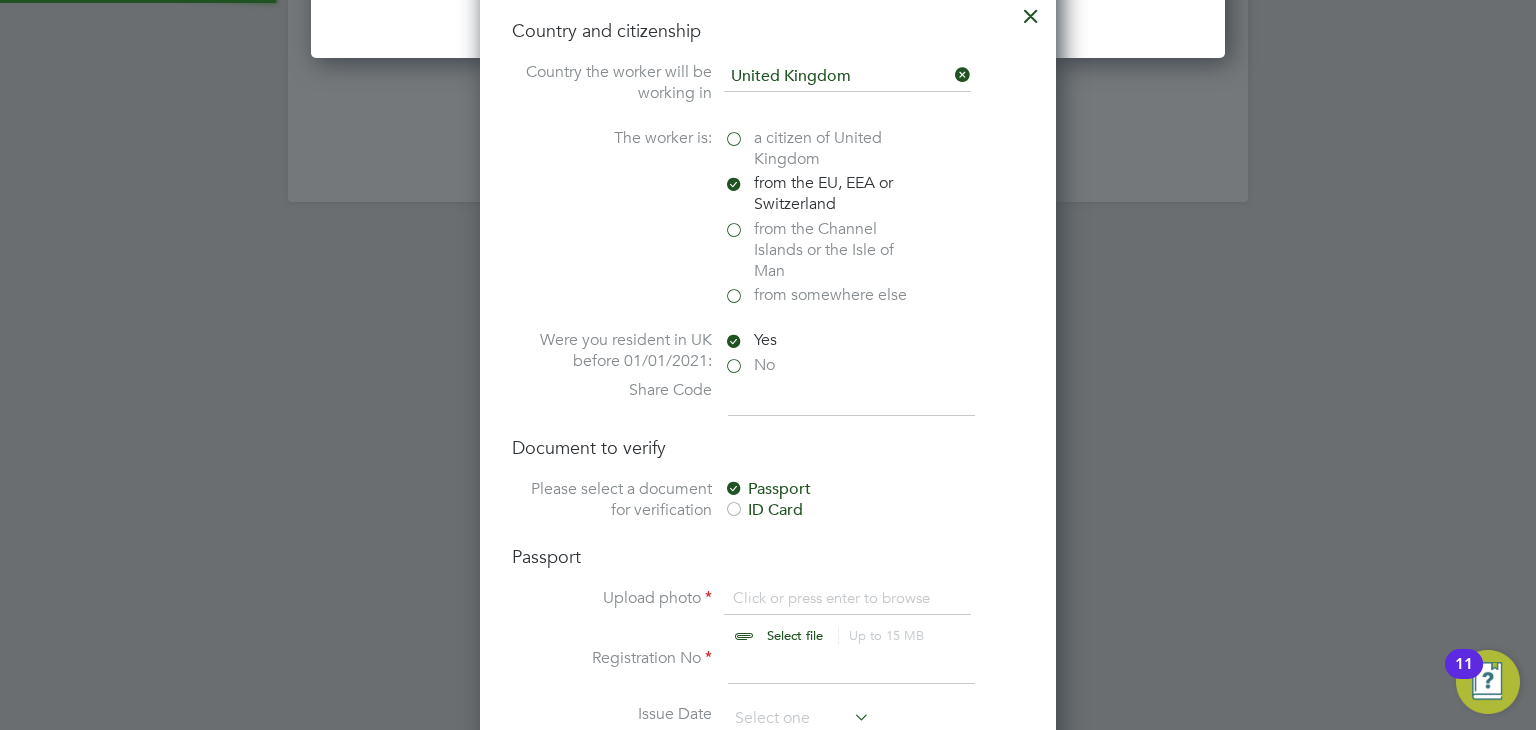 scroll, scrollTop: 9, scrollLeft: 10, axis: both 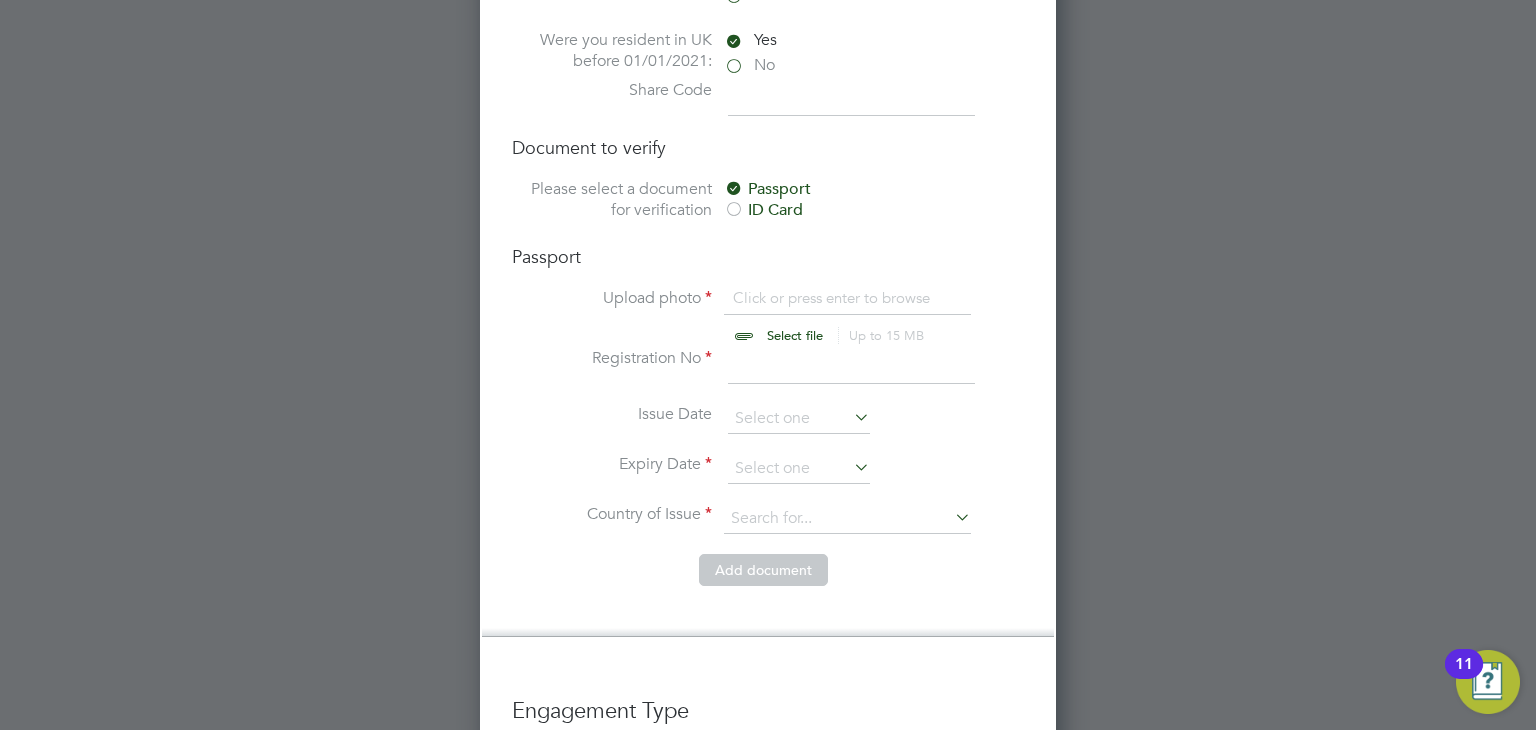 click at bounding box center (814, 318) 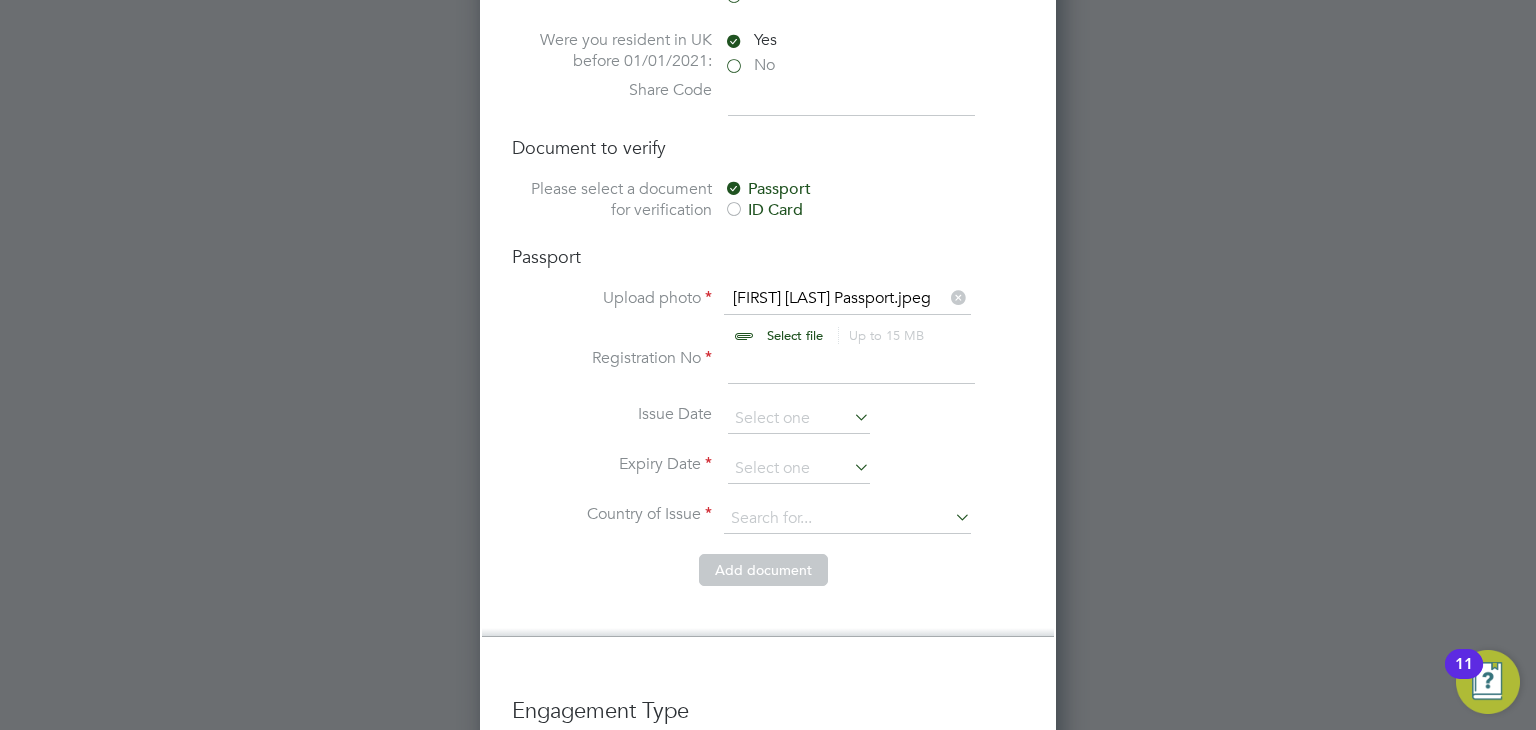 click at bounding box center (851, 366) 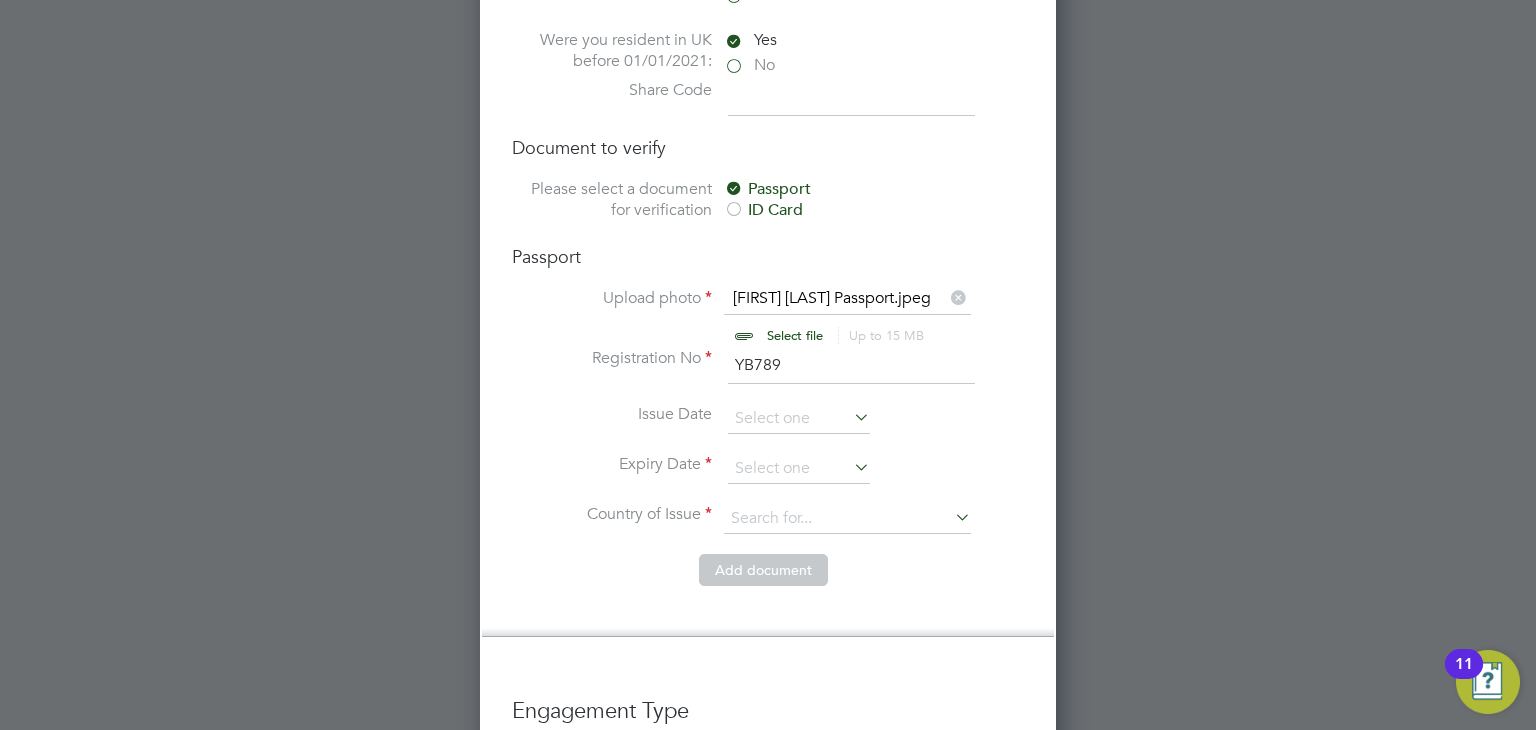 click on "YB789" at bounding box center [851, 366] 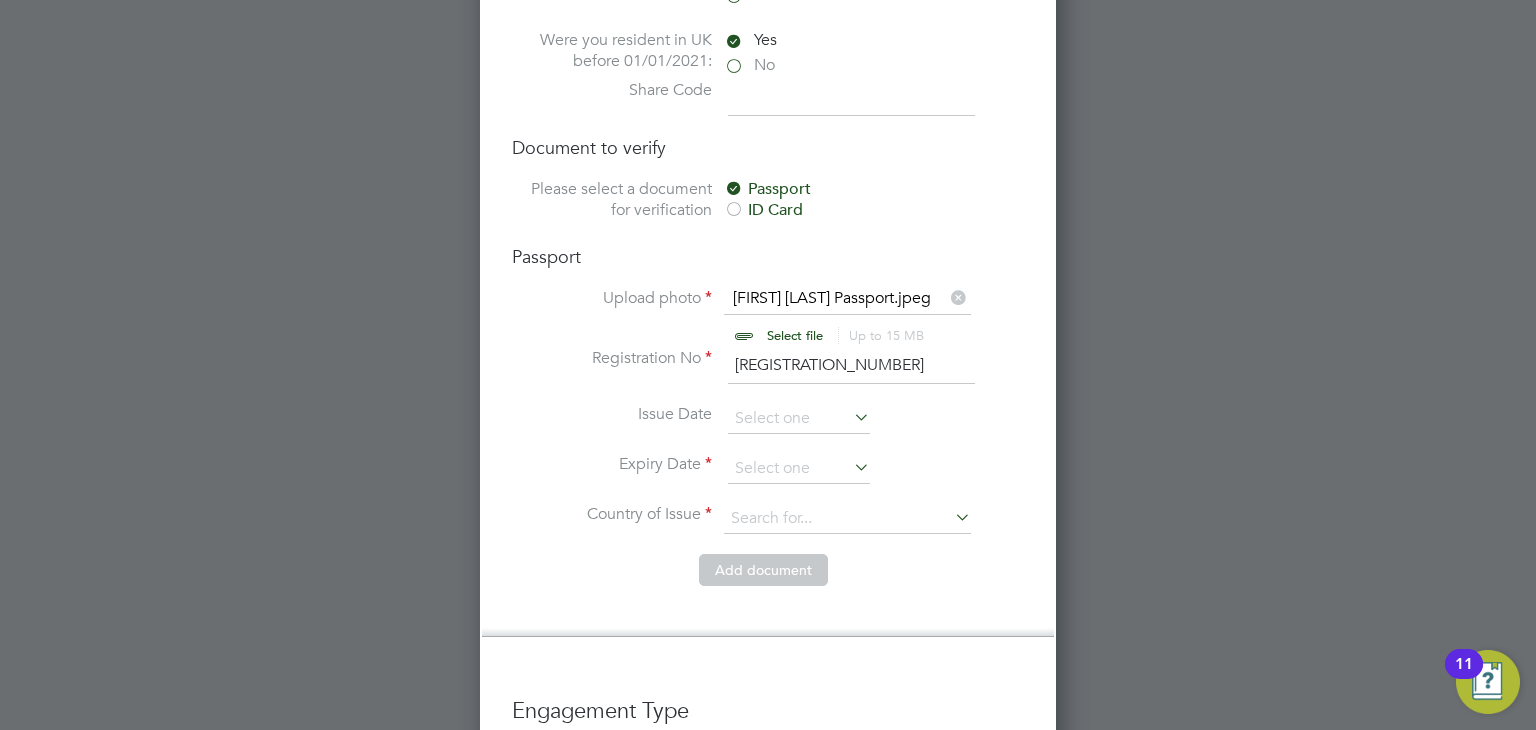 type on "YB7896024" 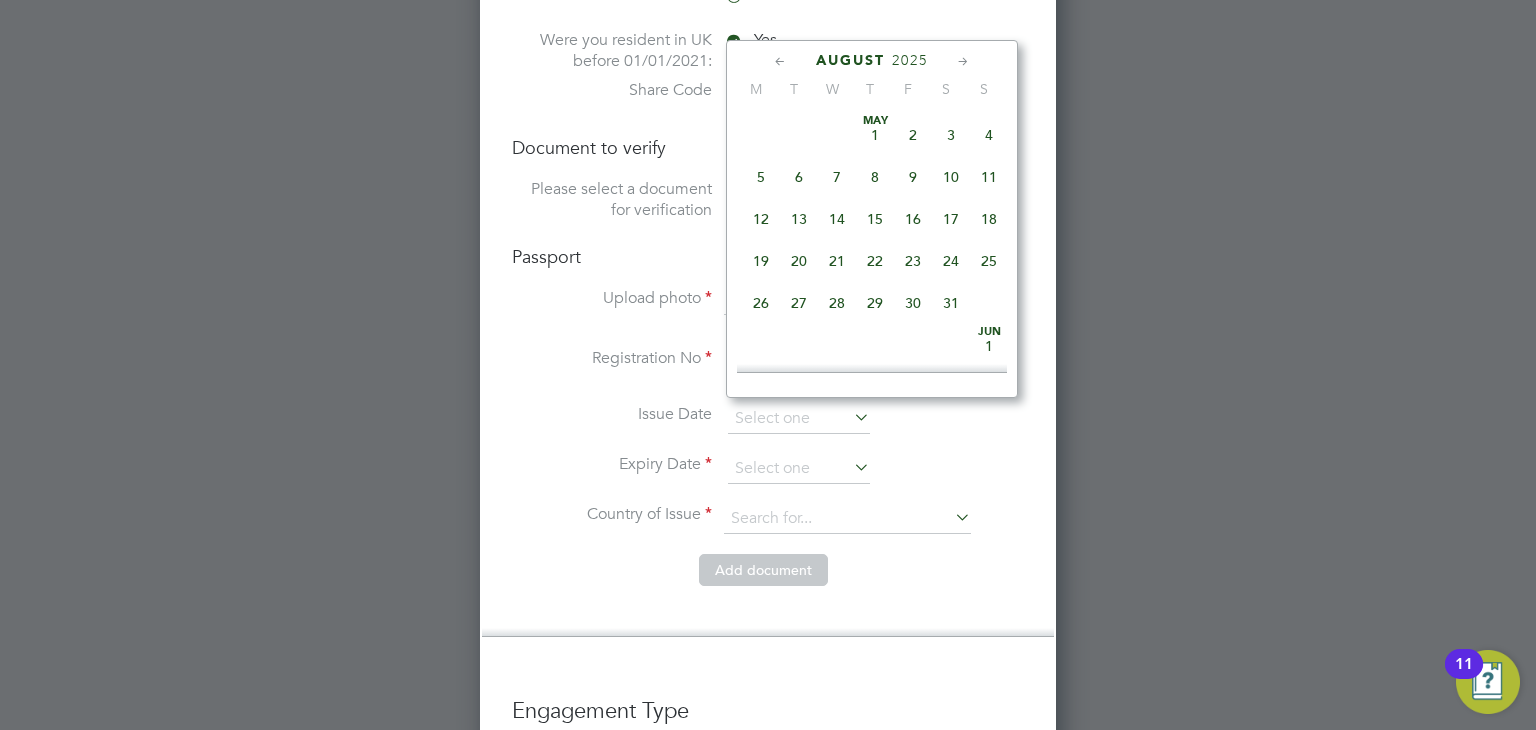 scroll, scrollTop: 652, scrollLeft: 0, axis: vertical 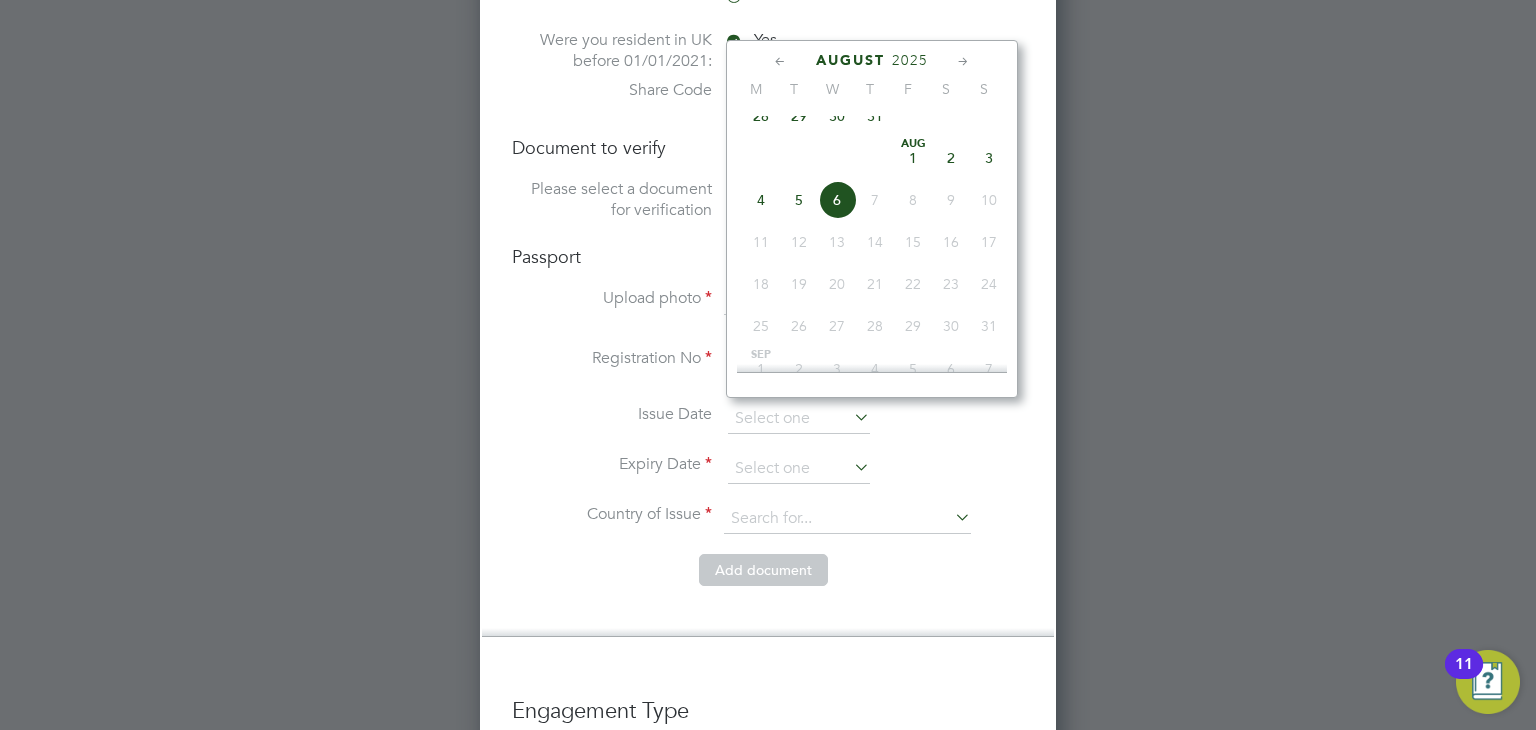 click on "August 2025" 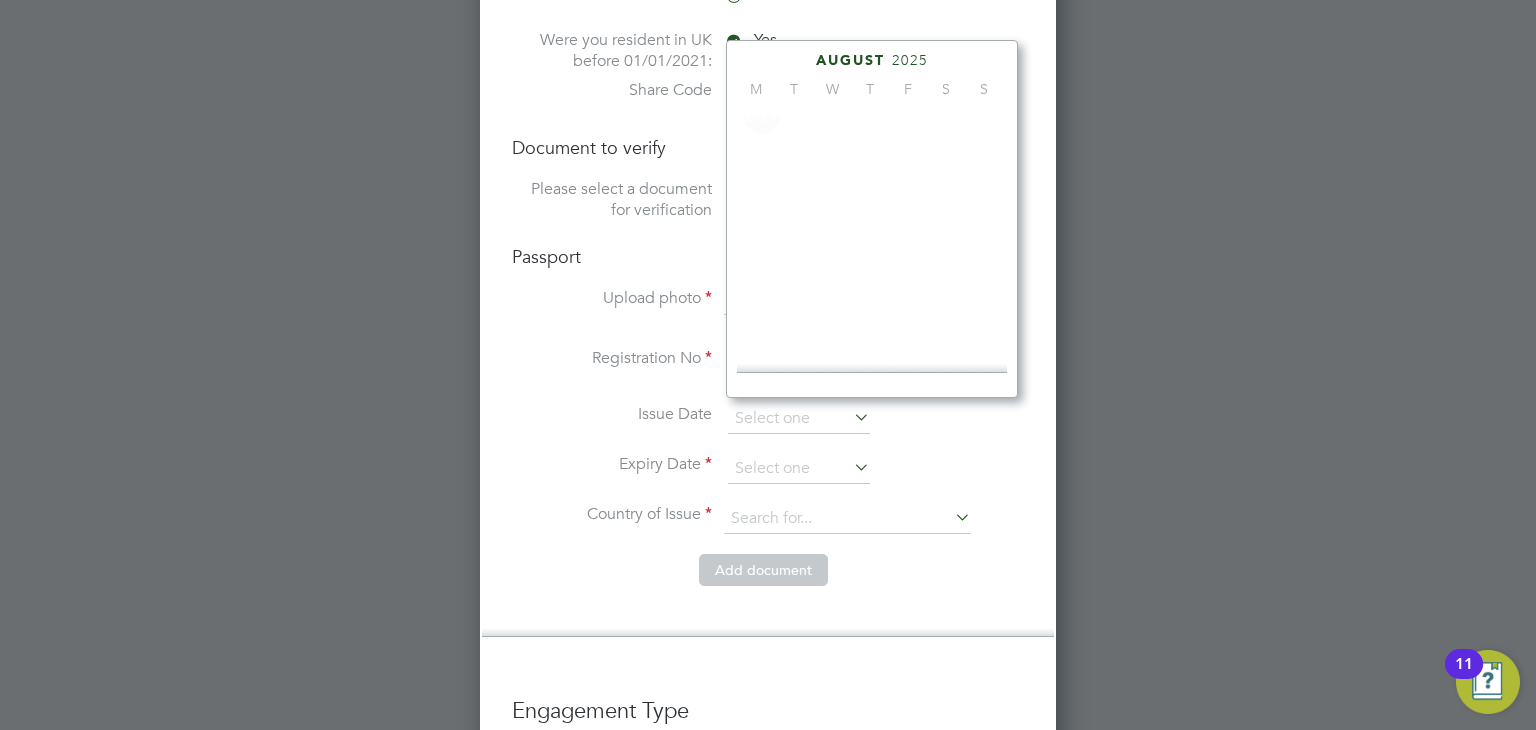 scroll, scrollTop: 535, scrollLeft: 0, axis: vertical 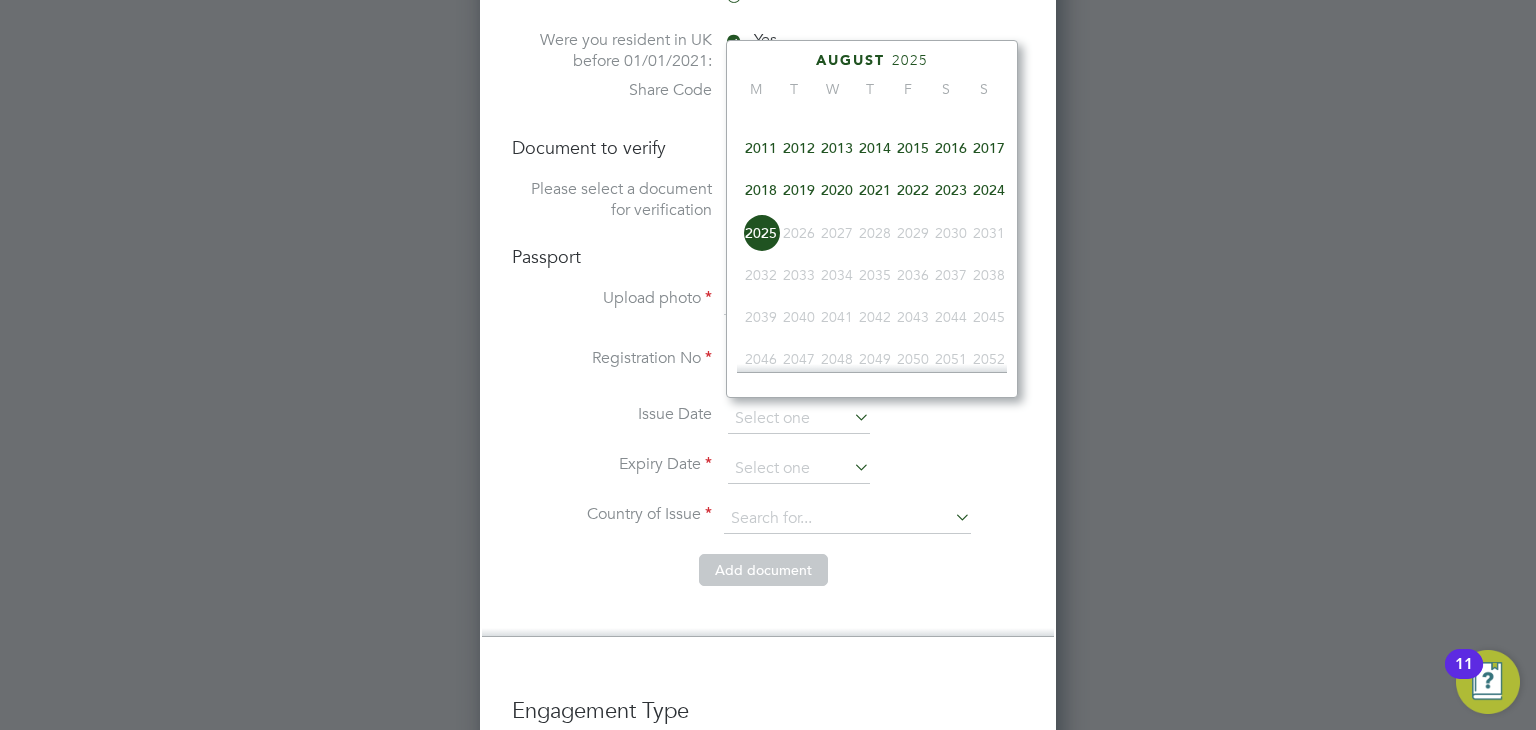 click on "2021" 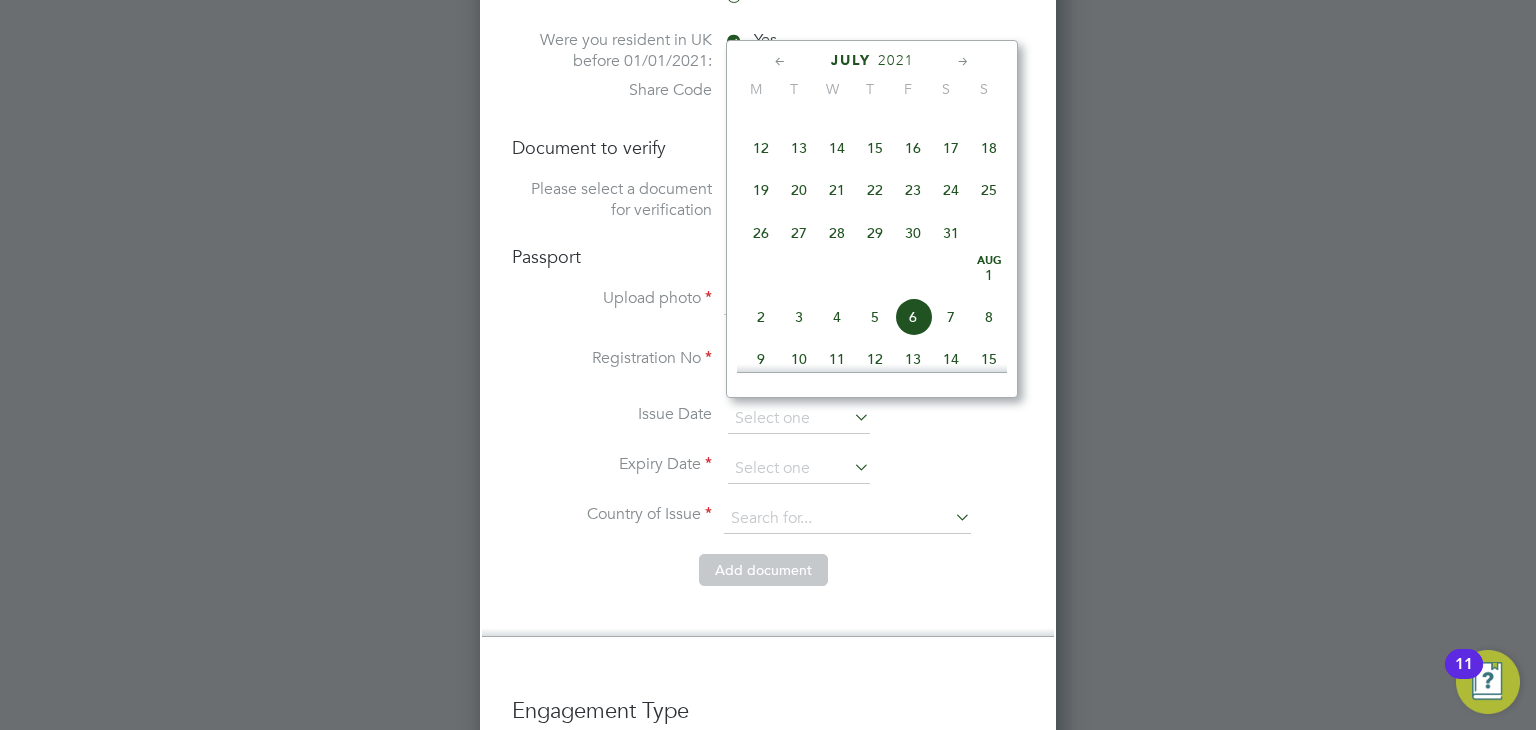 click 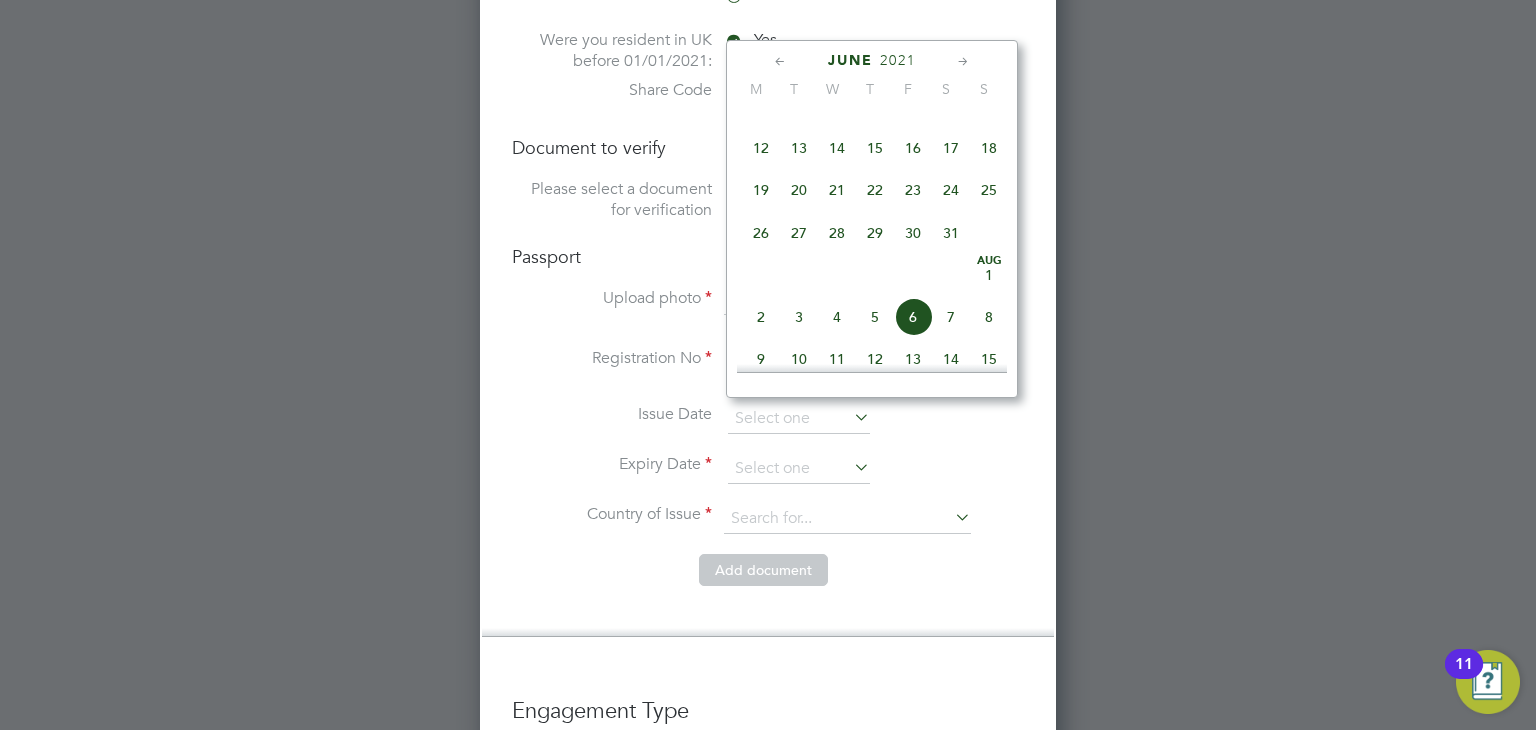 scroll, scrollTop: 260, scrollLeft: 0, axis: vertical 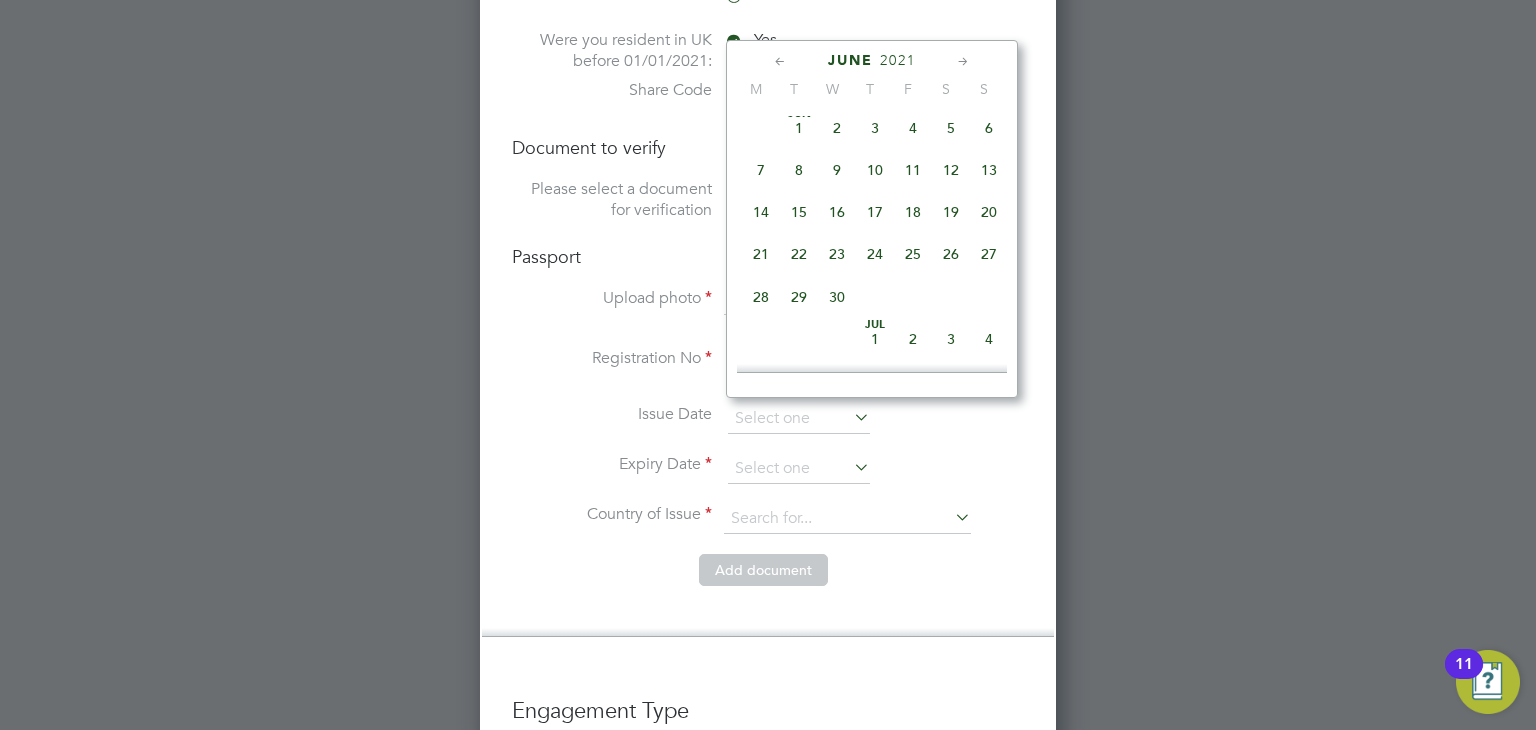 click 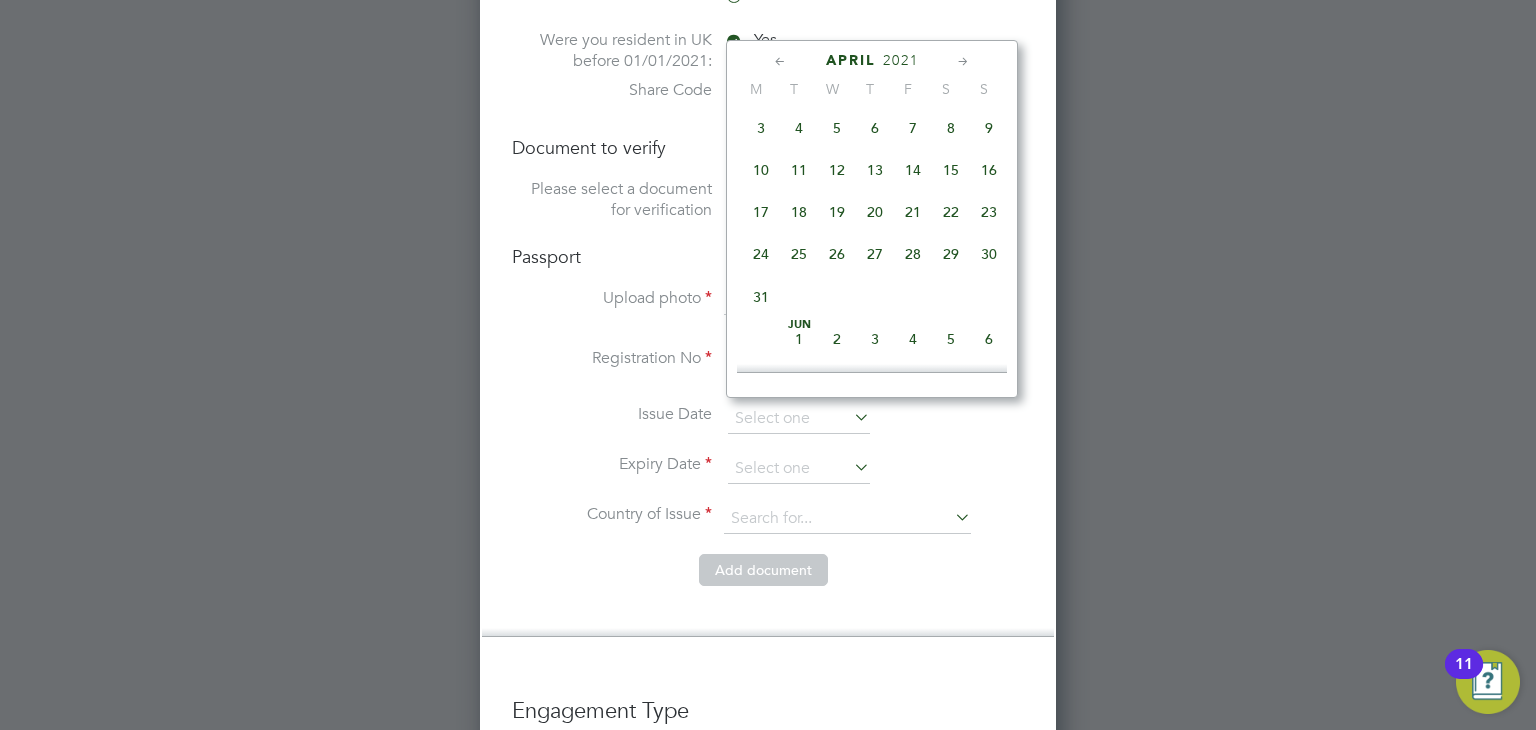 scroll, scrollTop: 0, scrollLeft: 0, axis: both 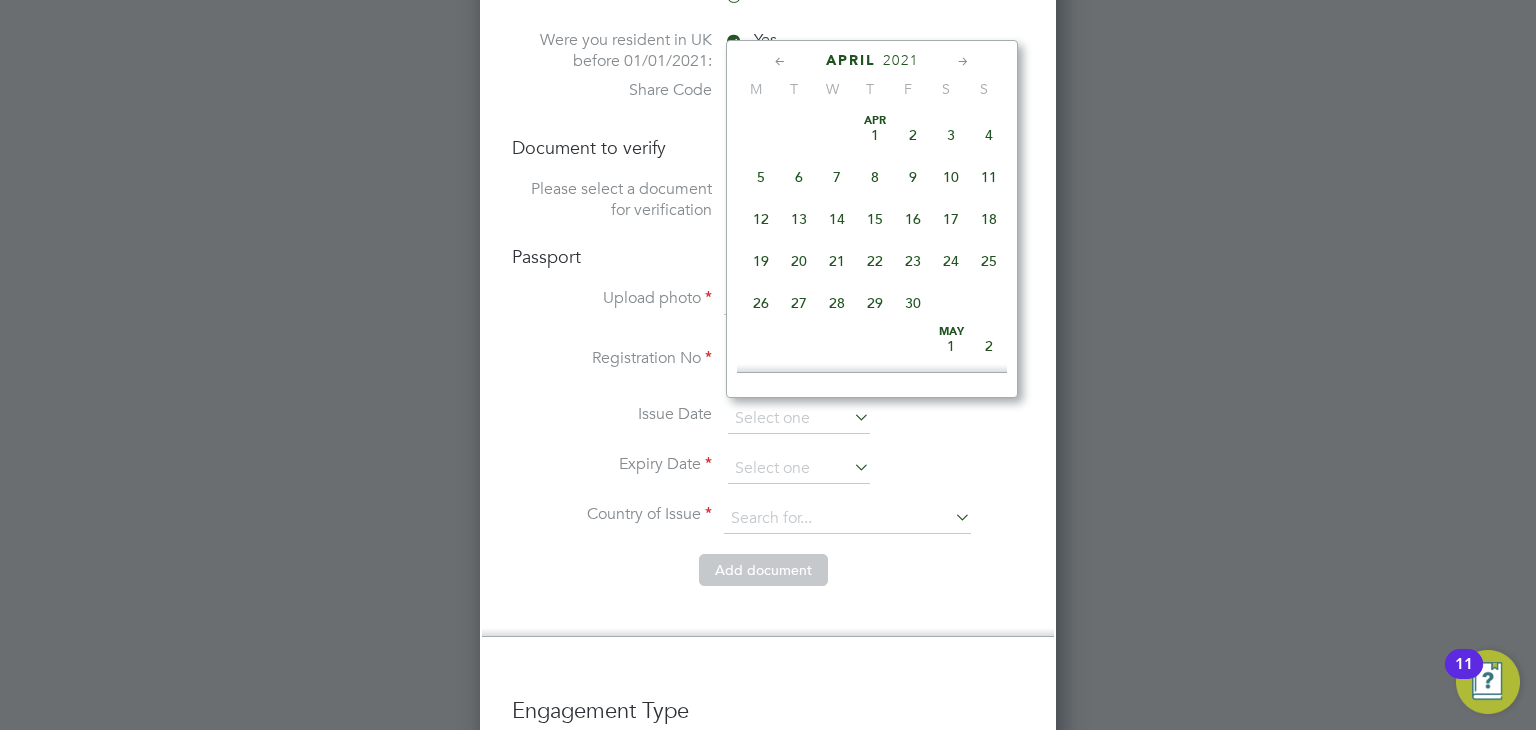 click 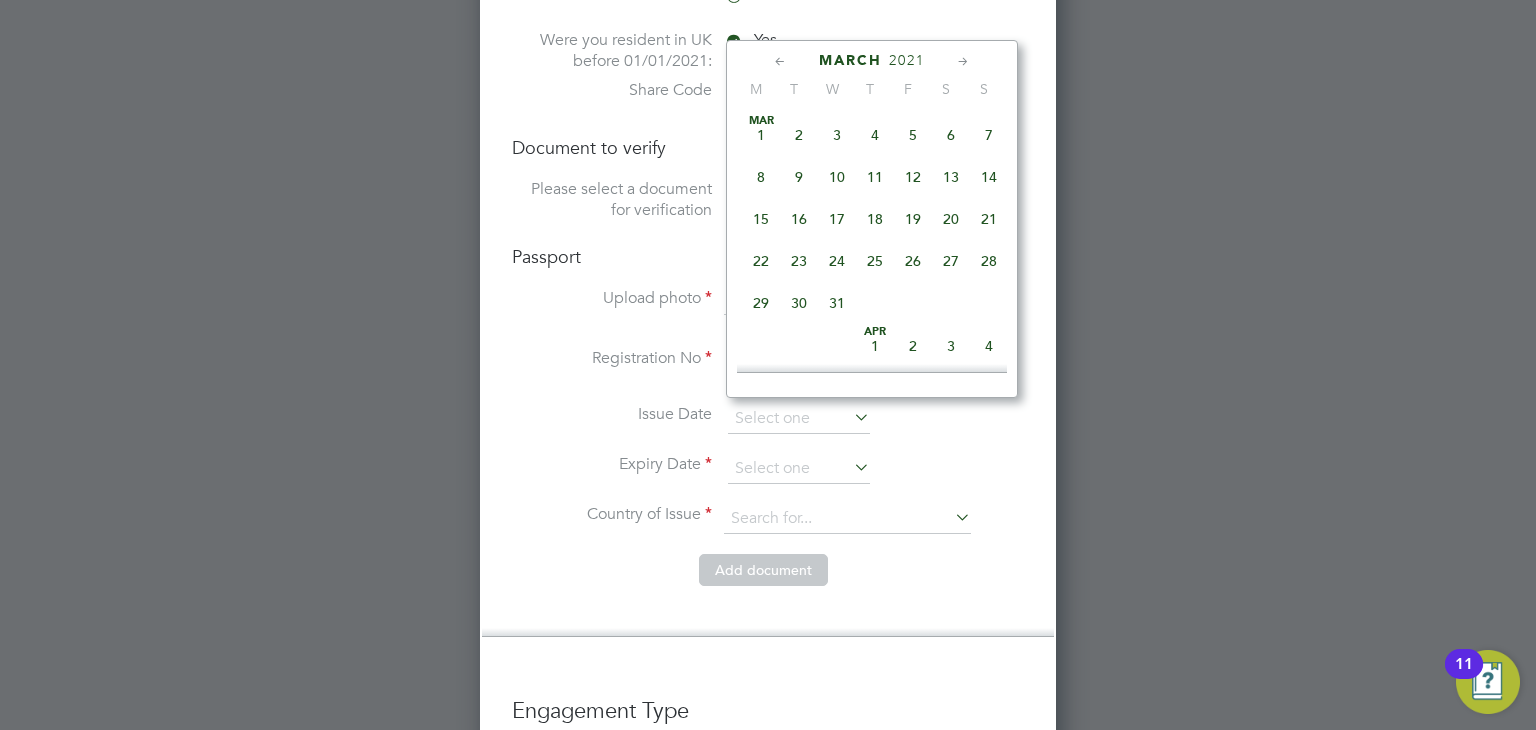 click 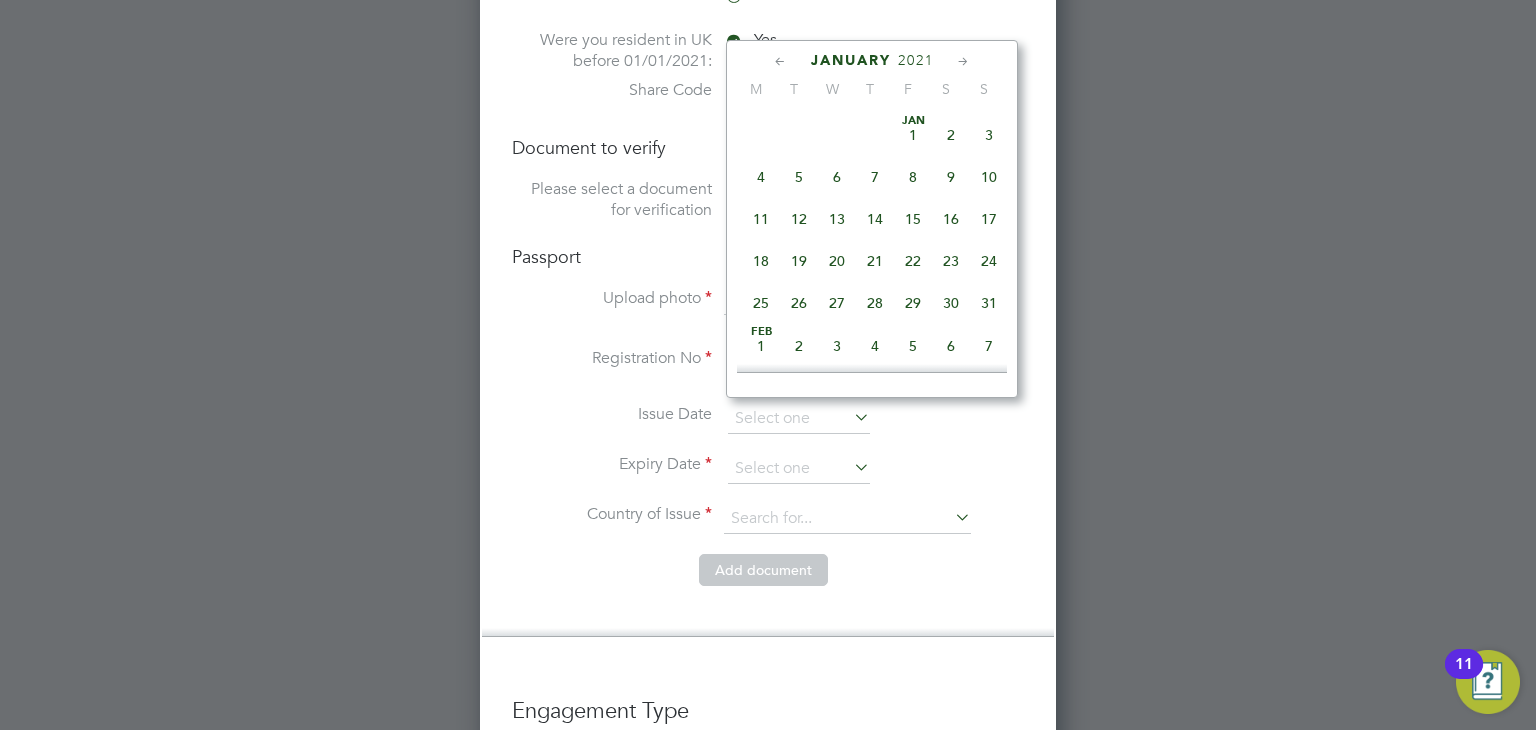 click on "20" 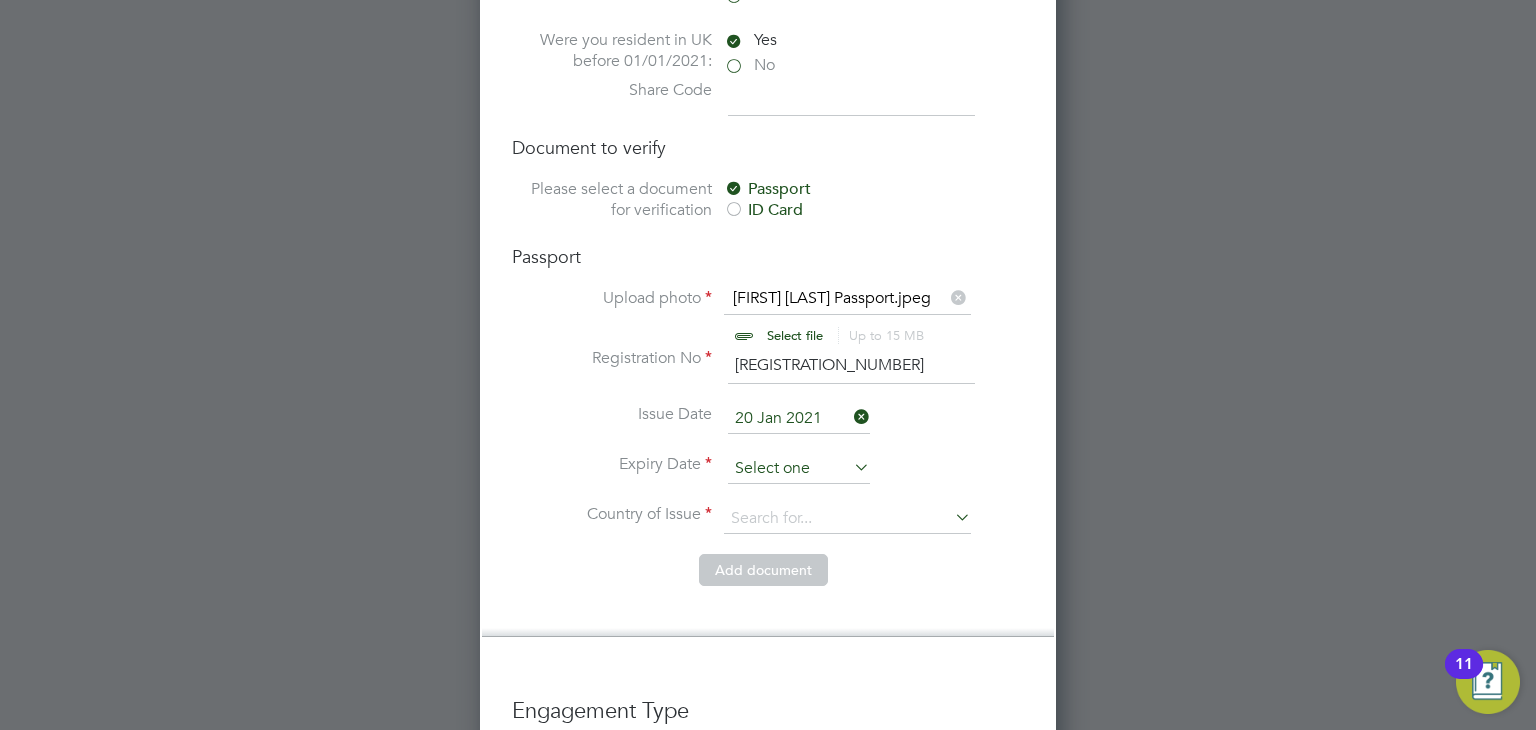 click at bounding box center [799, 469] 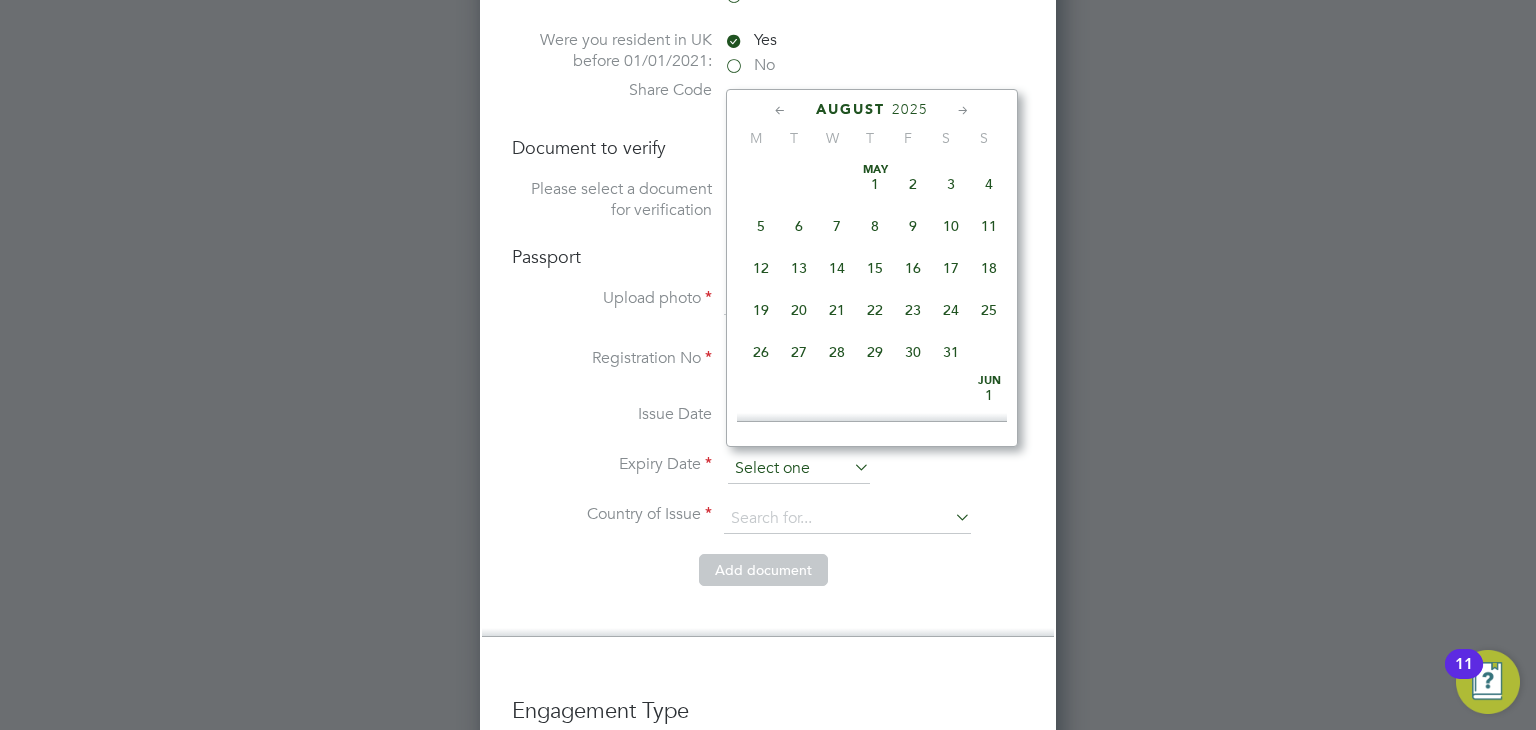scroll, scrollTop: 652, scrollLeft: 0, axis: vertical 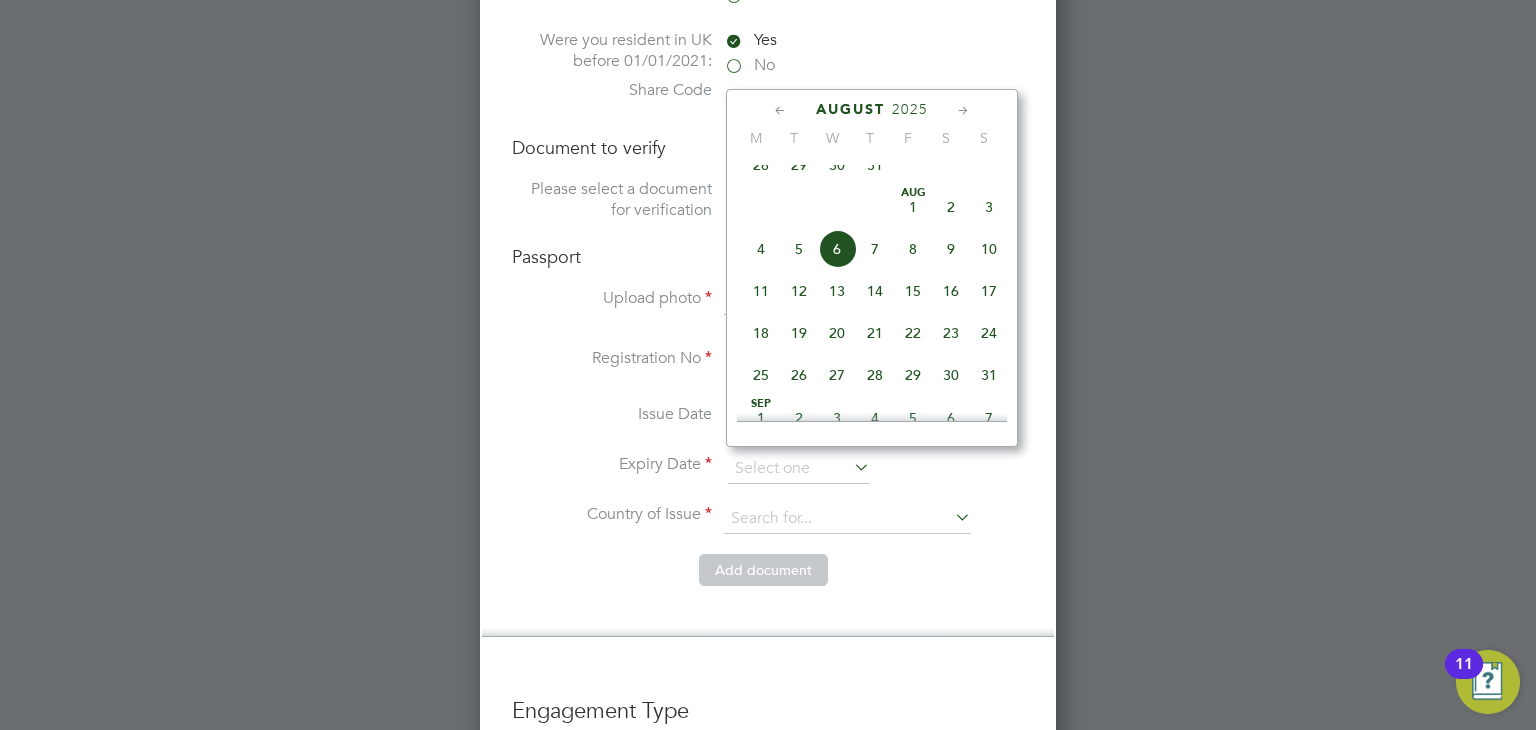 click 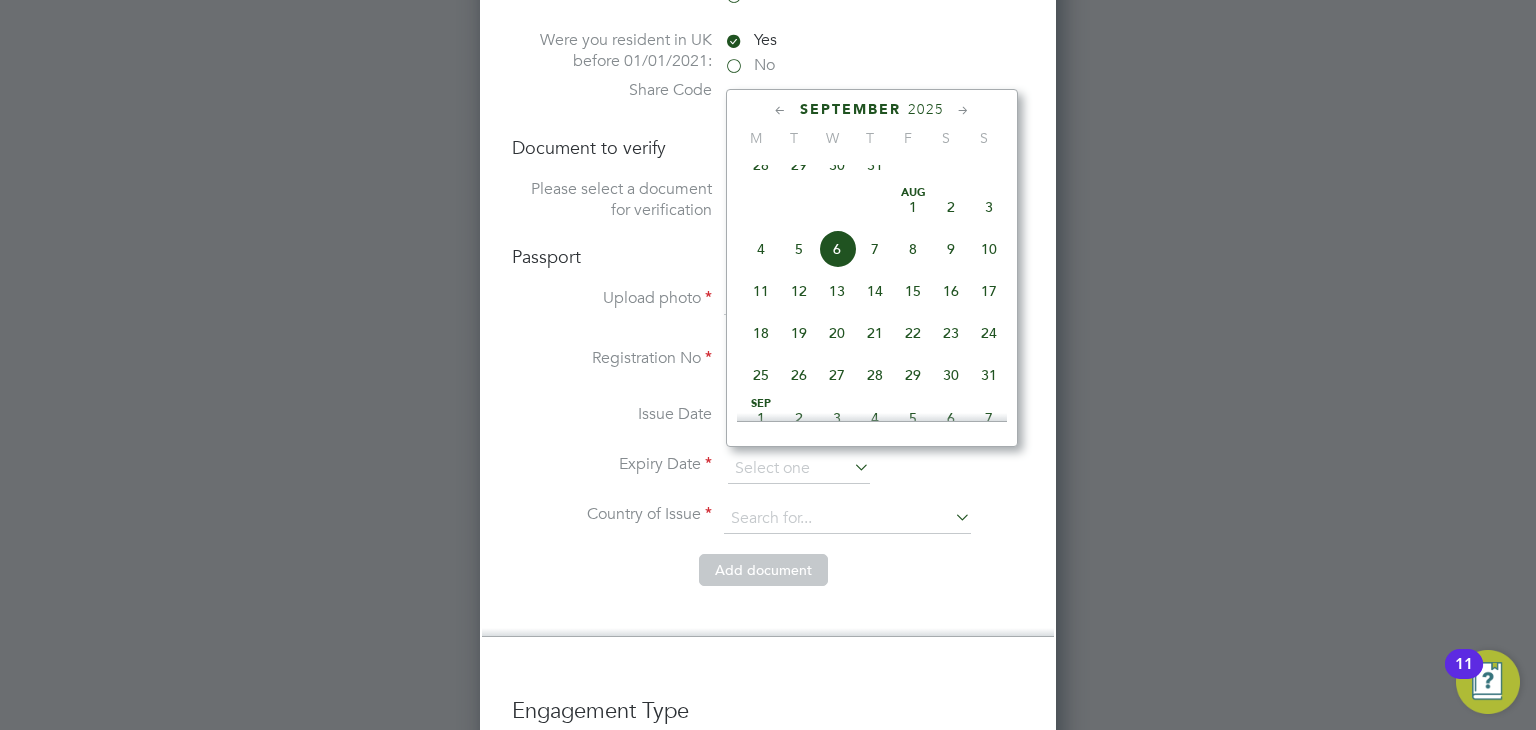 scroll, scrollTop: 911, scrollLeft: 0, axis: vertical 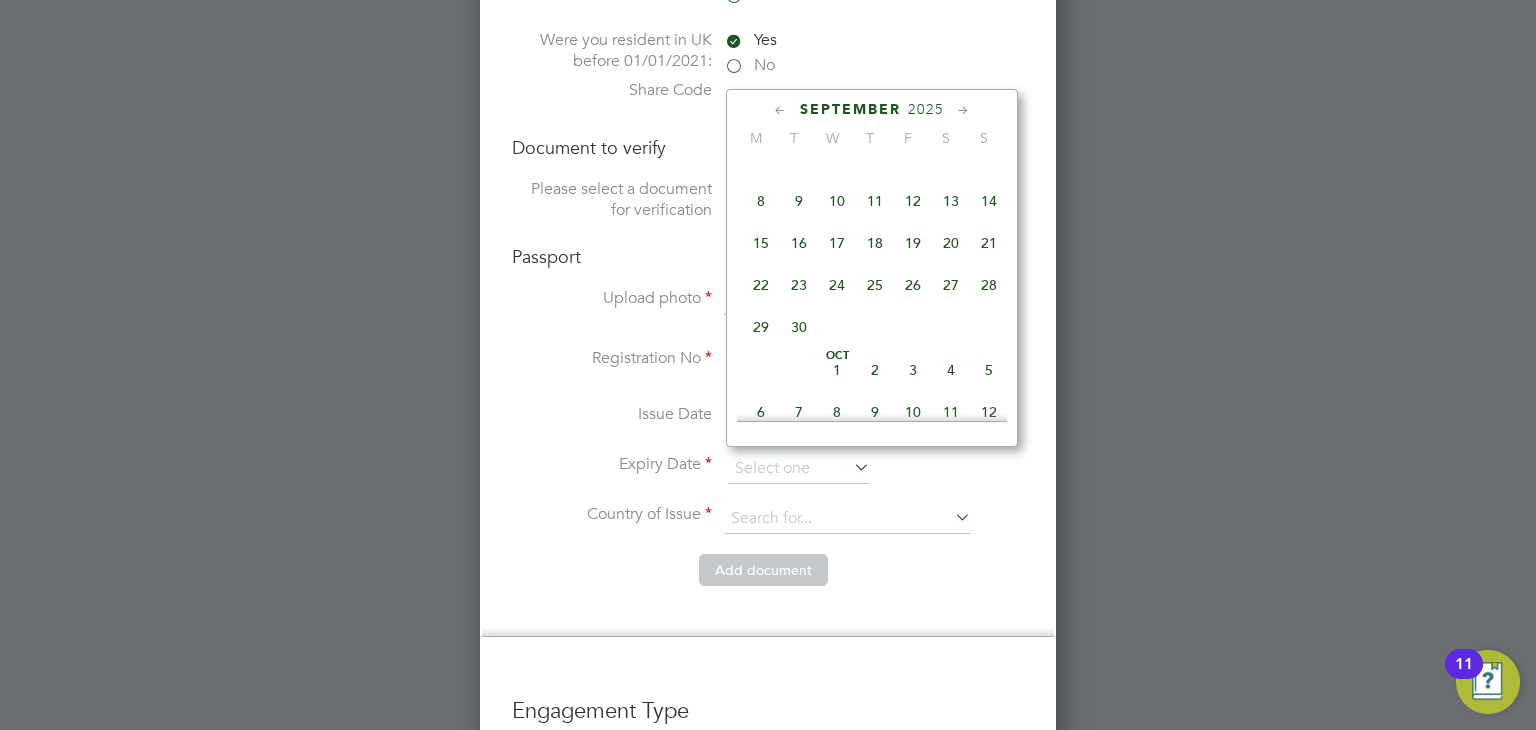 click 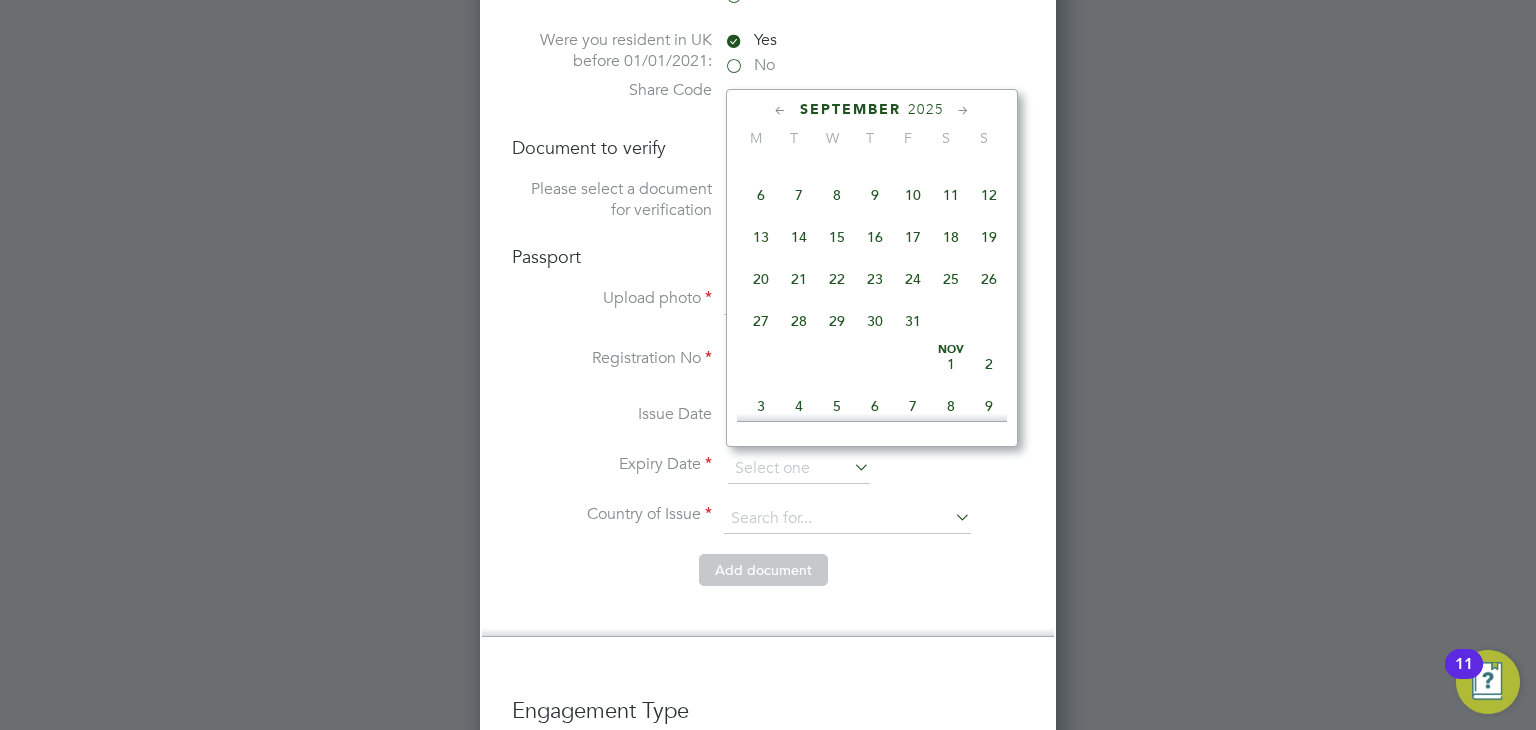 click 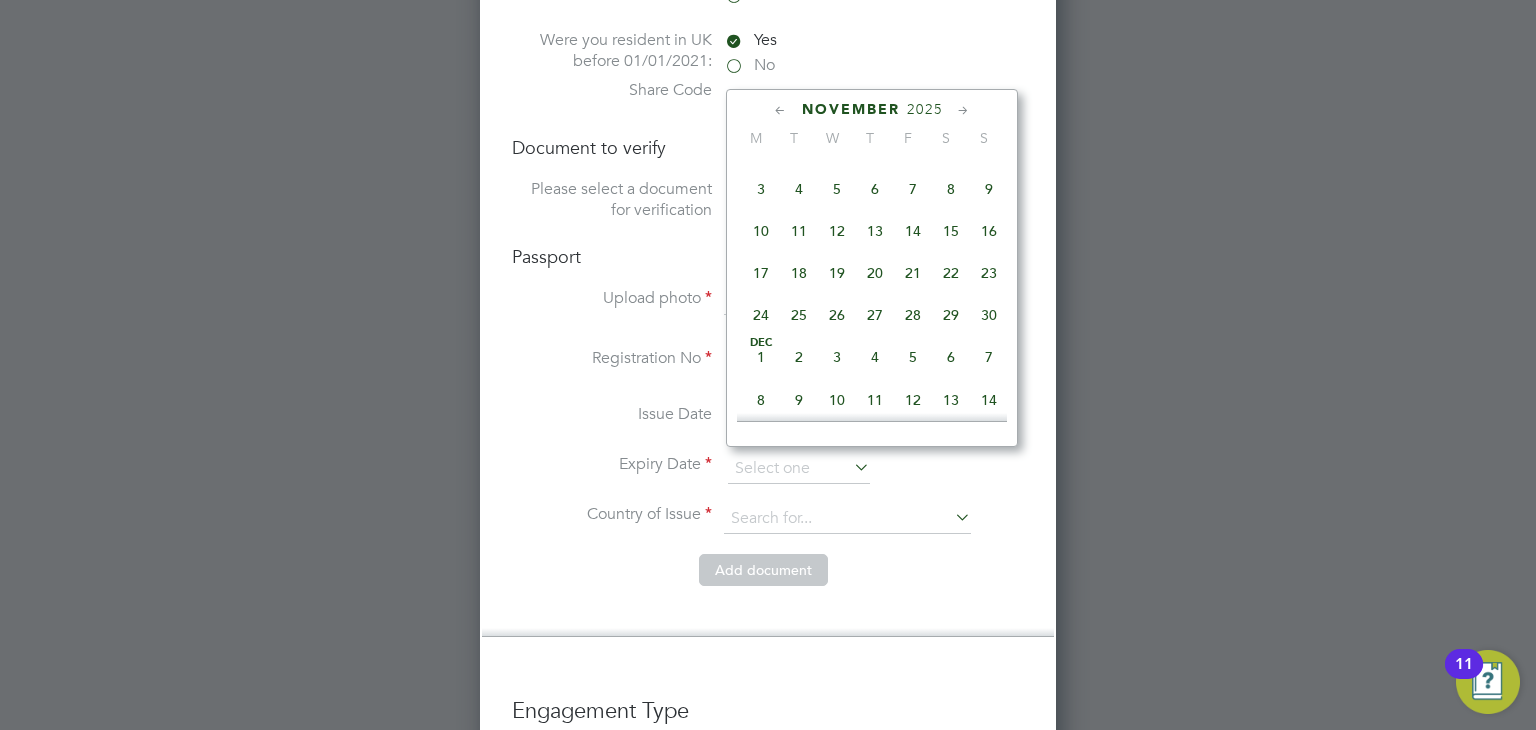click 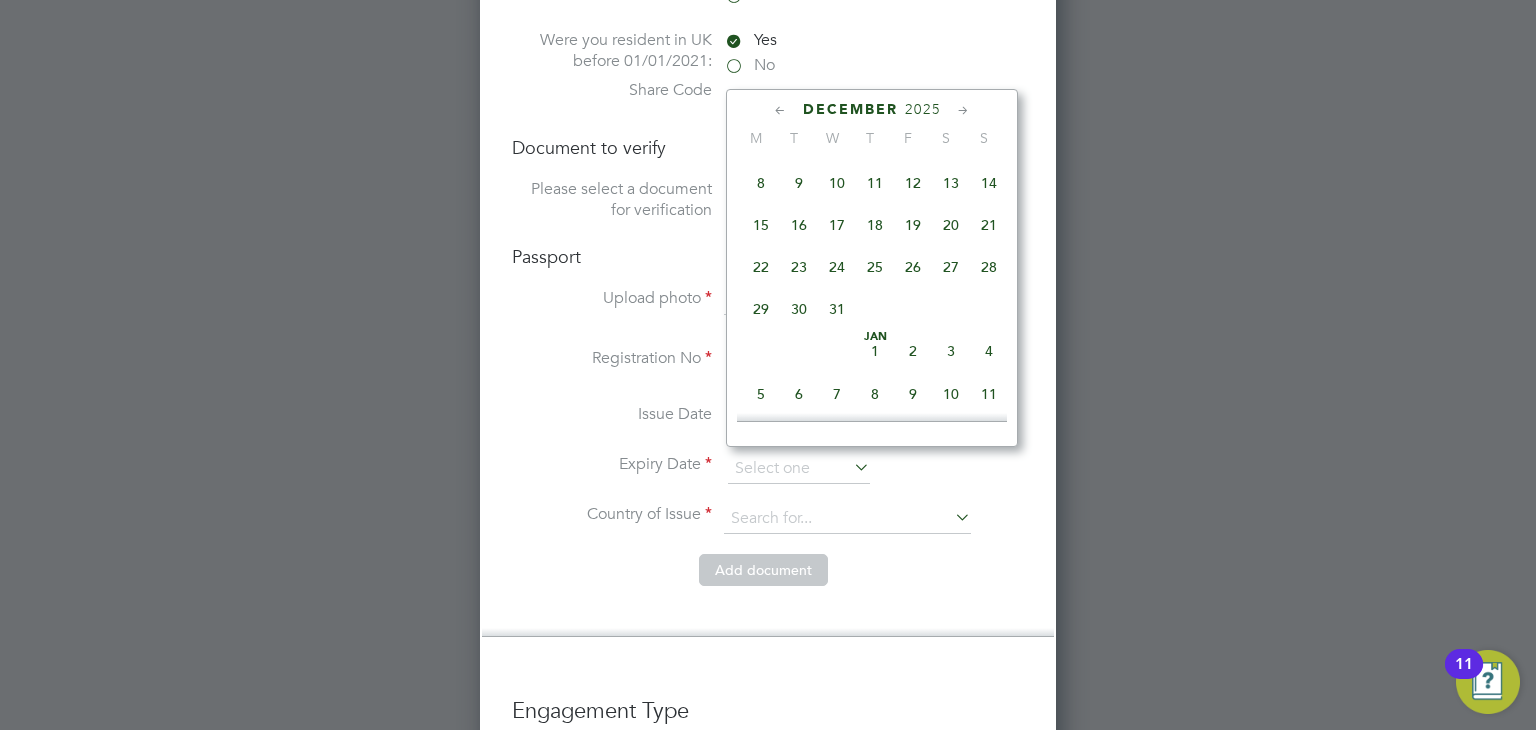 click 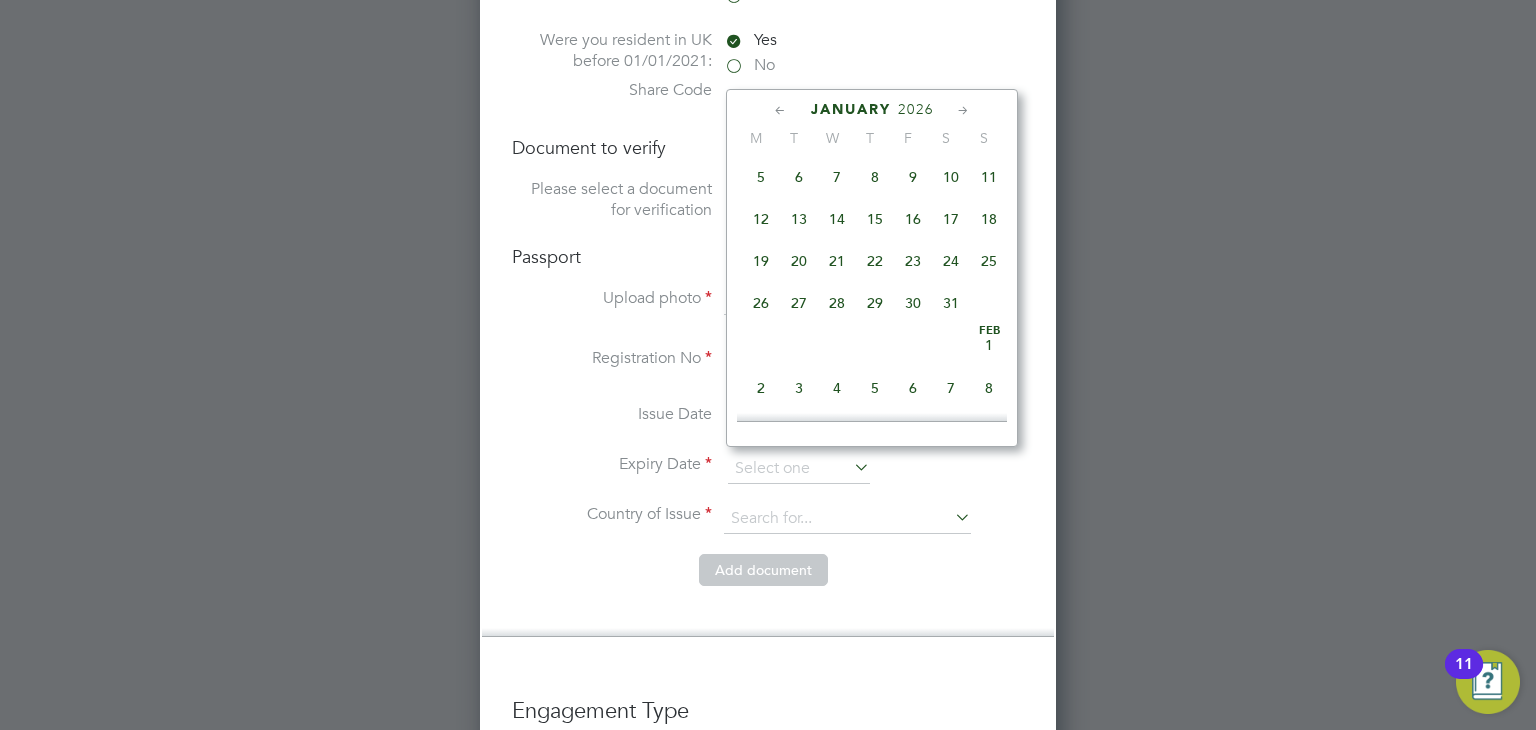 click on "19" 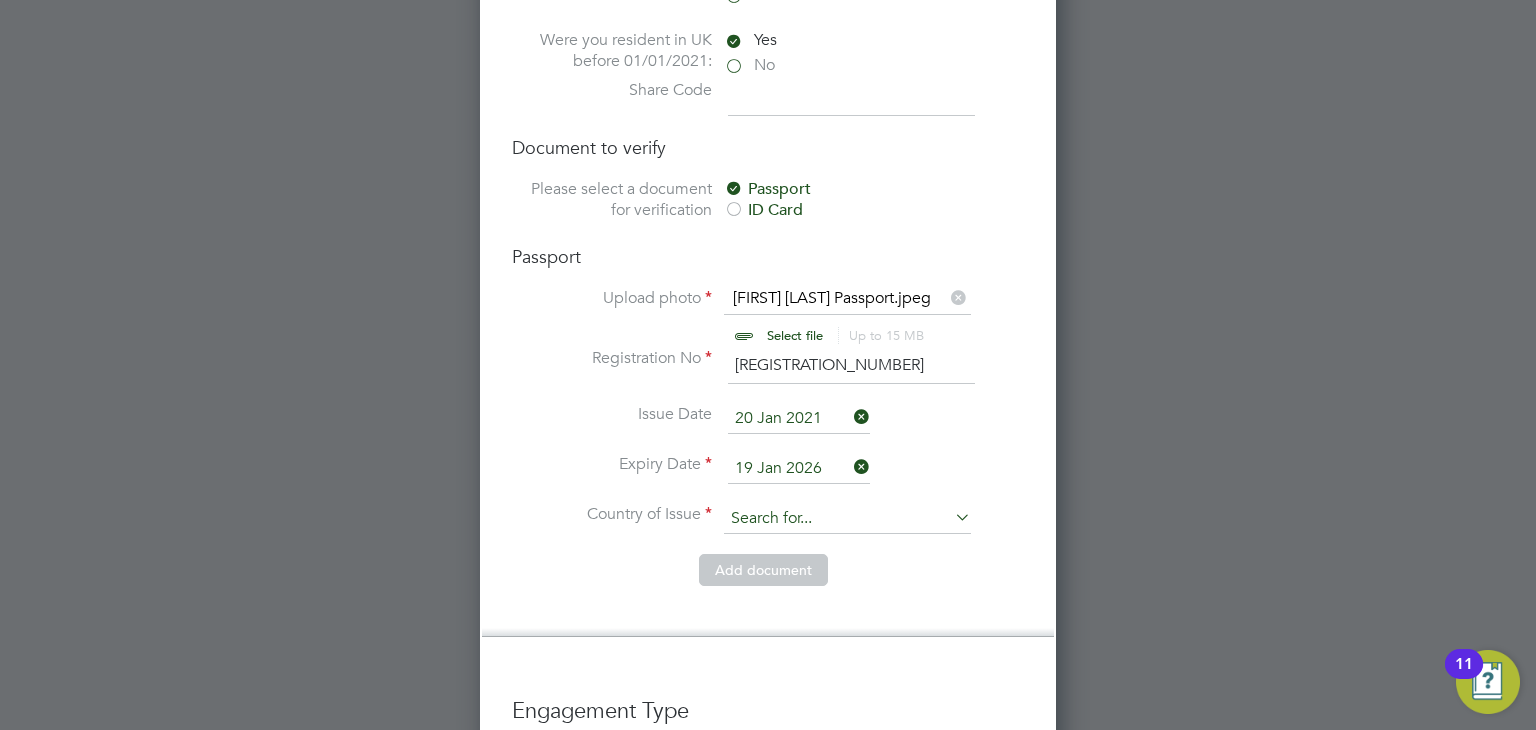 click at bounding box center [847, 519] 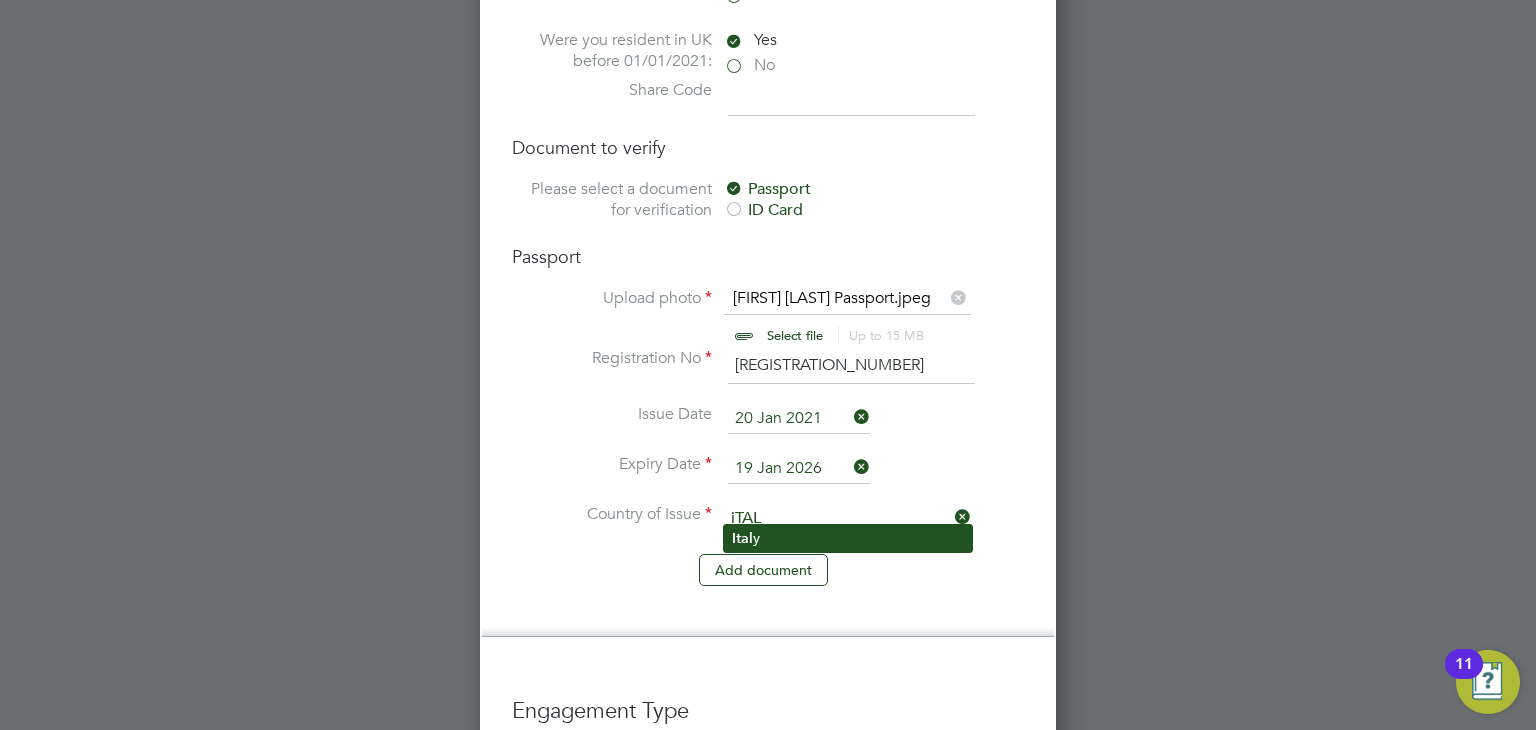 click on "Ital y" 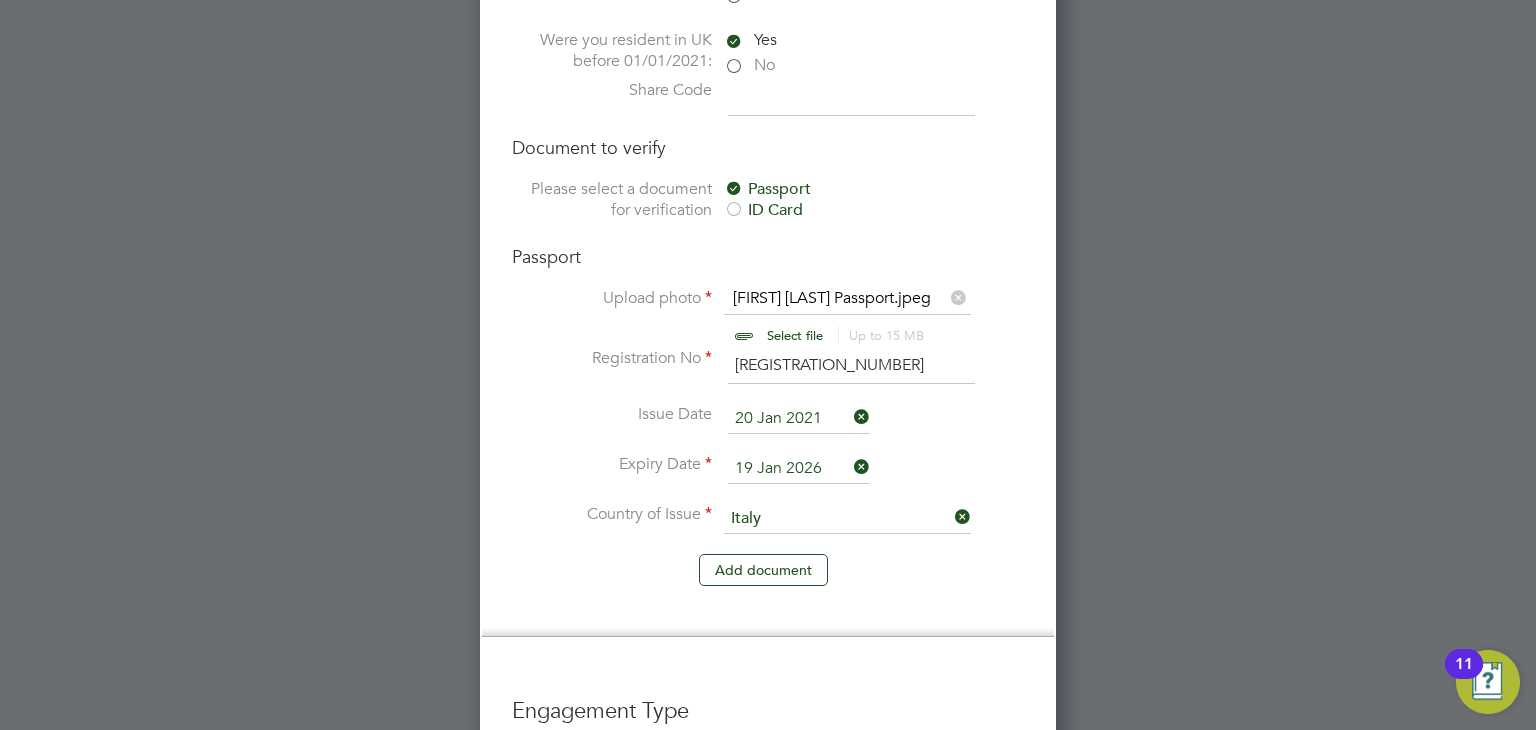click on "Issue Date   20 Jan 2021" at bounding box center [768, 429] 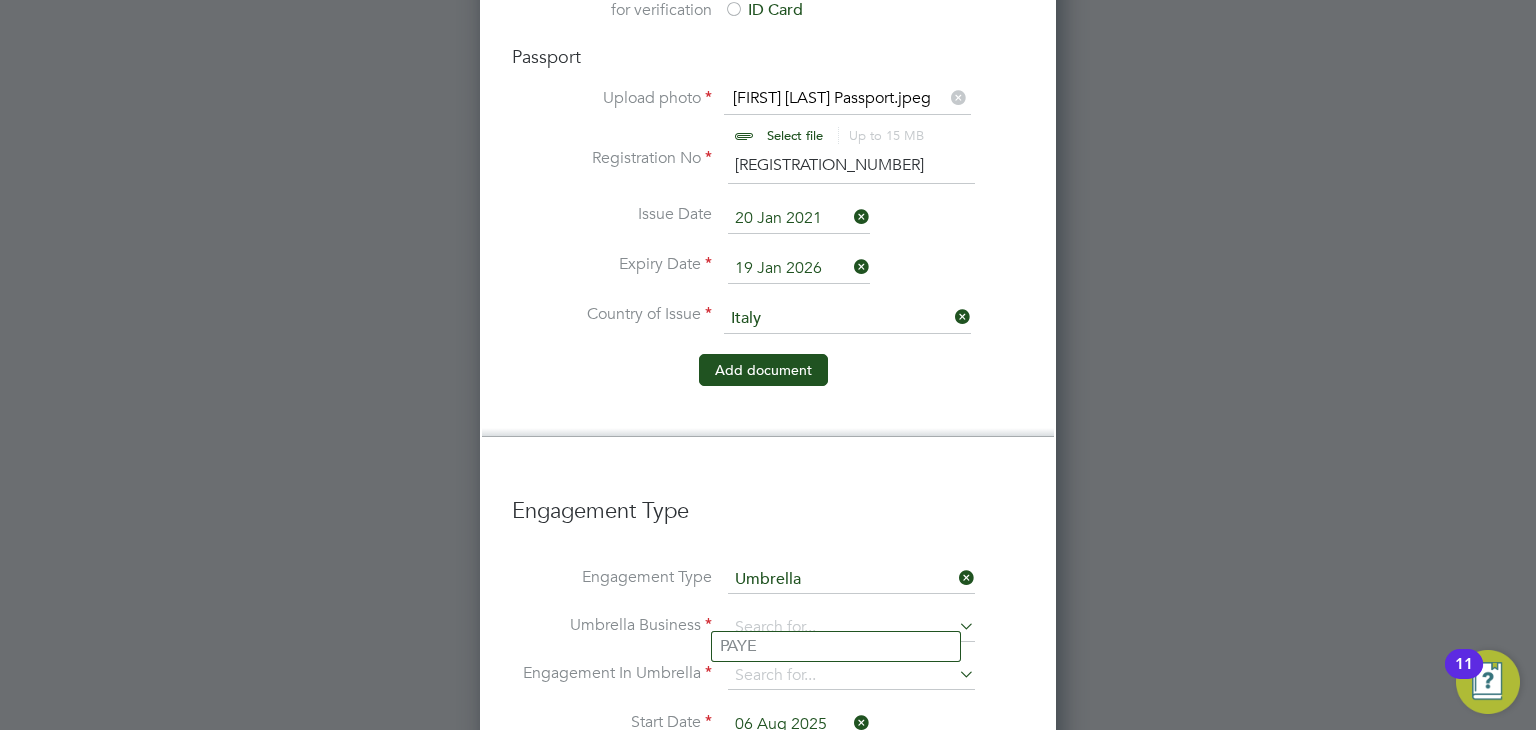 click on "Add document" at bounding box center (763, 370) 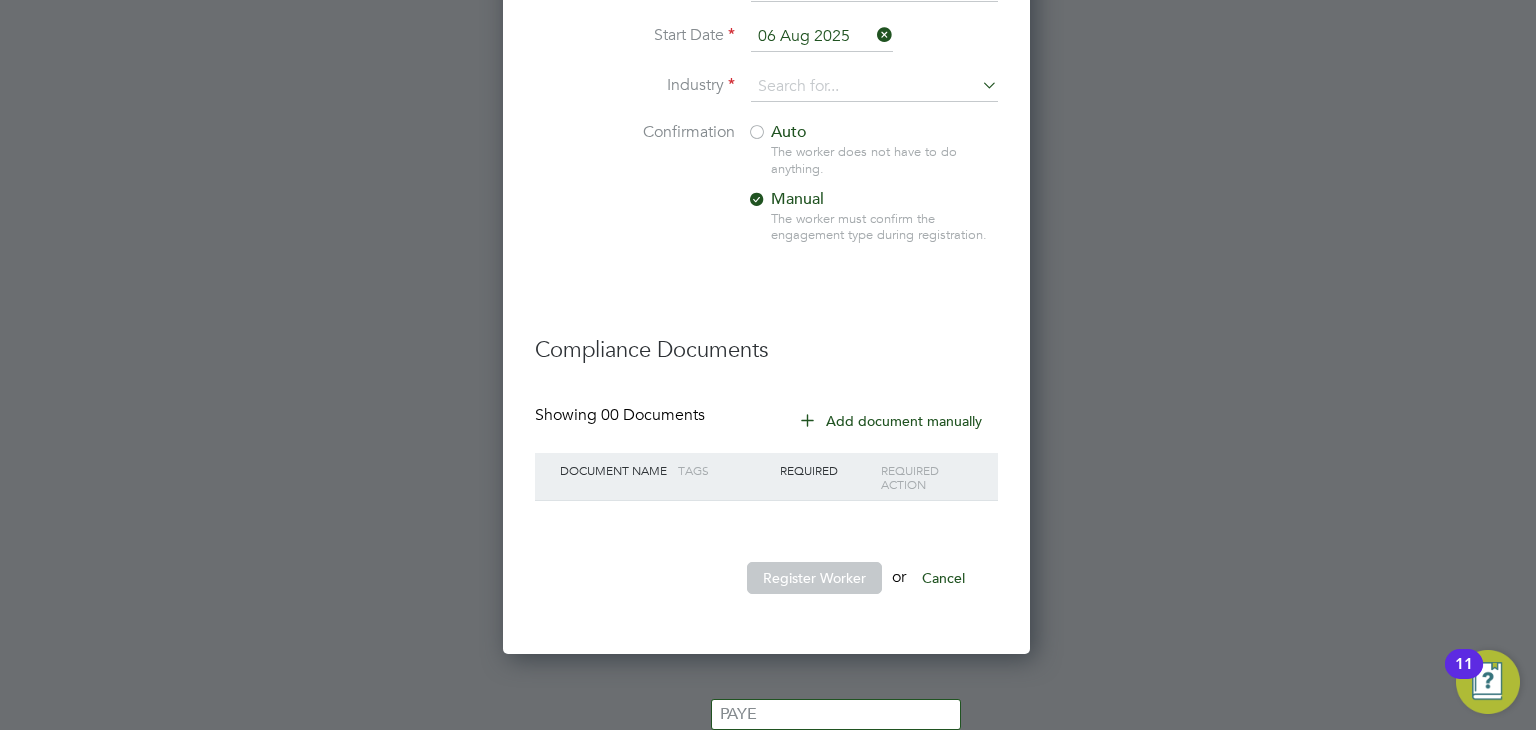 scroll, scrollTop: 2812, scrollLeft: 0, axis: vertical 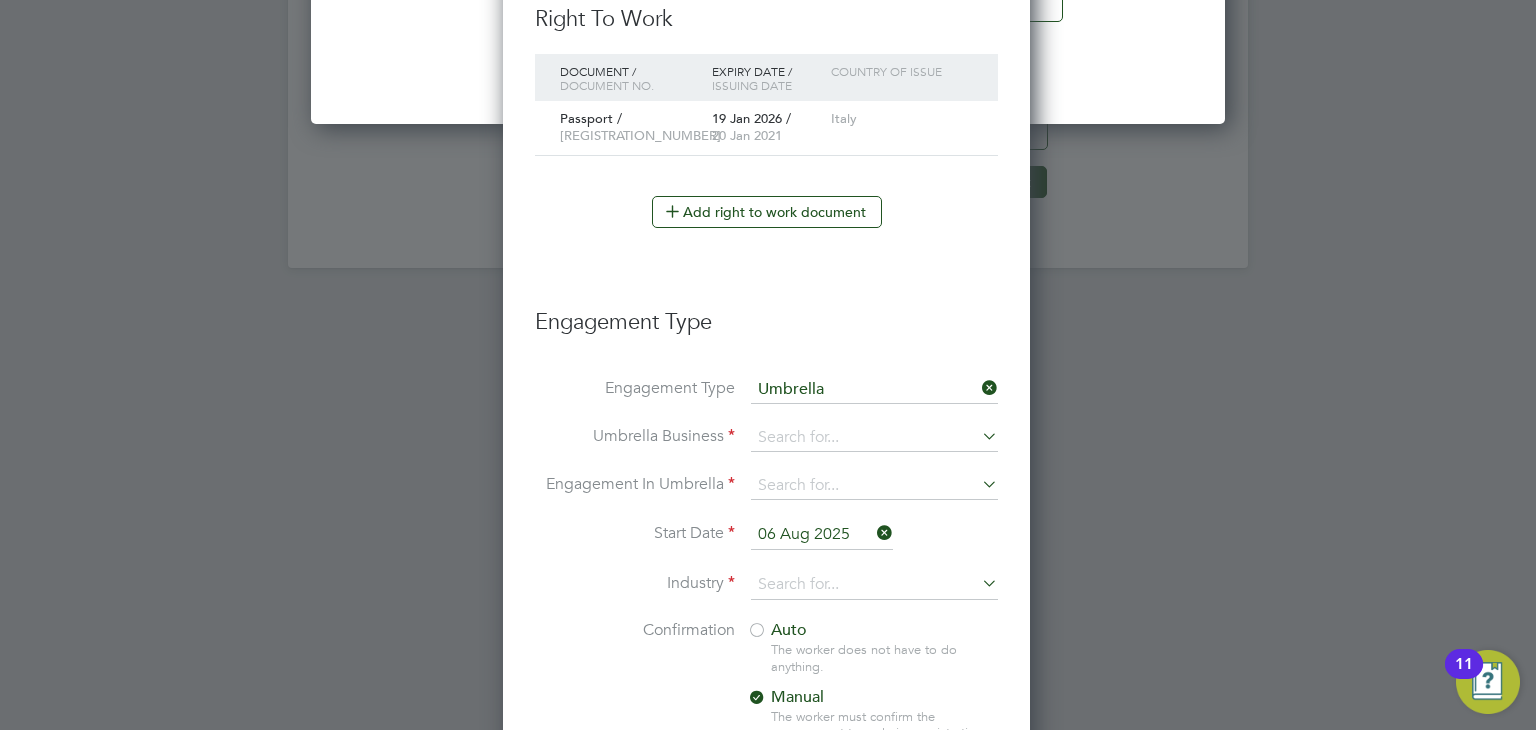 click at bounding box center (978, 388) 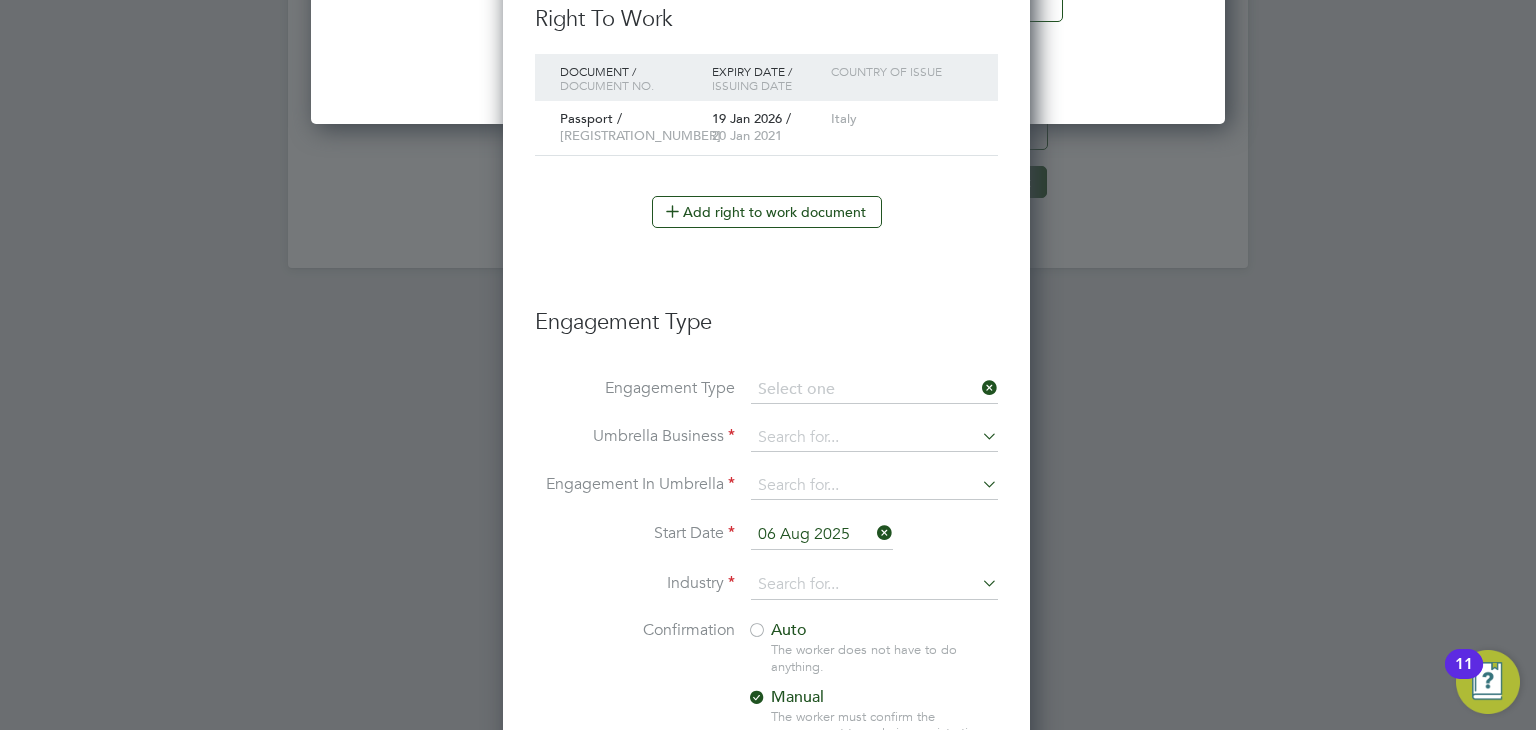 scroll, scrollTop: 1892, scrollLeft: 529, axis: both 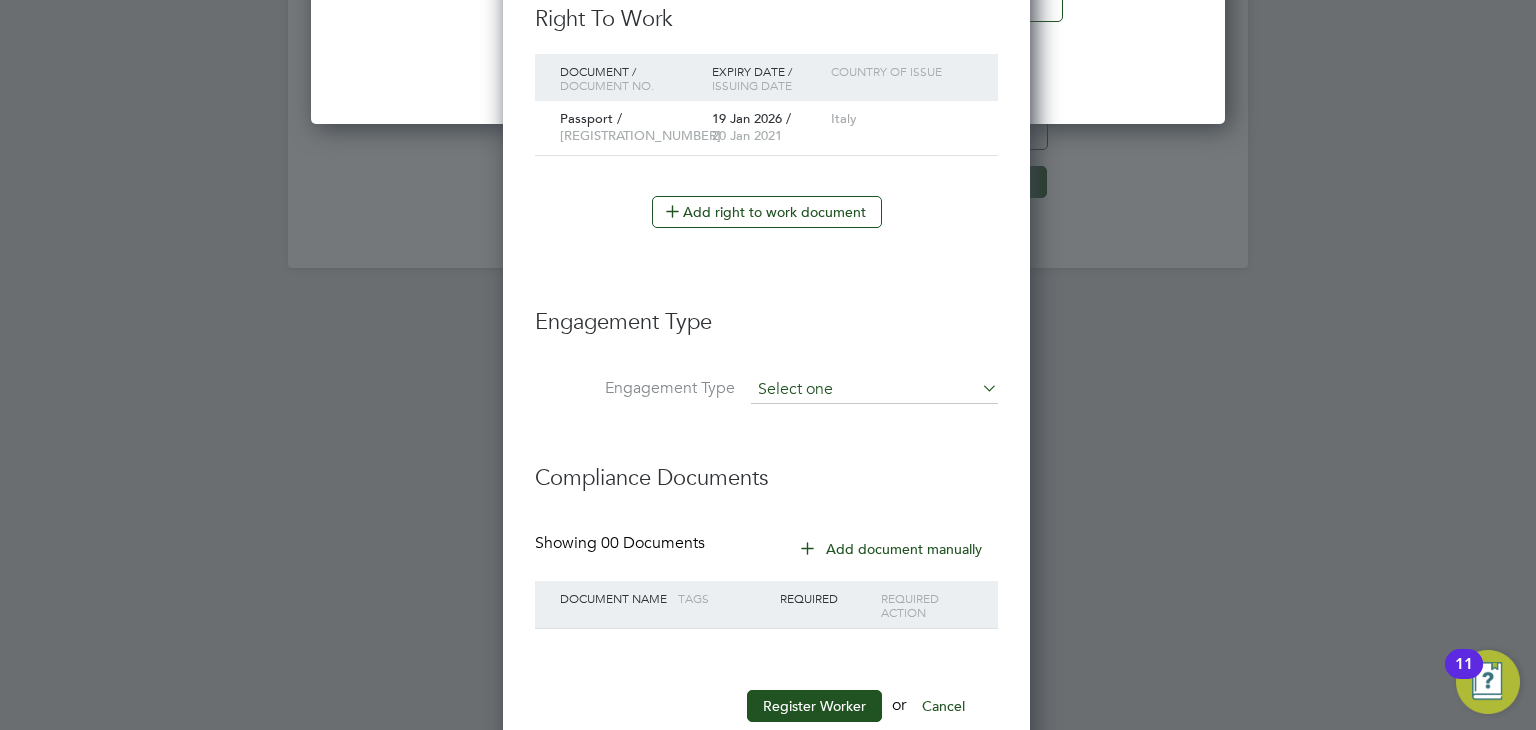 click at bounding box center (874, 390) 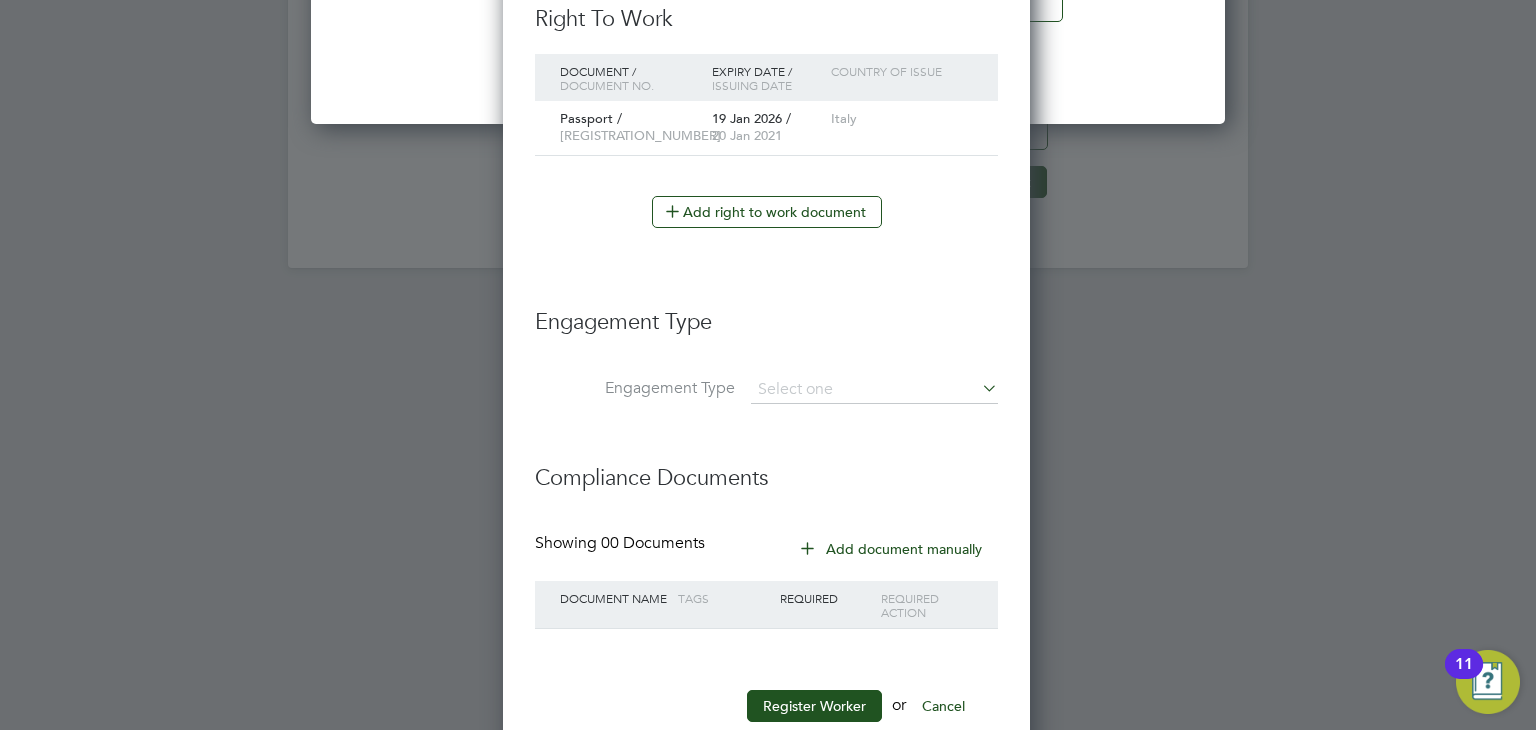 click on "PAYE Direct" 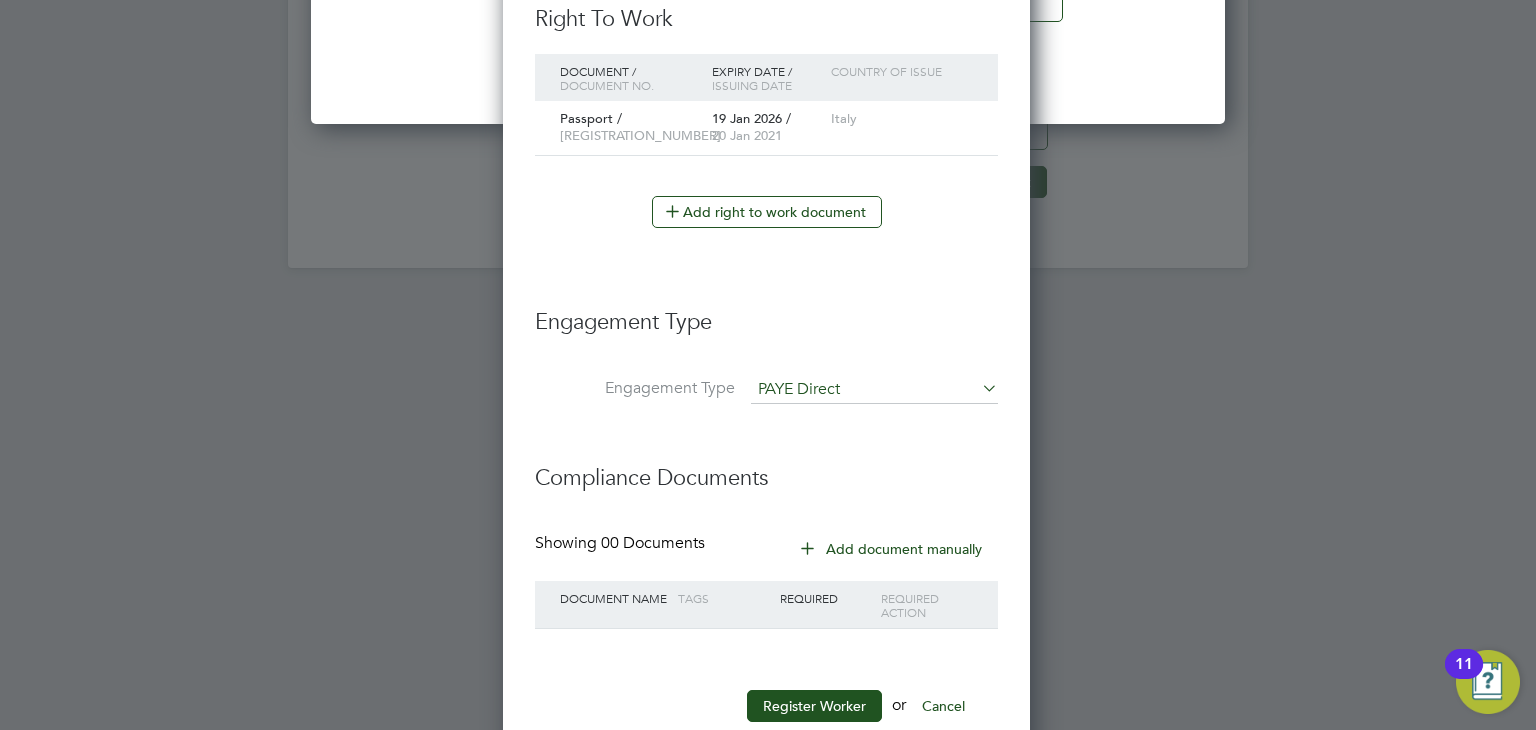 scroll, scrollTop: 9, scrollLeft: 9, axis: both 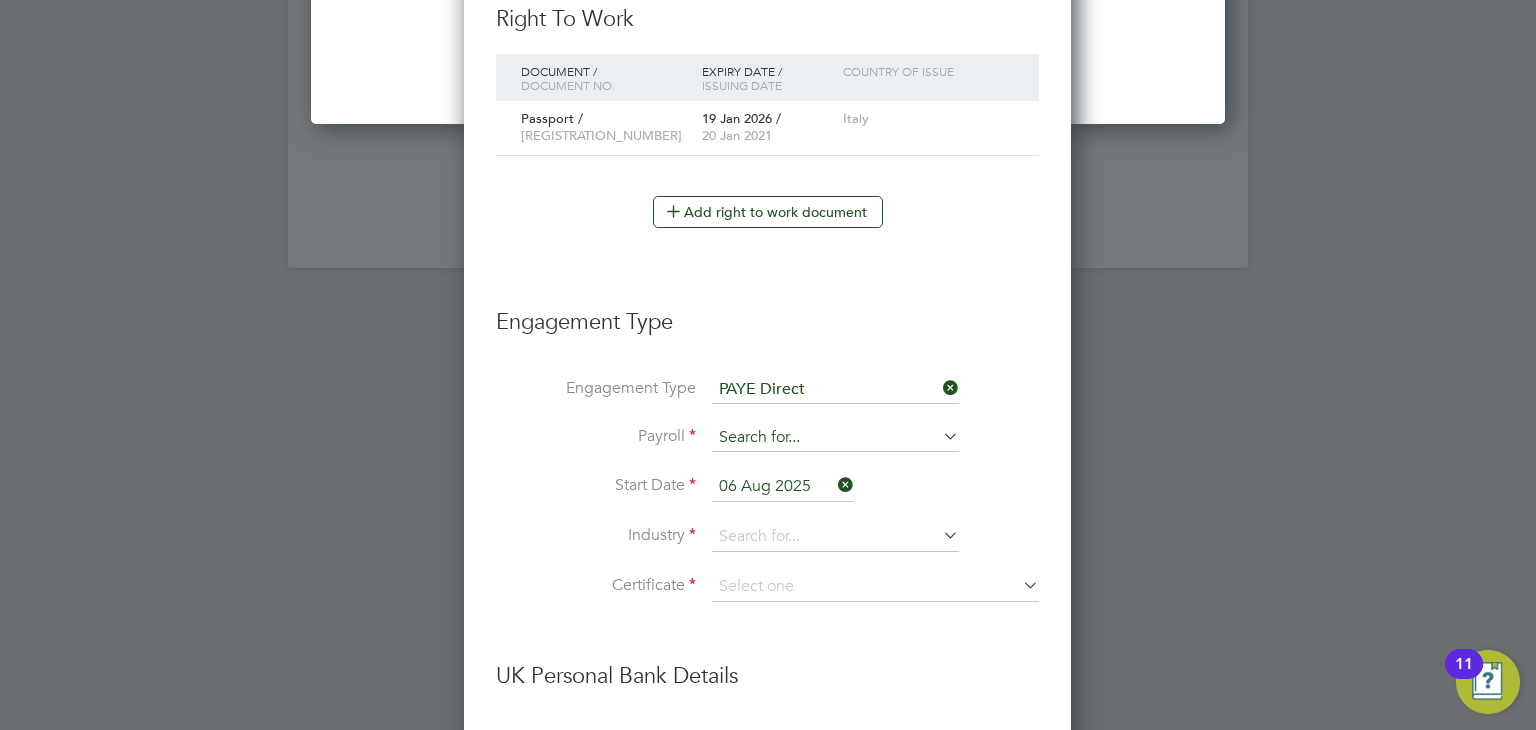 click at bounding box center [835, 438] 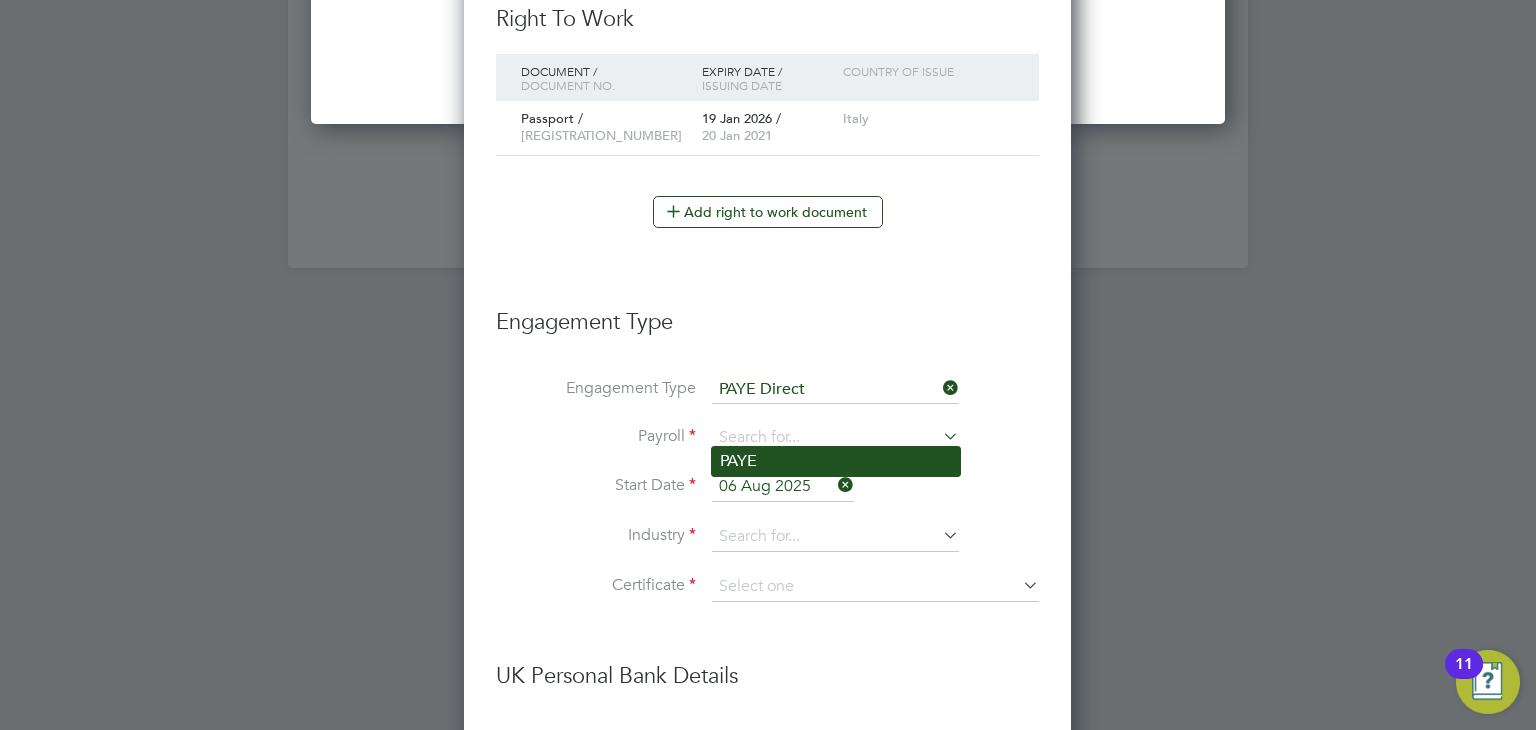 click on "PAYE" 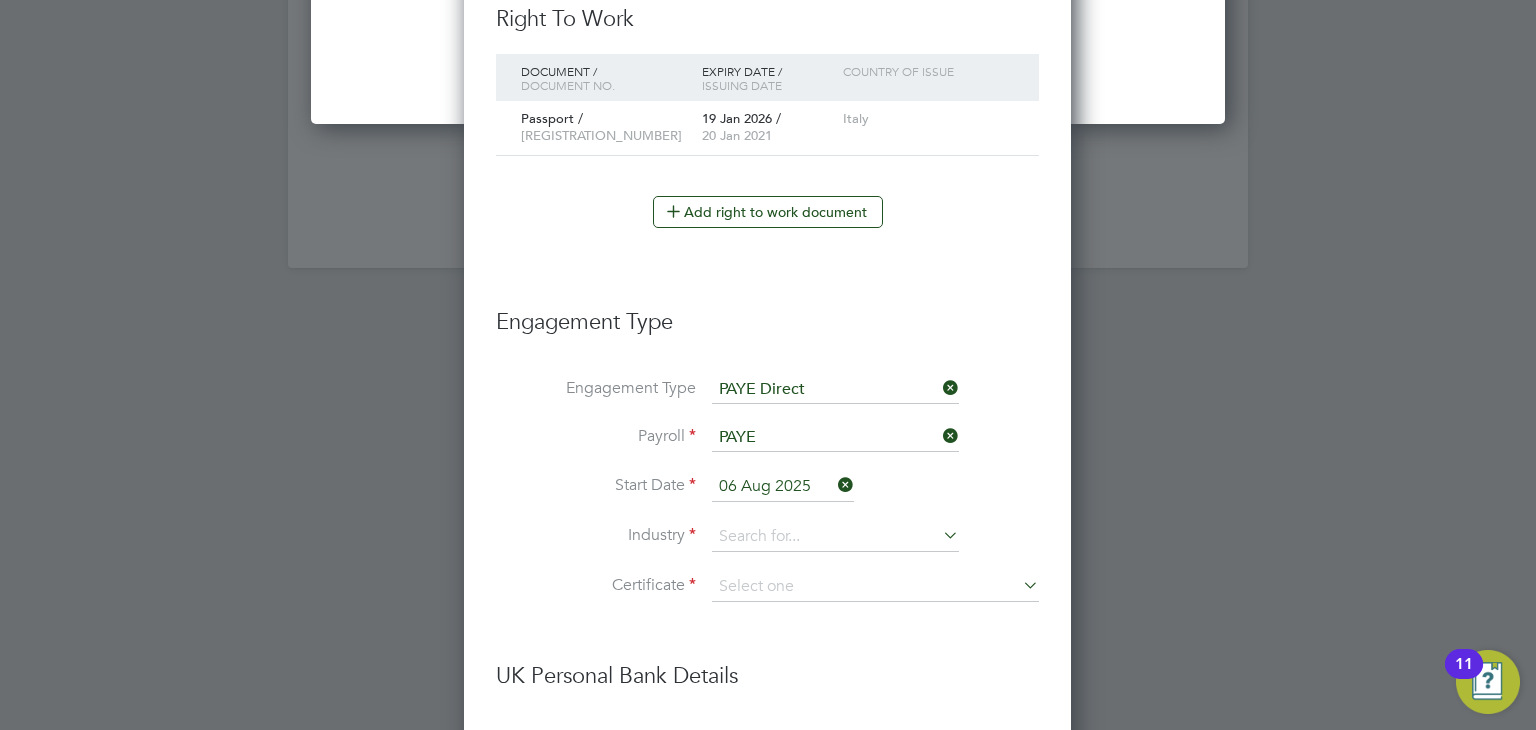 click on "Start Date   06 Aug 2025" at bounding box center (767, 497) 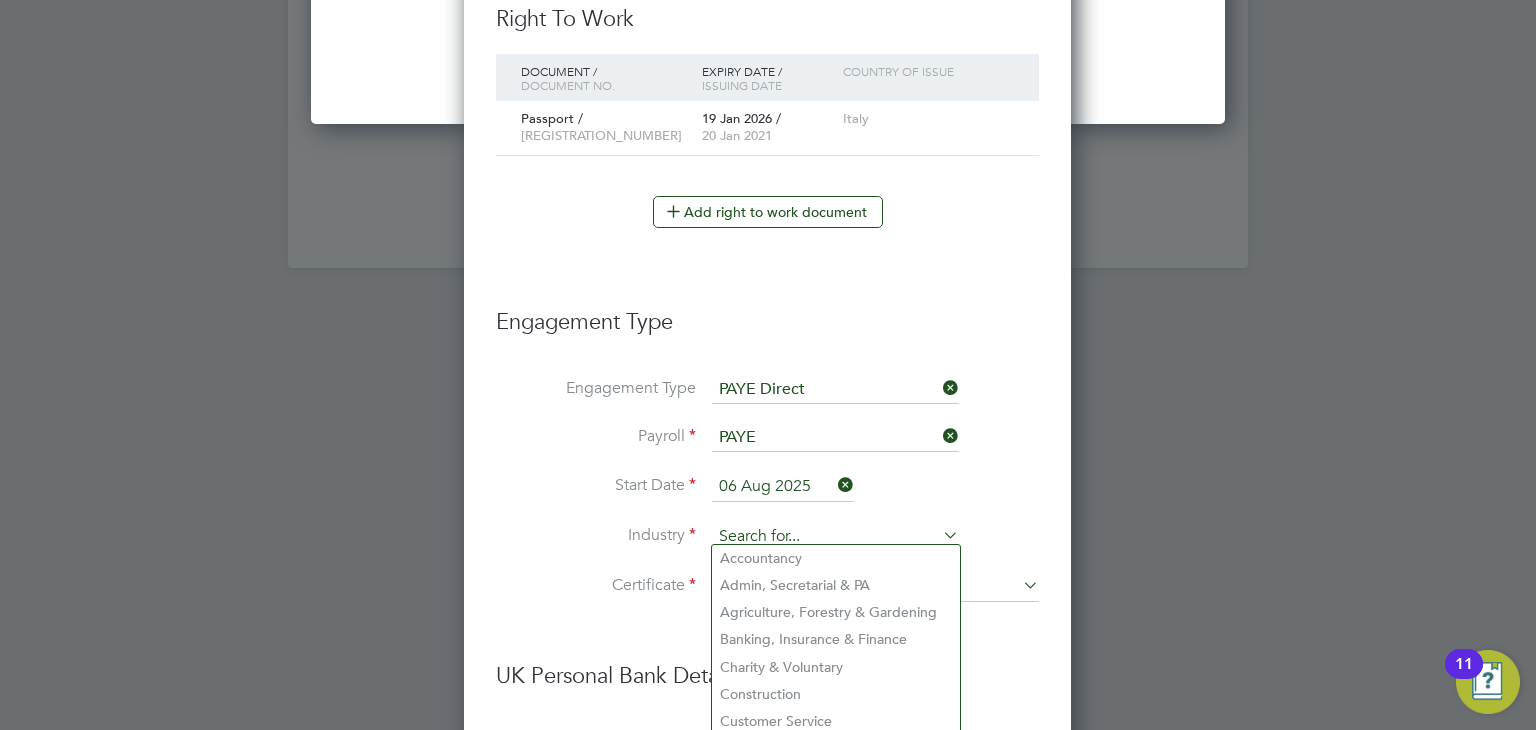 click at bounding box center (835, 537) 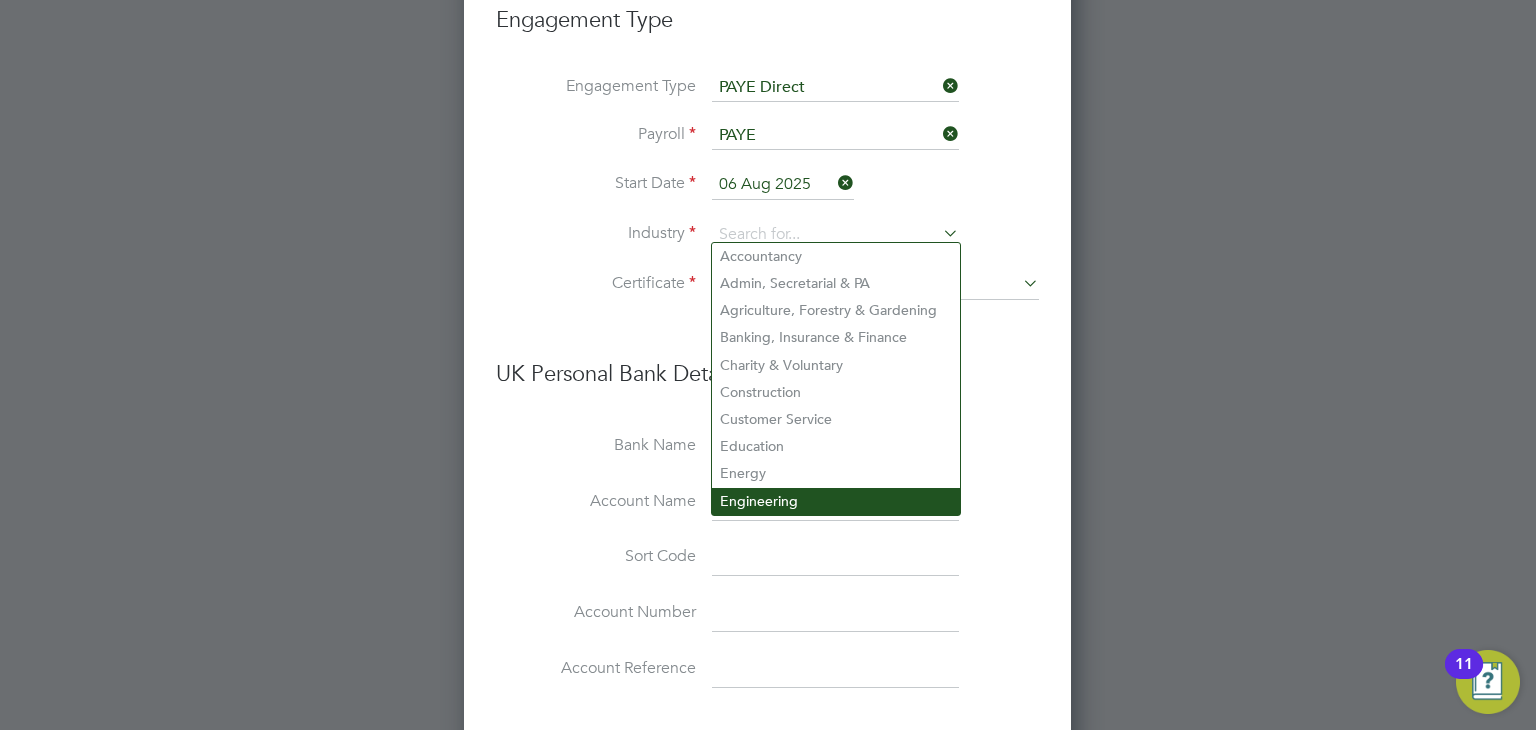 scroll, scrollTop: 3012, scrollLeft: 0, axis: vertical 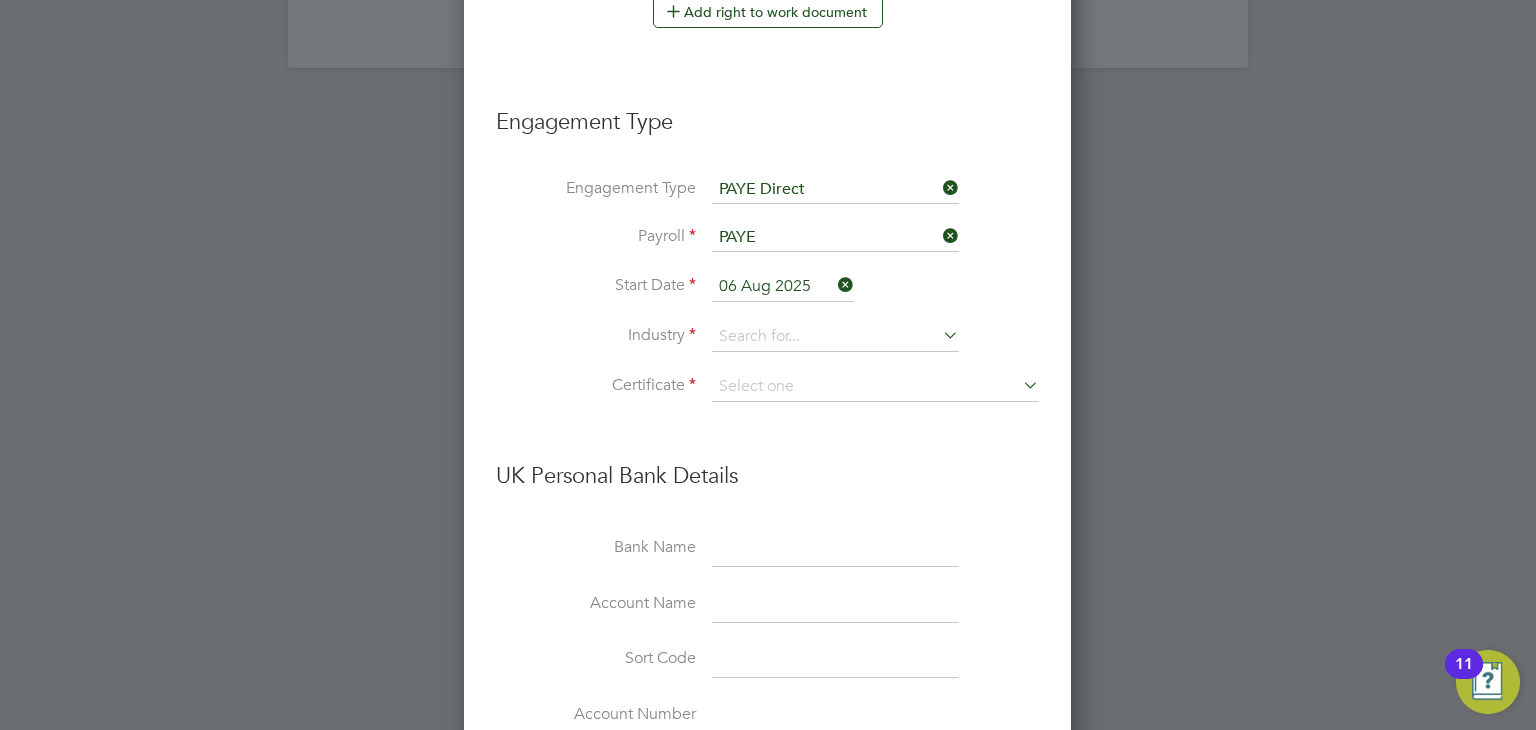 click on "Bank Name" at bounding box center [767, 559] 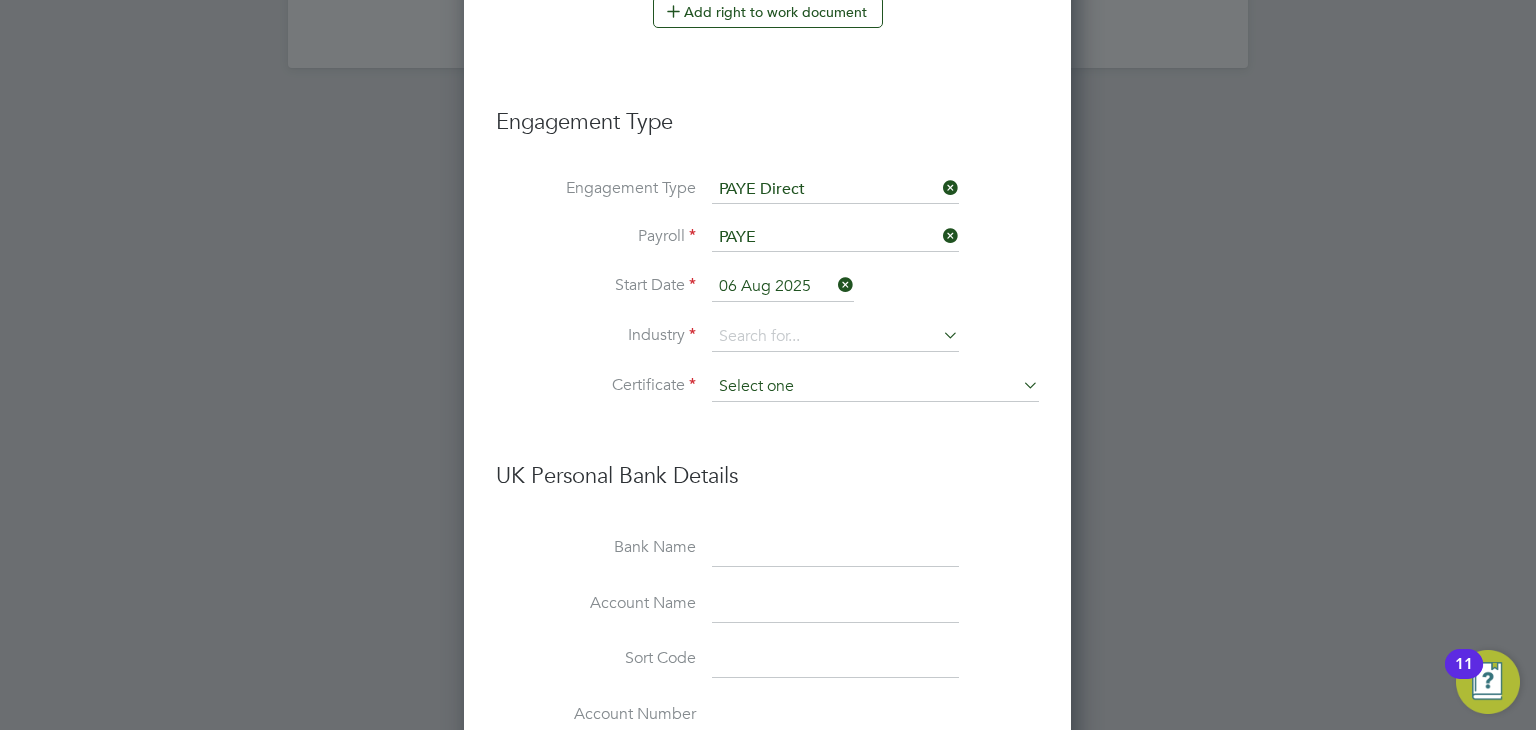 click at bounding box center (875, 387) 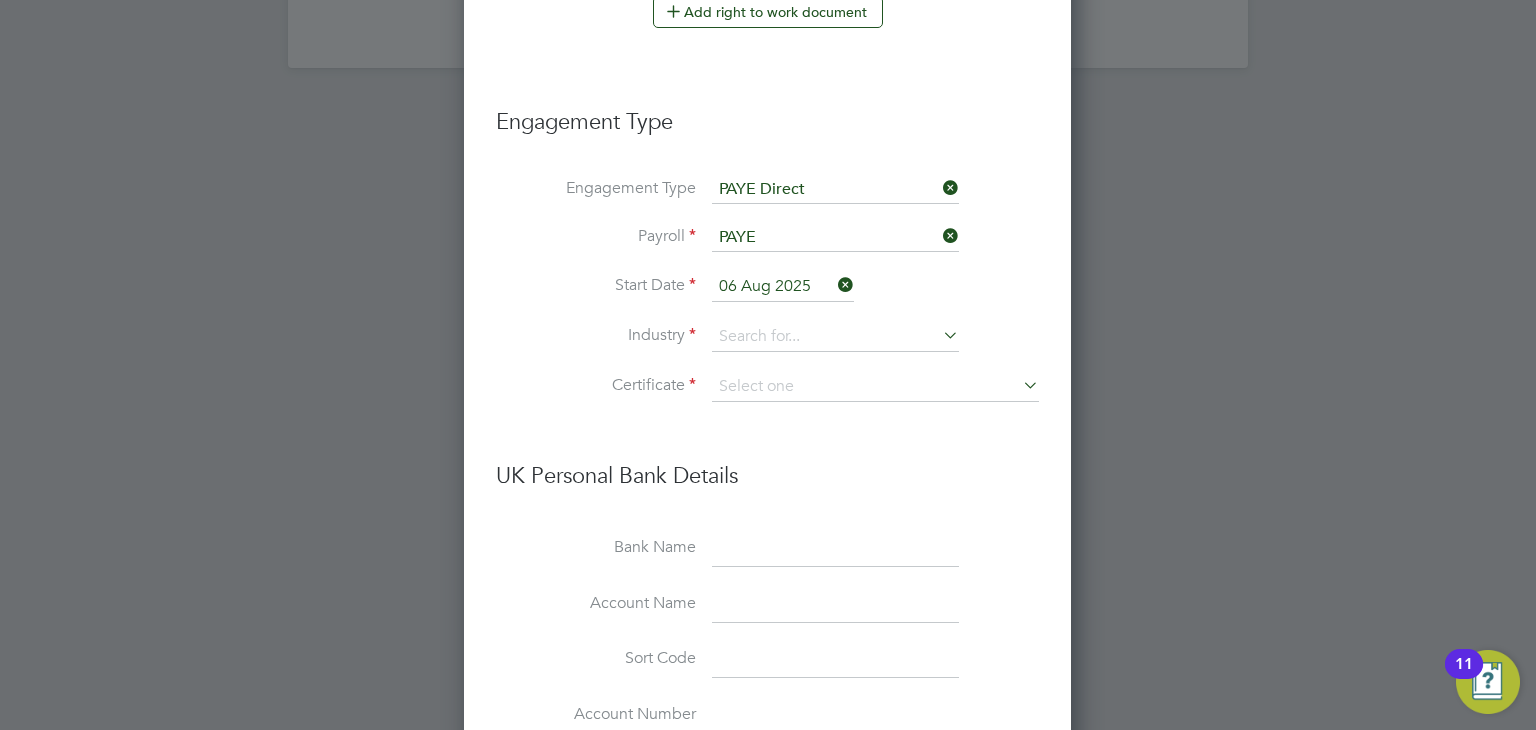 click on "No, worker doesn't have a P45 certificate" 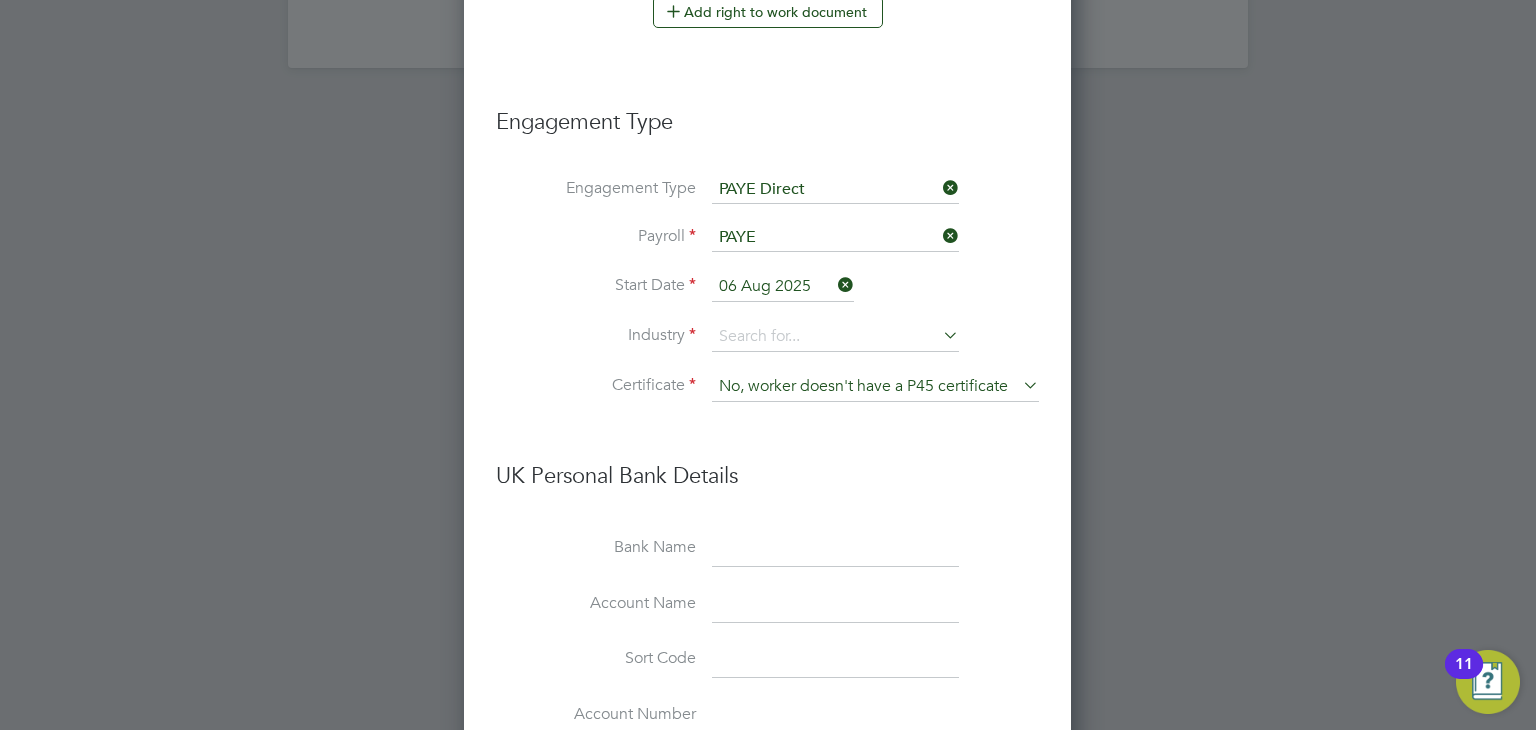 scroll, scrollTop: 9, scrollLeft: 9, axis: both 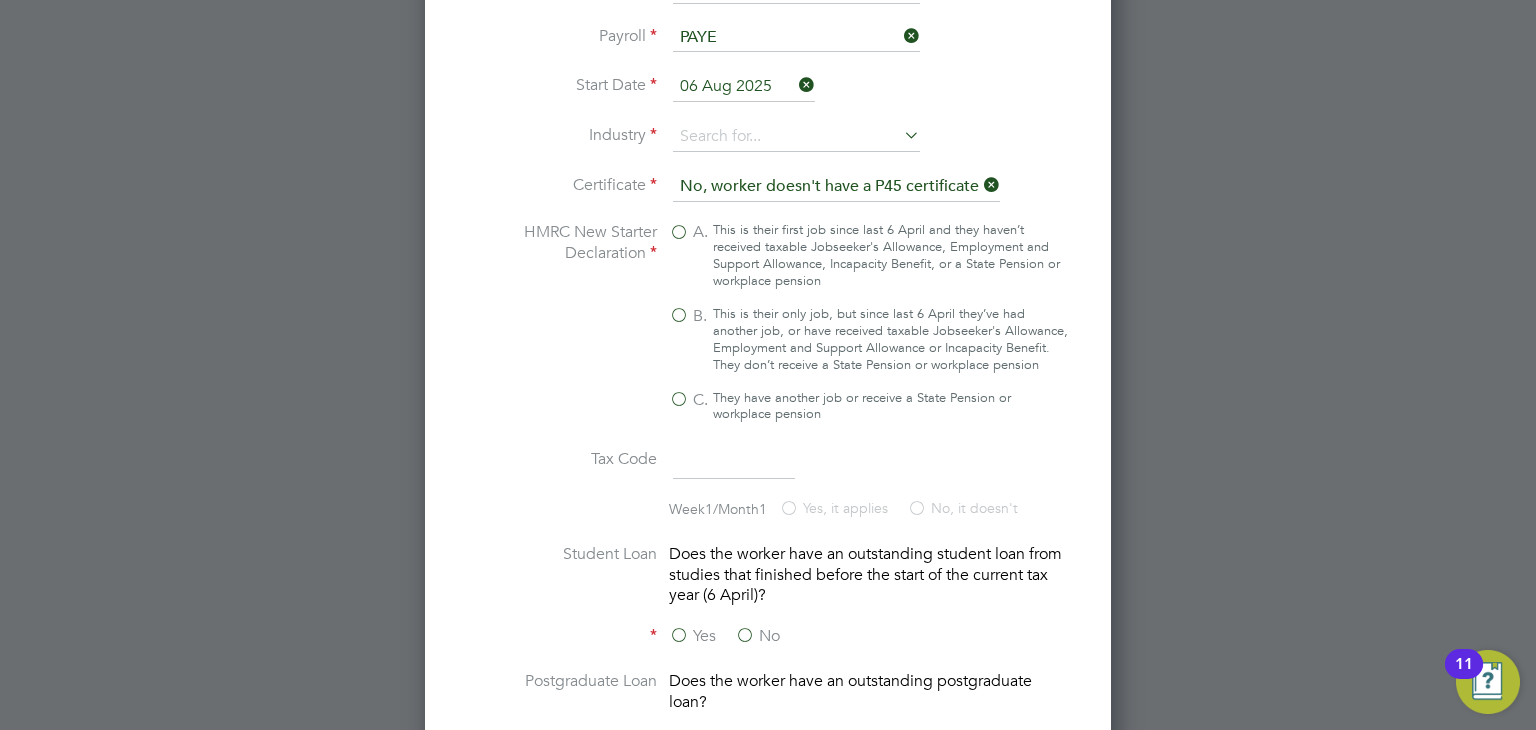 click at bounding box center (980, 185) 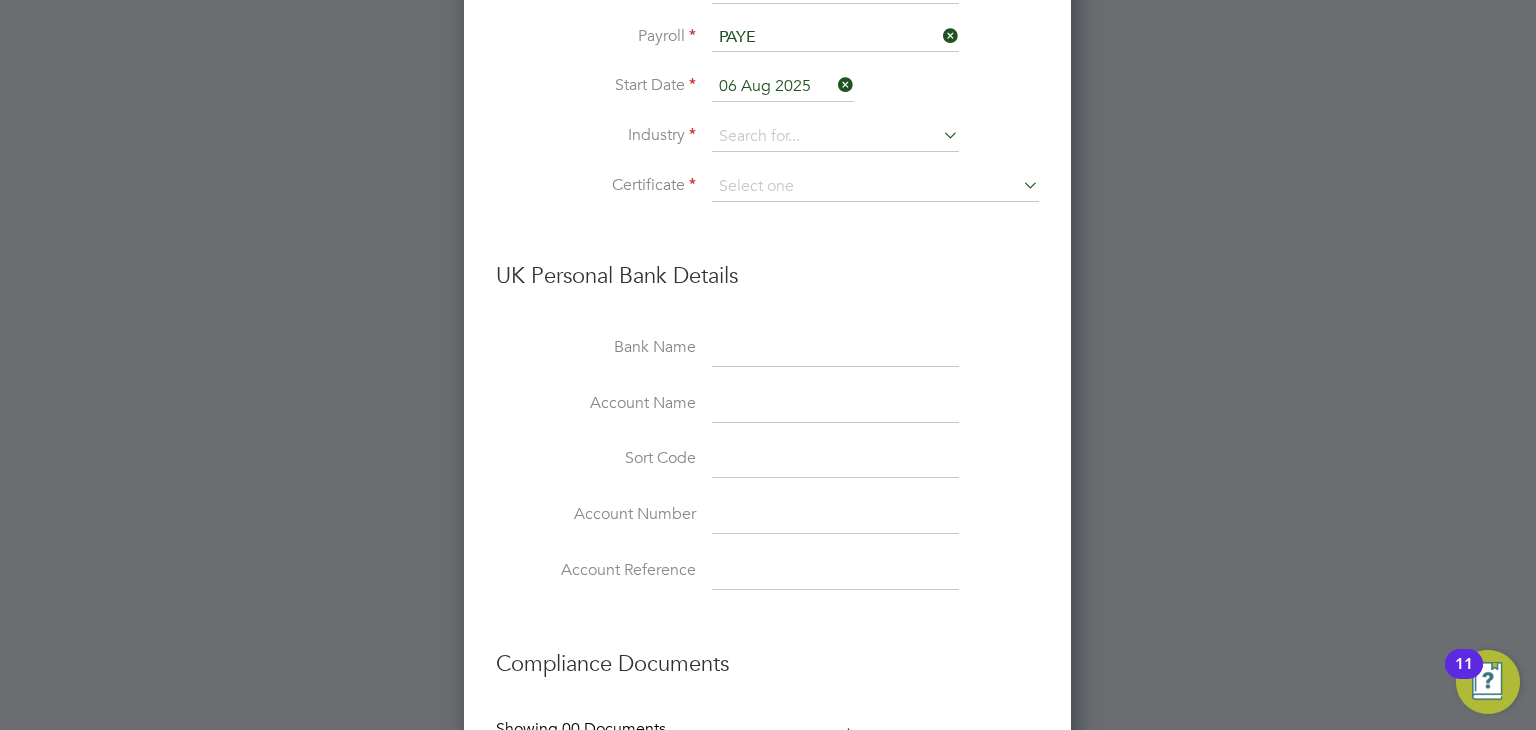 scroll, scrollTop: 2474, scrollLeft: 608, axis: both 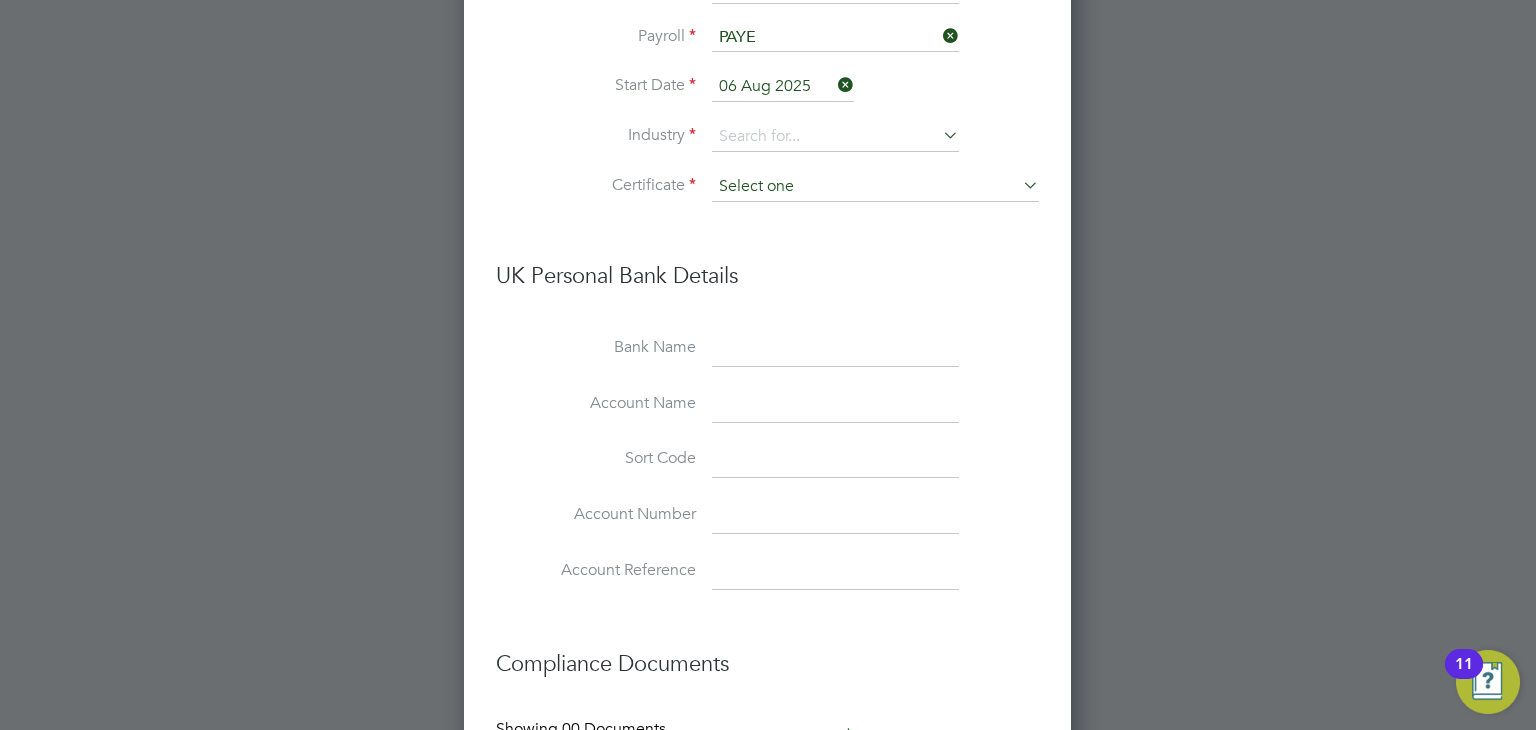 click on "All Vacancies Vacancy Details   Activity Logs   Vacancy Details Activity Logs All Vacancies Vacancy Details Follow     1 x Cleaner (FedEx Use Only) - V177975 Confirmed   0 of 1 Duration   1 day Start In     Today Last Updated 3 hours ago Status   Open   End Hirer Apleona HSG Limited Client Config Apleona - Pretium Start 06 Aug 2025 Finish 06 Aug 2025 Site Feltham Hiring Manager Tracy Sellick PO Manager  n/a Deployment Manager n/a IR35 Determination IR35 Status Disabled for this client. This feature can be enabled under this client's configuration. Details PO No PO Number Valid From Valid To Expiry No PO numbers have been created. Reason   Holiday Description FedEx Apleona Requirements
Picture ID must be brought to site to present to security on arrival.
Appearance –  All staff must wear – Safety Footwear, HI Viz Vest, Black Top, Black Trousers, PPE Safety Shoes.
This is a manual role and will require a high level of physical fitness from all applicants is required, due to warehouse working." 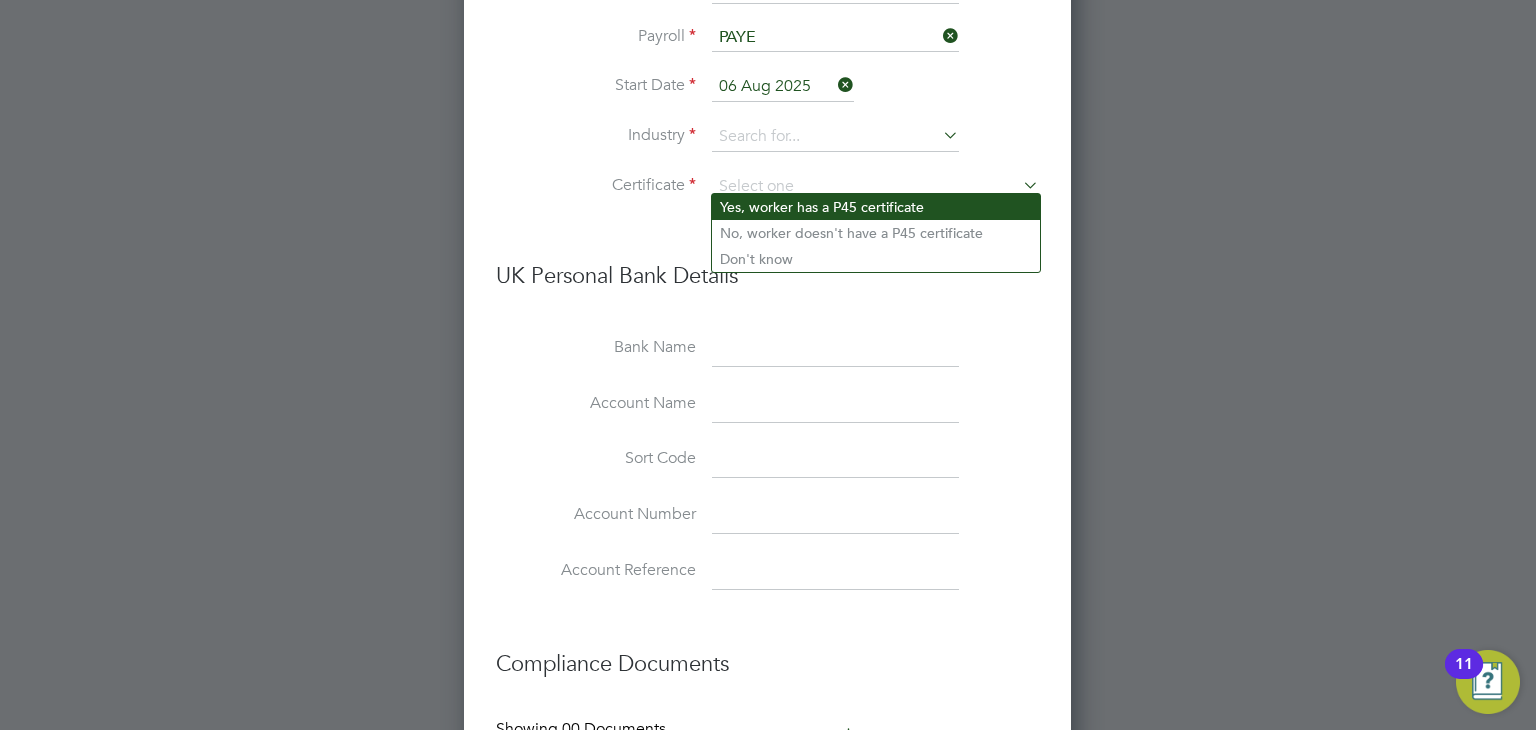 click on "Yes, worker has a P45 certificate" 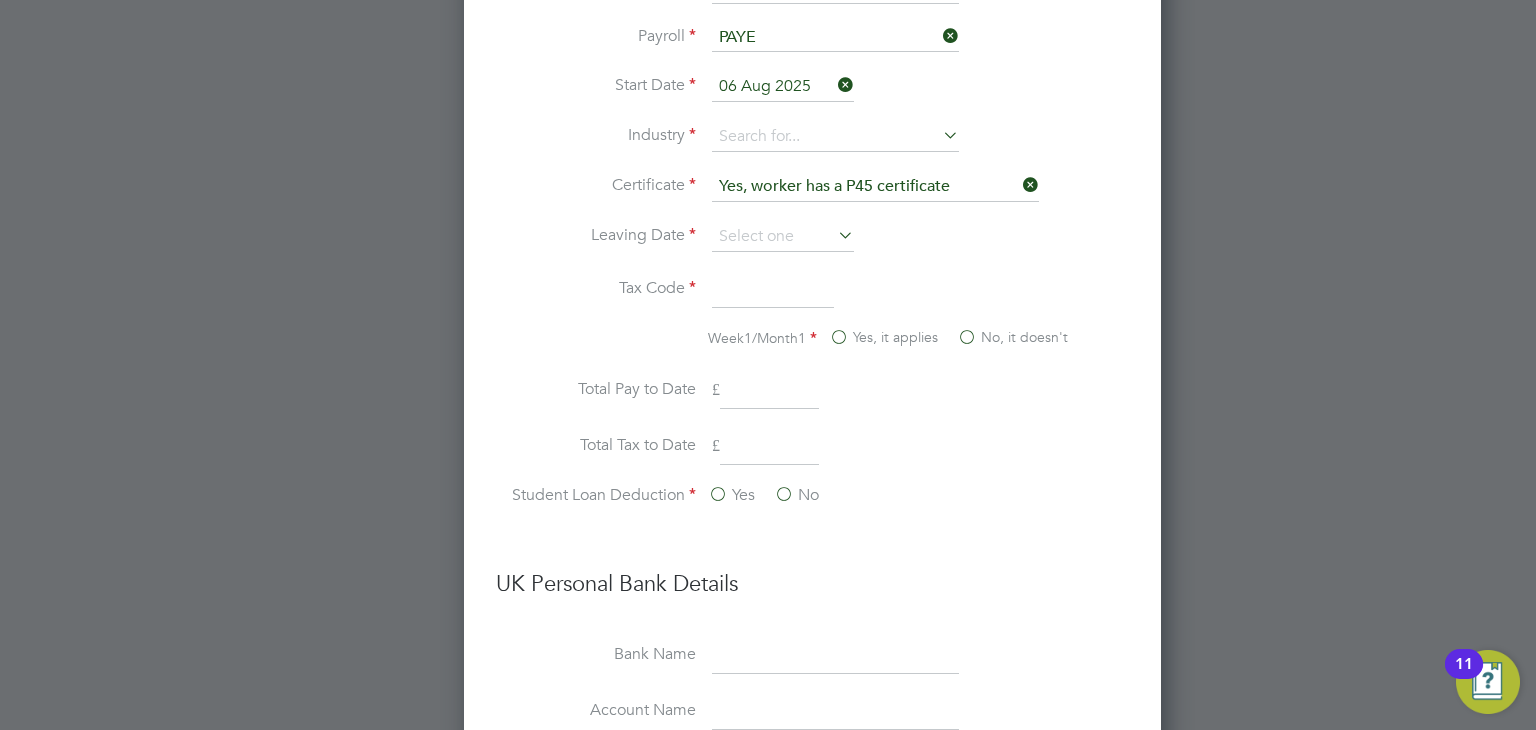 scroll, scrollTop: 10, scrollLeft: 10, axis: both 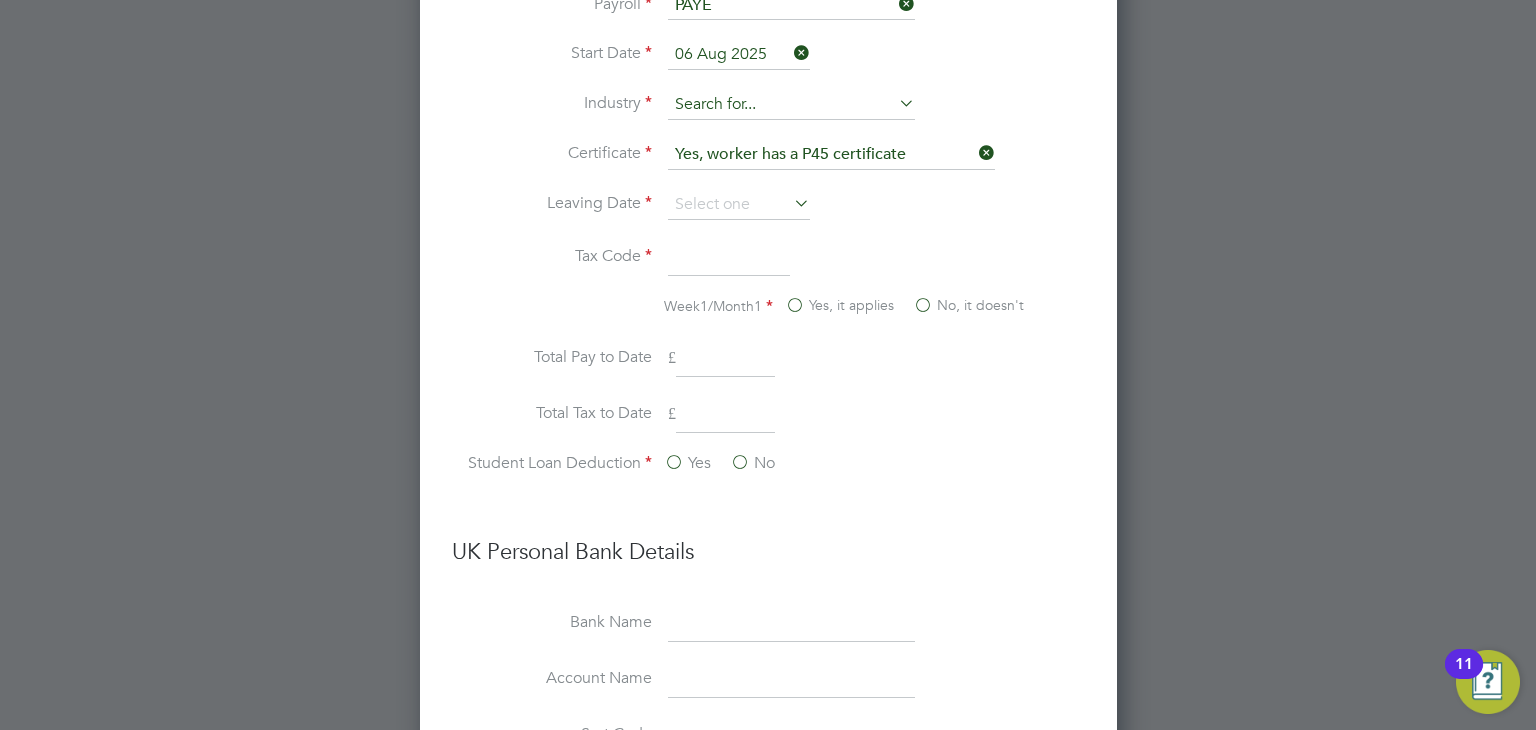 click at bounding box center [791, 105] 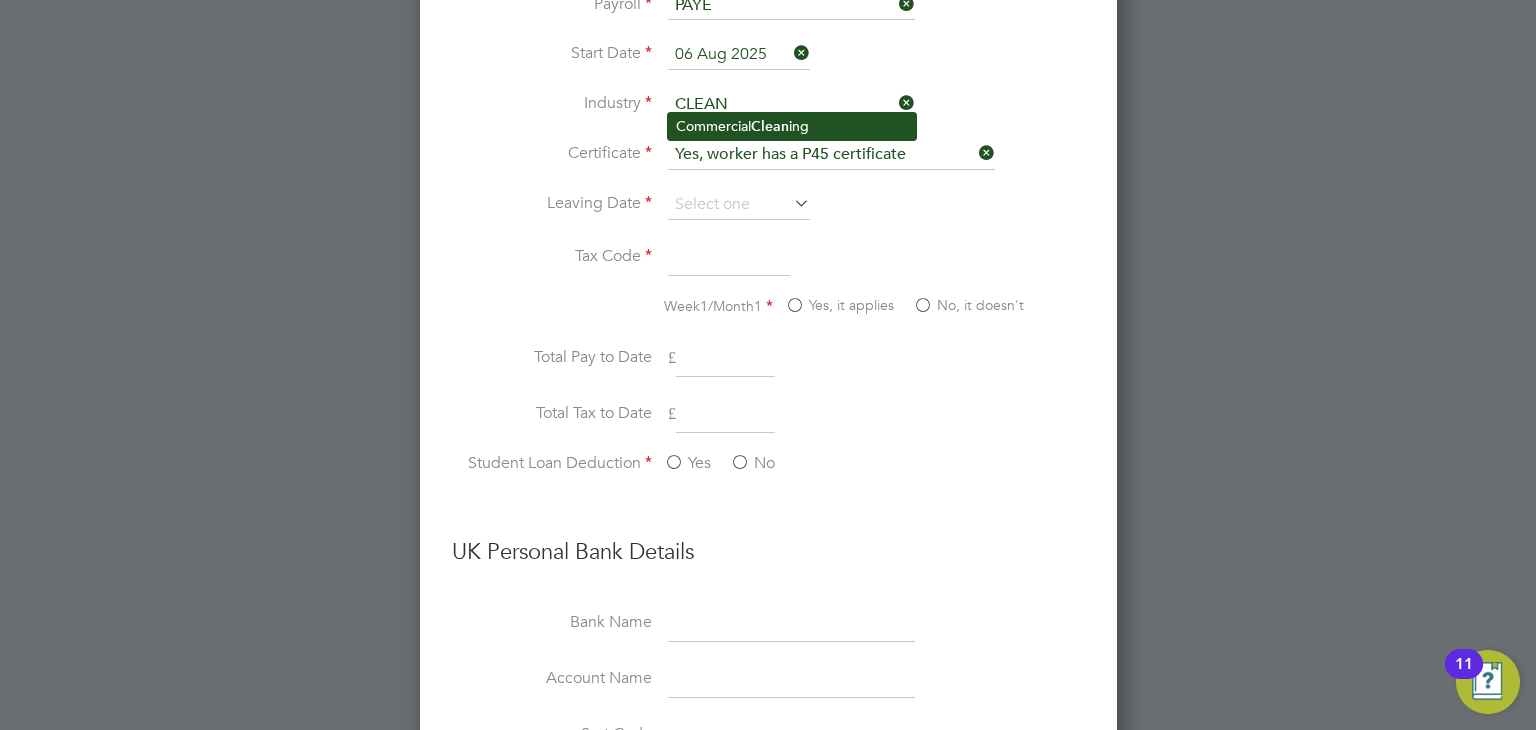 click on "Commercial  Clean ing" 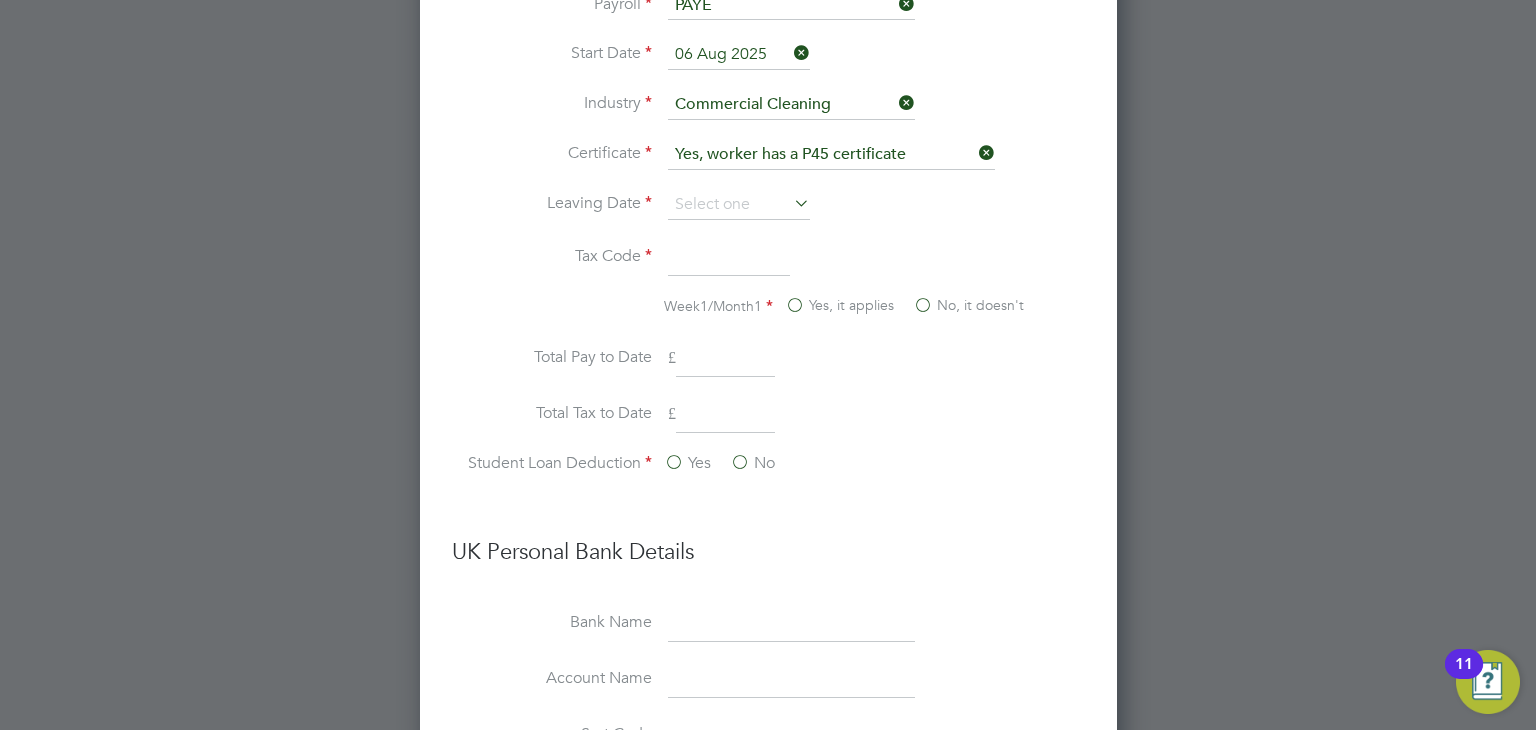 scroll, scrollTop: 3044, scrollLeft: 0, axis: vertical 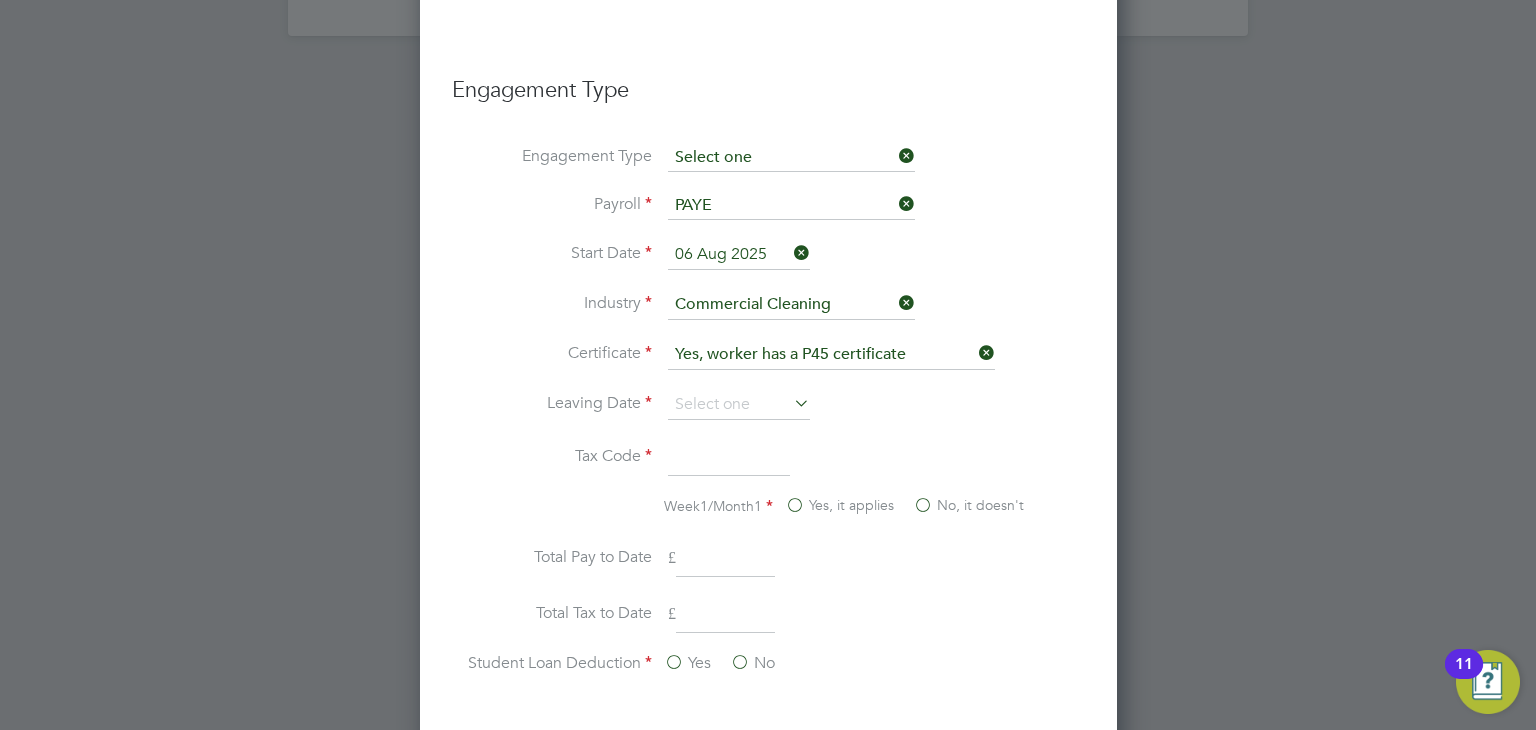click at bounding box center [791, 158] 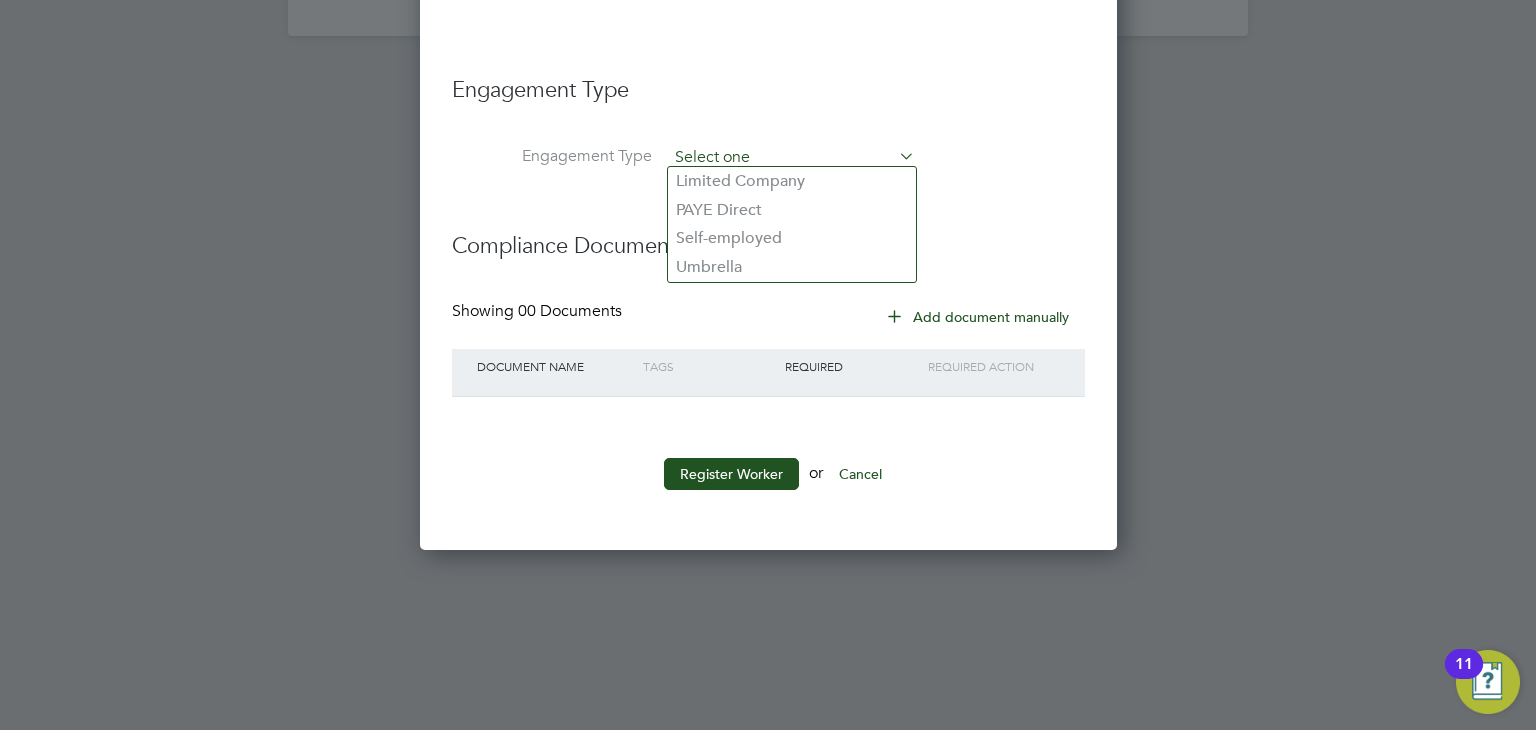 scroll, scrollTop: 1972, scrollLeft: 696, axis: both 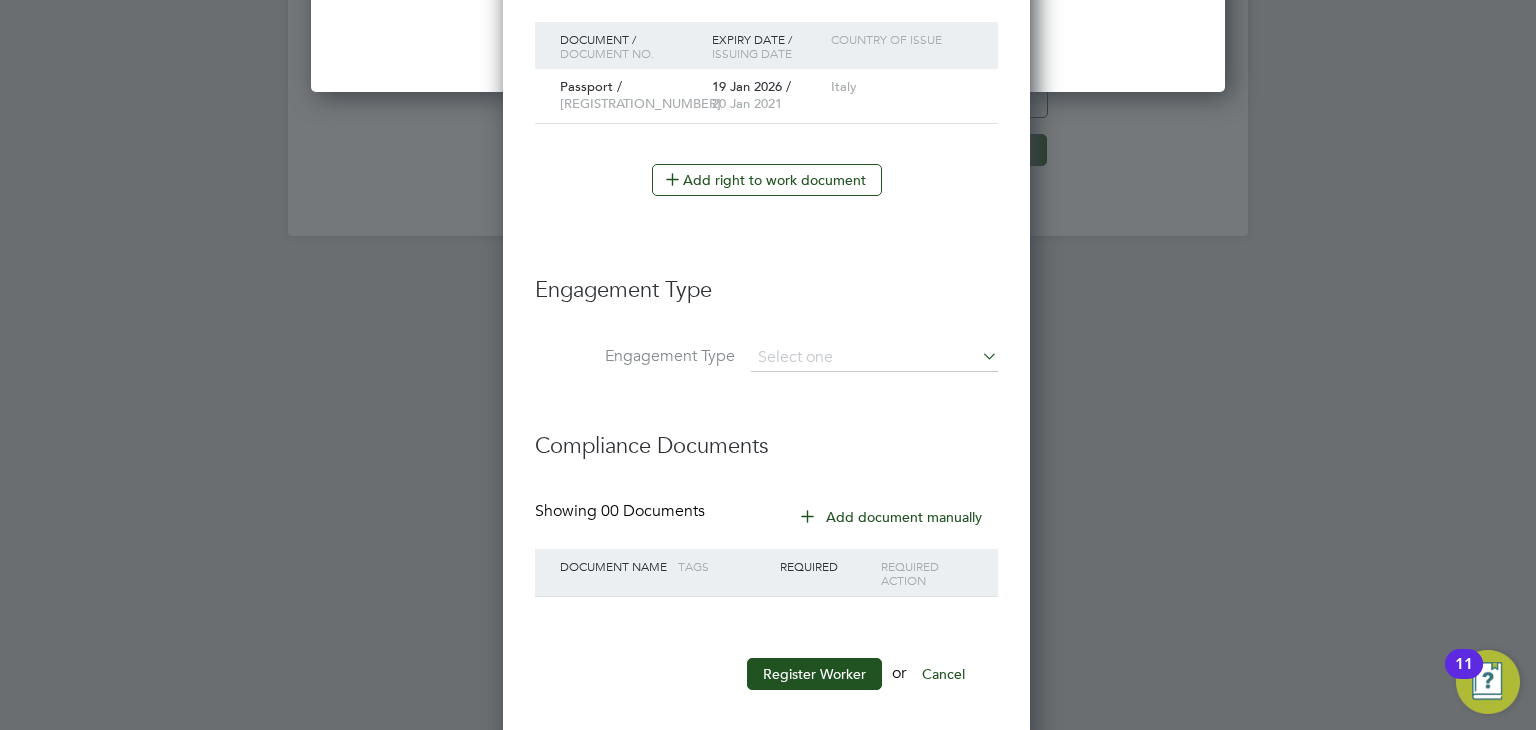 click on "Engagement Type" at bounding box center [766, 300] 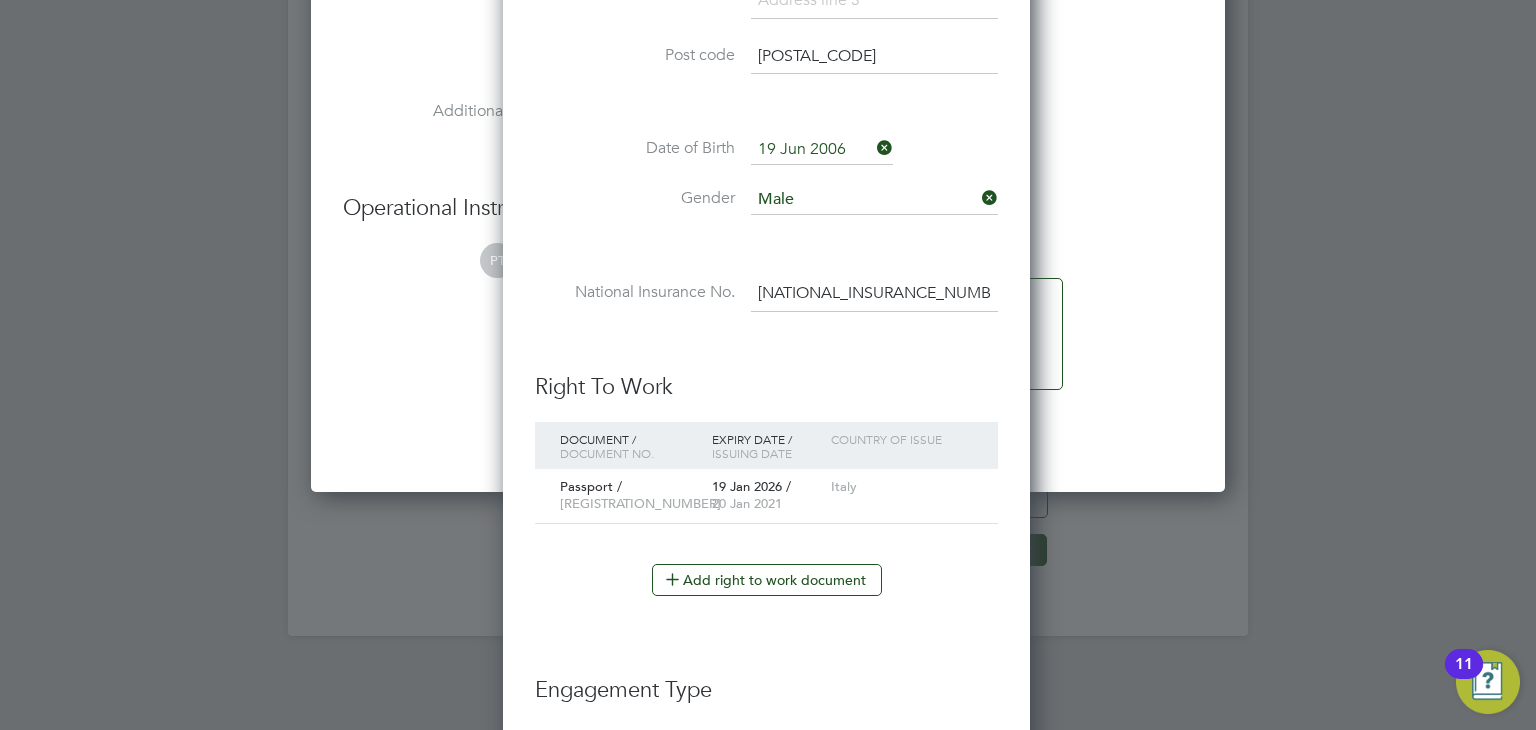 scroll, scrollTop: 2944, scrollLeft: 0, axis: vertical 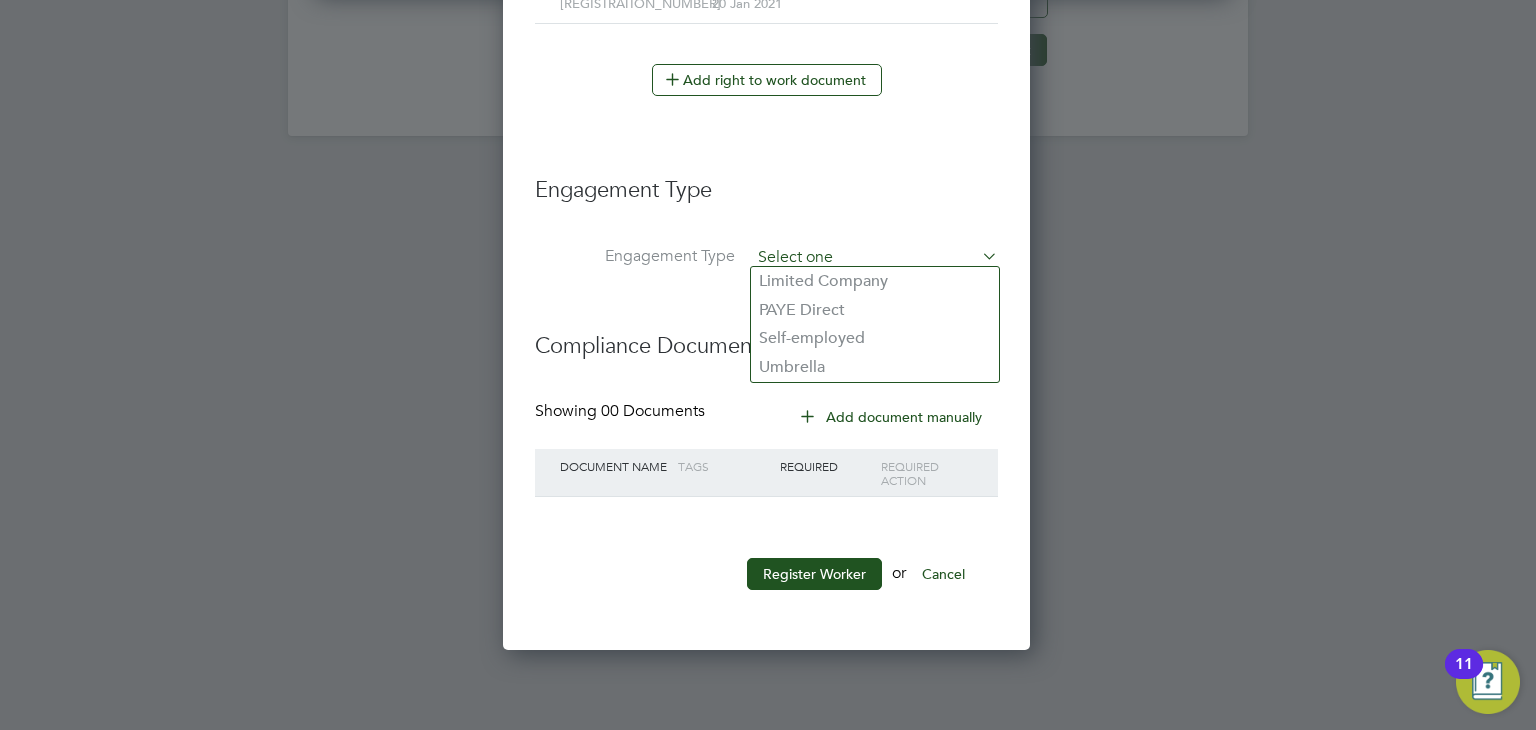 click at bounding box center (874, 258) 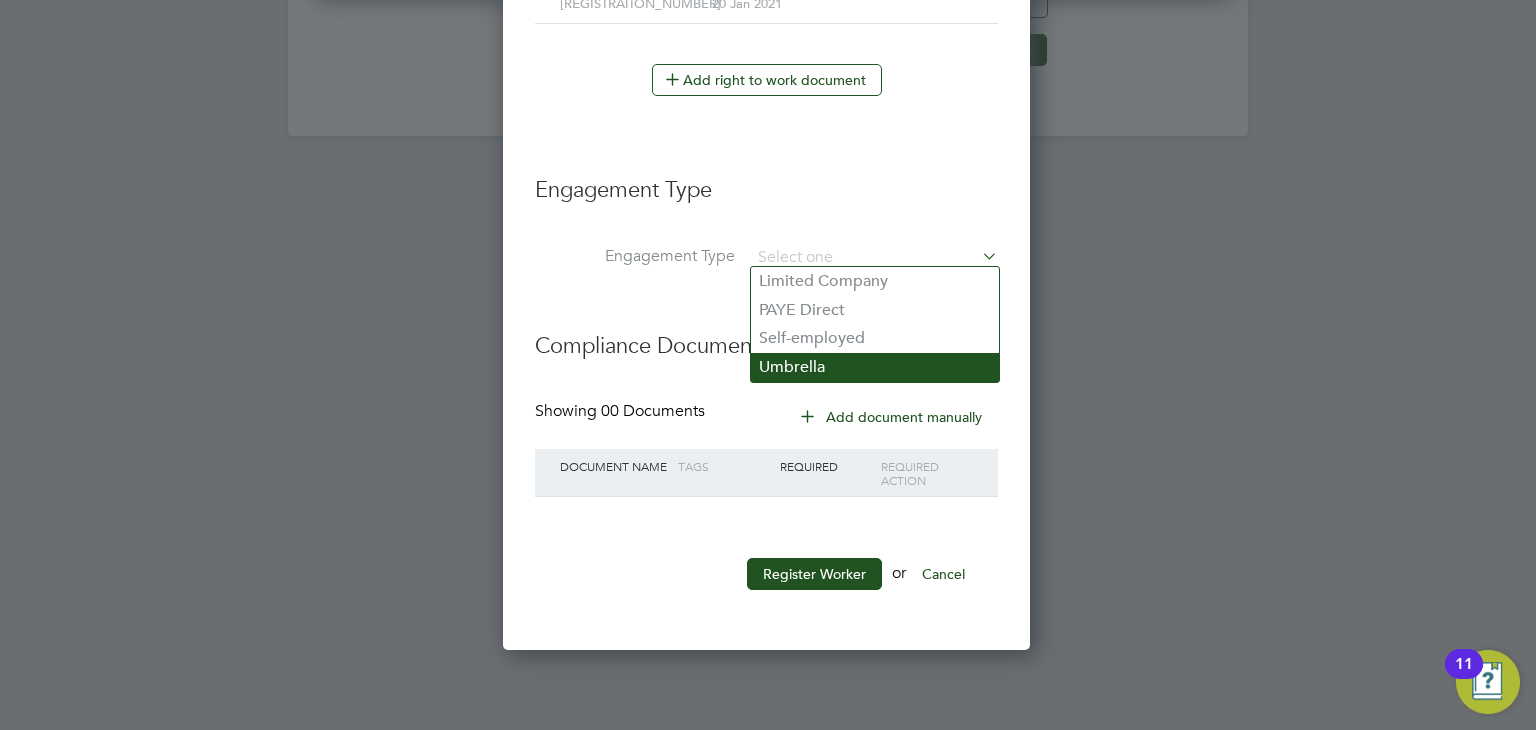 click on "Umbrella" 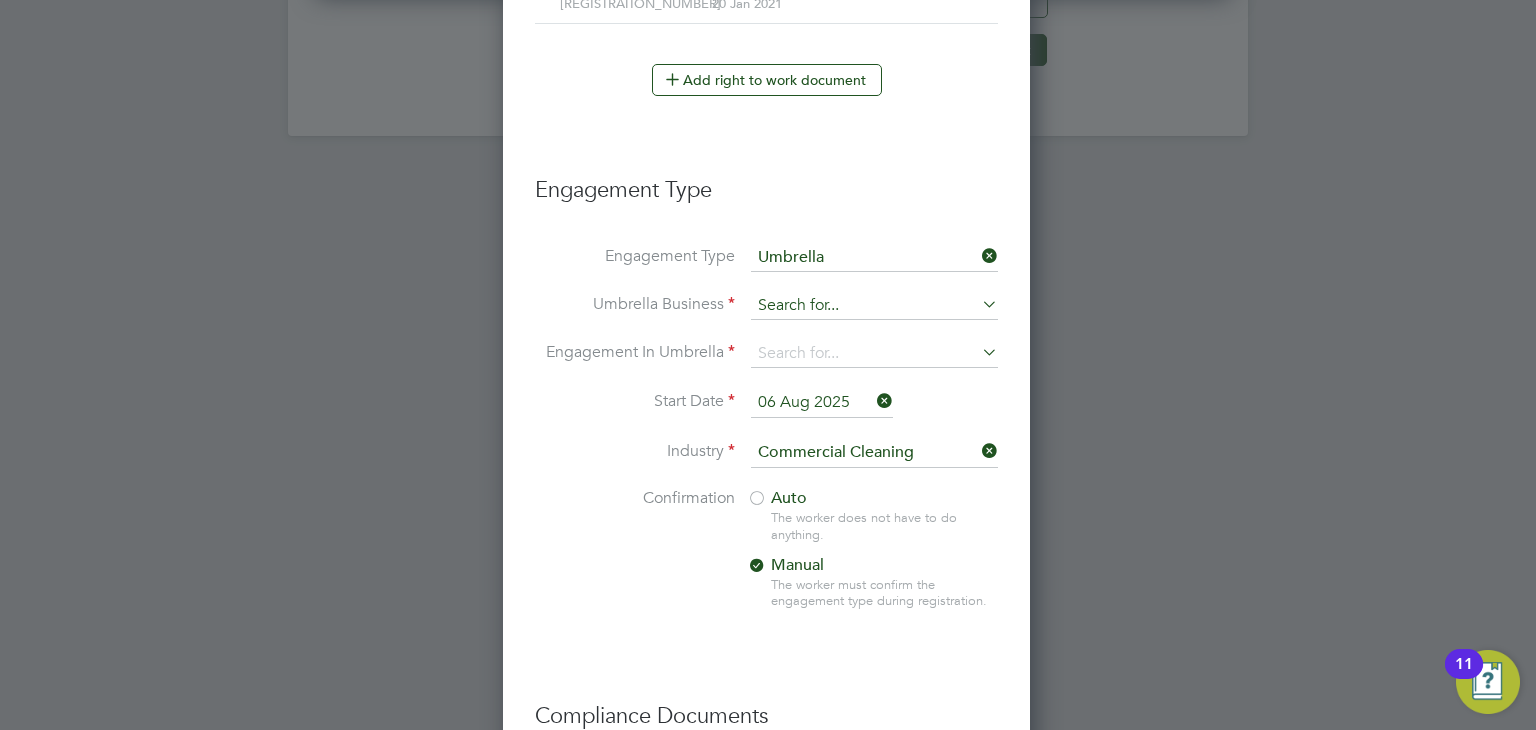 scroll, scrollTop: 9, scrollLeft: 10, axis: both 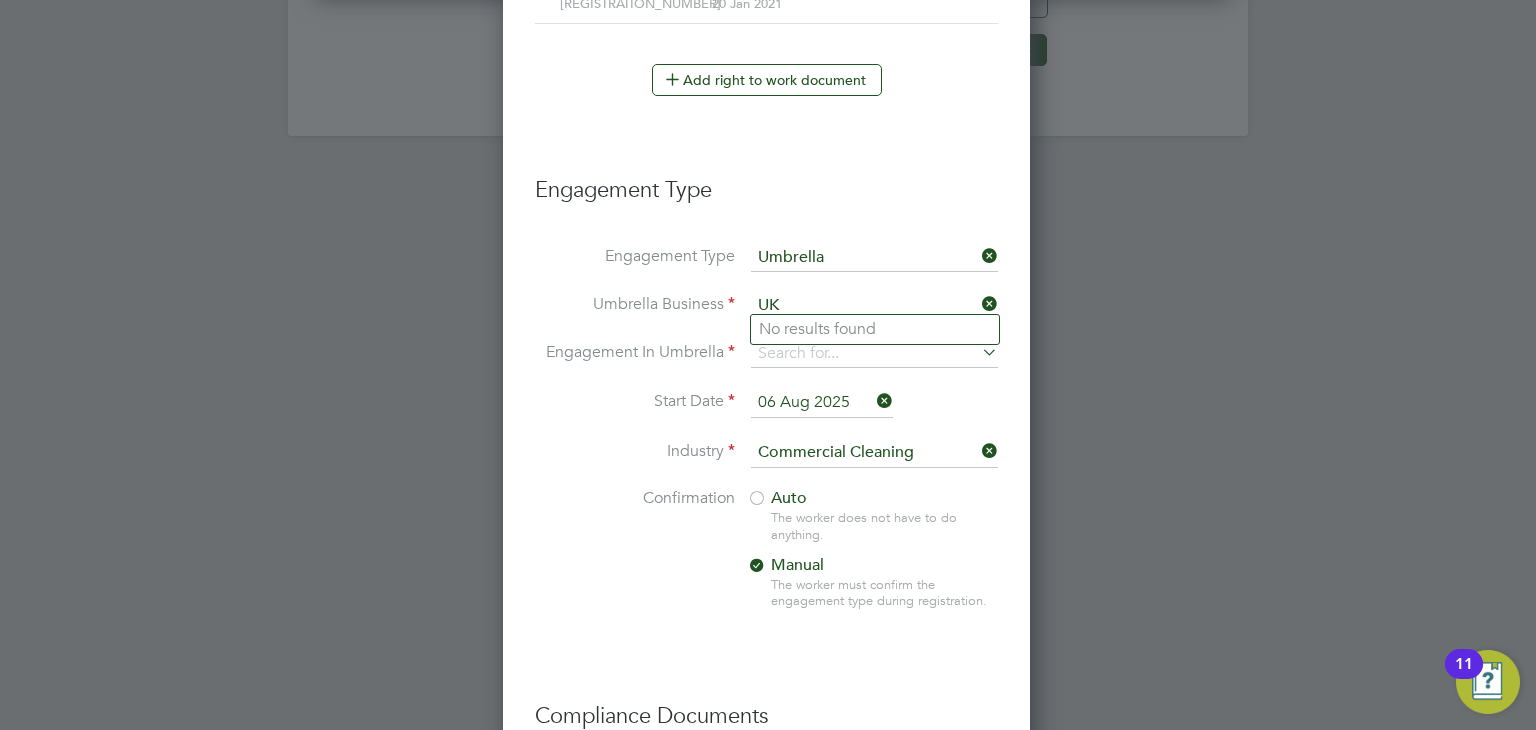type on "U" 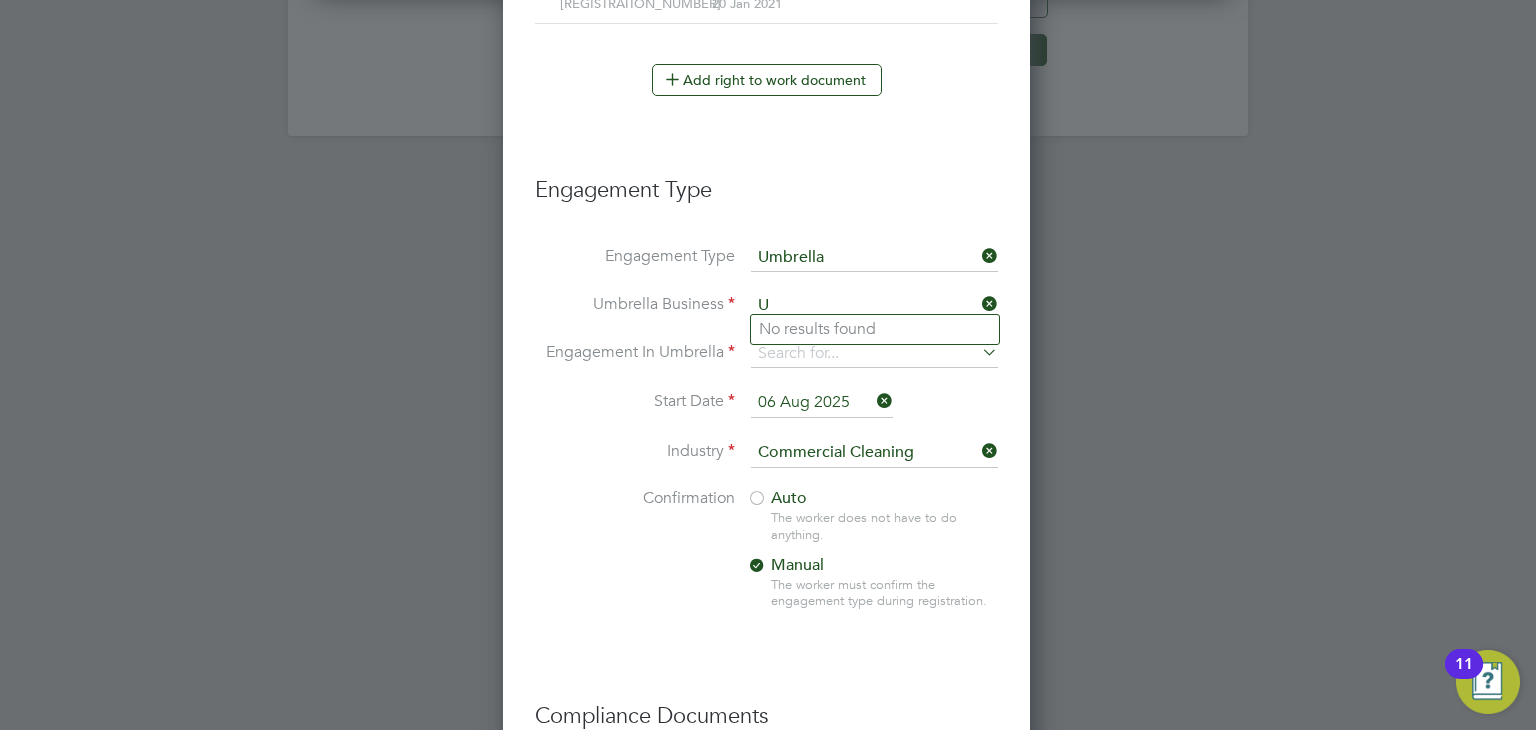 type 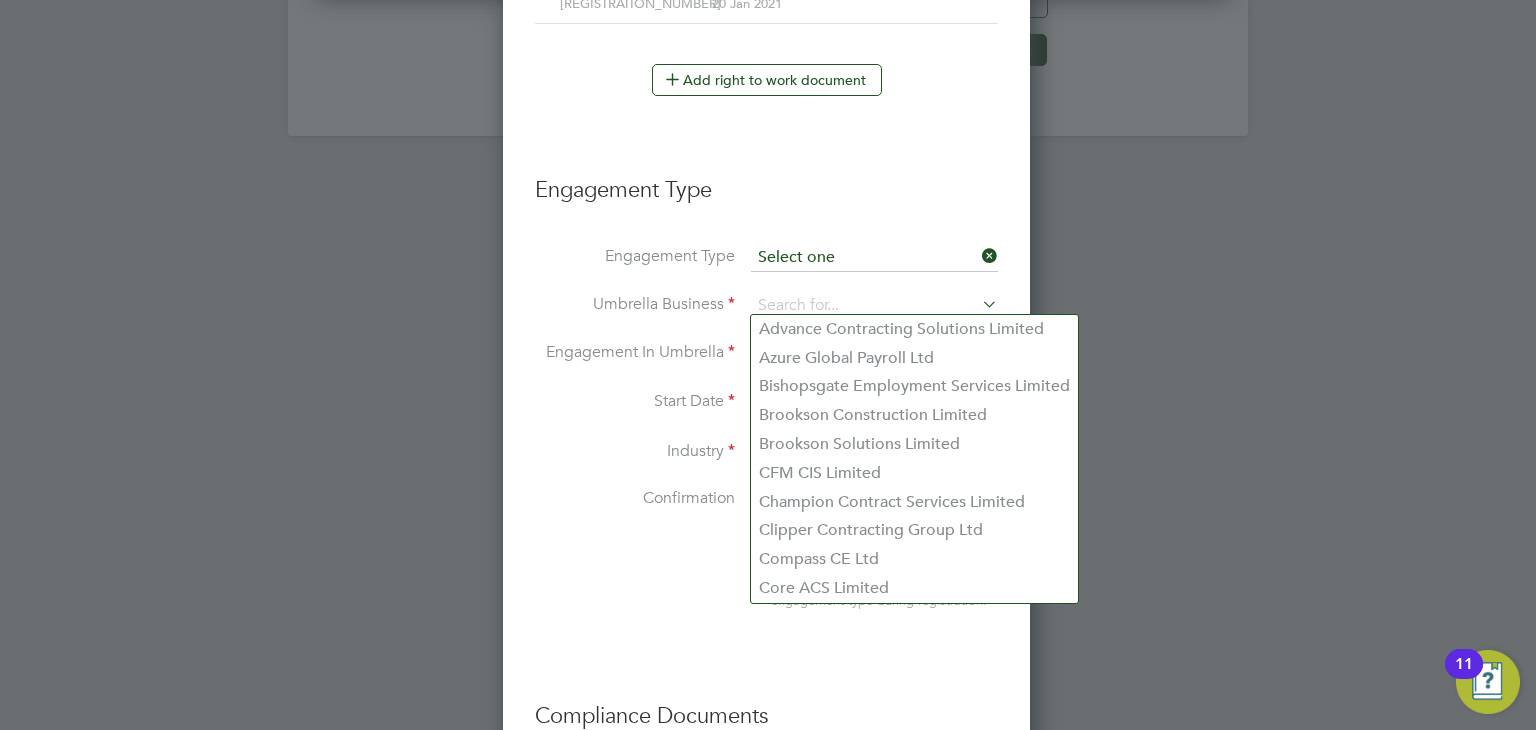 click at bounding box center (874, 258) 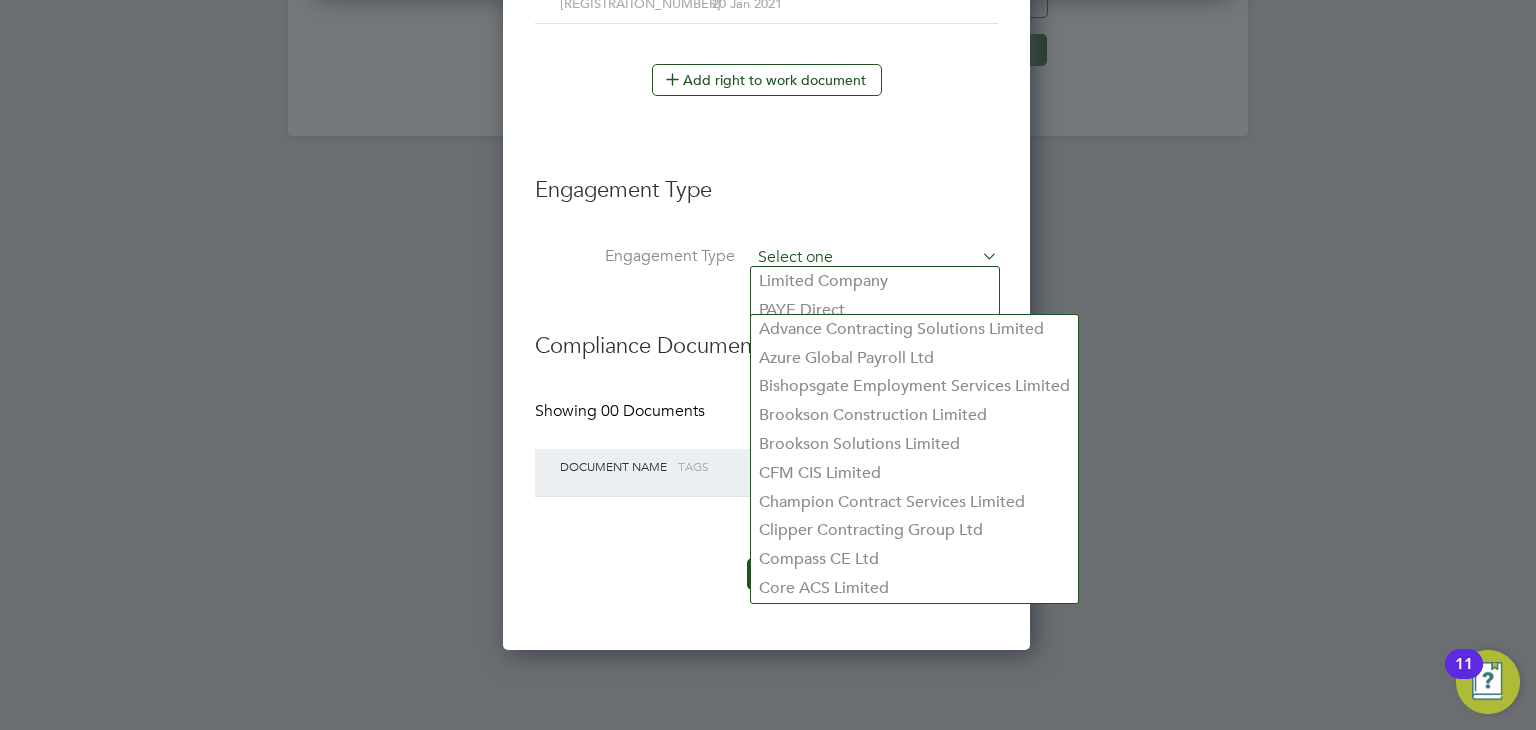 click at bounding box center [874, 258] 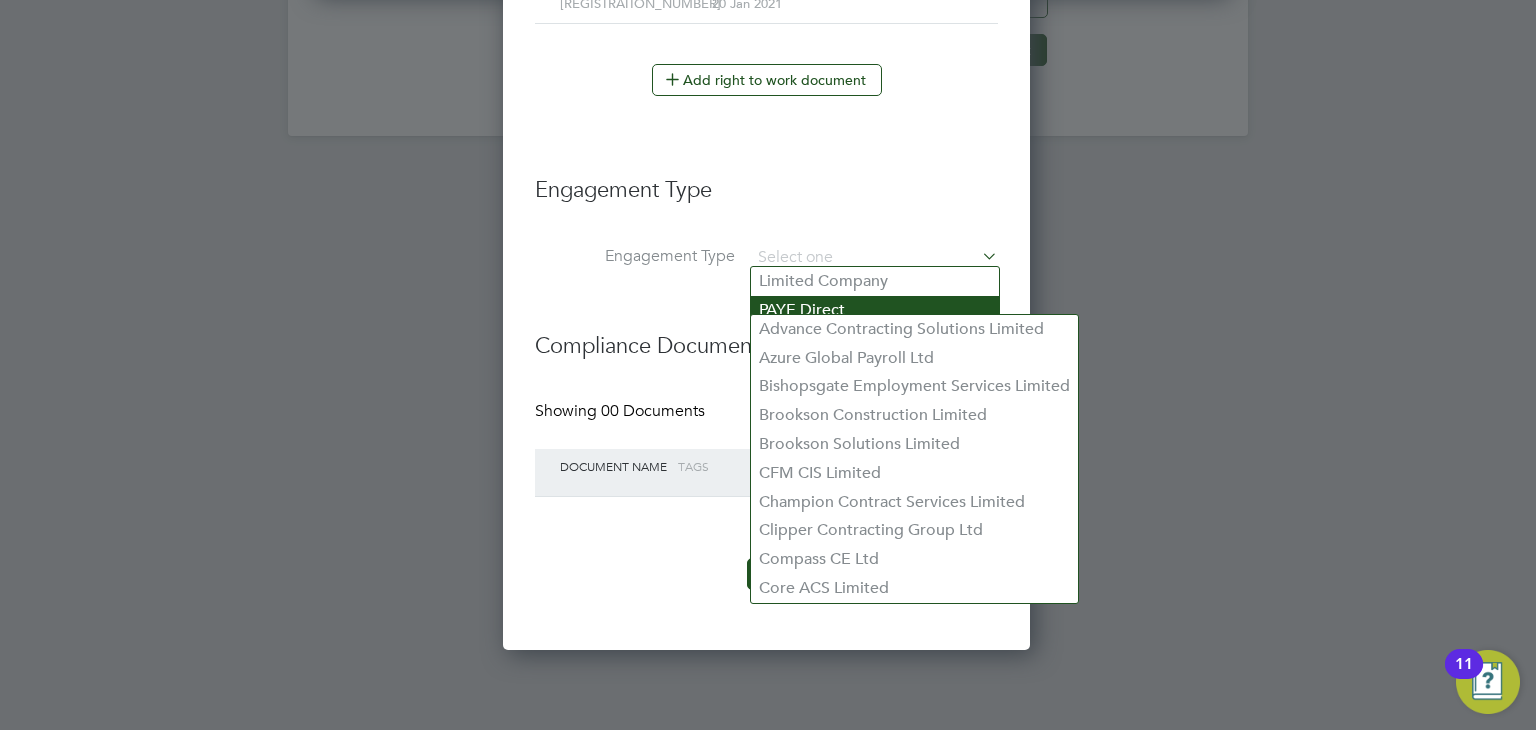 click on "PAYE Direct" 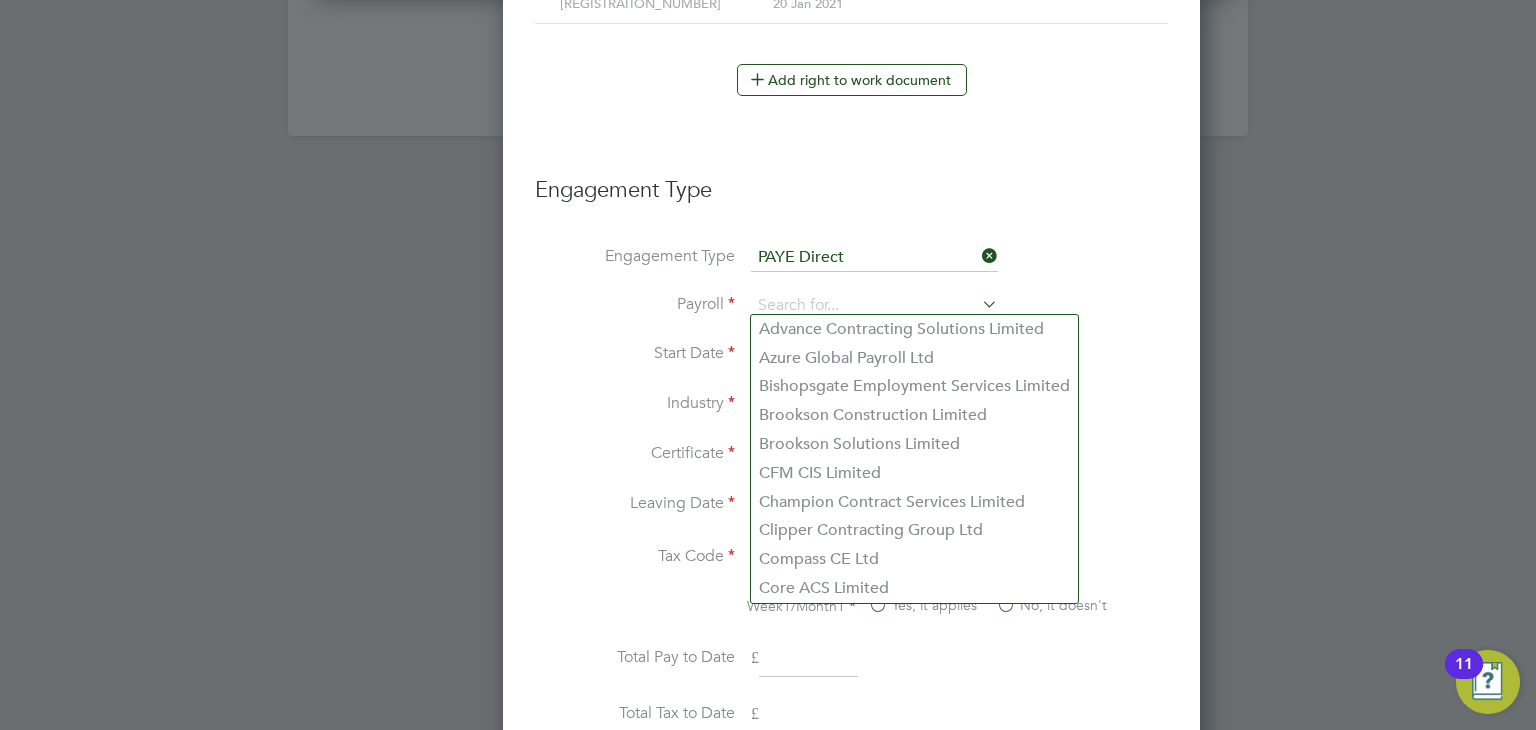 scroll, scrollTop: 10, scrollLeft: 10, axis: both 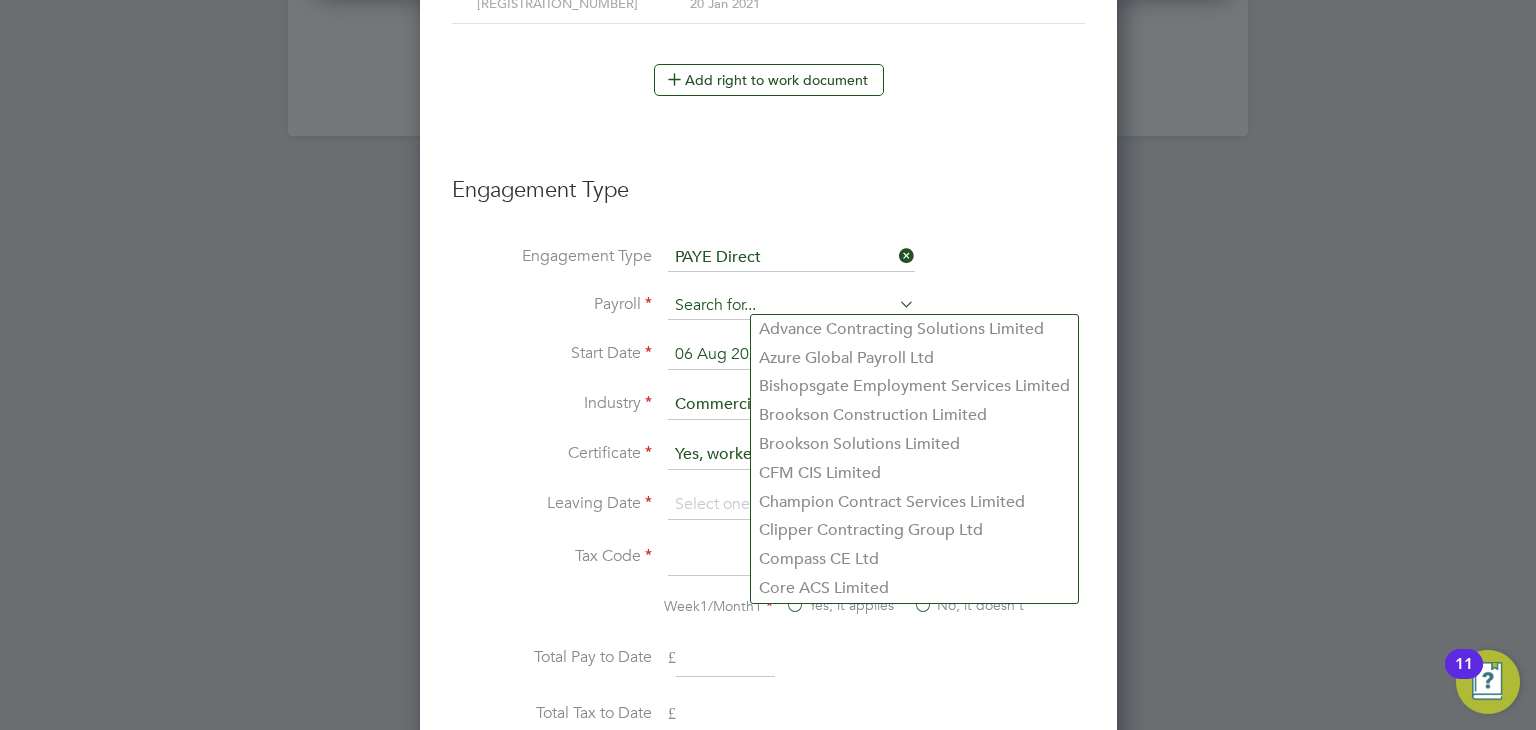 click at bounding box center (791, 306) 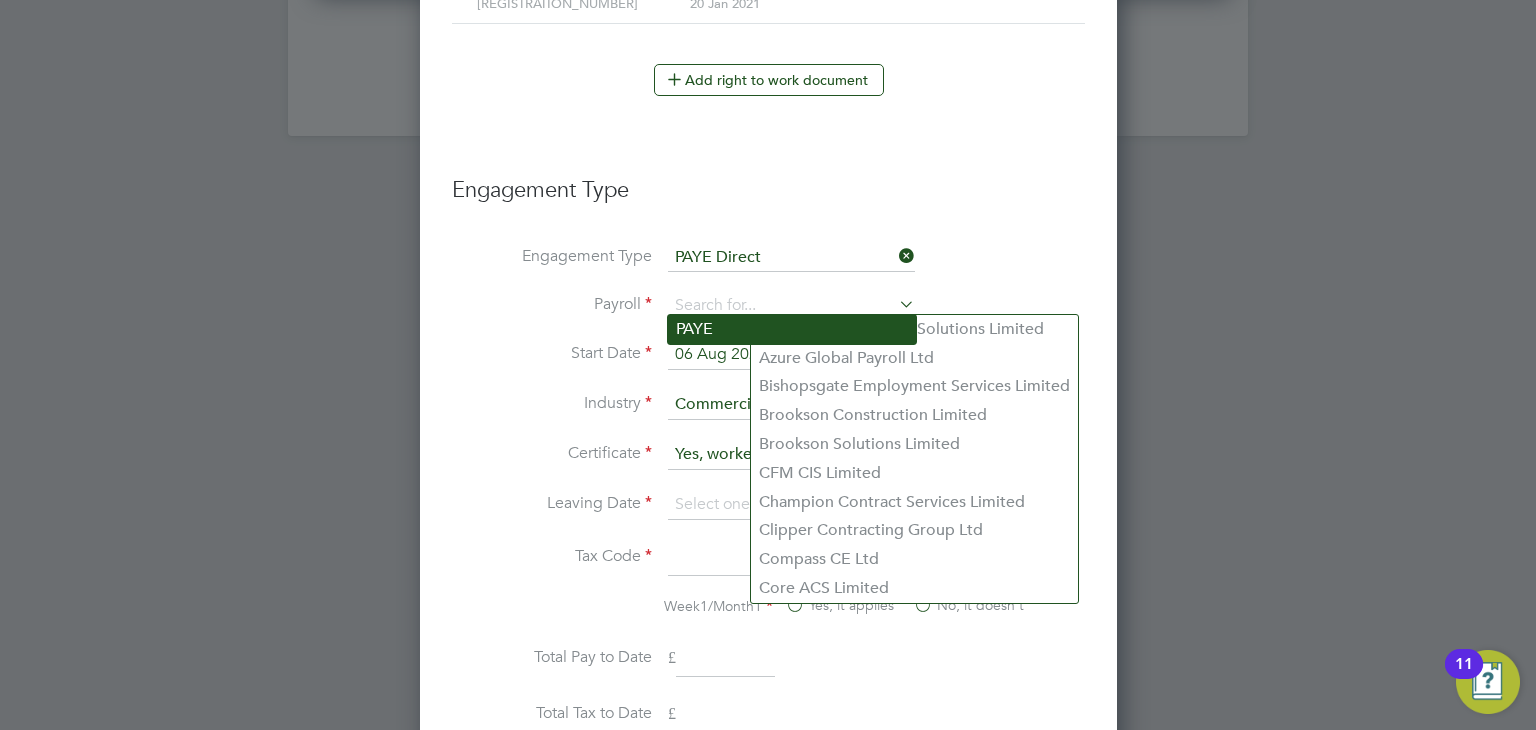 click on "PAYE" 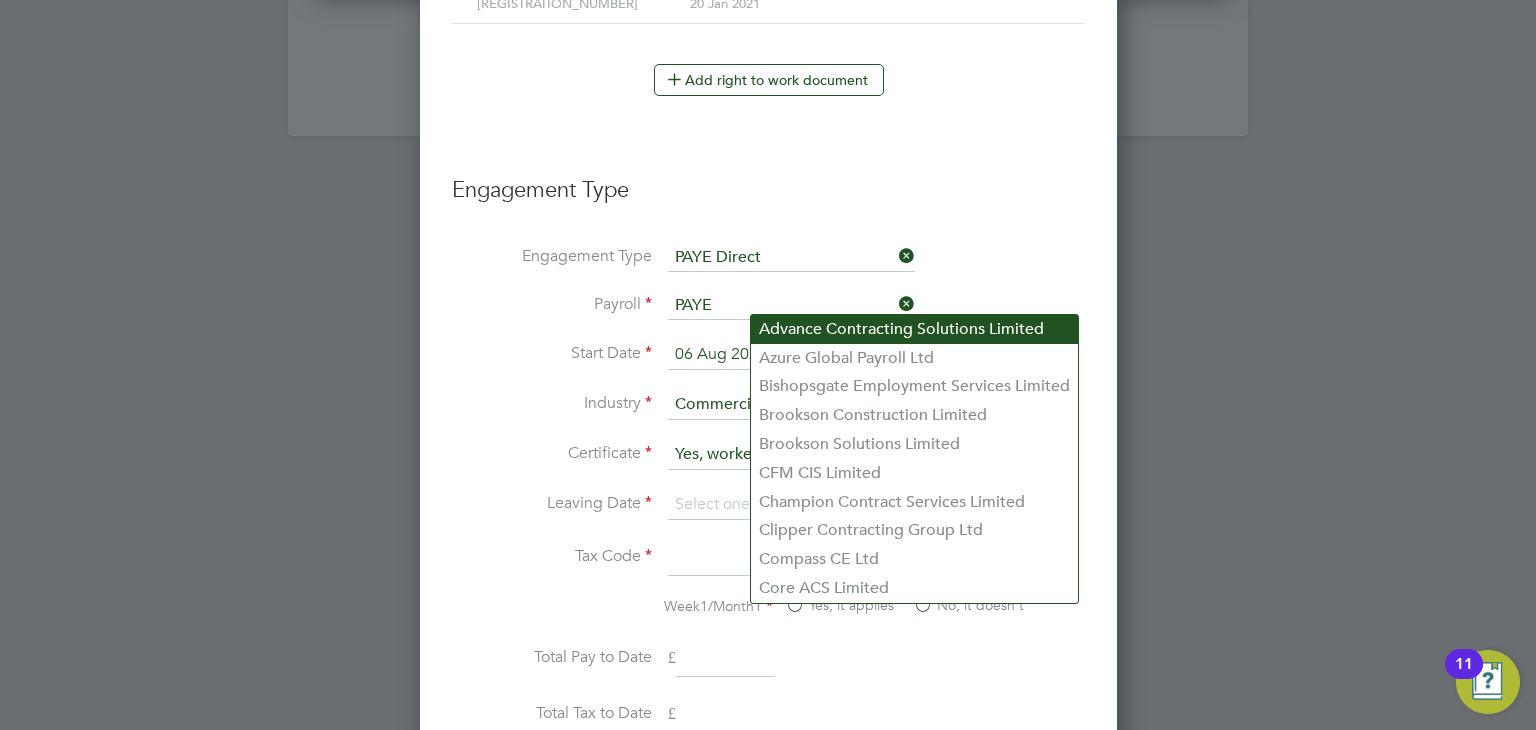 click on "Advance Contracting Solutions Limited" 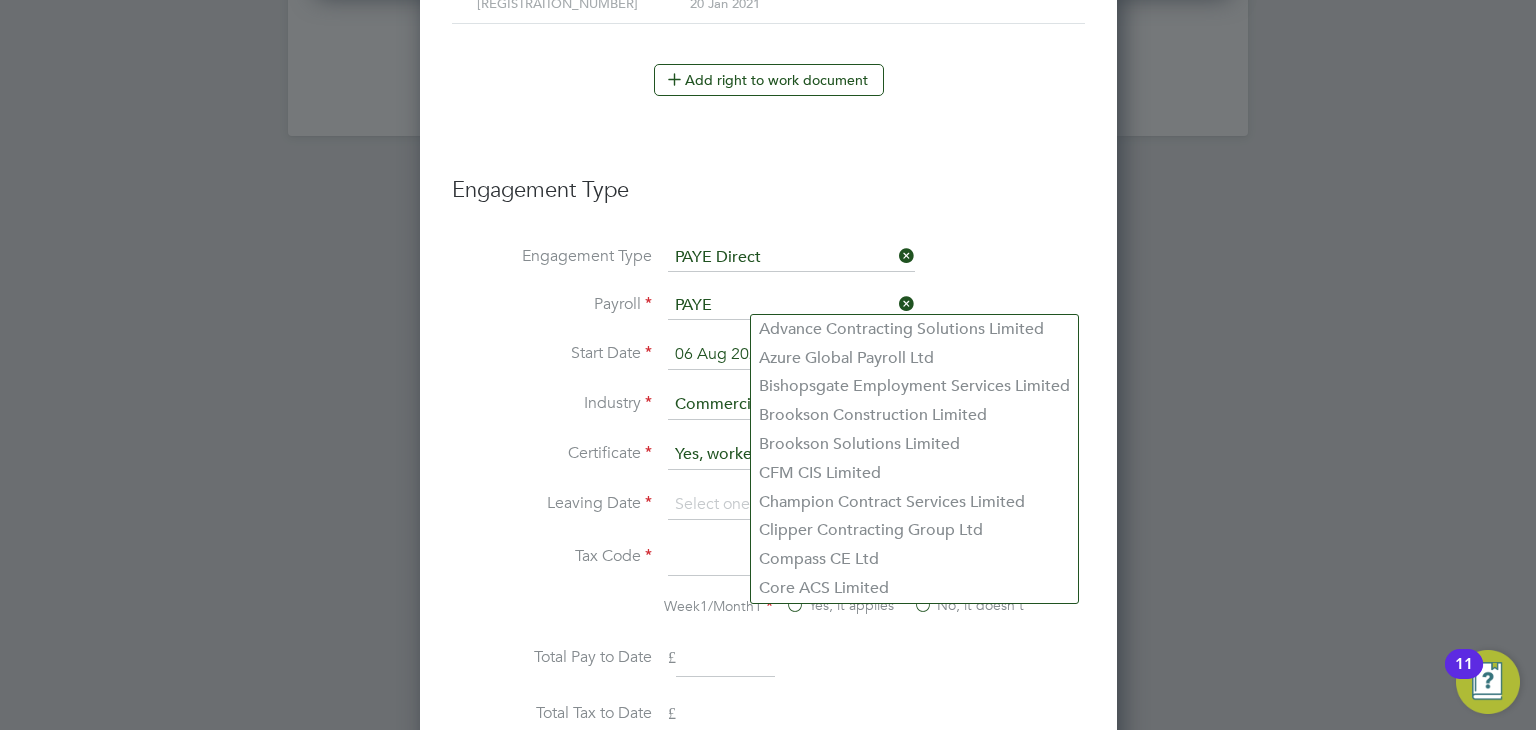 click on "Engagement Type   PAYE Direct" at bounding box center [768, 268] 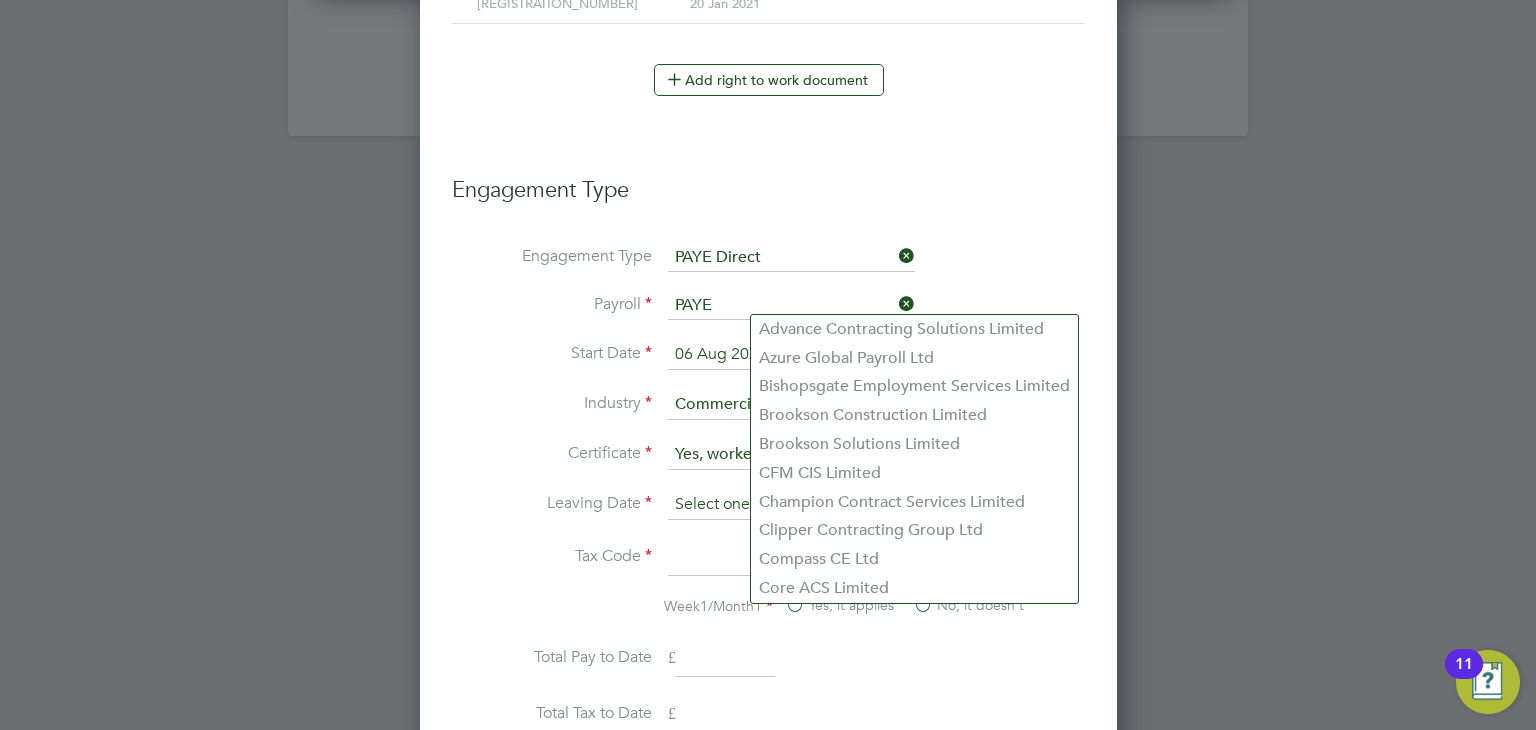 click at bounding box center [739, 505] 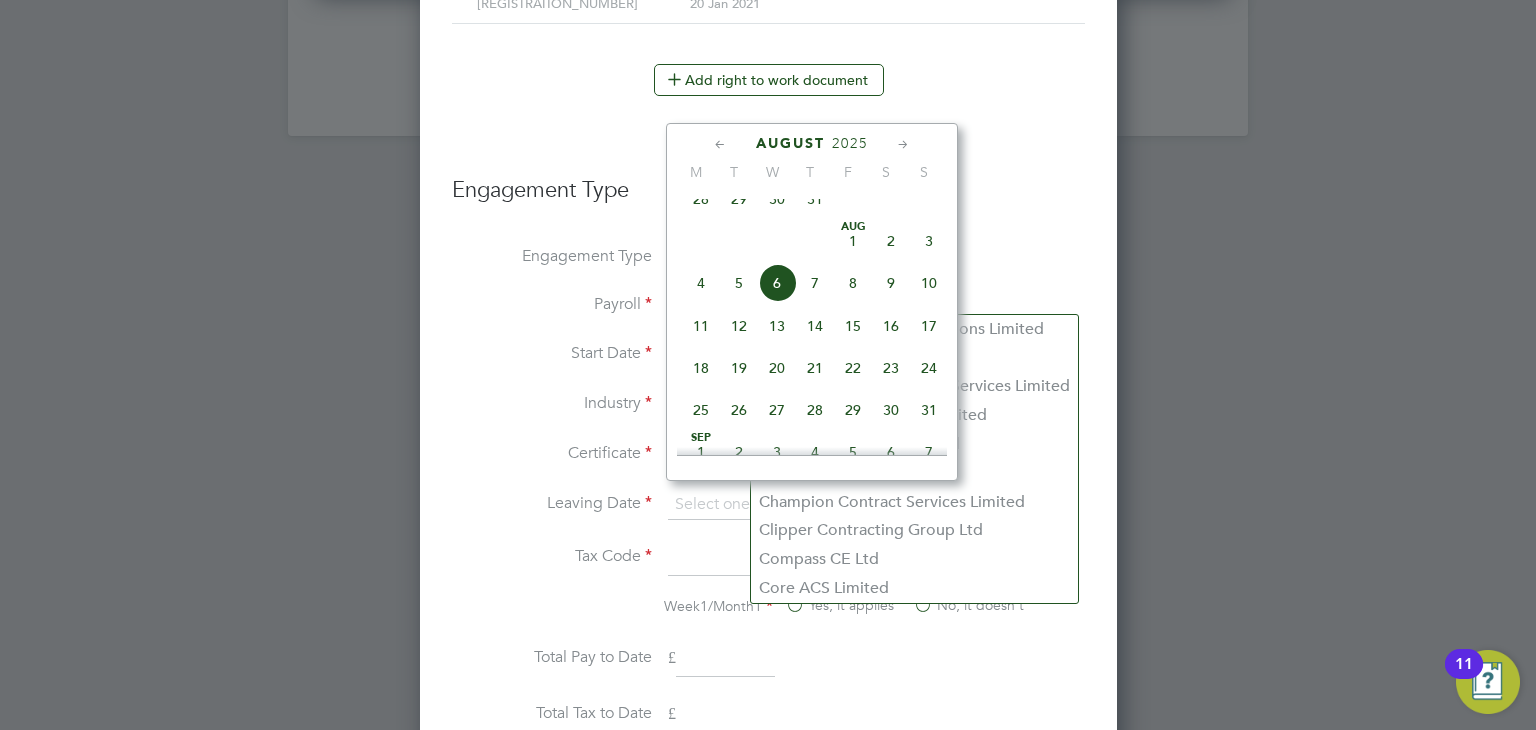 click on "Leaving Date" at bounding box center (552, 503) 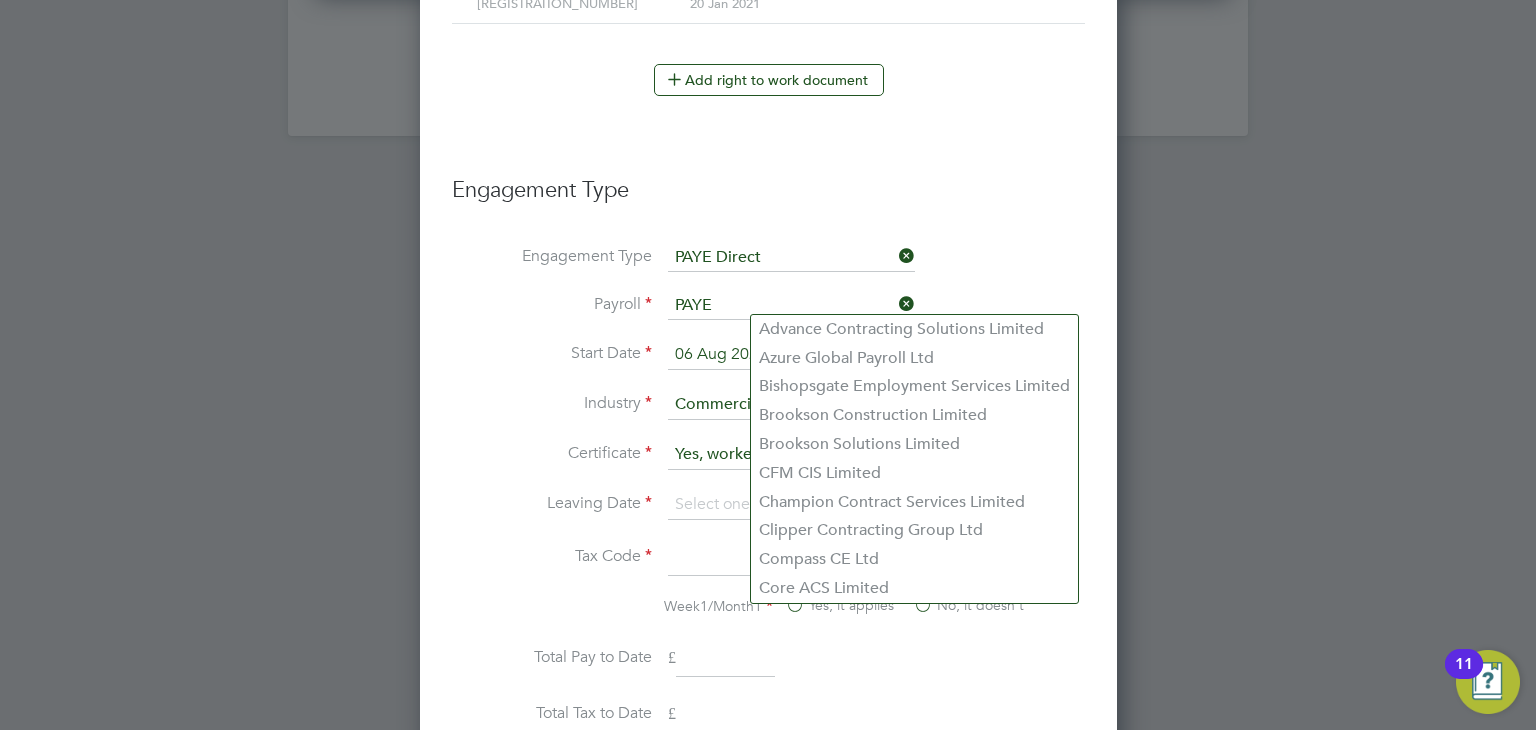 click on "Start Date   06 Aug 2025" at bounding box center (768, 365) 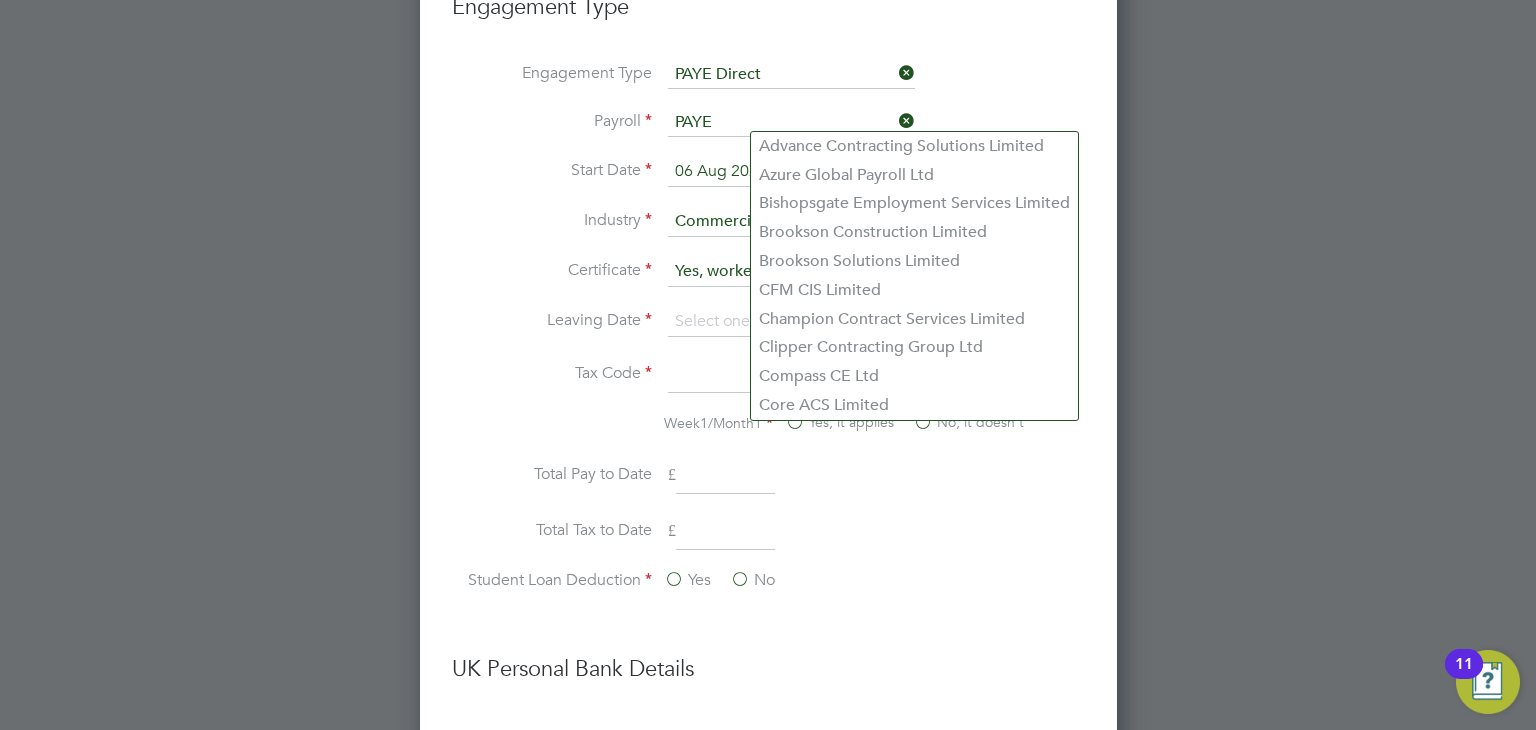 scroll, scrollTop: 3044, scrollLeft: 0, axis: vertical 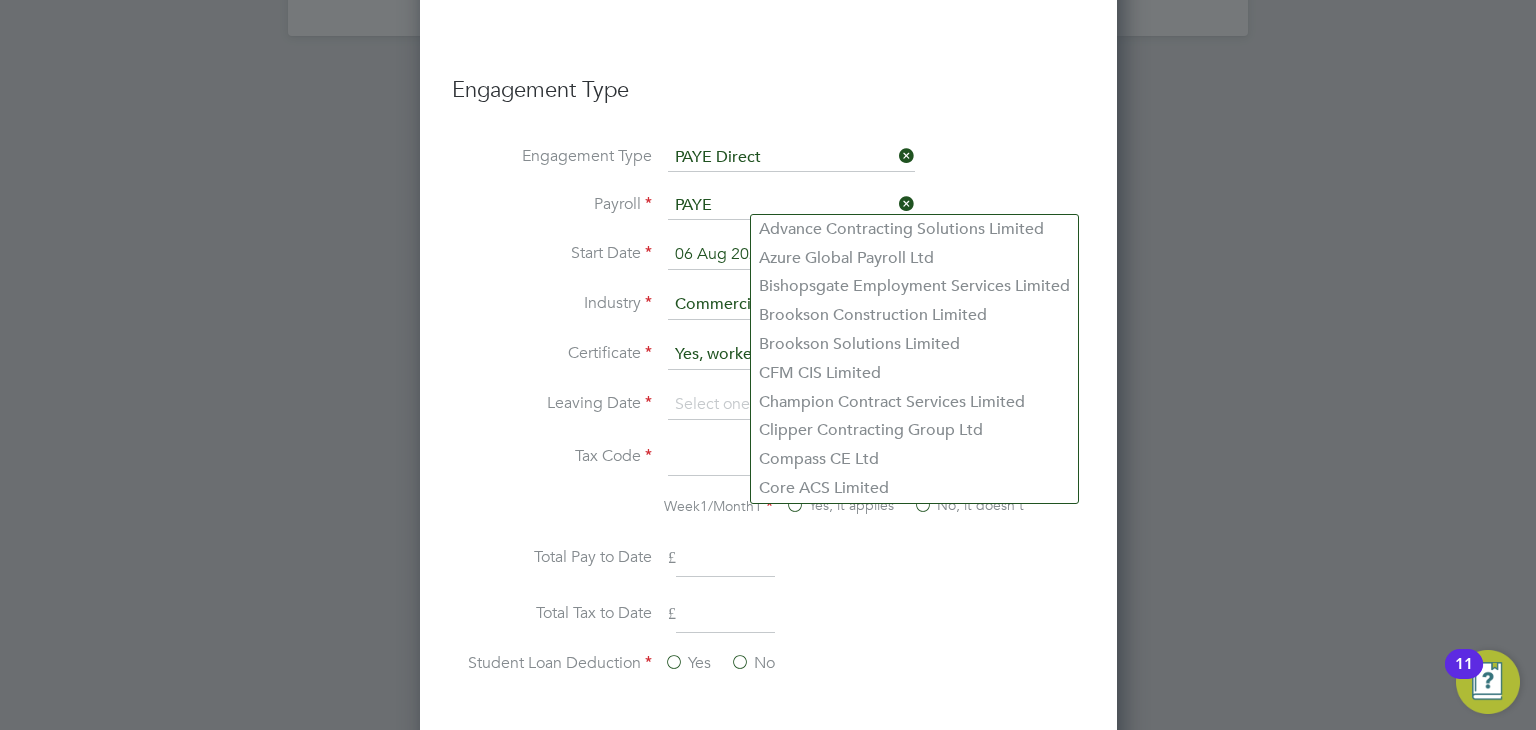 click on "Start Date" at bounding box center (552, 253) 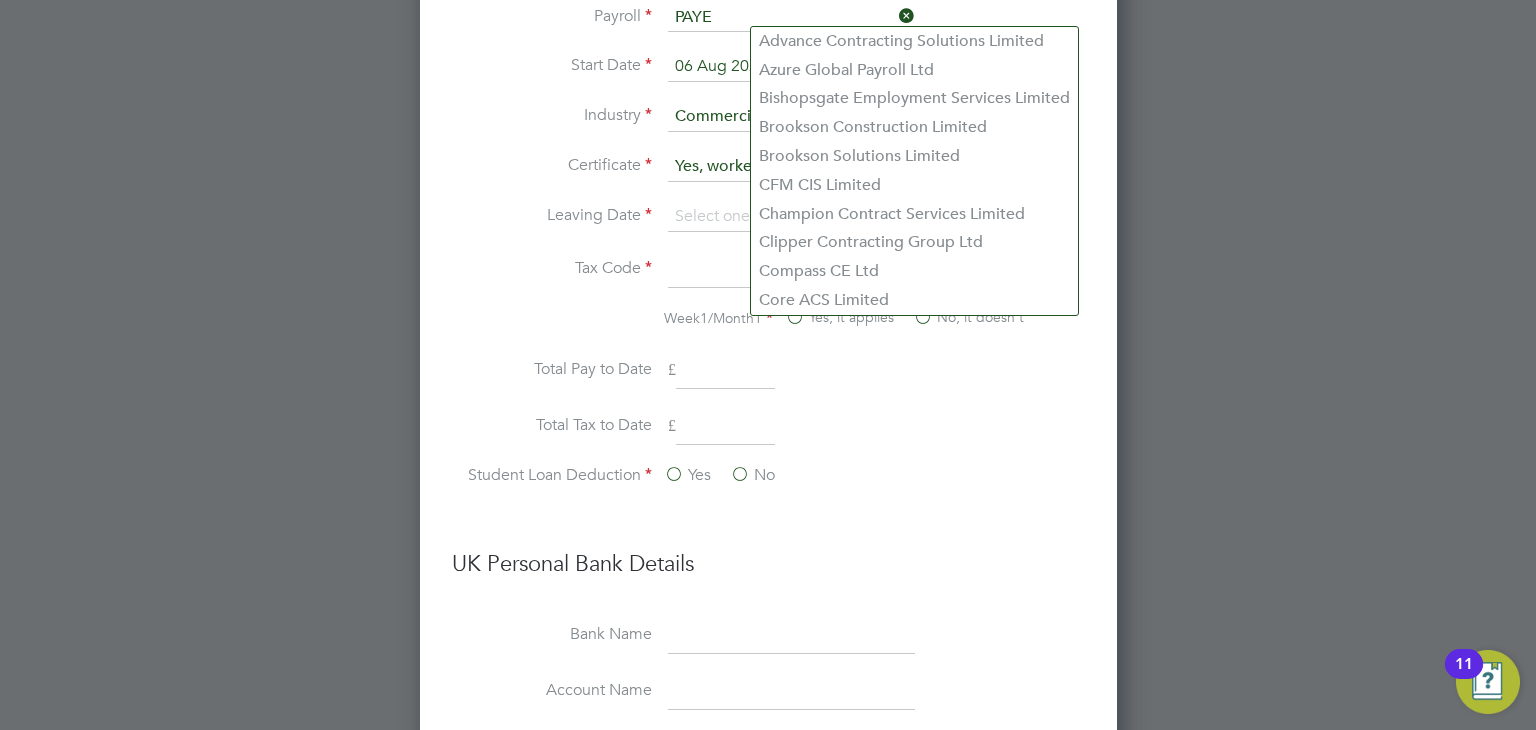 scroll, scrollTop: 3244, scrollLeft: 0, axis: vertical 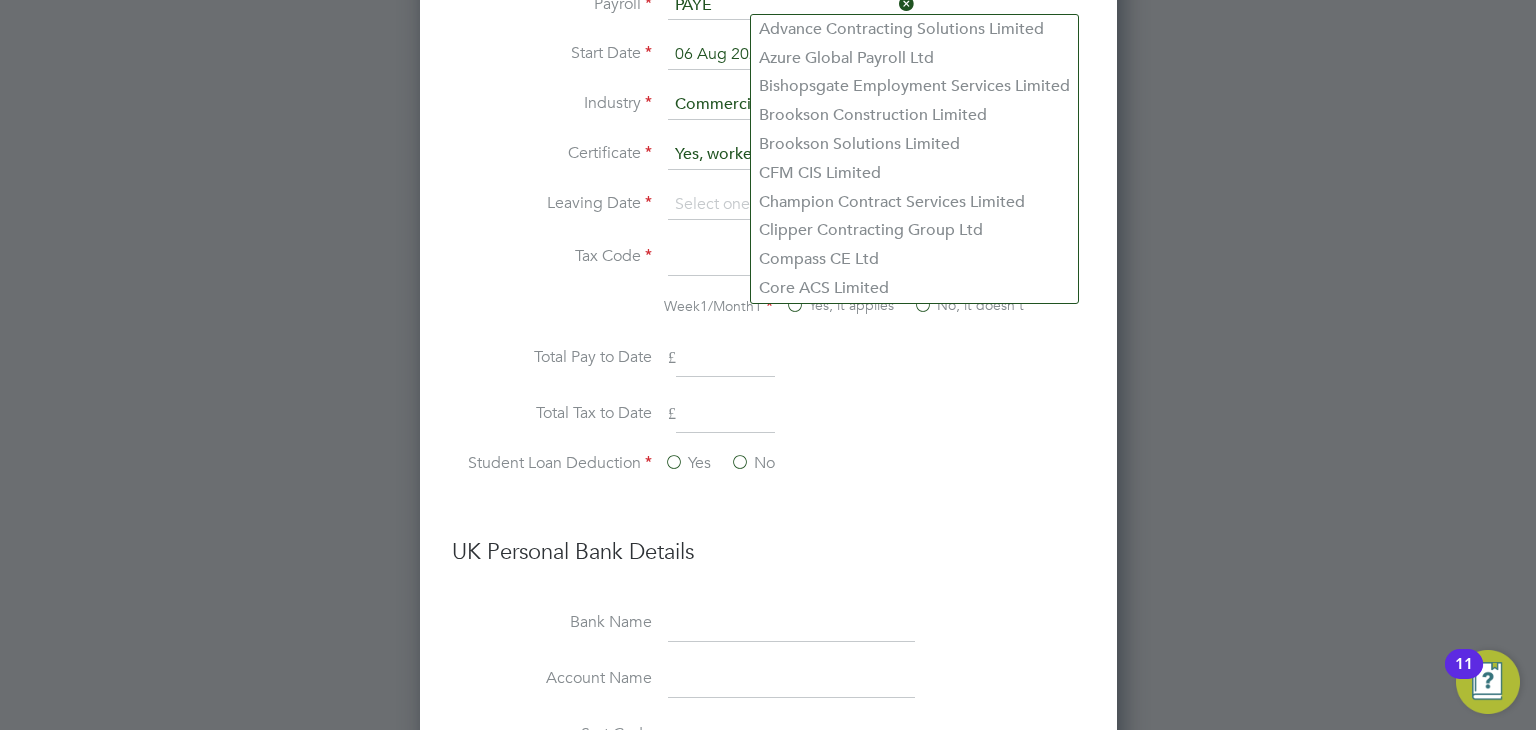 click on "Tax Code" at bounding box center [552, 256] 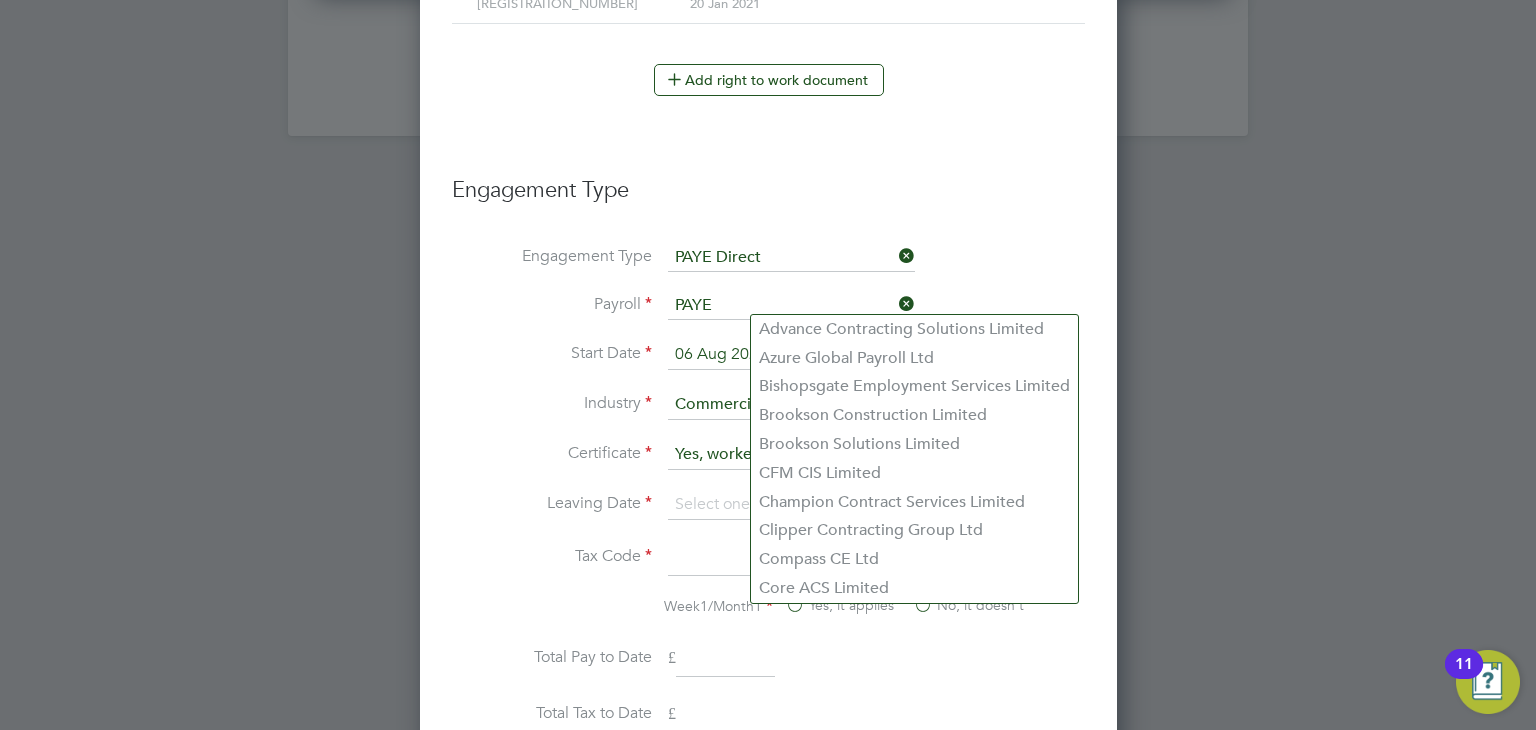 scroll, scrollTop: 3144, scrollLeft: 0, axis: vertical 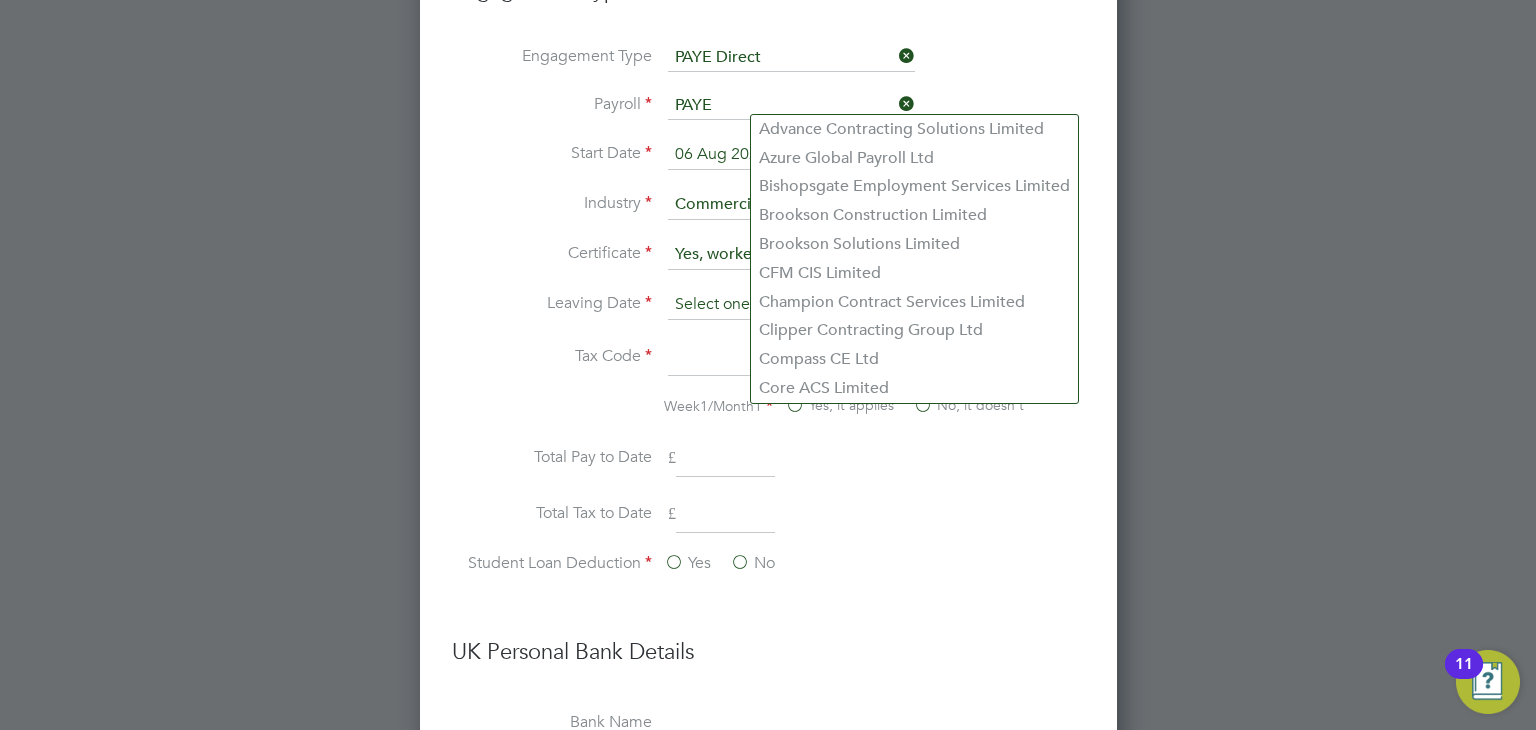 click at bounding box center [739, 305] 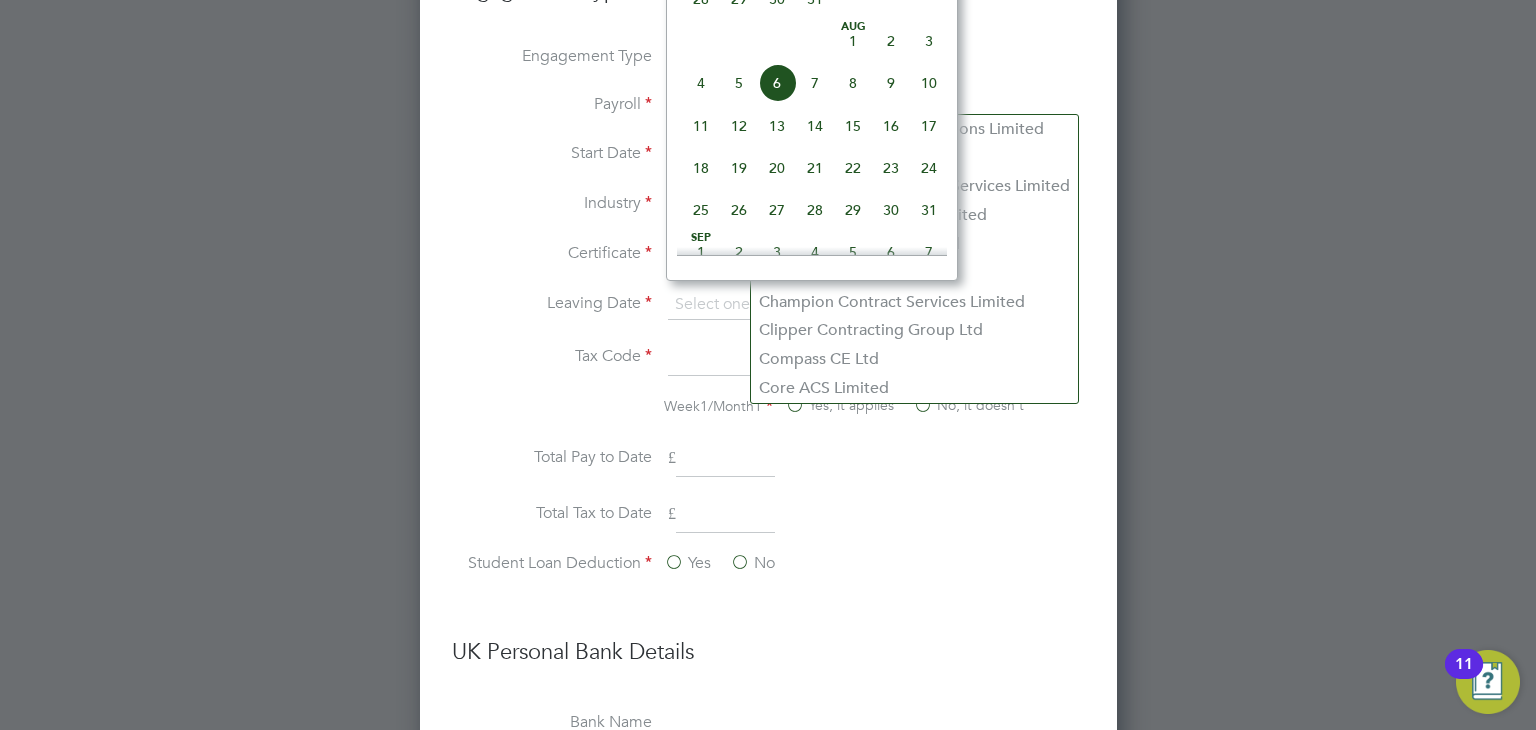 click on "Leaving Date" at bounding box center (552, 303) 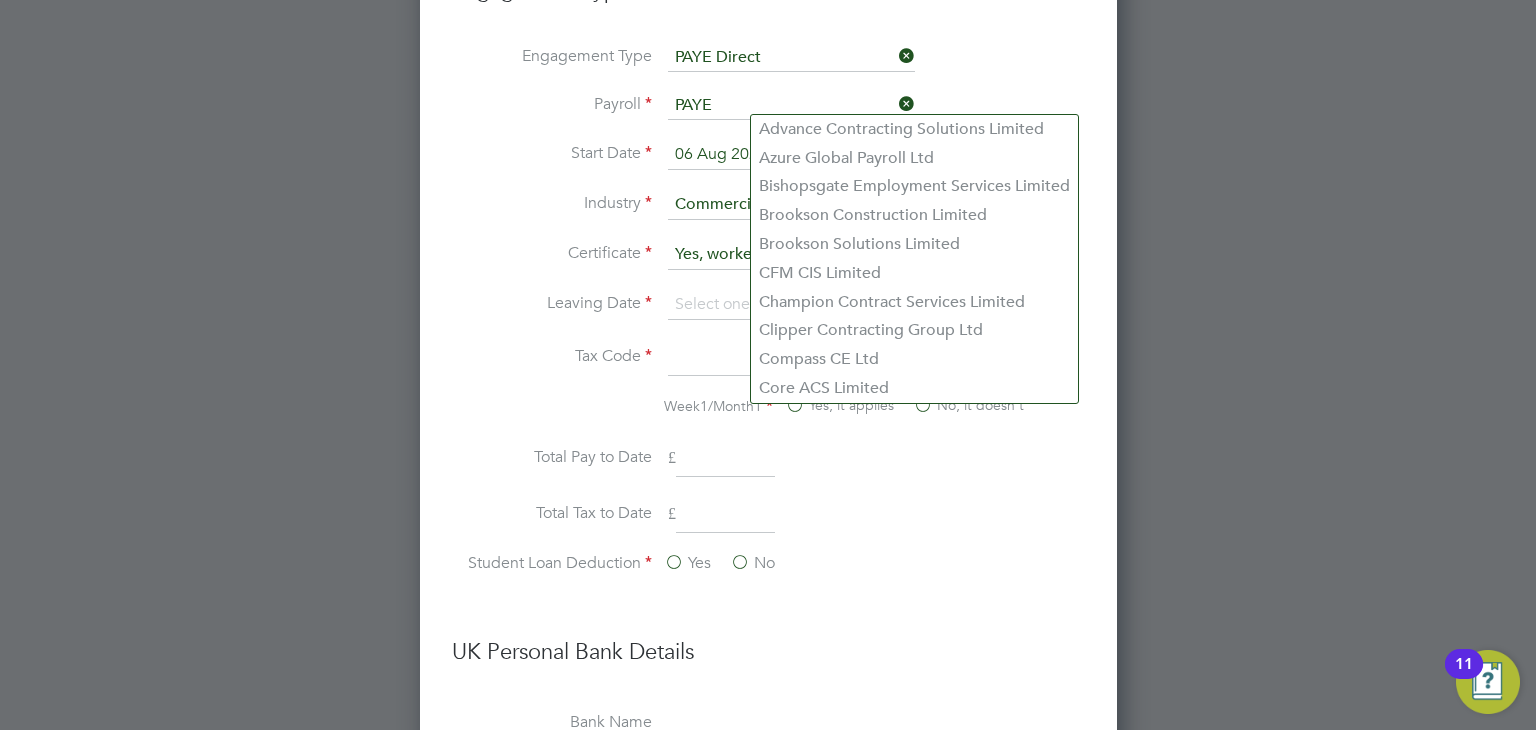 click on "Engagement Type   PAYE Direct" at bounding box center (768, 68) 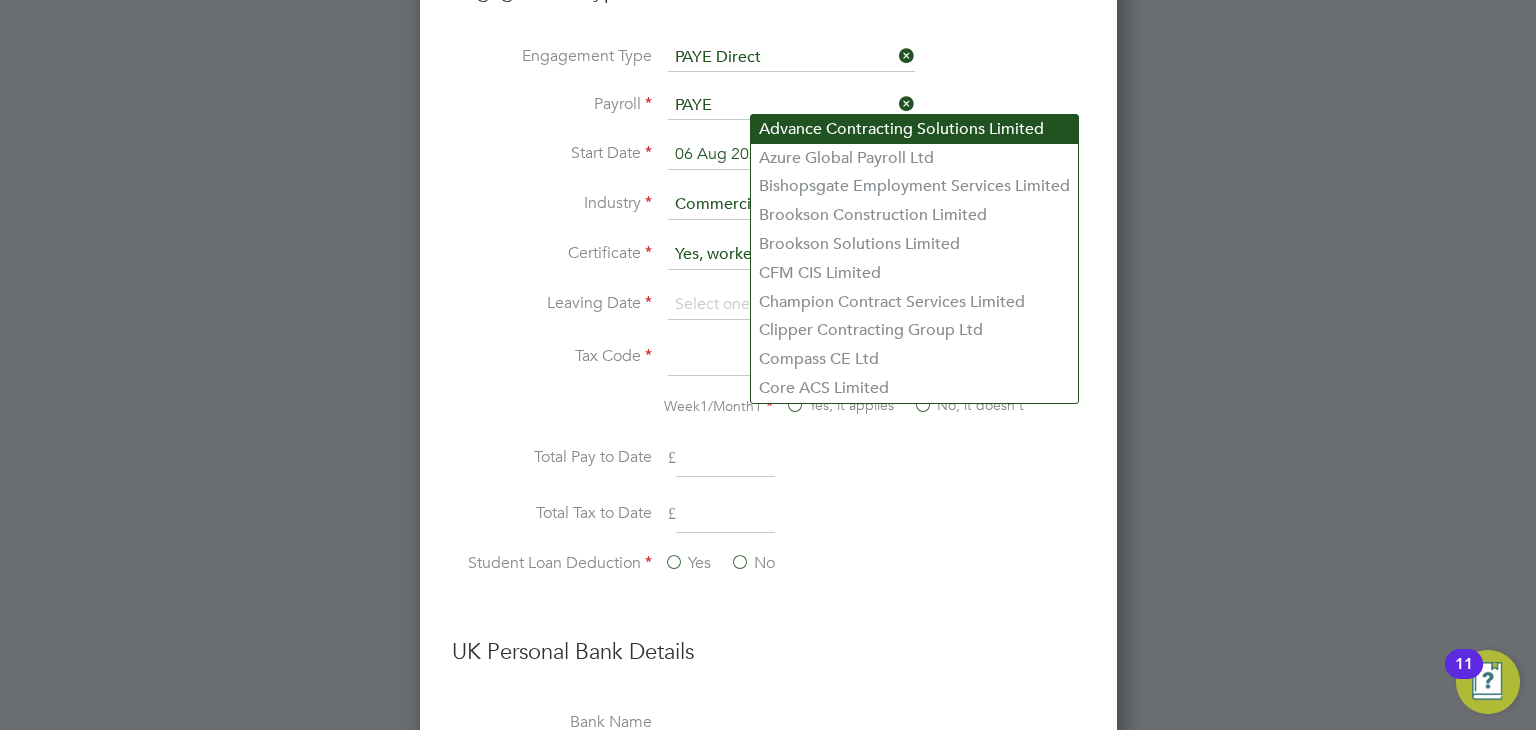 click on "Advance Contracting Solutions Limited" 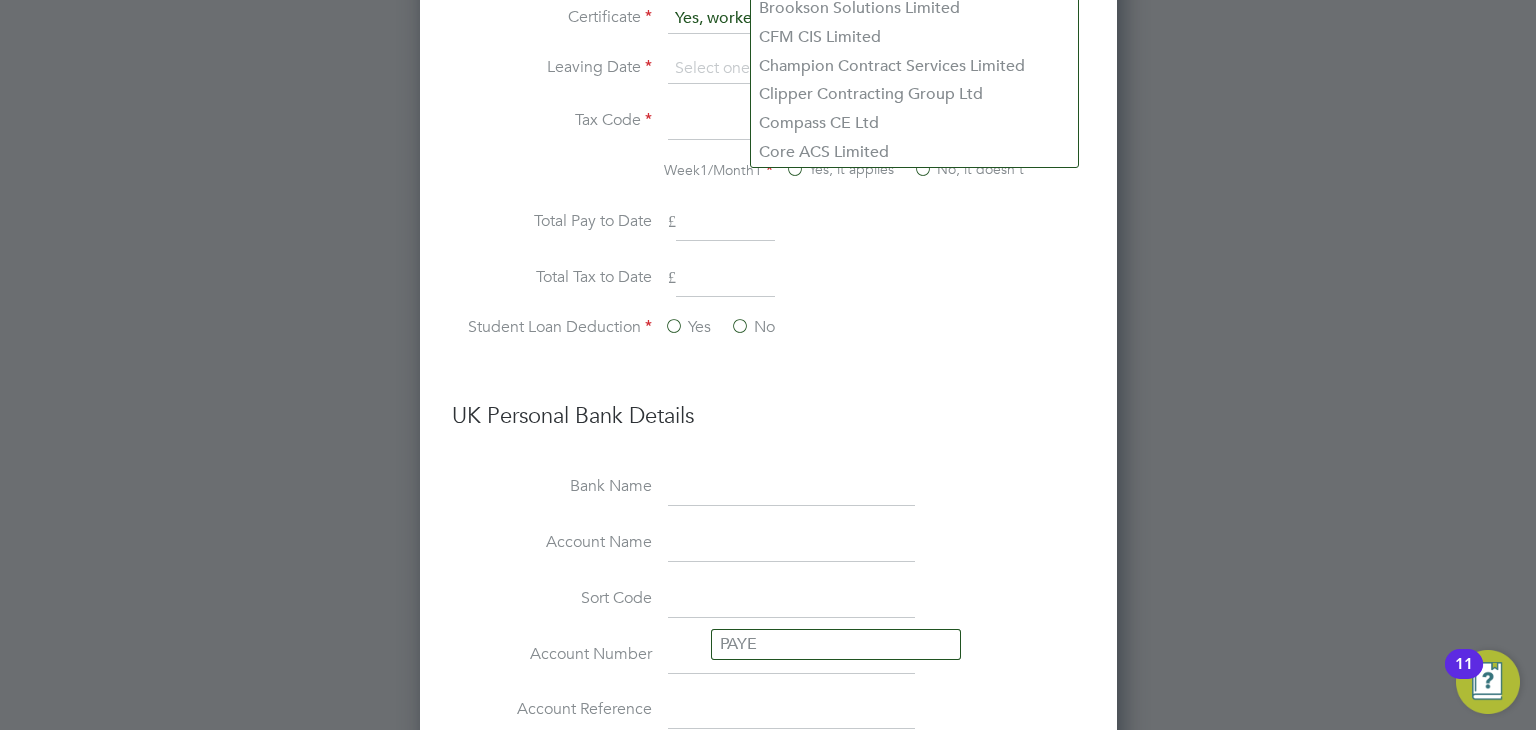scroll, scrollTop: 3644, scrollLeft: 0, axis: vertical 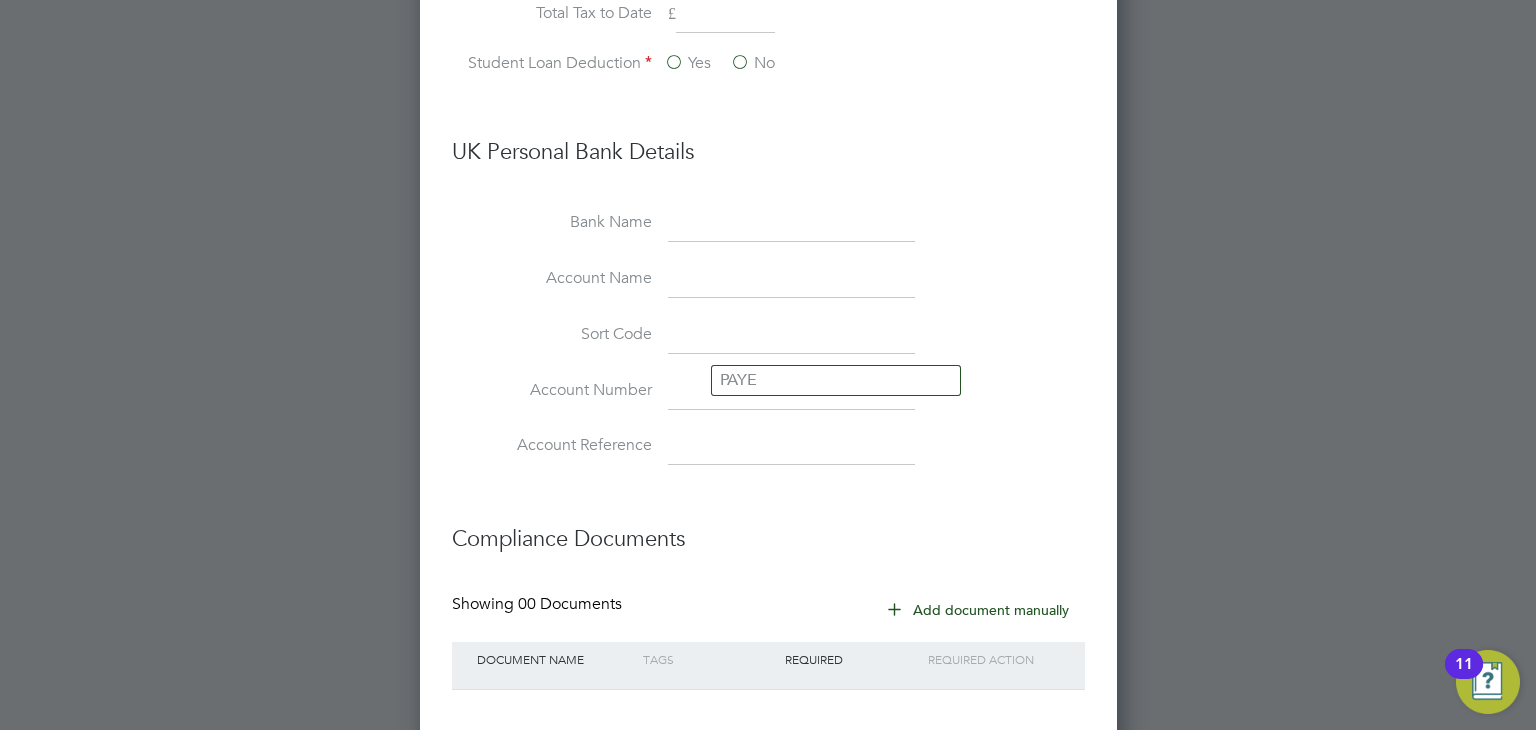 click on "PAYE" 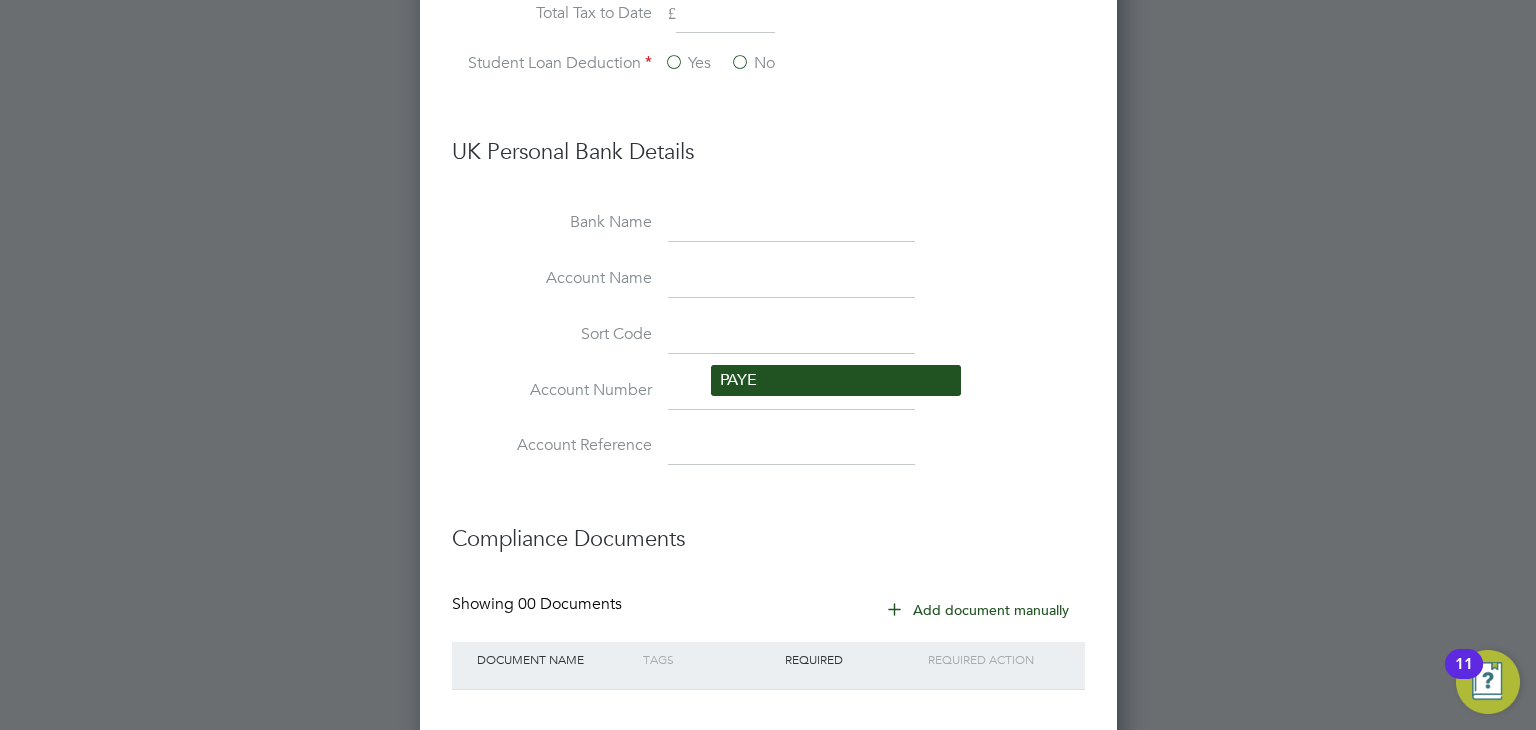 click on "PAYE" 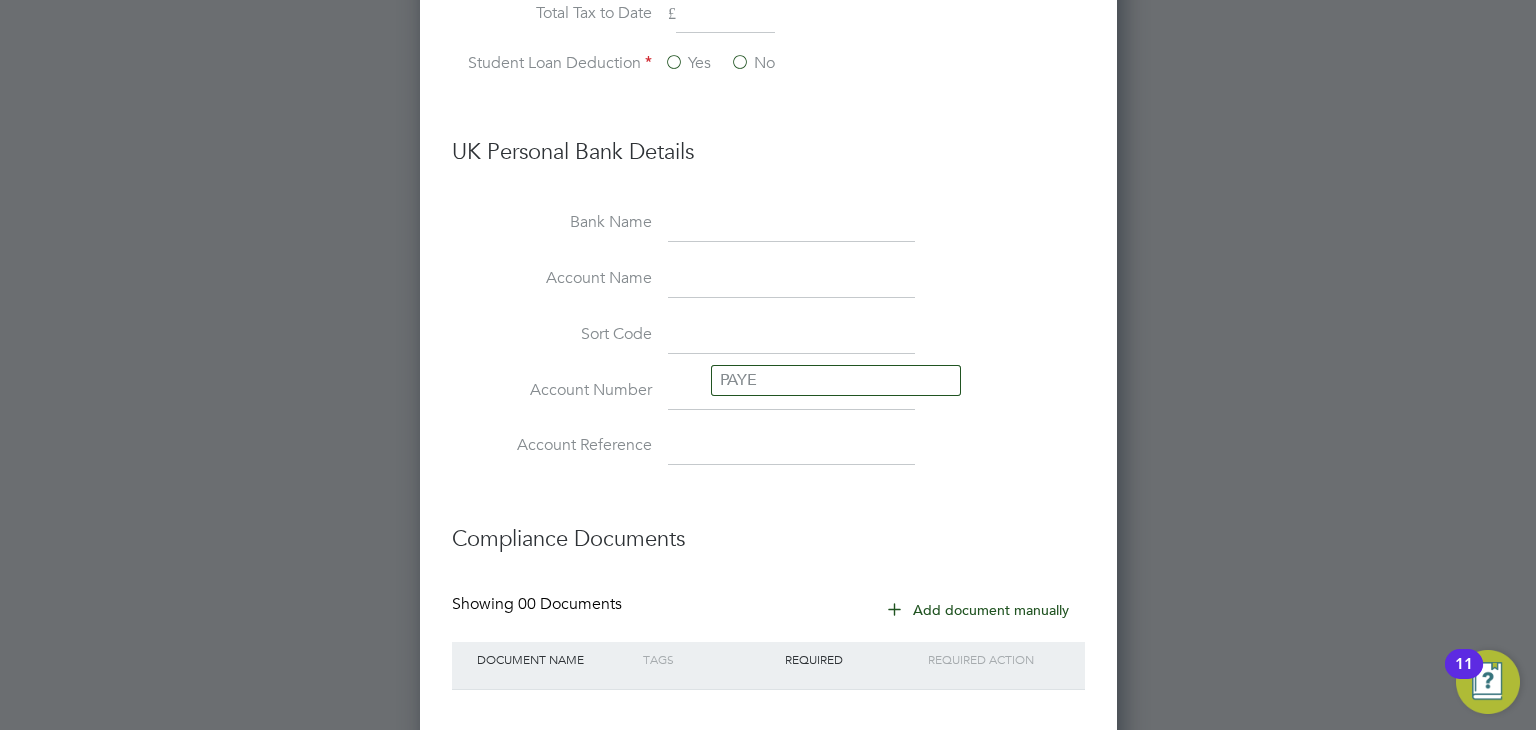 click on "Account Name" at bounding box center (768, 290) 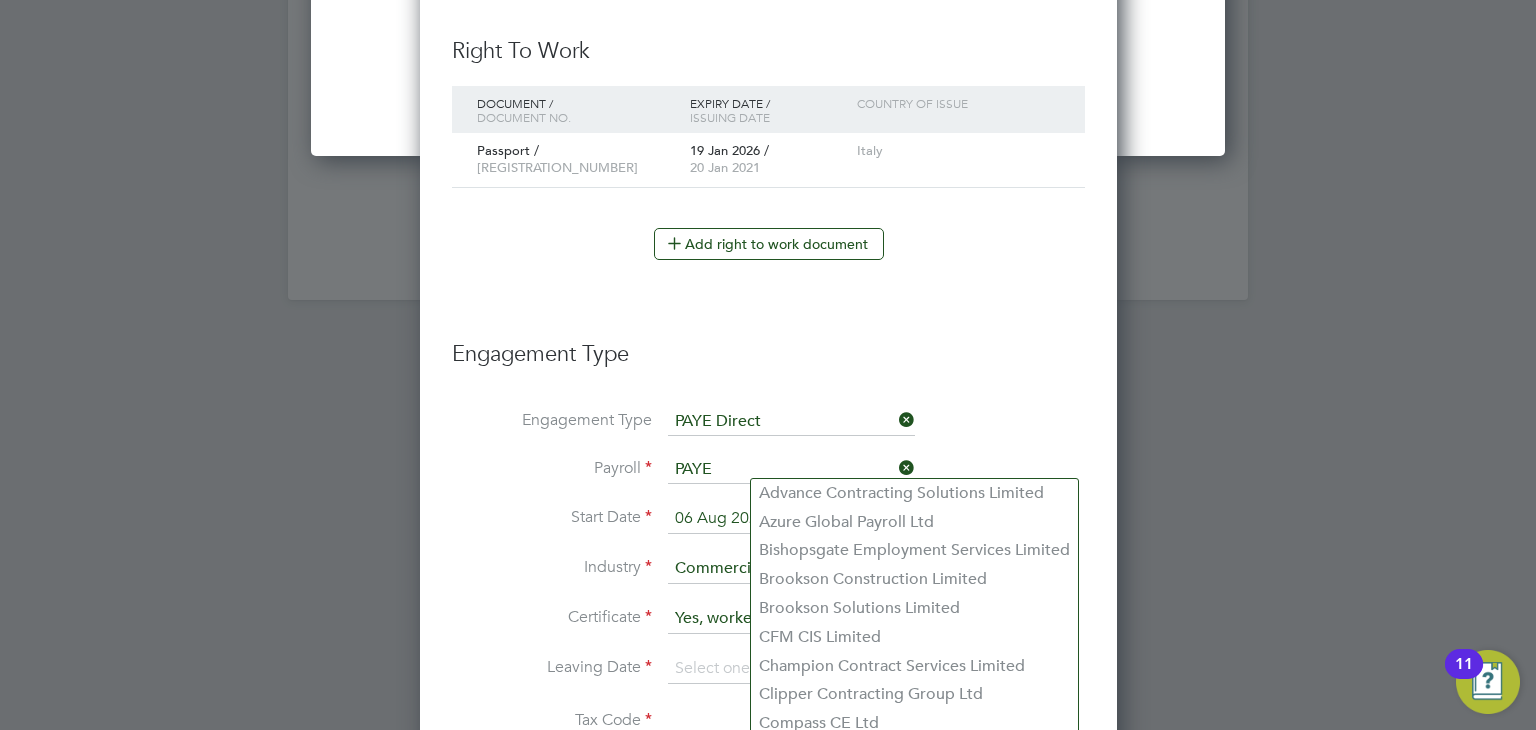 scroll, scrollTop: 2944, scrollLeft: 0, axis: vertical 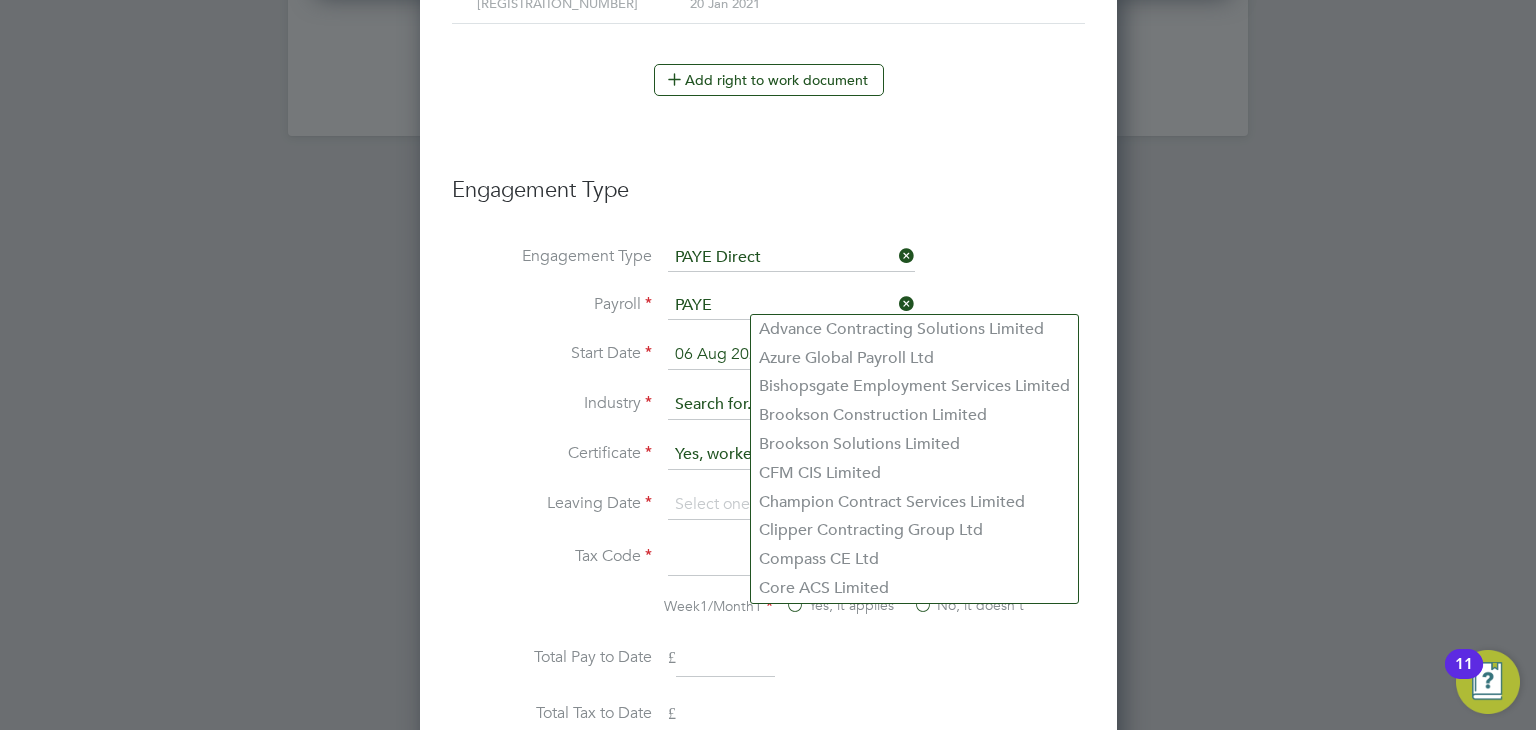 click at bounding box center (791, 405) 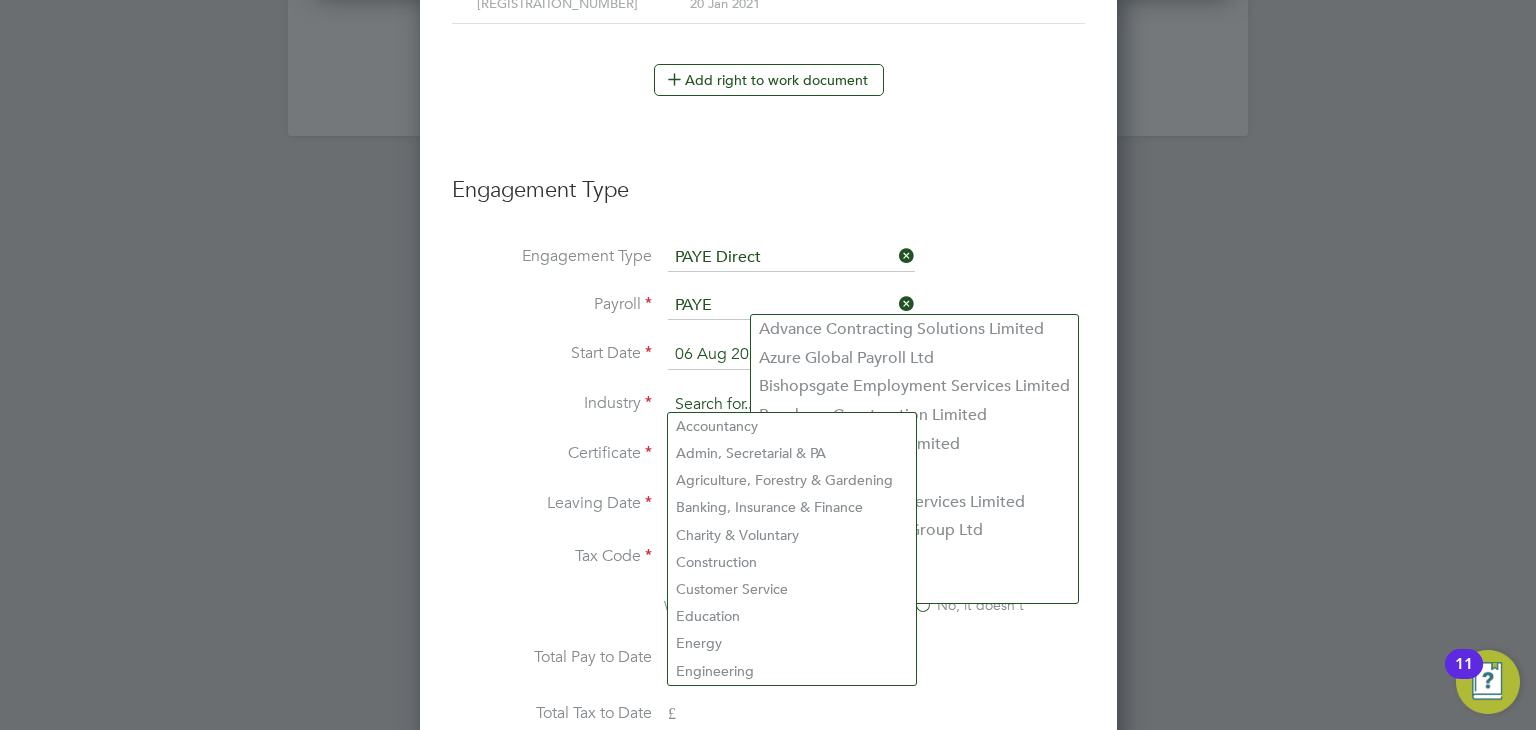 click at bounding box center [791, 405] 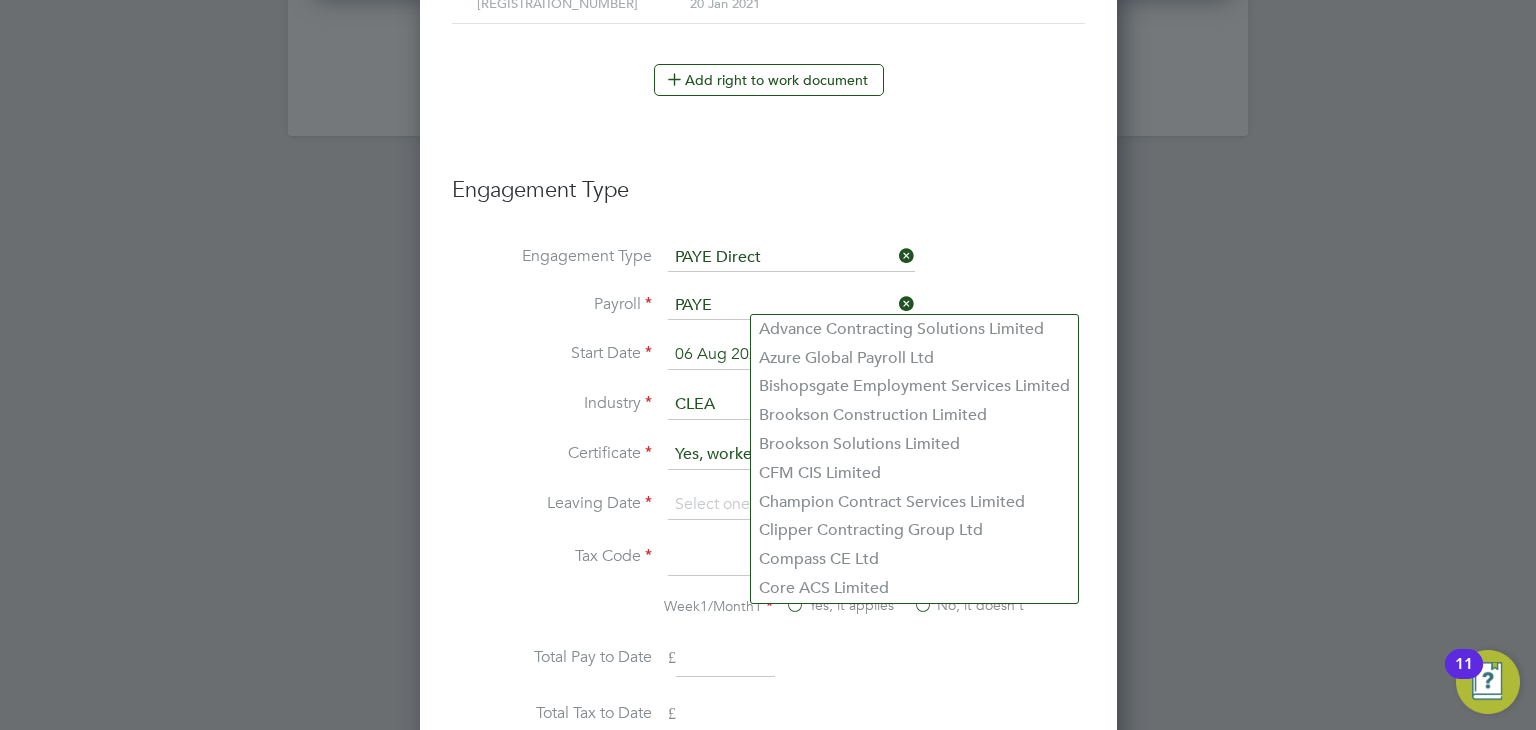 click on "Commercial  Clea ning" 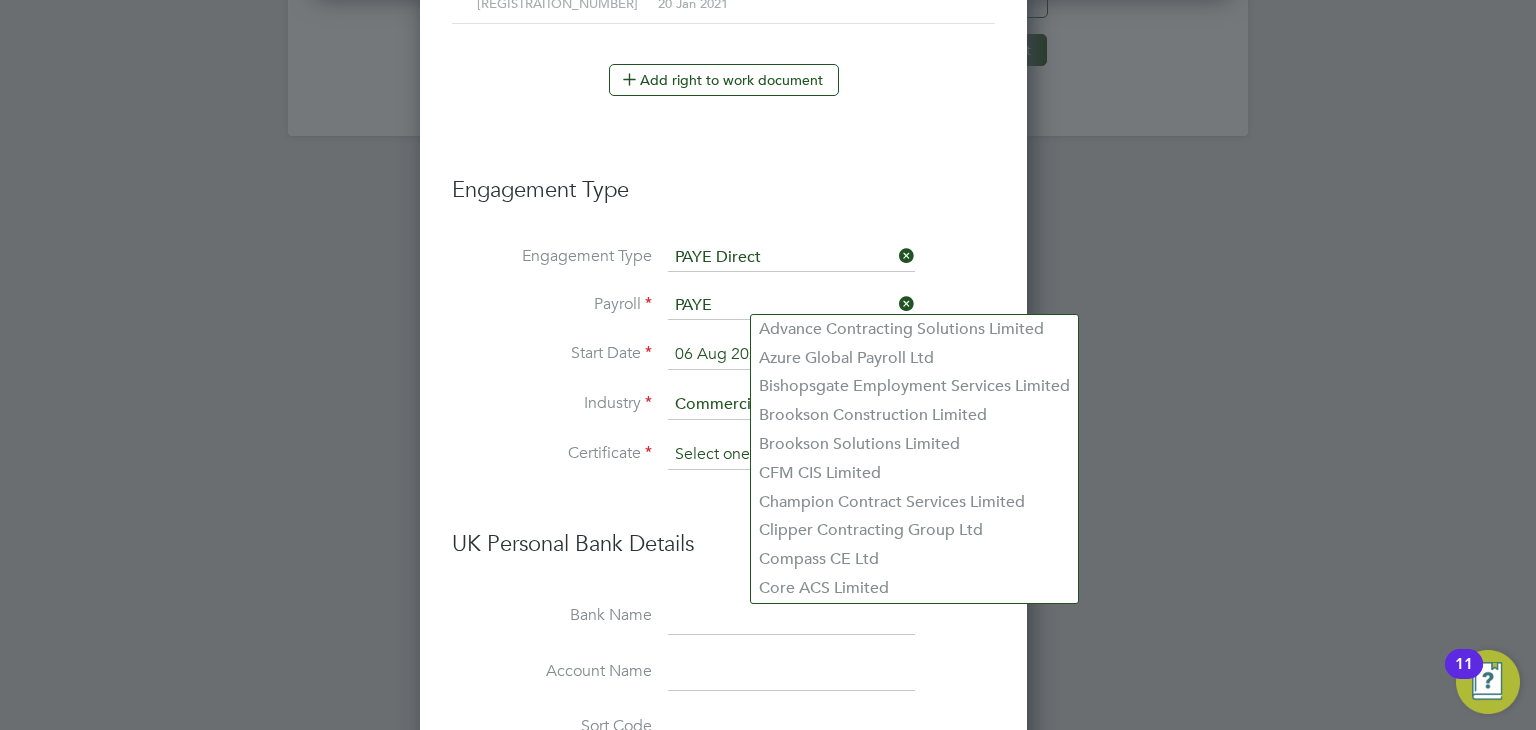 click on "Certificate" at bounding box center (723, 465) 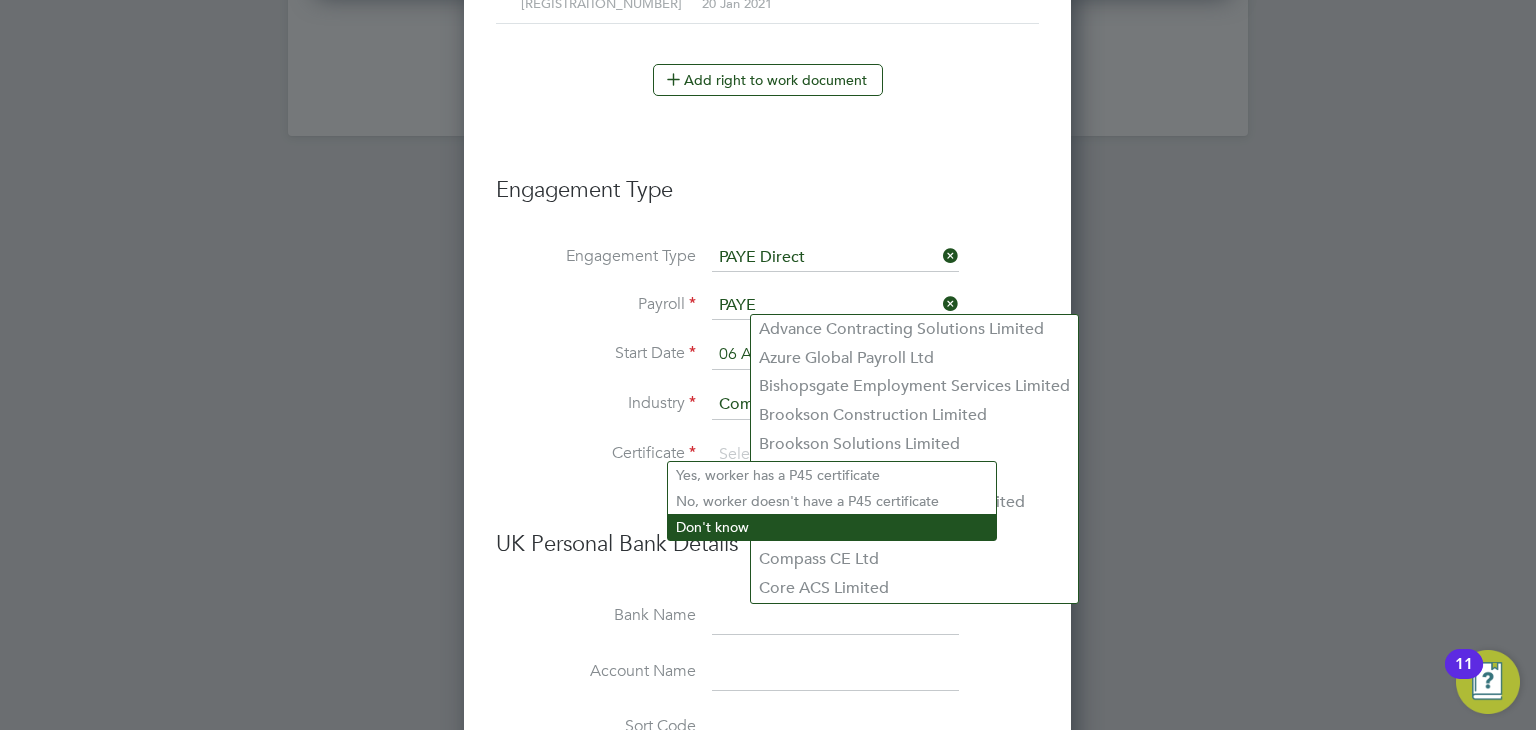 click on "Don't know" 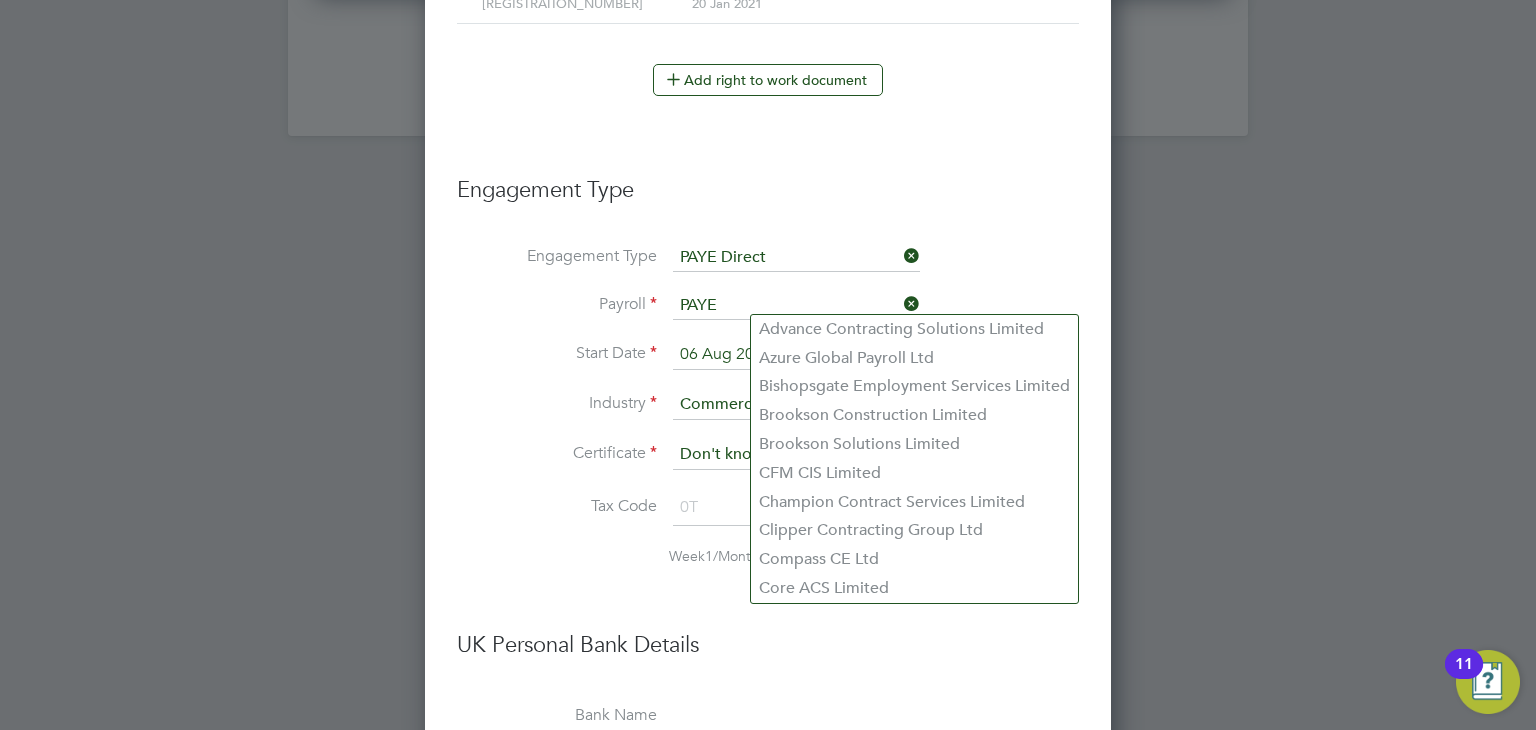 scroll, scrollTop: 9, scrollLeft: 9, axis: both 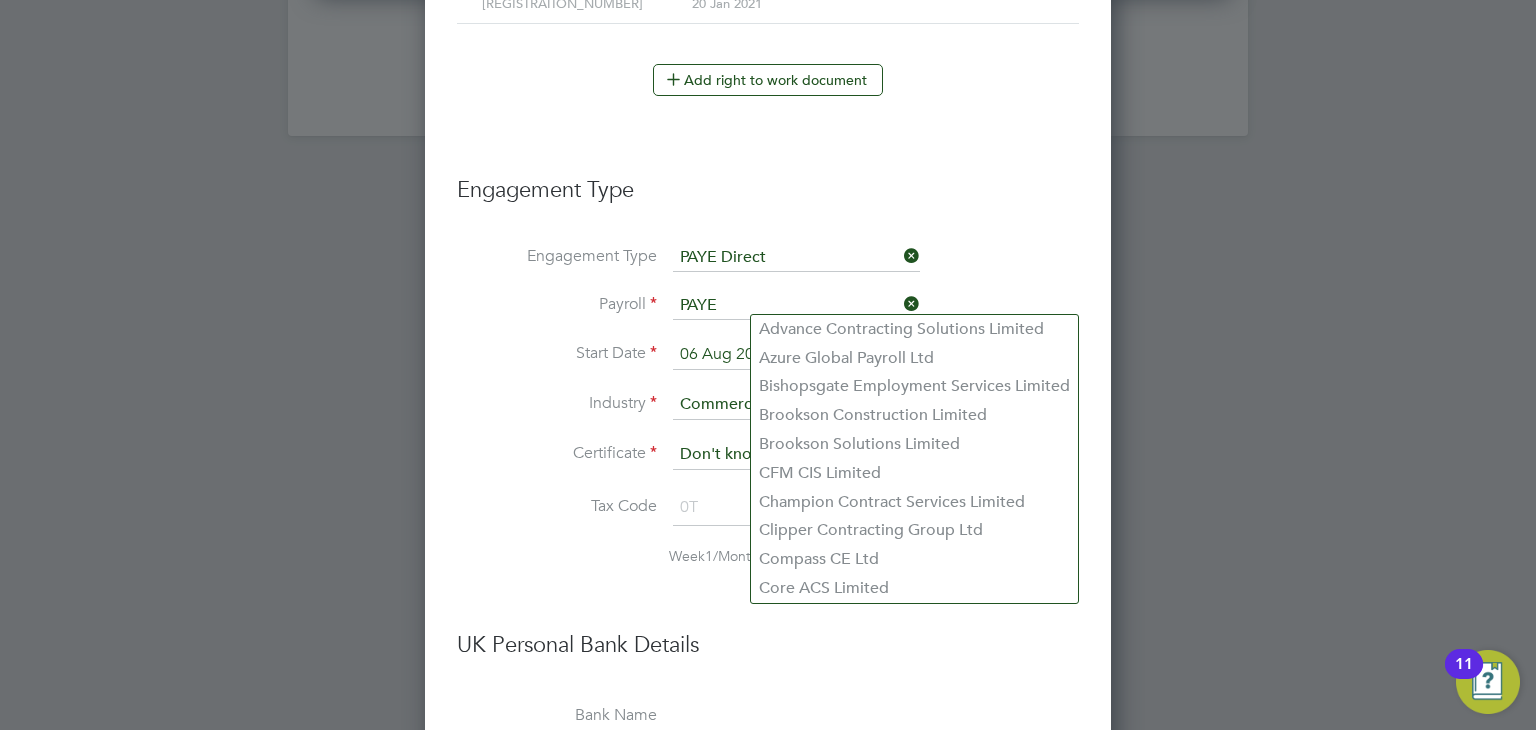 click on "Tax Code   0T" at bounding box center (768, 518) 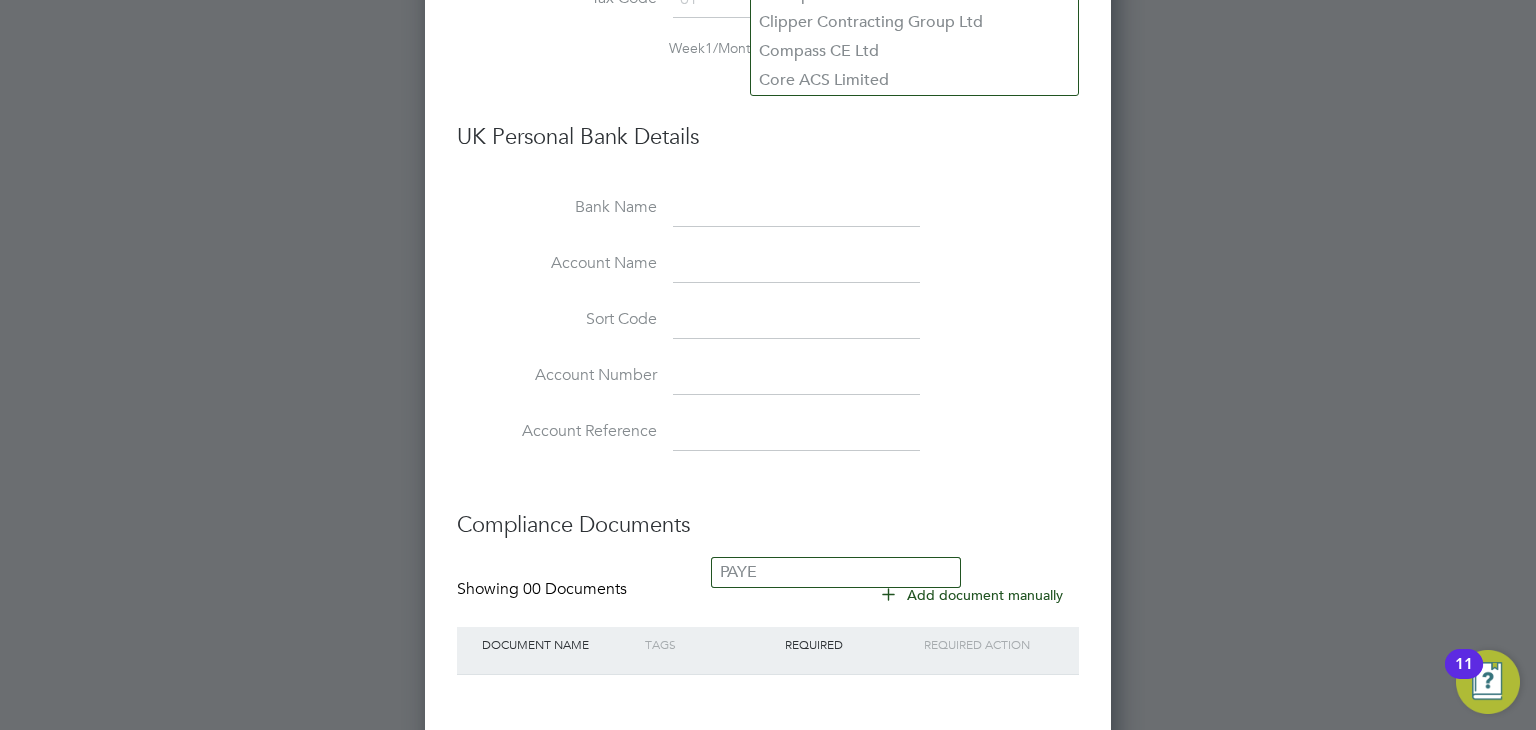 scroll, scrollTop: 3539, scrollLeft: 0, axis: vertical 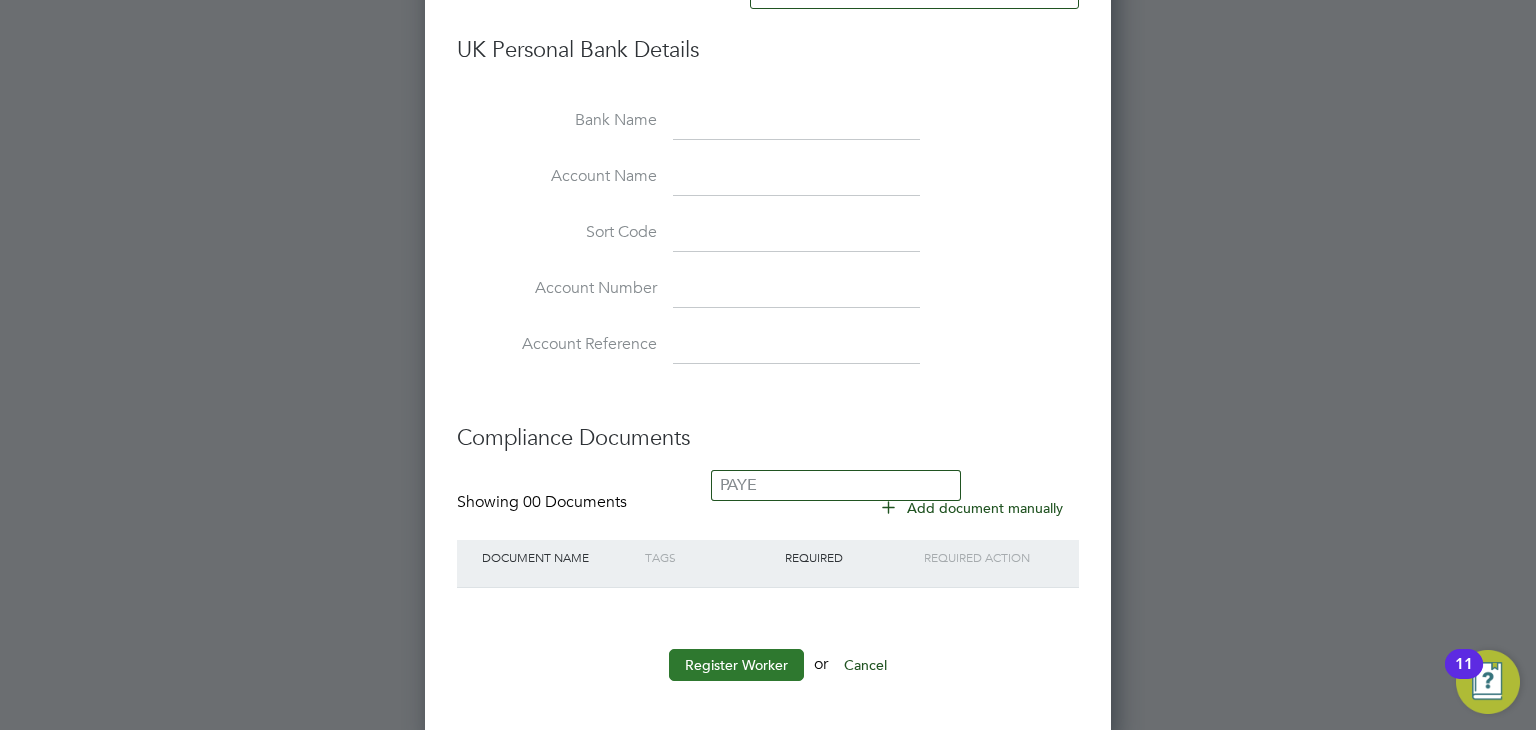 click on "Register Worker" at bounding box center [736, 665] 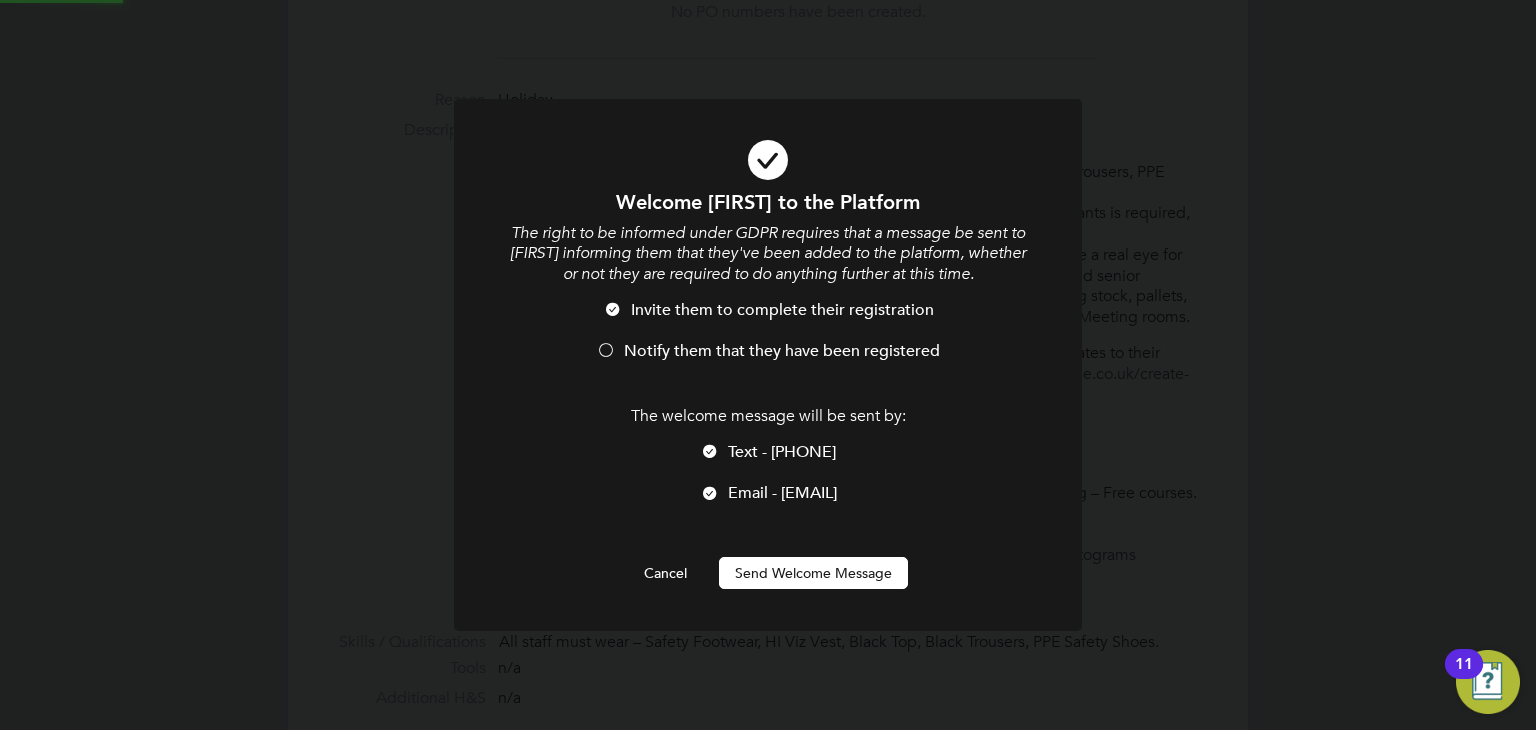 scroll, scrollTop: 0, scrollLeft: 0, axis: both 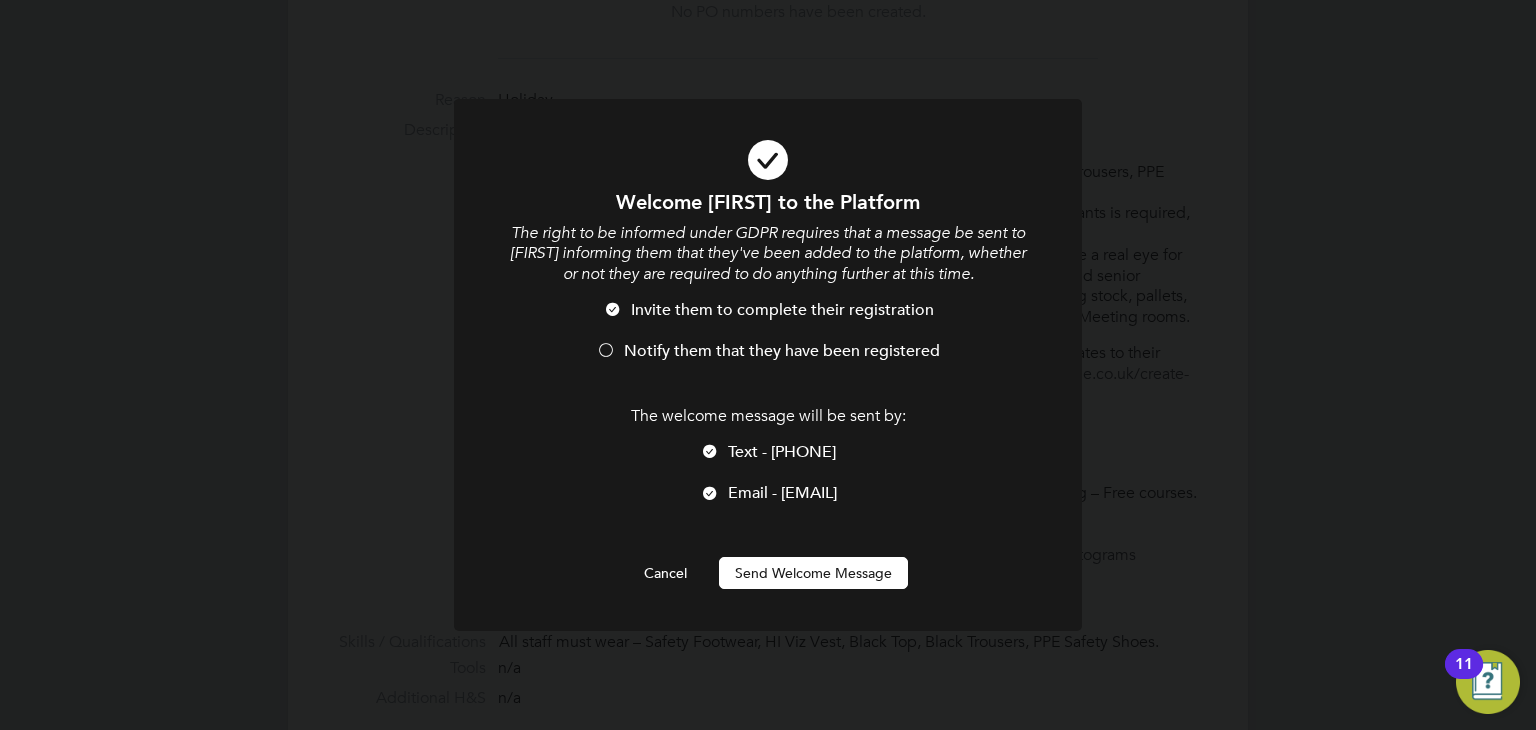 click on "Notify them that they have been registered" at bounding box center [782, 351] 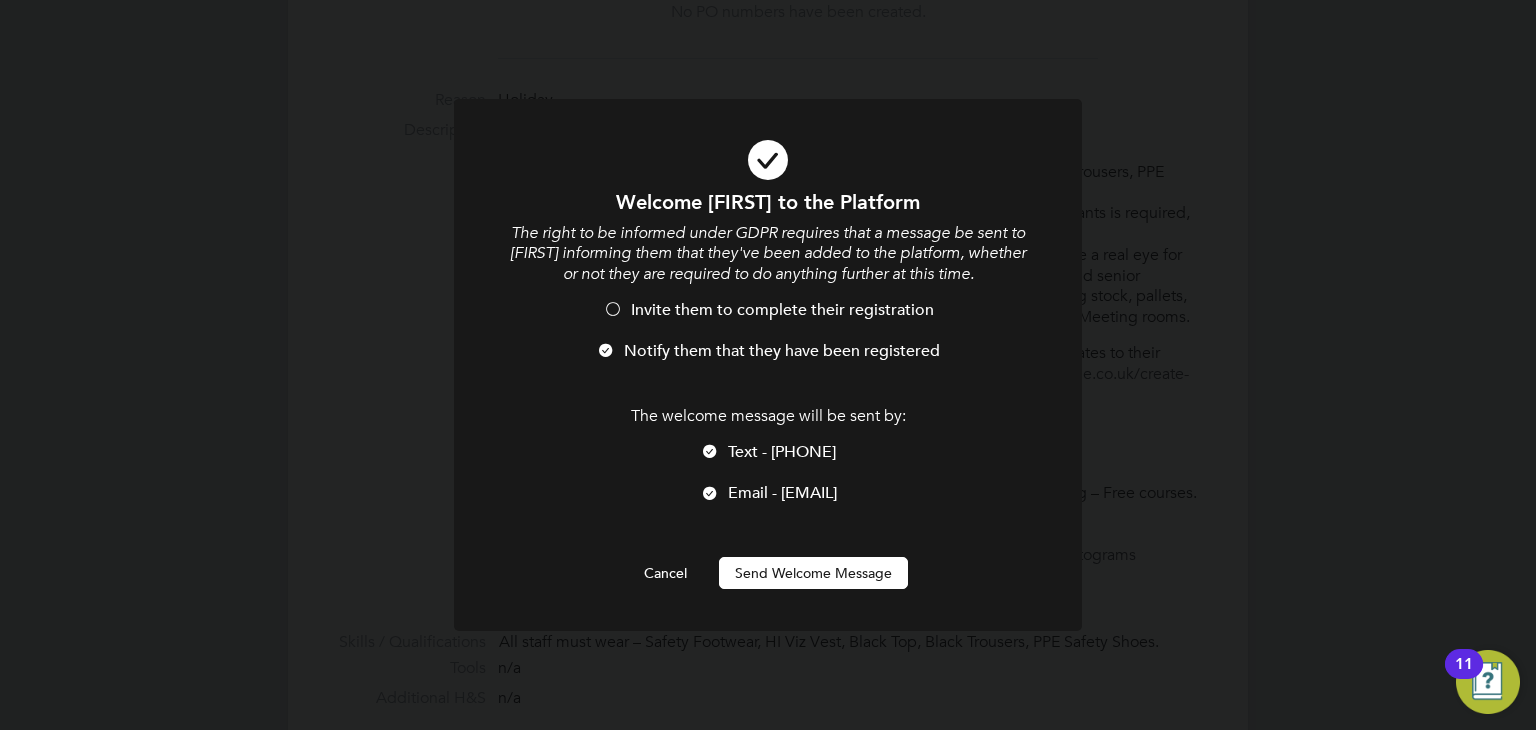 click on "Email - Maebkwork@gmail.com" at bounding box center (782, 493) 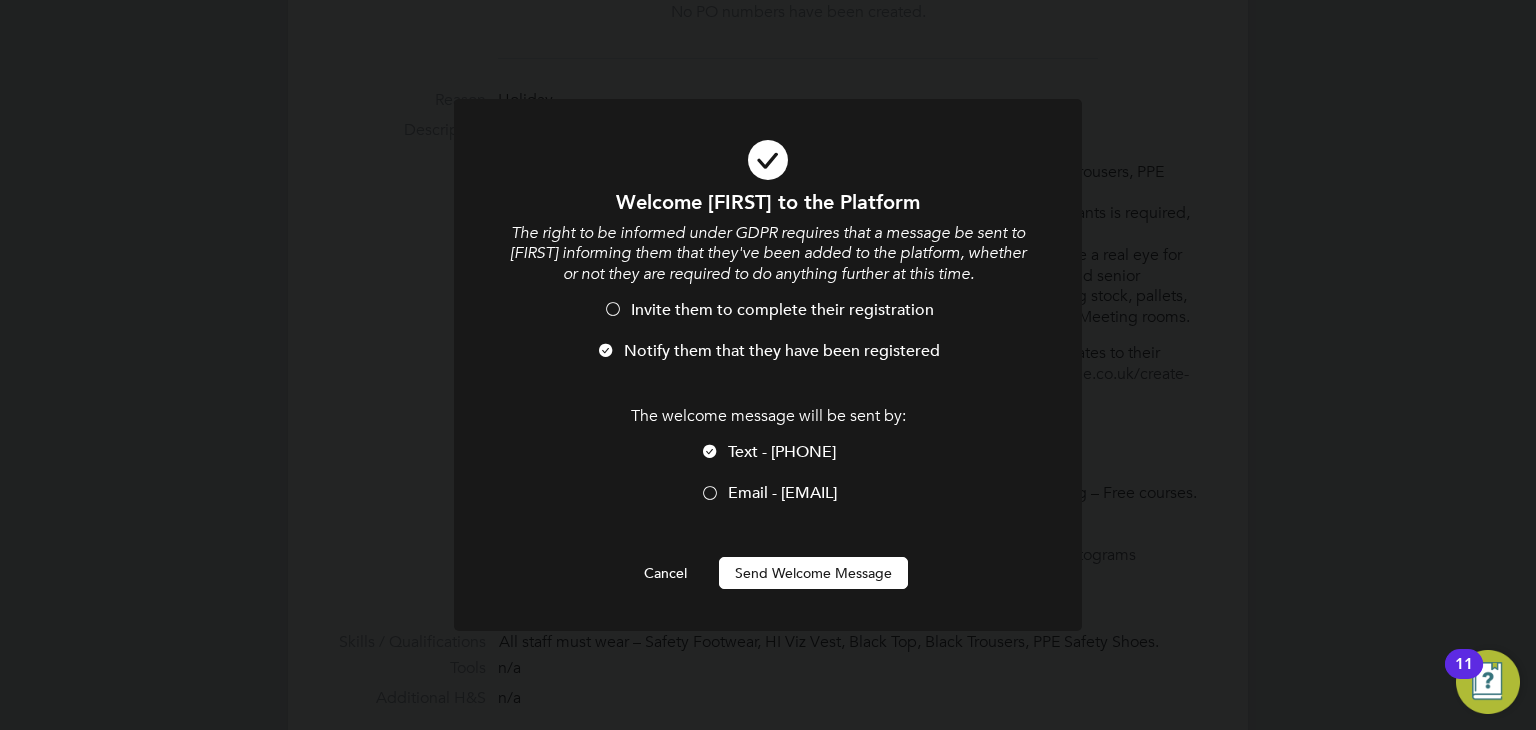 click on "Send Welcome Message" at bounding box center [813, 573] 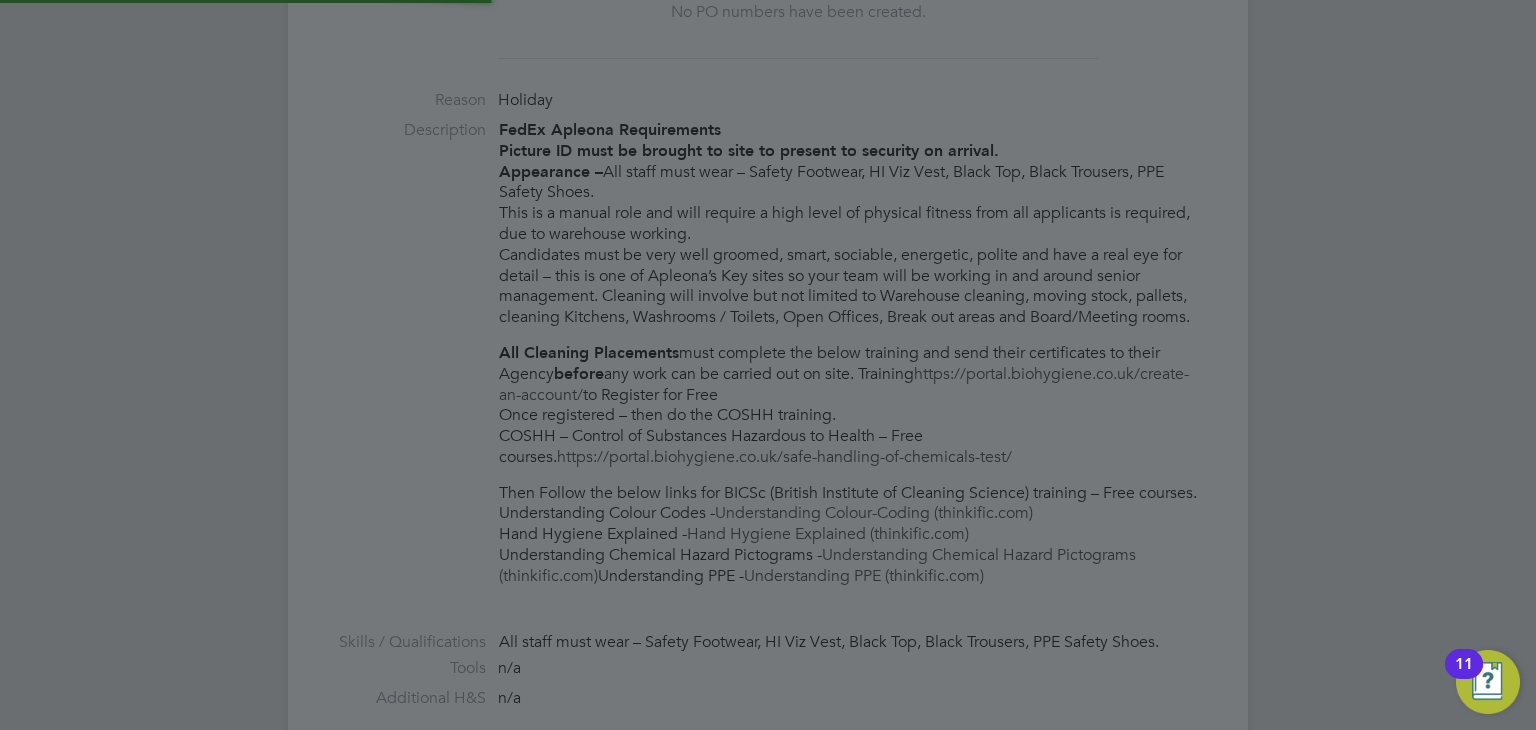 type on "Maeb Messaoud (SS598280A)" 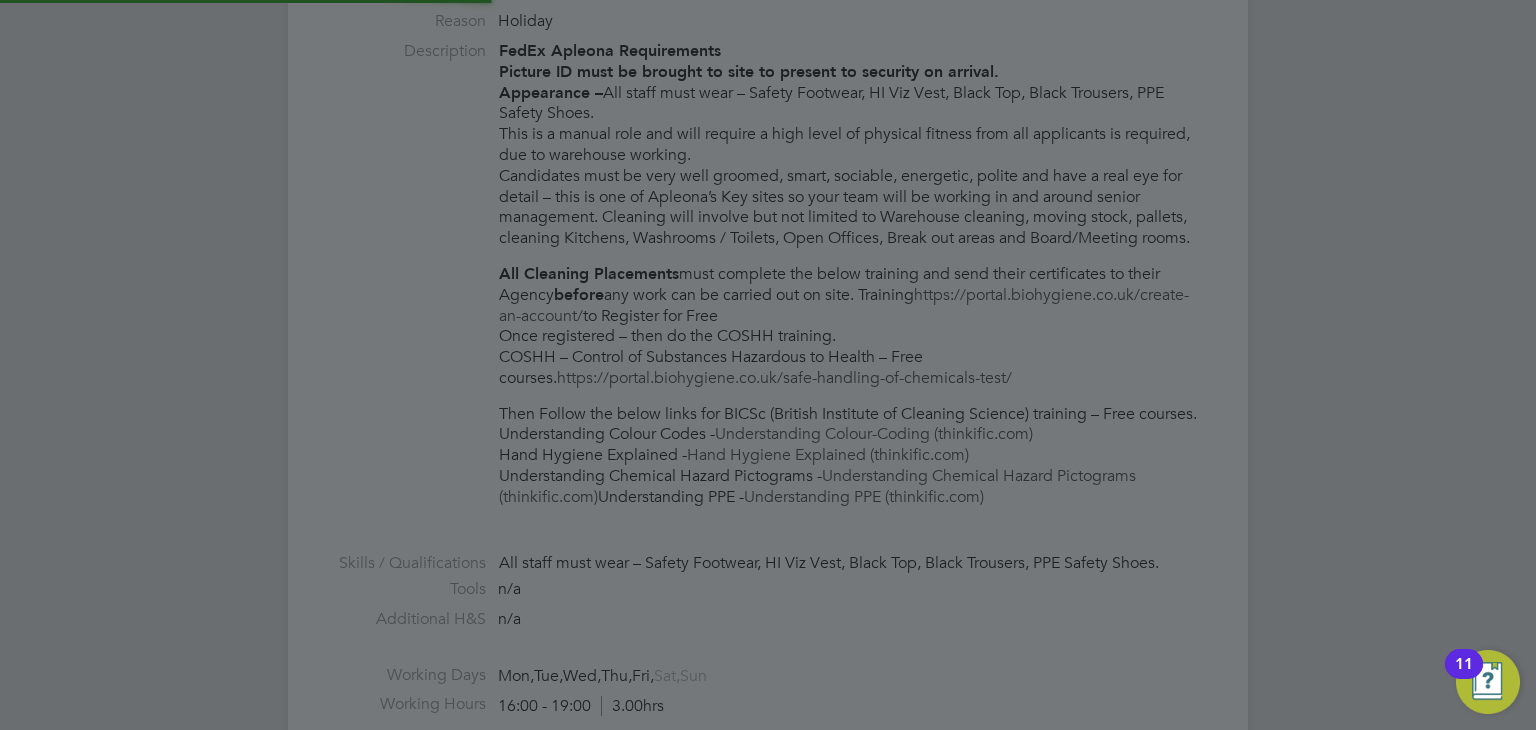 scroll, scrollTop: 9, scrollLeft: 9, axis: both 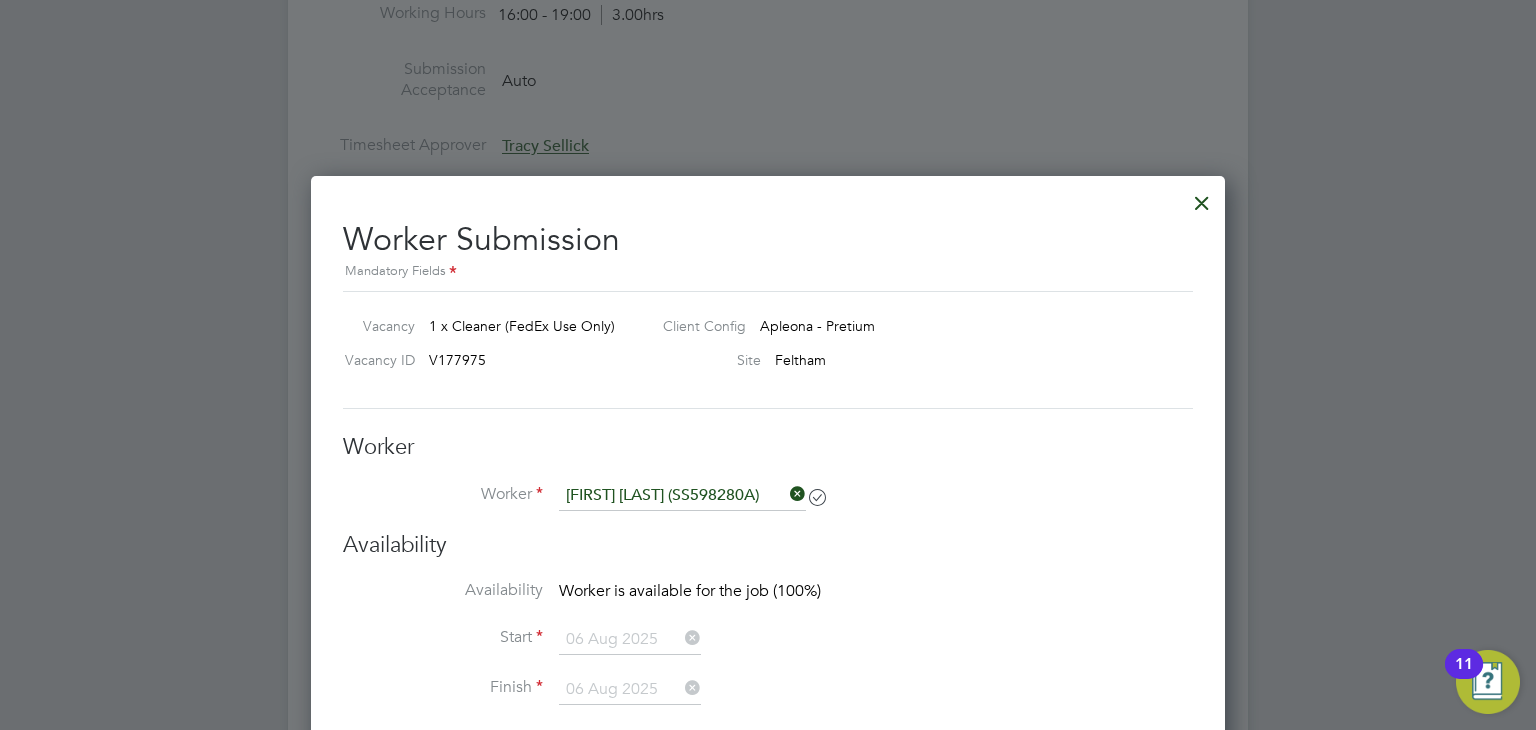 click on "Vacancy   1 x Cleaner (FedEx Use Only) Client Config   Apleona - Pretium Vacancy ID   V177975 Site   Feltham" at bounding box center [768, 350] 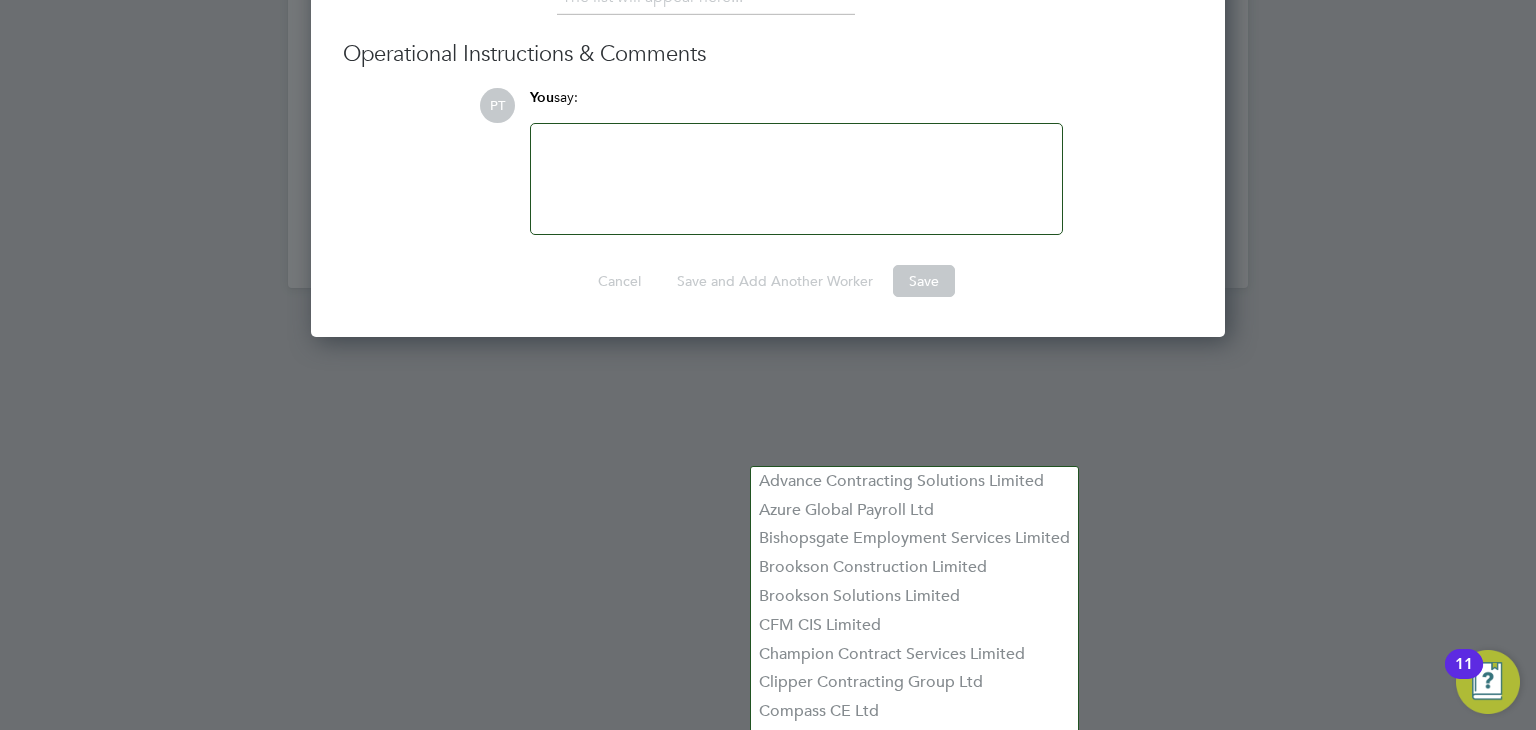 scroll, scrollTop: 2900, scrollLeft: 0, axis: vertical 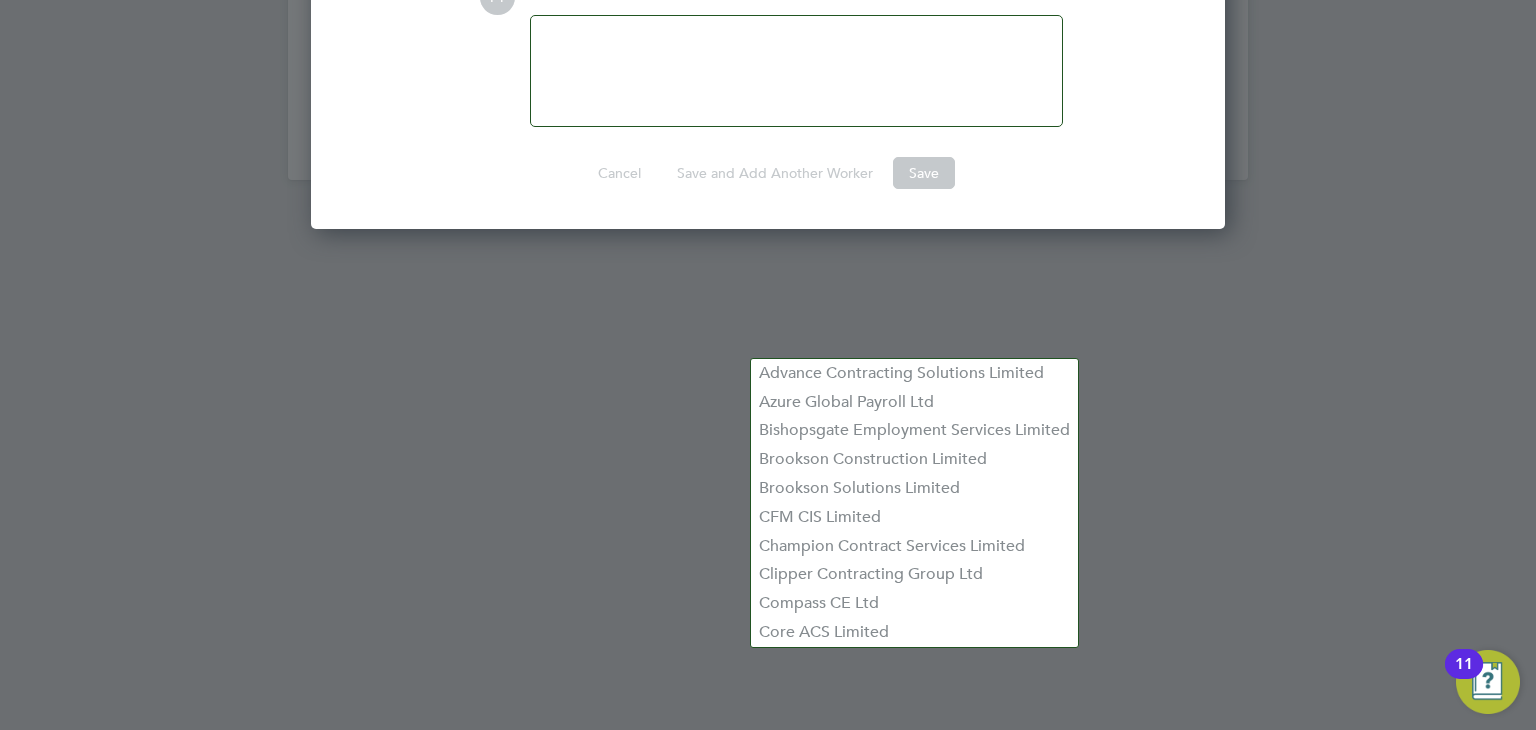 click on "Worker Submission Mandatory Fields Vacancy   1 x Cleaner (FedEx Use Only) Client Config   Apleona - Pretium Vacancy ID   V177975 Site   Feltham Worker Worker   Maeb Messaoud (SS598280A)   Worker Engagement Type   Availability Availability Worker is available for the job (100%)     Start   06 Aug 2025 Finish   06 Aug 2025 Rates Rate Name Engagement/ Rate Type Pay Rate (£) Holiday Pay Employer Cost Agency Markup Charge (£) Basic PAYE - Hourly 12.21 12.07   18.50   13.00 18.32 Skills, tools, H&S Skills / Qualifications The list will appear here... All staff must wear – Safety Footwear  x HI Viz Vest  x Black Top  x Black Trousers  x PPE Safety Shoes.  x Tools The list will appear here... Additional H&S The list will appear here... Operational Instructions & Comments PT You  say: Attachments are not supported Cancel   Save and Add Another Worker   Save" at bounding box center (768, -498) 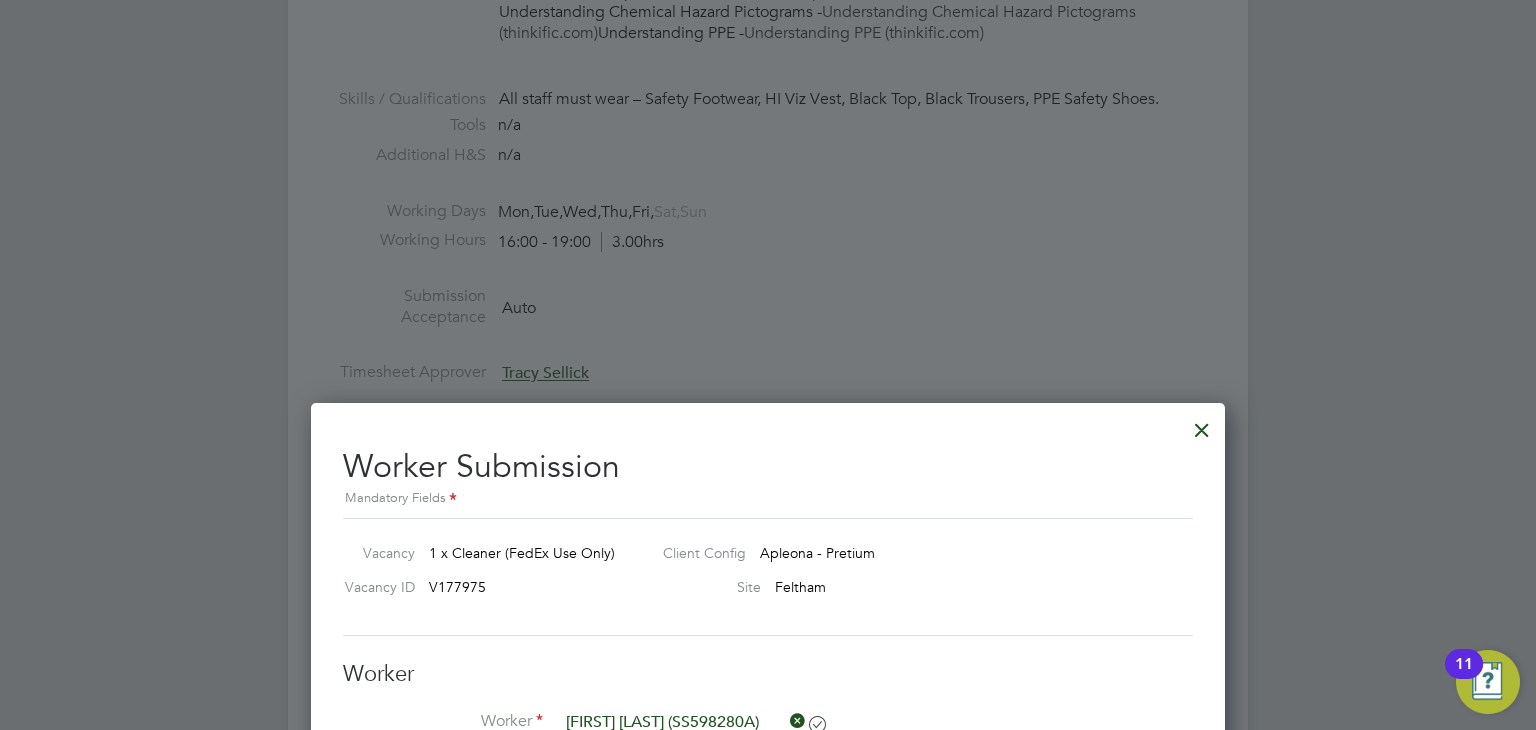 scroll, scrollTop: 1300, scrollLeft: 0, axis: vertical 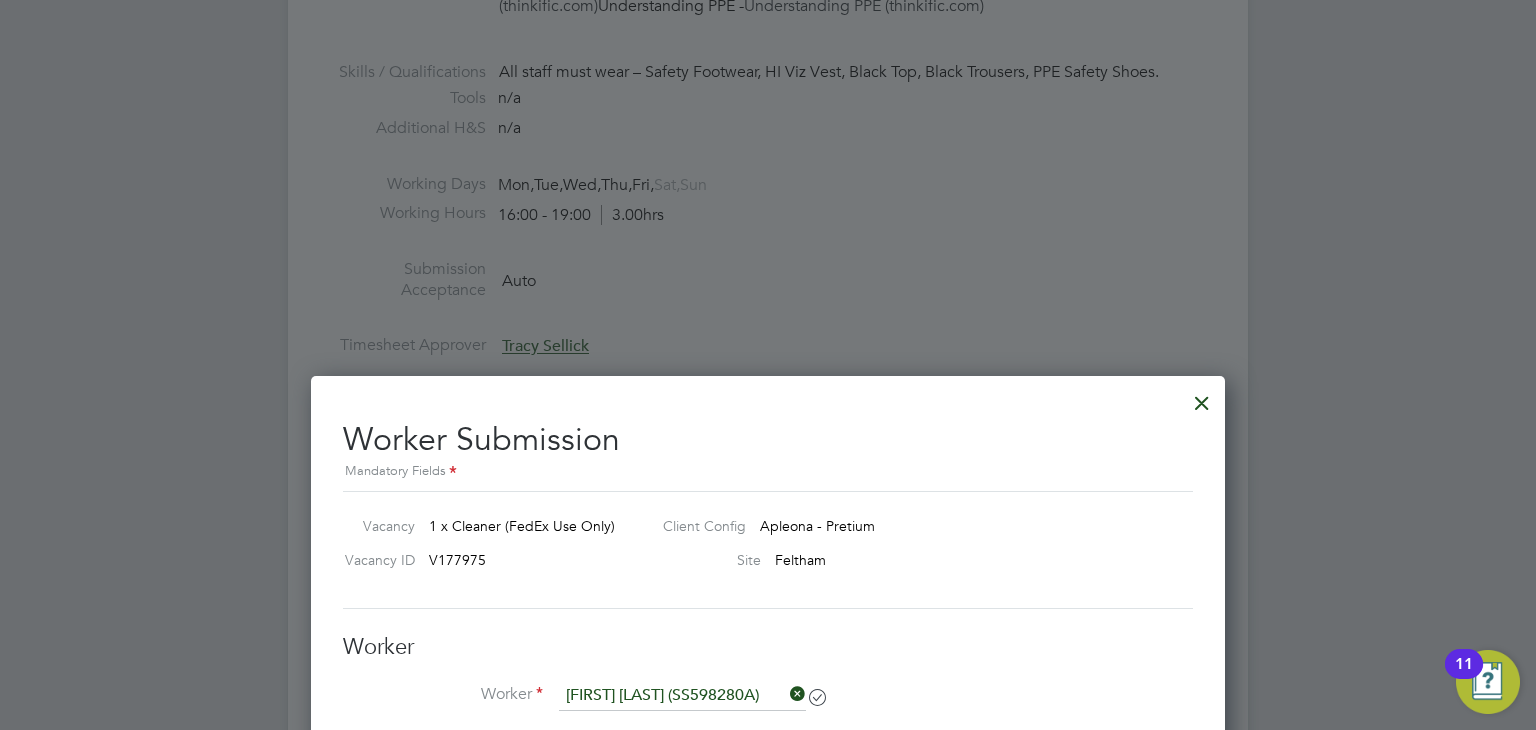 click at bounding box center [1202, 398] 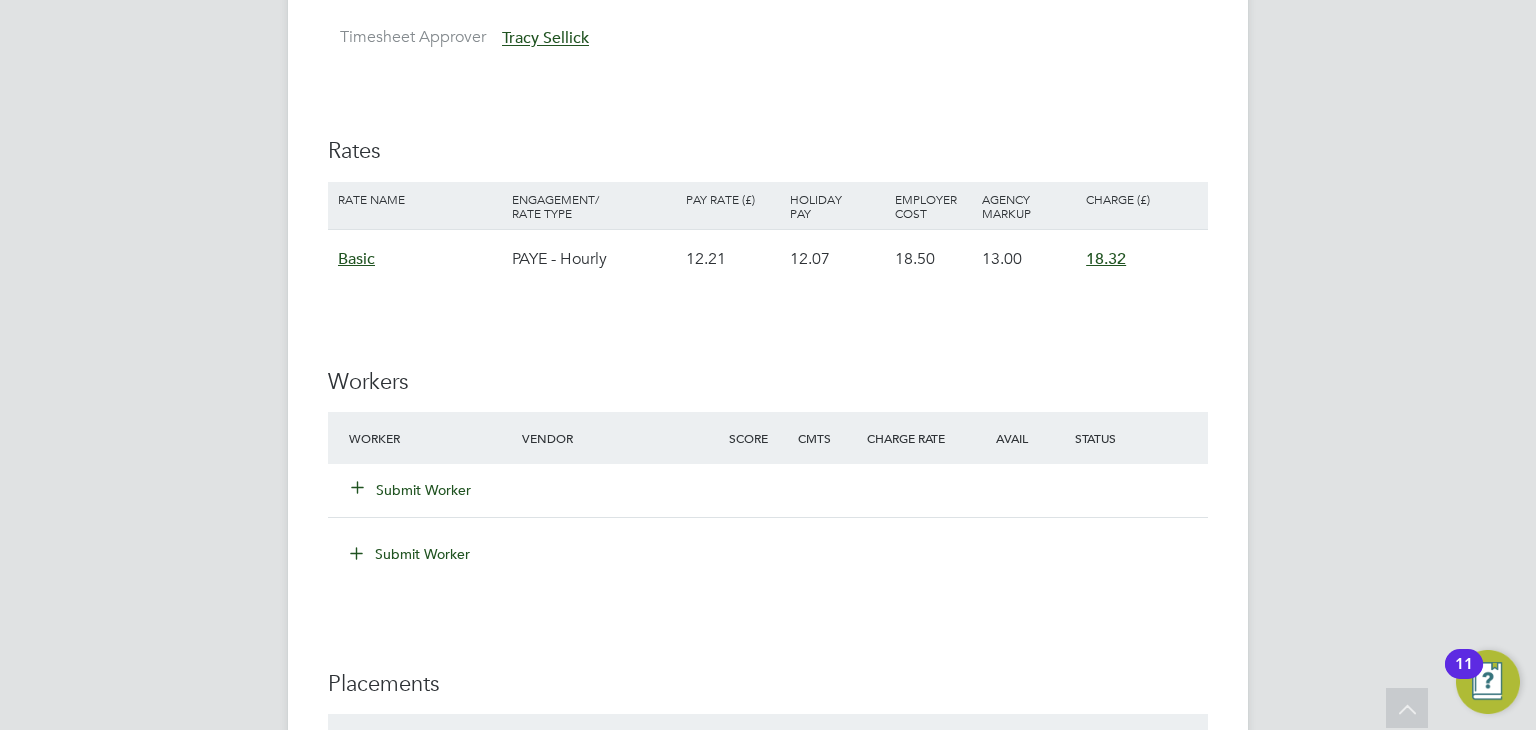 scroll, scrollTop: 1600, scrollLeft: 0, axis: vertical 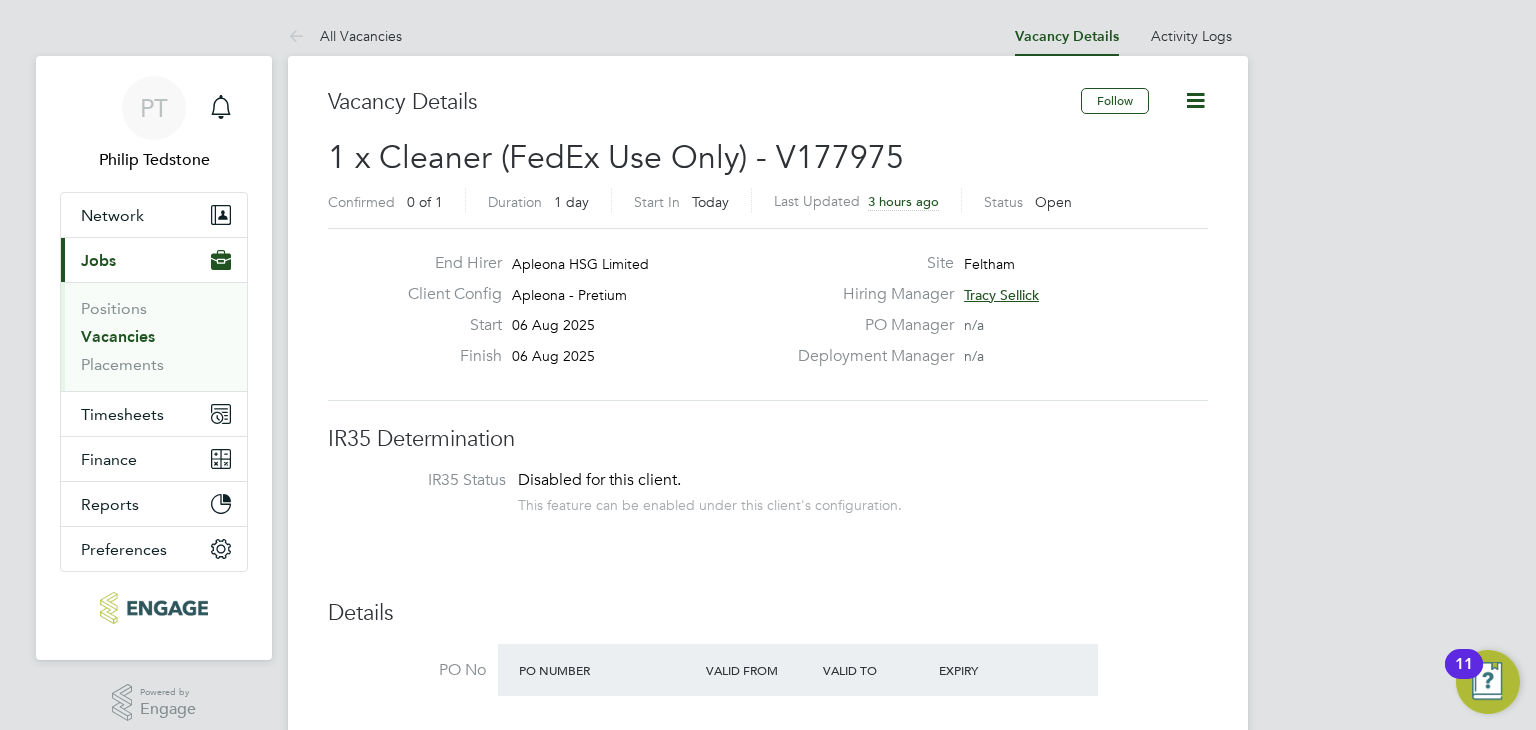 click on "Vacancies" at bounding box center [118, 336] 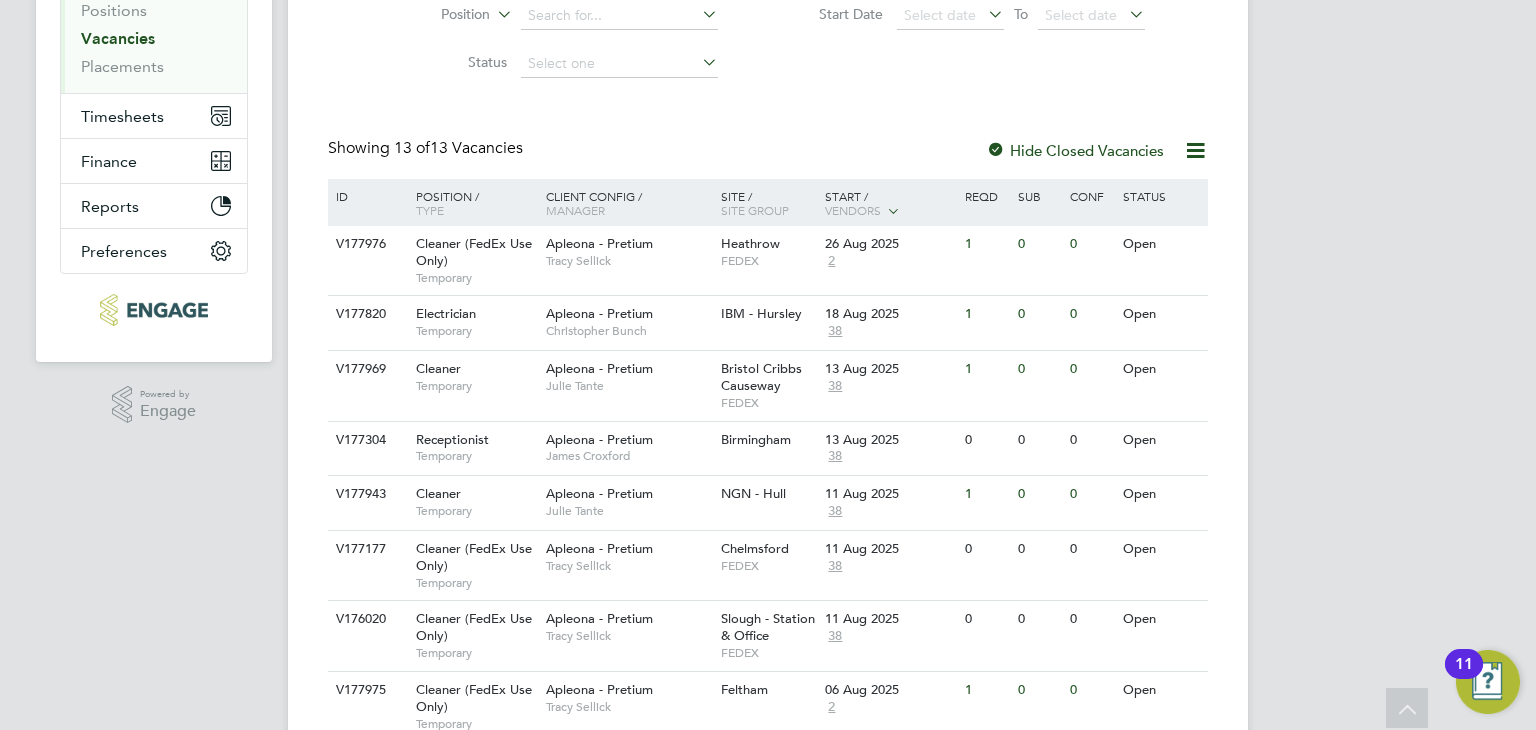 scroll, scrollTop: 285, scrollLeft: 0, axis: vertical 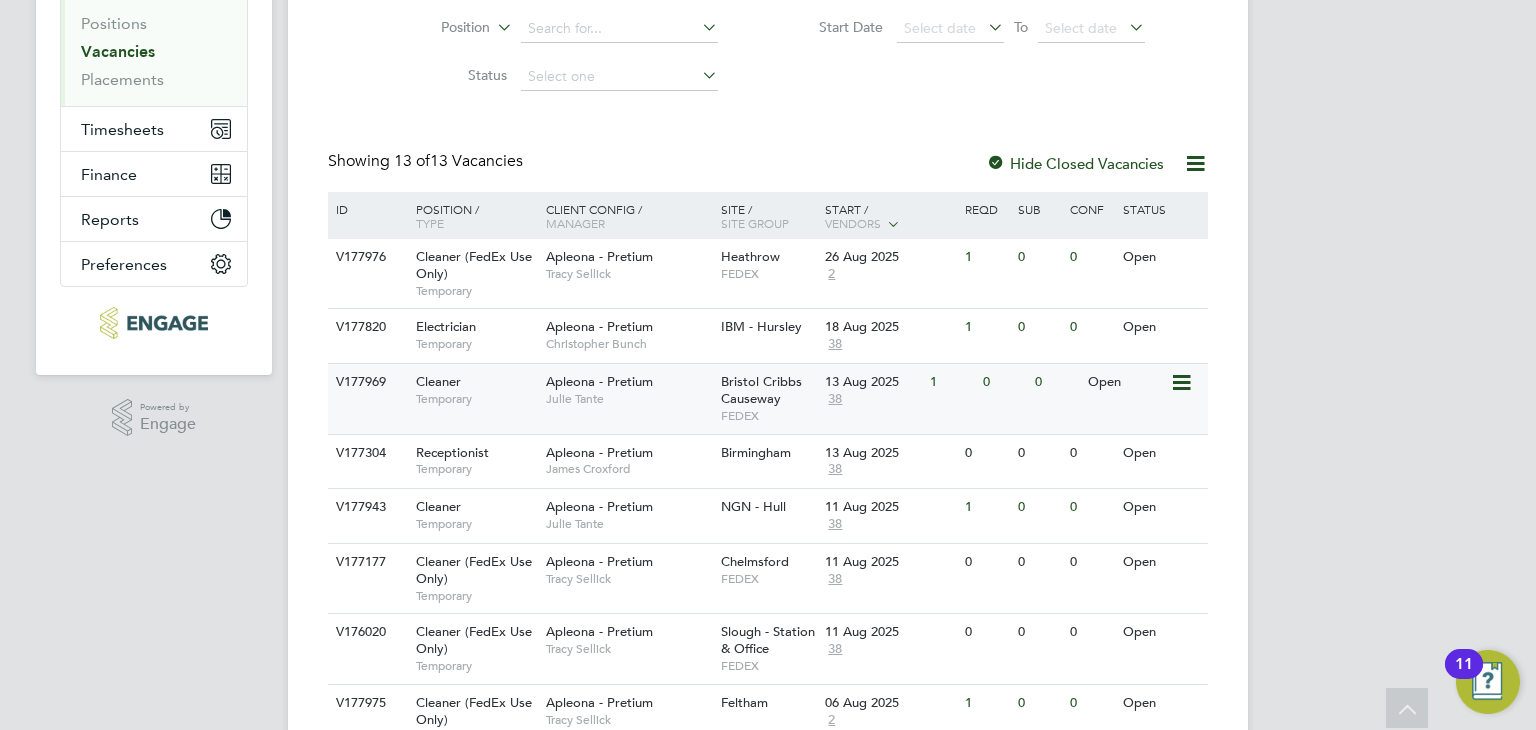 click on "Bristol Cribbs Causeway" 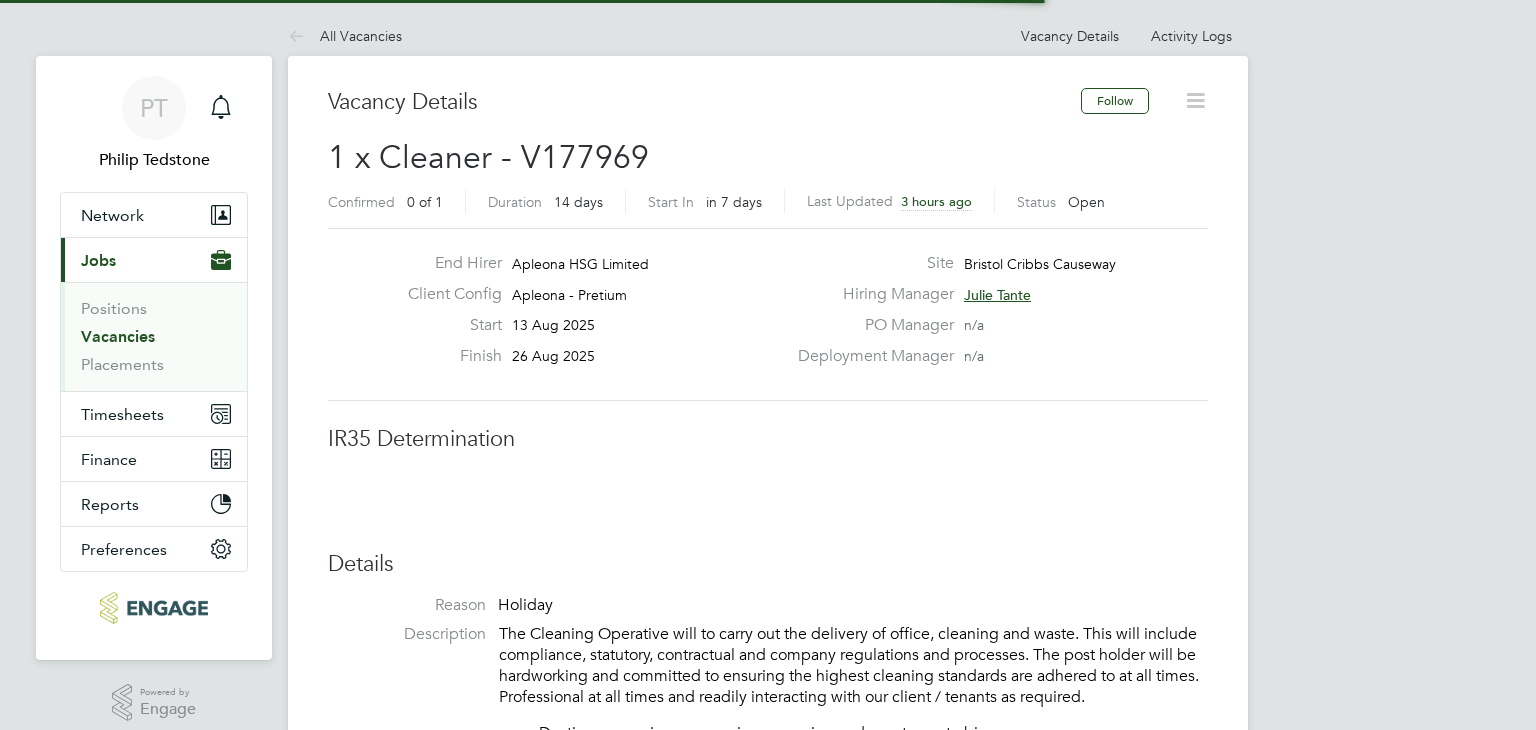 scroll, scrollTop: 0, scrollLeft: 0, axis: both 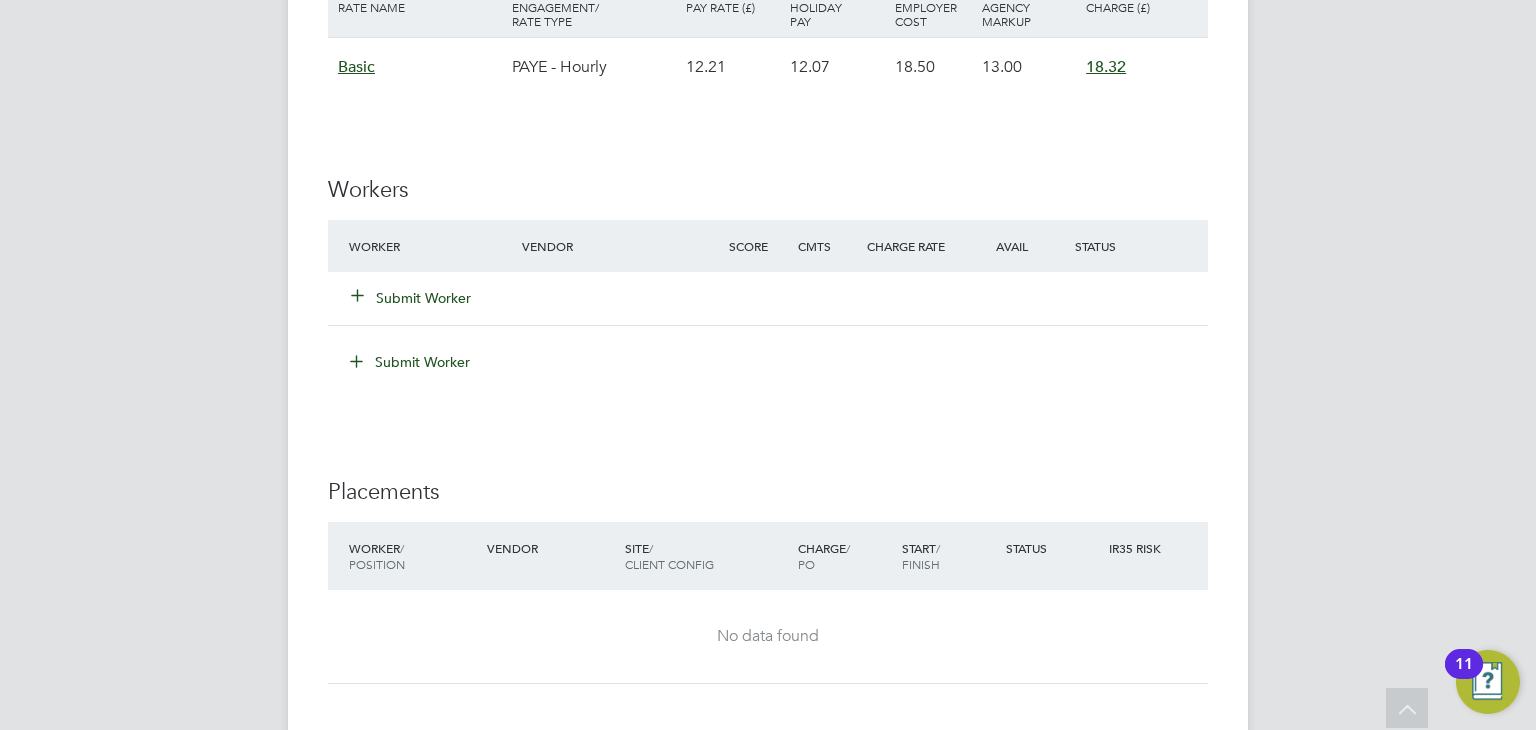 click on "Submit Worker" 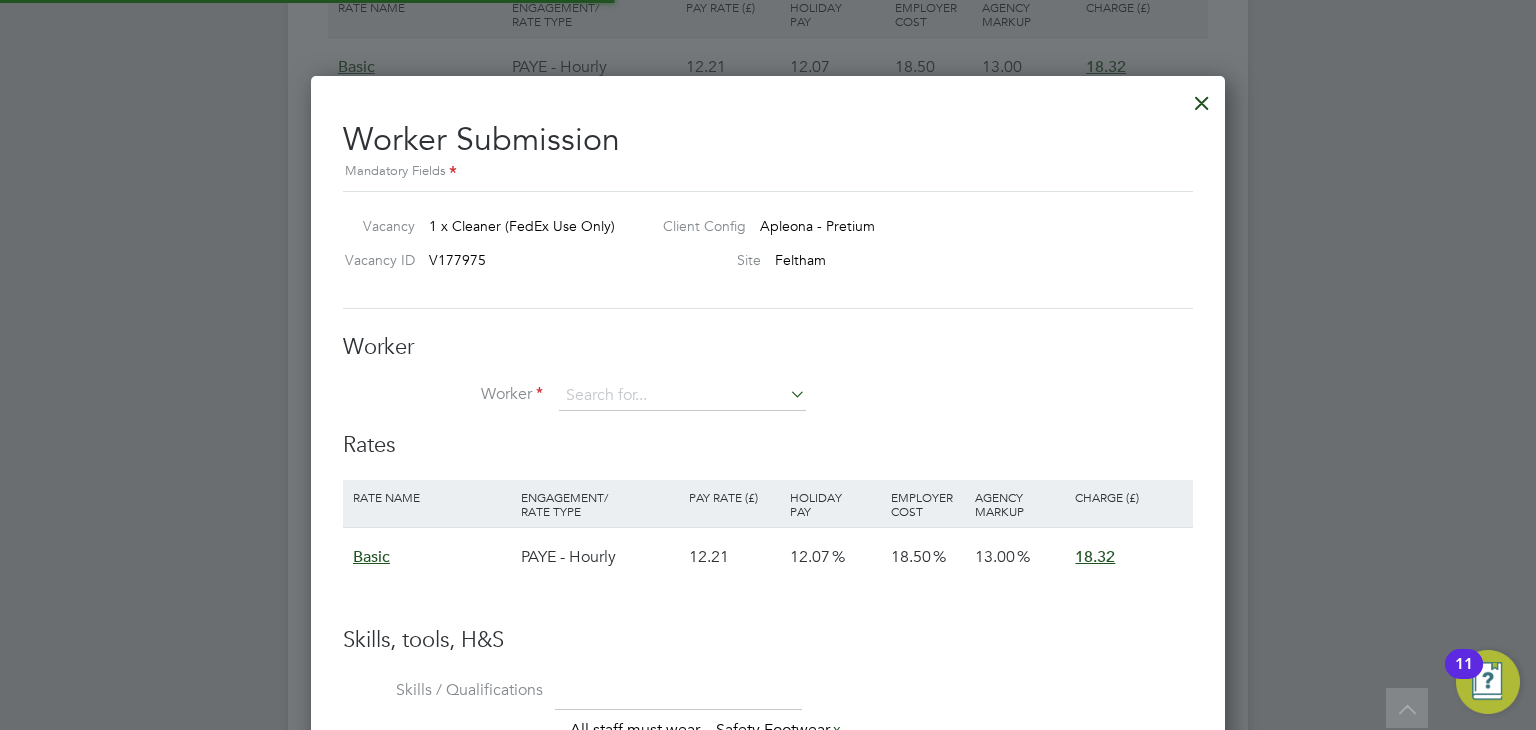 scroll, scrollTop: 10, scrollLeft: 10, axis: both 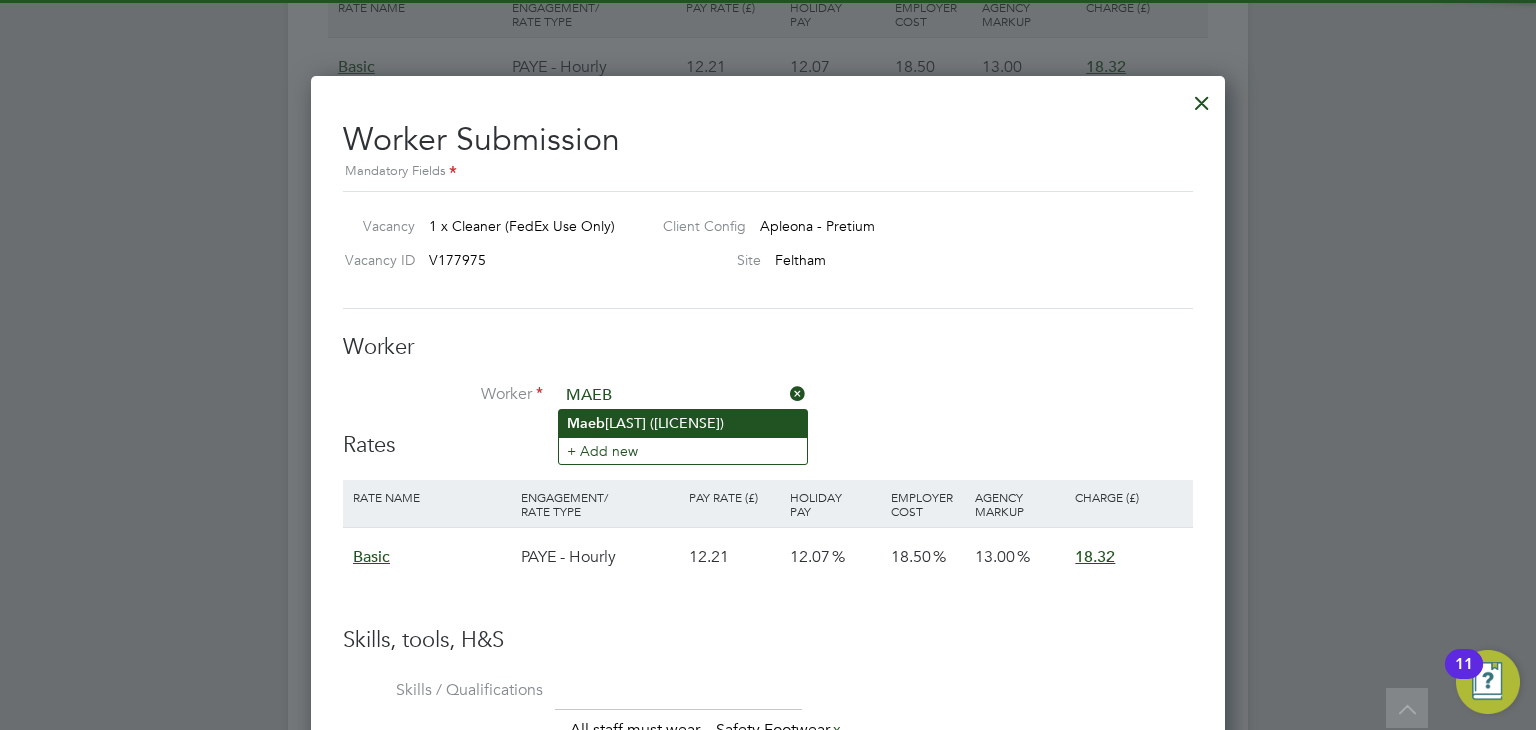 click on "[NAME]  [NAME] ([SSN])" 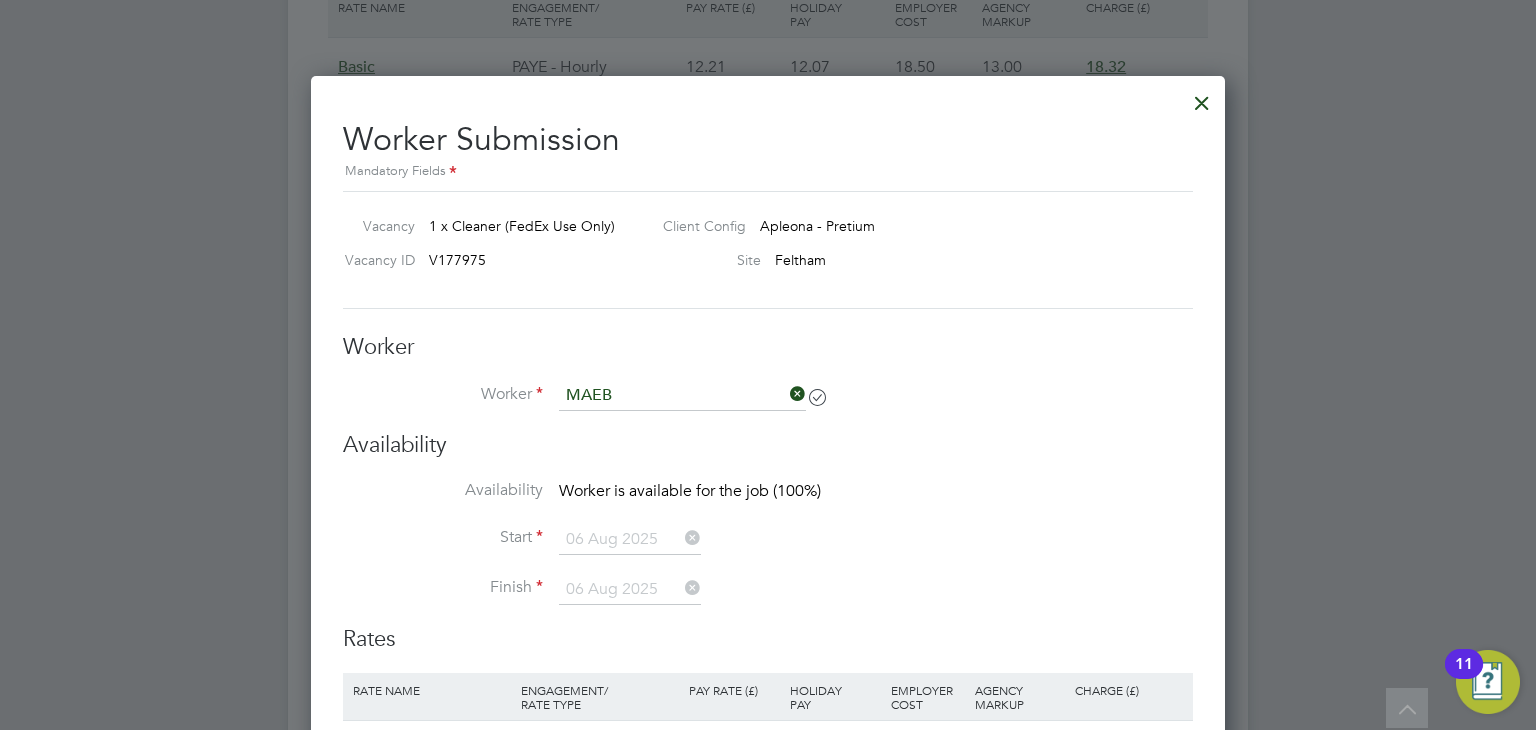 type on "[NAME] [NAME] ([SSN])" 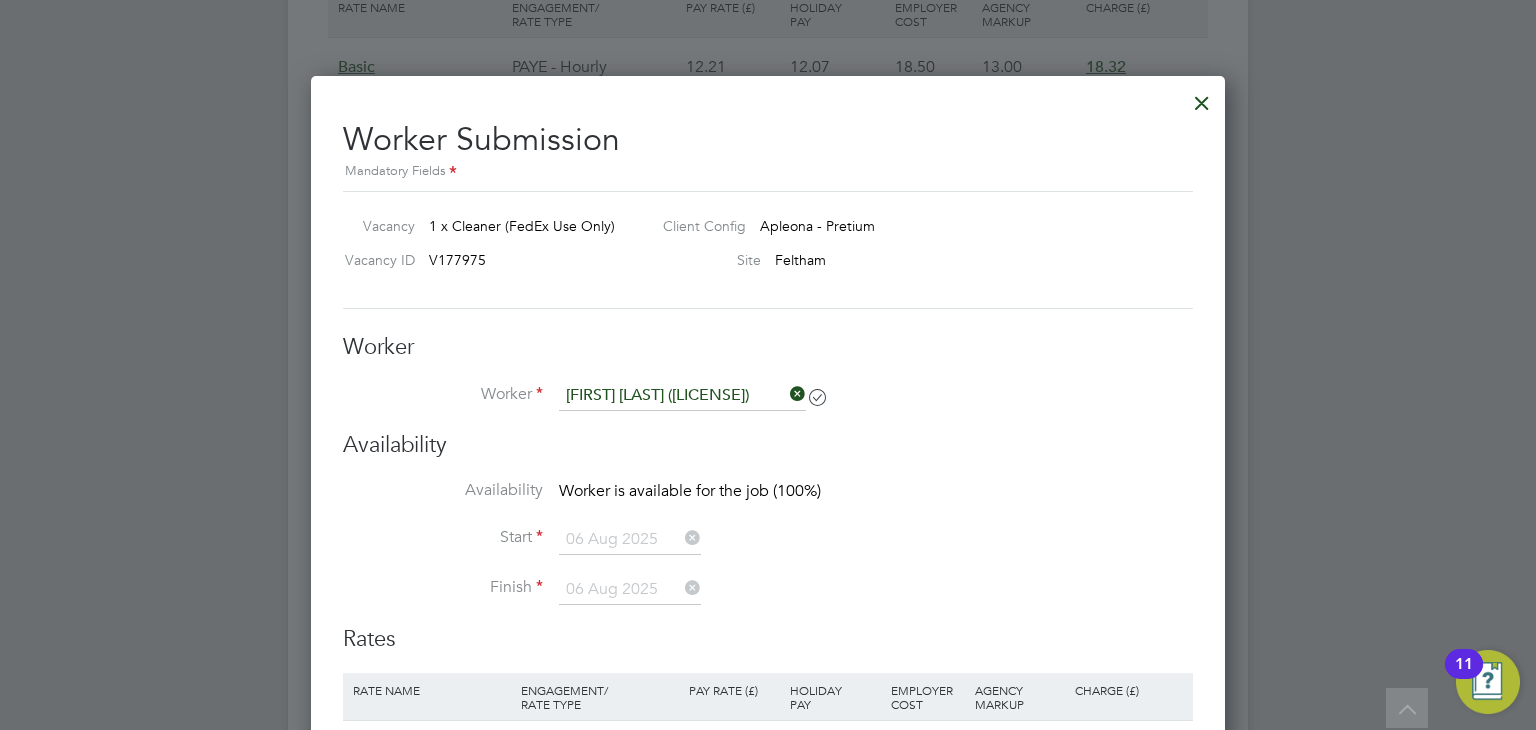 scroll, scrollTop: 9, scrollLeft: 9, axis: both 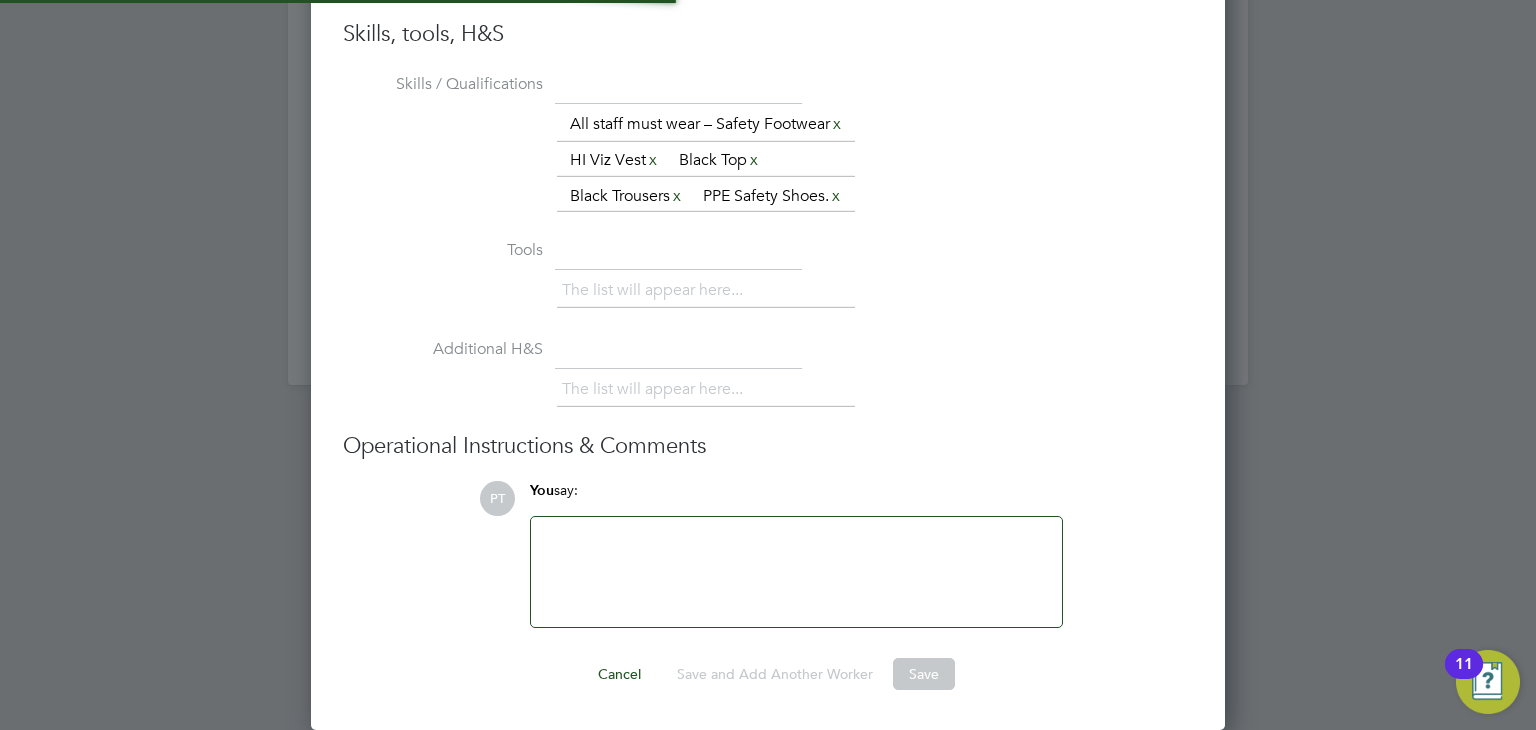 click on "Save" at bounding box center (924, 674) 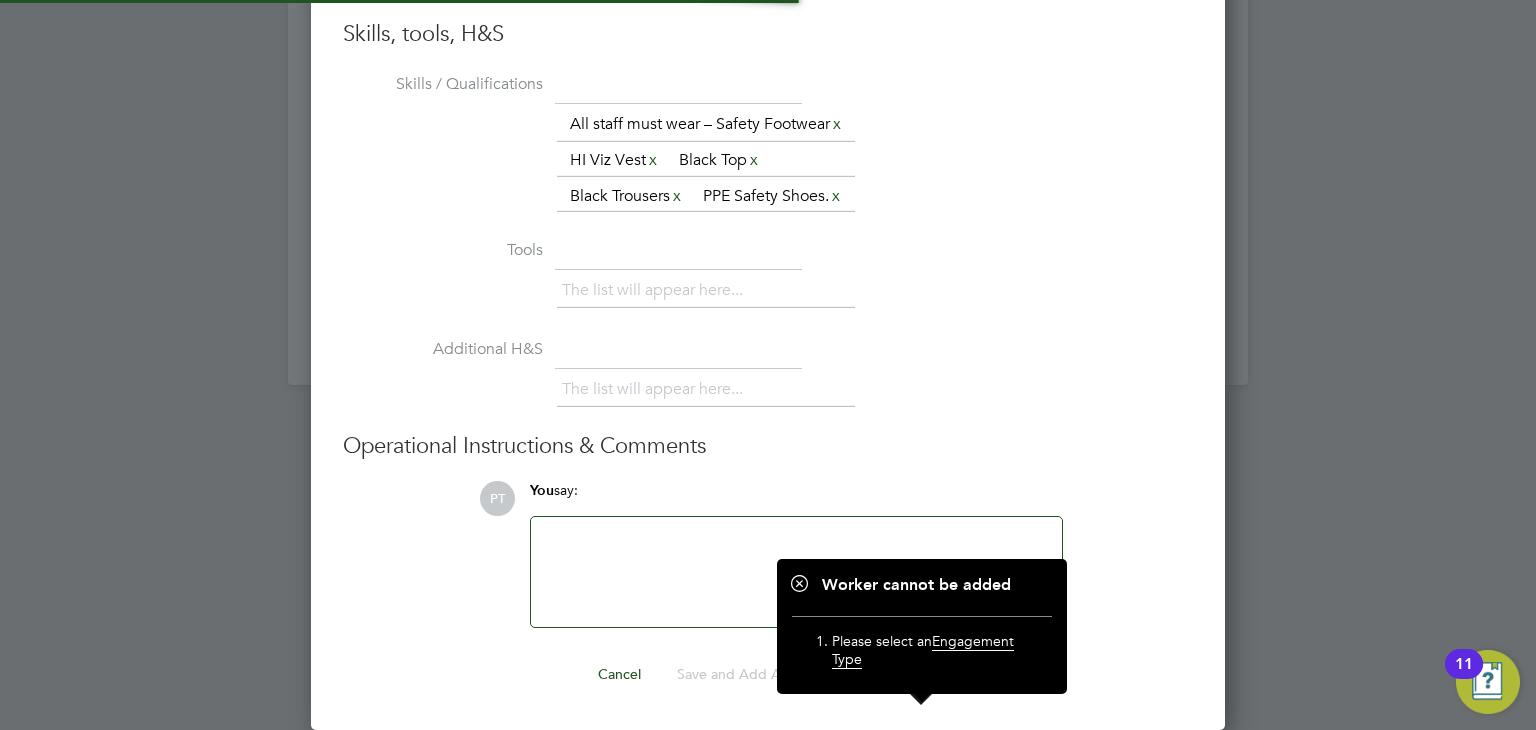 click on "Engagement Type" at bounding box center [923, 650] 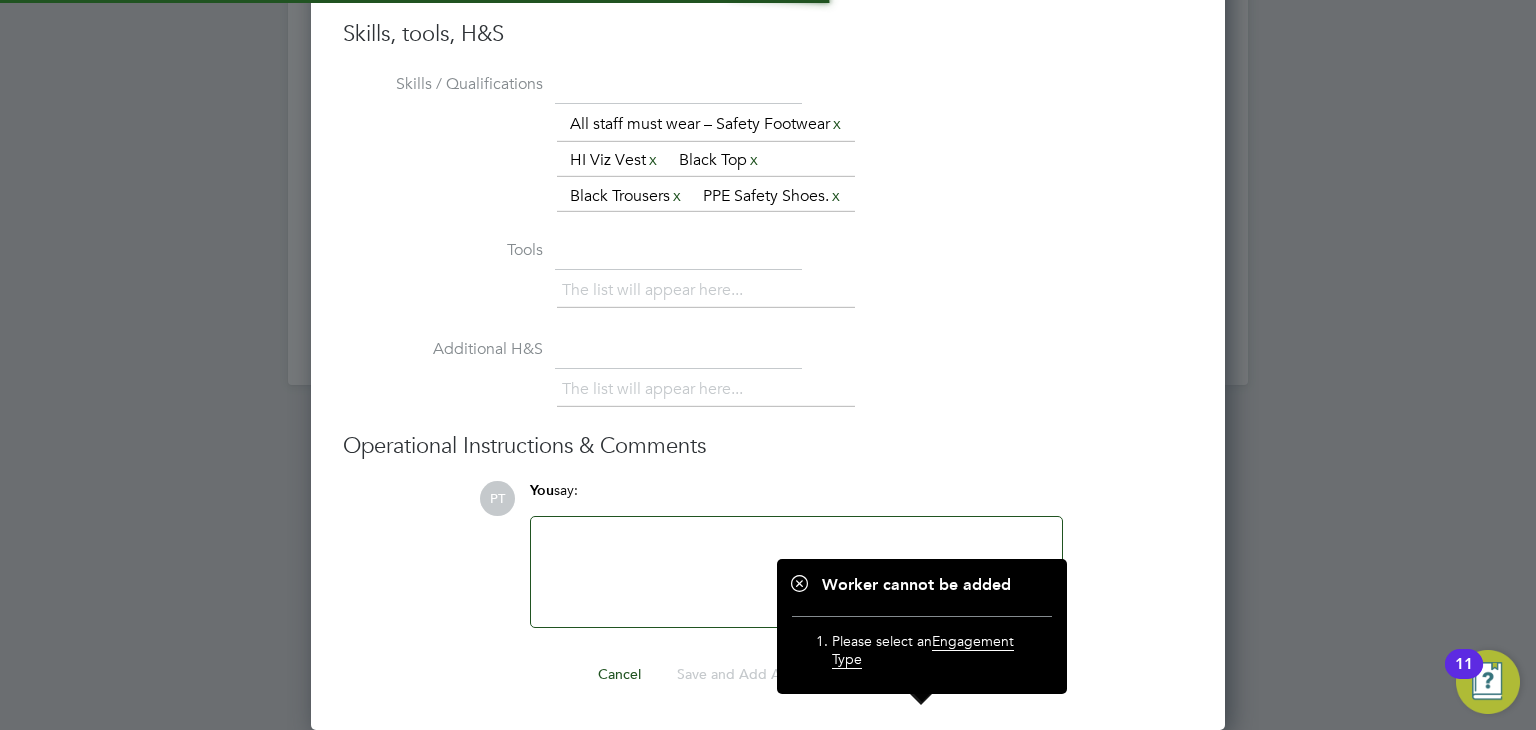 click on "Engagement Type" at bounding box center (923, 650) 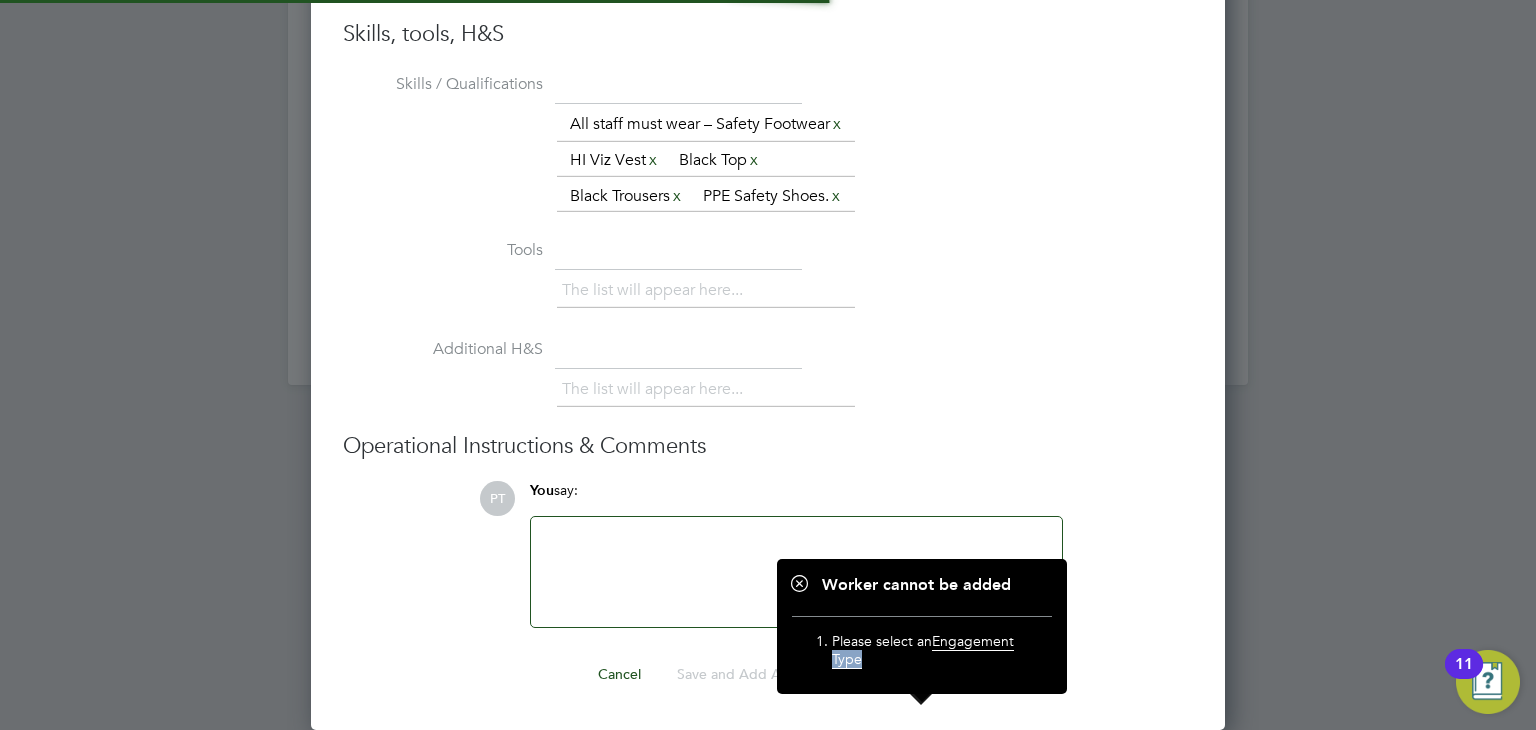 drag, startPoint x: 848, startPoint y: 605, endPoint x: 897, endPoint y: 597, distance: 49.648766 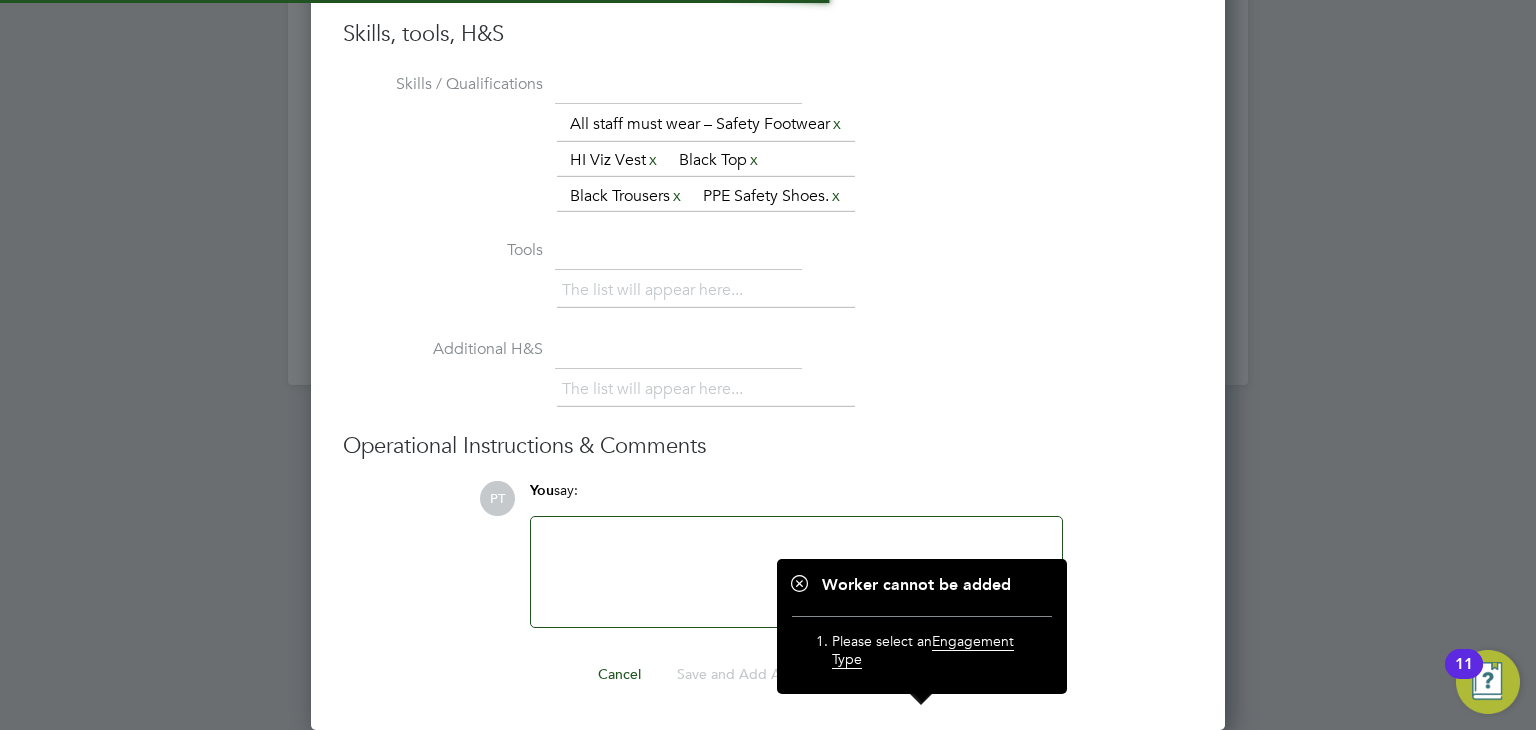 click on "Engagement Type" at bounding box center [923, 650] 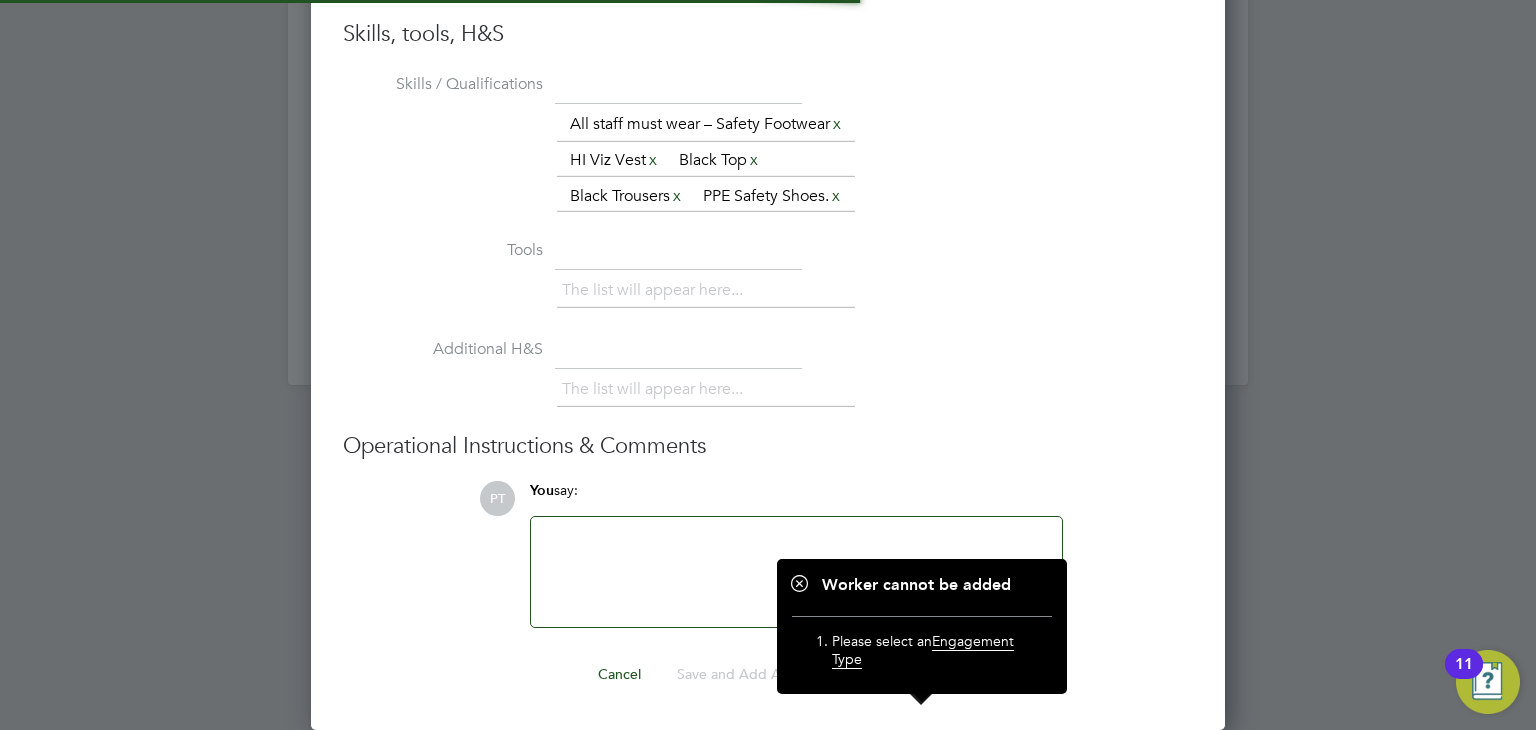 click at bounding box center [796, 572] 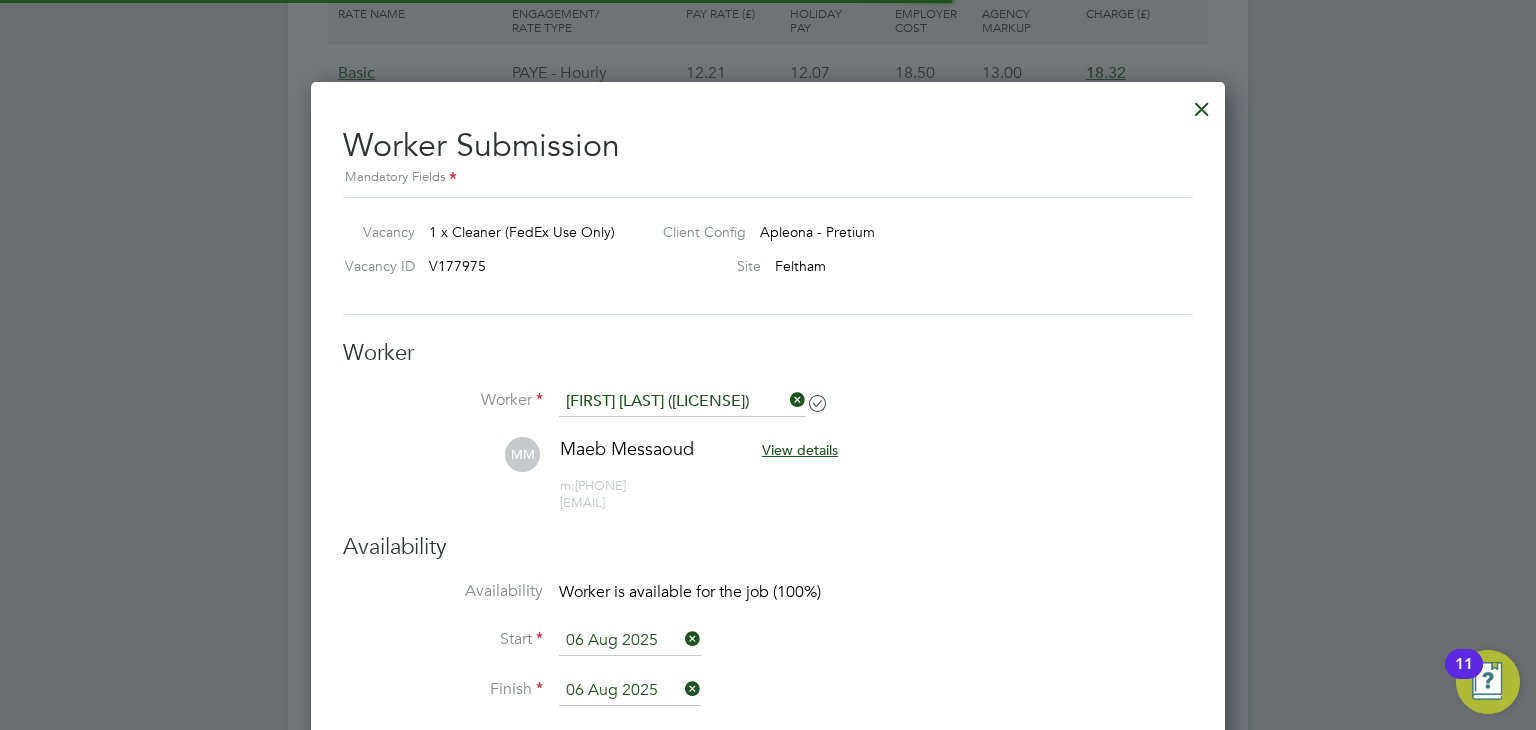 scroll, scrollTop: 1746, scrollLeft: 0, axis: vertical 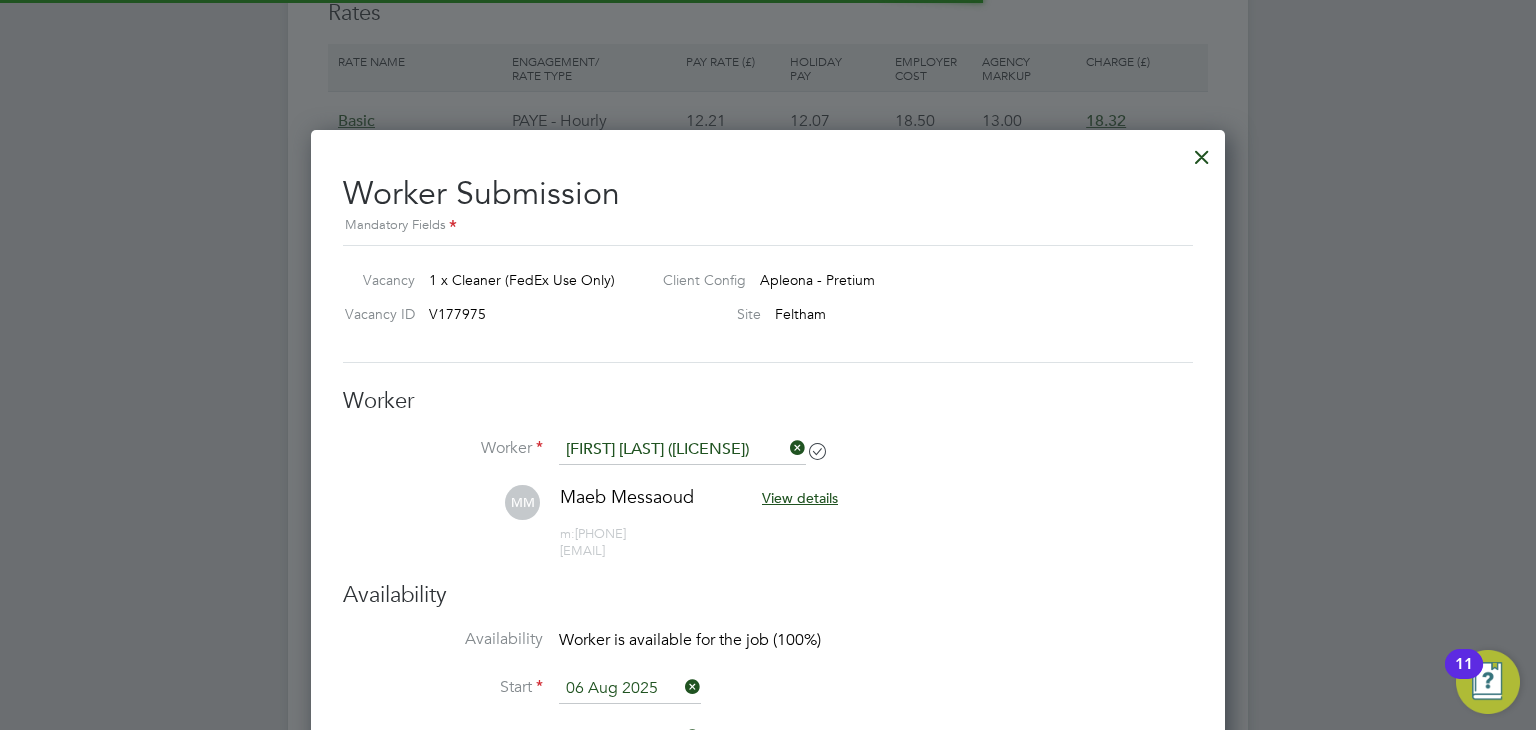 click on "View details" at bounding box center [800, 498] 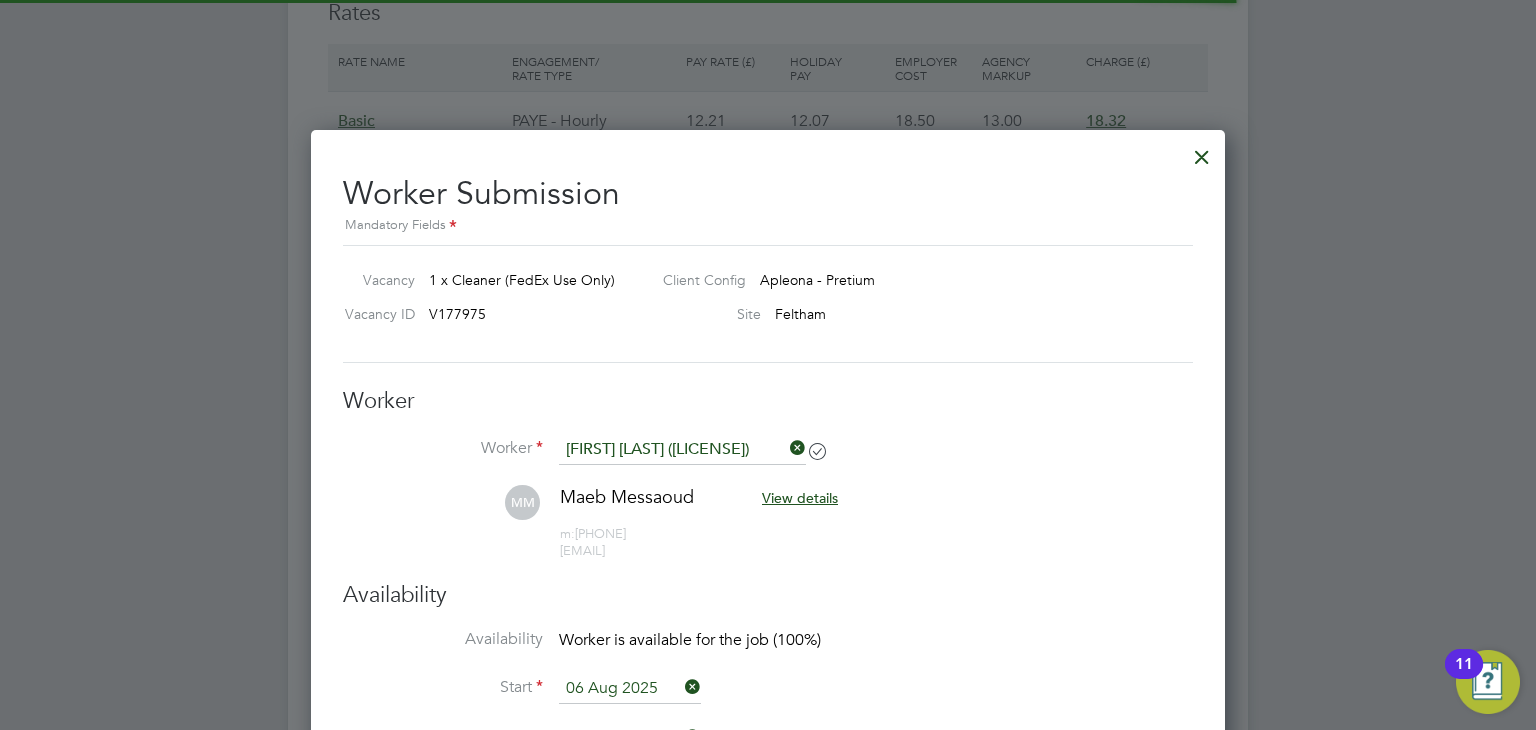 scroll 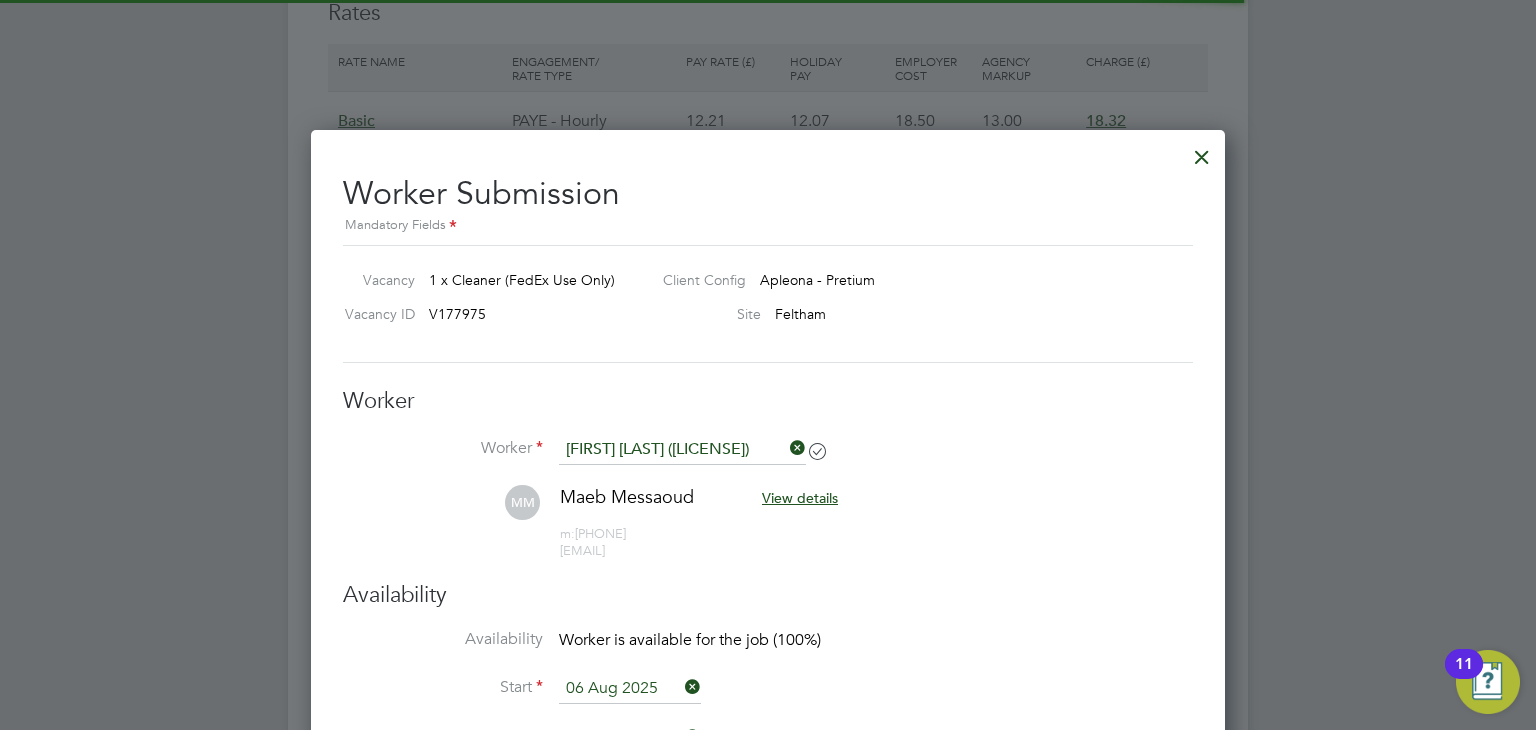 click on "View details" at bounding box center [800, 498] 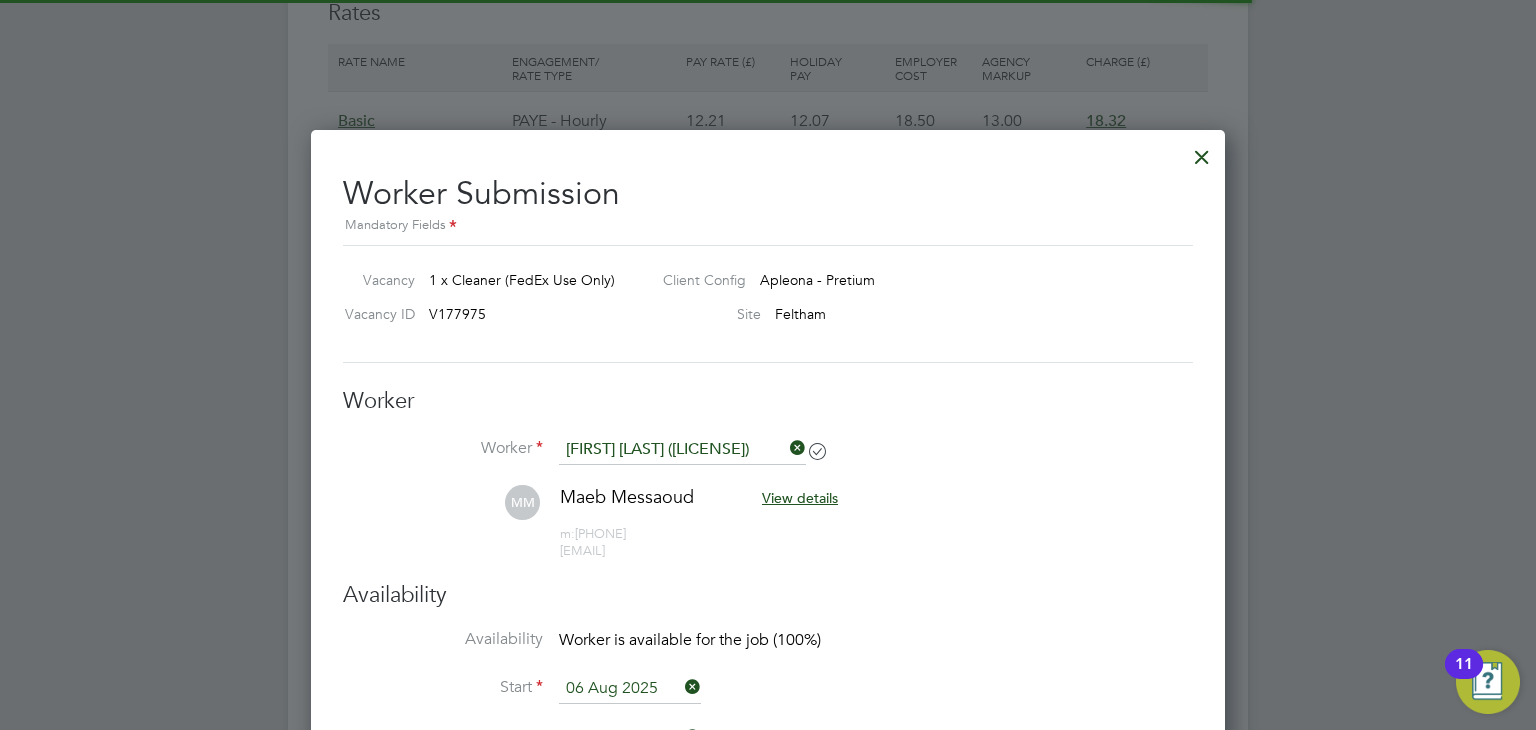 click on "View details" at bounding box center (800, 498) 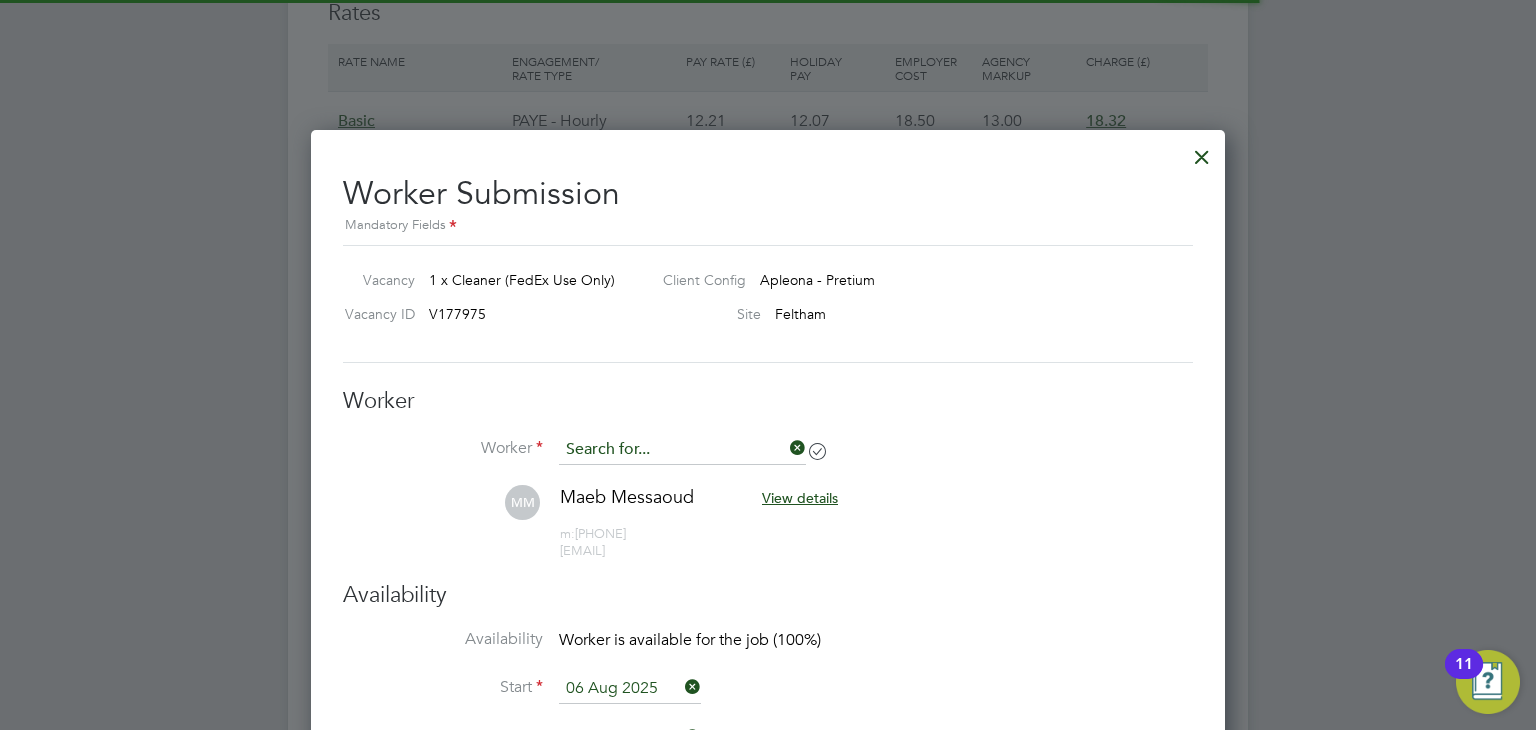 click at bounding box center (682, 450) 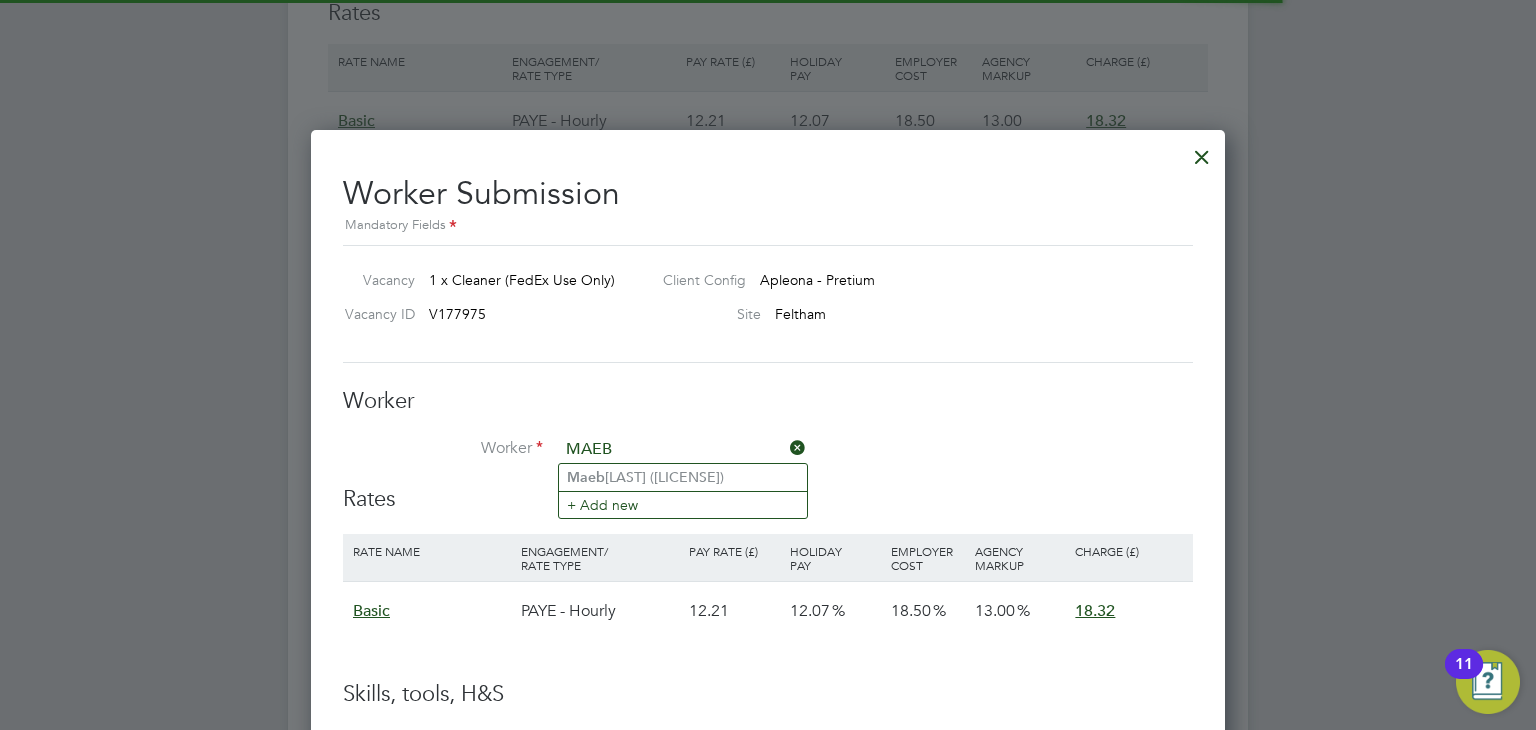 click on "Maeb  Messaoud (SS598280A)" 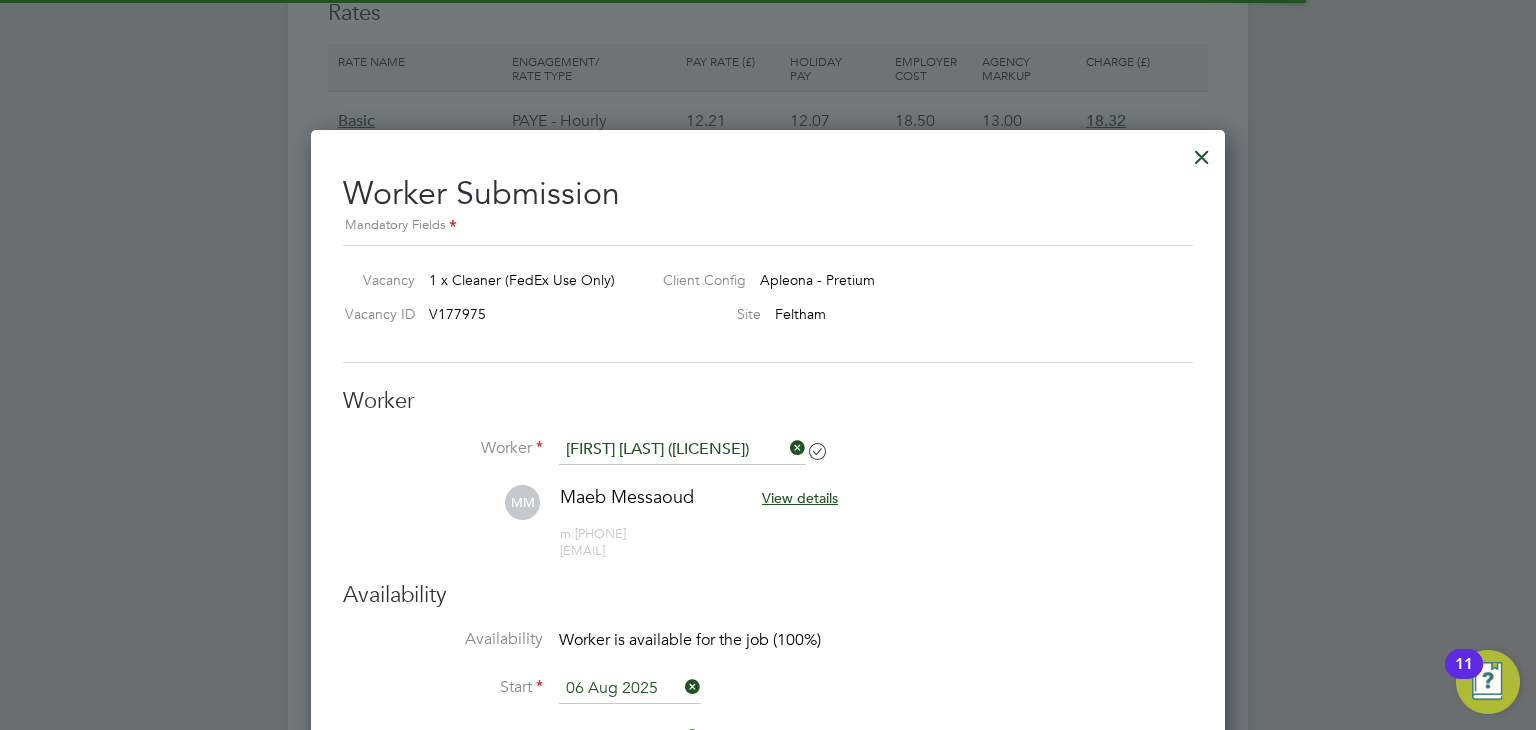 click on "Worker Submission Mandatory Fields Vacancy   1 x Cleaner (FedEx Use Only) Client Config   Apleona - Pretium Vacancy ID   V177975 Site   Feltham Worker Worker   Maeb Messaoud (SS598280A)   MM Maeb Messaoud   View details m:  07756527866   maebkwork@gmail.com Worker Engagement Type   Availability Availability Worker is available for the job (100%)     Start   06 Aug 2025 Finish   06 Aug 2025 Rates Rate Name Engagement/ Rate Type Pay Rate (£) Holiday Pay Employer Cost Agency Markup Charge (£) Basic PAYE - Hourly 12.21 12.07   18.50   13.00 18.32 Skills, tools, H&S Skills / Qualifications The list will appear here... All staff must wear – Safety Footwear  x HI Viz Vest  x Black Top  x Black Trousers  x PPE Safety Shoes.  x Tools The list will appear here... Additional H&S The list will appear here... Operational Instructions & Comments PT You  say: Attachments are not supported Cancel   Save and Add Another Worker   Save" at bounding box center [768, 898] 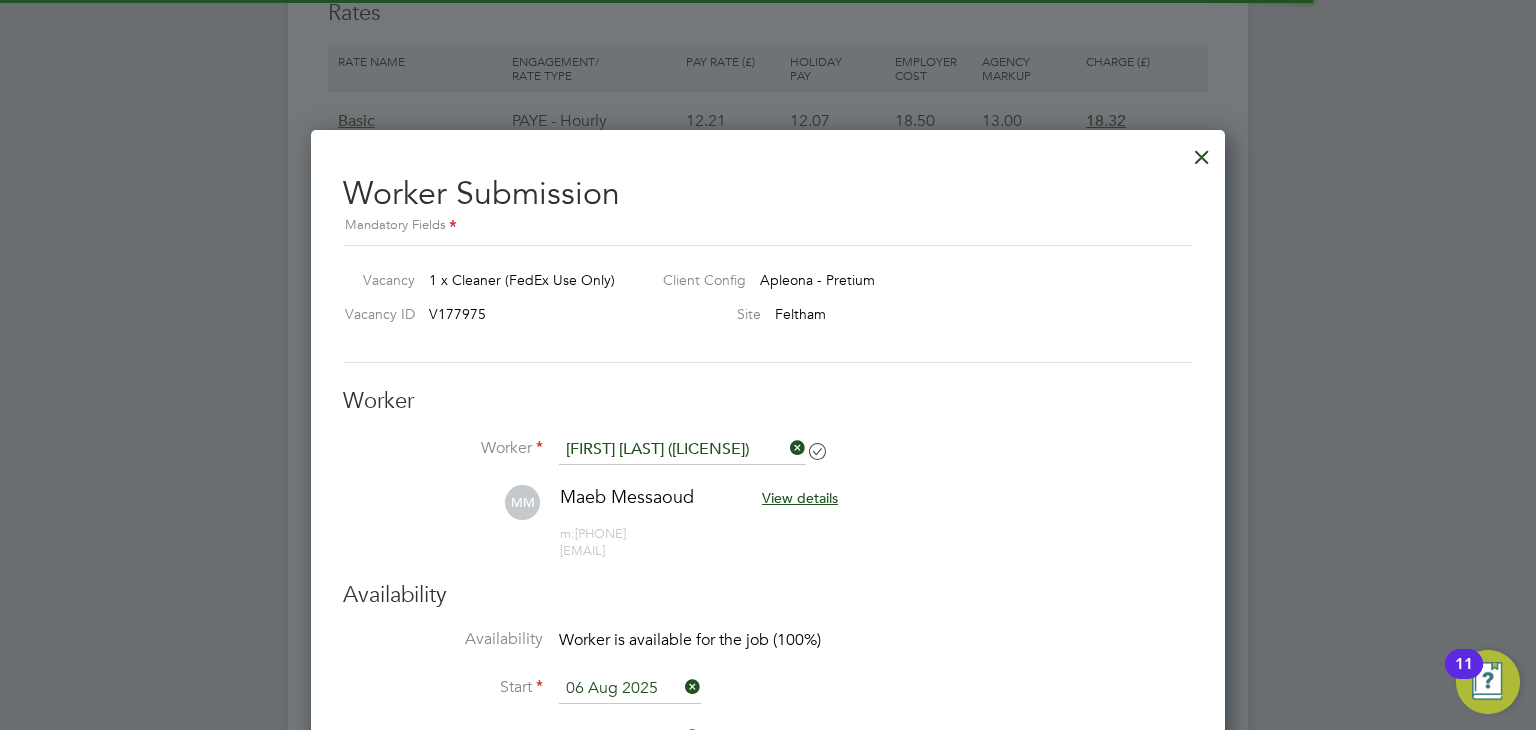 click on "View details" at bounding box center [800, 498] 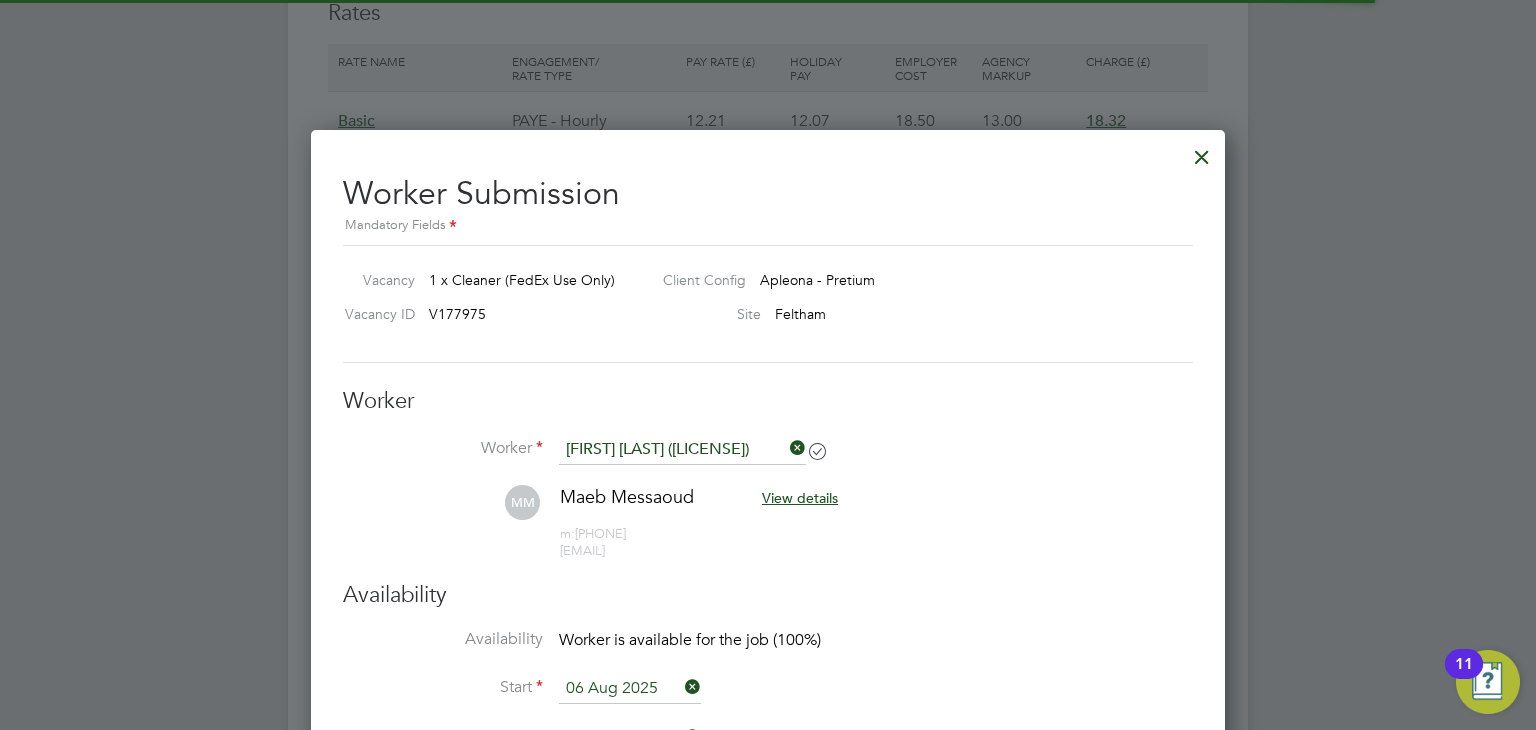 click on "View details" at bounding box center (800, 498) 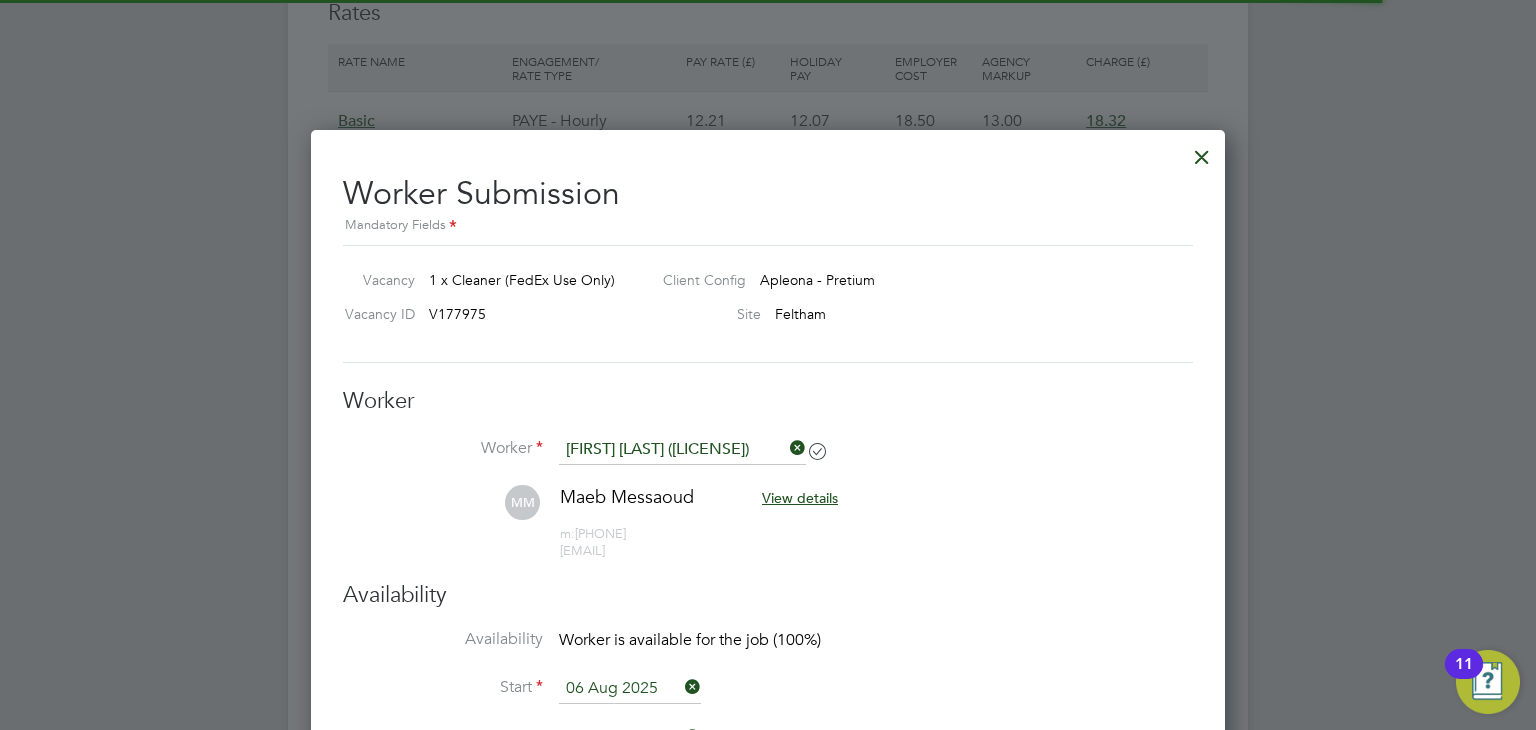 click on "Maeb Messaoud" at bounding box center [627, 496] 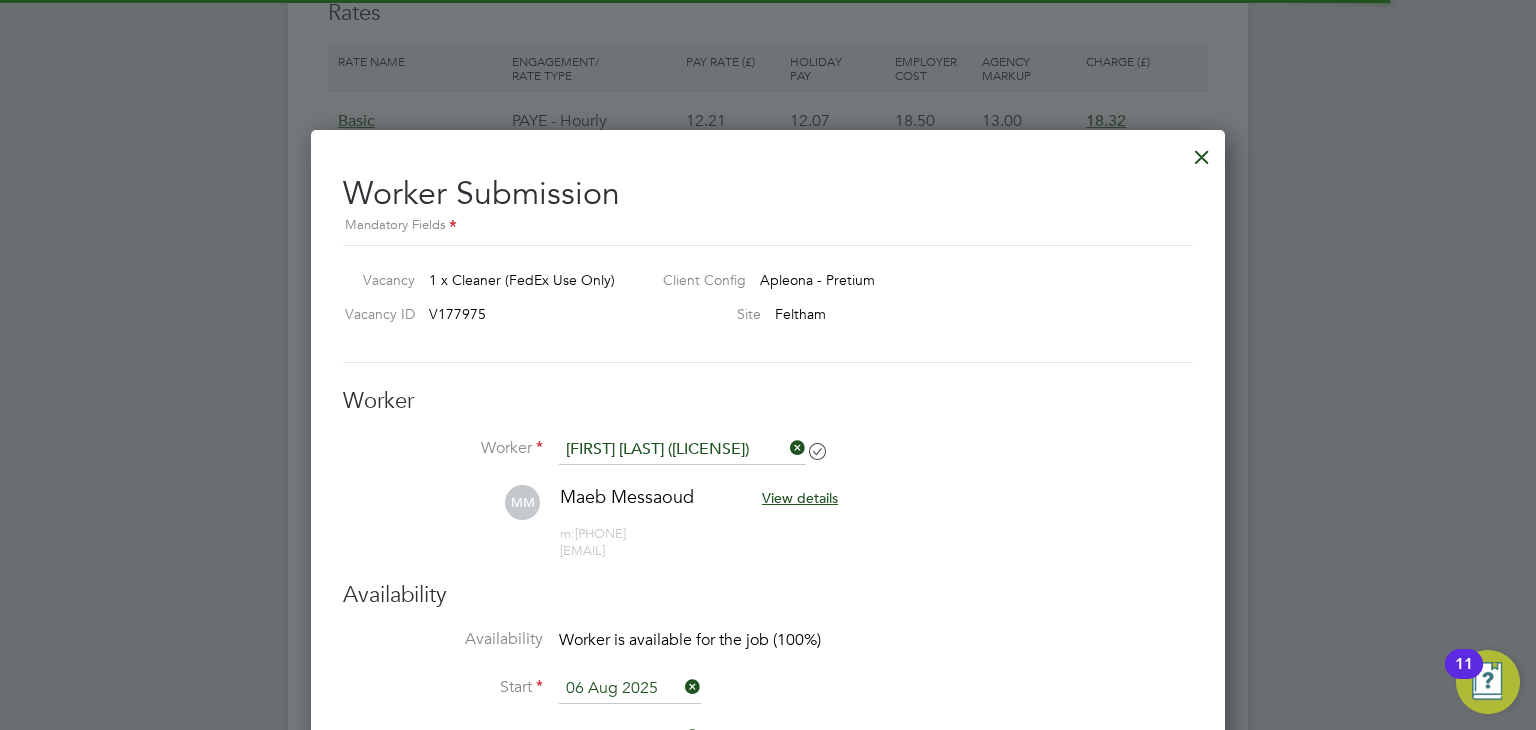 click on "View details" at bounding box center [800, 498] 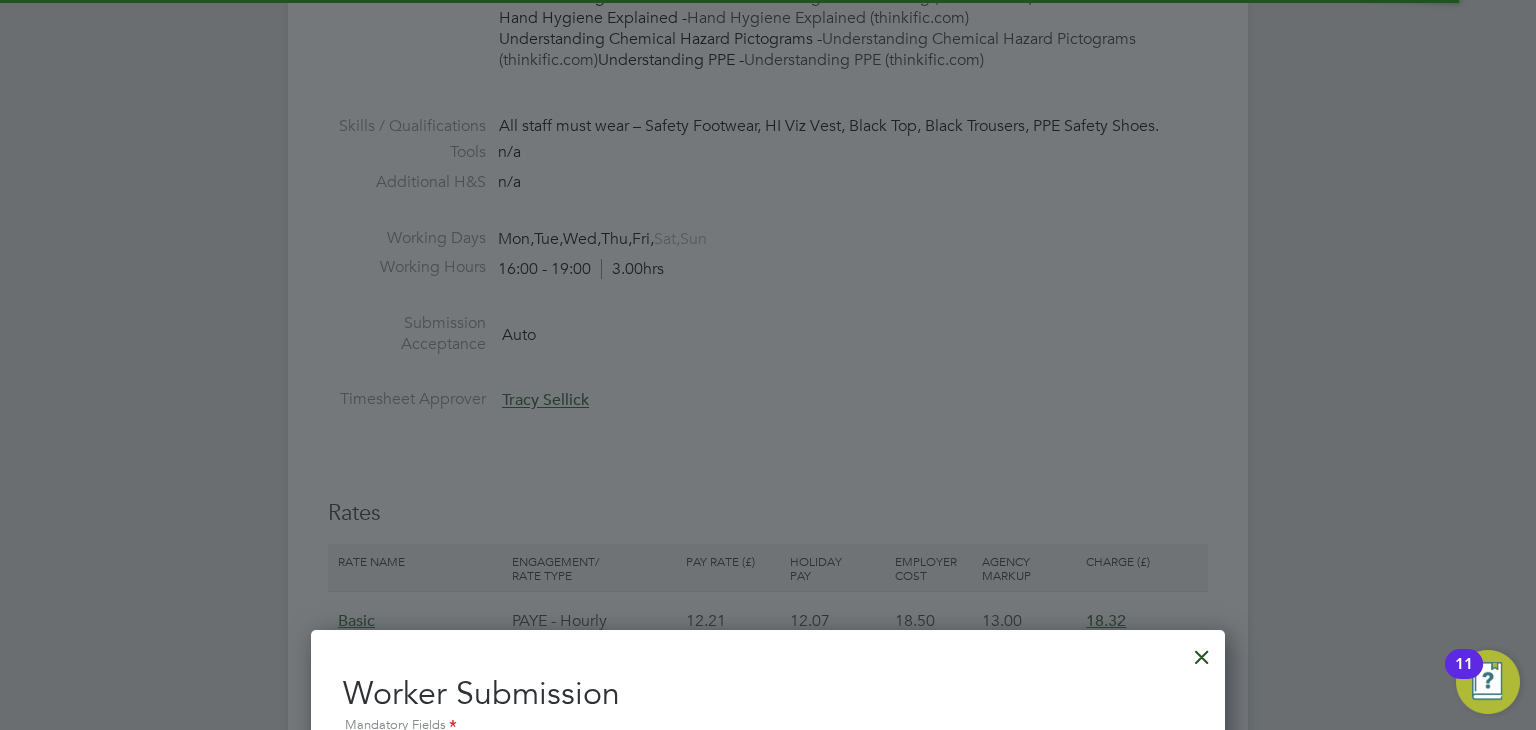 click at bounding box center (1202, 652) 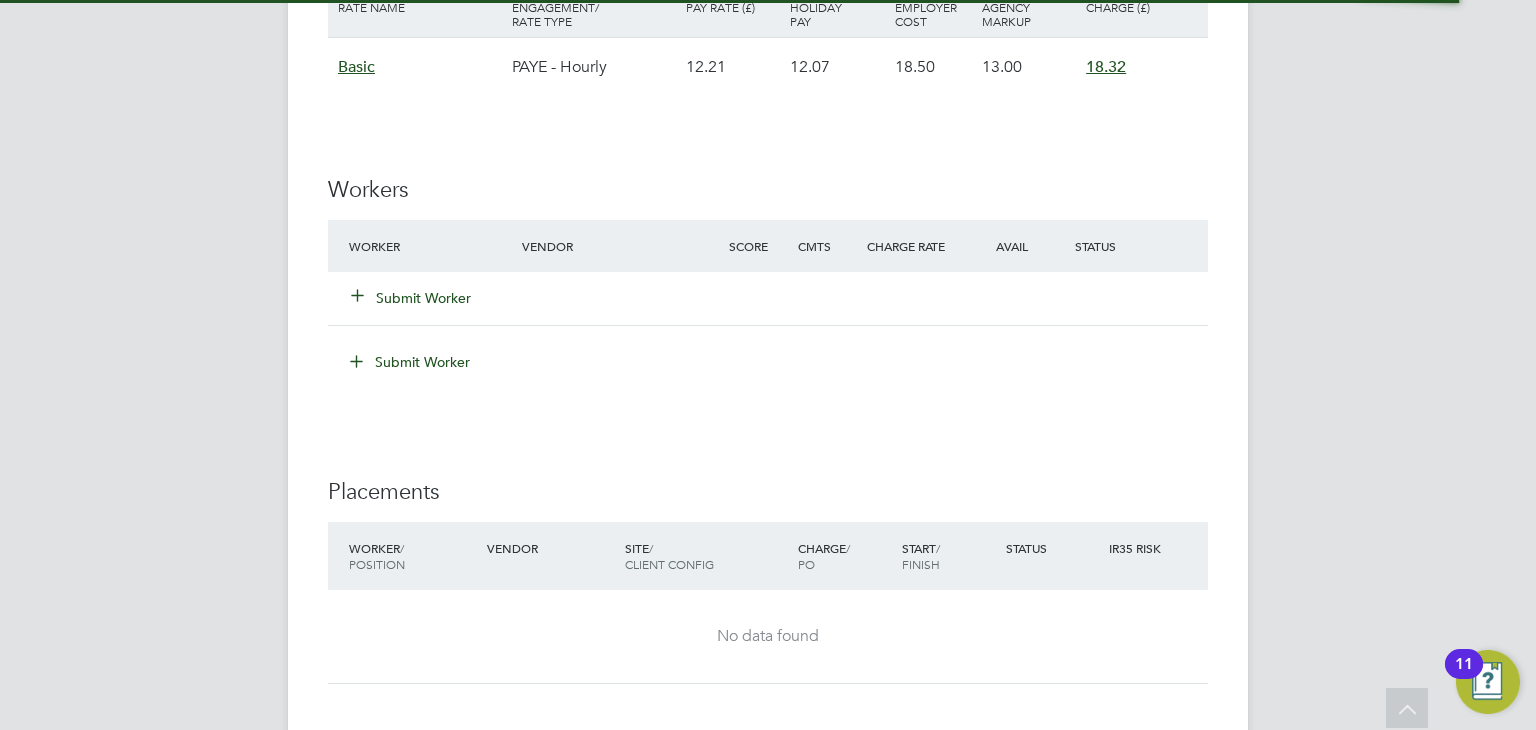 click on "PT   Philip Tedstone   Notifications
1   Applications:   Network
Team Members   Businesses   Sites   Workers   Contacts   Current page:   Jobs
Positions   Vacancies   Placements   Timesheets
Timesheets   Expenses   Finance
Invoices & Credit Notes   Statements   Payments   Reports
Margin Report   Report Downloads   Preferences
My Business   Doc. Requirements   VMS Configurations   Notifications   Activity Logs
.st0{fill:#C0C1C2;}
Powered by Engage All Vacancies Vacancy Details   Activity Logs   Vacancy Details Activity Logs All Vacancies Vacancy Details Follow     1 x Cleaner (FedEx Use Only) - V177975 Confirmed   0 of 1 Duration   1 day Start In     Today Last Updated 3 hours ago Status   Open   End Hirer Apleona HSG Limited Start Site" at bounding box center [768, -244] 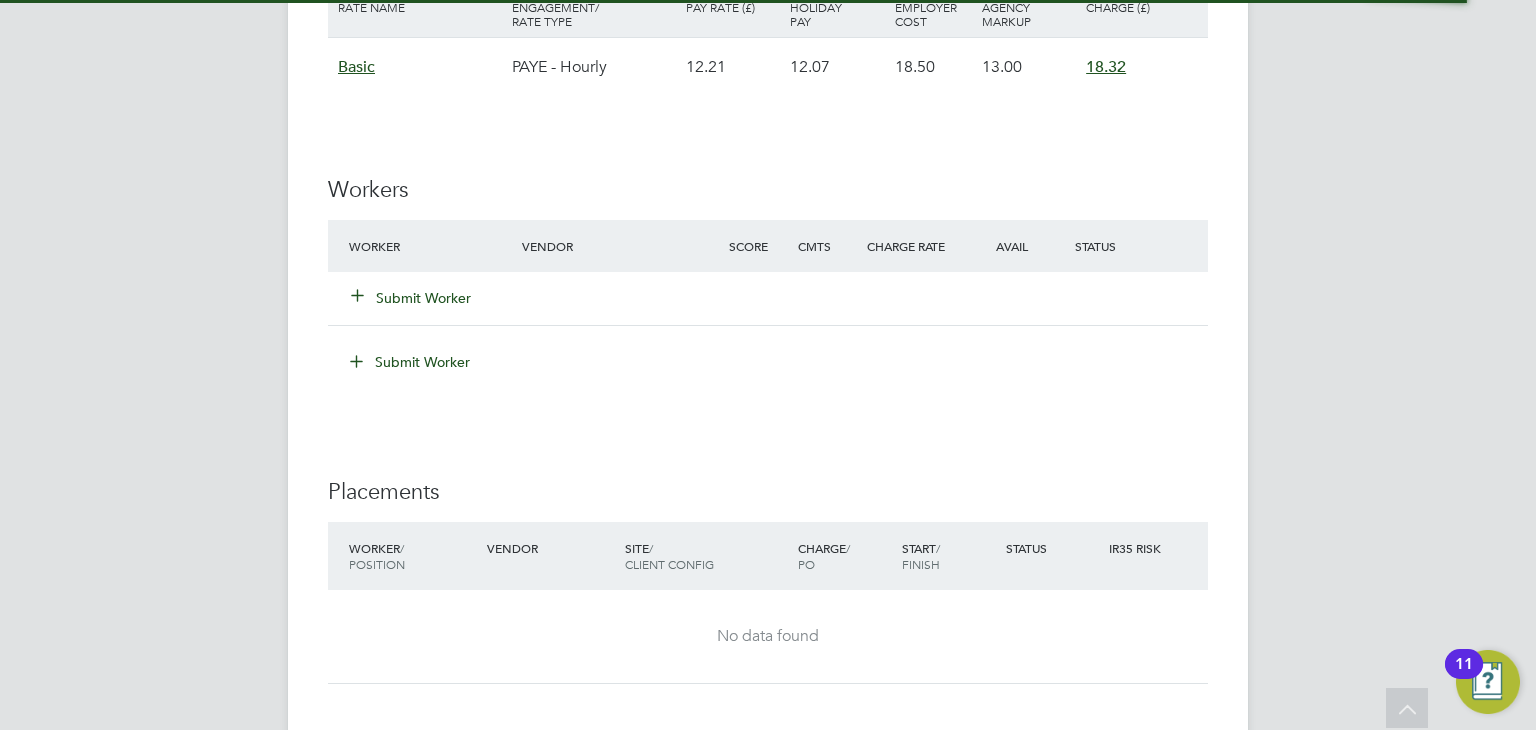 click on "PT   Philip Tedstone   Notifications
1   Applications:   Network
Team Members   Businesses   Sites   Workers   Contacts   Current page:   Jobs
Positions   Vacancies   Placements   Timesheets
Timesheets   Expenses   Finance
Invoices & Credit Notes   Statements   Payments   Reports
Margin Report   Report Downloads   Preferences
My Business   Doc. Requirements   VMS Configurations   Notifications   Activity Logs
.st0{fill:#C0C1C2;}
Powered by Engage All Vacancies Vacancy Details   Activity Logs   Vacancy Details Activity Logs All Vacancies Vacancy Details Follow     1 x Cleaner (FedEx Use Only) - V177975 Confirmed   0 of 1 Duration   1 day Start In     Today Last Updated 3 hours ago Status   Open   End Hirer Apleona HSG Limited Start Site" at bounding box center (768, -244) 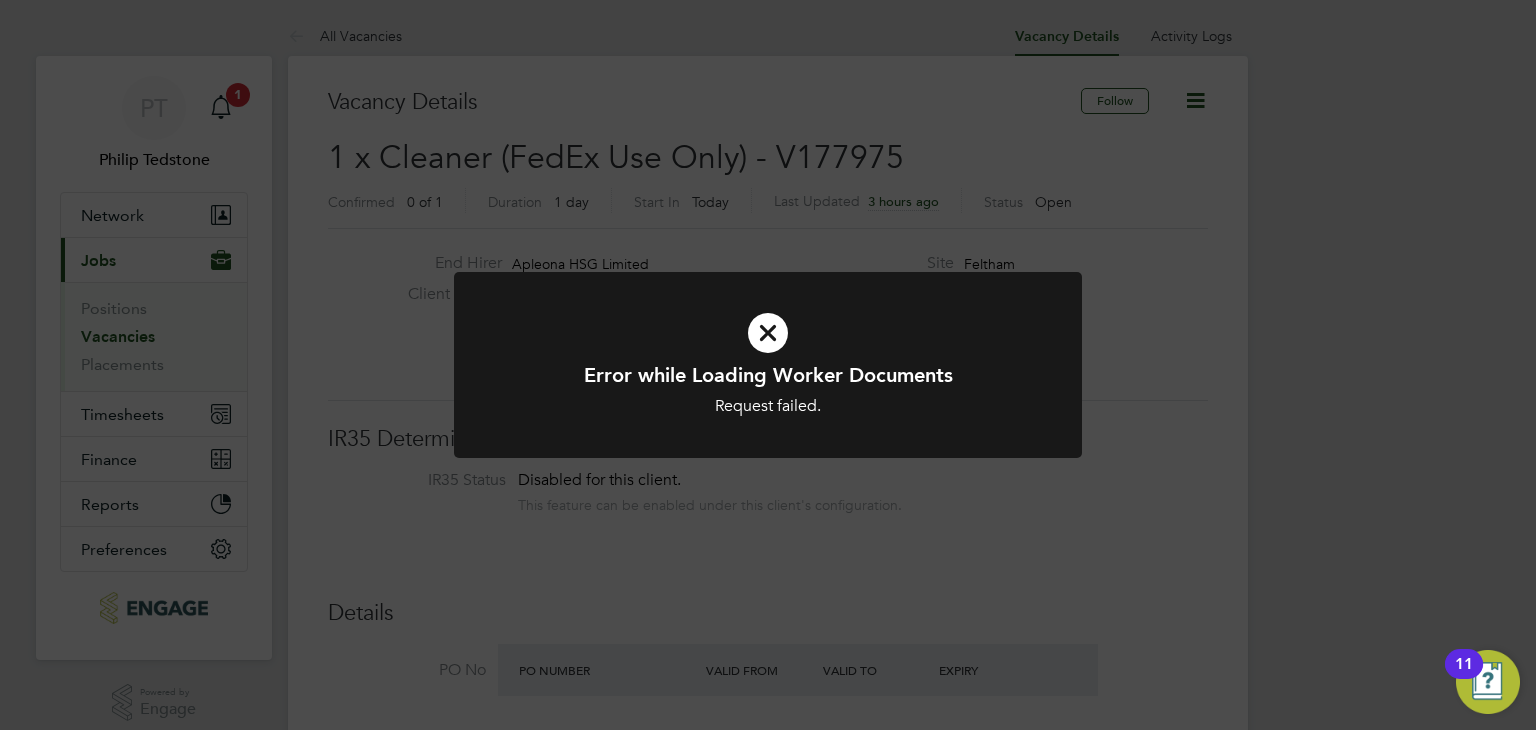 click at bounding box center [768, 333] 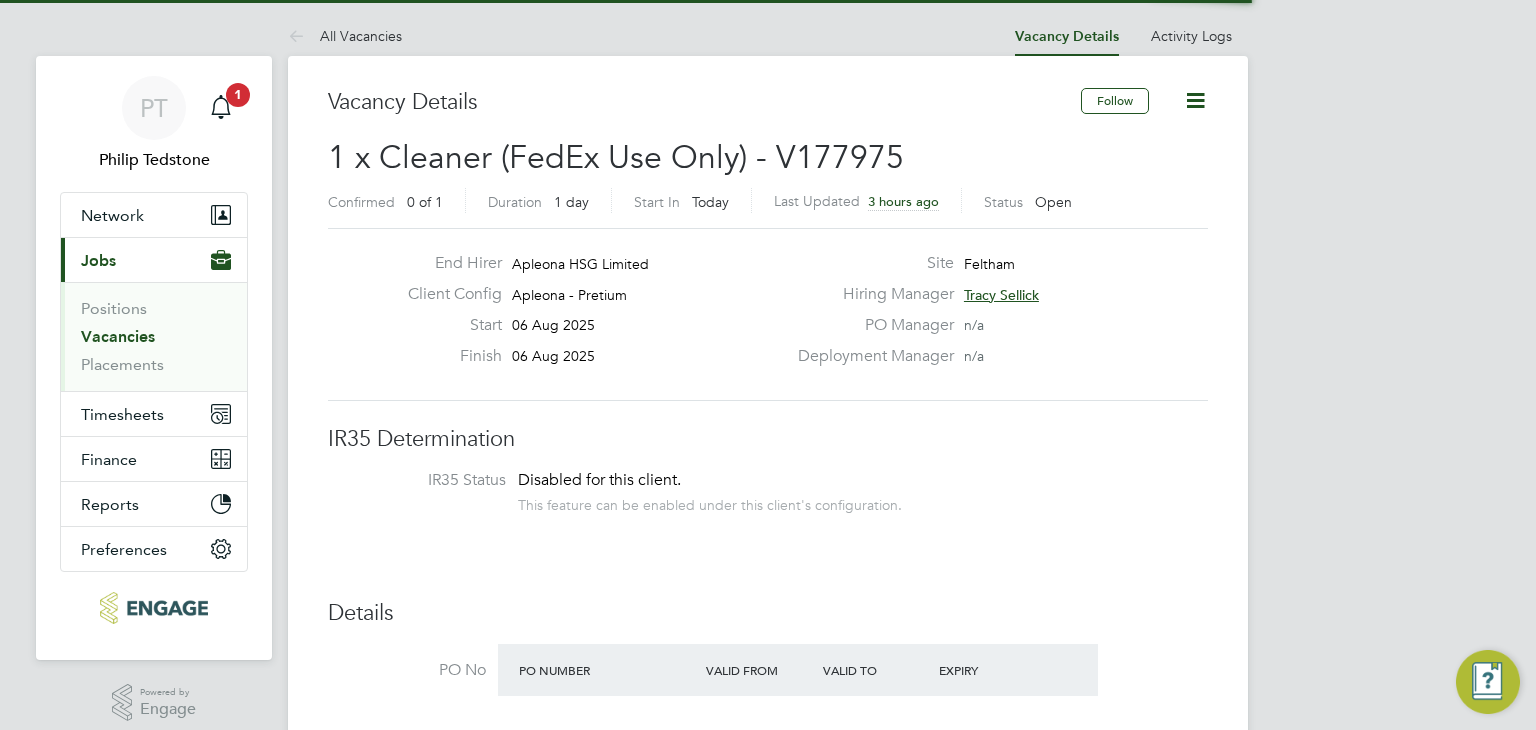 scroll, scrollTop: 0, scrollLeft: 0, axis: both 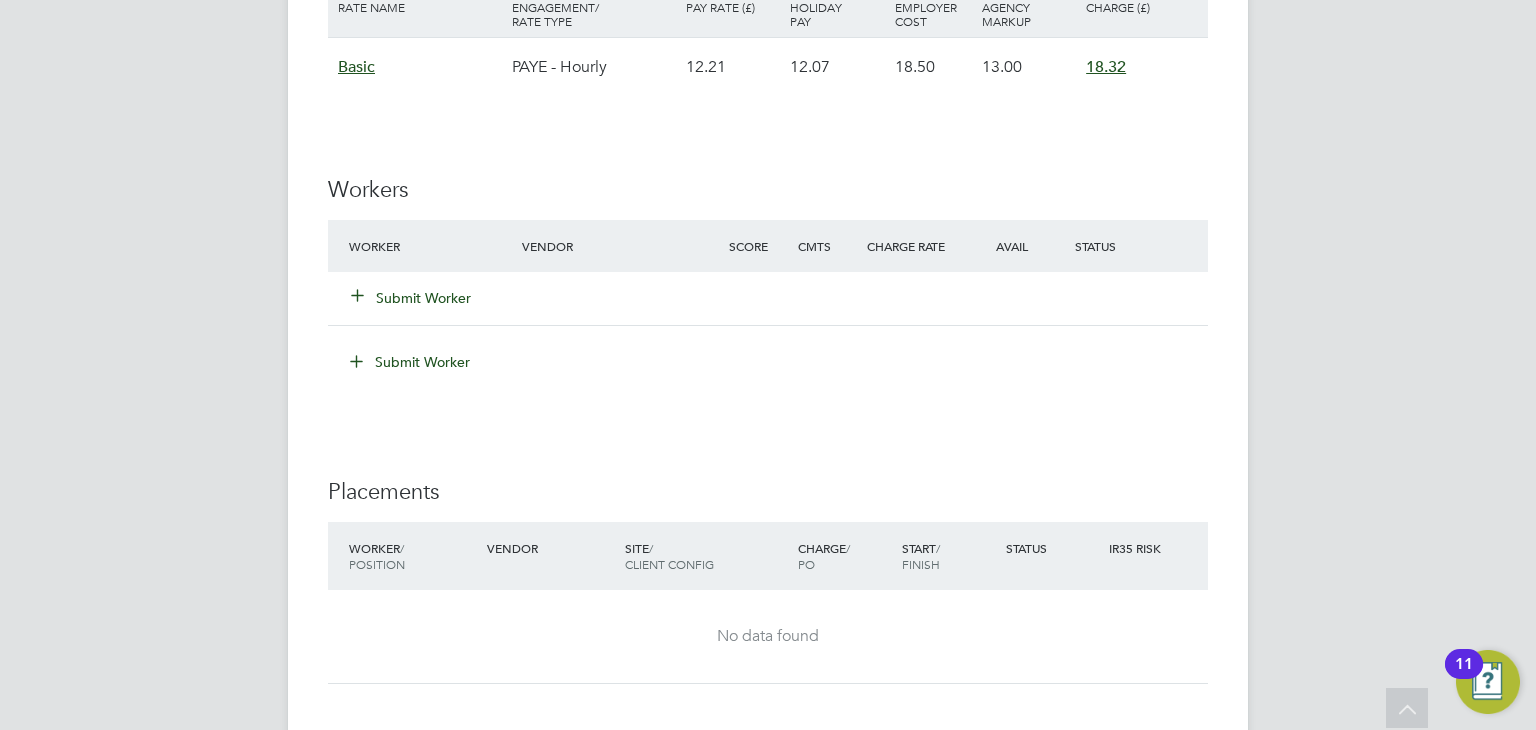 click on "Submit Worker" 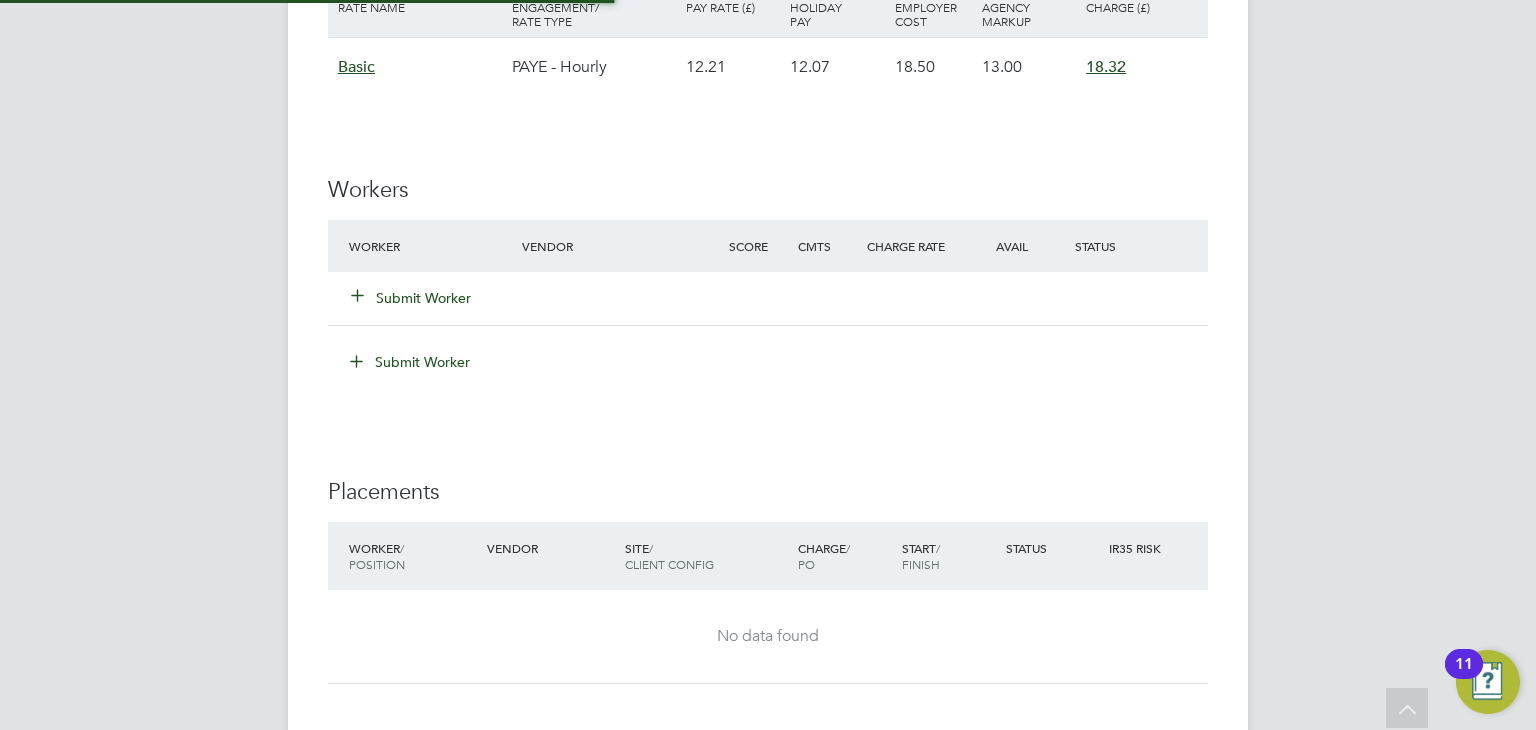 scroll, scrollTop: 10, scrollLeft: 10, axis: both 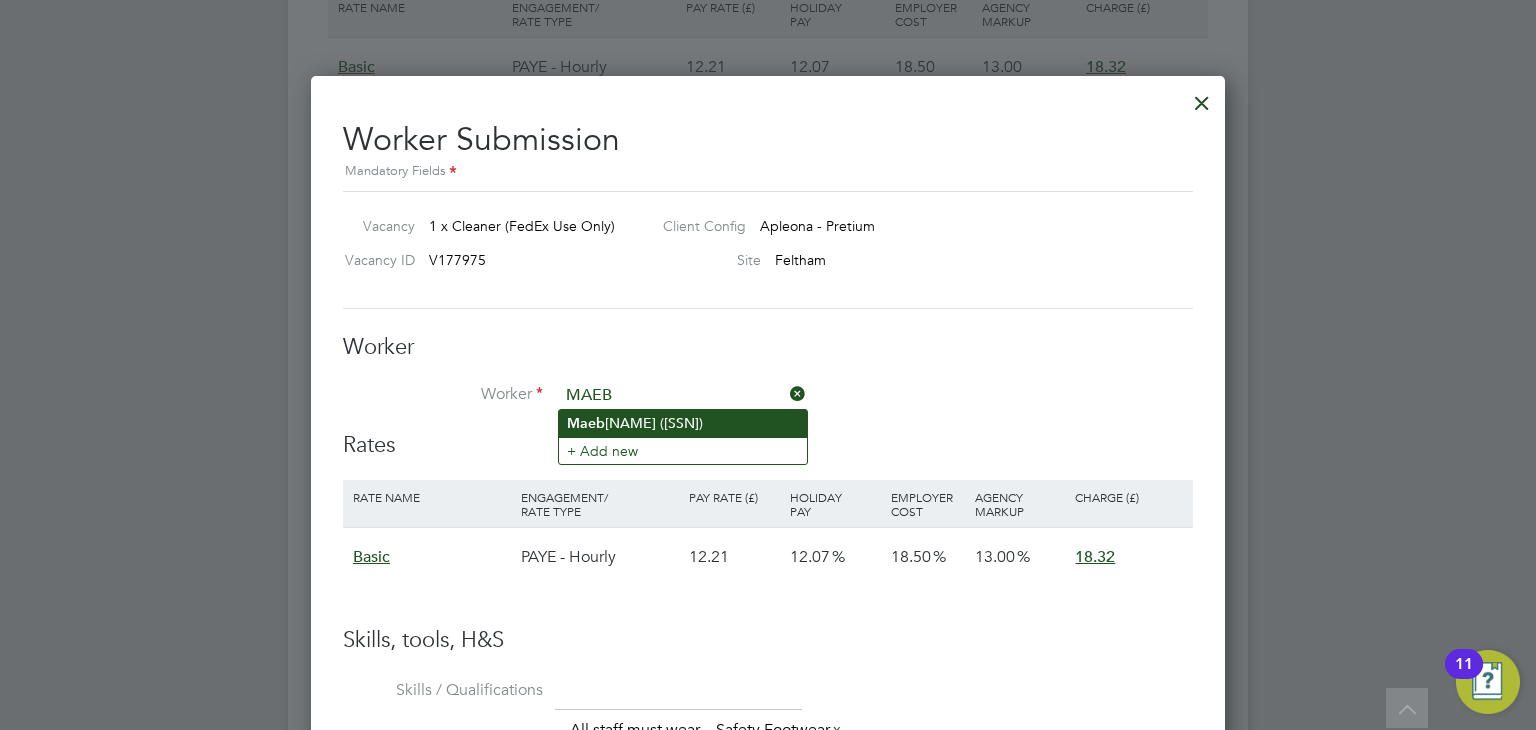 click on "[NAME]  [NAME] ([SSN])" 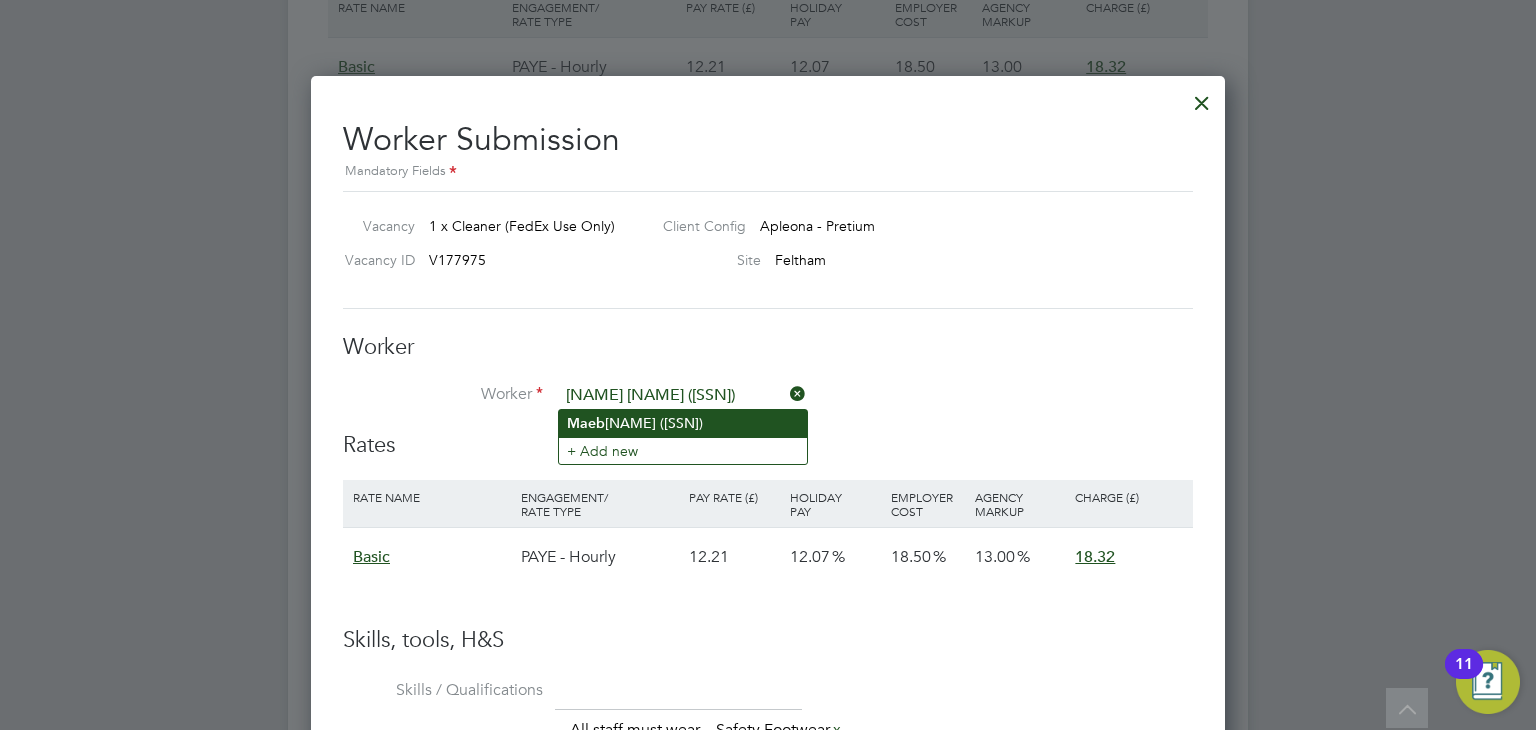 scroll, scrollTop: 9, scrollLeft: 9, axis: both 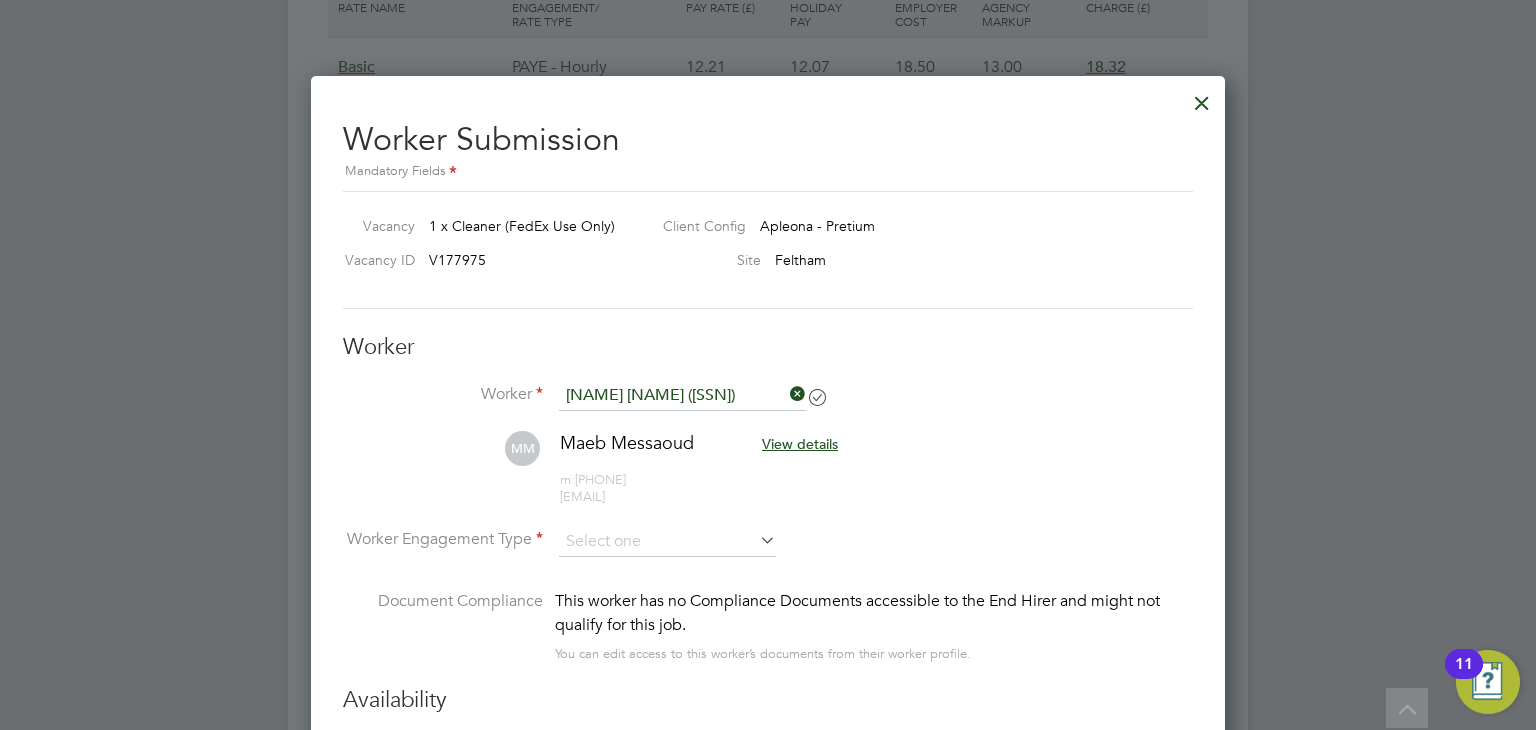 click on "View details" at bounding box center (800, 444) 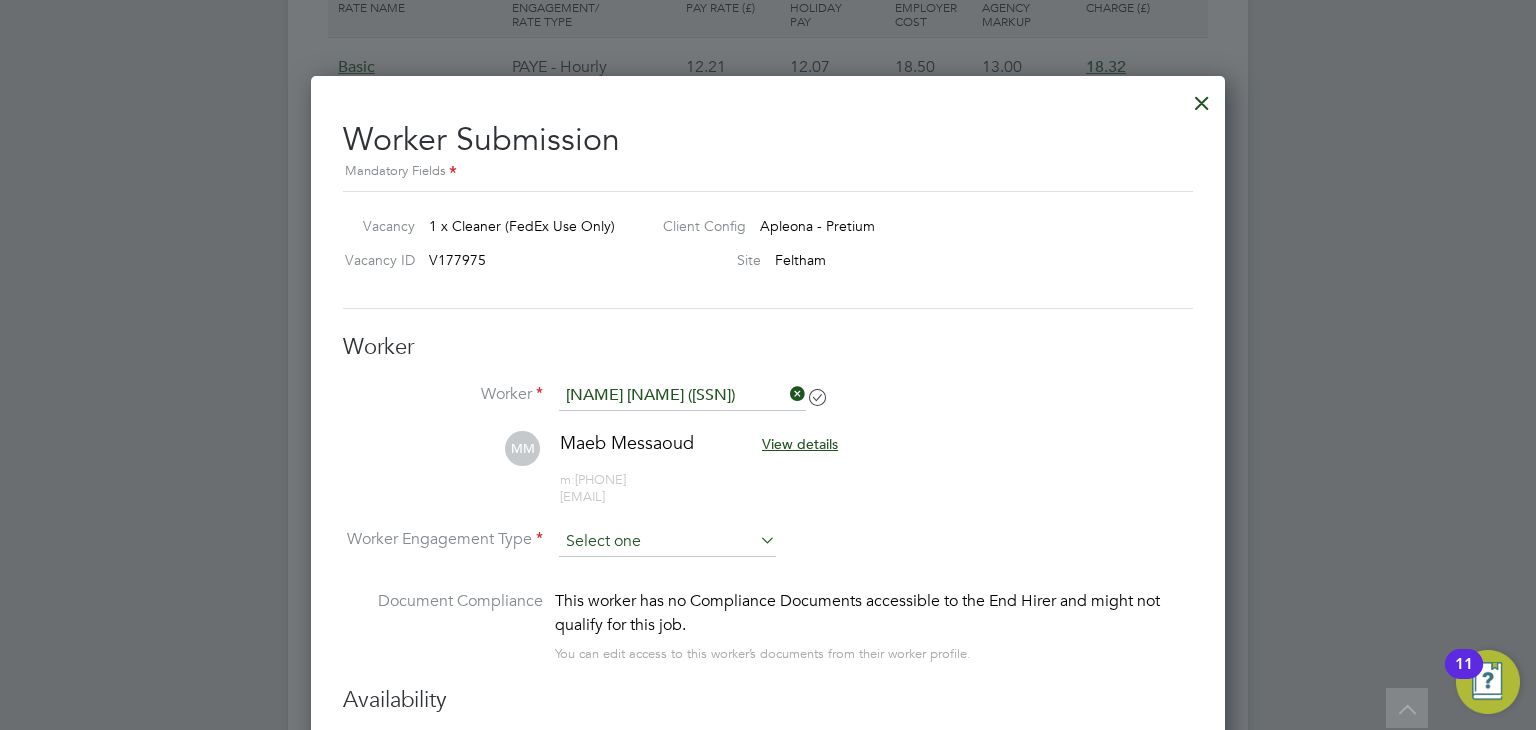 click at bounding box center (667, 542) 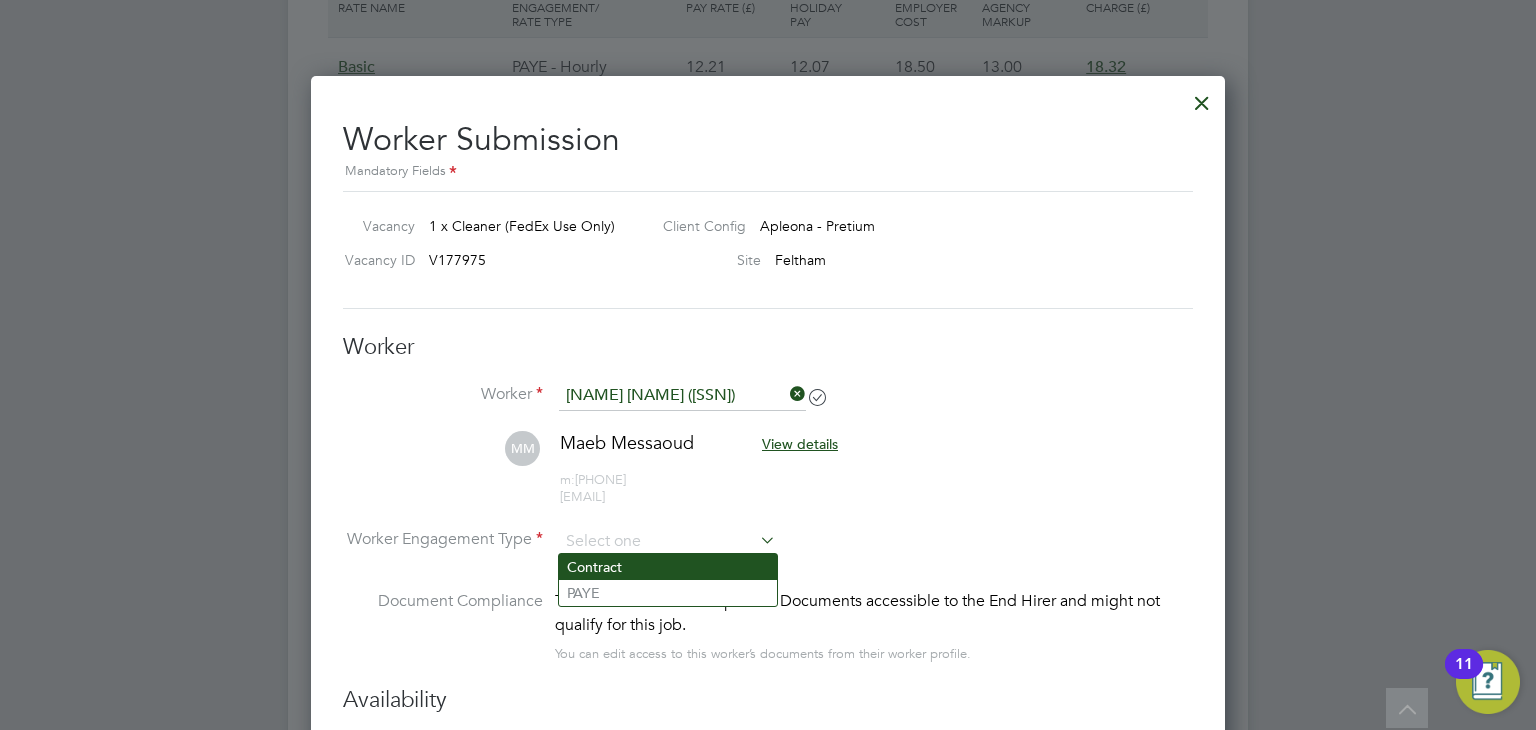 click on "Contract" 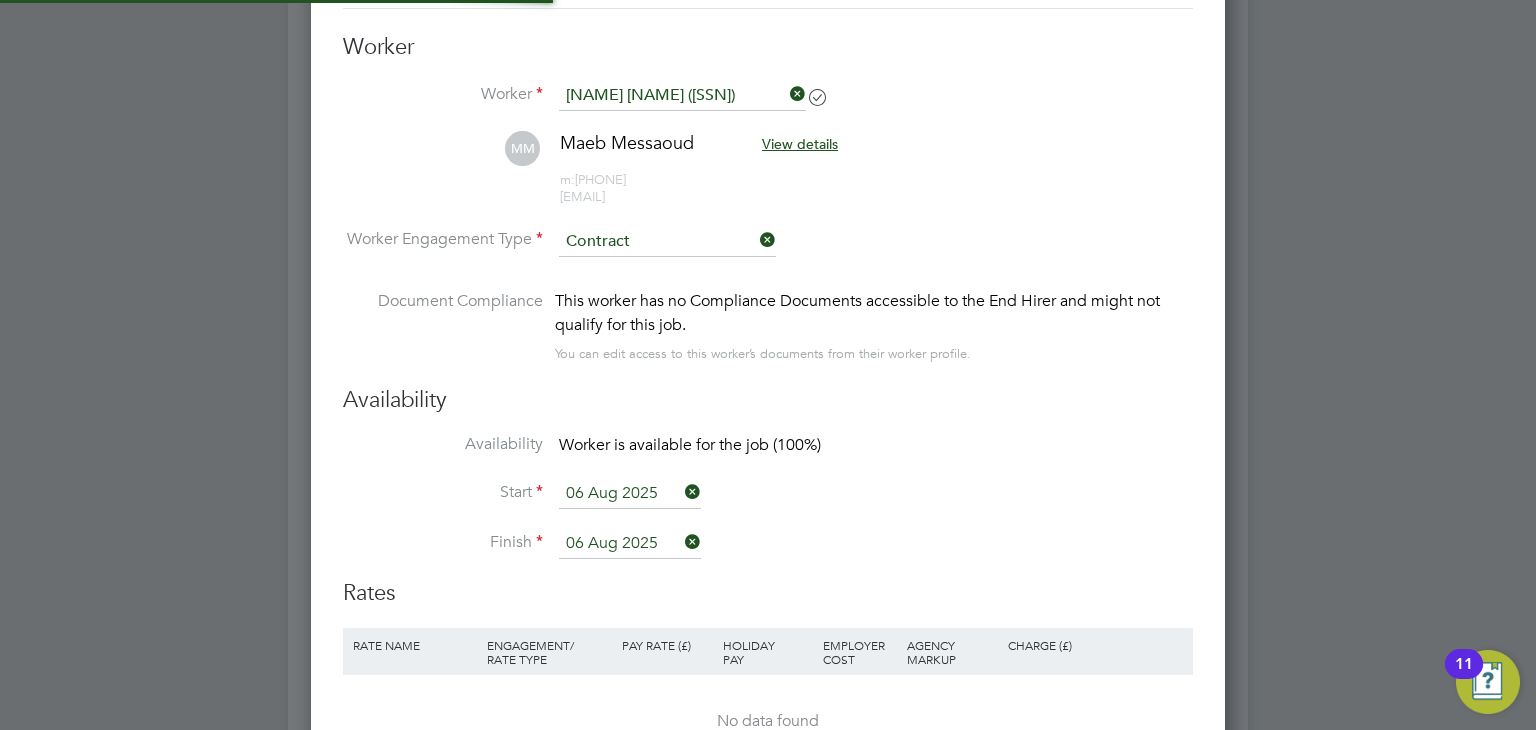 click on "Availability Worker is available for the job (100%)" at bounding box center [768, 456] 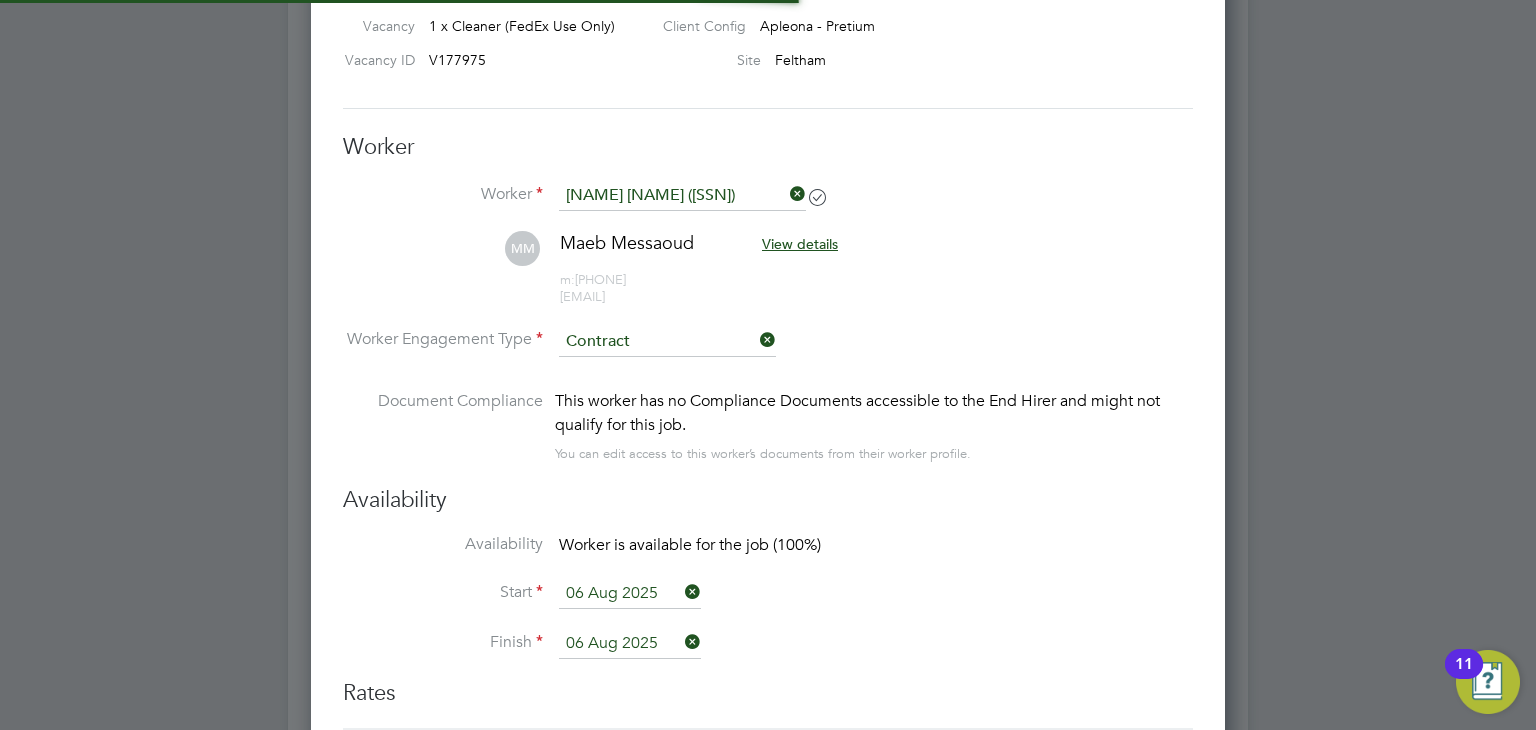 click on "This worker has no Compliance Documents accessible to the End Hirer and might not qualify for this job." at bounding box center (874, 413) 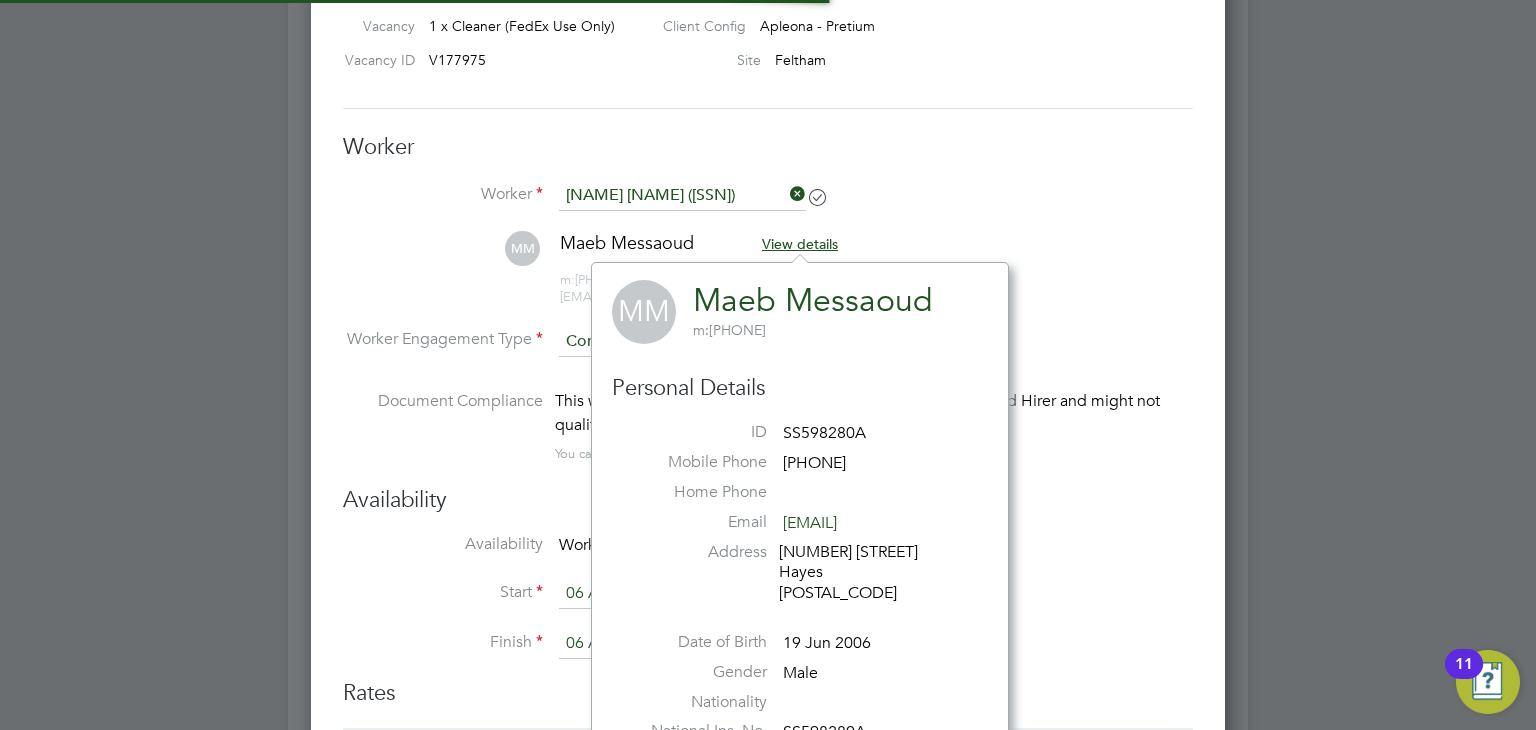 click on "MM" 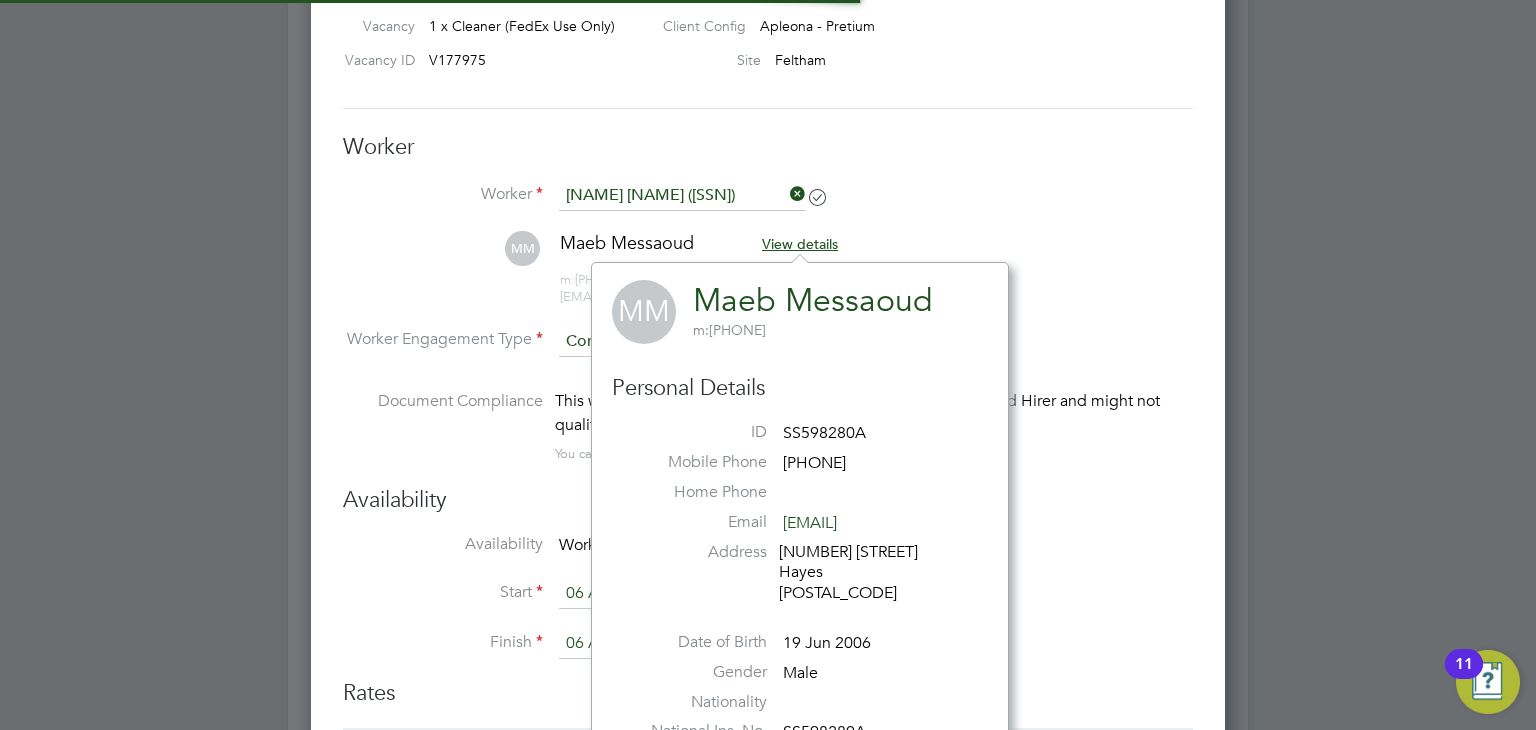 click on "Worker Engagement Type   Contract" at bounding box center [768, 358] 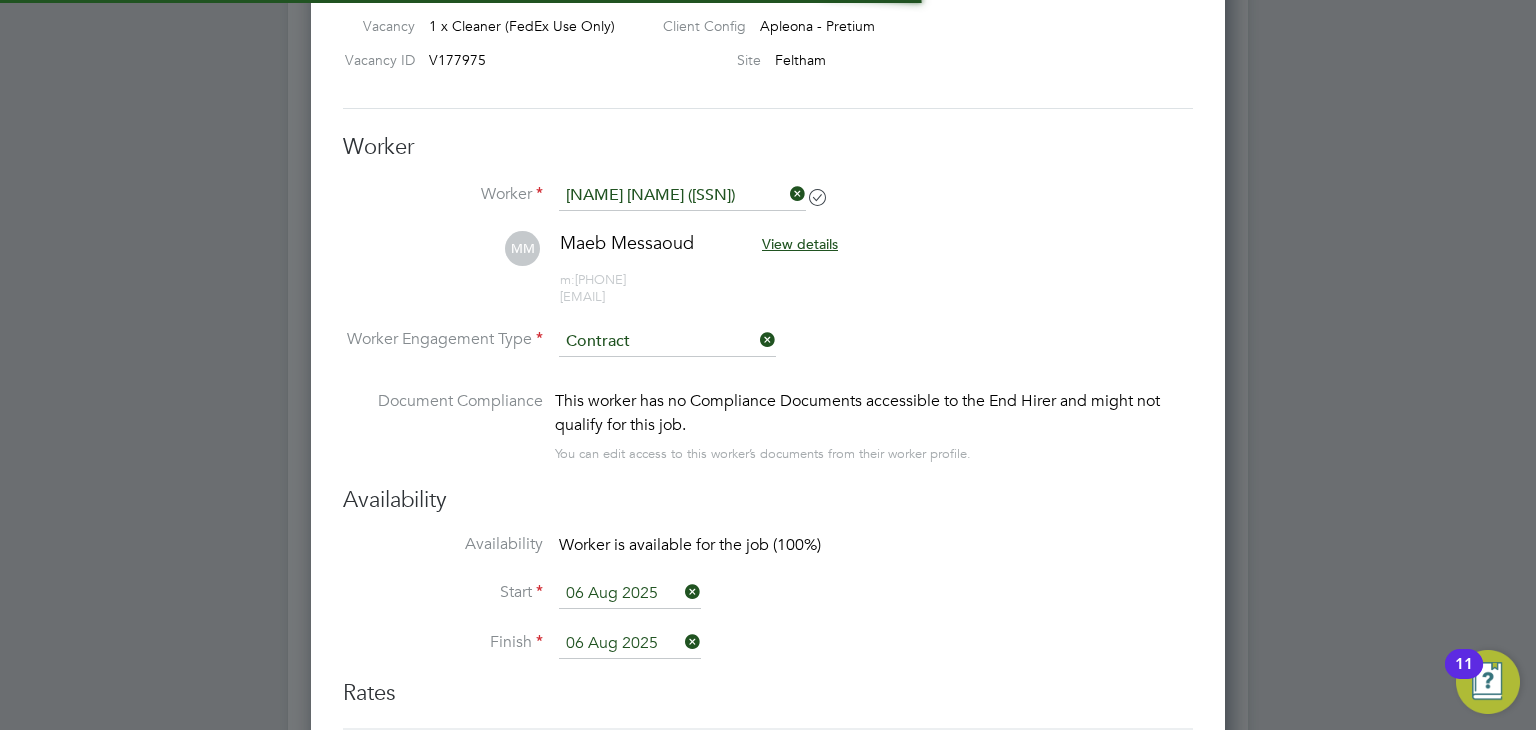 click at bounding box center [756, 340] 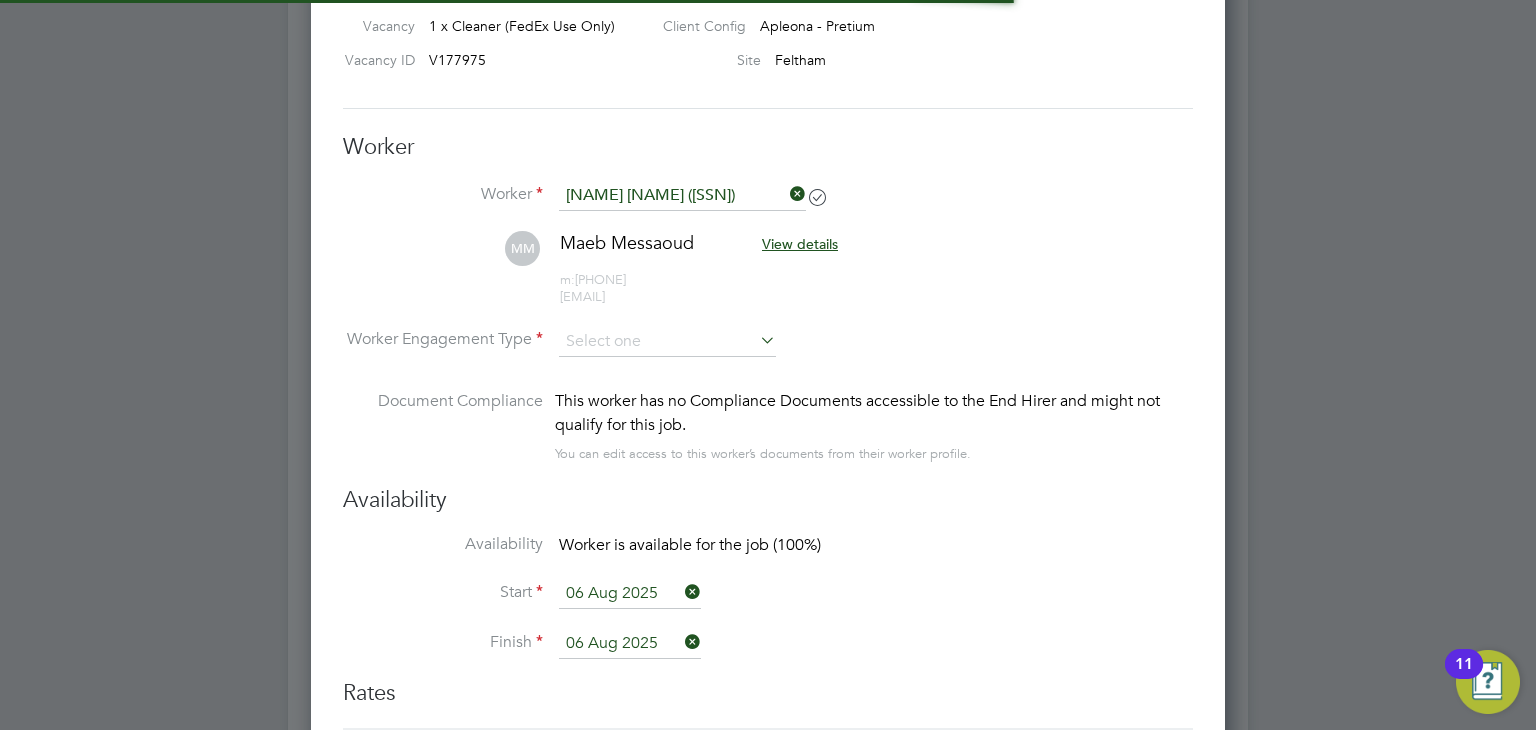 click at bounding box center (756, 340) 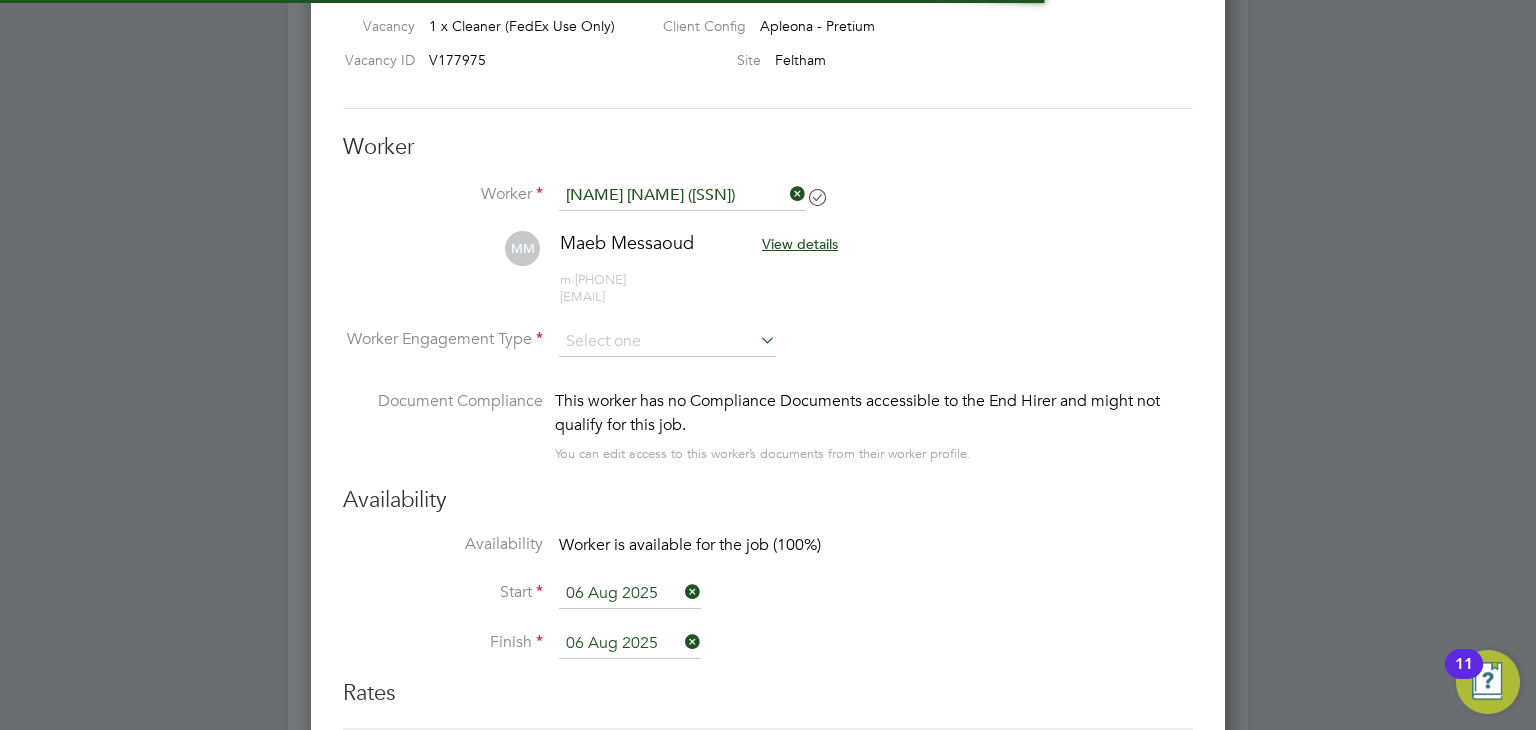click at bounding box center (756, 340) 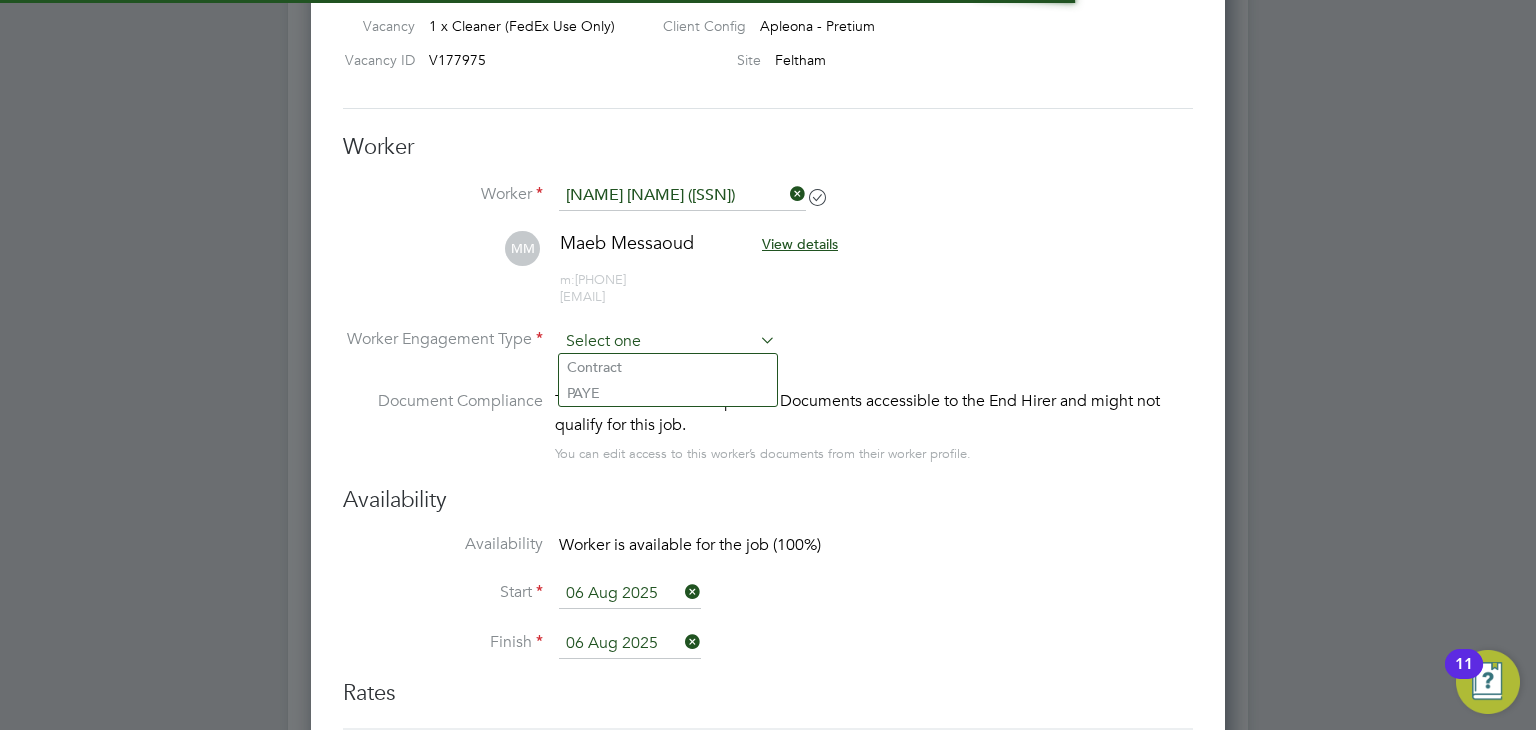 click at bounding box center [667, 342] 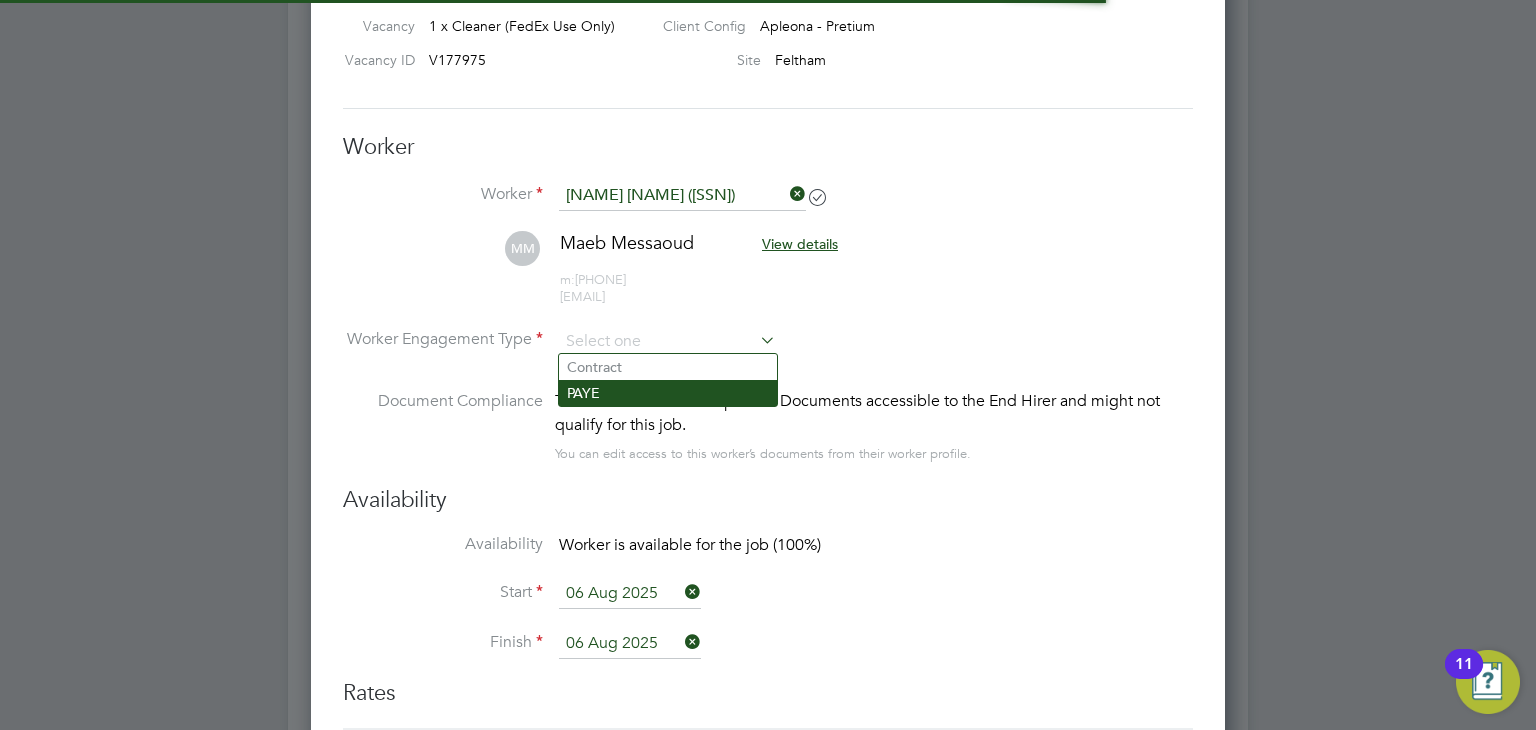 click on "PAYE" 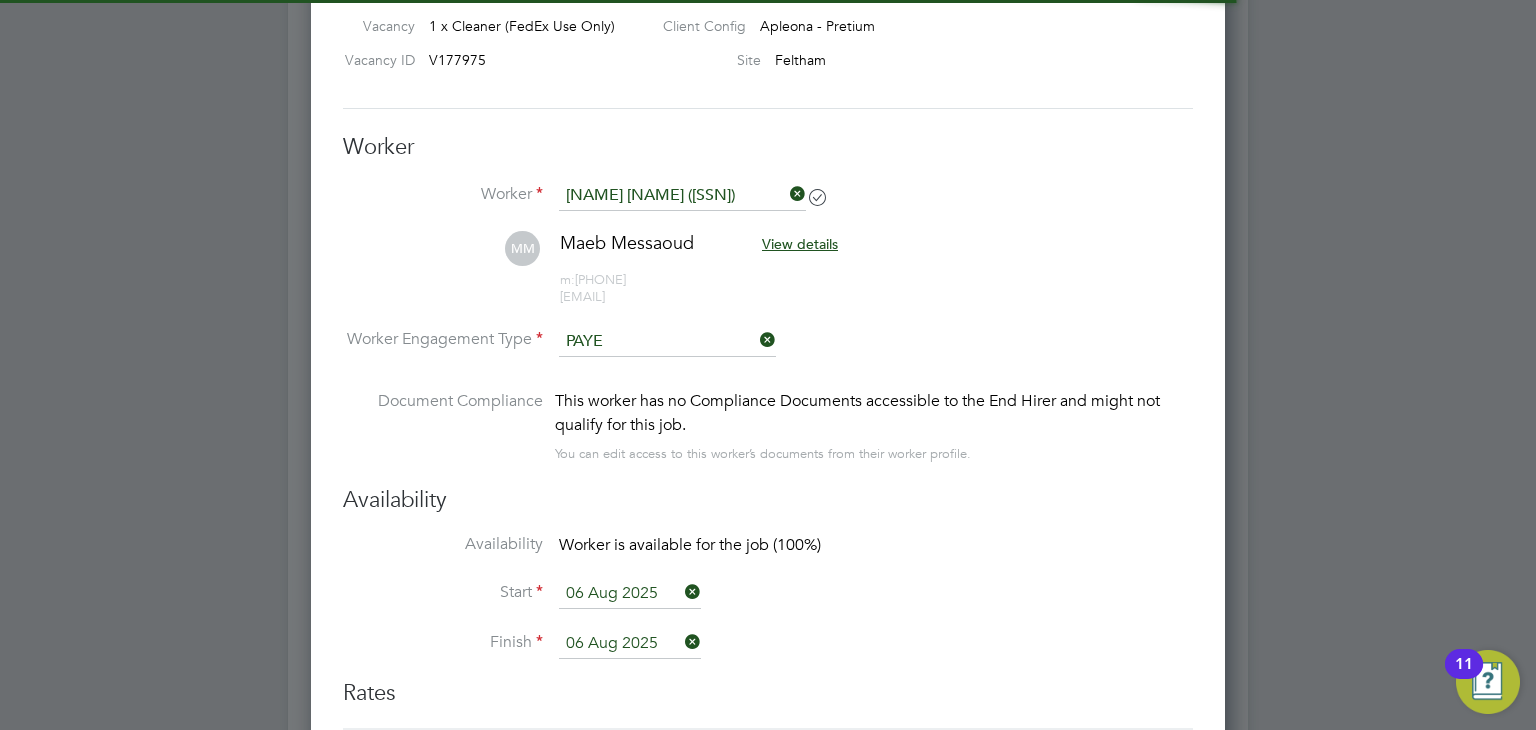 click on "This worker has no Compliance Documents accessible to the End Hirer and might not qualify for this job." at bounding box center (874, 413) 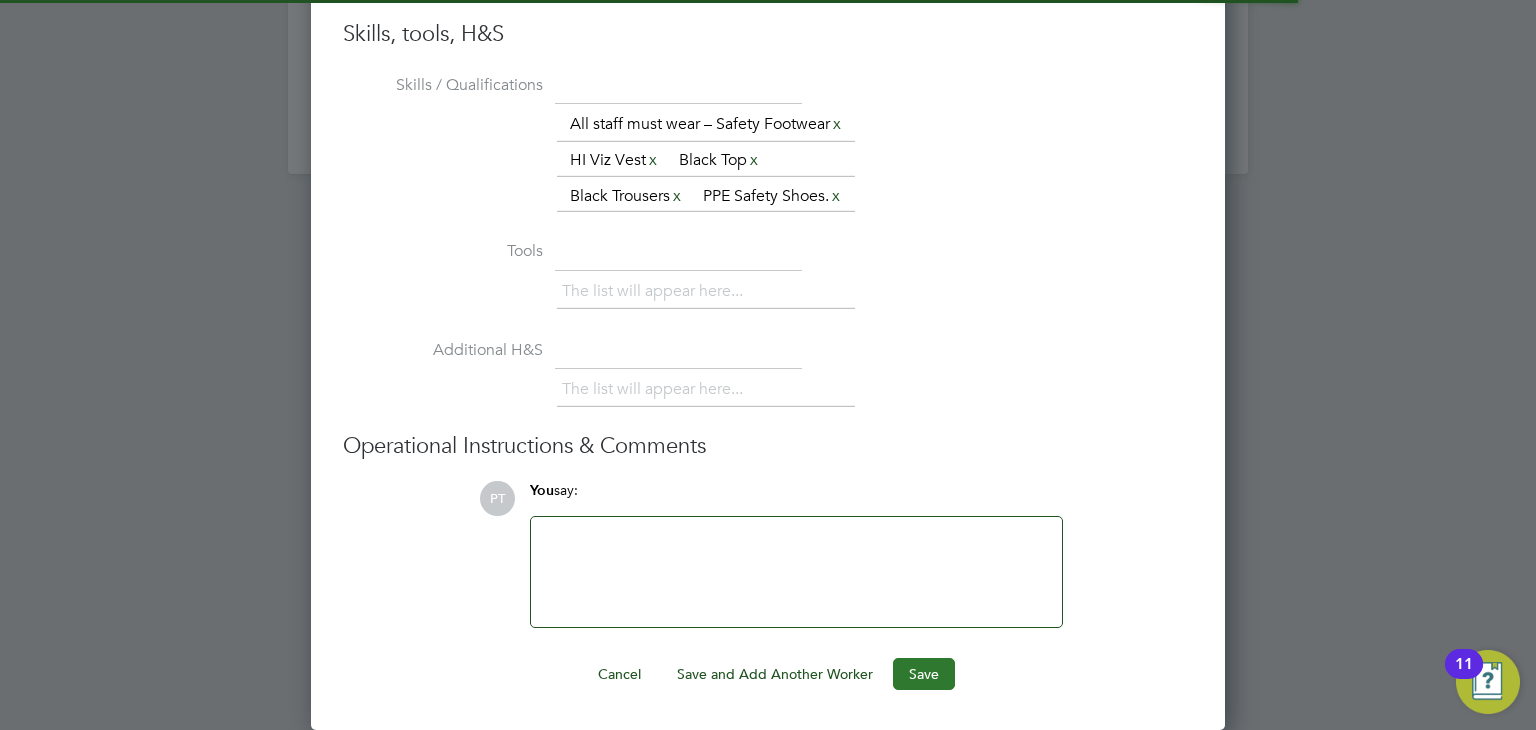 click on "Save" at bounding box center (924, 674) 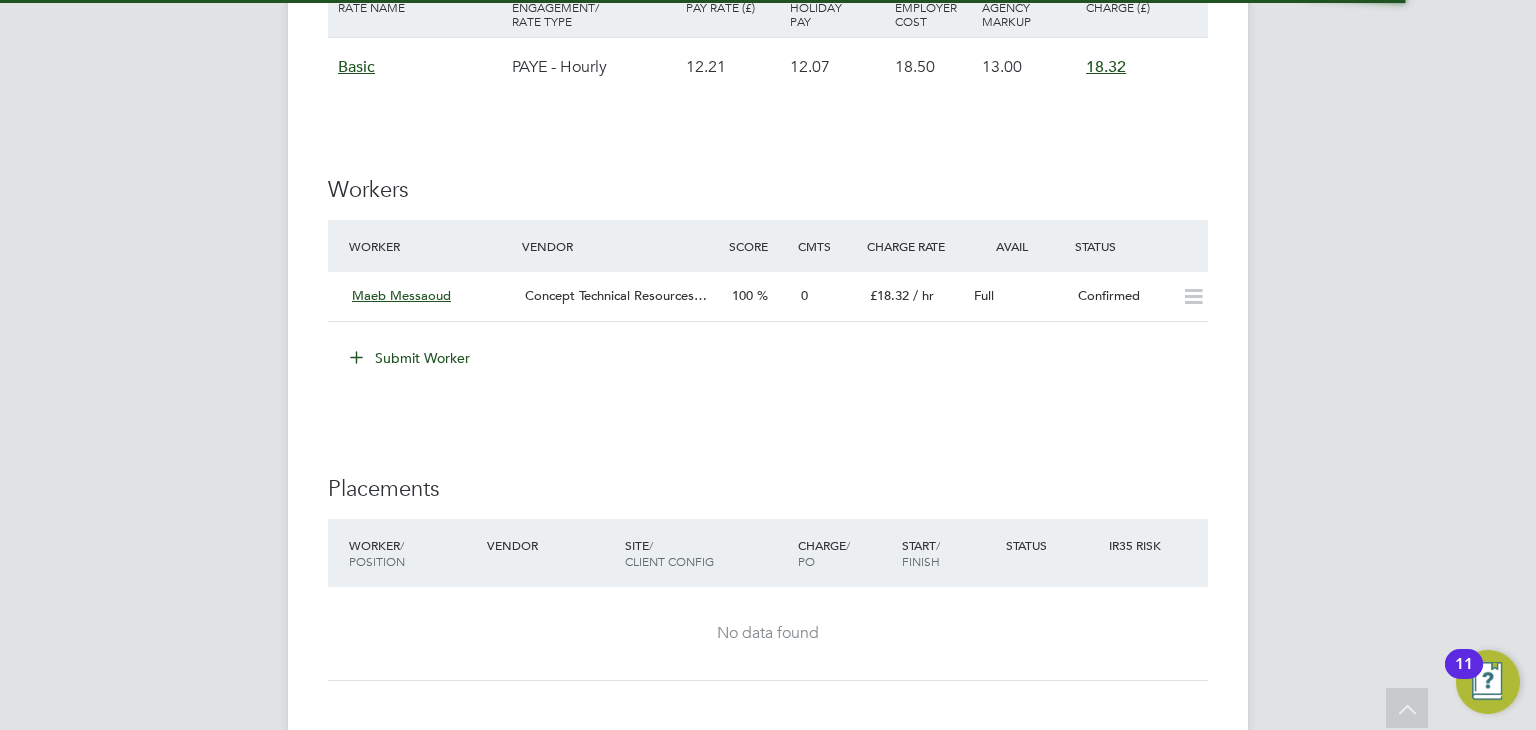 click on "Submit Worker" 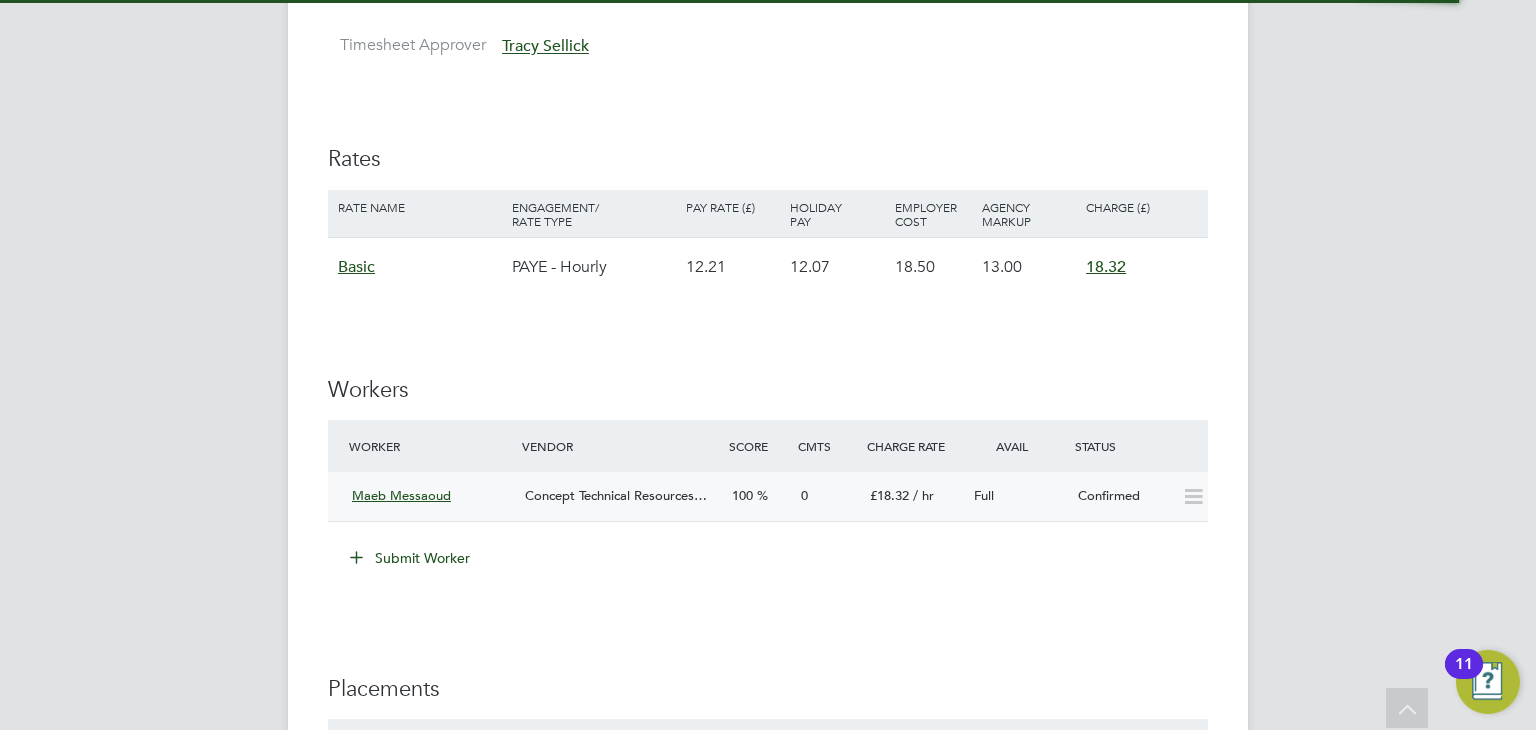 click 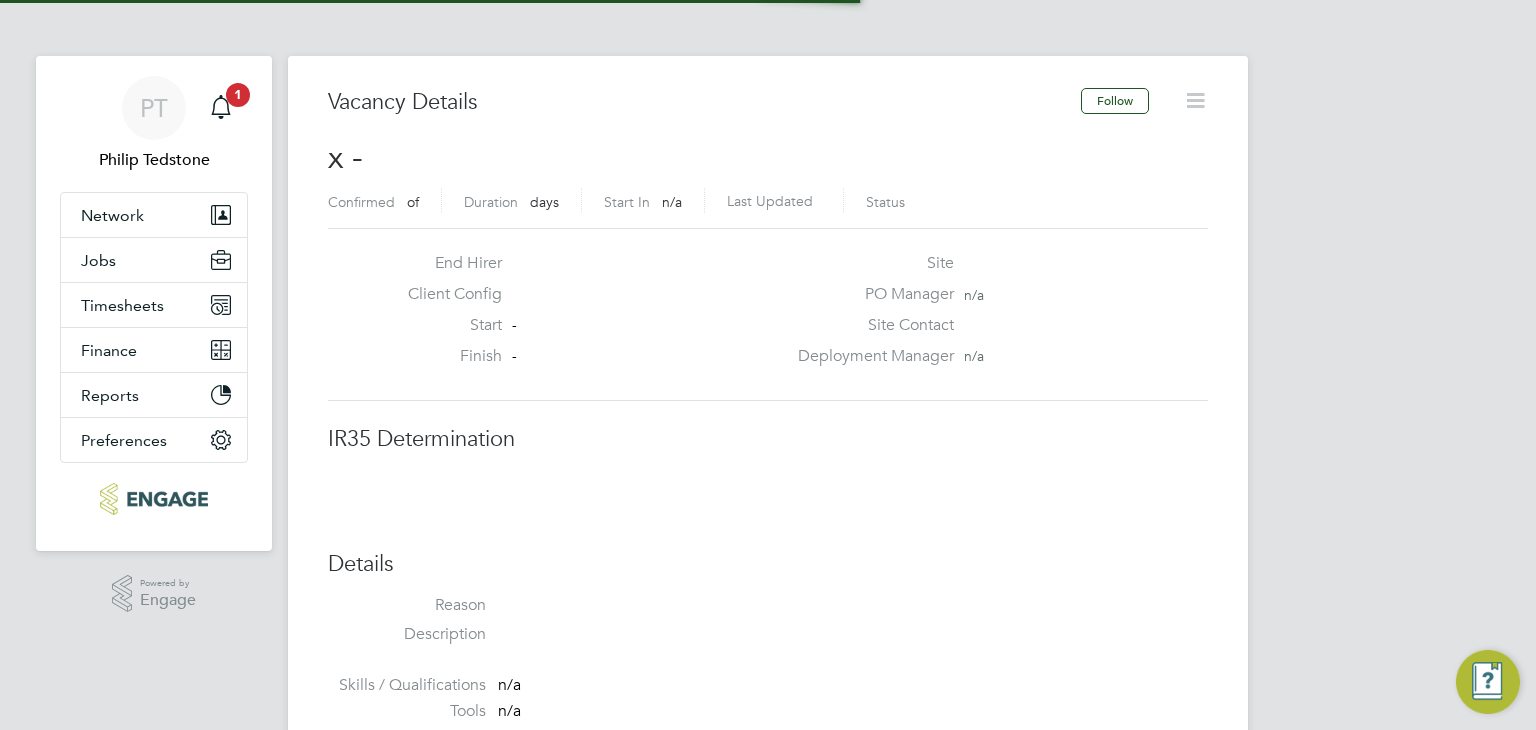 scroll, scrollTop: 0, scrollLeft: 0, axis: both 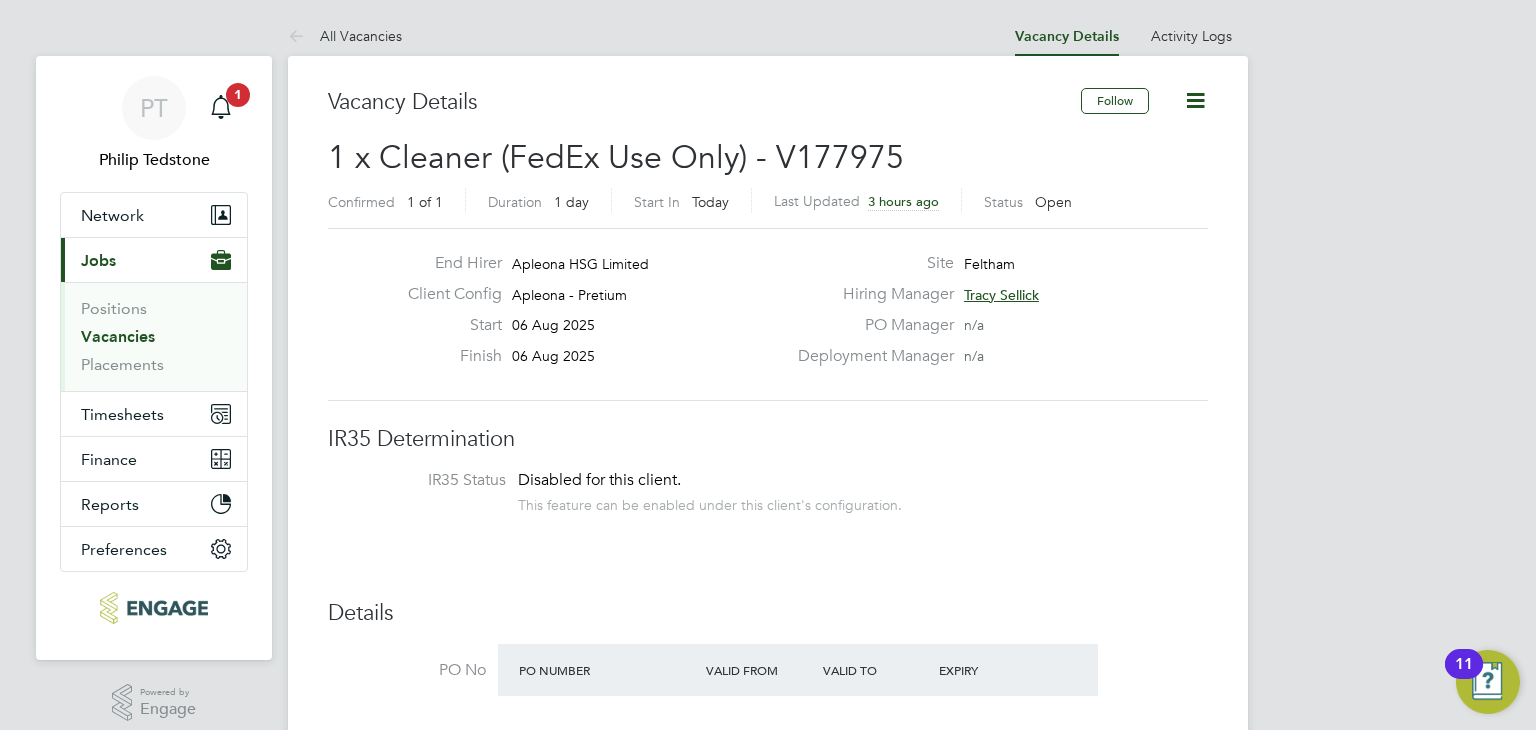 click on "End Hirer Apleona HSG Limited" 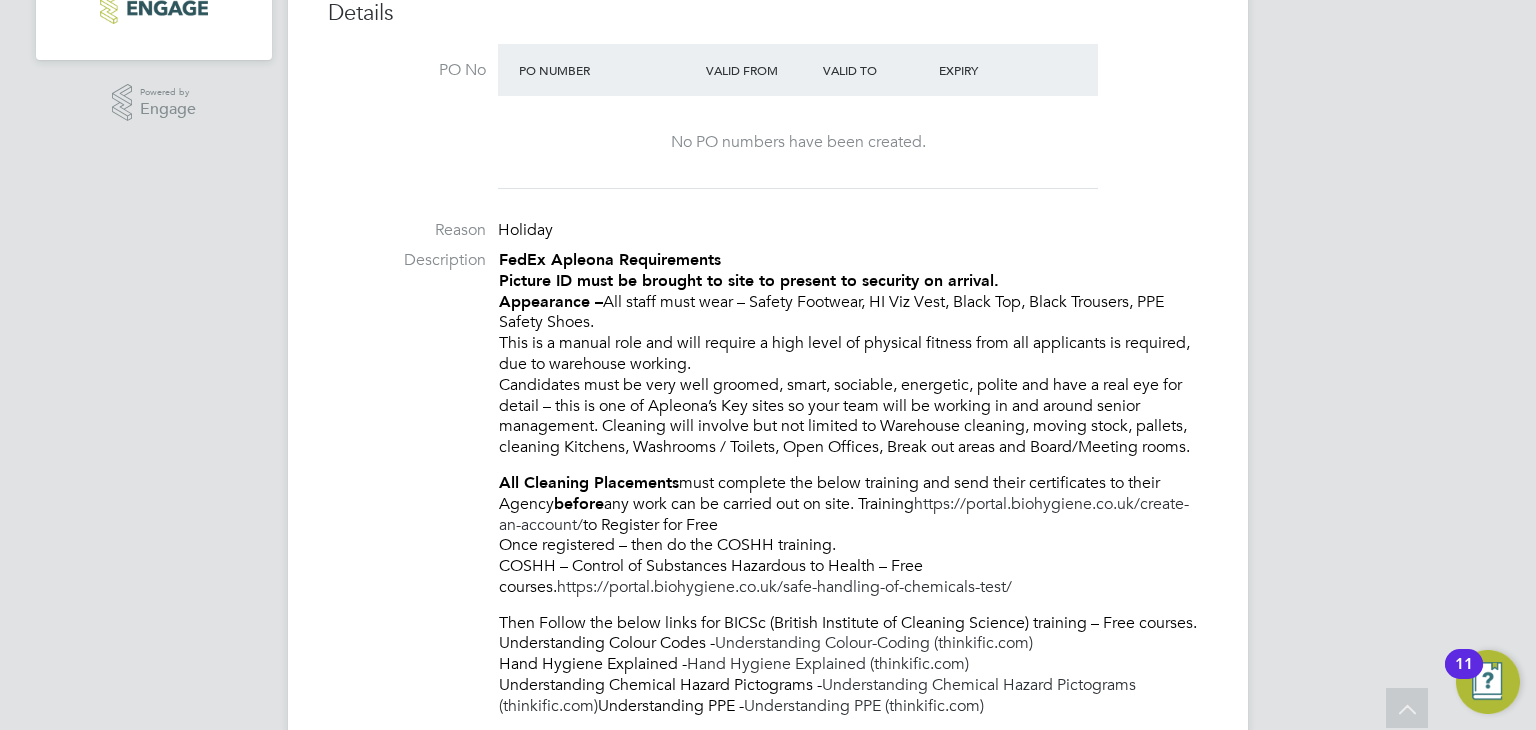 scroll, scrollTop: 1000, scrollLeft: 0, axis: vertical 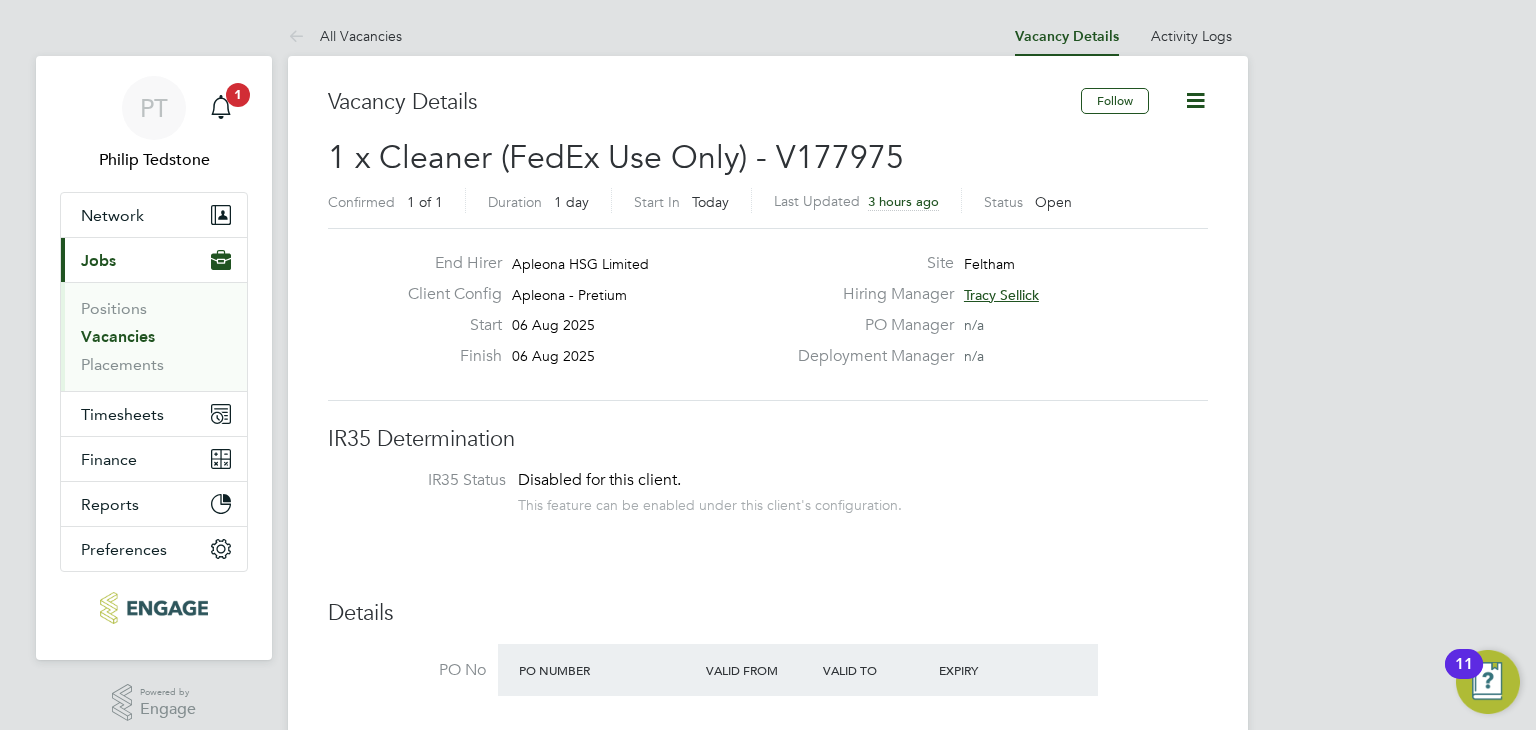 click on "Vacancies" at bounding box center [118, 336] 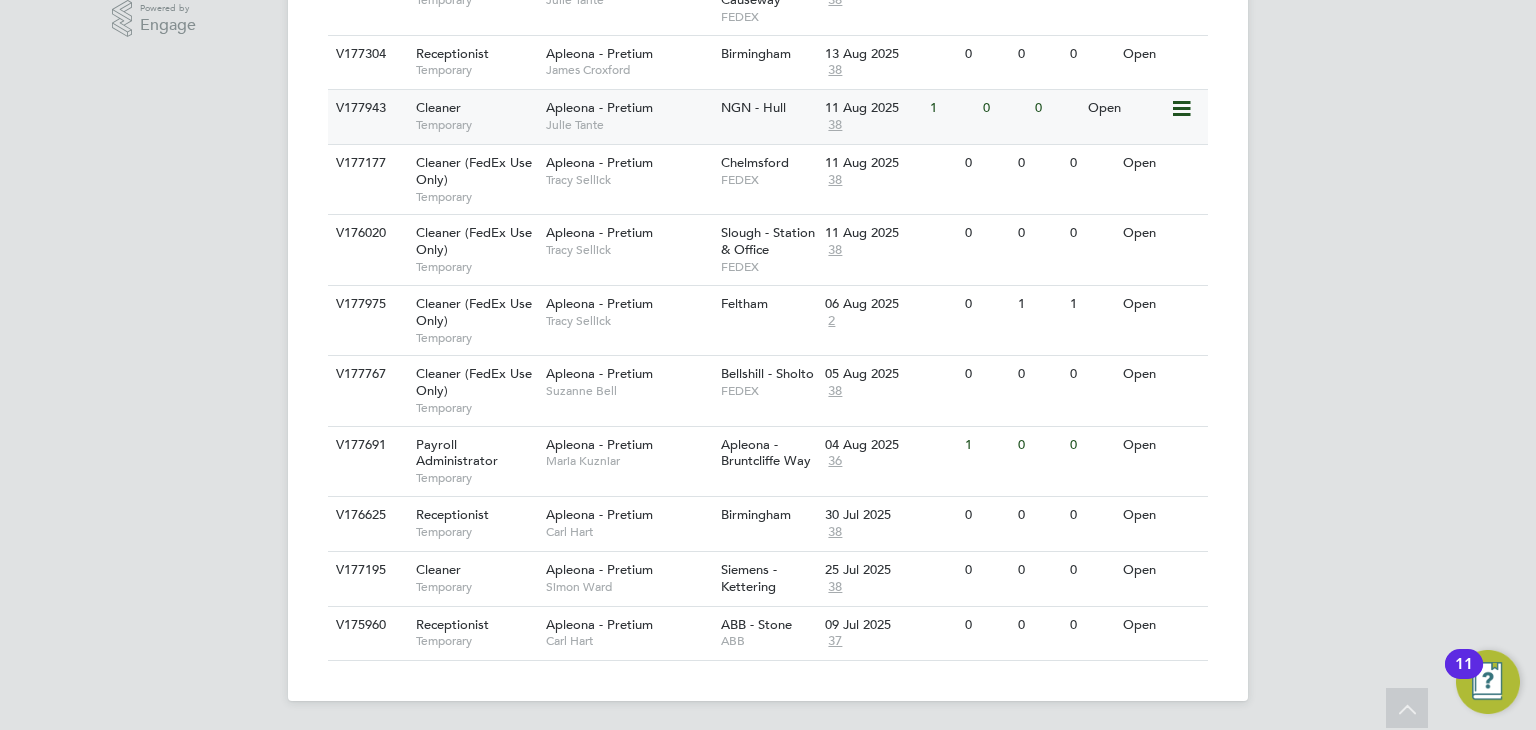 scroll, scrollTop: 685, scrollLeft: 0, axis: vertical 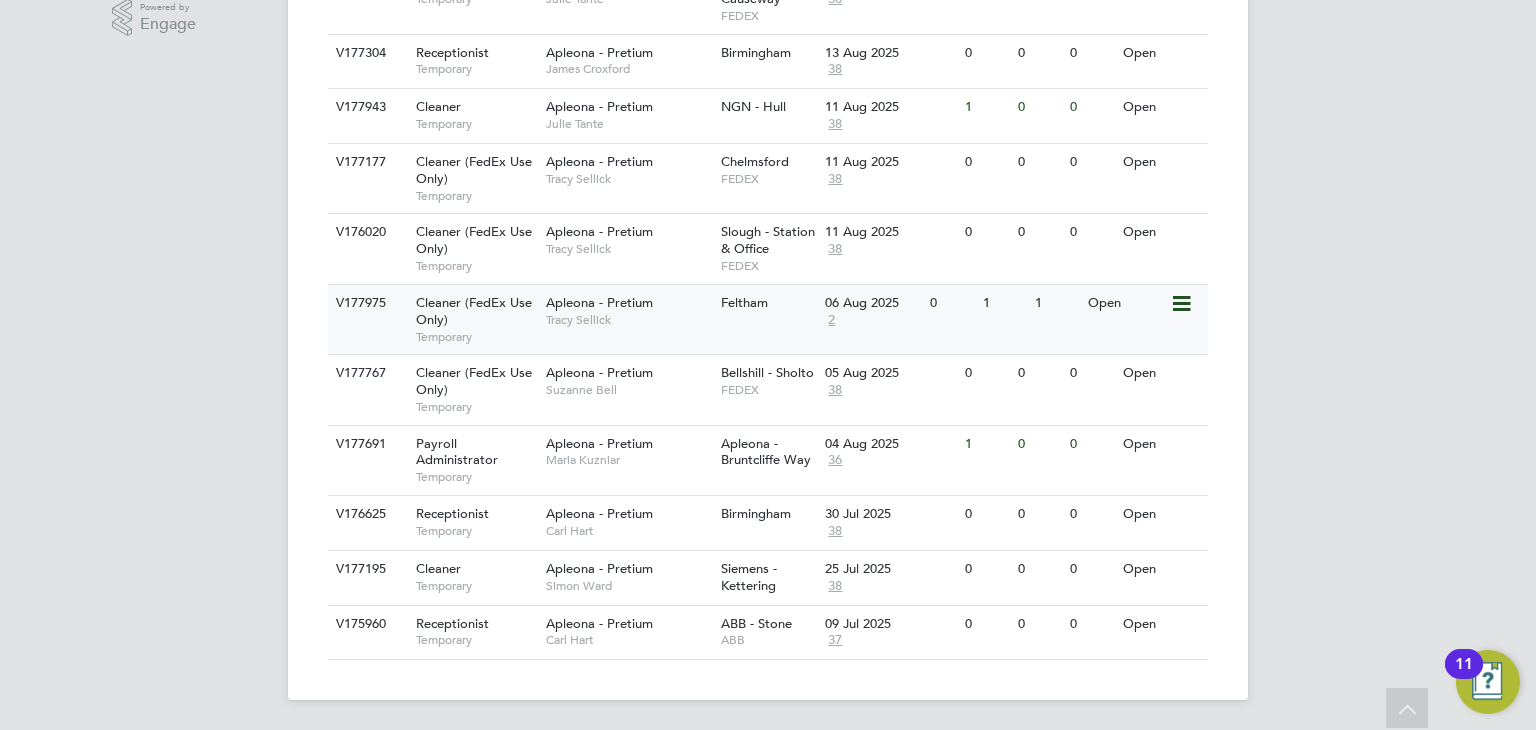 click on "Feltham" 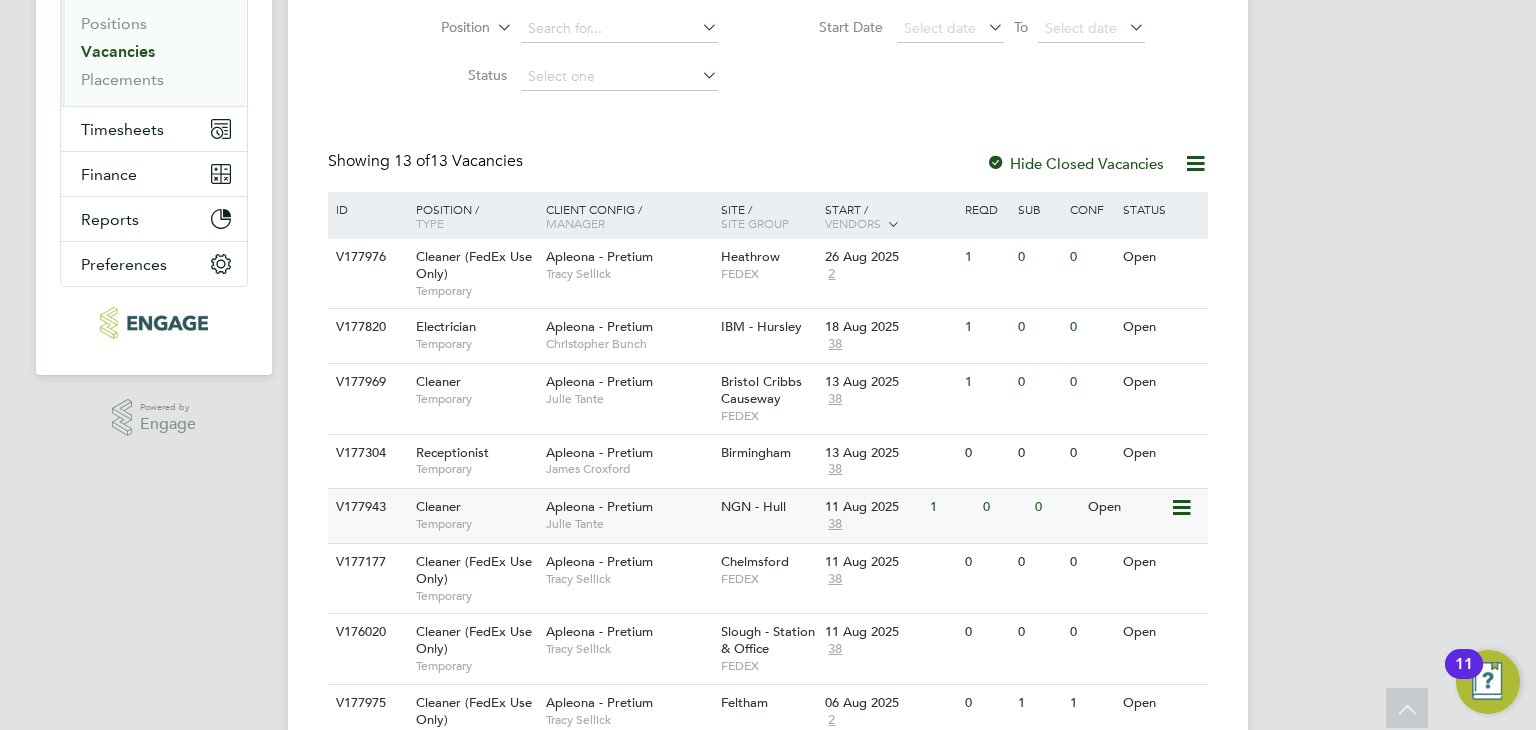 scroll, scrollTop: 485, scrollLeft: 0, axis: vertical 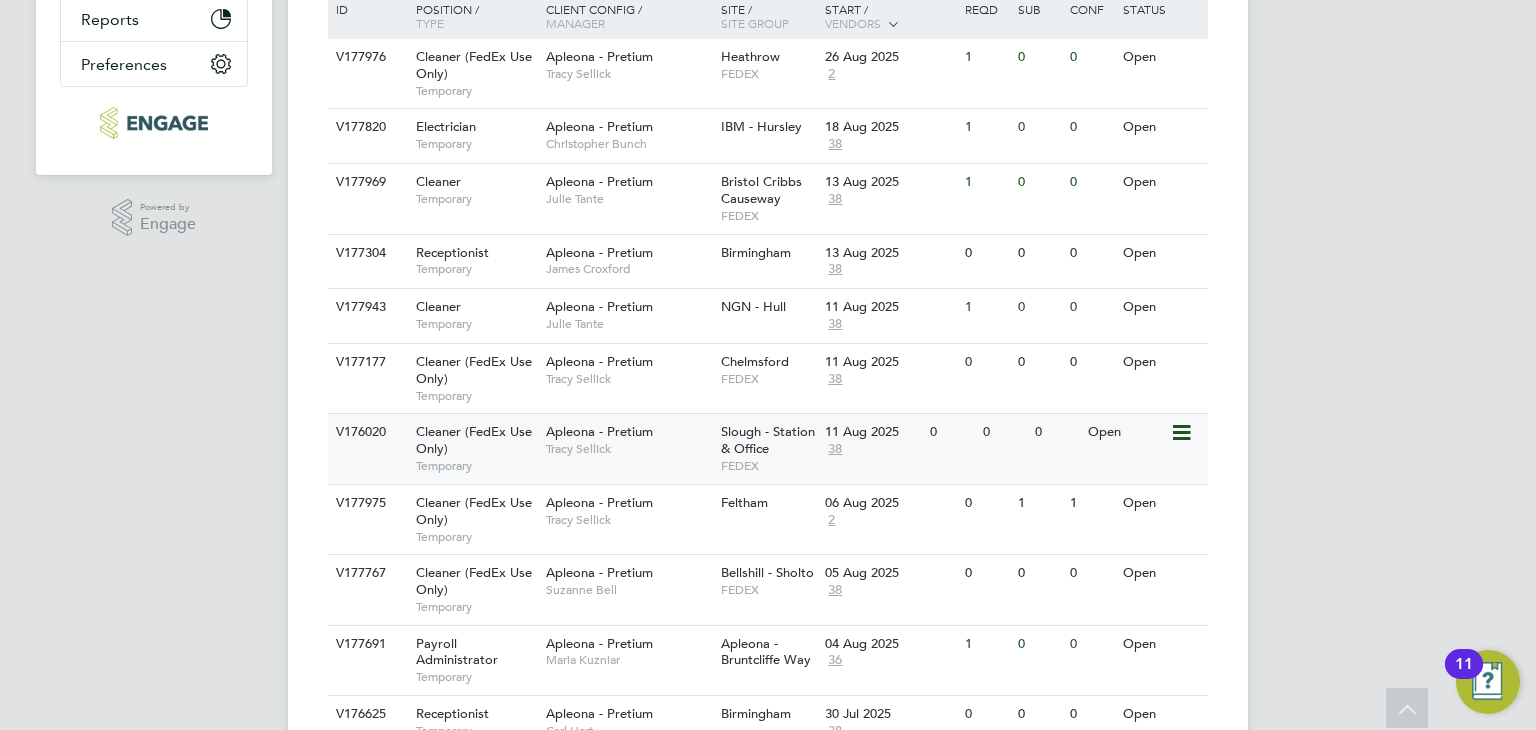 click on "Tracy Sellick" 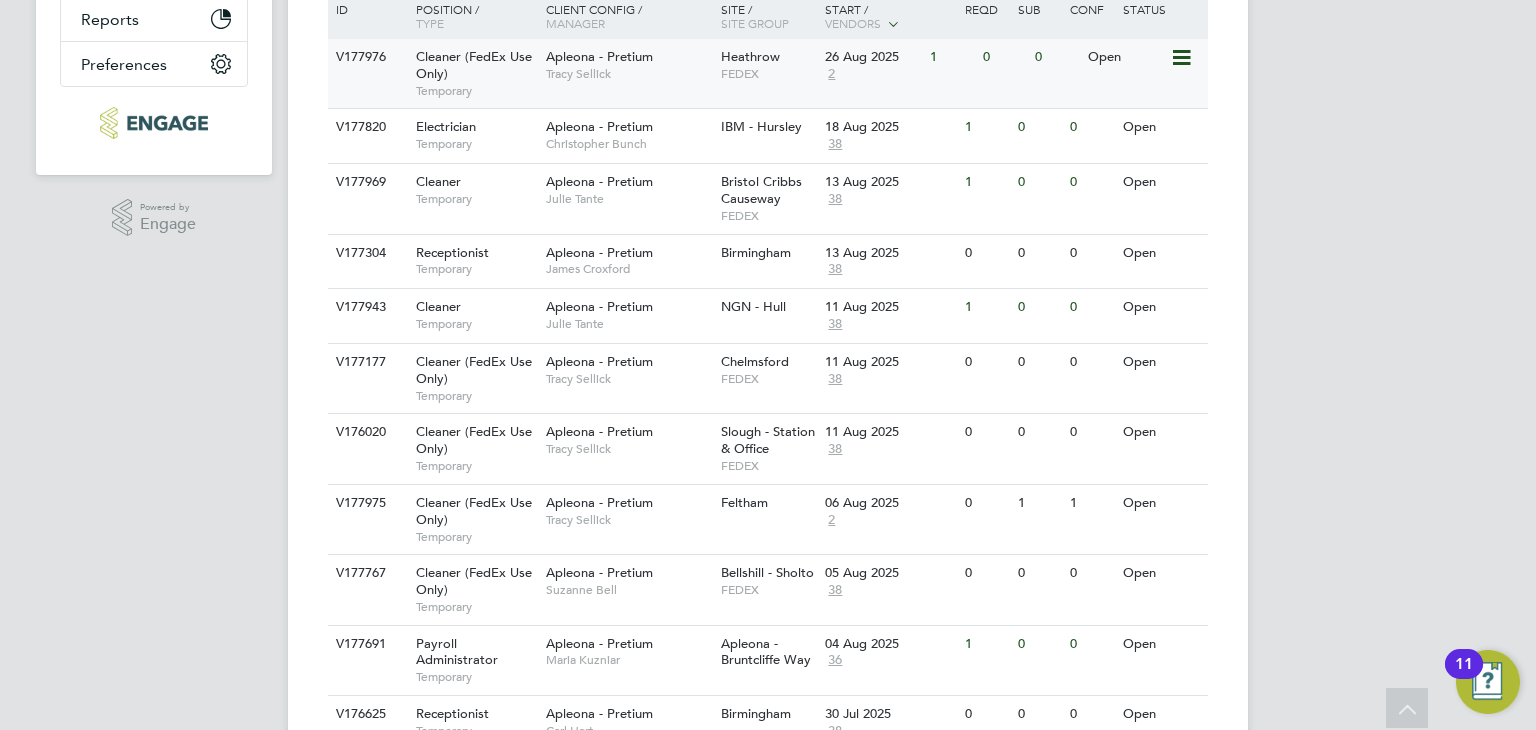 click on "Tracy Sellick" 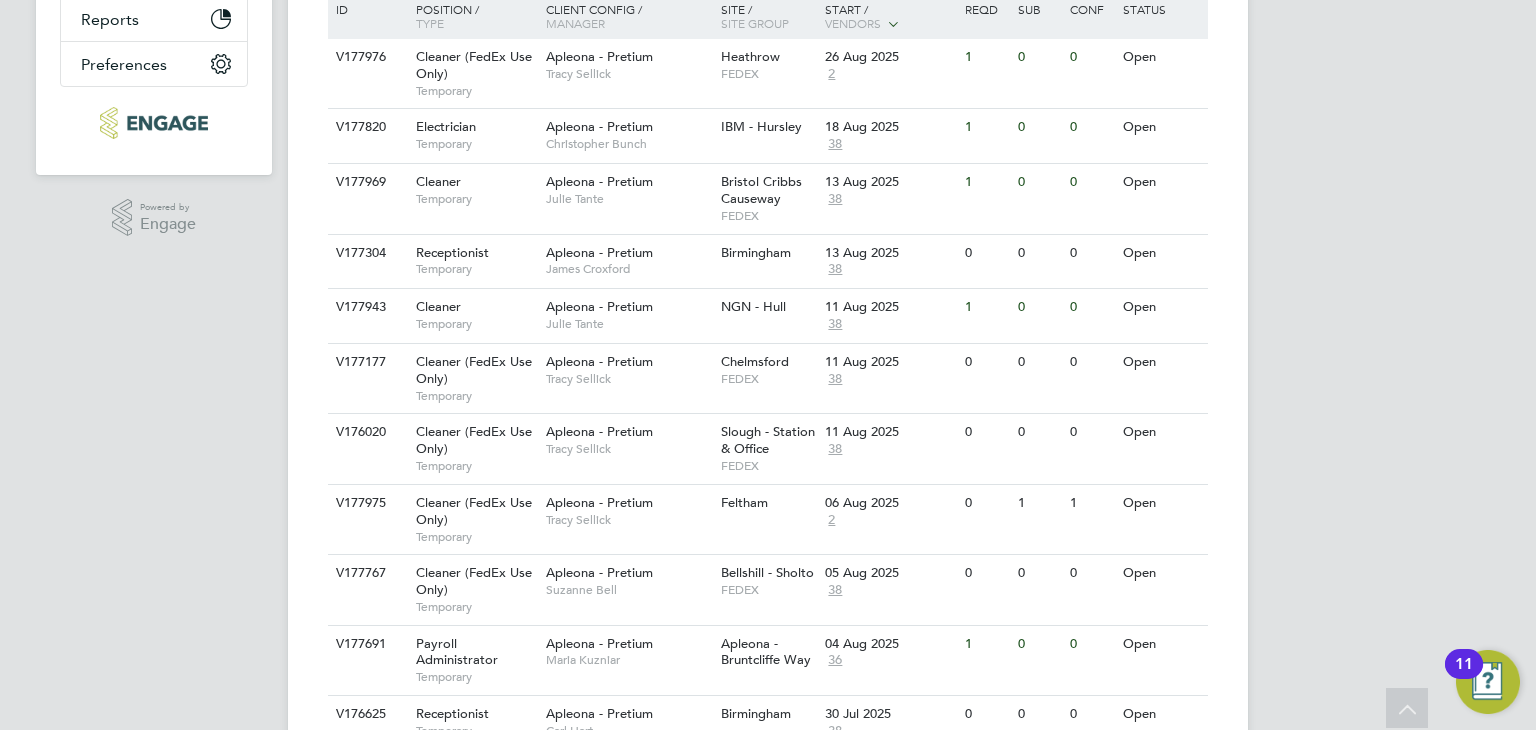 click on "PT   Philip Tedstone   Notifications
1   Applications:   Network
Team Members   Businesses   Sites   Workers   Contacts   Current page:   Jobs
Positions   Vacancies   Placements   Timesheets
Timesheets   Expenses   Finance
Invoices & Credit Notes   Statements   Payments   Reports
Margin Report   Report Downloads   Preferences
My Business   Doc. Requirements   VMS Configurations   Notifications   Activity Logs
.st0{fill:#C0C1C2;}
Powered by Engage Vacancies New Vacancy Vacancies I follow All Vacancies Client Config     Site     Position     Status   Hiring Manager     Vendor   Start Date
Select date
To
Select date
Showing   13 of  13 Vacancies Hide Closed Vacancies ID  Position / Type   Client Config / Manager" at bounding box center [768, 223] 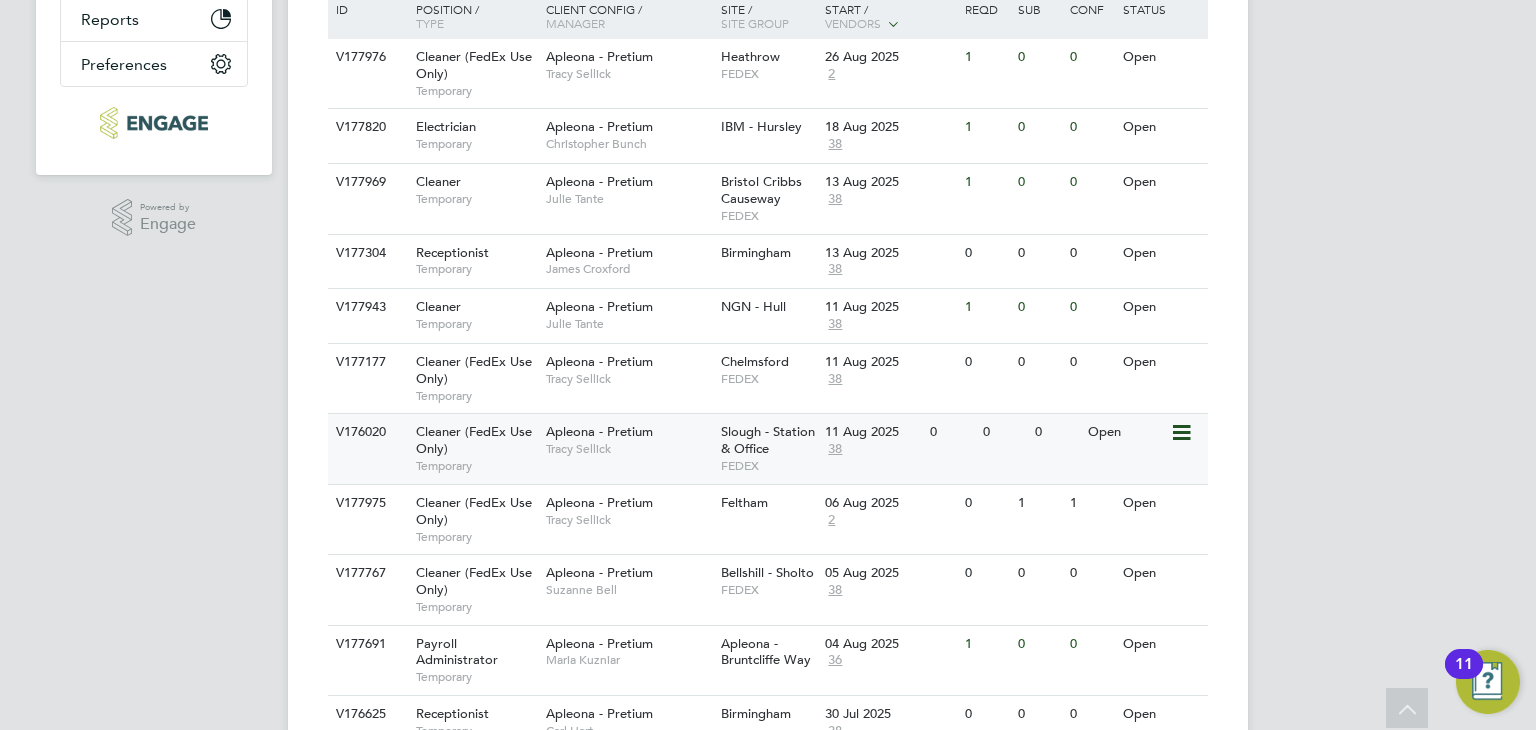 click on "FEDEX" 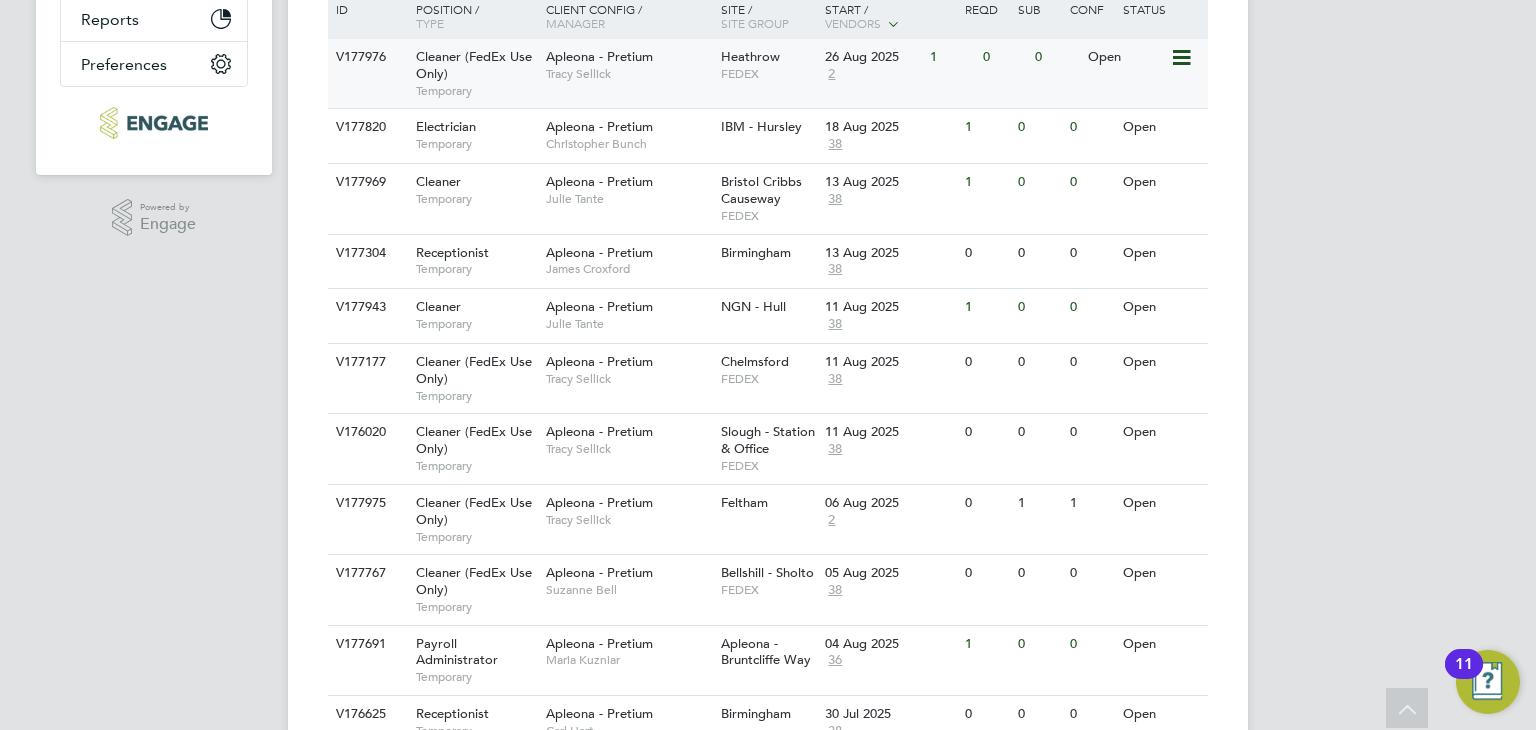 click on "Apleona - Pretium" 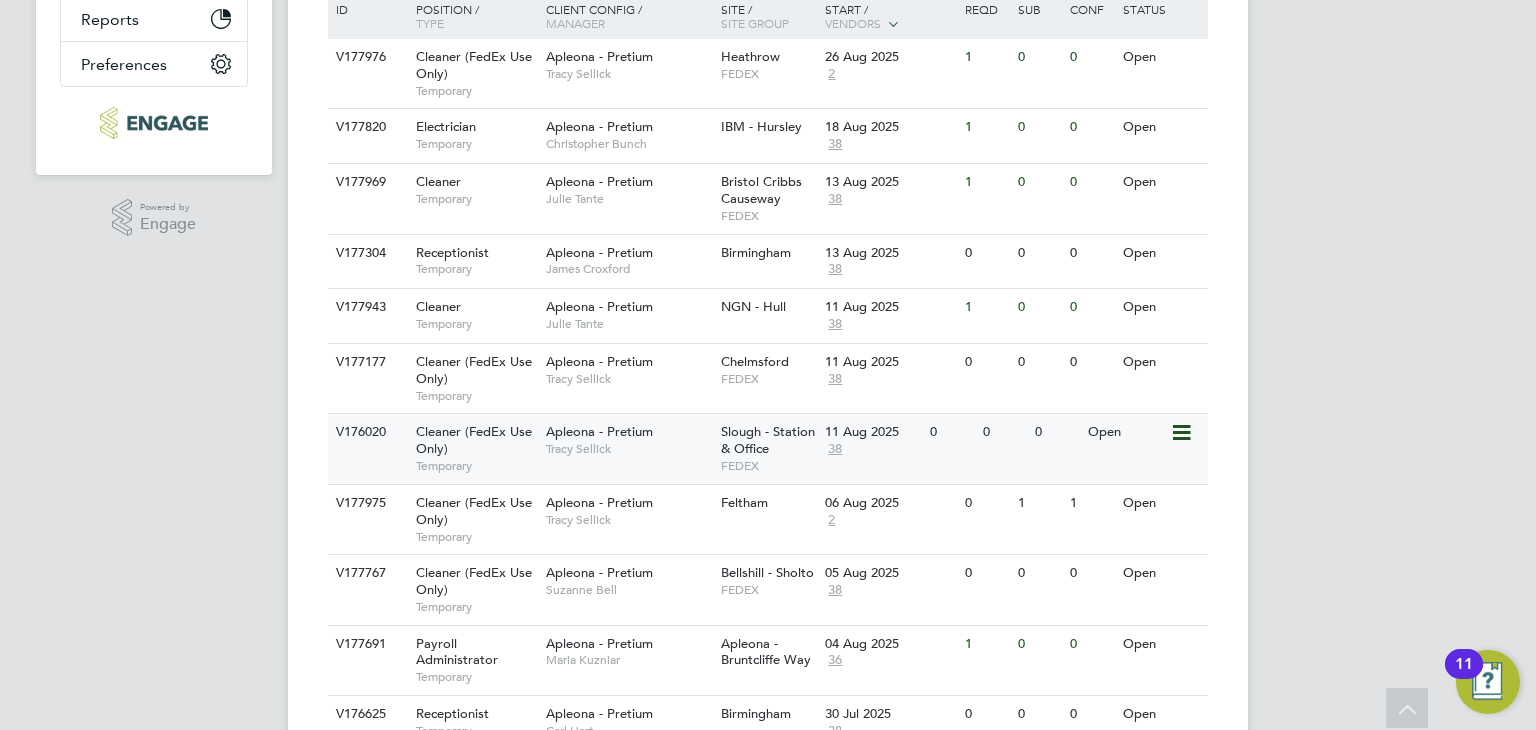 click on "Tracy Sellick" 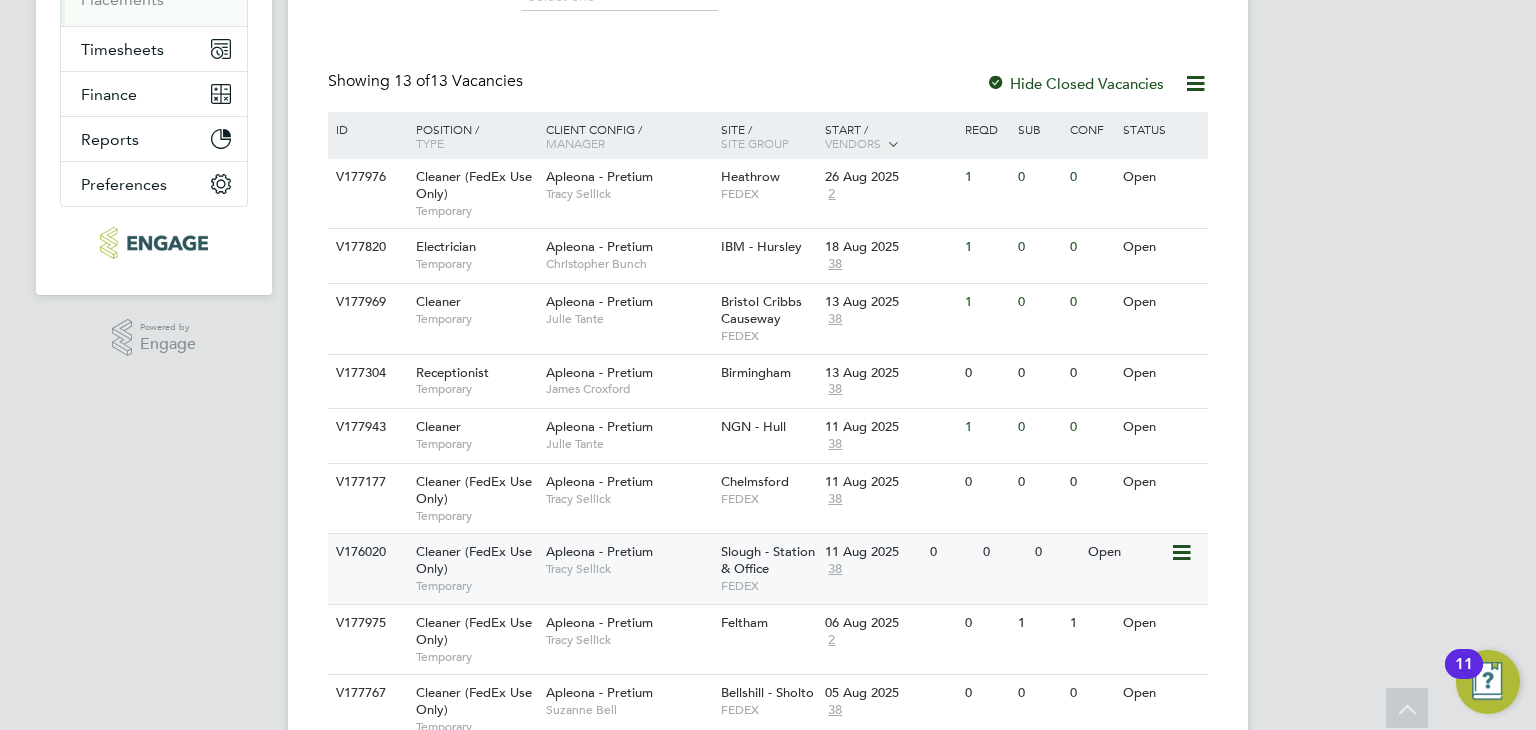 scroll, scrollTop: 400, scrollLeft: 0, axis: vertical 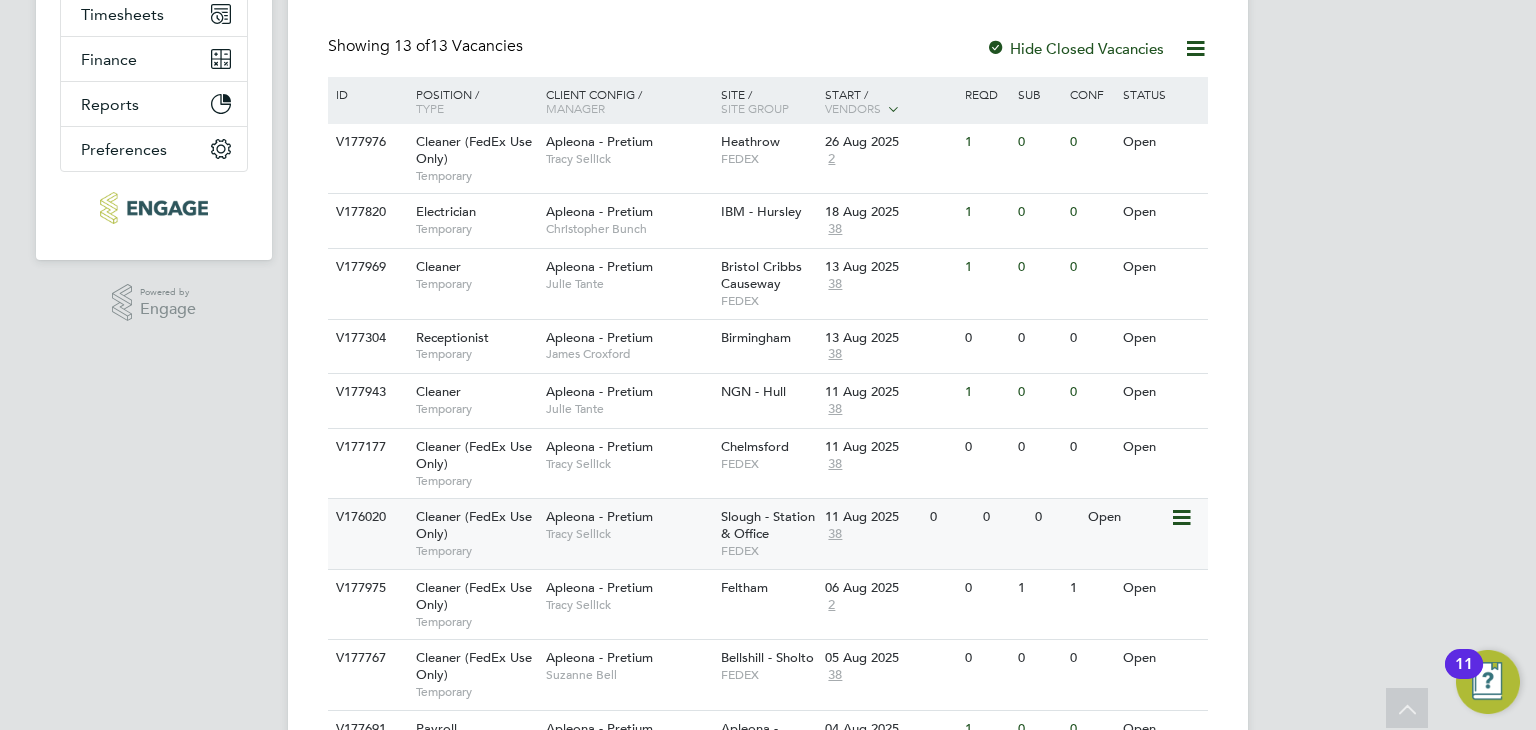 click on "Apleona - Pretium" 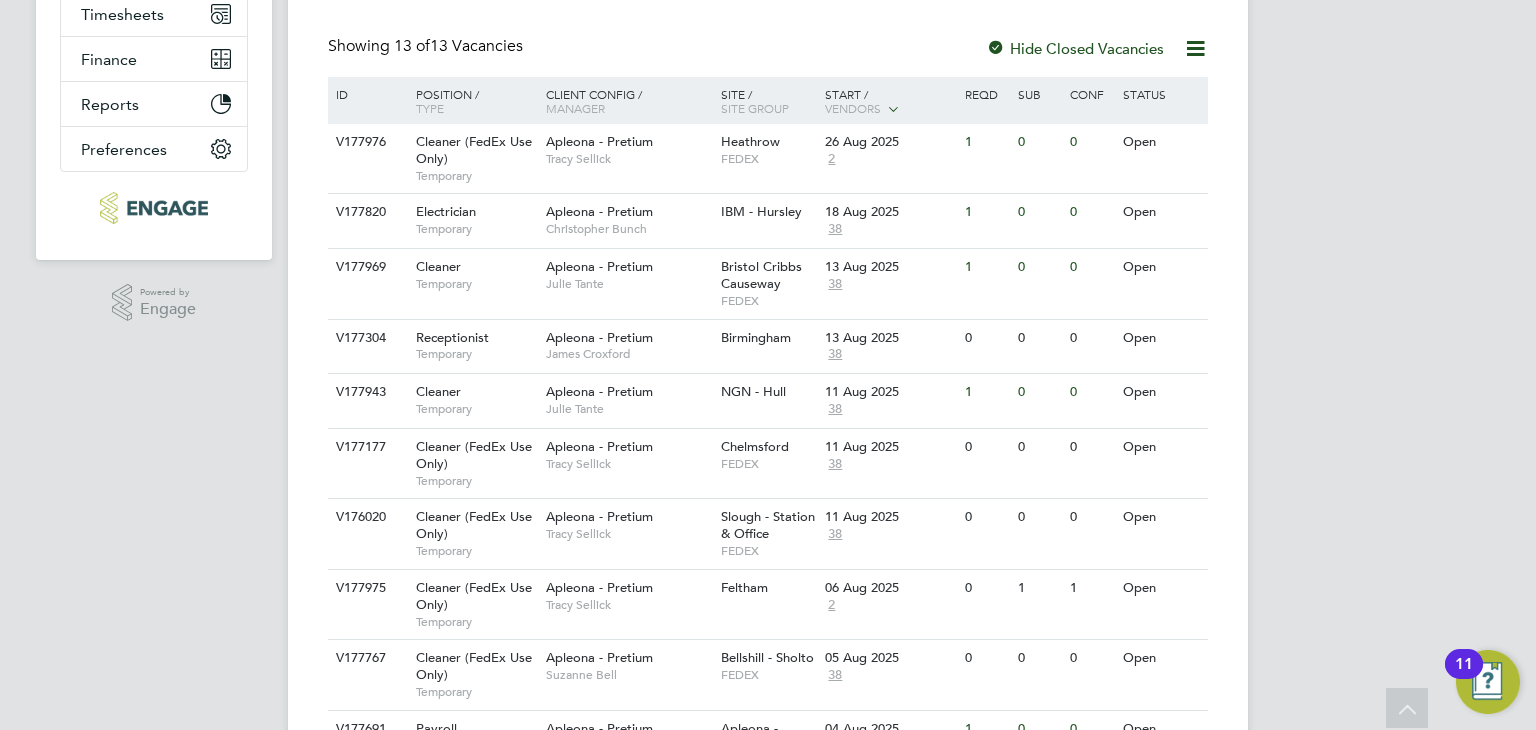 scroll, scrollTop: 0, scrollLeft: 0, axis: both 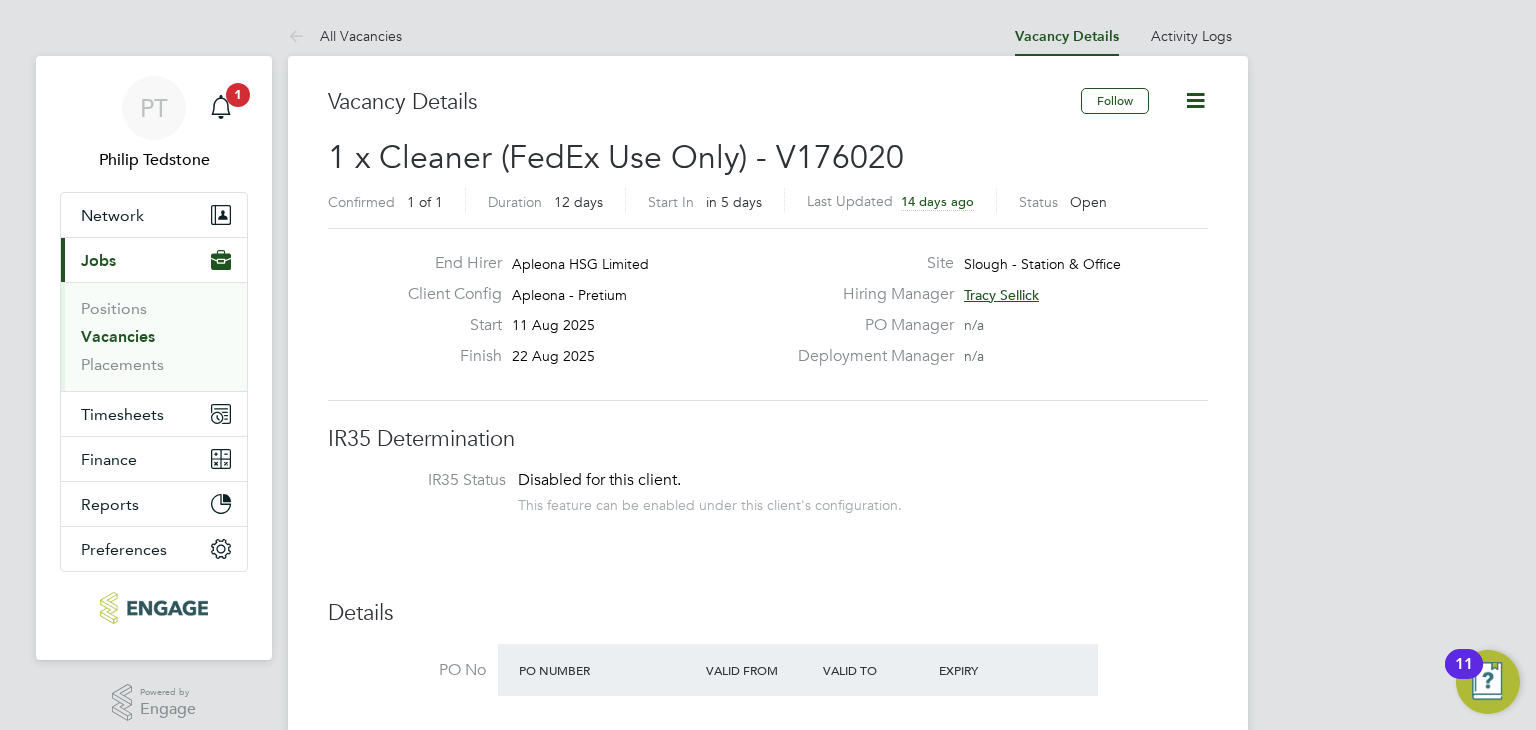 click on "Slough - Station & Office" 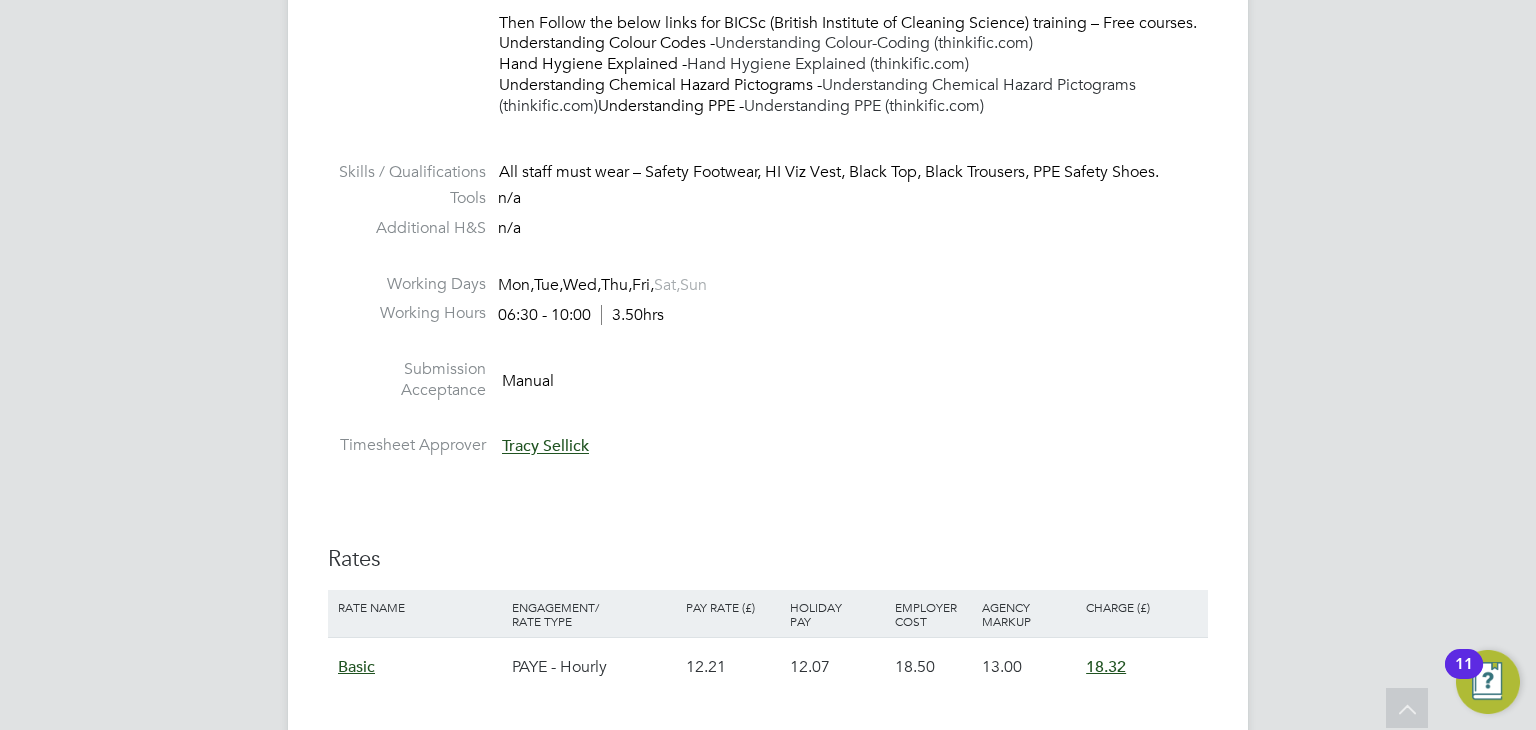 scroll, scrollTop: 1300, scrollLeft: 0, axis: vertical 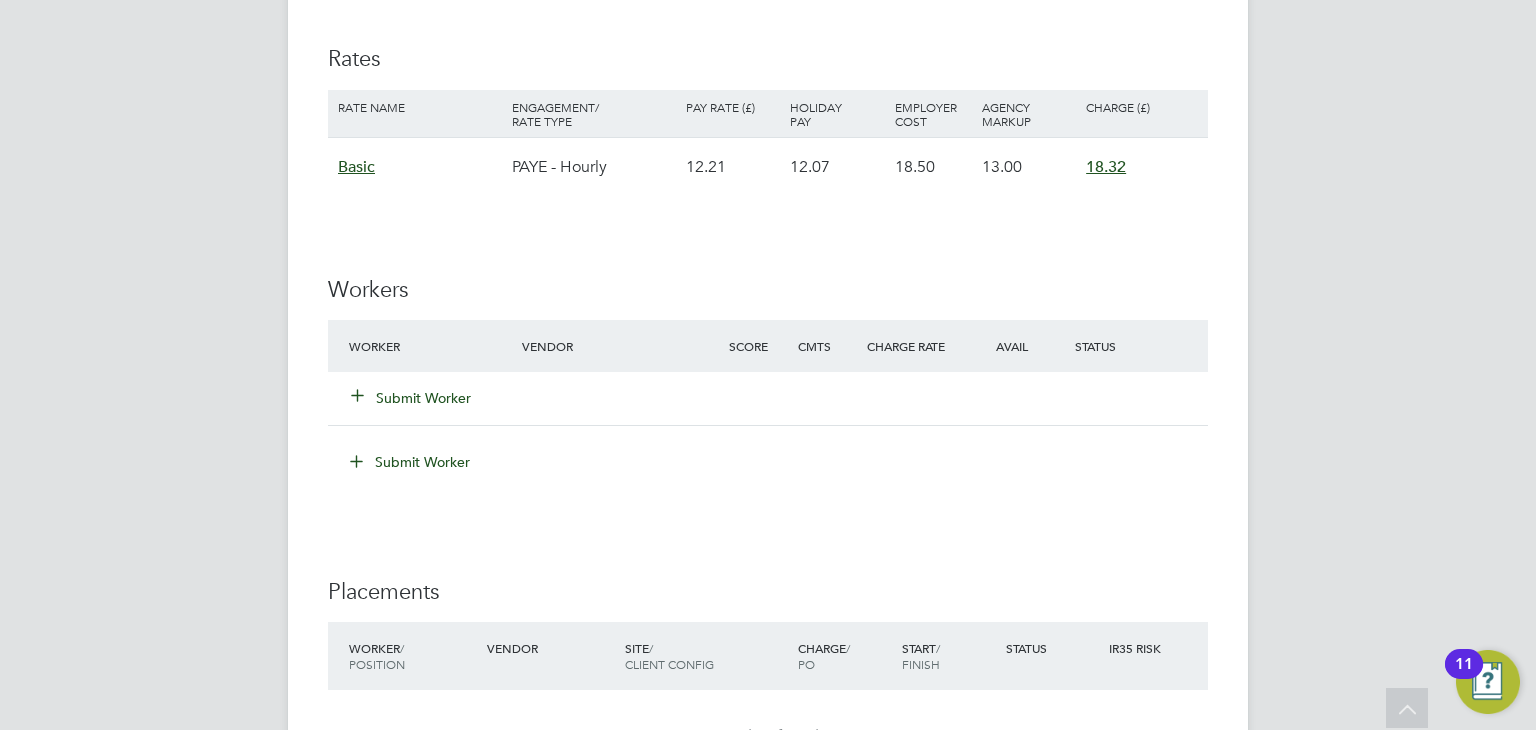 click on "Submit Worker" 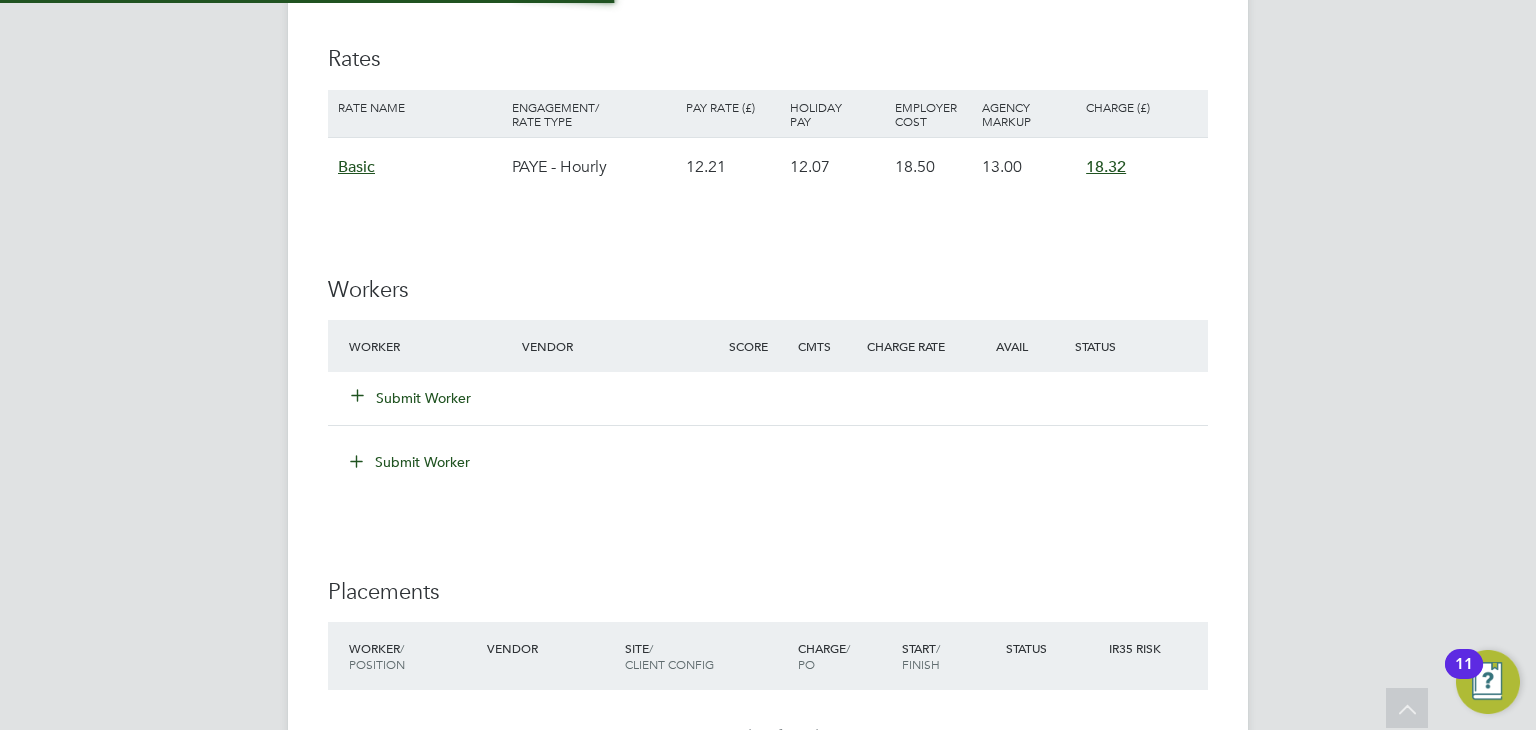 scroll, scrollTop: 10, scrollLeft: 10, axis: both 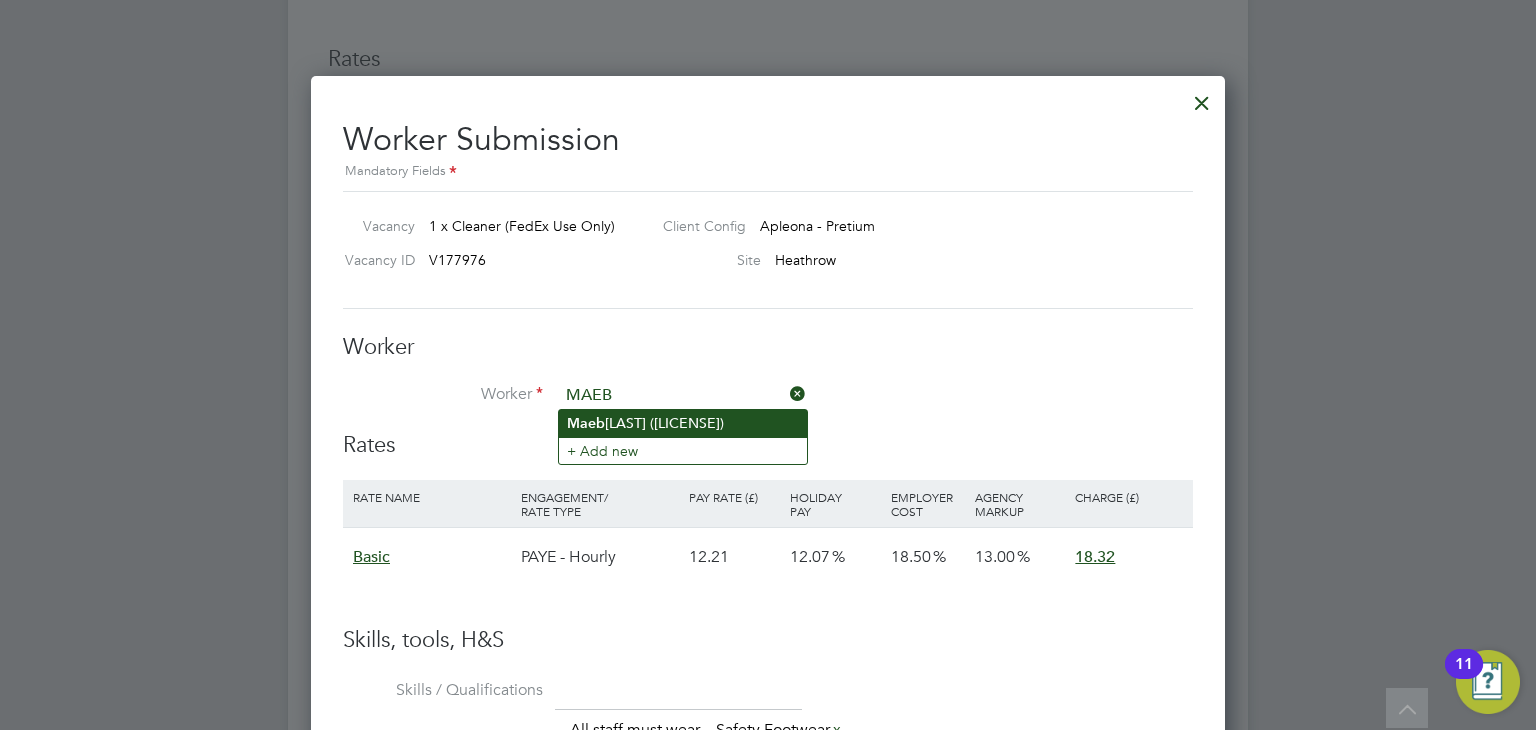click on "Maeb  Messaoud (SS598280A)" 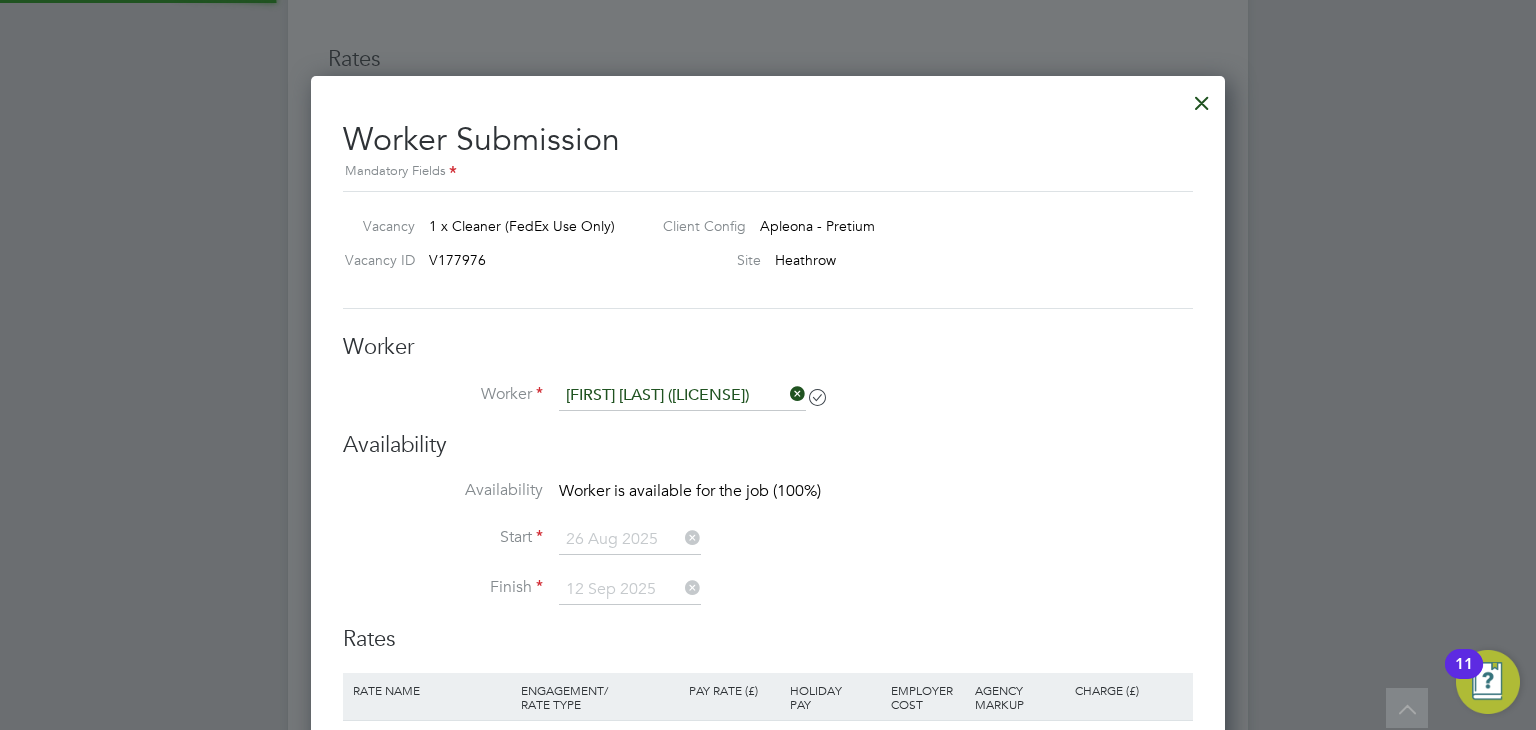 scroll, scrollTop: 9, scrollLeft: 9, axis: both 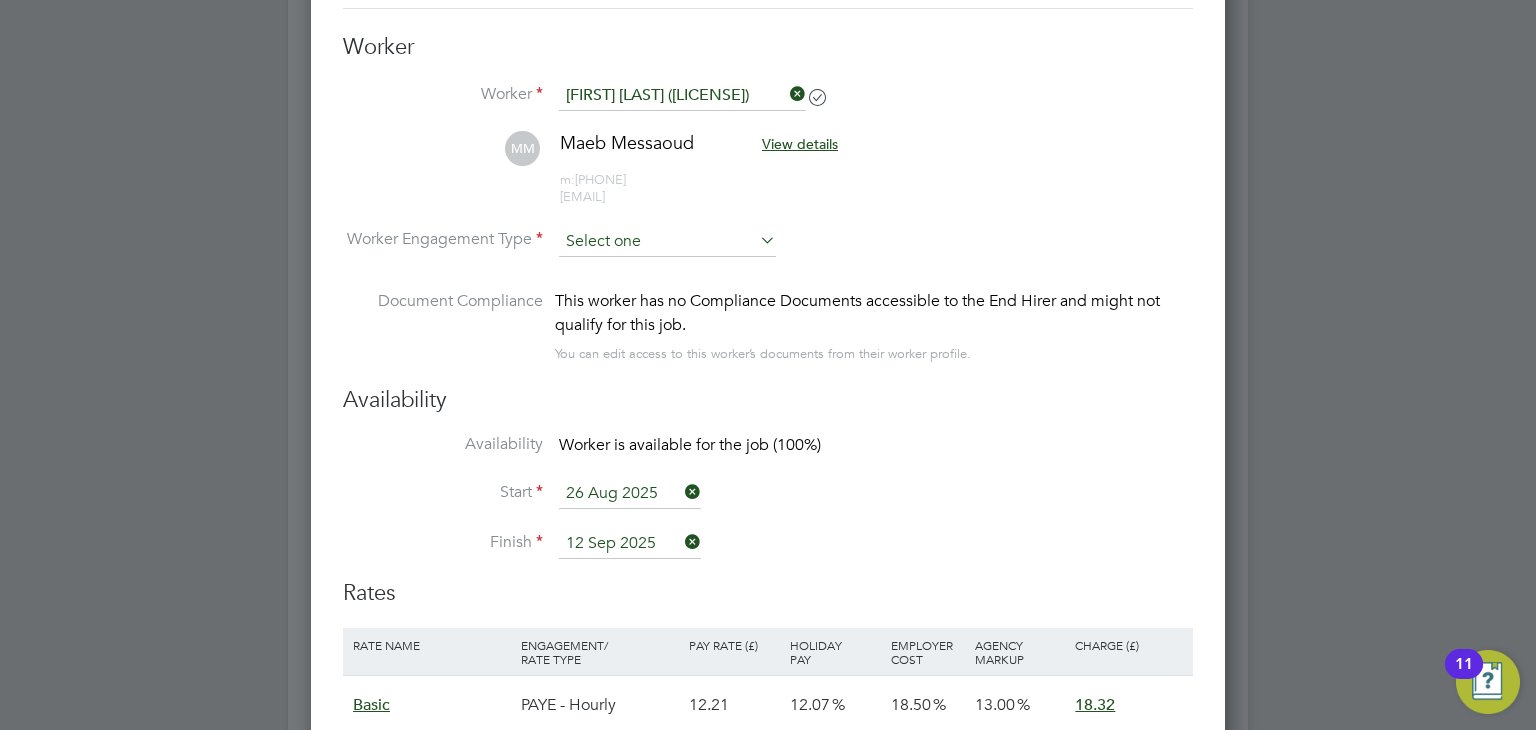 click at bounding box center [667, 242] 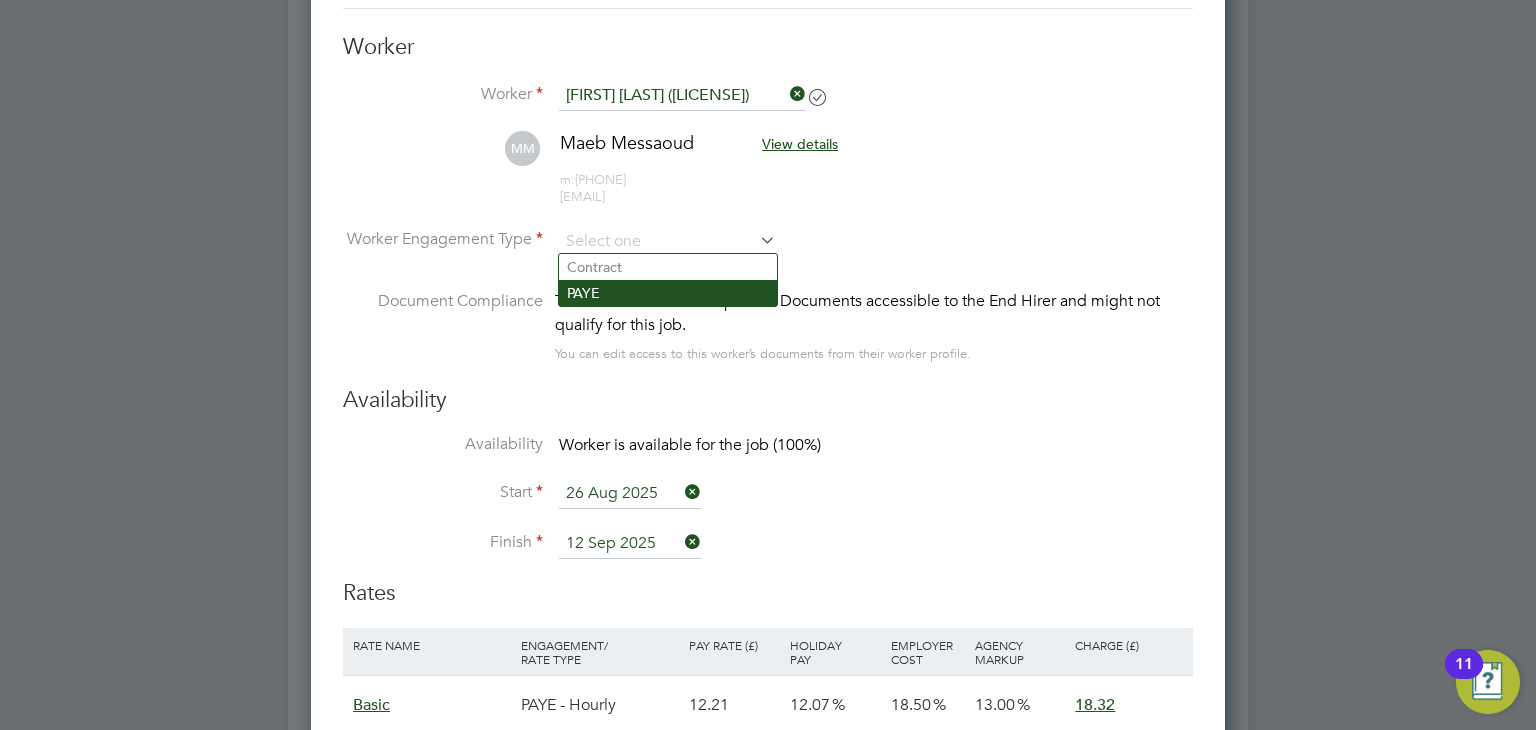 click on "PAYE" 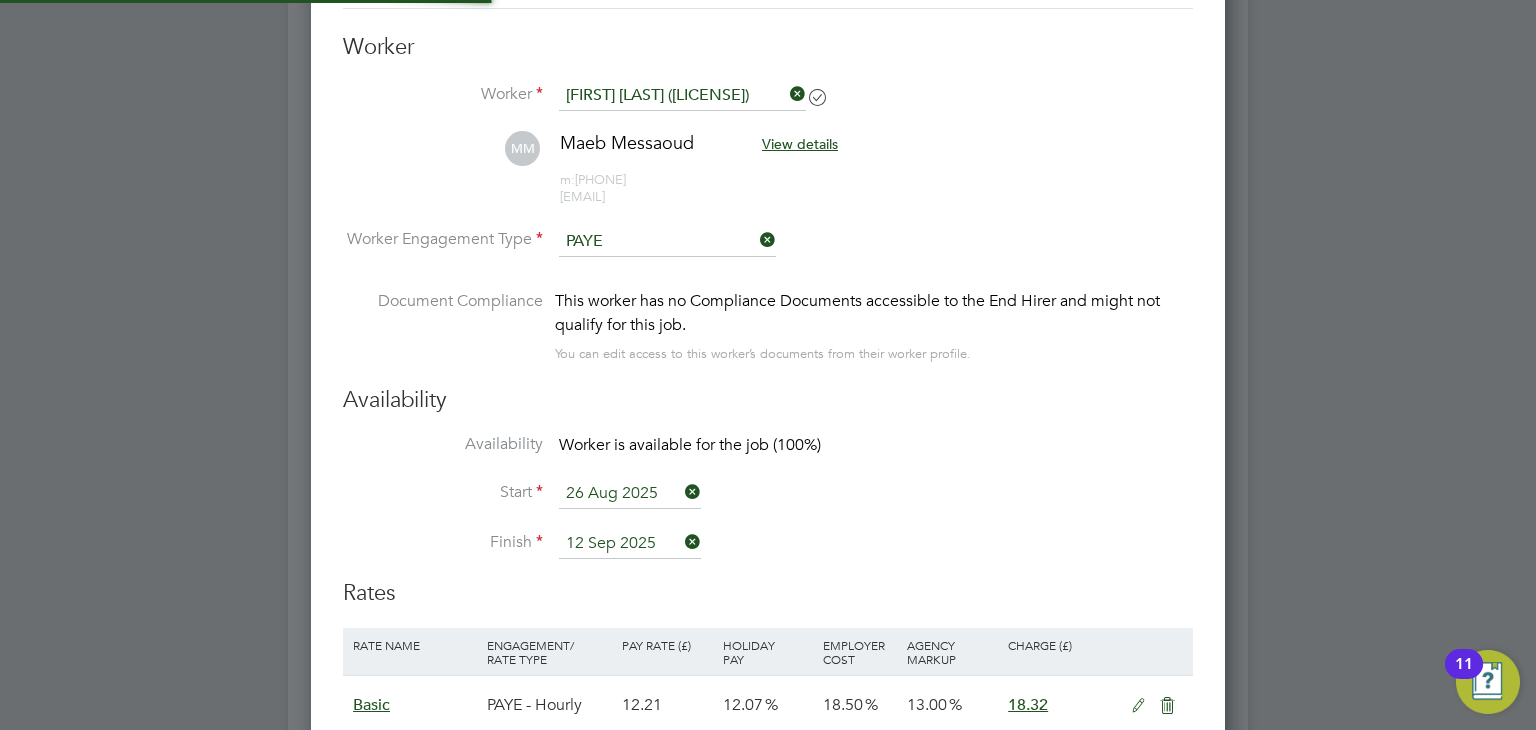 scroll, scrollTop: 10, scrollLeft: 9, axis: both 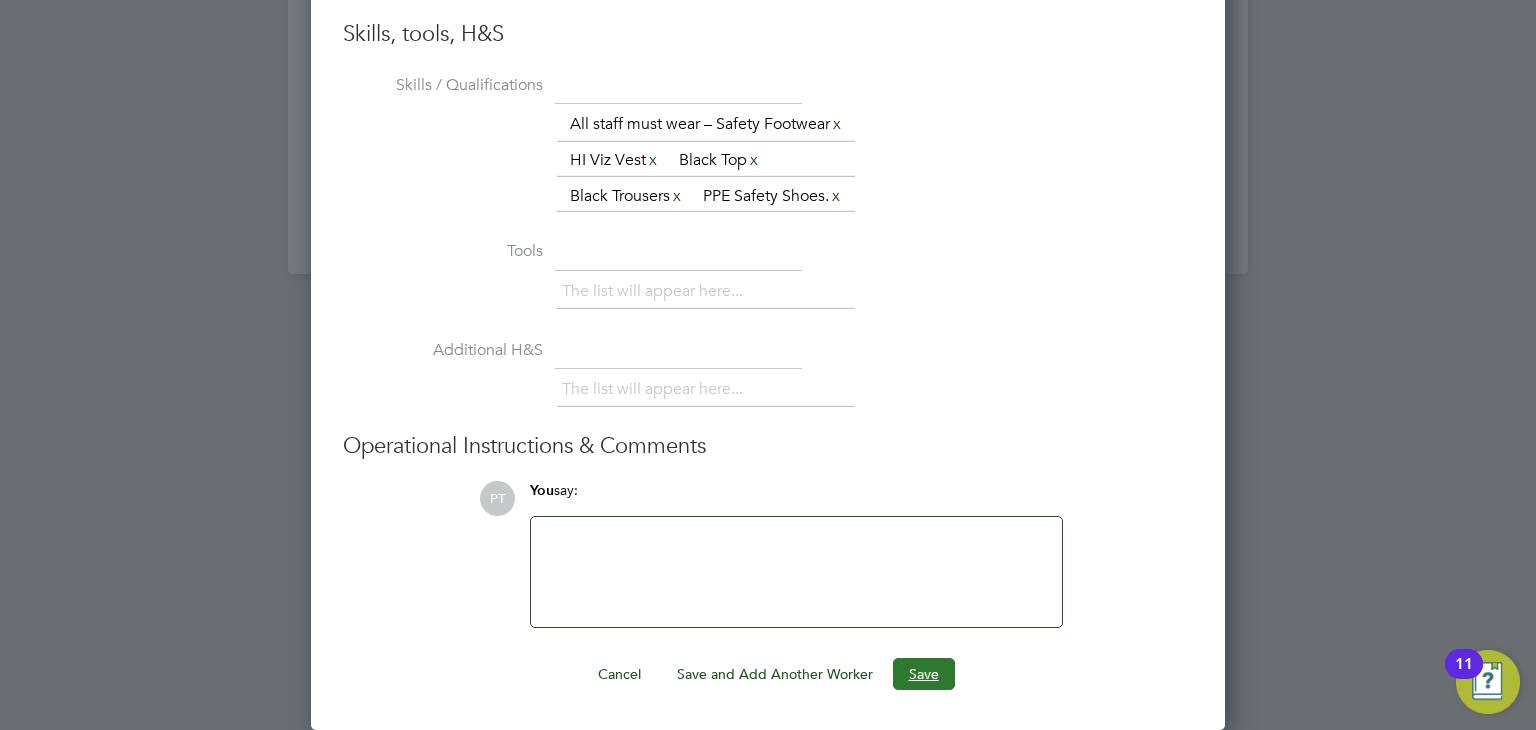 click on "Save" at bounding box center [924, 674] 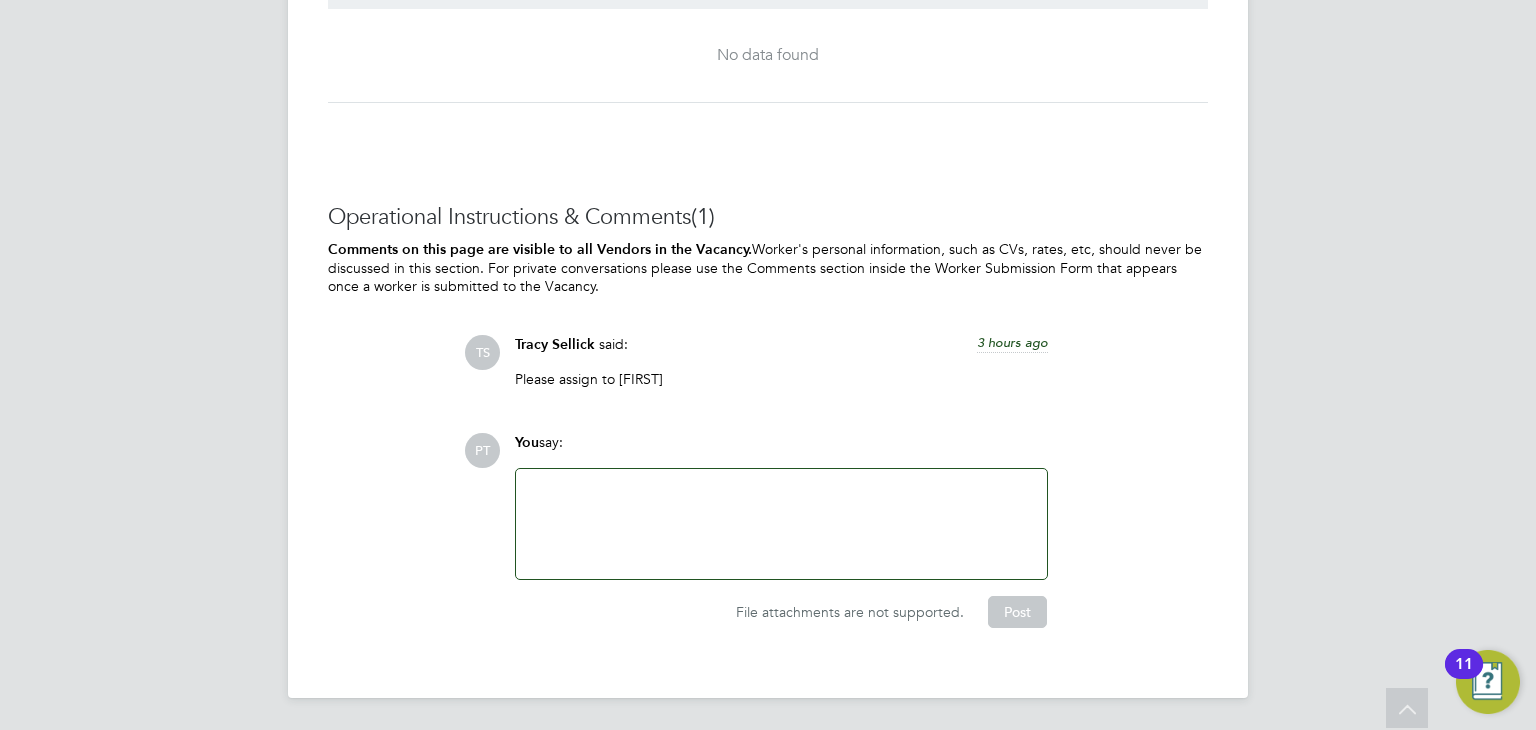 click on "PT   Philip Tedstone   Notifications
1   Applications:   Network
Team Members   Businesses   Sites   Workers   Contacts   Current page:   Jobs
Positions   Vacancies   Placements   Timesheets
Timesheets   Expenses   Finance
Invoices & Credit Notes   Statements   Payments   Reports
Margin Report   Report Downloads   Preferences
My Business   Doc. Requirements   VMS Configurations   Notifications   Activity Logs
.st0{fill:#C0C1C2;}
Powered by Engage All Vacancies Vacancy Details   Activity Logs   Vacancy Details Activity Logs All Vacancies Vacancy Details Follow     1 x Cleaner (FedEx Use Only) - V177976 Confirmed   0 of 1 Duration   18 days Start In     in 20 days Last Updated 3 hours ago Status   Open   End Hirer Apleona HSG Limited n/a" at bounding box center [768, -824] 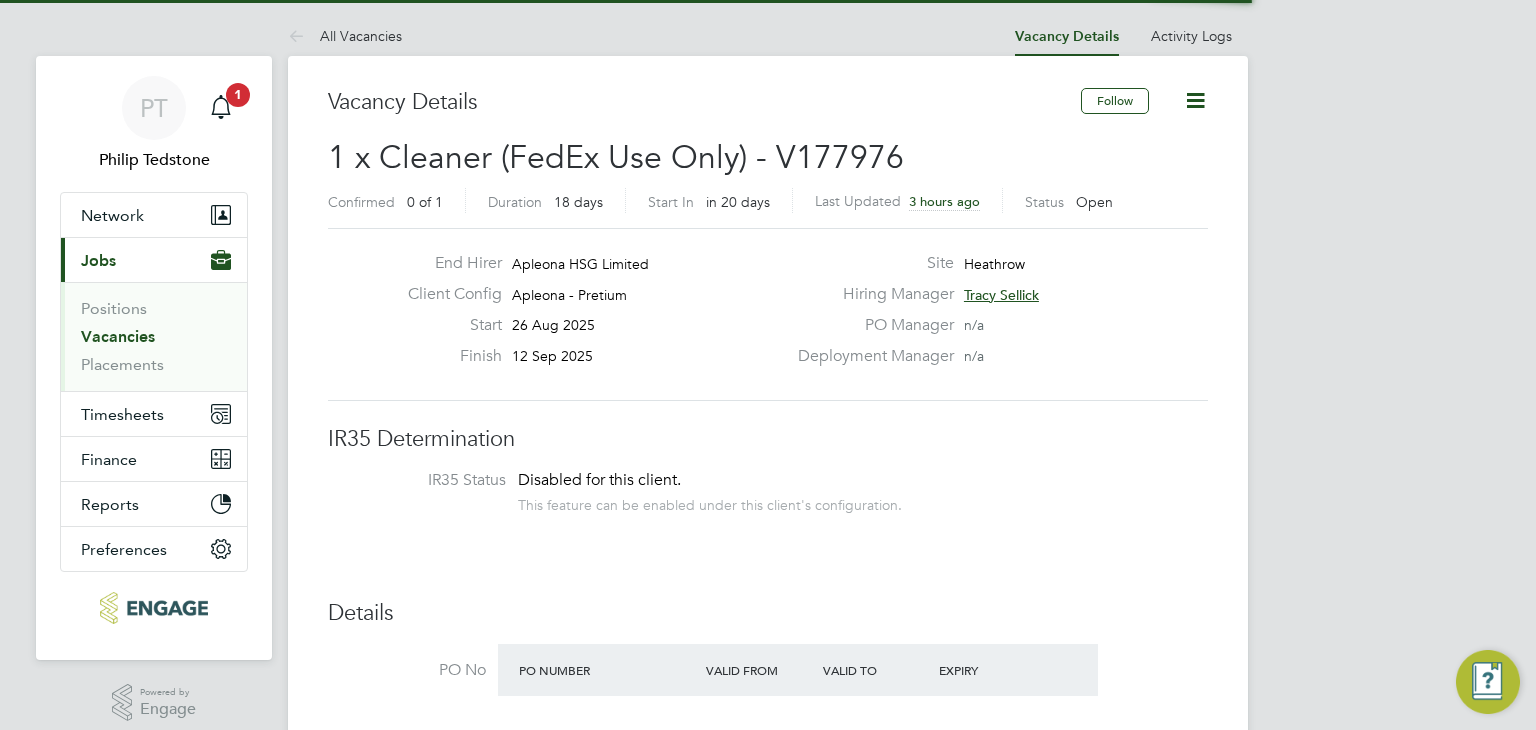 scroll, scrollTop: 0, scrollLeft: 0, axis: both 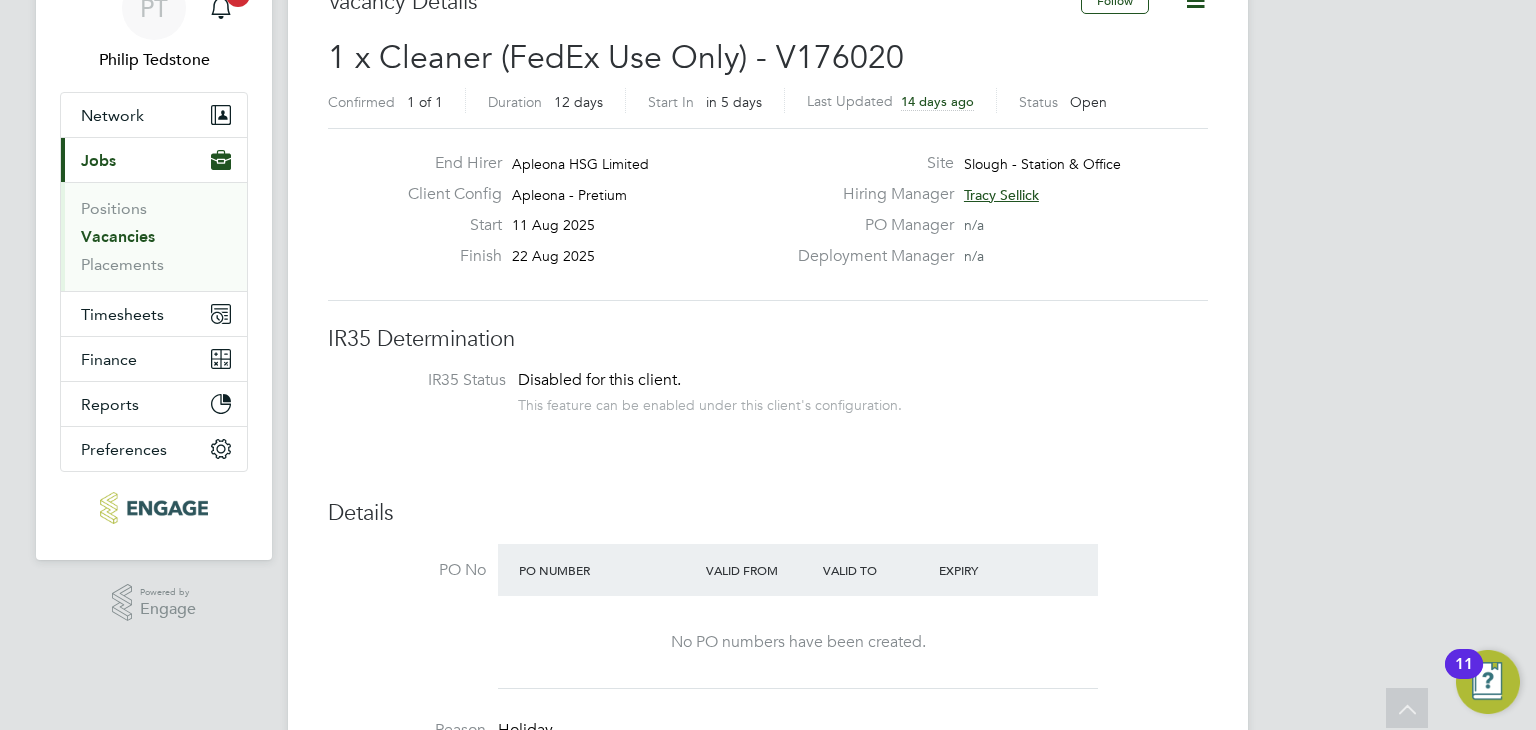 click on "End Hirer" 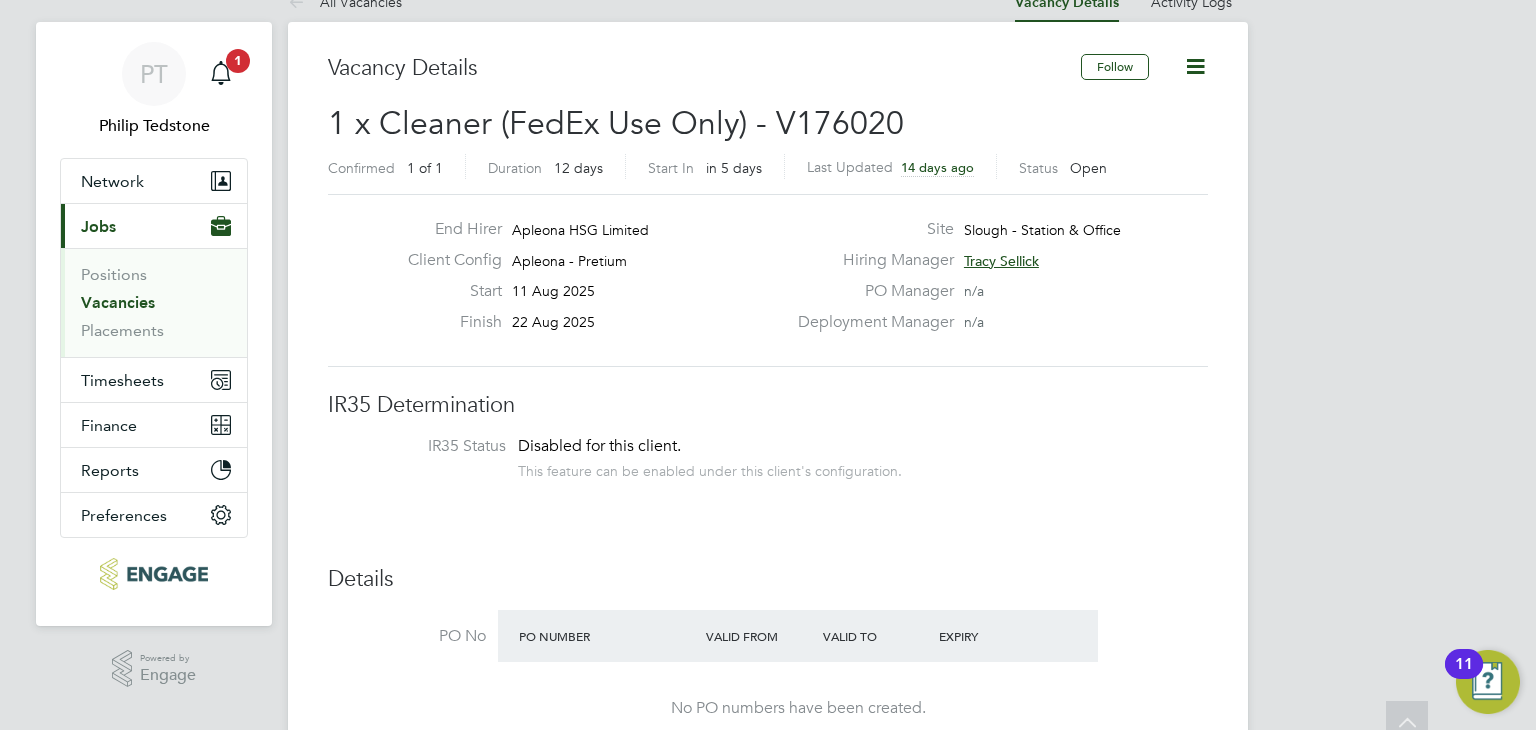 scroll, scrollTop: 0, scrollLeft: 0, axis: both 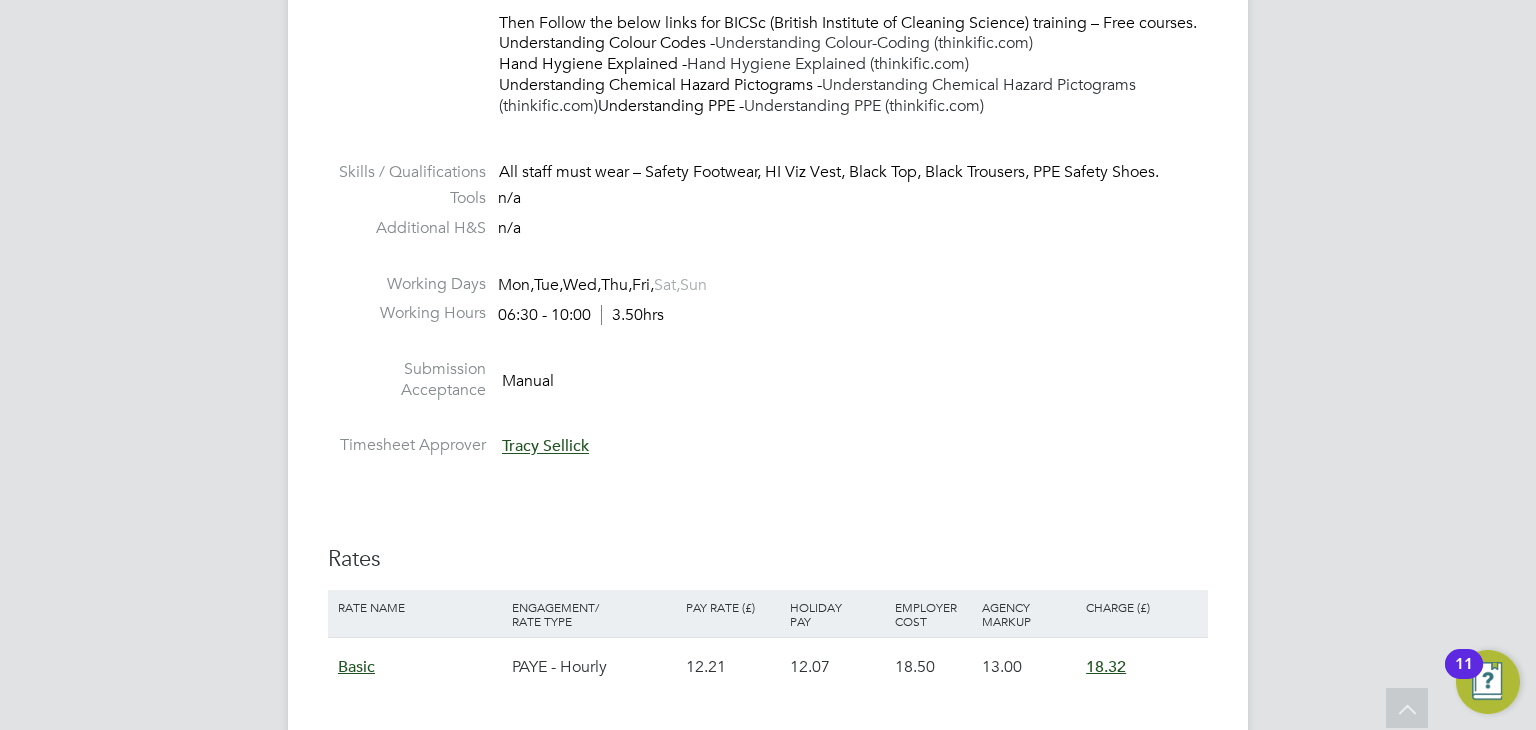 click on "Tools n/a" 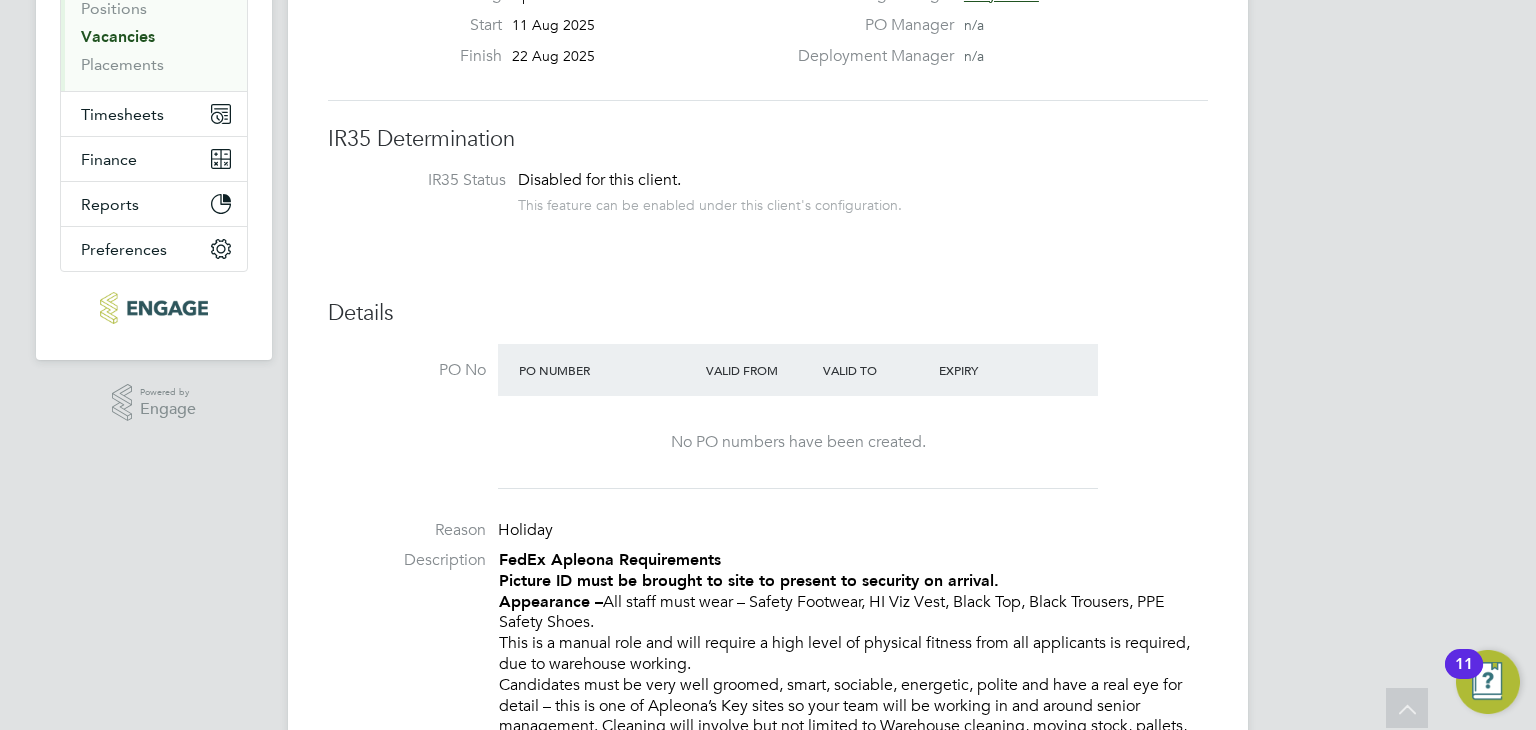 scroll, scrollTop: 0, scrollLeft: 0, axis: both 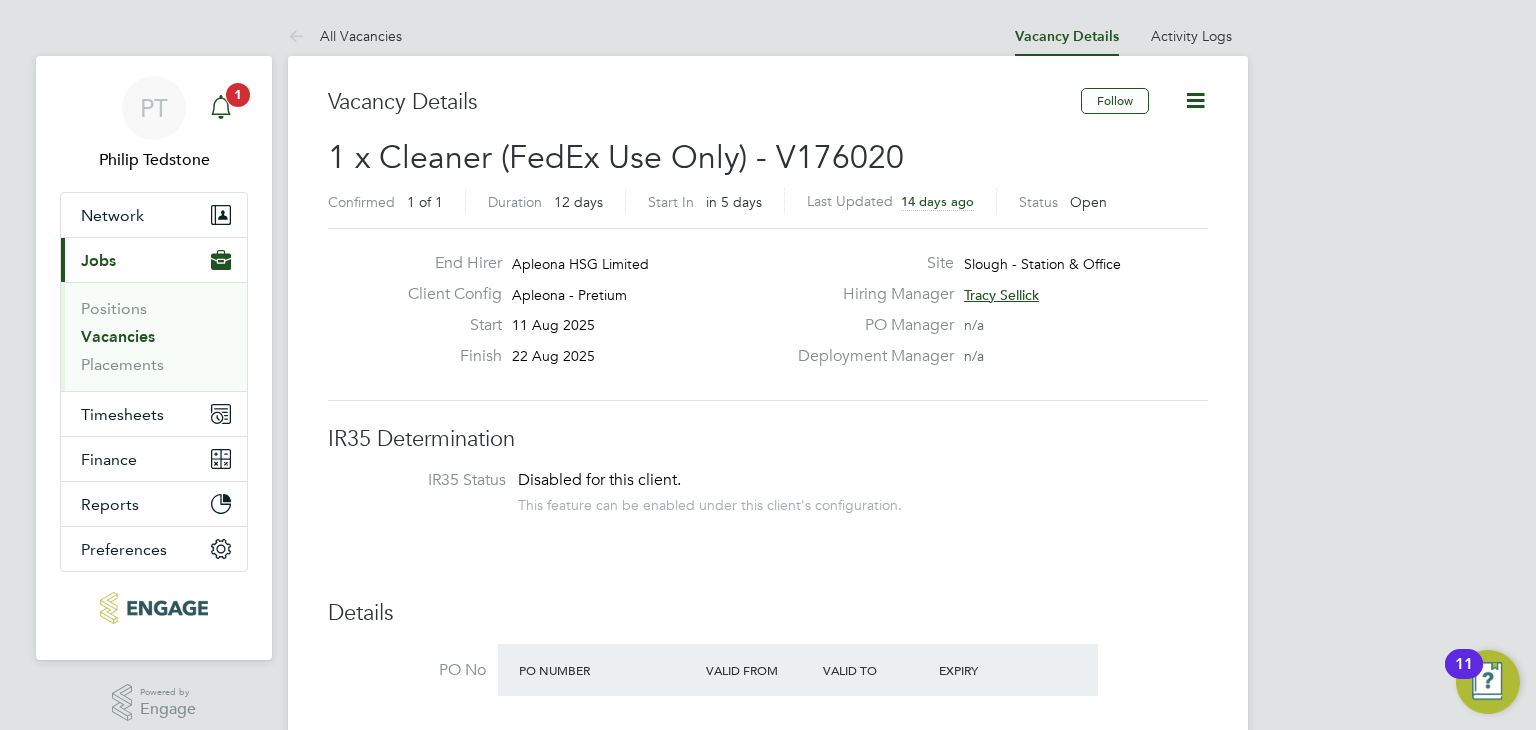 click 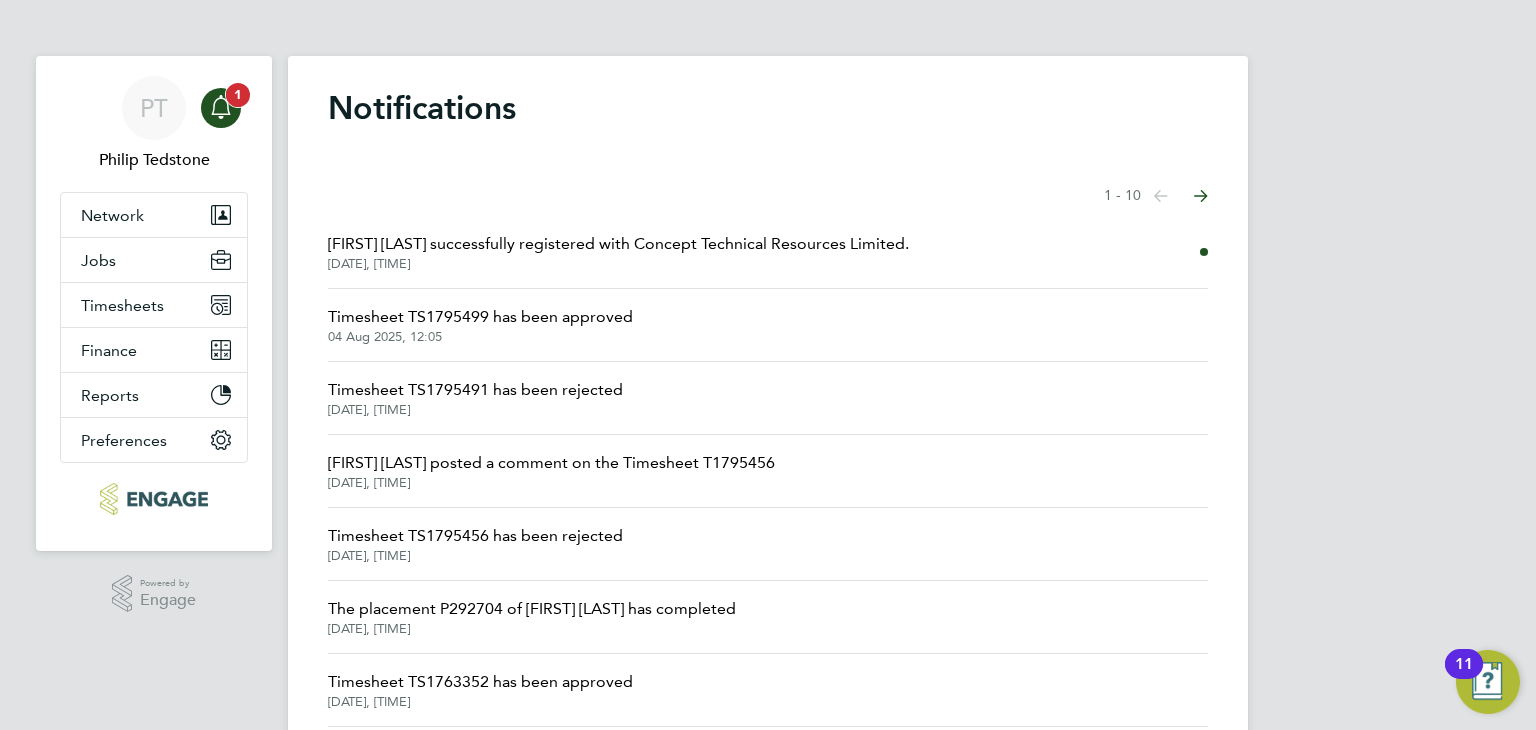 click 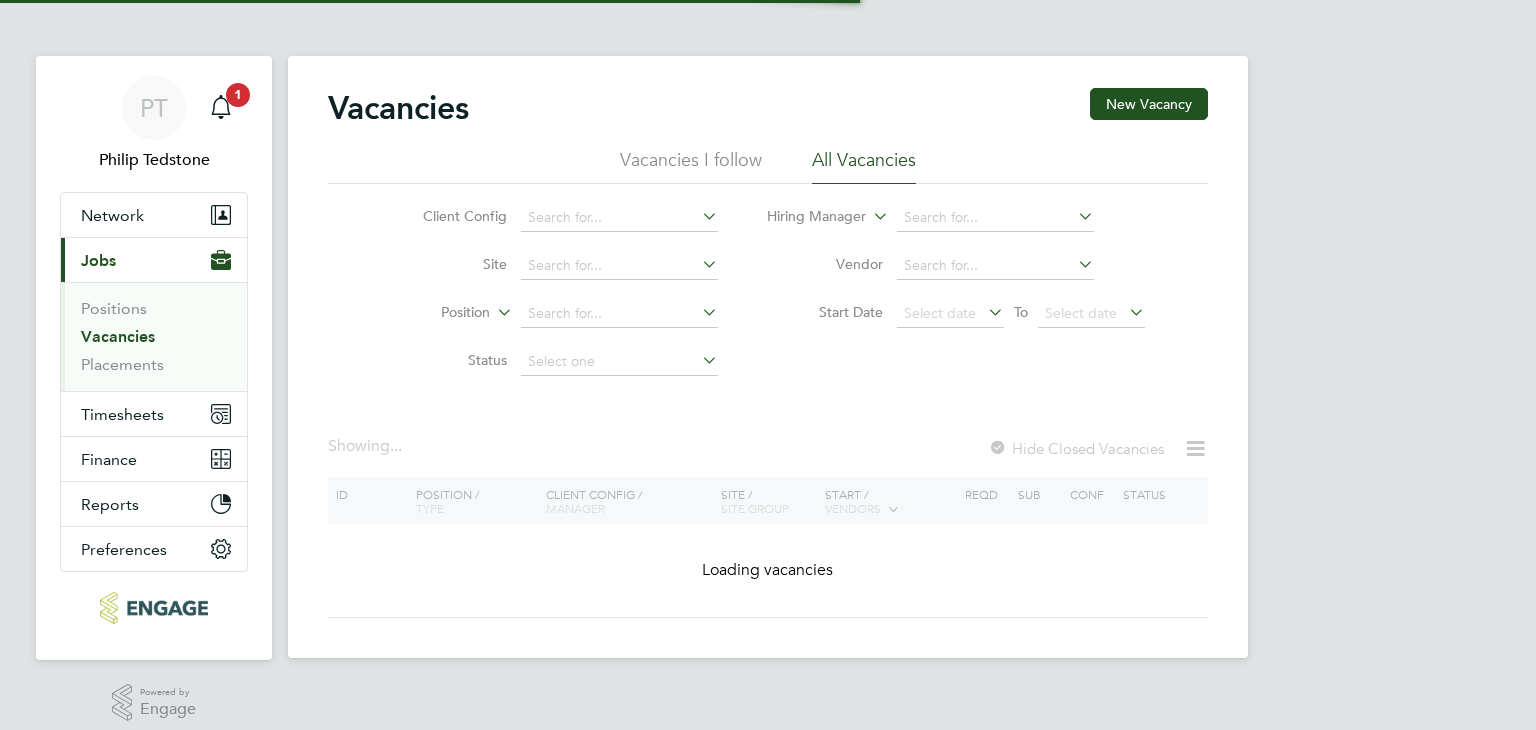 scroll, scrollTop: 0, scrollLeft: 0, axis: both 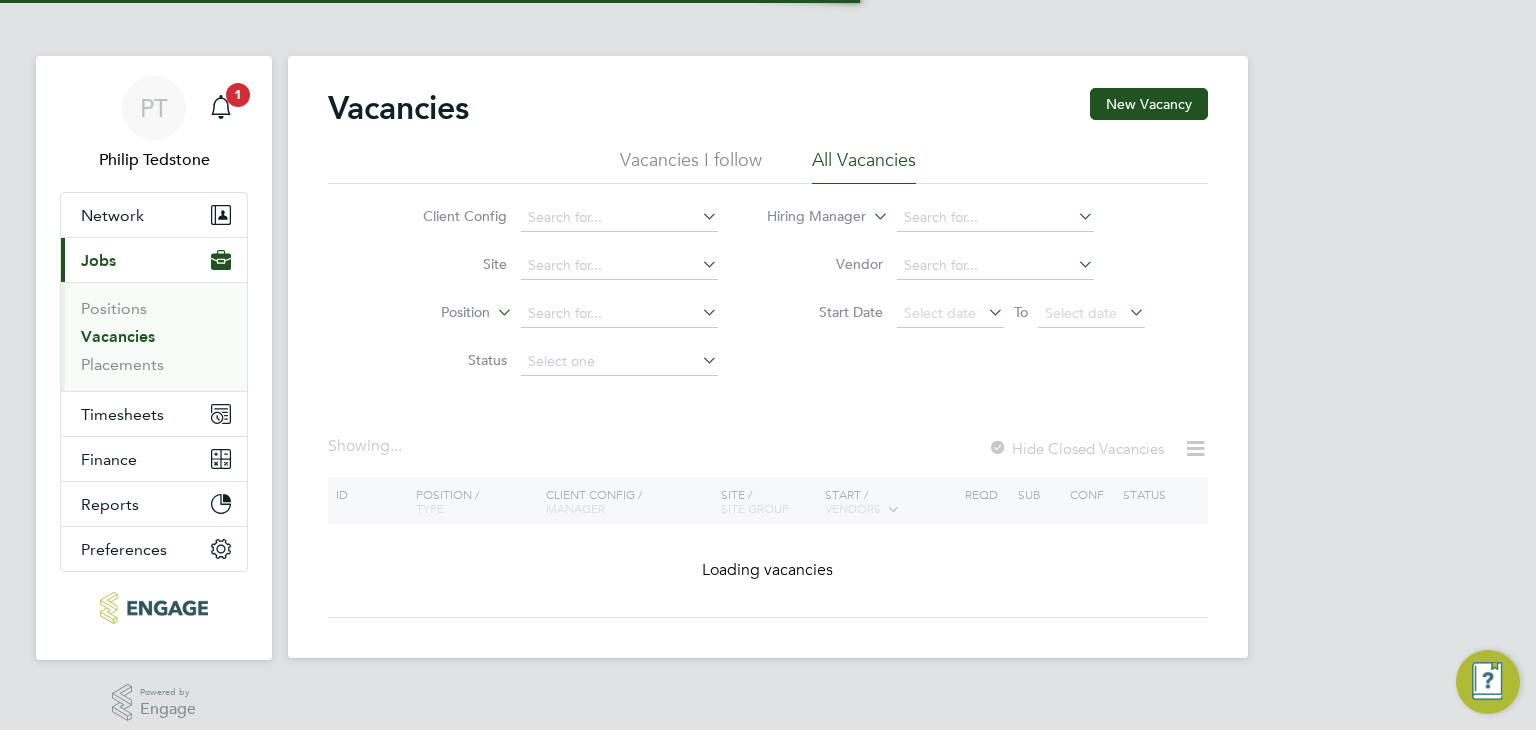 click on "Vacancies" at bounding box center (118, 336) 